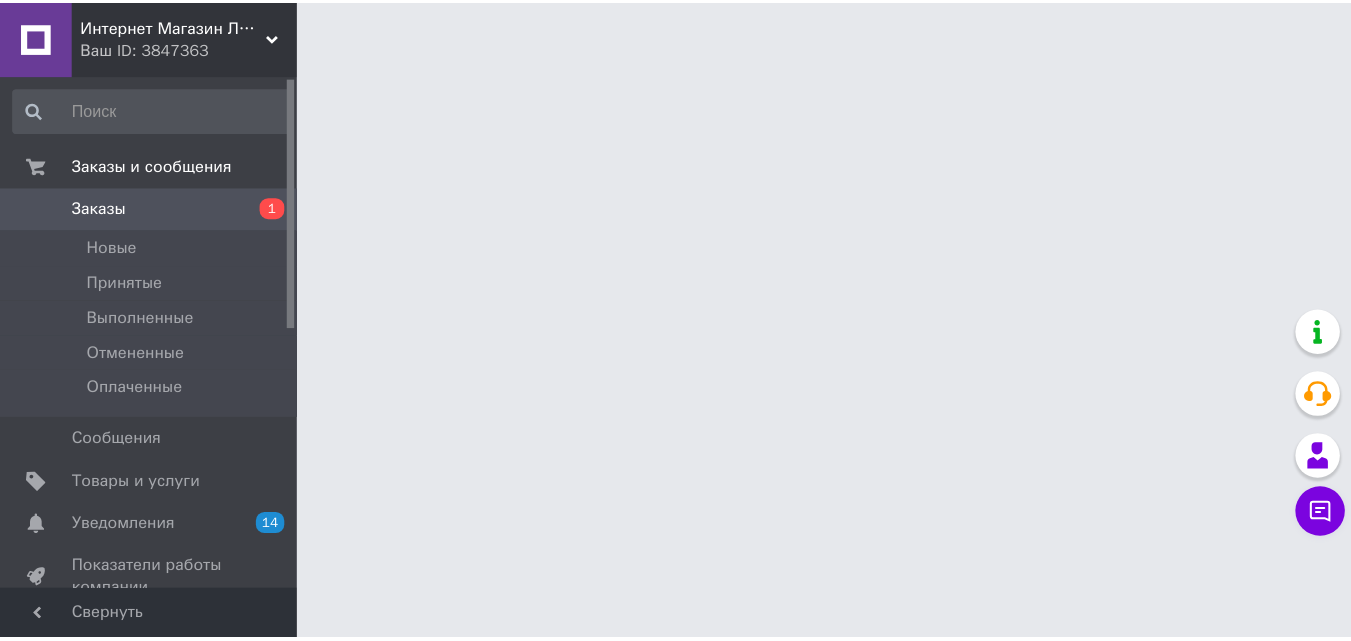 scroll, scrollTop: 0, scrollLeft: 0, axis: both 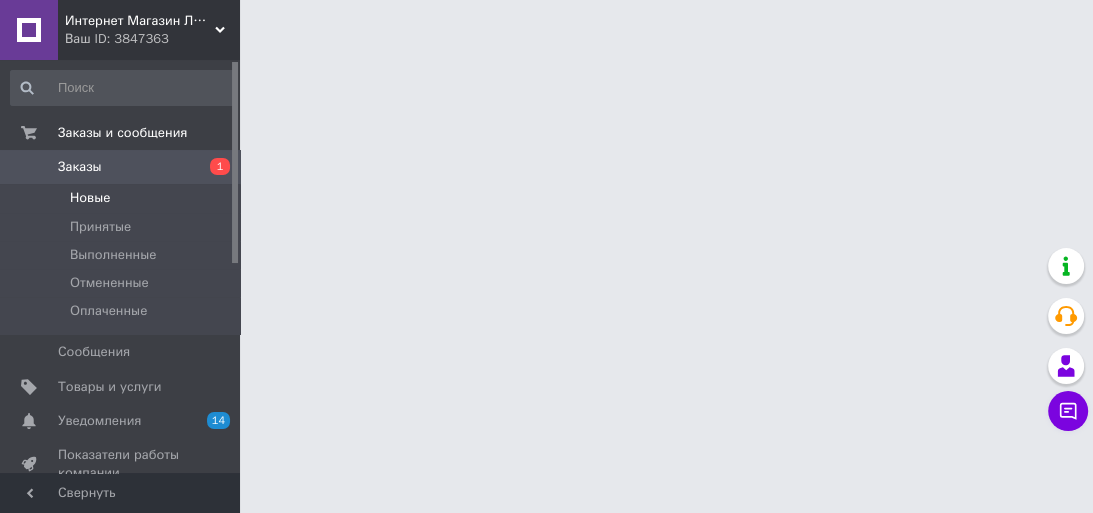 click on "Новые" at bounding box center [90, 198] 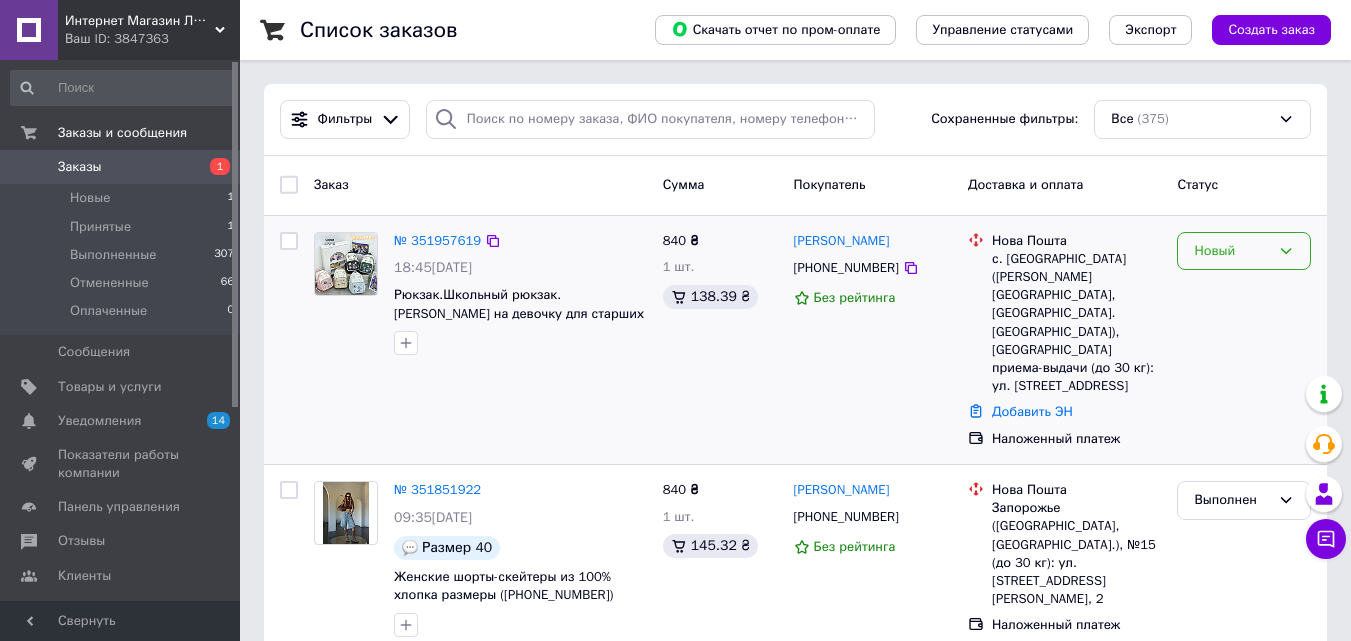 click on "Новый" at bounding box center (1232, 251) 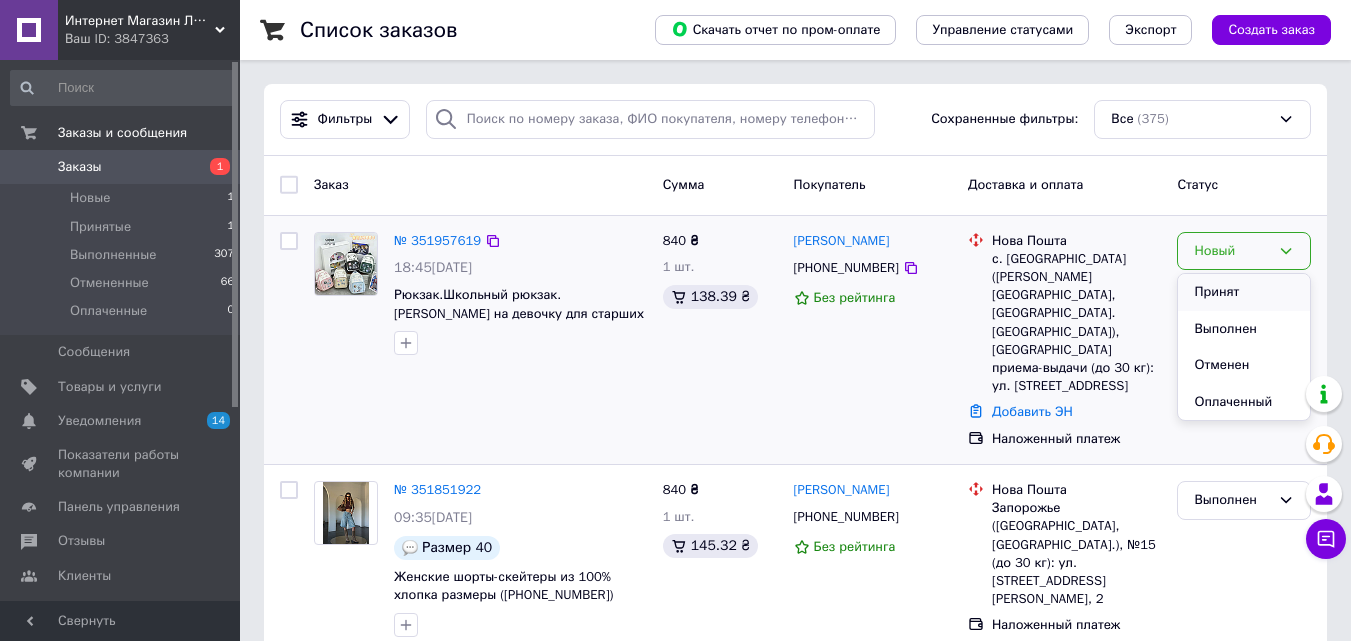 click on "Принят" at bounding box center (1244, 292) 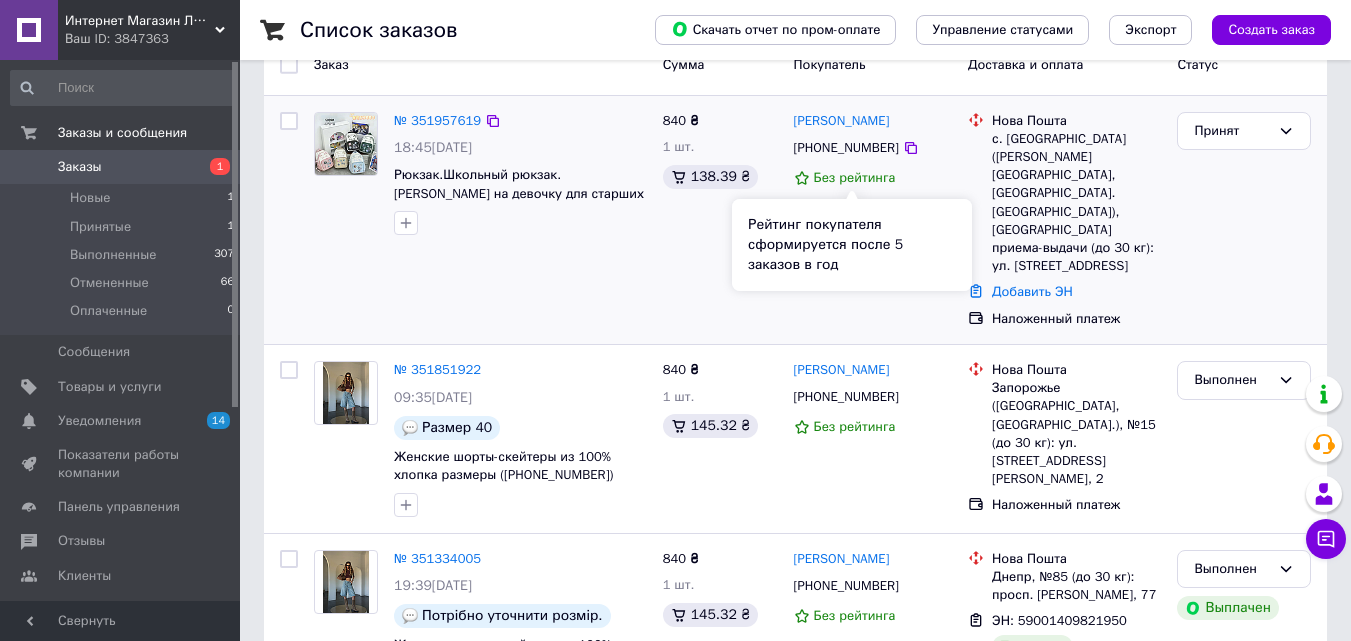 scroll, scrollTop: 200, scrollLeft: 0, axis: vertical 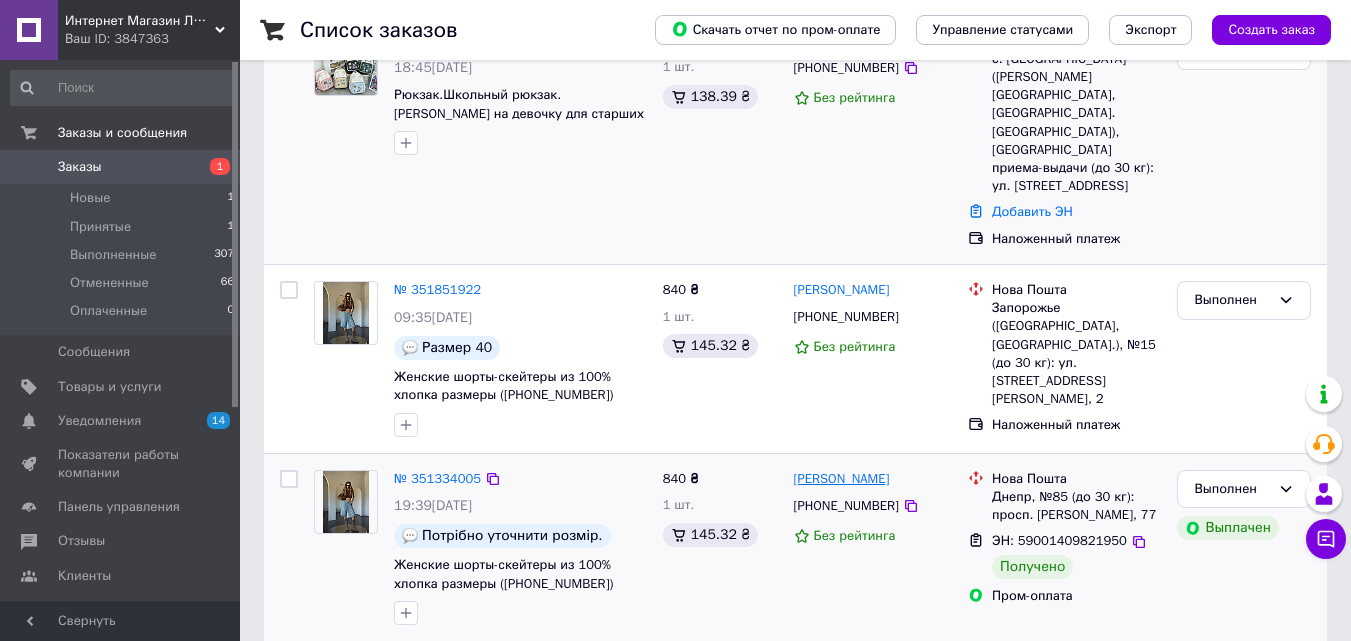 click on "Олена Кудрявцева" at bounding box center [842, 479] 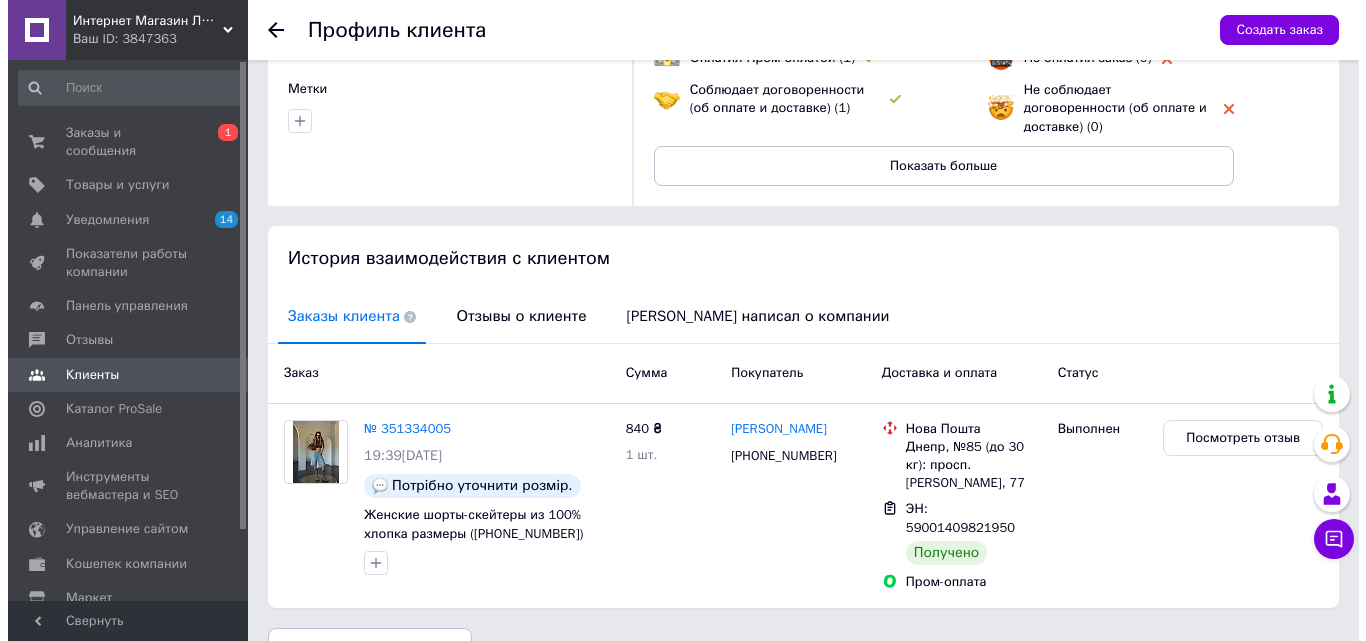 scroll, scrollTop: 0, scrollLeft: 0, axis: both 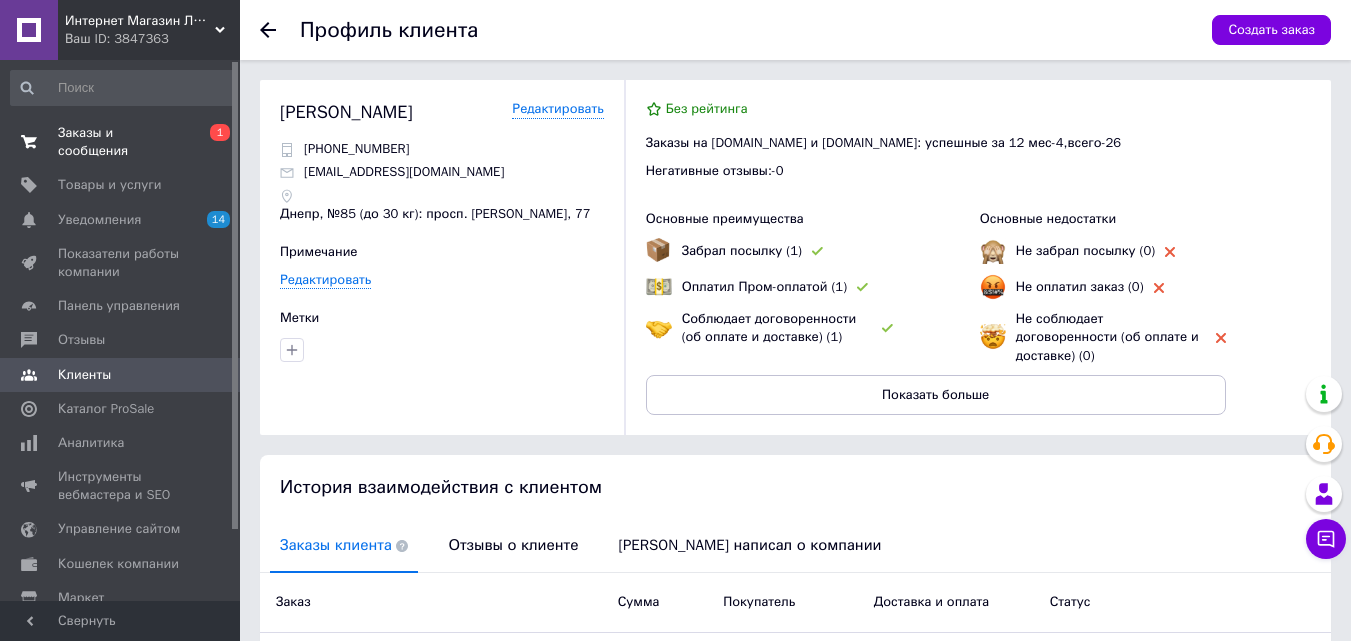 click on "Заказы и сообщения" at bounding box center (121, 142) 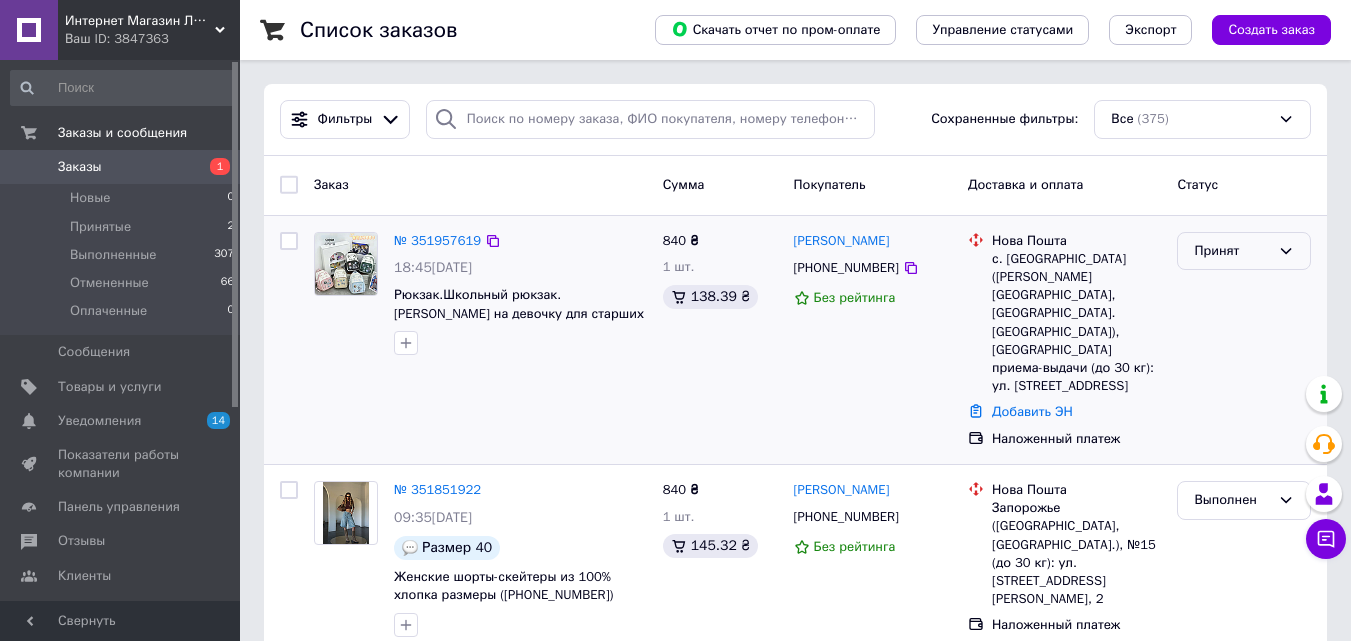 click on "Принят" at bounding box center [1232, 251] 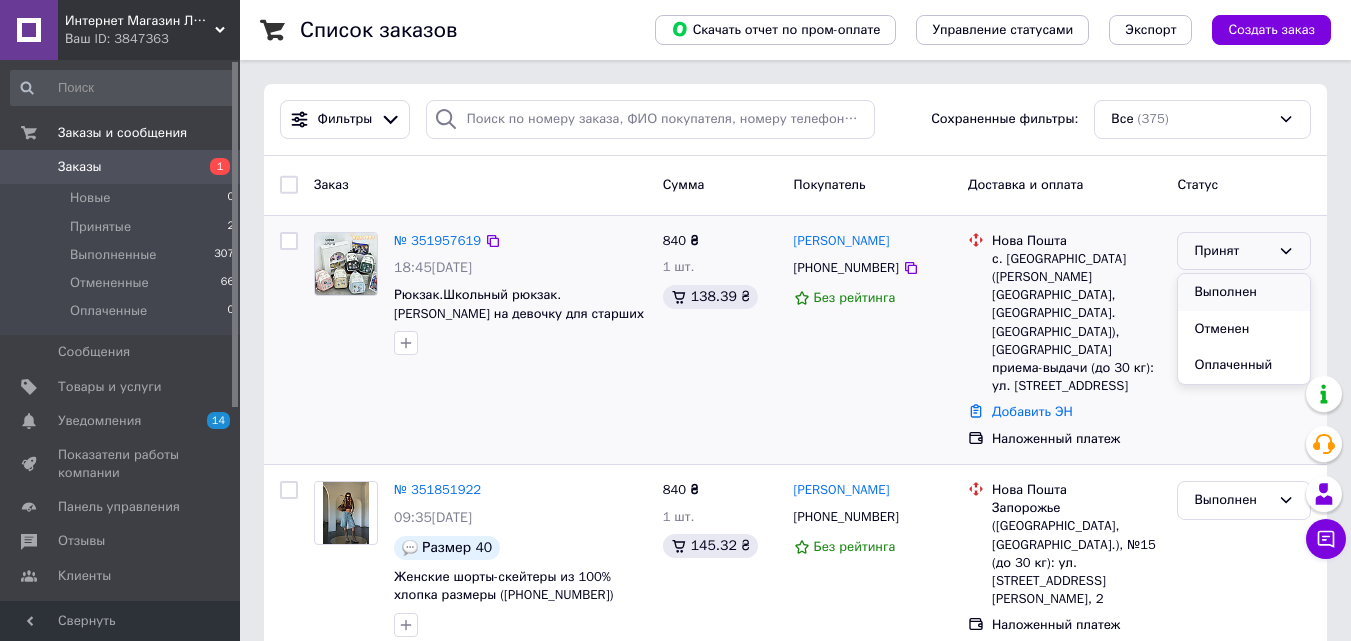 click on "Выполнен" at bounding box center [1244, 292] 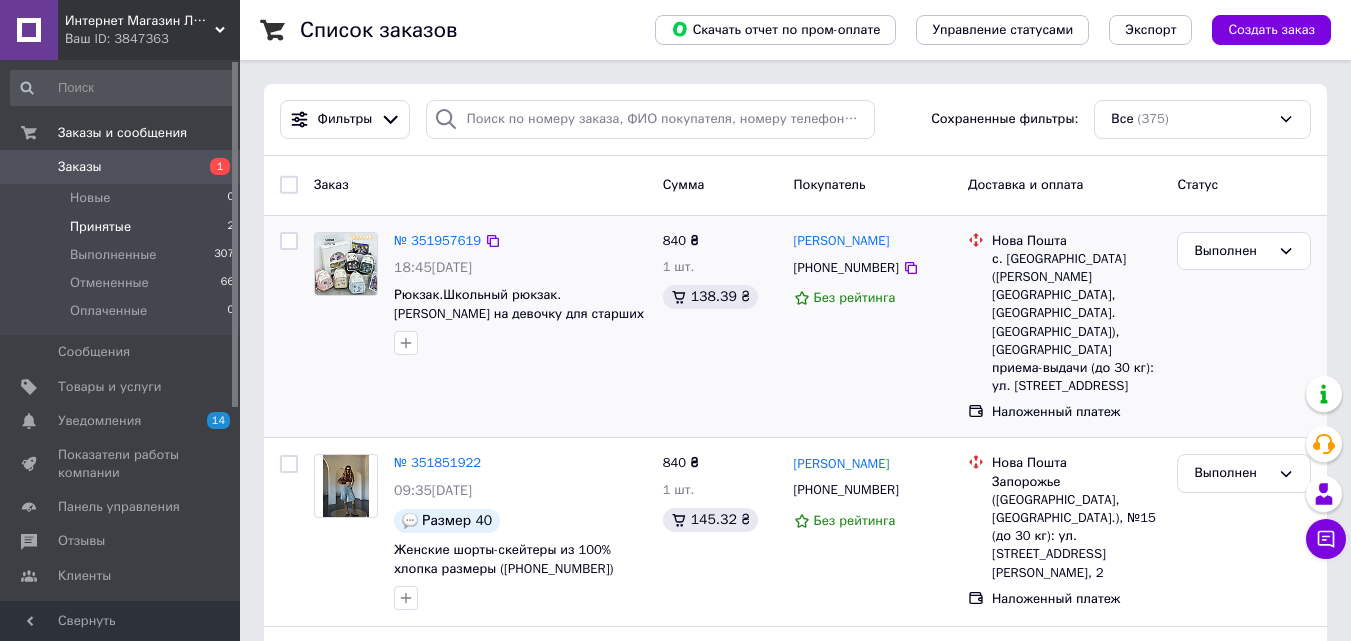 click on "Принятые 2" at bounding box center (123, 227) 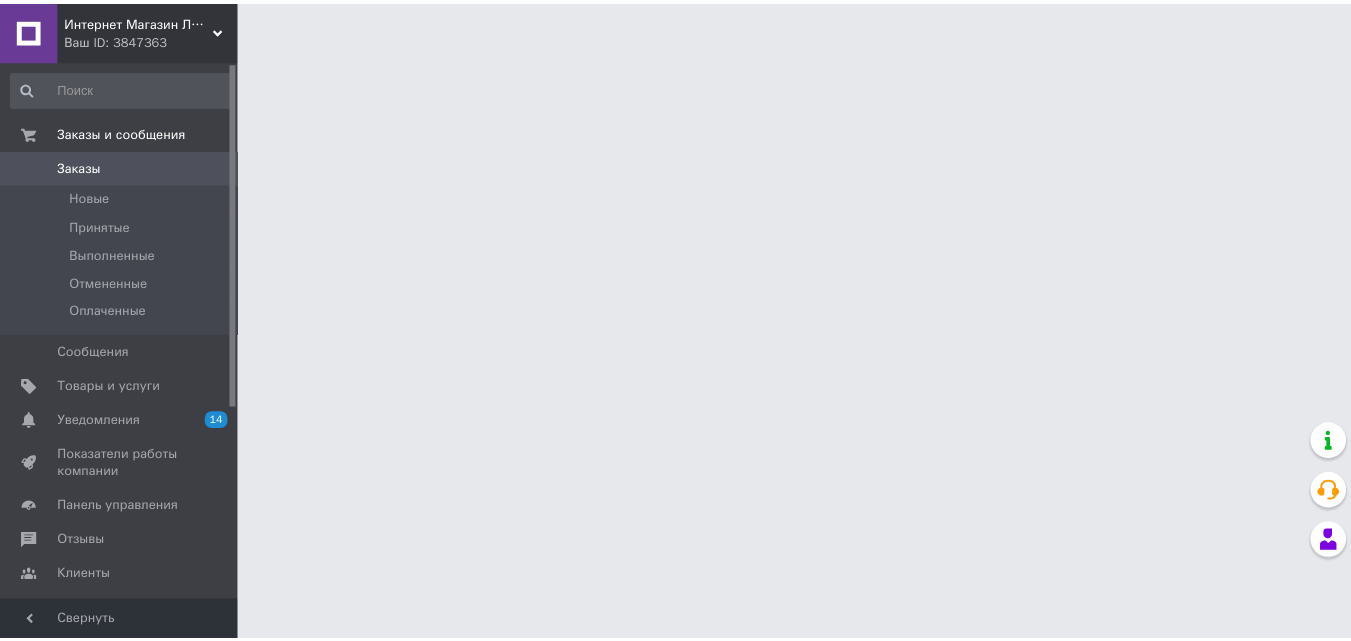 scroll, scrollTop: 0, scrollLeft: 0, axis: both 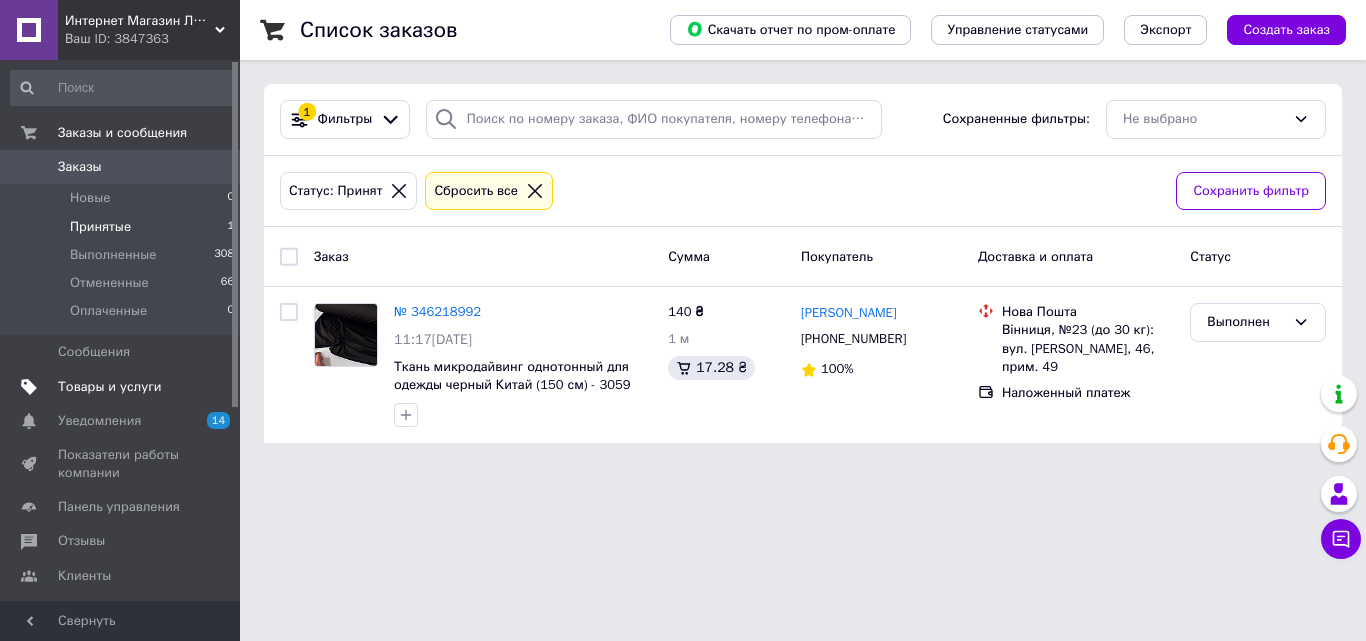 click on "Товары и услуги" at bounding box center (110, 387) 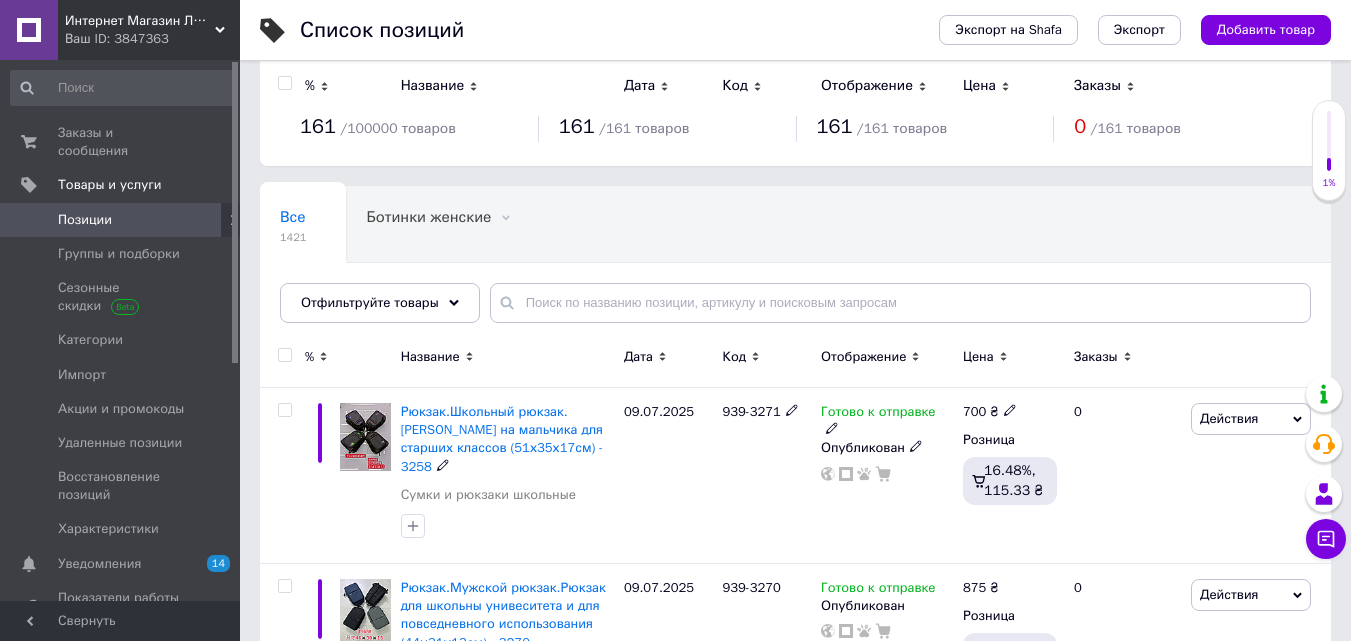 scroll, scrollTop: 0, scrollLeft: 0, axis: both 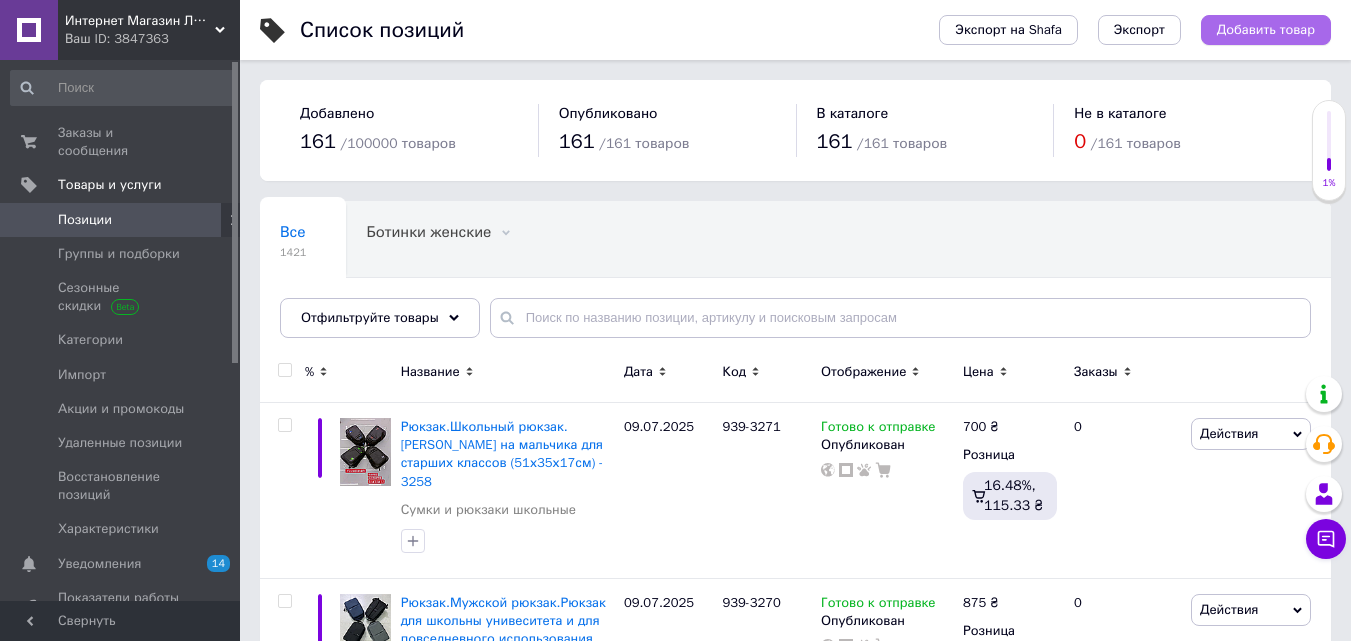 click on "Добавить товар" at bounding box center [1266, 30] 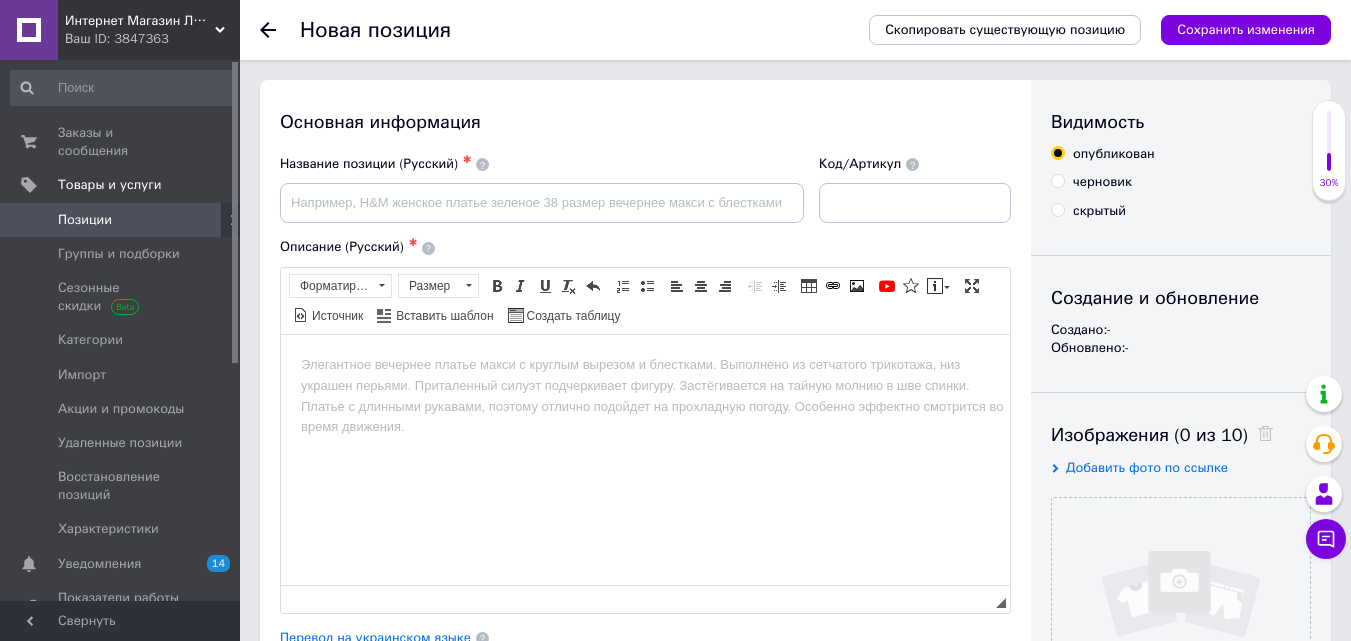 scroll, scrollTop: 0, scrollLeft: 0, axis: both 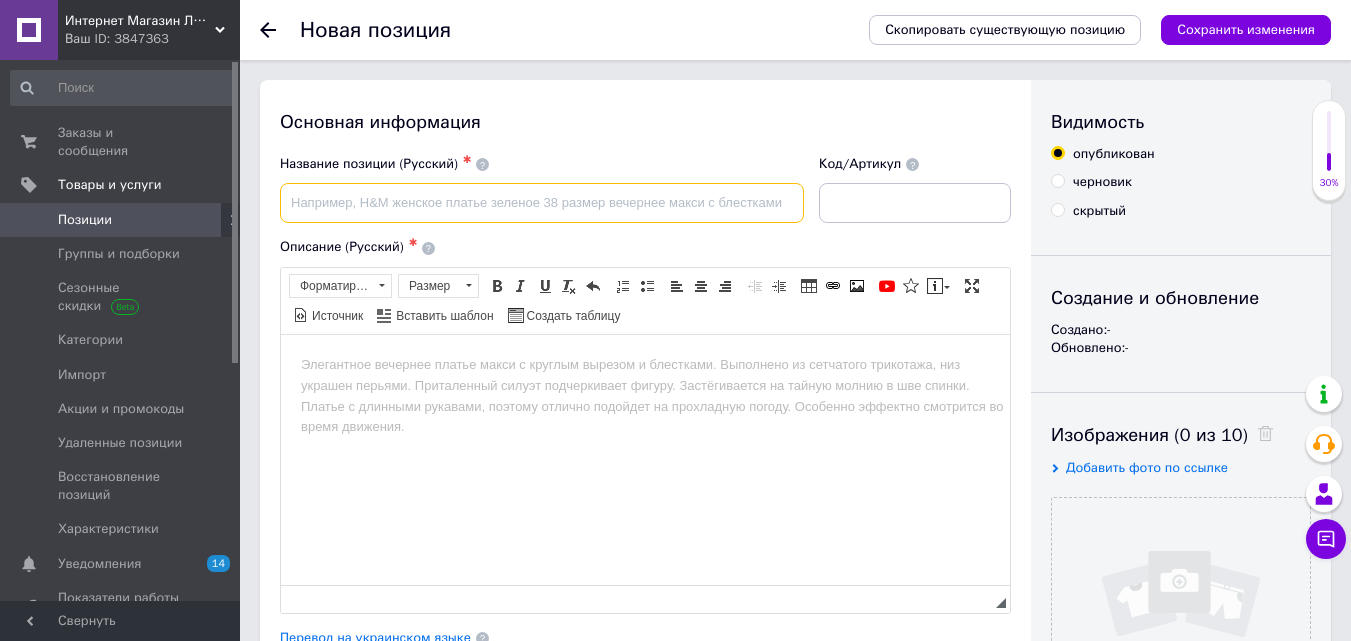 click at bounding box center (542, 203) 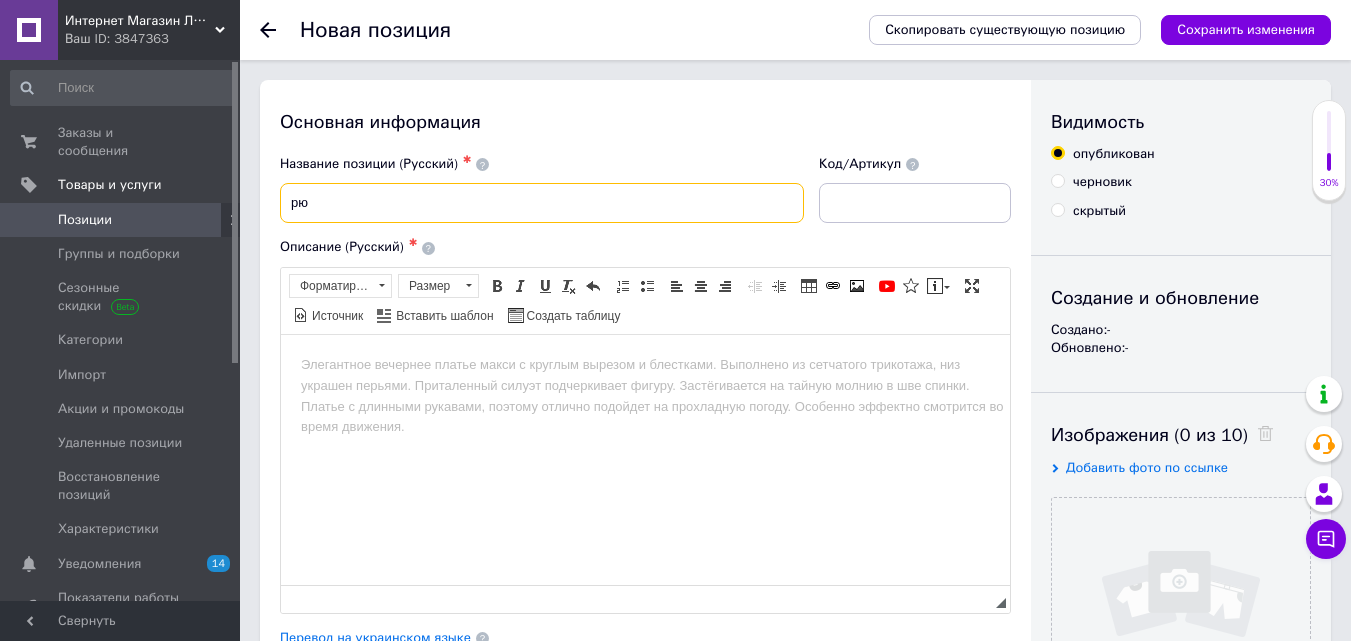 type on "р" 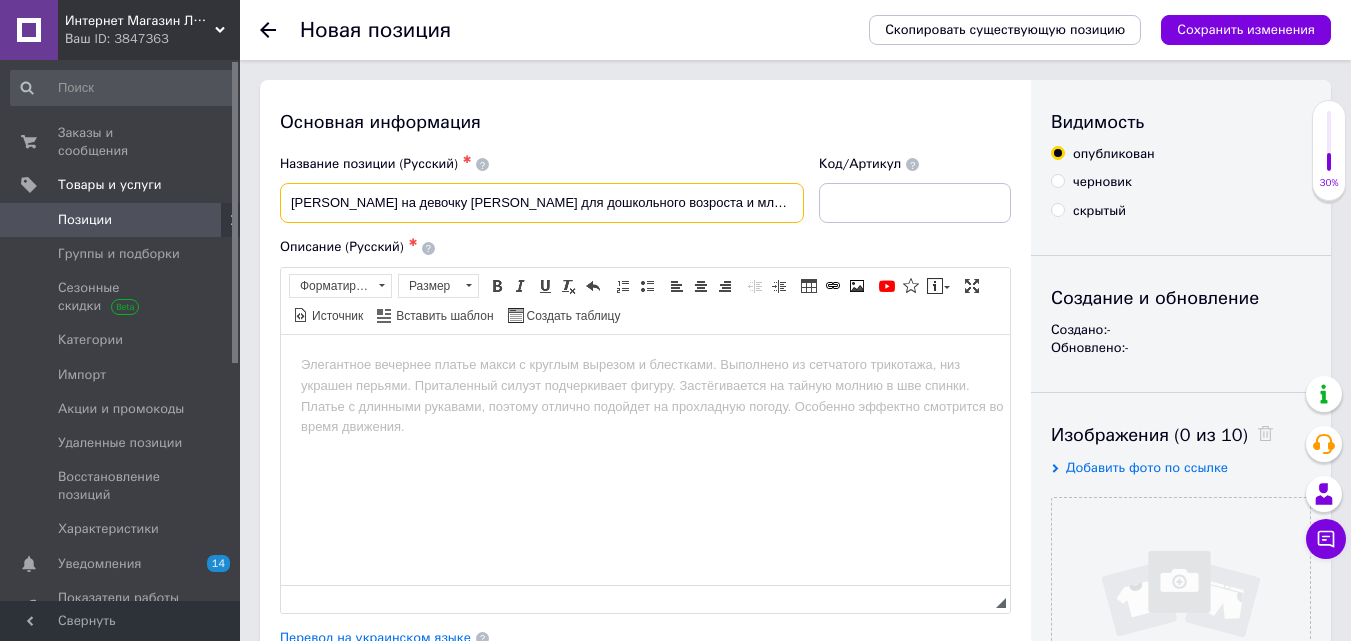 click on "[PERSON_NAME] на девочку [PERSON_NAME] для дошкольного возроста и младших классов" at bounding box center [542, 203] 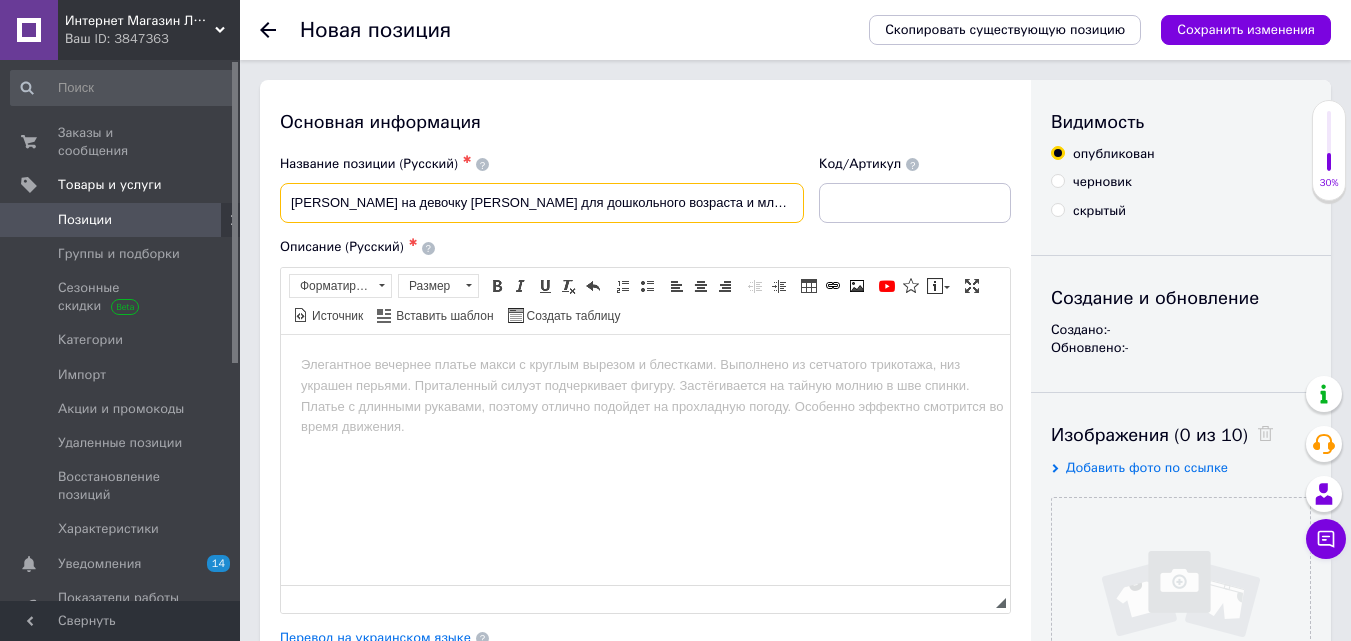 drag, startPoint x: 676, startPoint y: 209, endPoint x: 809, endPoint y: 201, distance: 133.24039 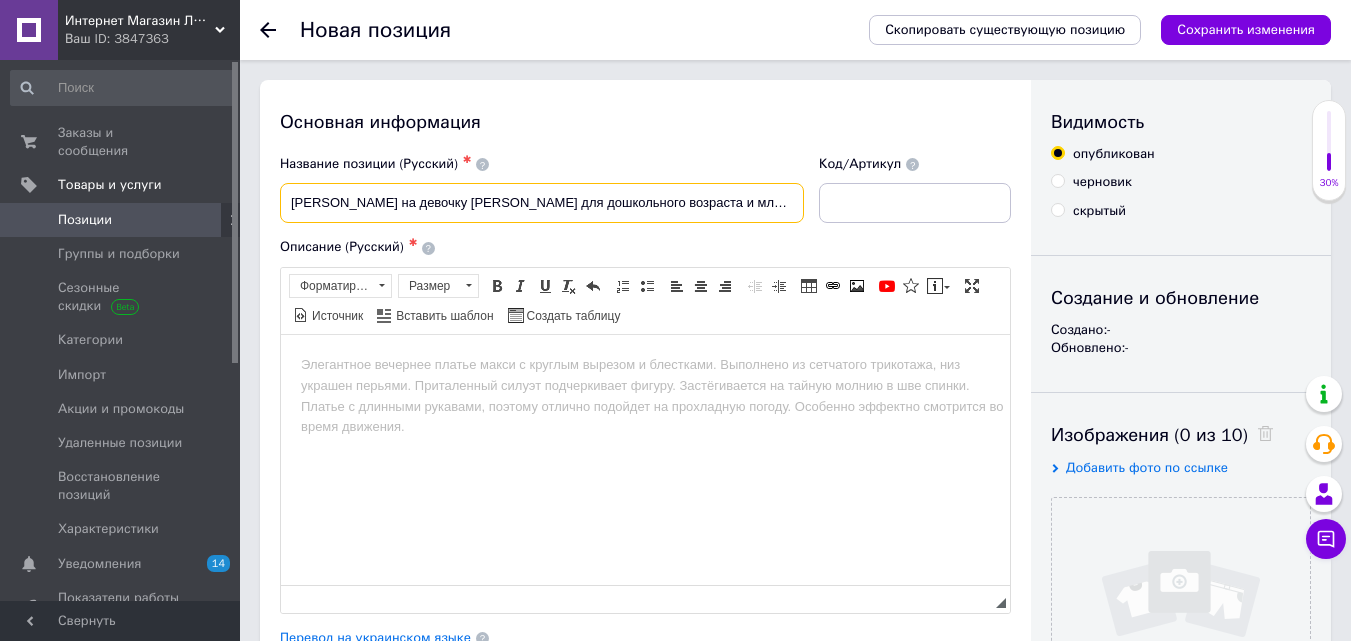 paste on "33×25×11 см" 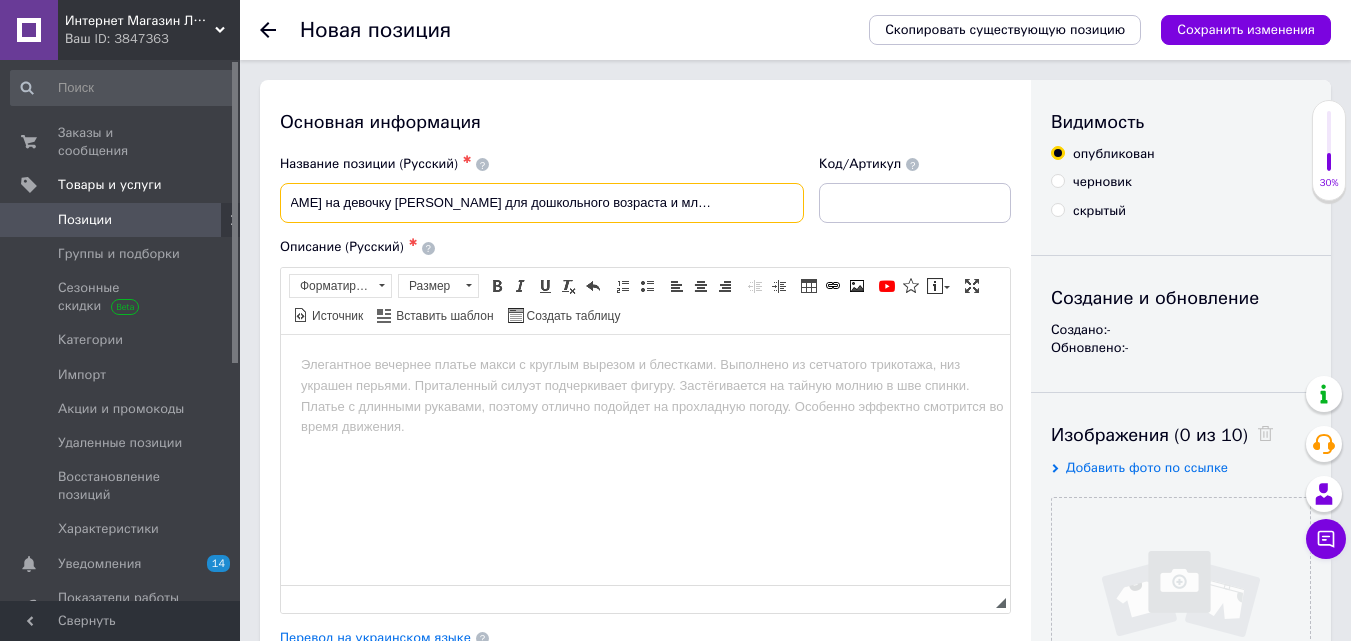 click on "[PERSON_NAME] на девочку [PERSON_NAME] для дошкольного возраста и младших классов  33×25×11 см" at bounding box center [542, 203] 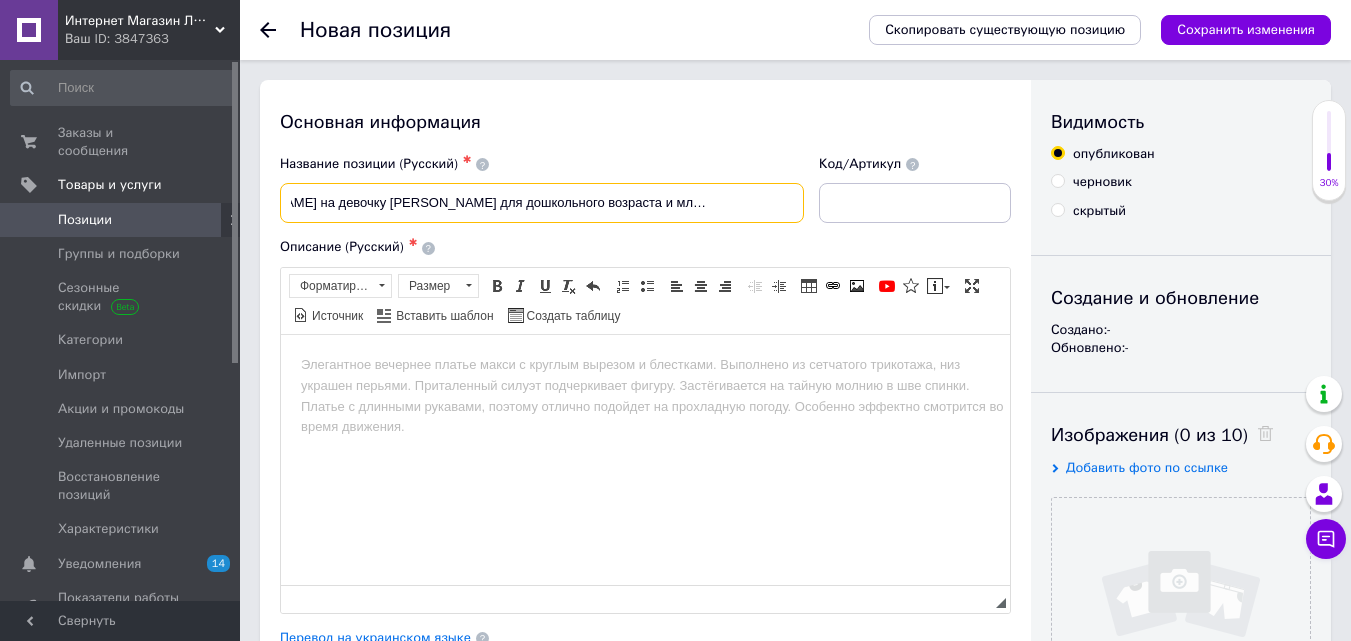 scroll, scrollTop: 0, scrollLeft: 85, axis: horizontal 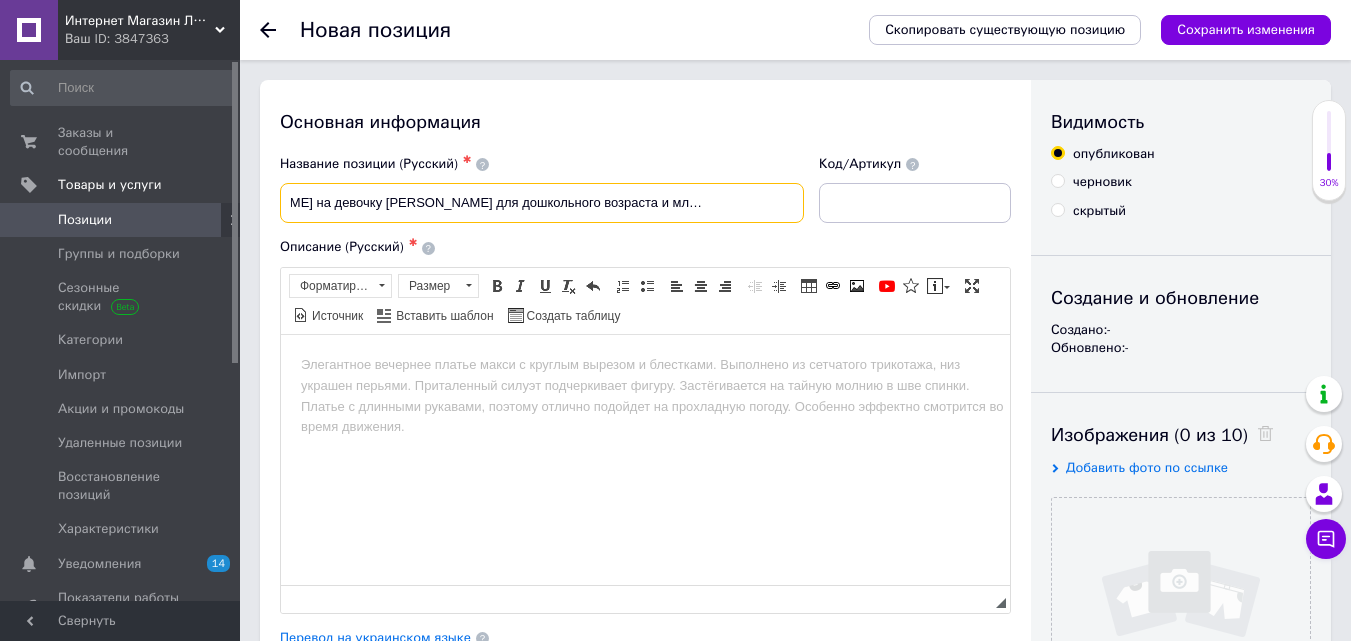 click on "[PERSON_NAME] на девочку [PERSON_NAME] для дошкольного возраста и младших классов (33×25×11 см)" at bounding box center (542, 203) 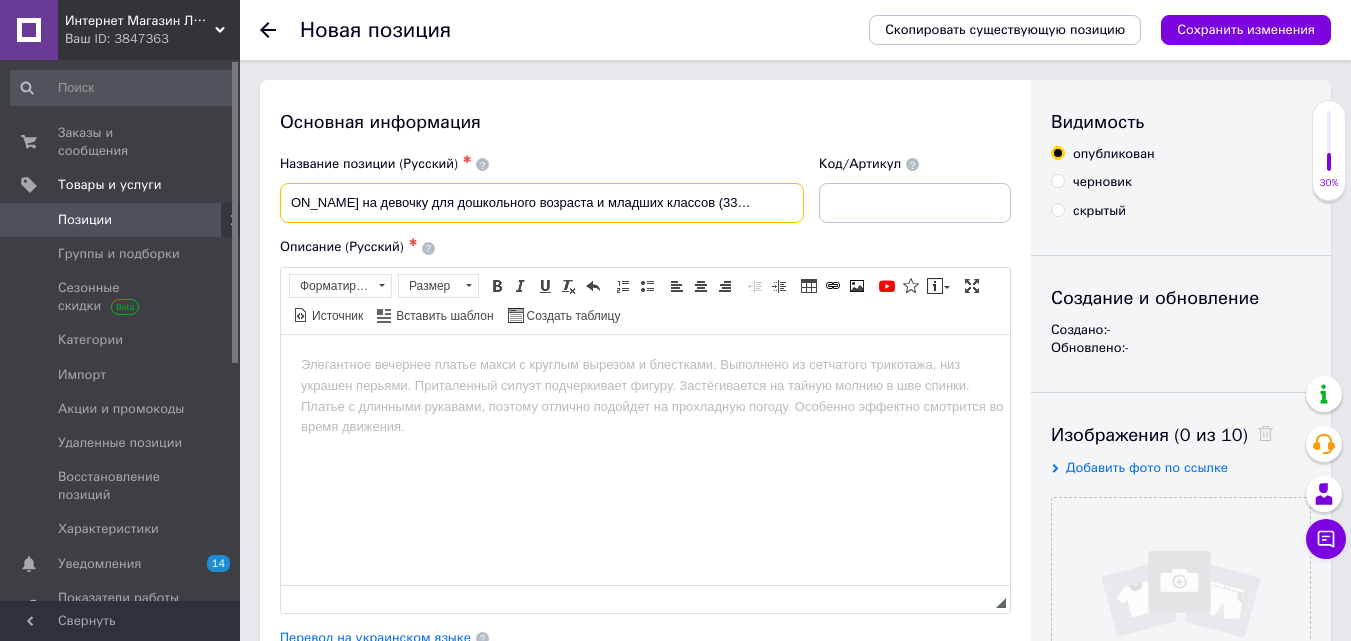 scroll, scrollTop: 0, scrollLeft: 0, axis: both 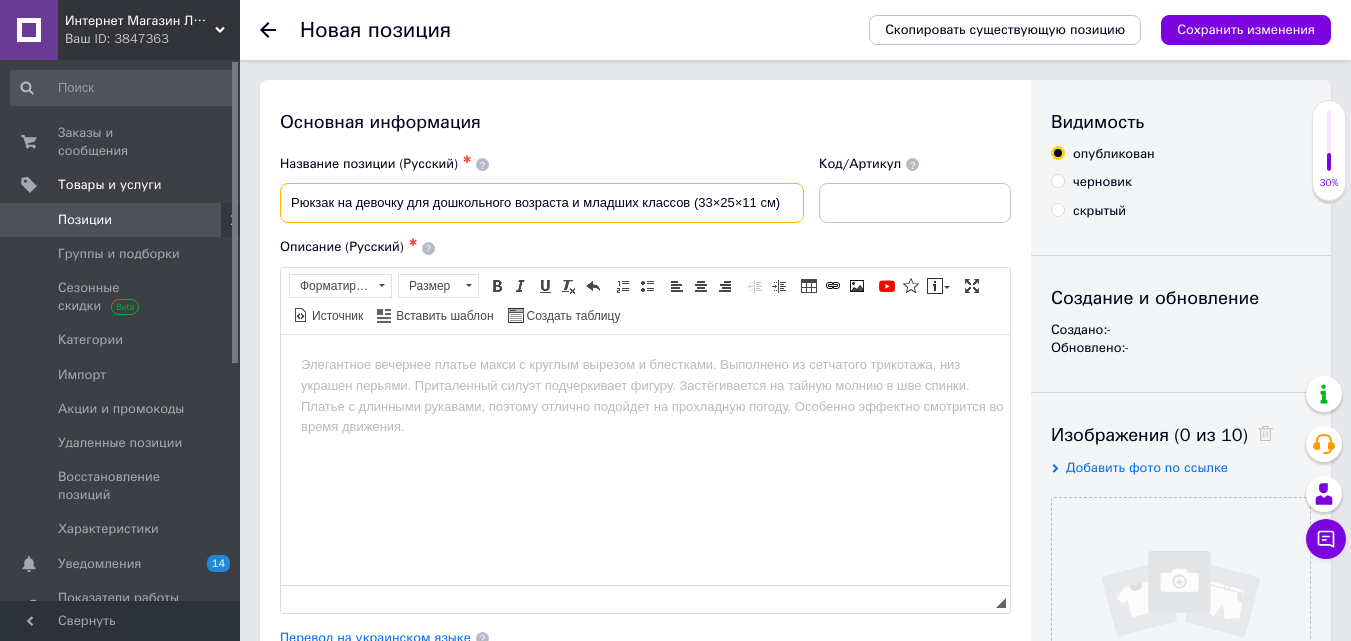 click on "Рюкзак на девочку для дошкольного возраста и младших классов (33×25×11 см)" at bounding box center (542, 203) 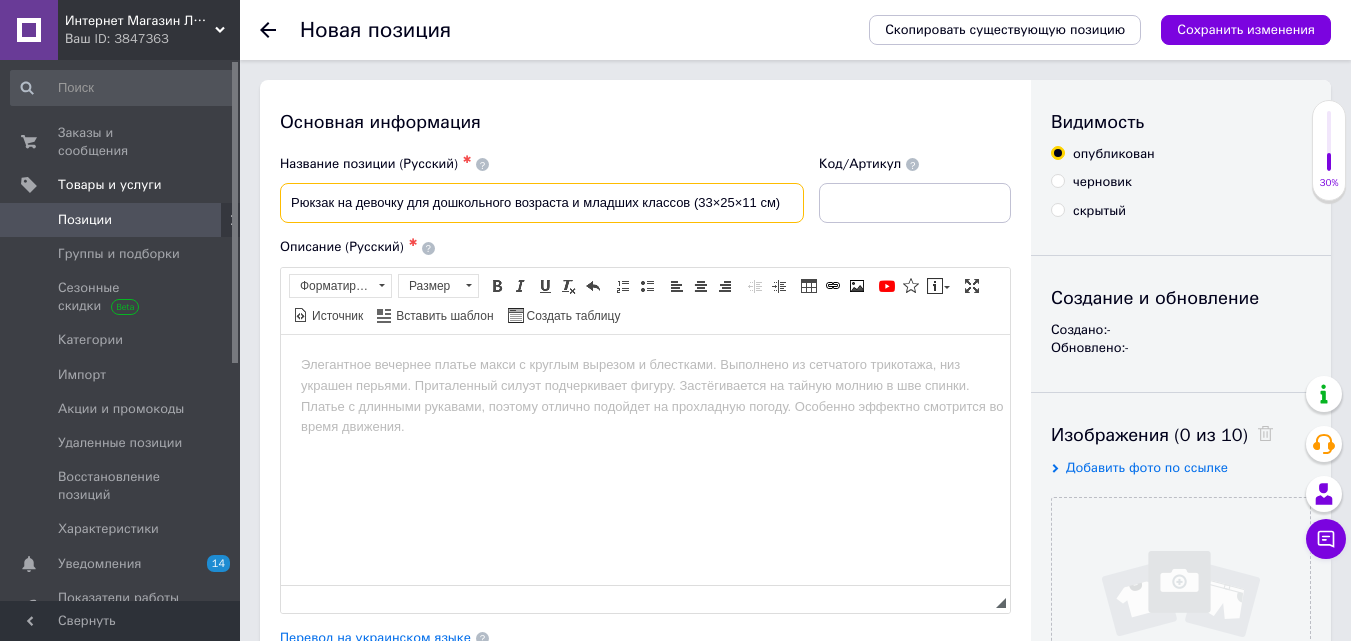 click on "Рюкзак на девочку для дошкольного возраста и младших классов (33×25×11 см)" at bounding box center [542, 203] 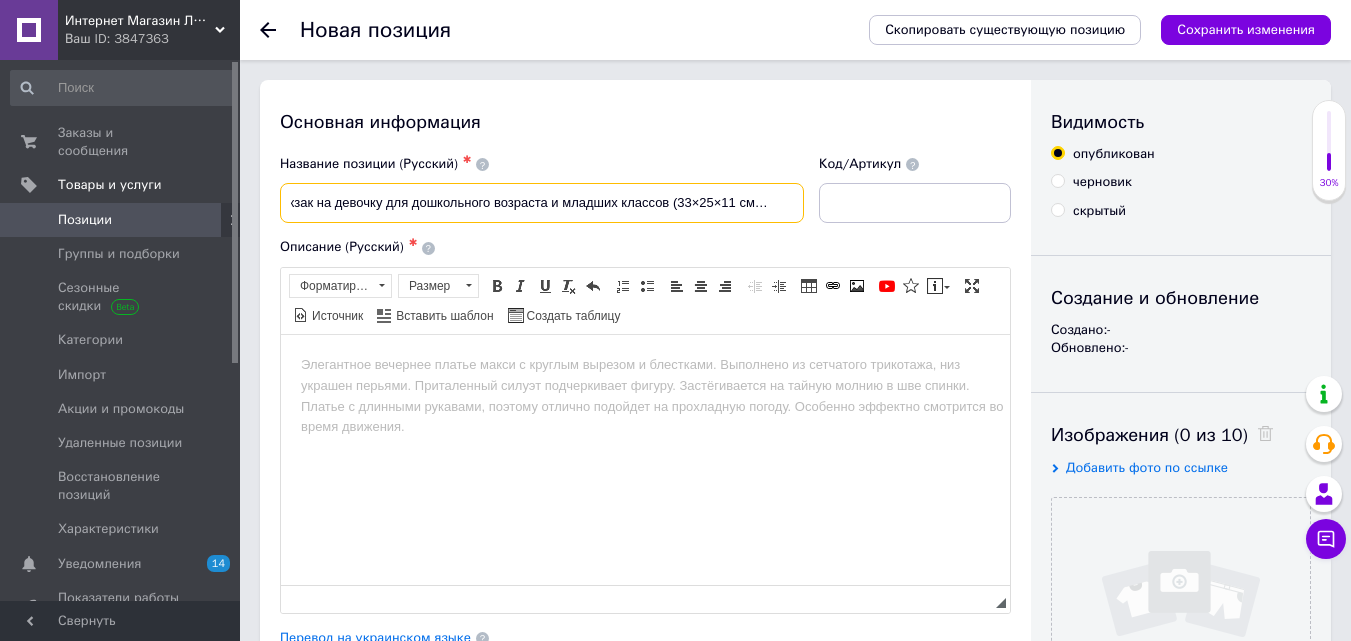 scroll, scrollTop: 0, scrollLeft: 28, axis: horizontal 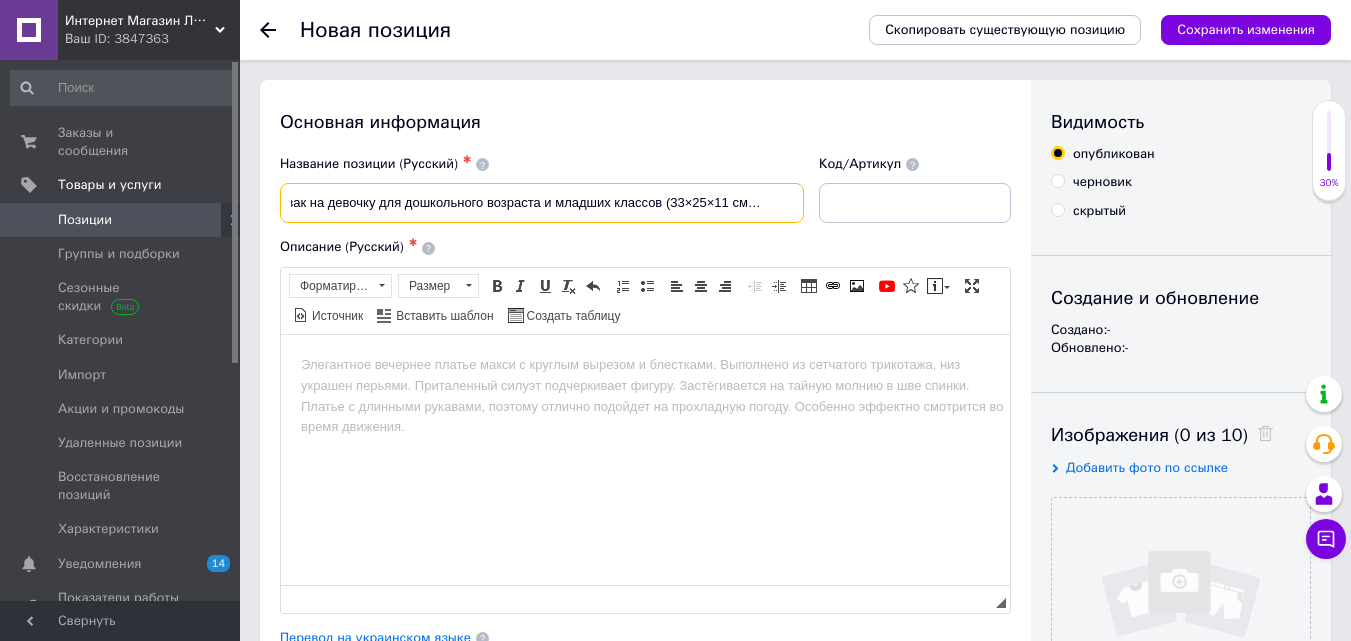 type on "Рюкзак на девочку для дошкольного возраста и младших классов (33×25×11 см) - 3259" 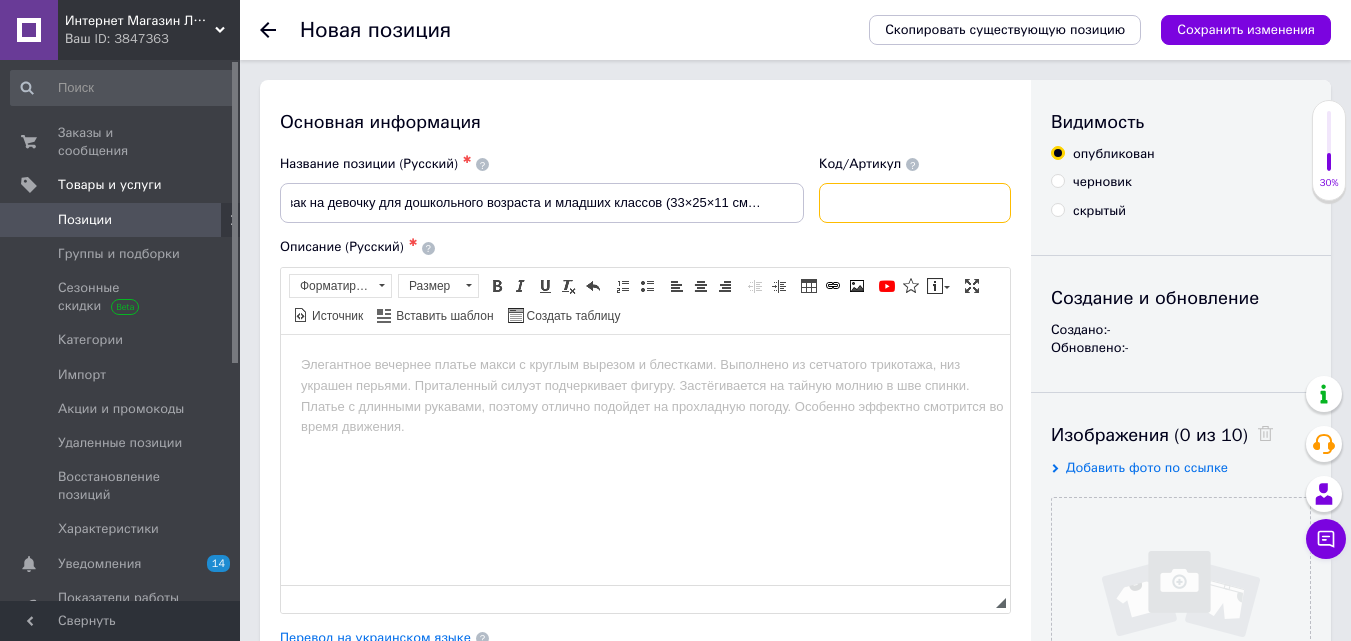 scroll, scrollTop: 0, scrollLeft: 0, axis: both 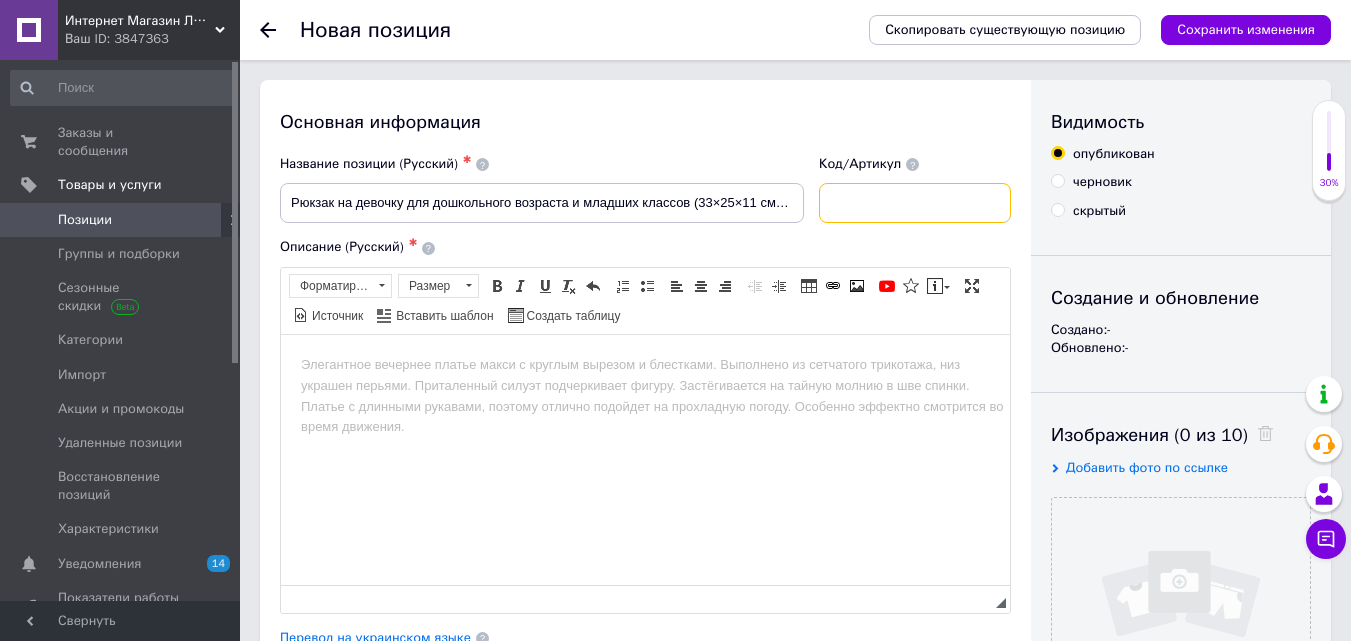 click at bounding box center [915, 203] 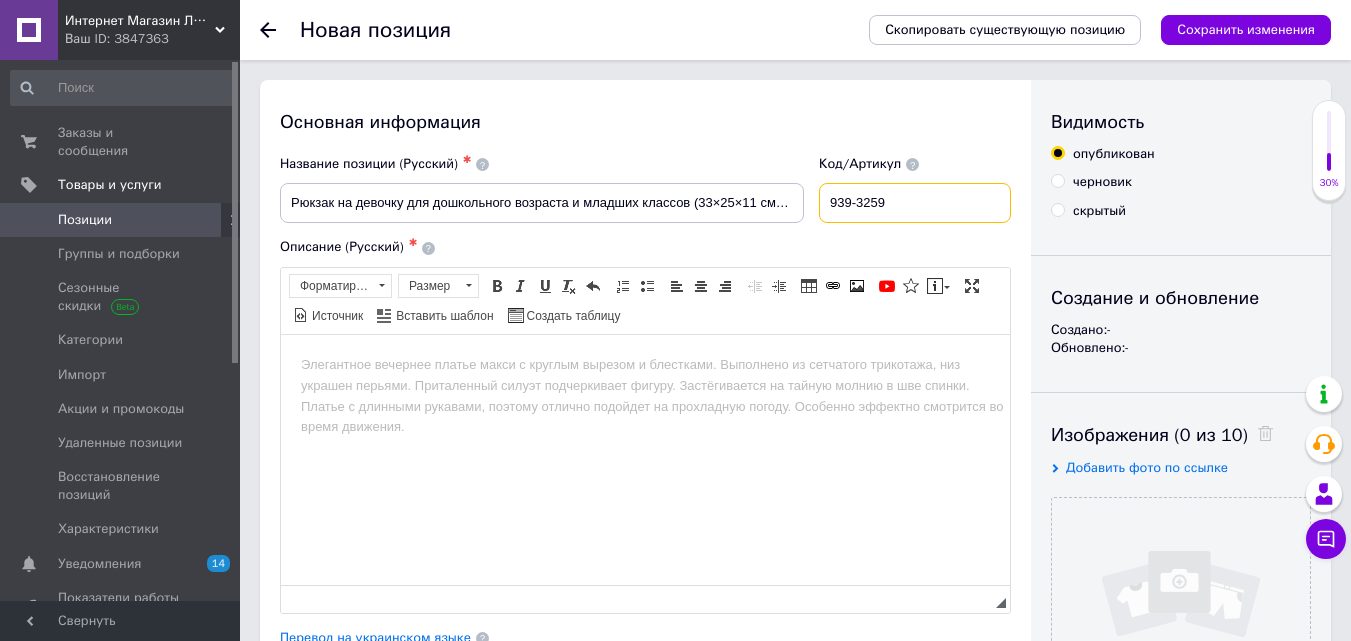type on "939-3259" 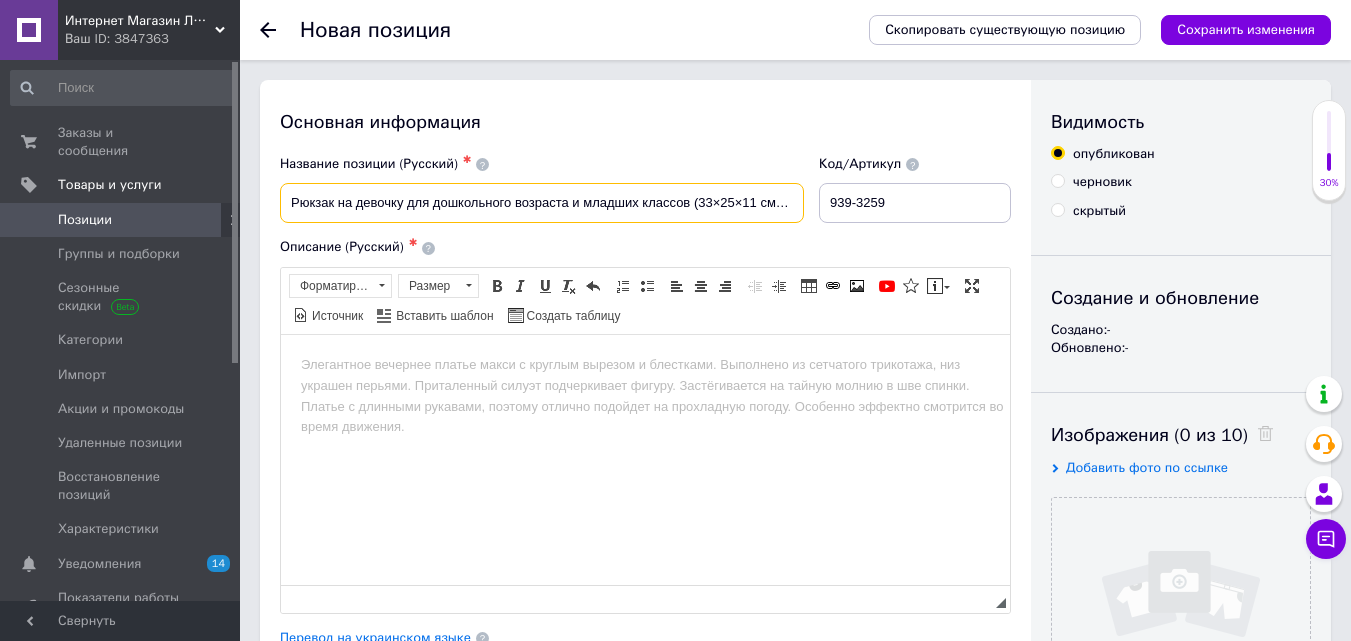 scroll, scrollTop: 0, scrollLeft: 29, axis: horizontal 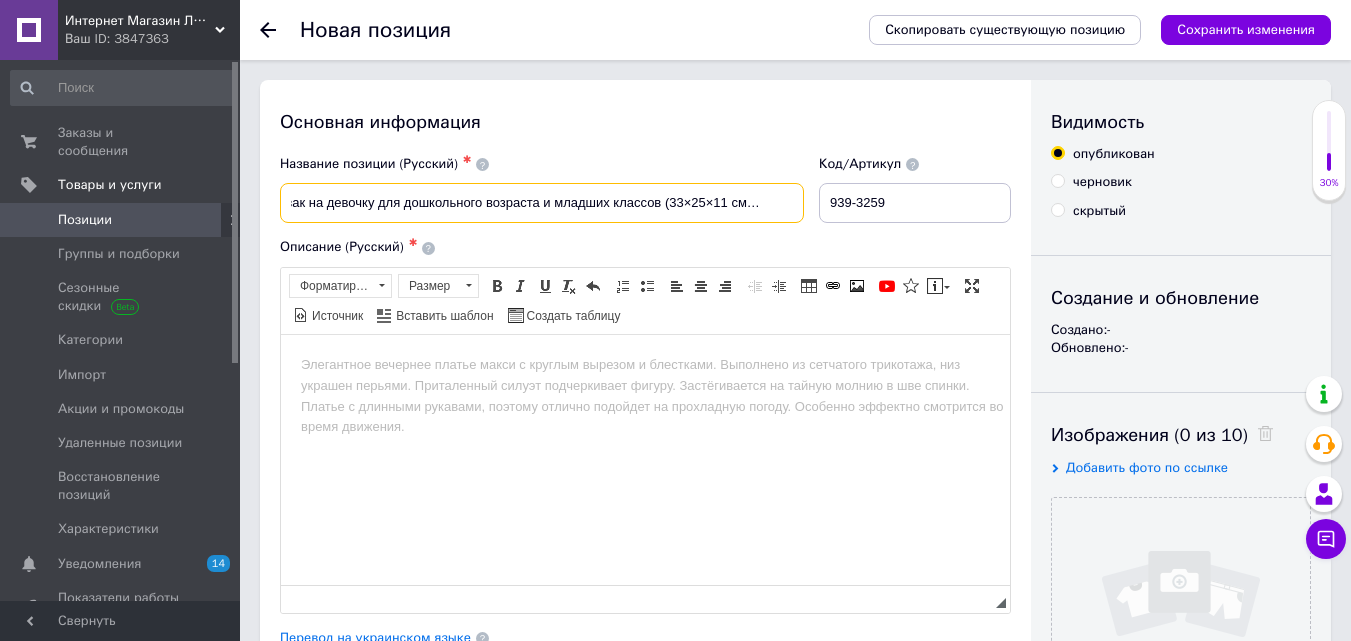 drag, startPoint x: 733, startPoint y: 201, endPoint x: 840, endPoint y: 216, distance: 108.04629 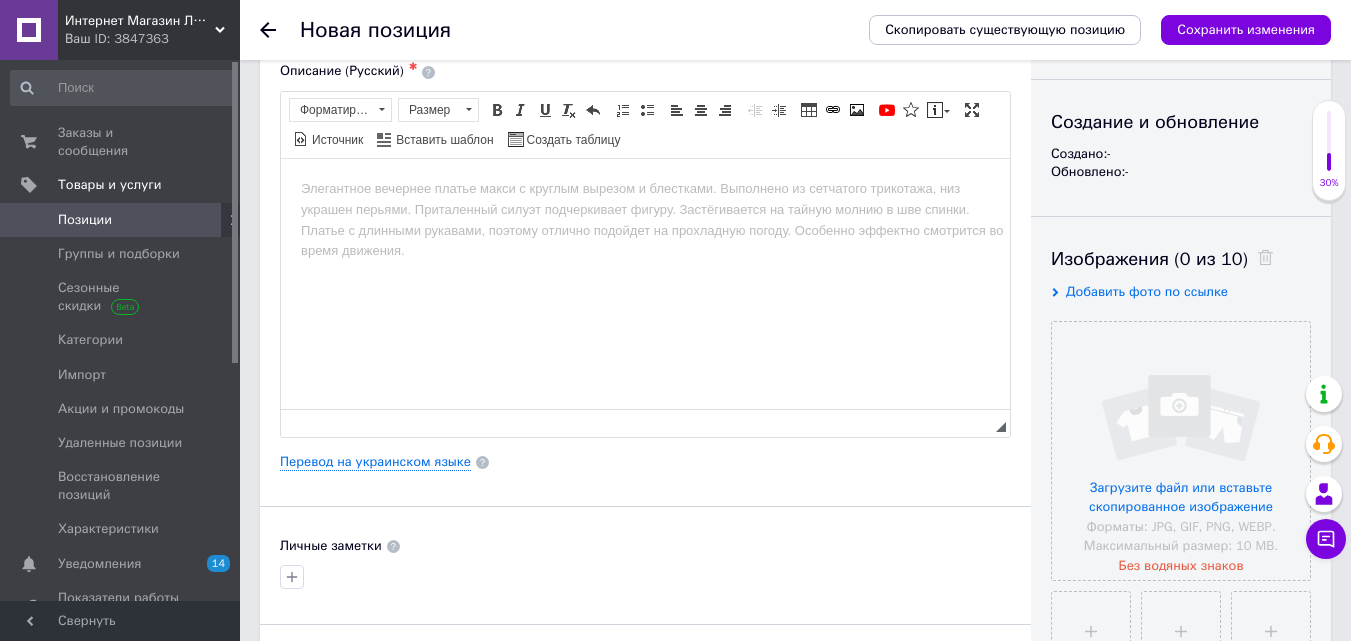 scroll, scrollTop: 200, scrollLeft: 0, axis: vertical 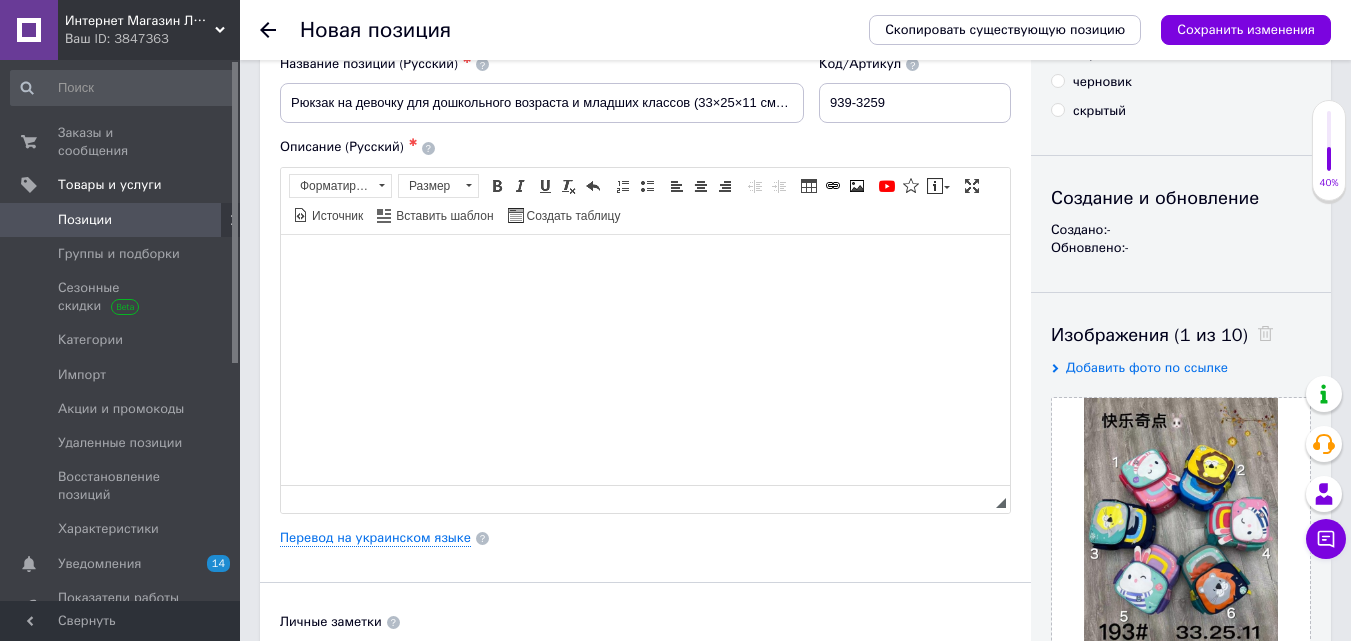 click at bounding box center (645, 264) 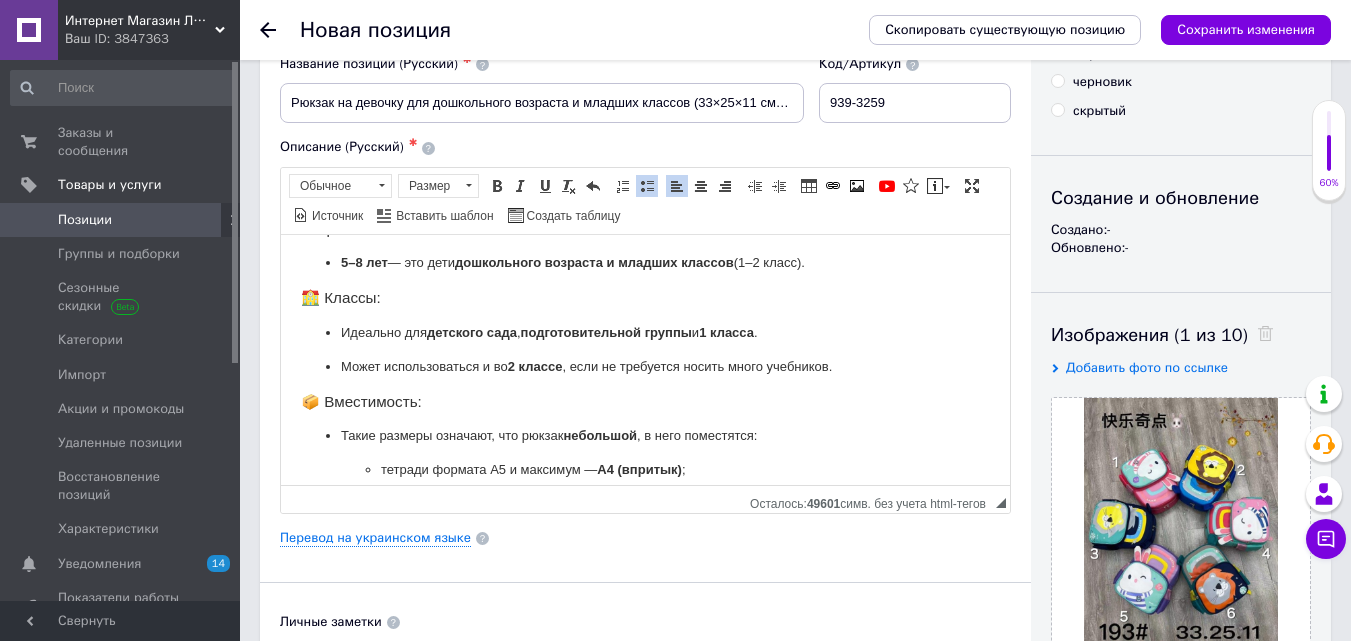 scroll, scrollTop: 0, scrollLeft: 0, axis: both 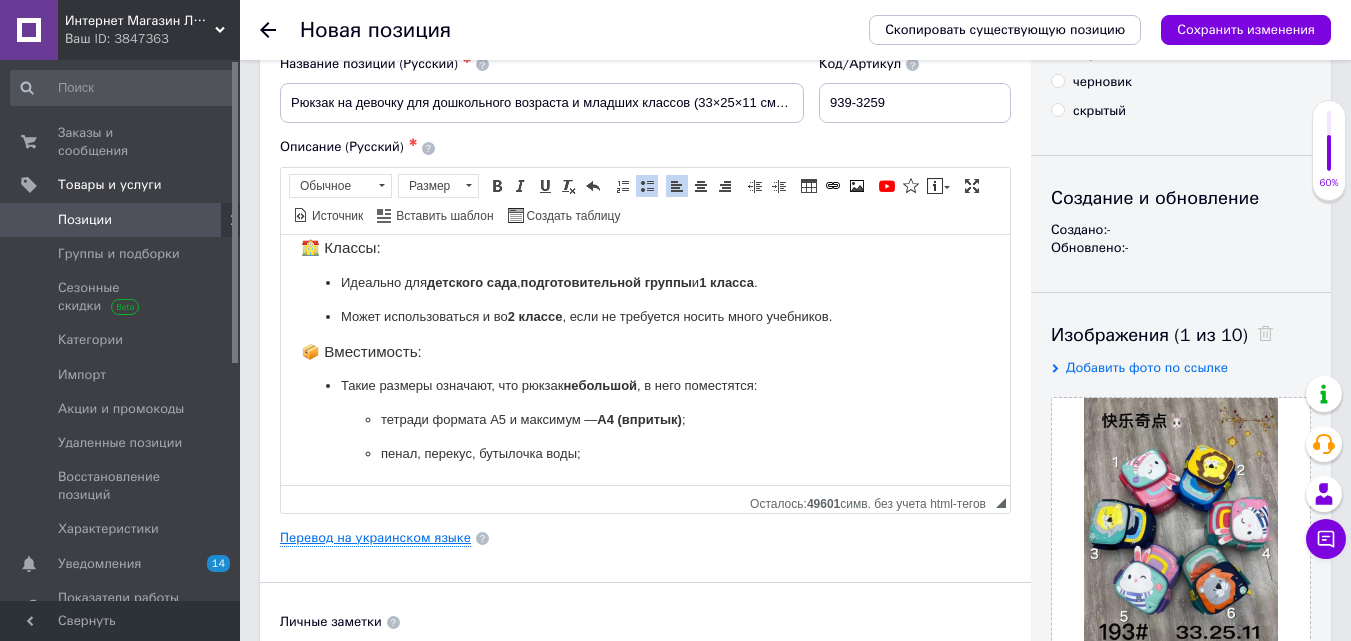click on "Перевод на украинском языке" at bounding box center (375, 538) 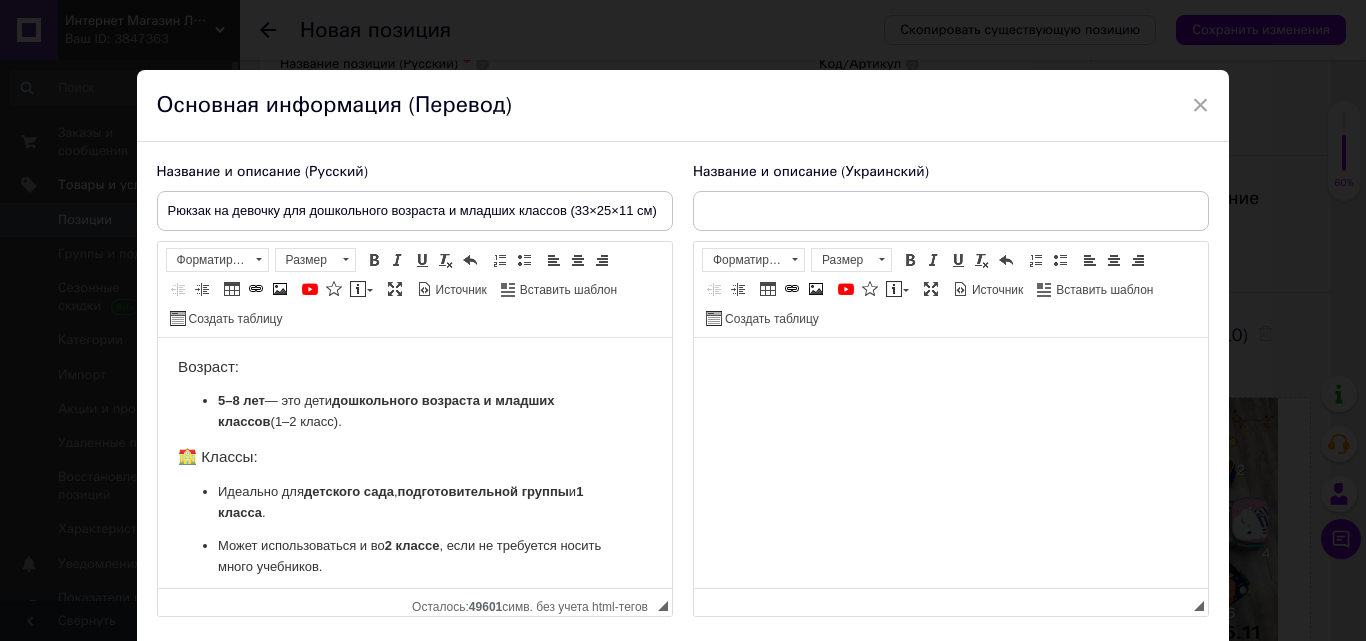 scroll, scrollTop: 0, scrollLeft: 0, axis: both 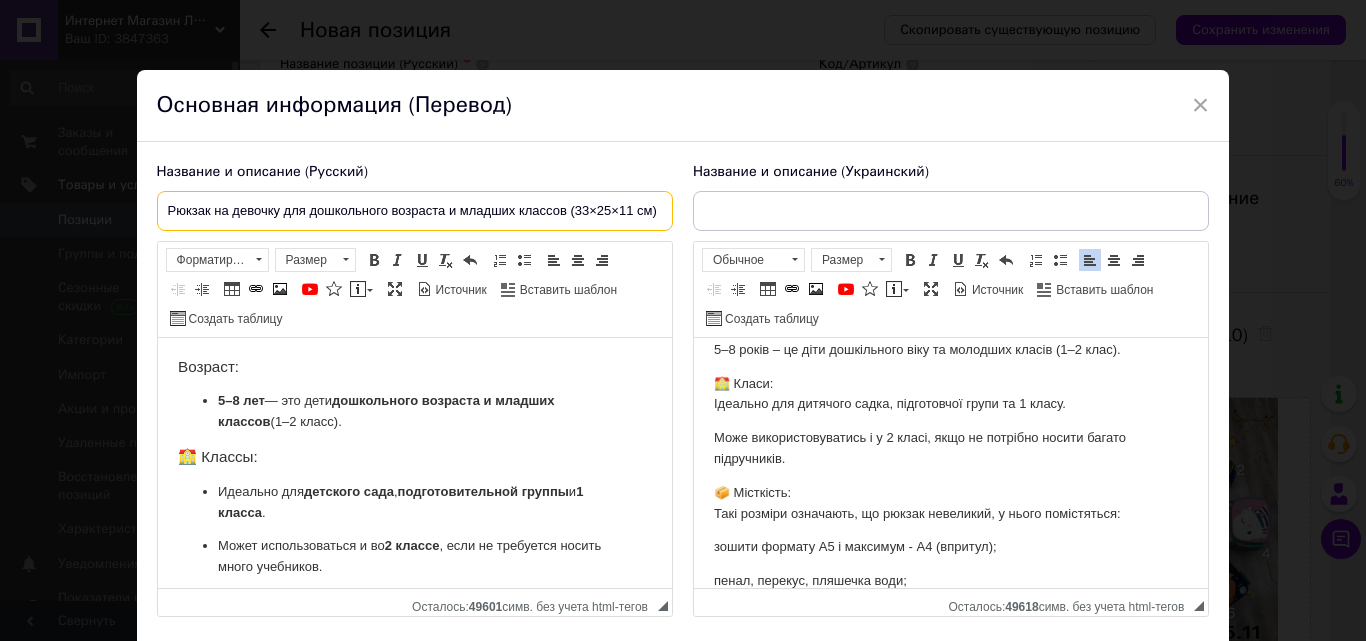 click on "Рюкзак на девочку для дошкольного возраста и младших классов (33×25×11 см) - 3259" at bounding box center [415, 211] 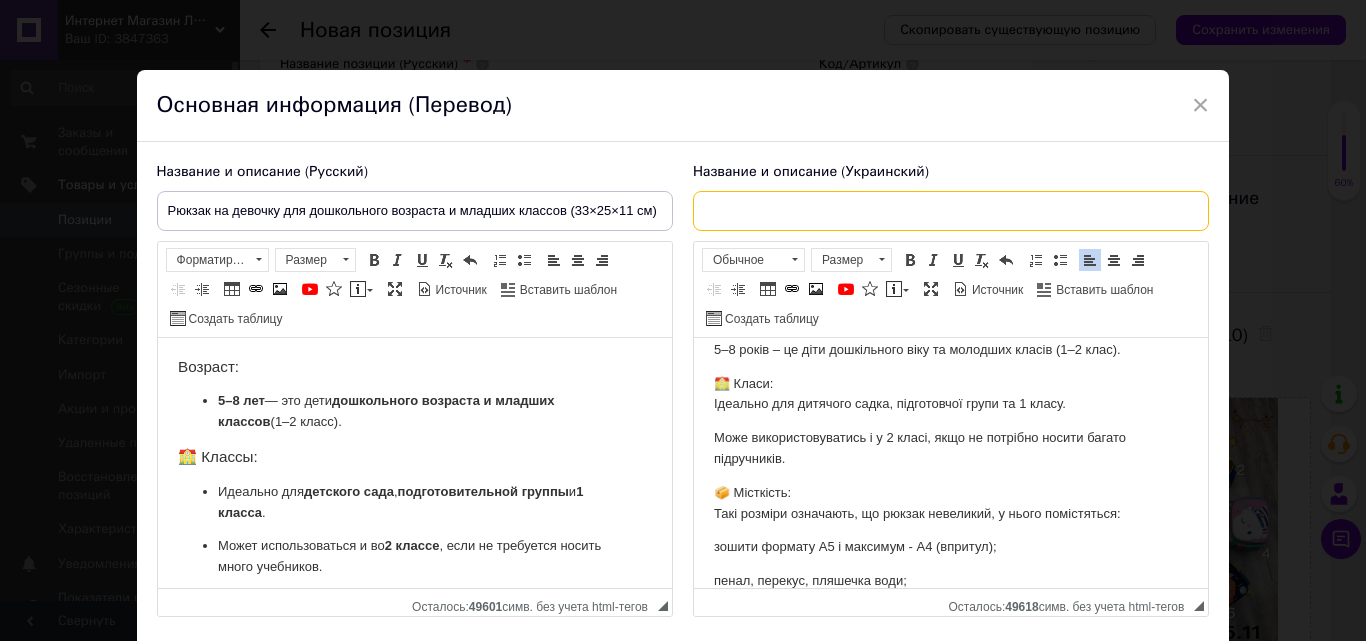 click at bounding box center [951, 211] 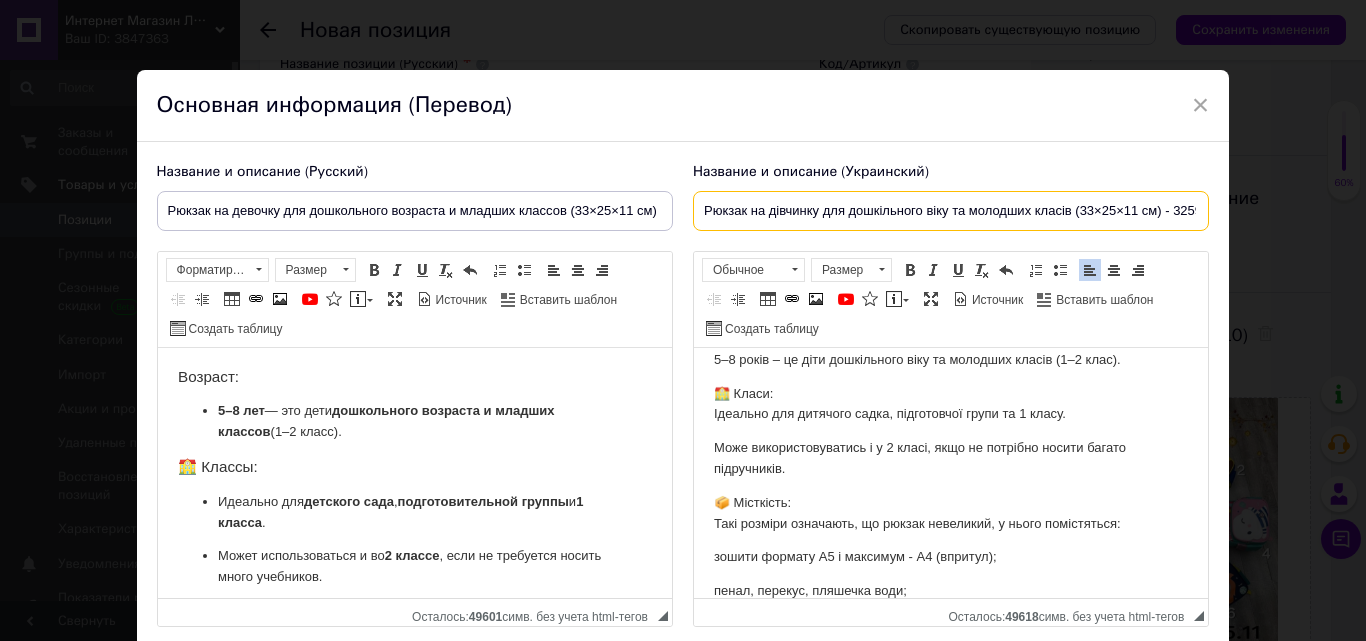scroll, scrollTop: 0, scrollLeft: 7, axis: horizontal 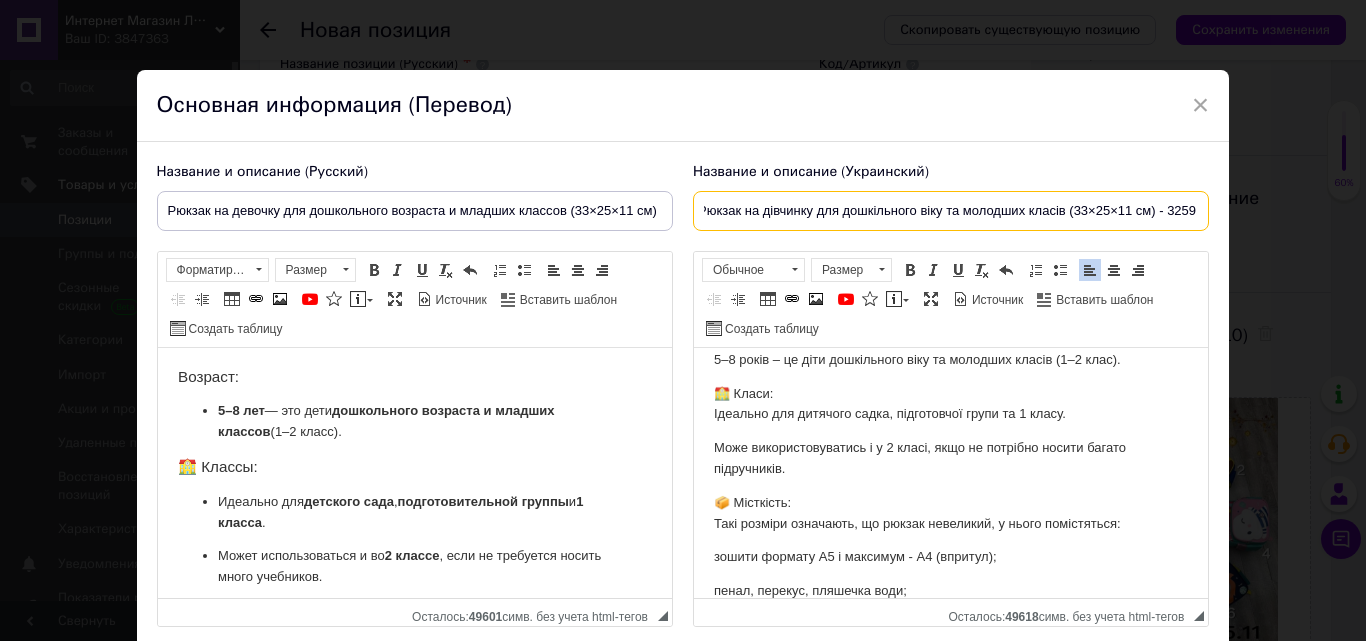 type on "Рюкзак на дівчинку для дошкільного віку та молодших класів (33×25×11 см) - 3259" 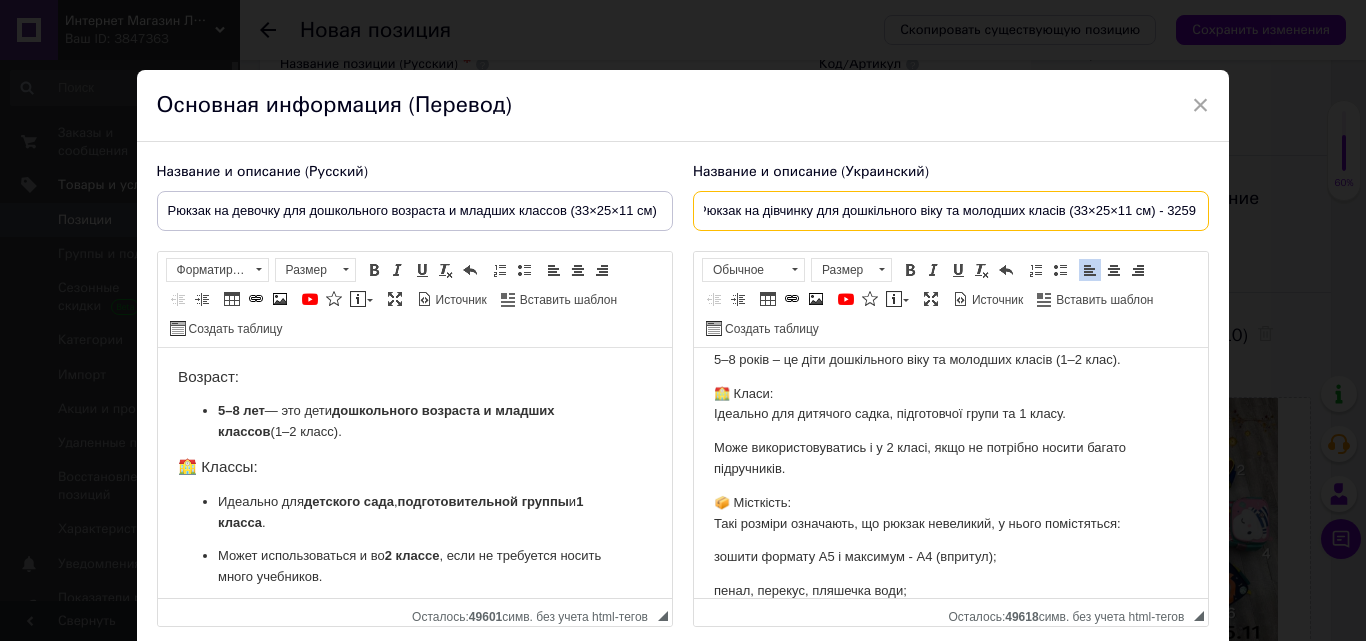 scroll, scrollTop: 0, scrollLeft: 0, axis: both 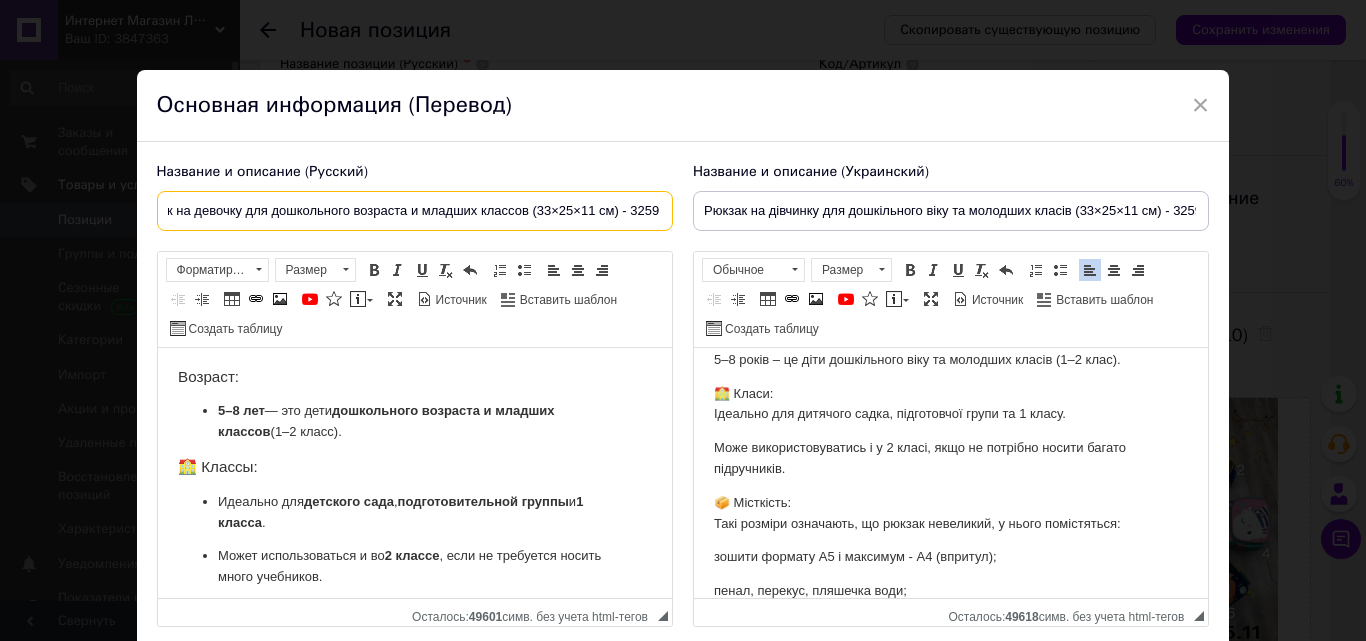 drag, startPoint x: 596, startPoint y: 220, endPoint x: 676, endPoint y: 218, distance: 80.024994 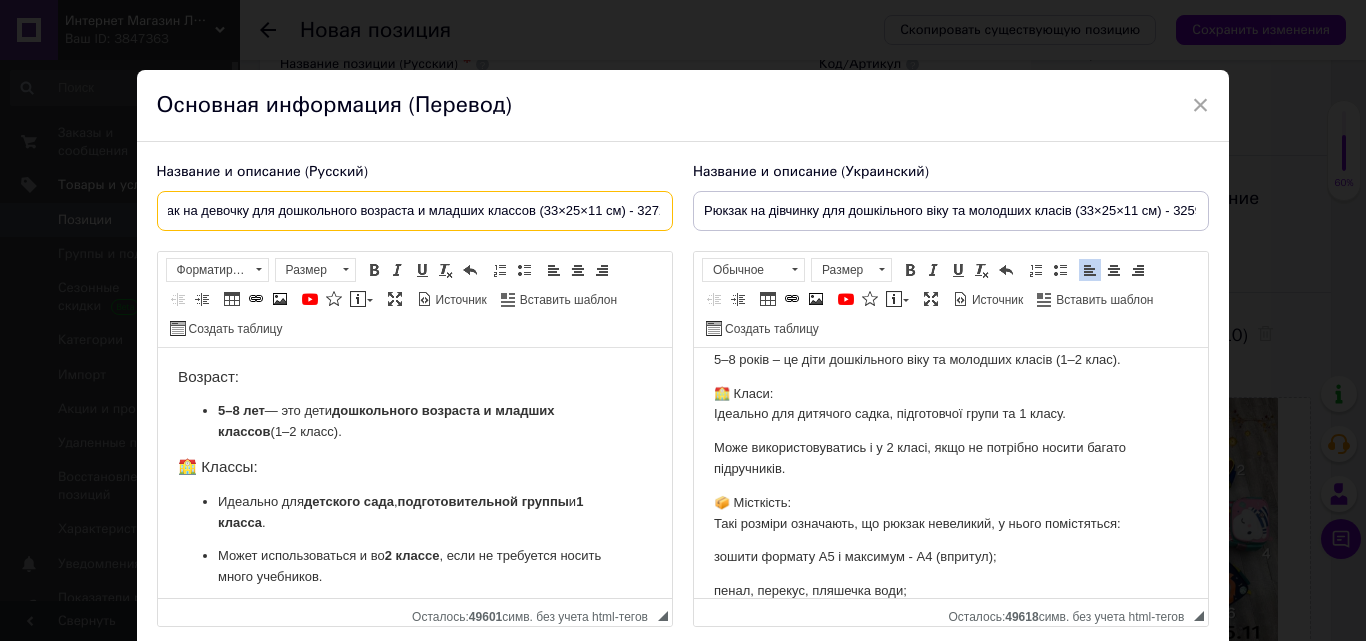 scroll, scrollTop: 0, scrollLeft: 38, axis: horizontal 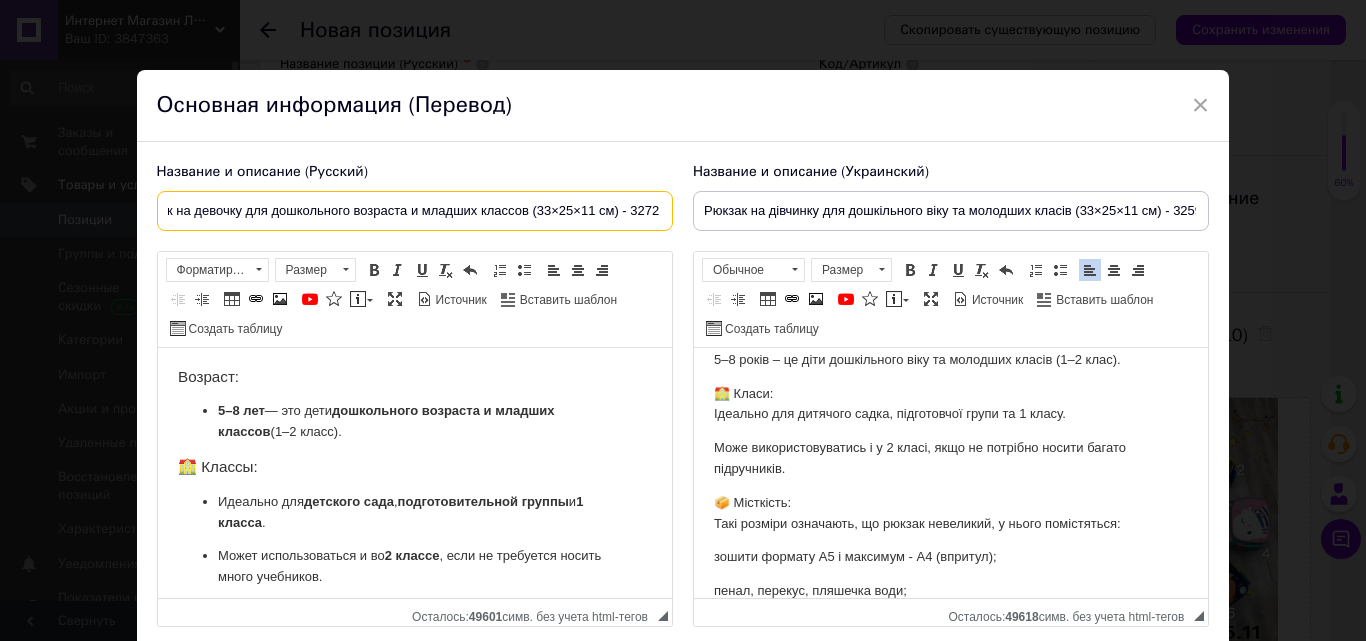type on "Рюкзак на девочку для дошкольного возраста и младших классов (33×25×11 см) - 3272" 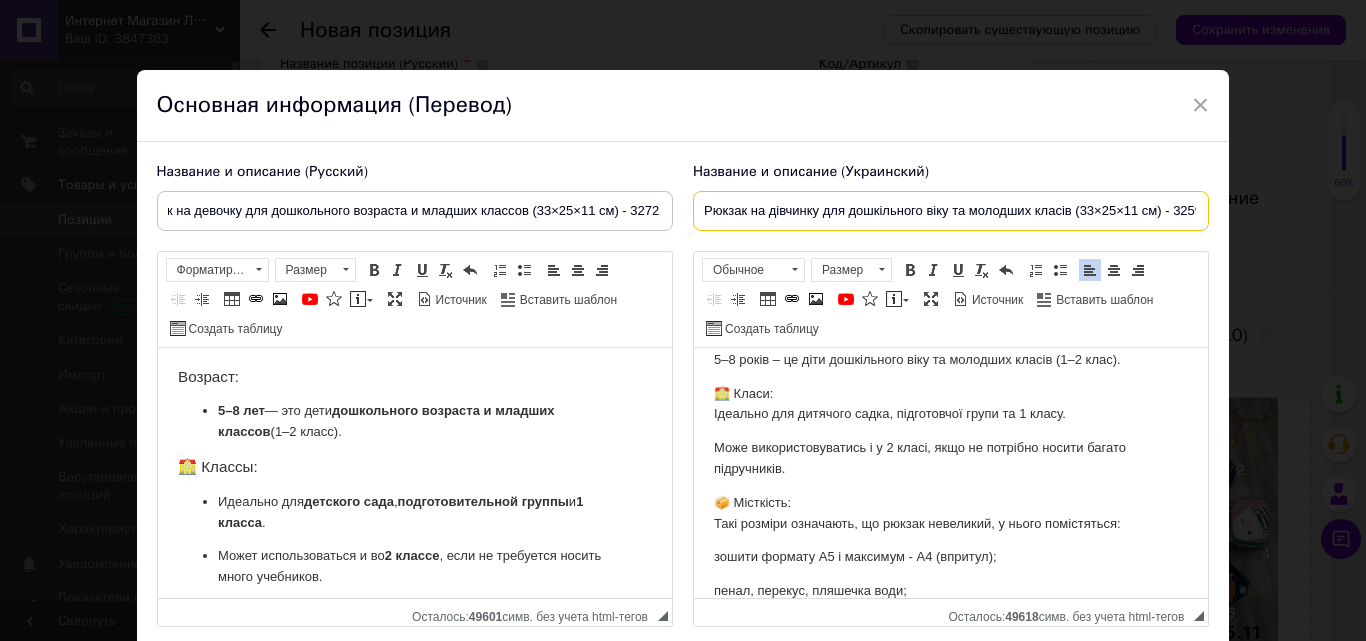 scroll, scrollTop: 0, scrollLeft: 0, axis: both 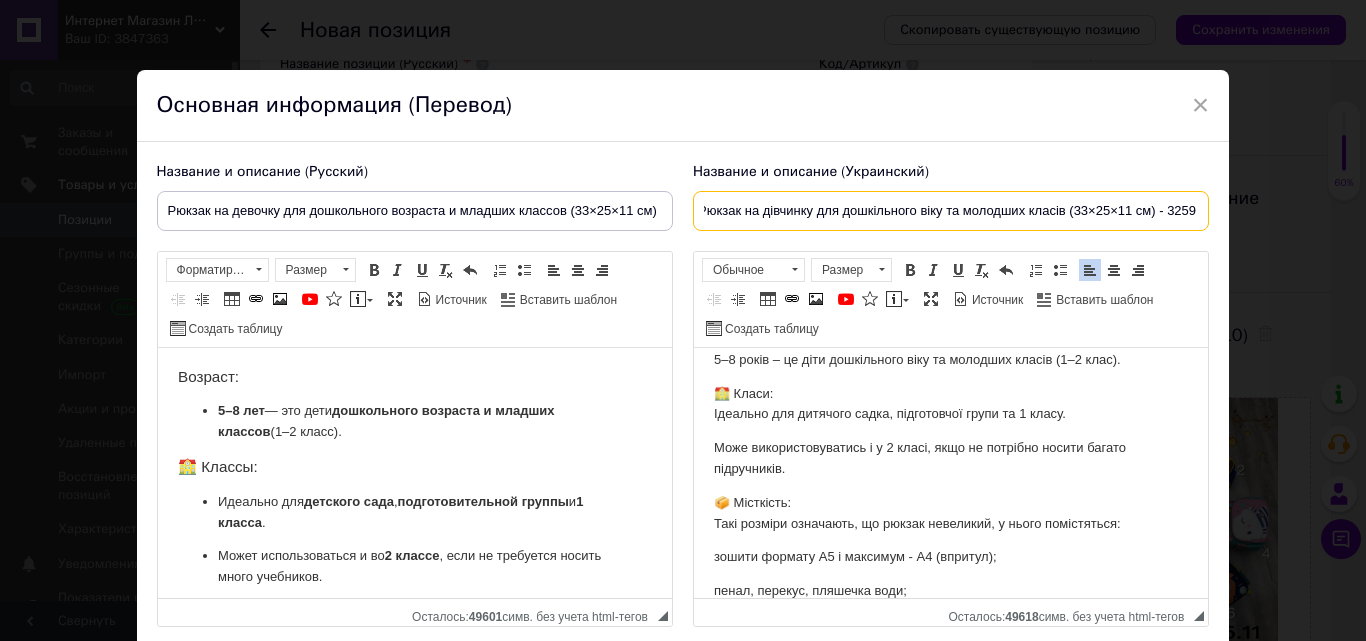 drag, startPoint x: 1153, startPoint y: 209, endPoint x: 1213, endPoint y: 203, distance: 60.299255 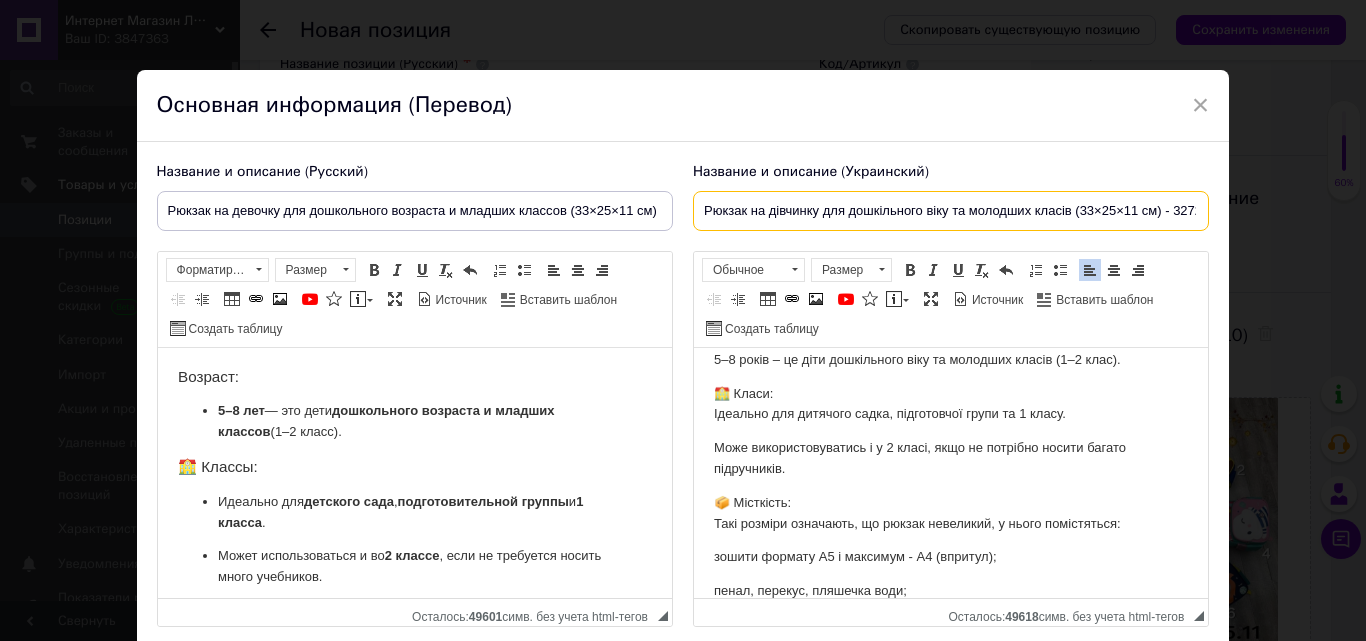 scroll, scrollTop: 0, scrollLeft: 7, axis: horizontal 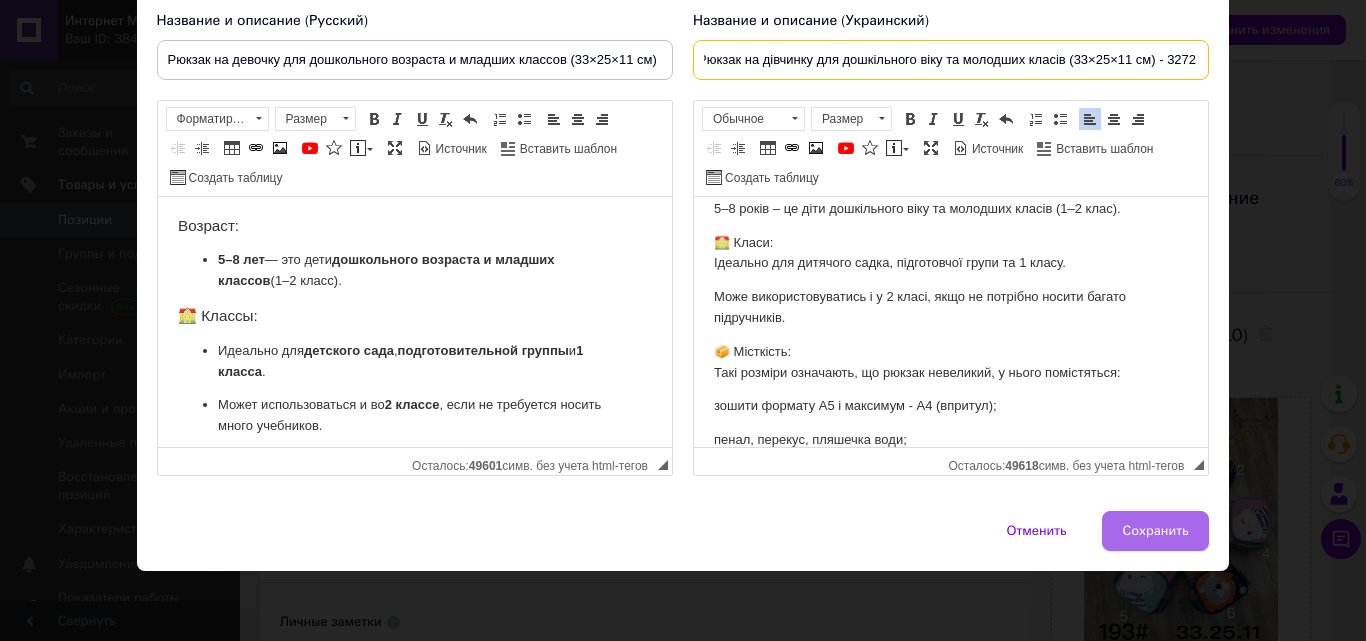 type on "Рюкзак на дівчинку для дошкільного віку та молодших класів (33×25×11 см) - 3272" 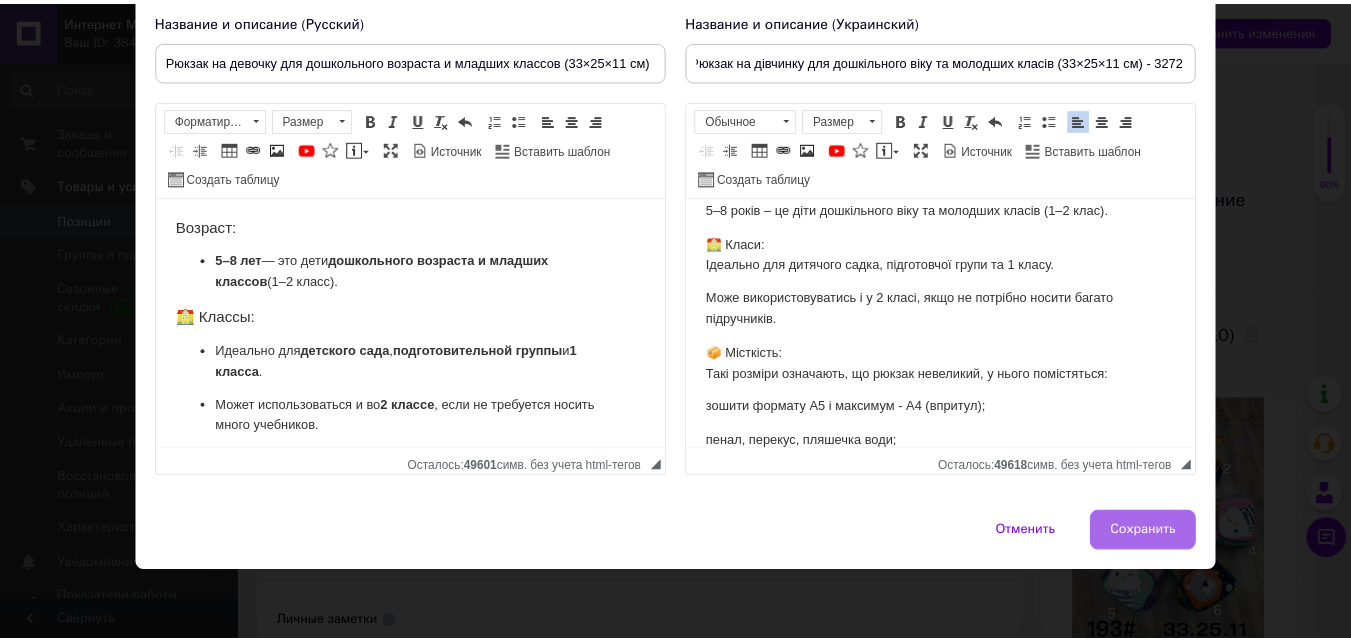 scroll, scrollTop: 0, scrollLeft: 0, axis: both 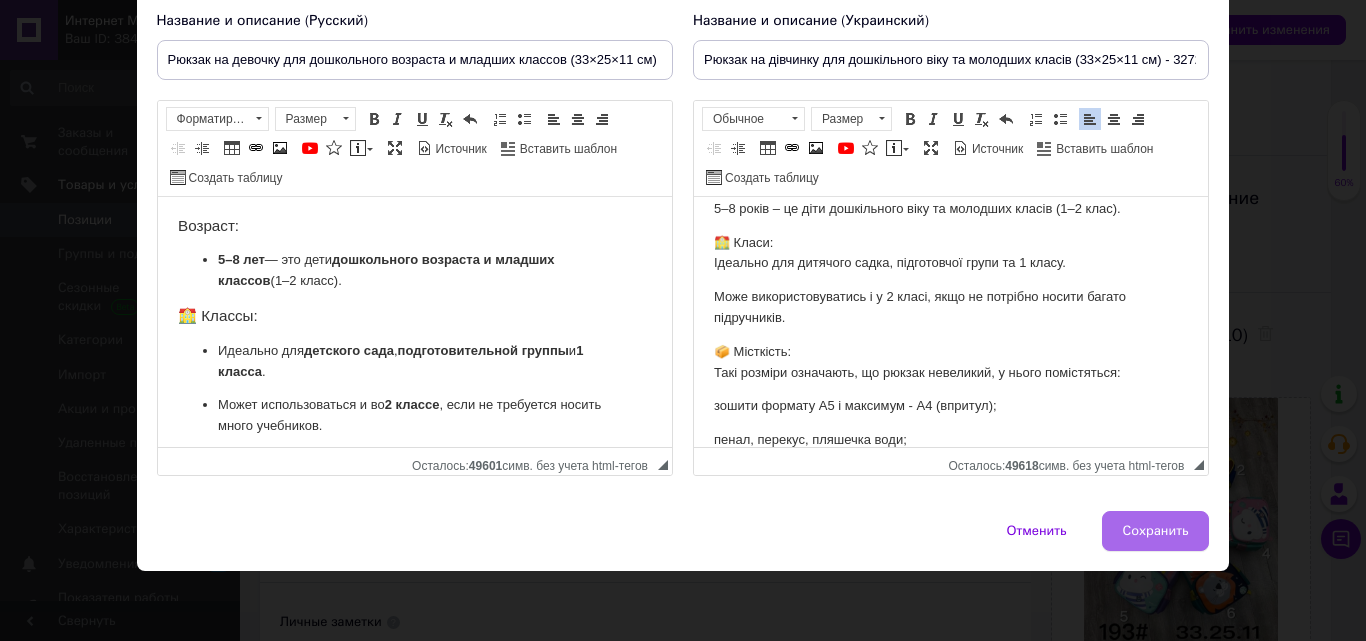 click on "Сохранить" at bounding box center [1156, 531] 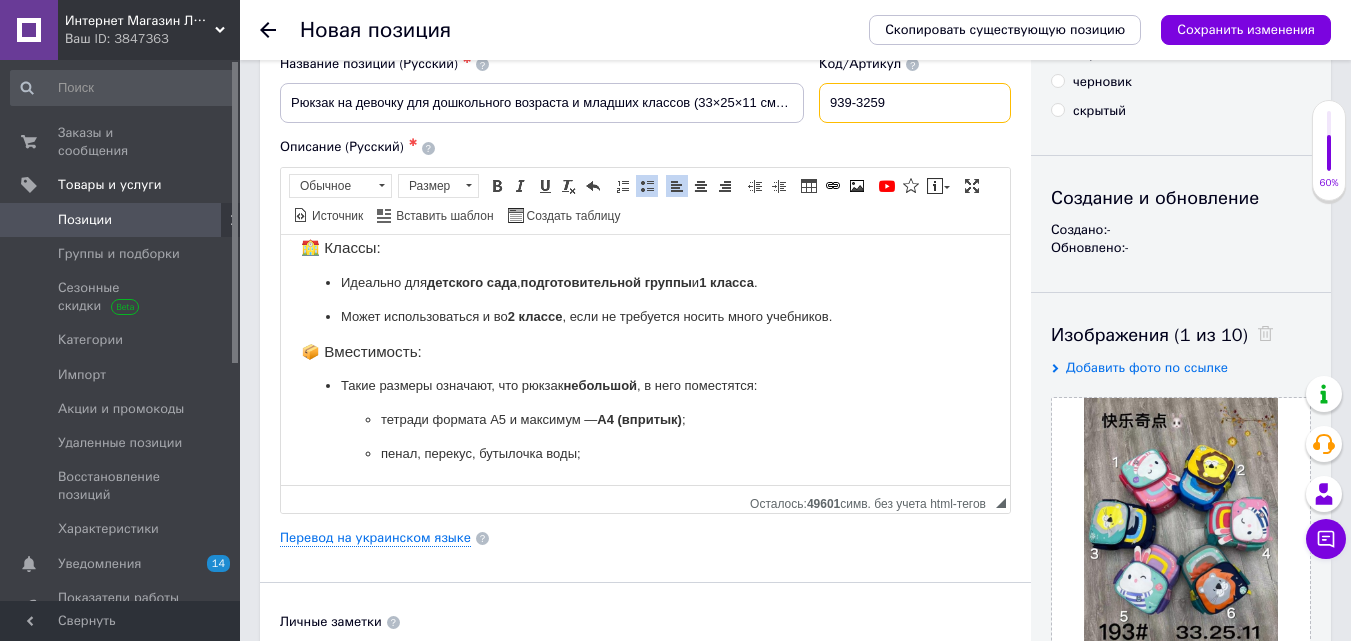 click on "939-3259" at bounding box center [915, 103] 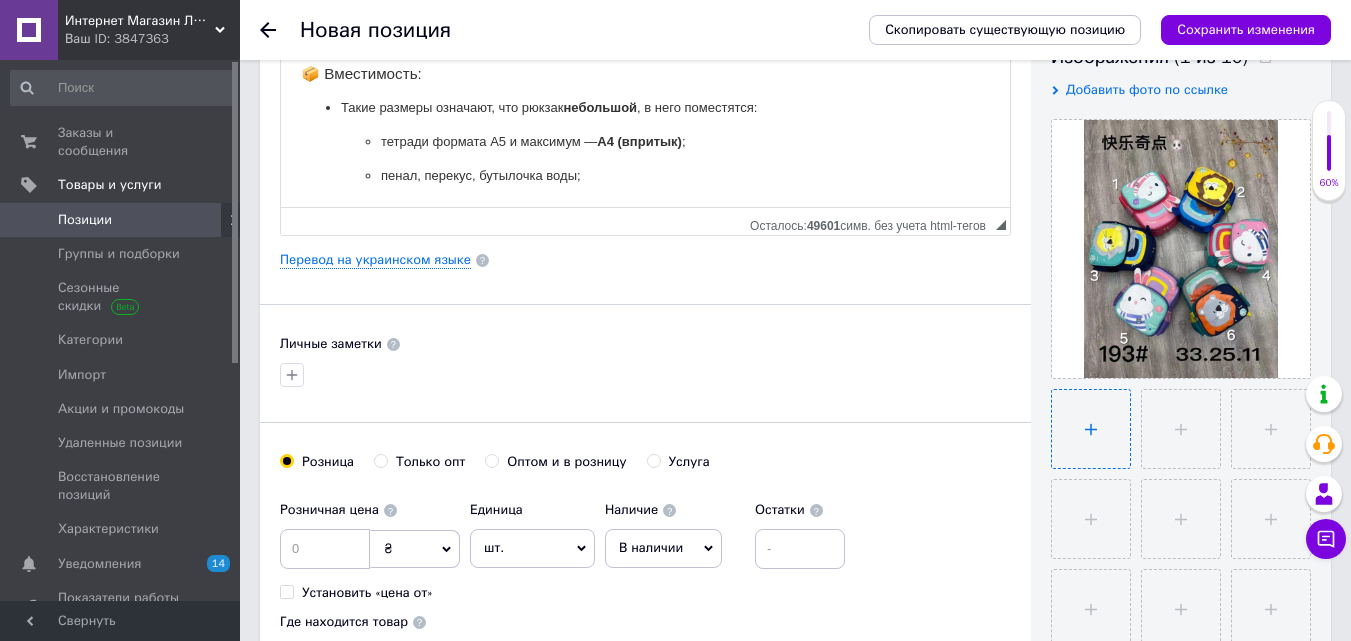 scroll, scrollTop: 500, scrollLeft: 0, axis: vertical 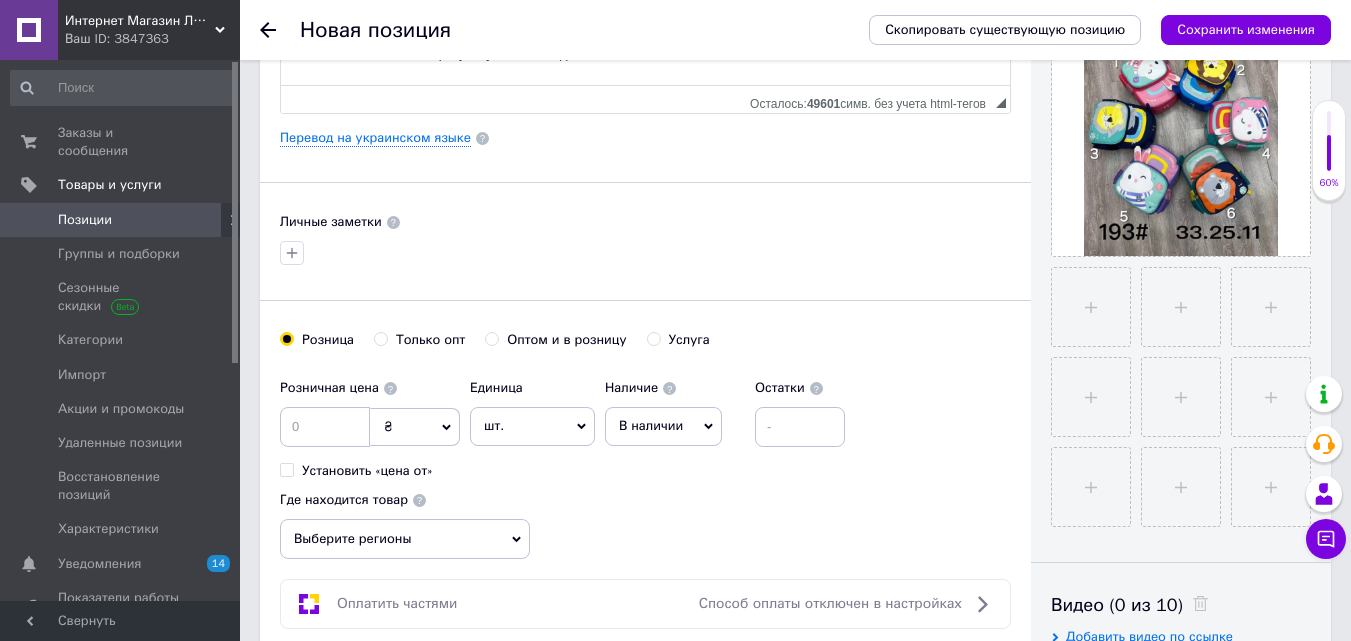 type on "939-3272" 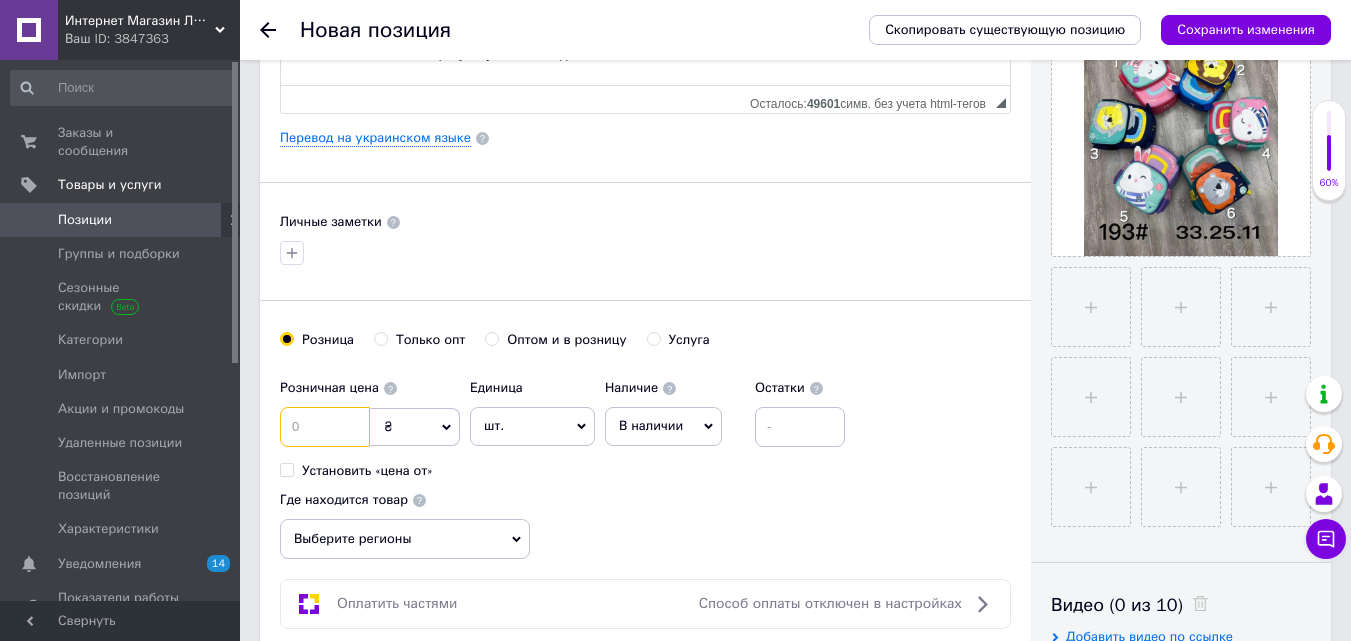 click at bounding box center [325, 427] 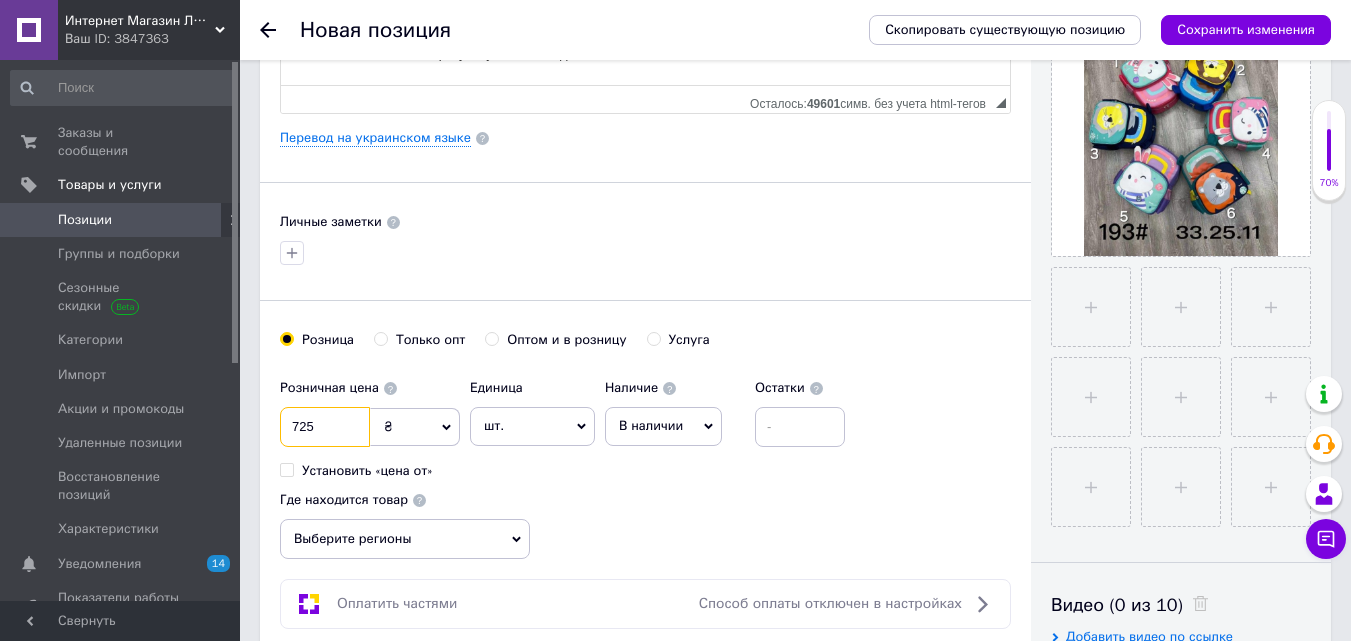 type on "725" 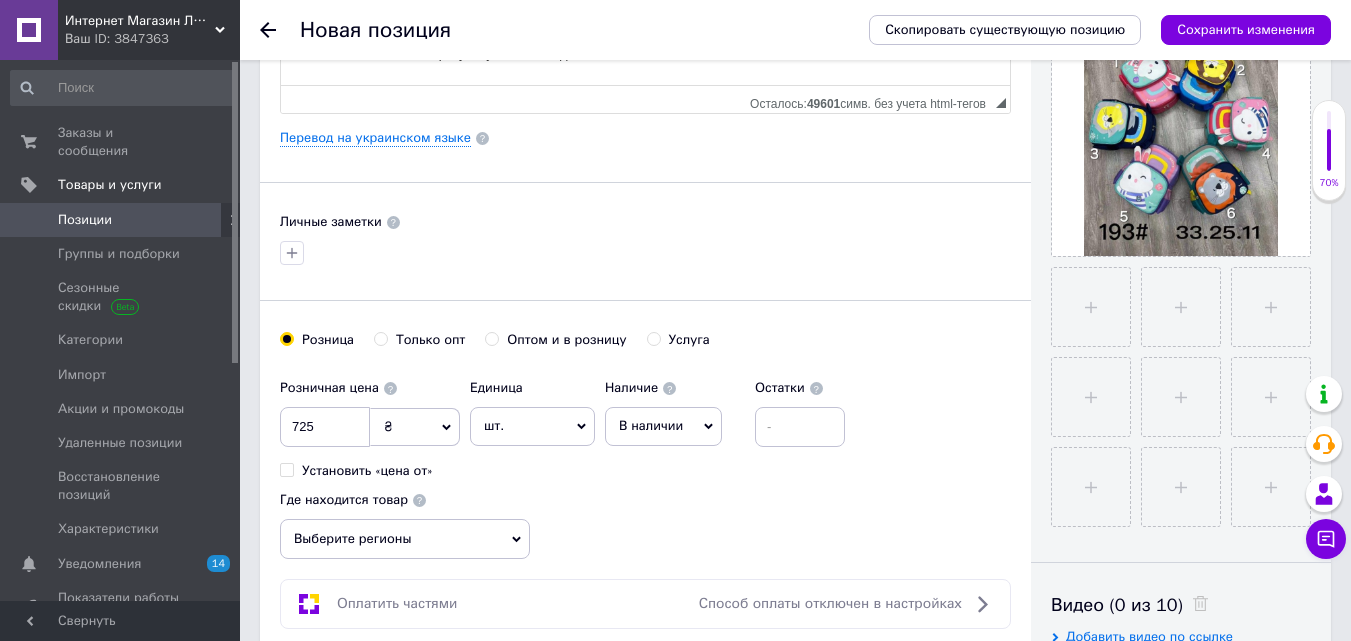 click on "Наличие В наличии Нет в наличии Под заказ Готово к отправке" at bounding box center (675, 407) 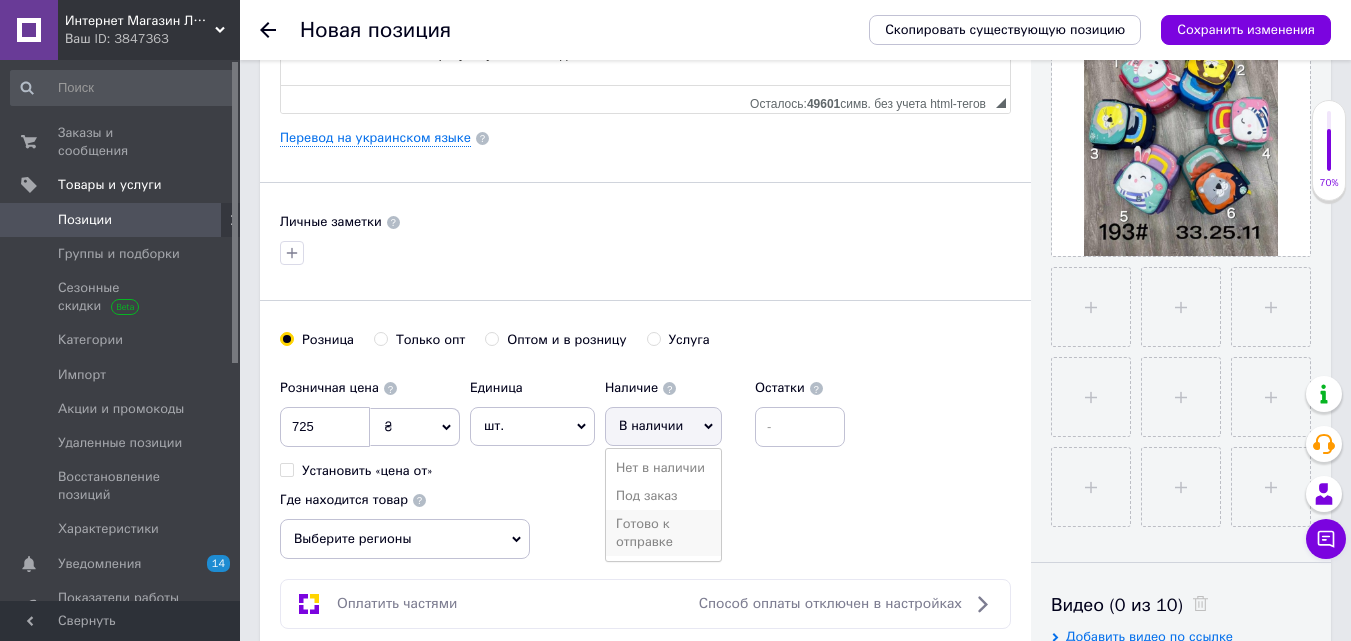 click on "Готово к отправке" at bounding box center [663, 533] 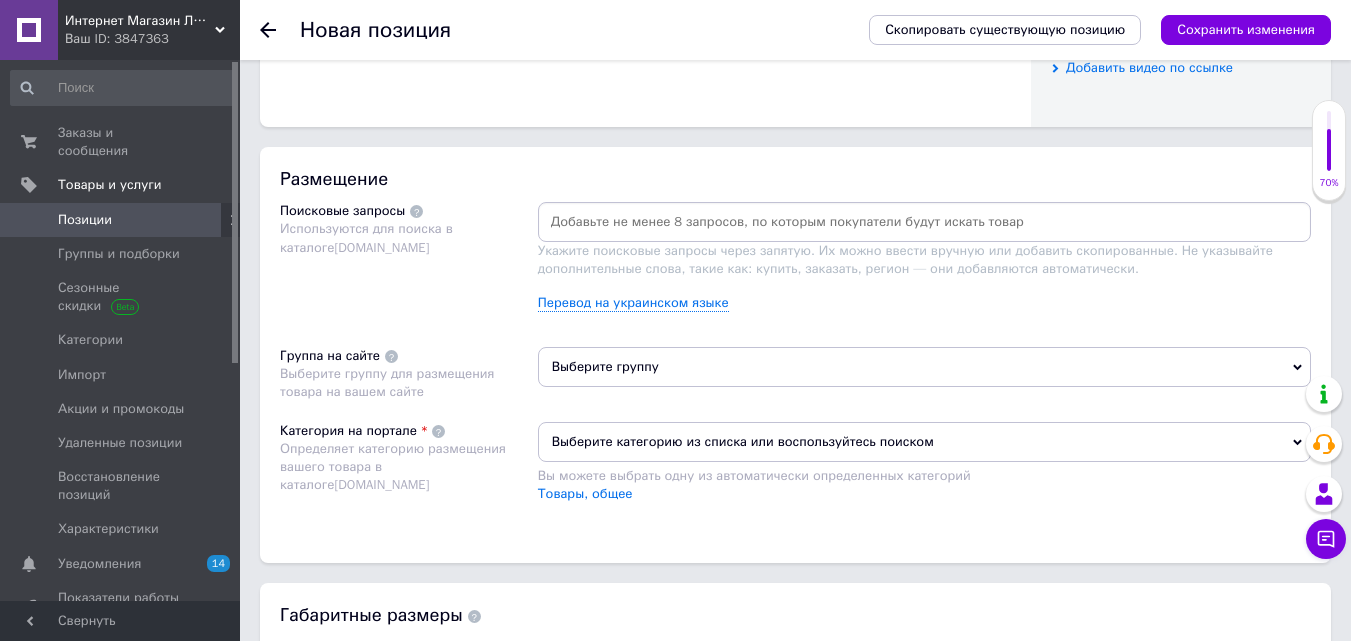 scroll, scrollTop: 1100, scrollLeft: 0, axis: vertical 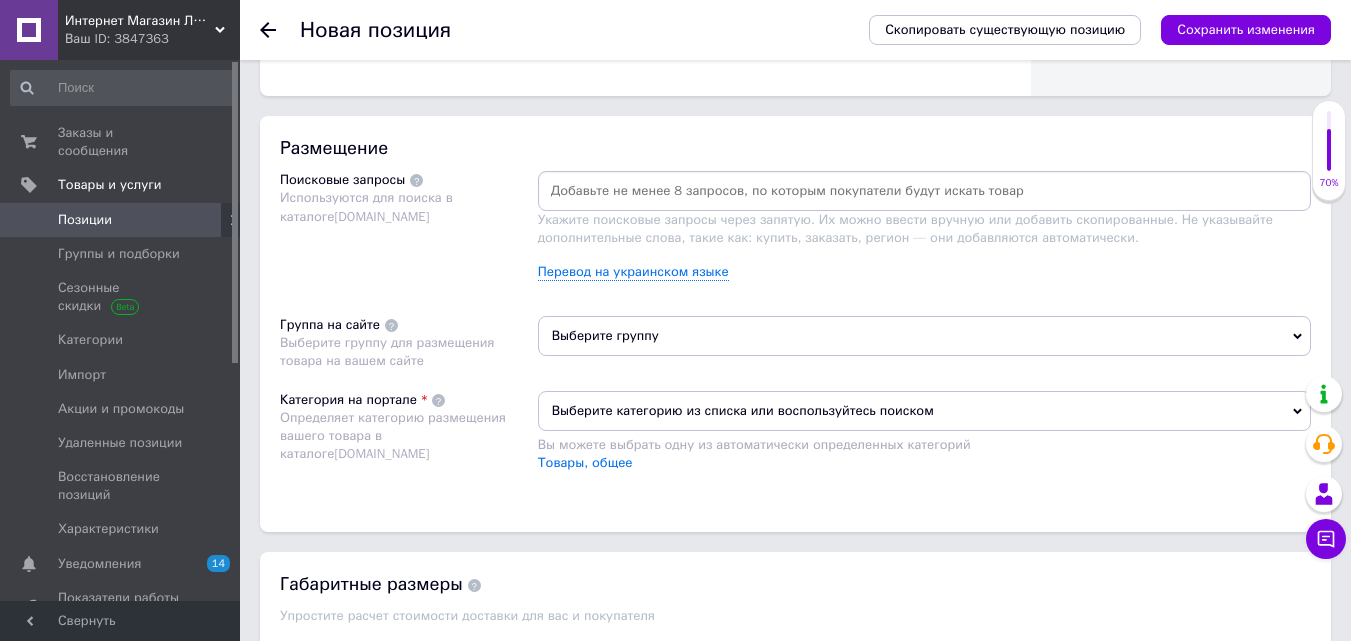 click on "Выберите группу" at bounding box center (924, 336) 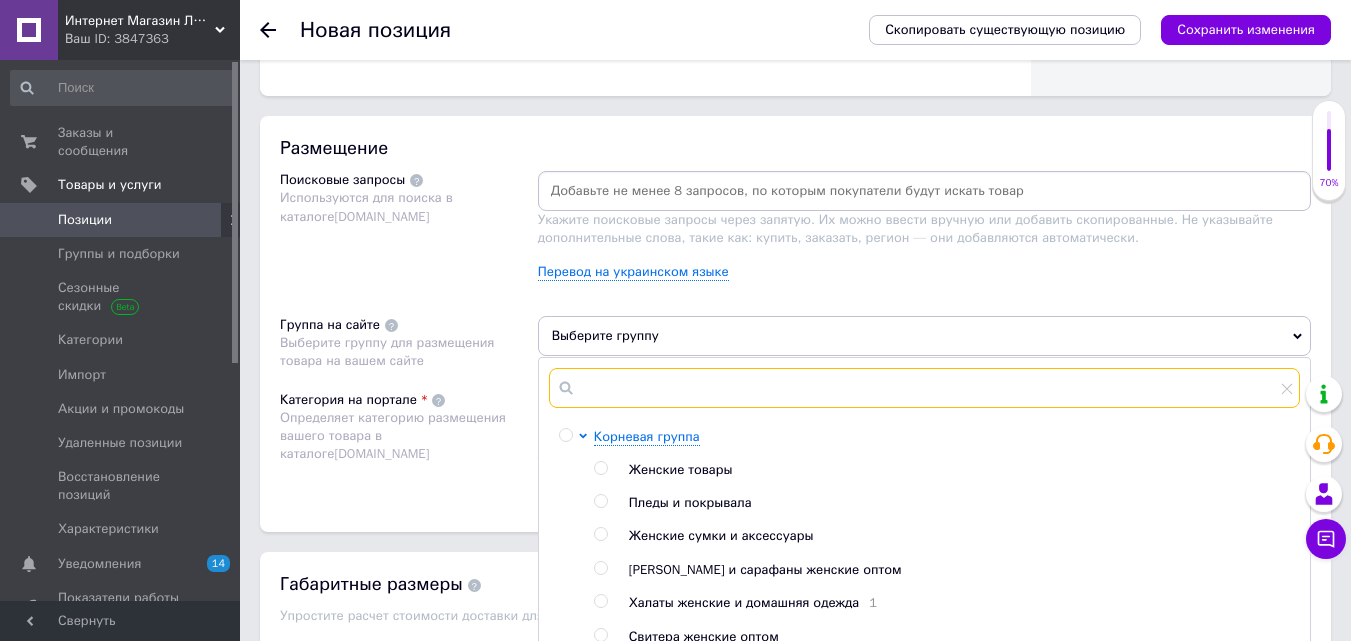 click at bounding box center (924, 388) 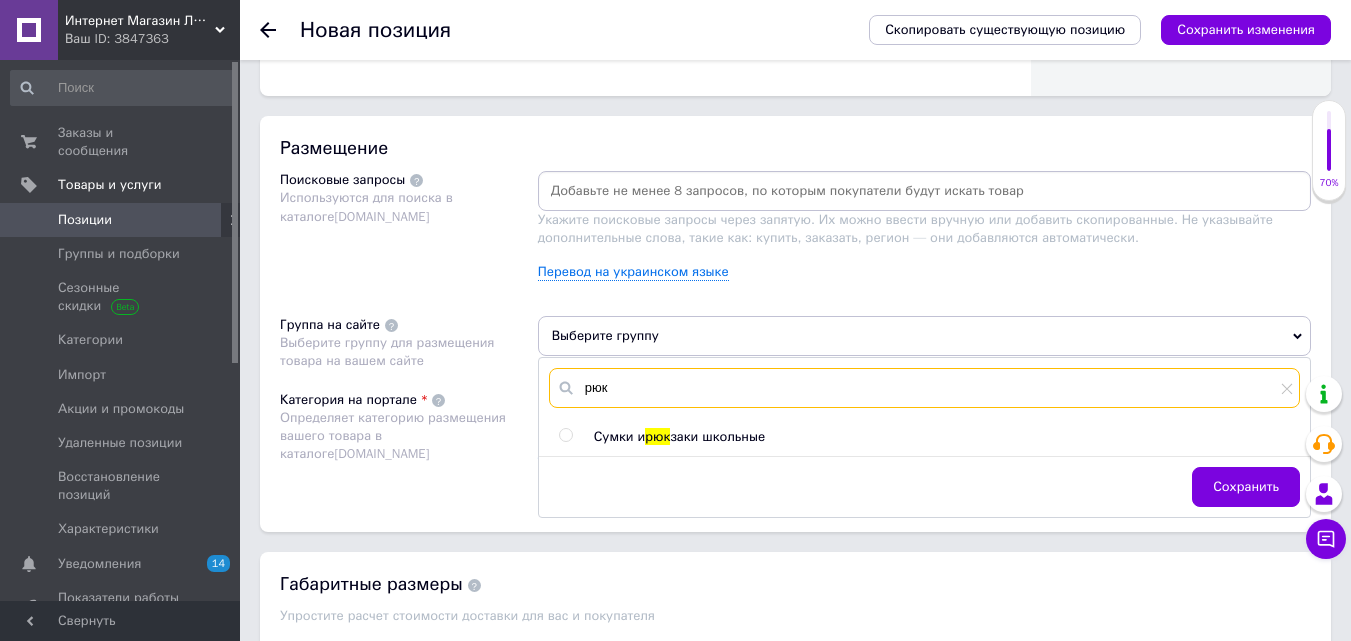type on "рюк" 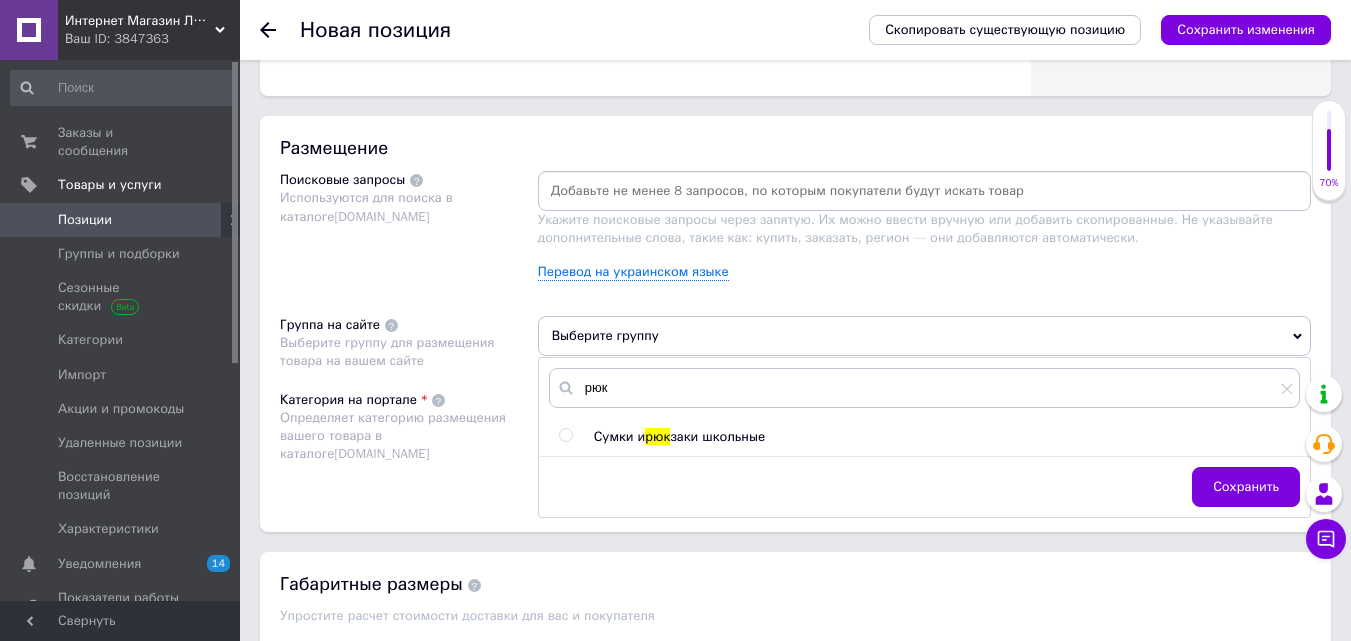click at bounding box center [569, 437] 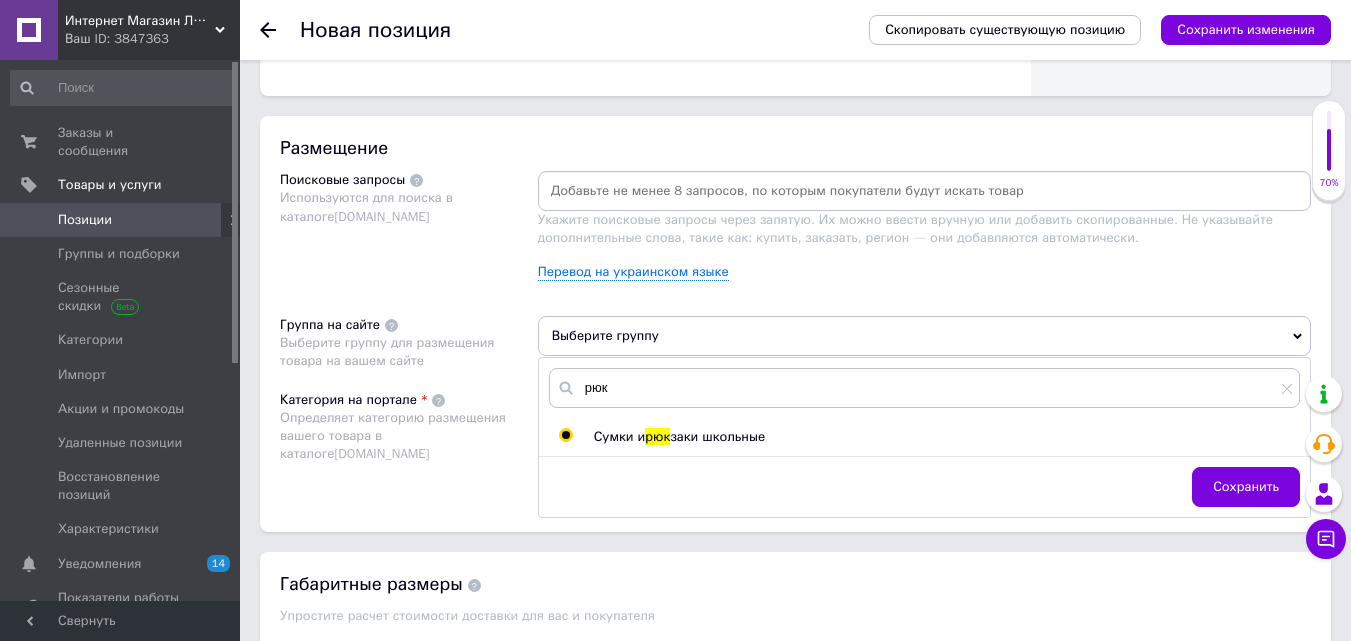 radio on "true" 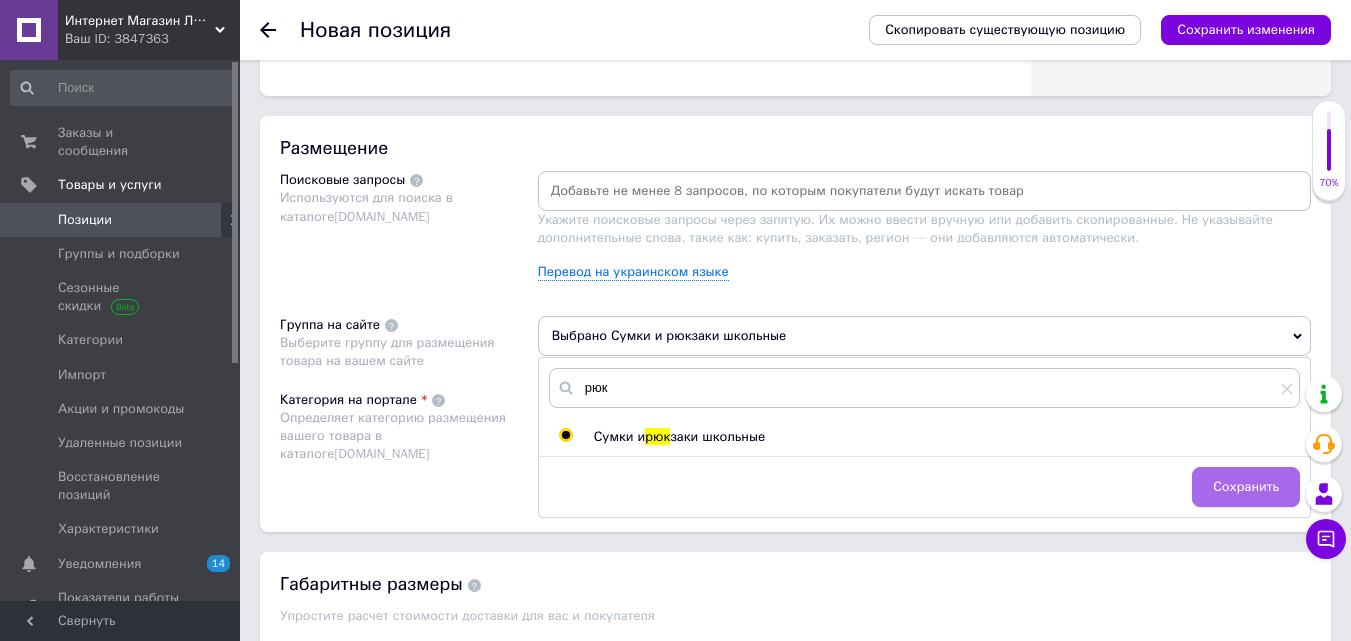 click on "Сохранить" at bounding box center [1246, 487] 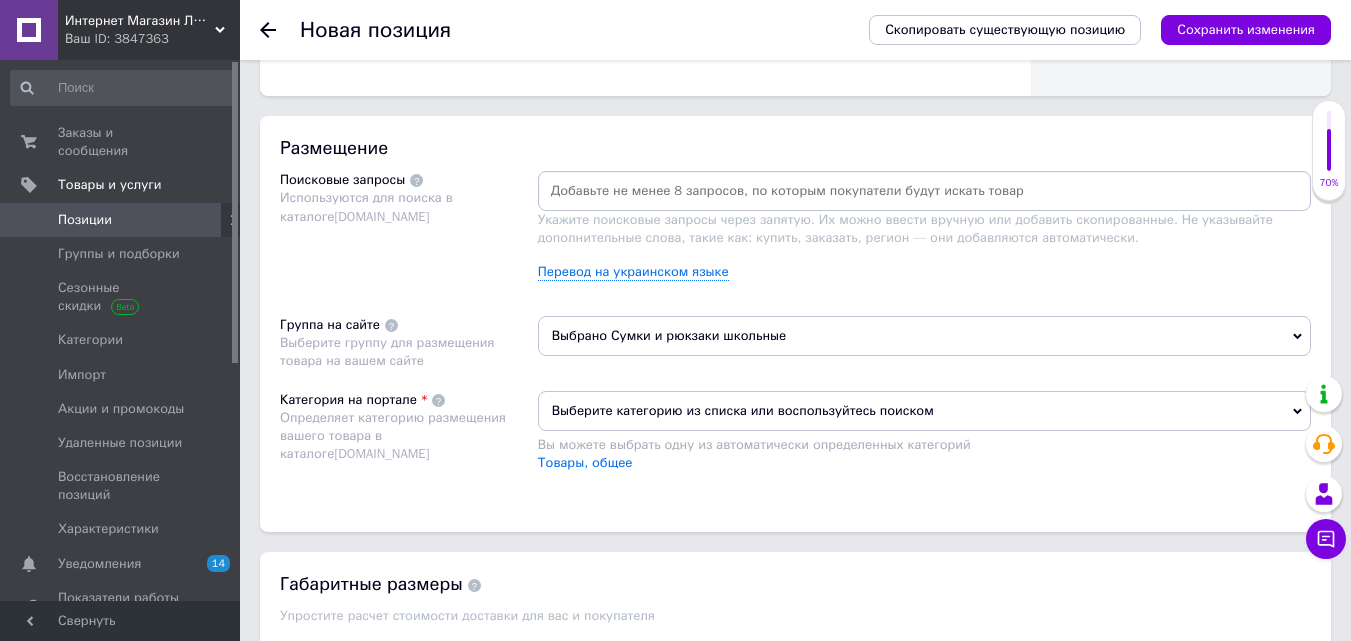 click on "Выберите категорию из списка или воспользуйтесь поиском" at bounding box center (924, 411) 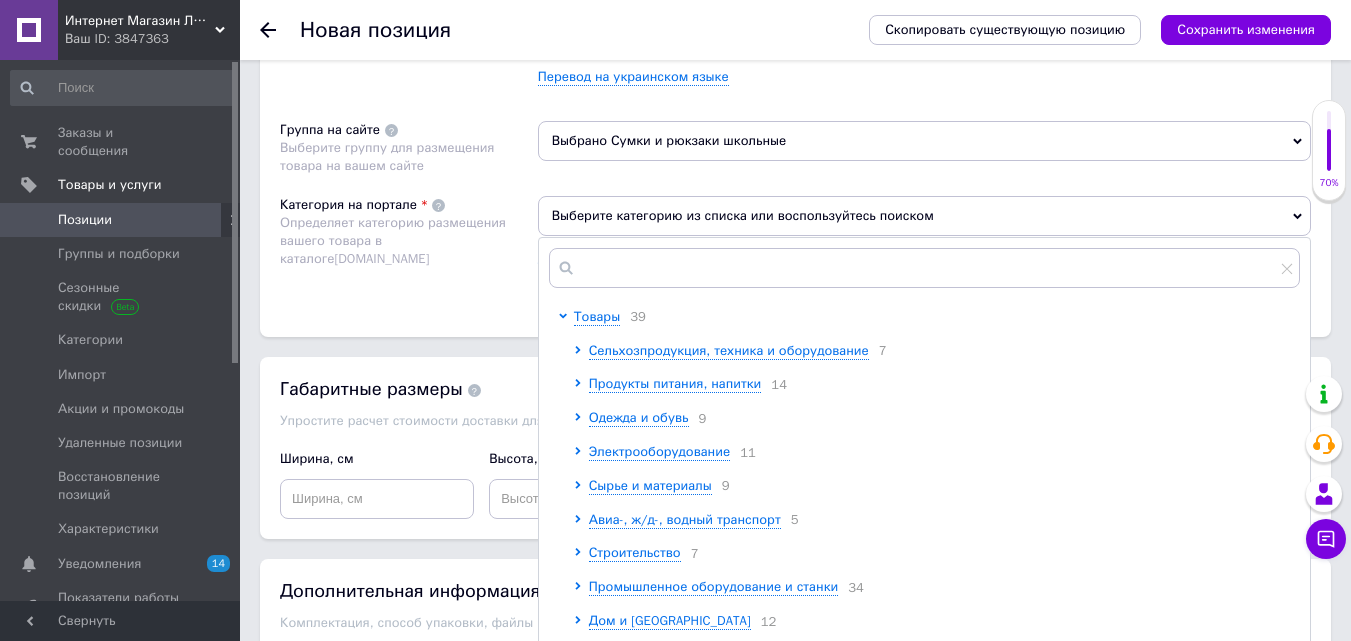 scroll, scrollTop: 1300, scrollLeft: 0, axis: vertical 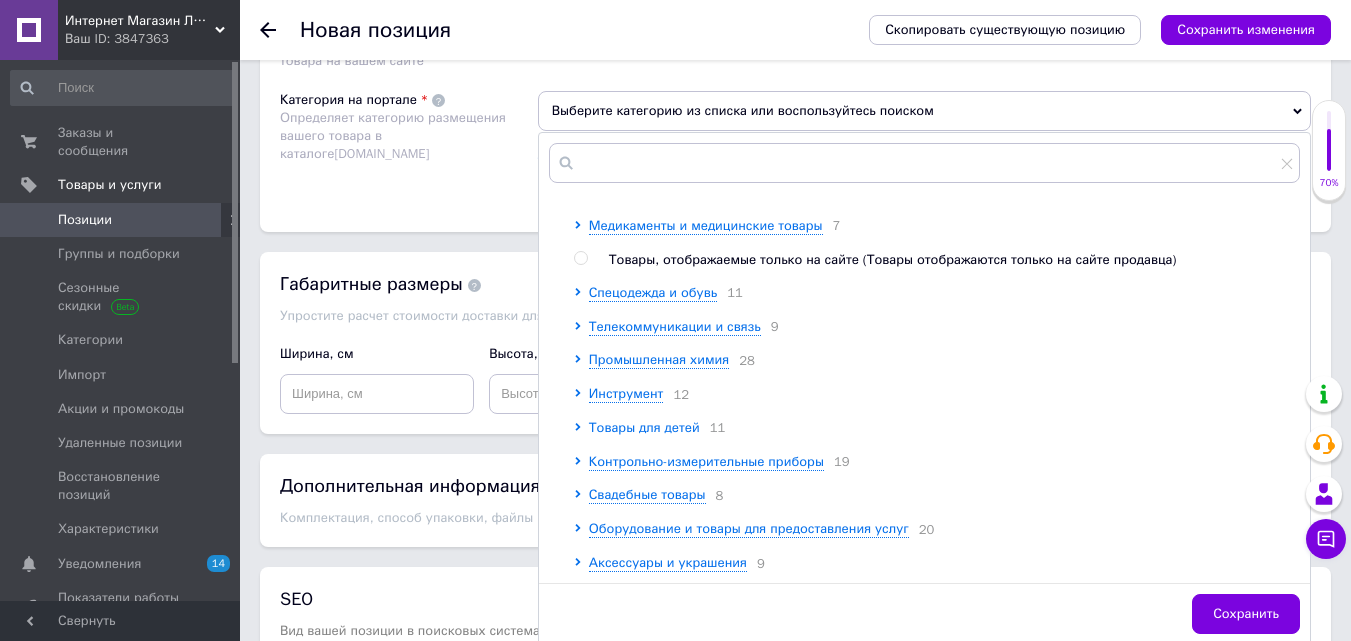 click on "Товары для детей" at bounding box center (644, 427) 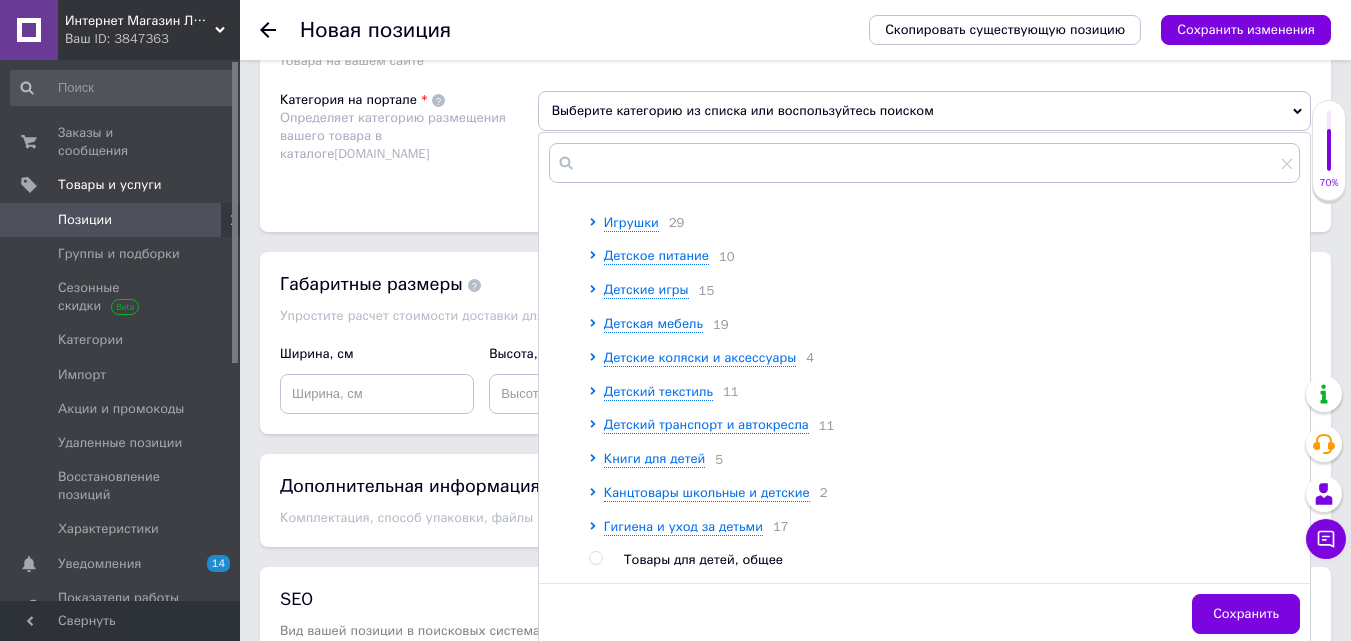 scroll, scrollTop: 1172, scrollLeft: 0, axis: vertical 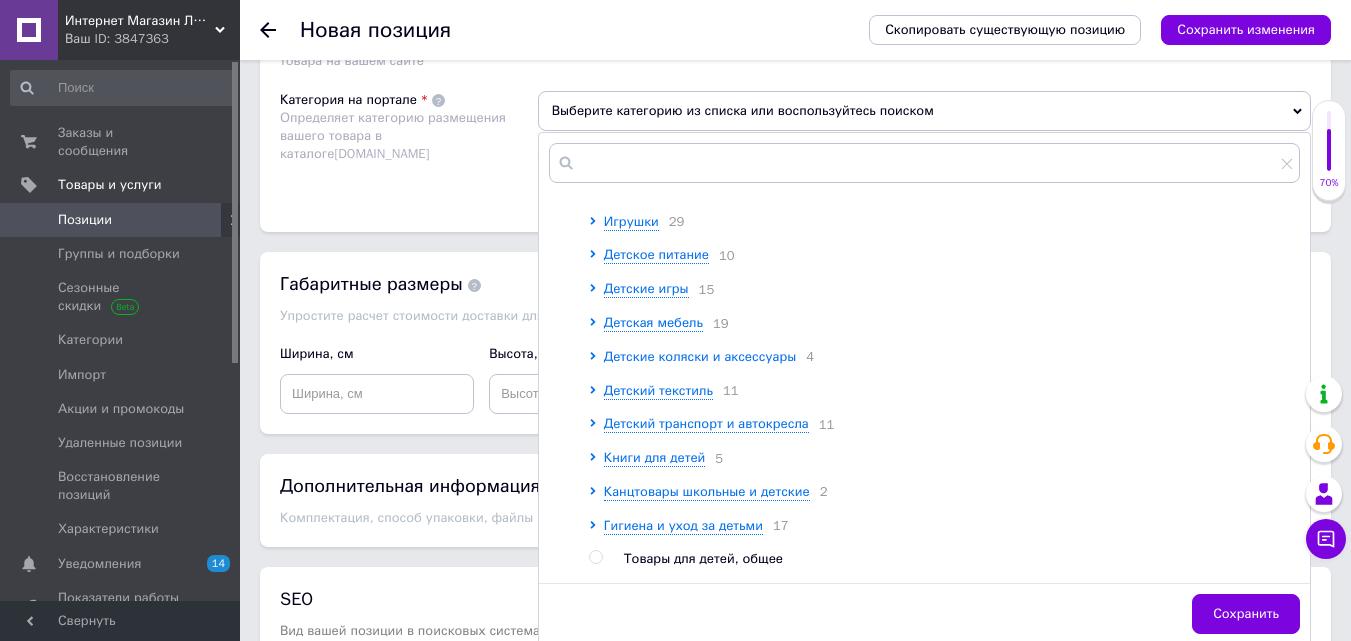 click on "Детские коляски и аксессуары" at bounding box center [700, 356] 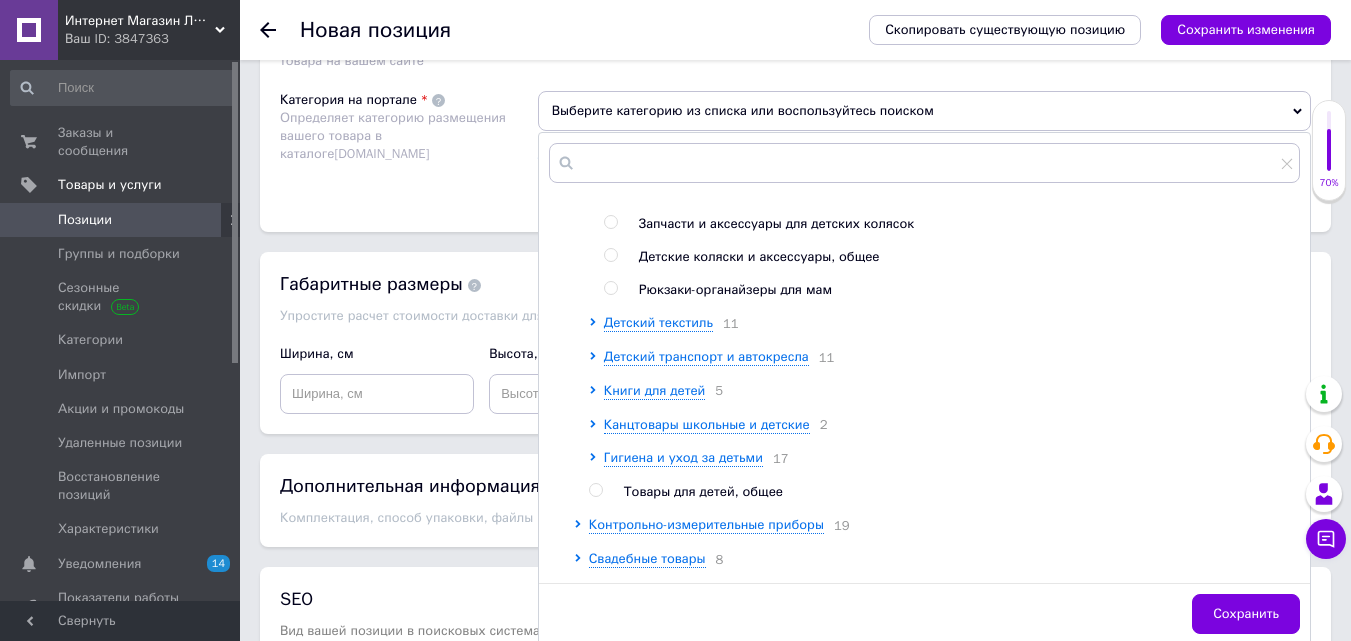 scroll, scrollTop: 1472, scrollLeft: 0, axis: vertical 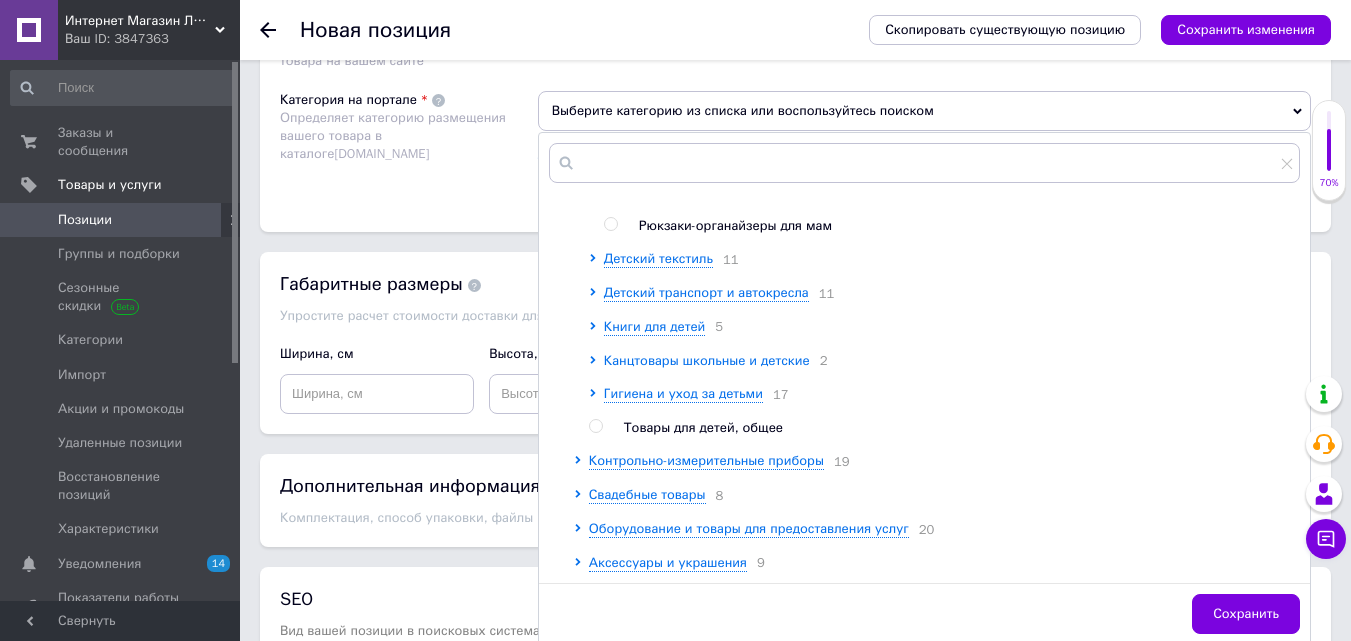 click on "Канцтовары школьные и детские" at bounding box center [707, 360] 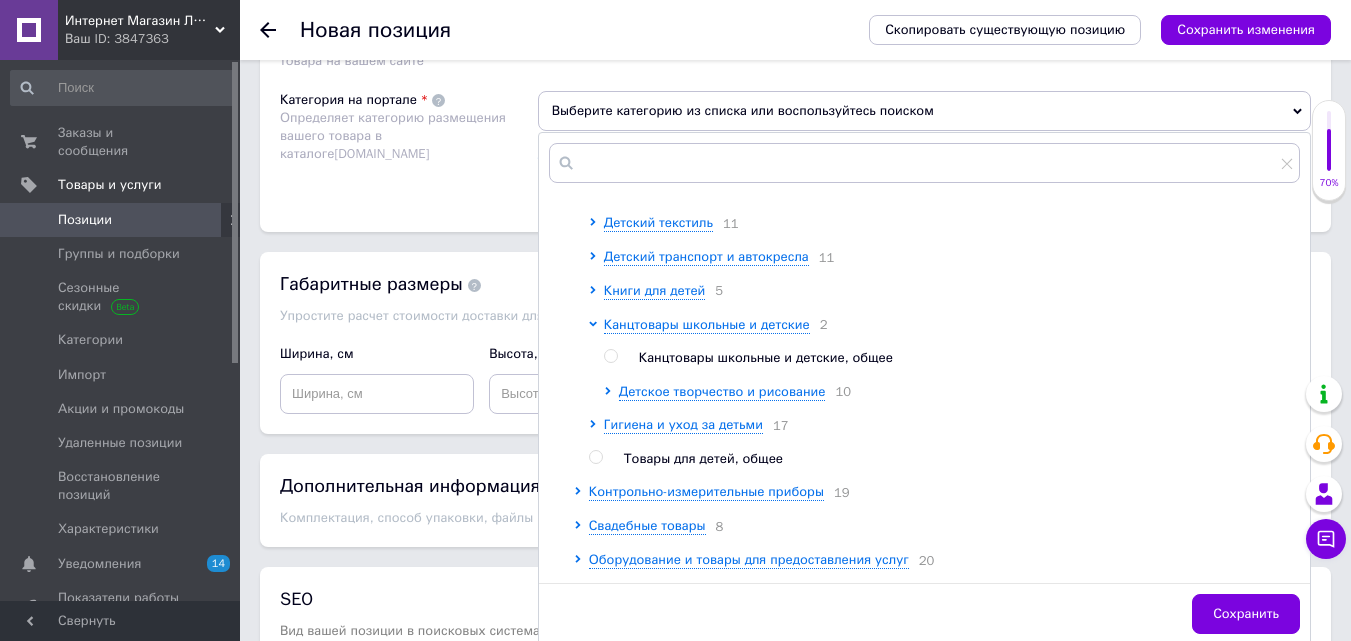 scroll, scrollTop: 1555, scrollLeft: 0, axis: vertical 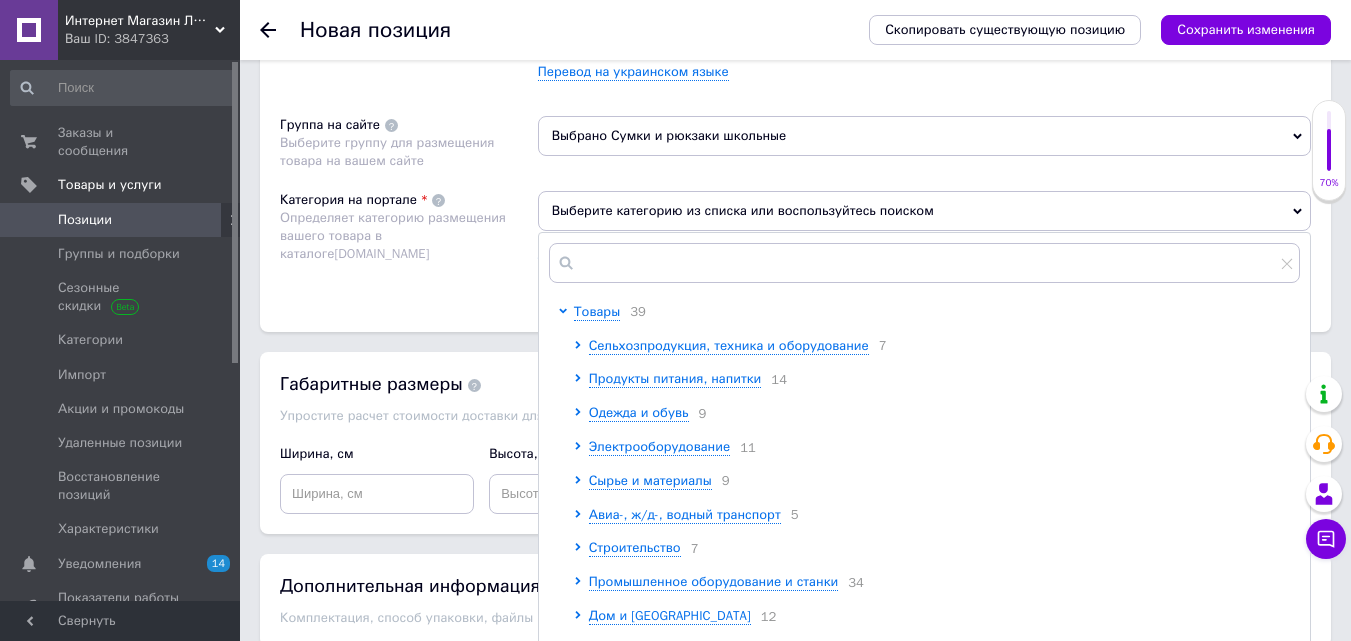 click on "Выберите категорию из списка или воспользуйтесь поиском" at bounding box center (924, 211) 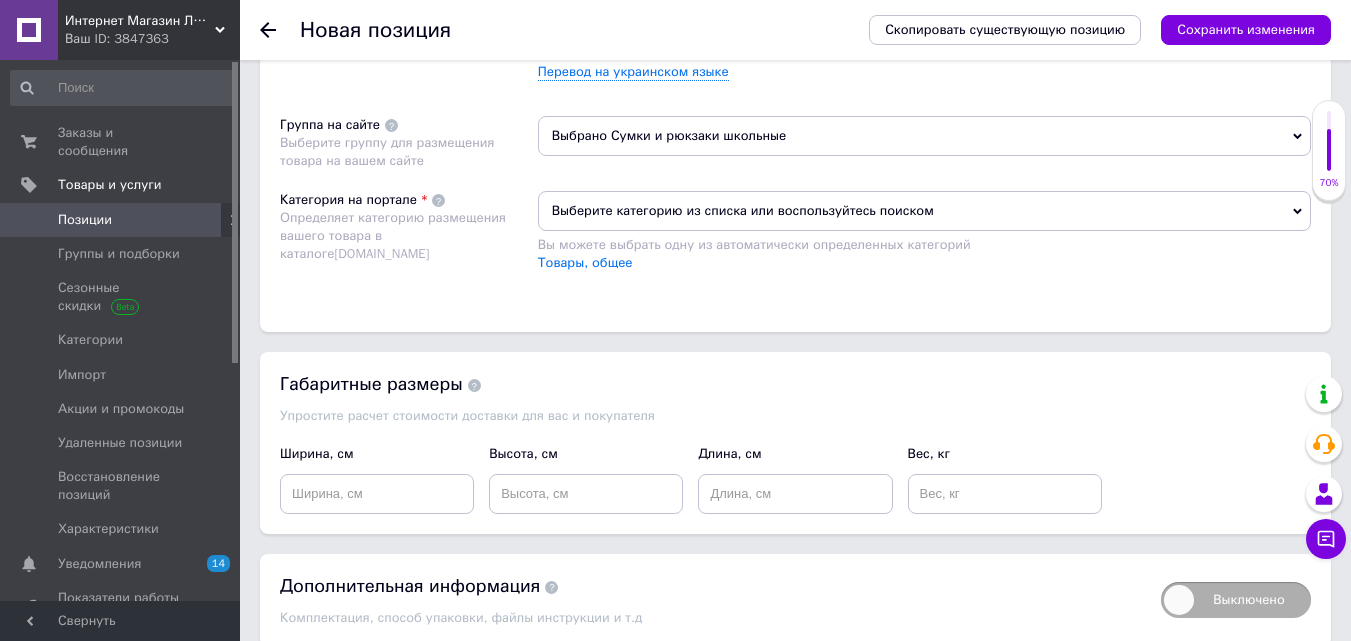 click on "Выберите категорию из списка или воспользуйтесь поиском" at bounding box center (924, 211) 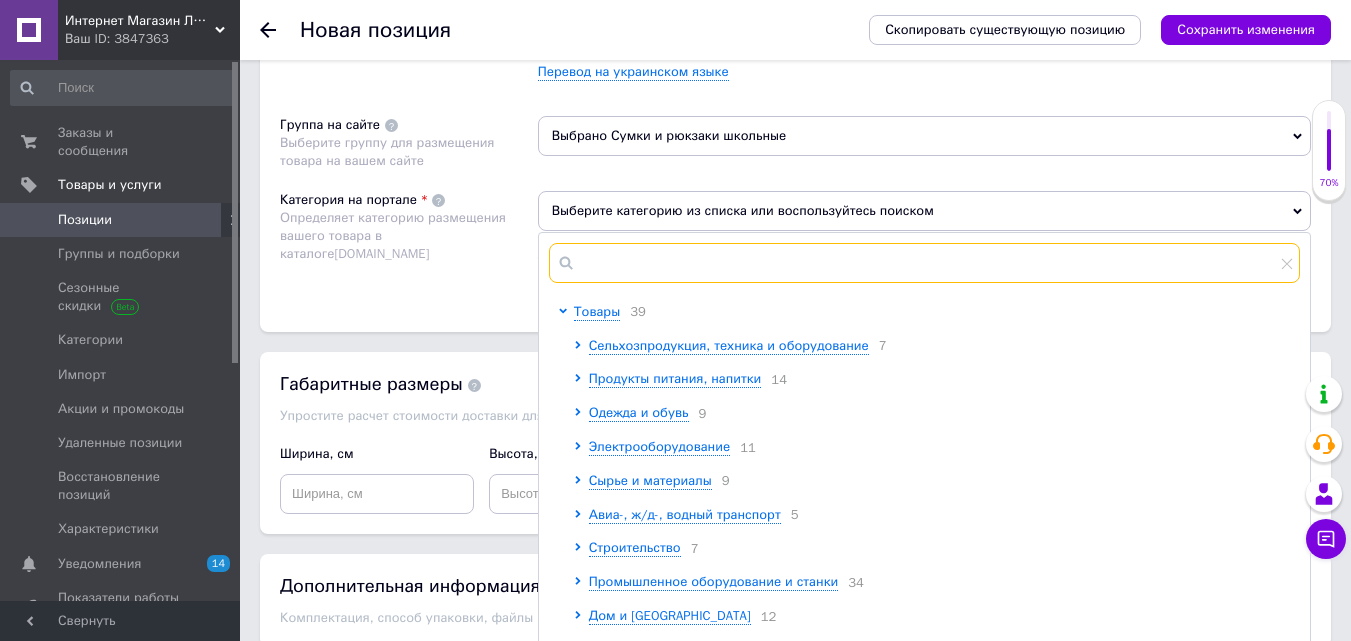 click at bounding box center [924, 263] 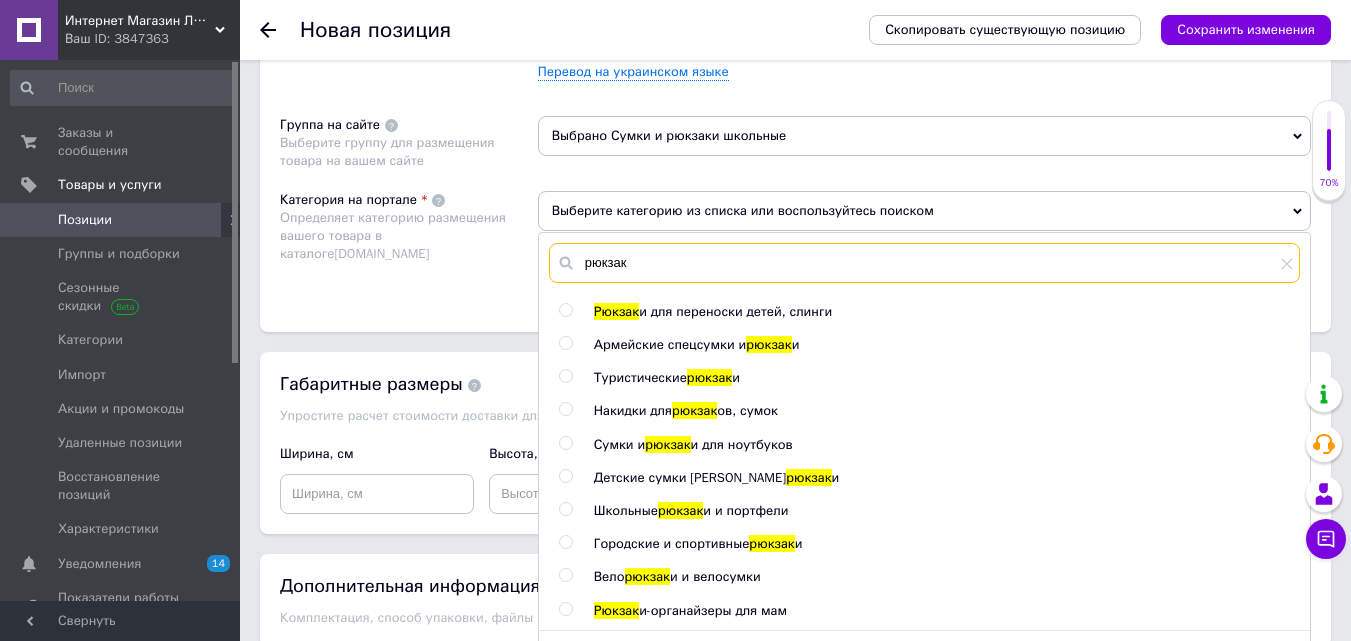 type on "рюкзак" 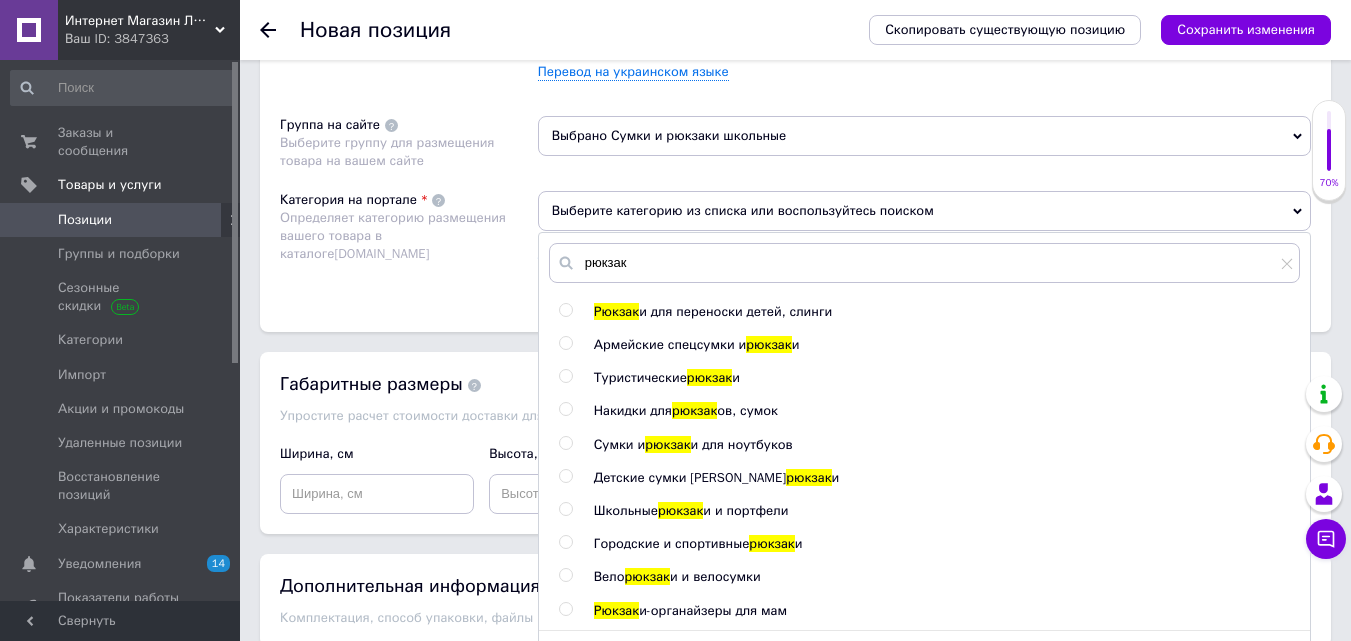 click at bounding box center (565, 476) 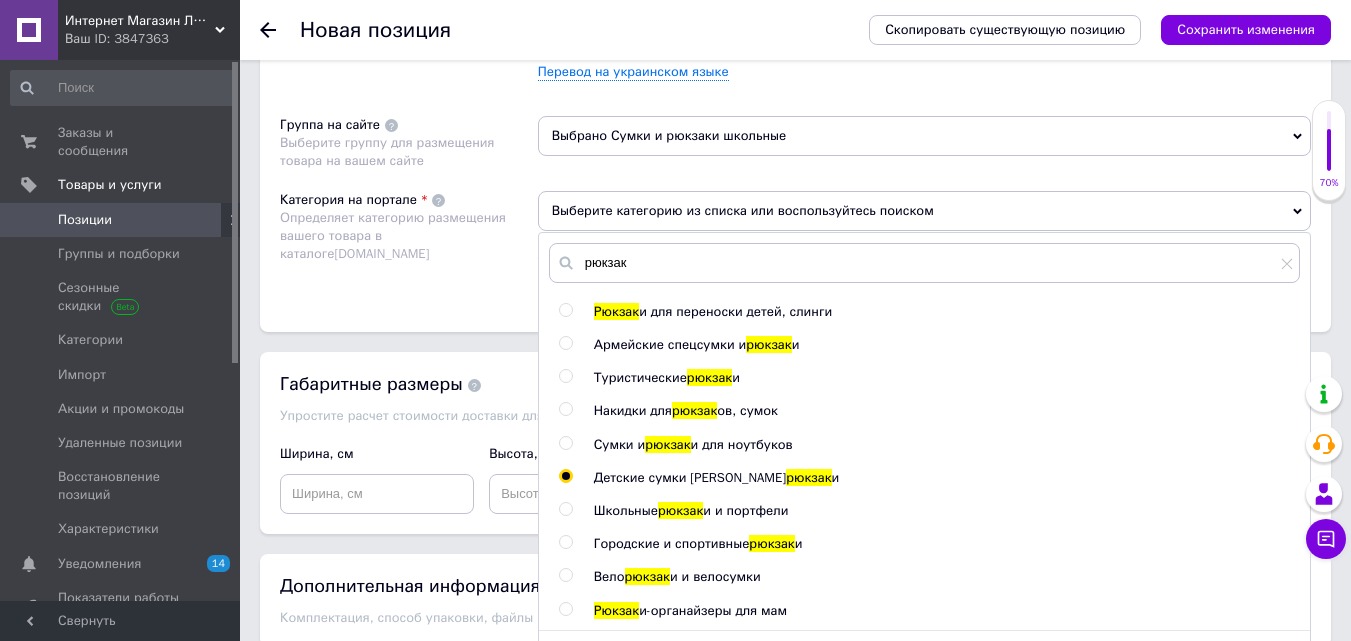 radio on "true" 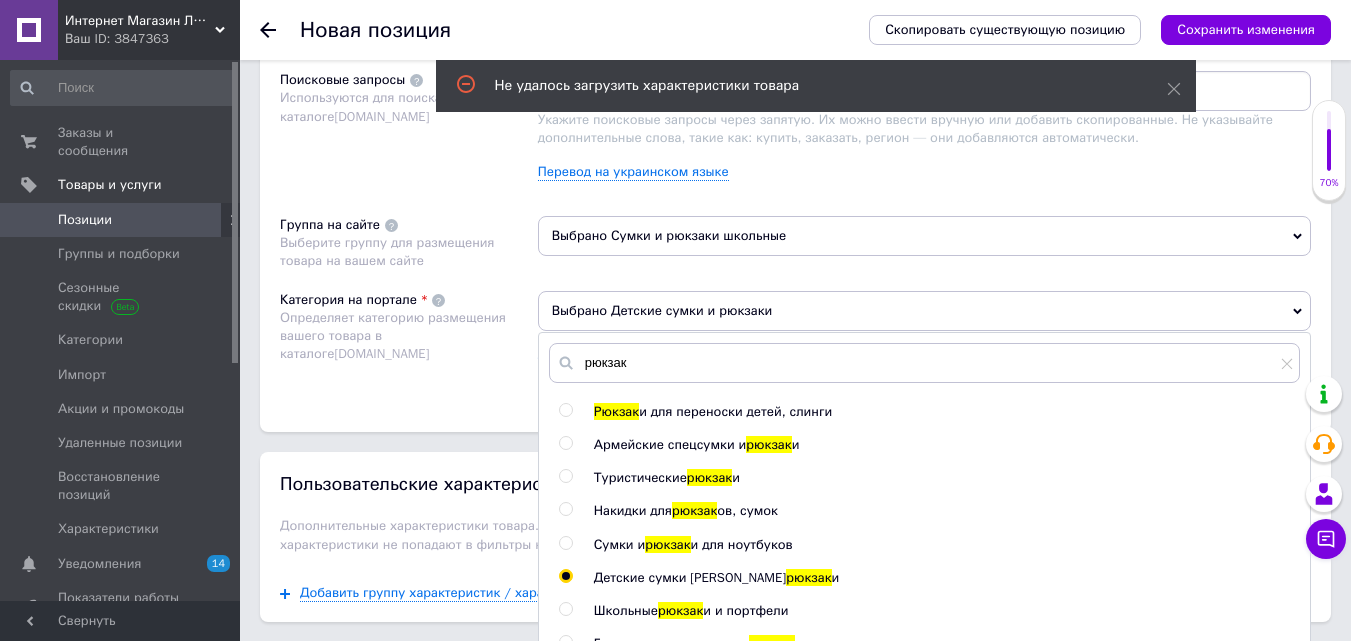 scroll, scrollTop: 1600, scrollLeft: 0, axis: vertical 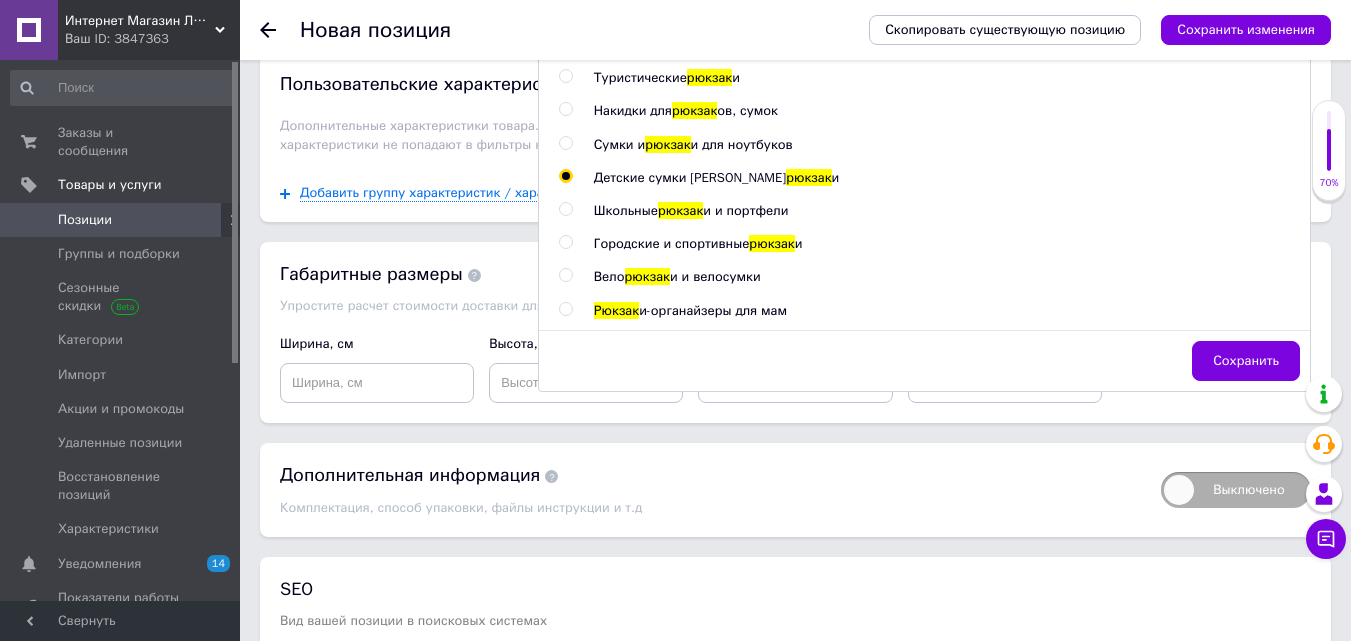 click at bounding box center [565, 209] 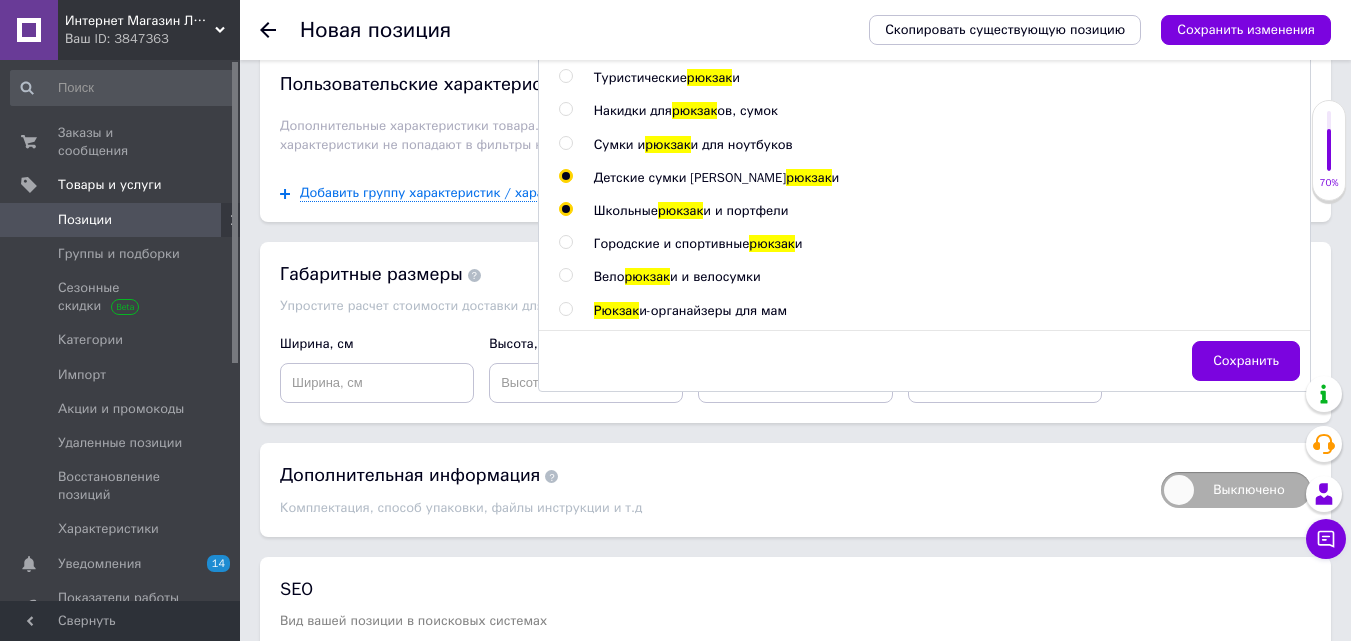 radio on "true" 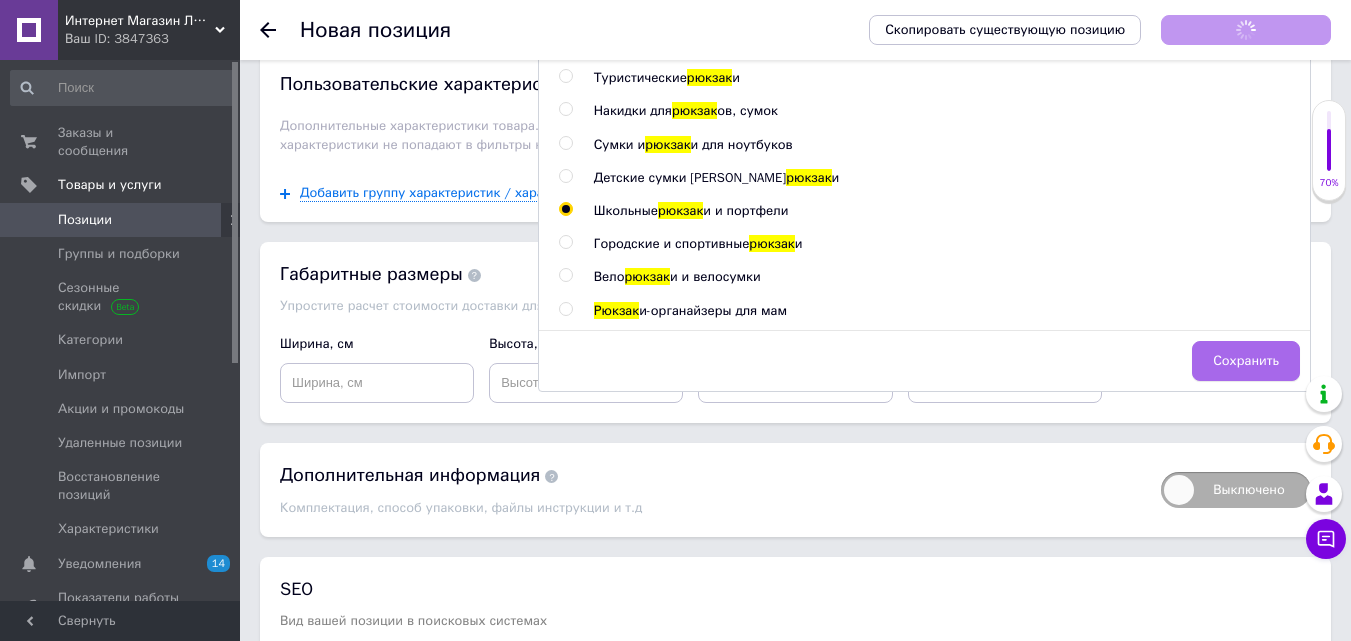 click on "Сохранить" at bounding box center [1246, 361] 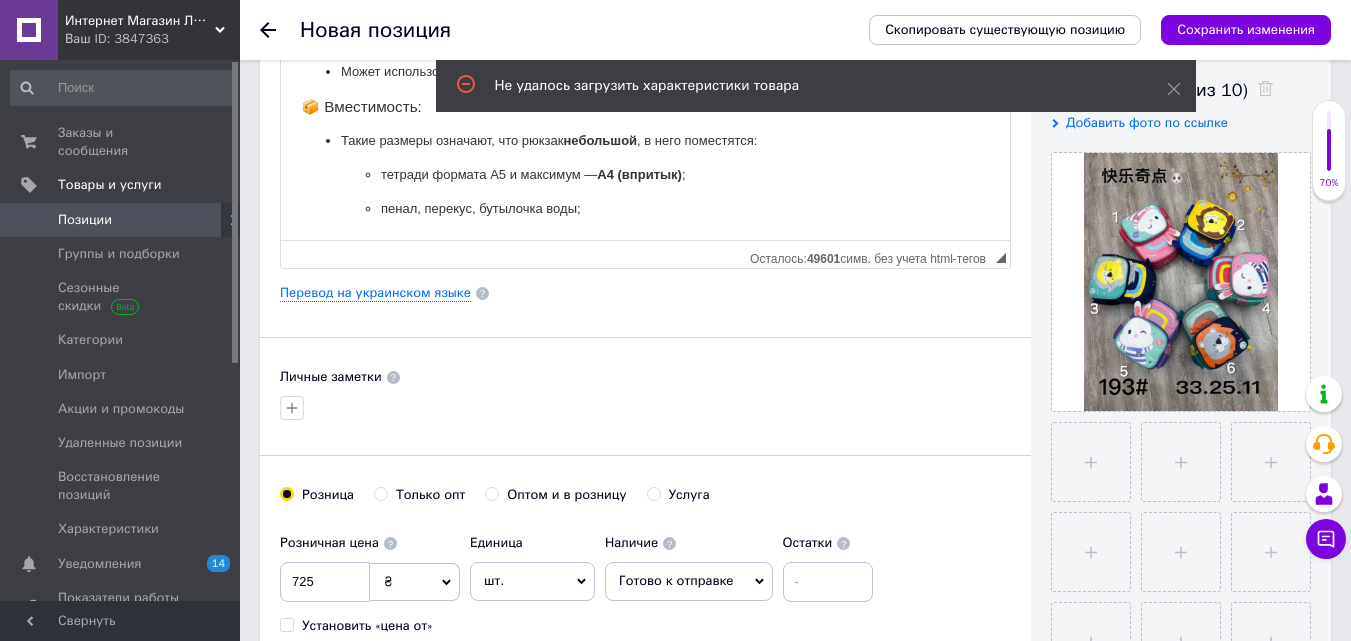 scroll, scrollTop: 200, scrollLeft: 0, axis: vertical 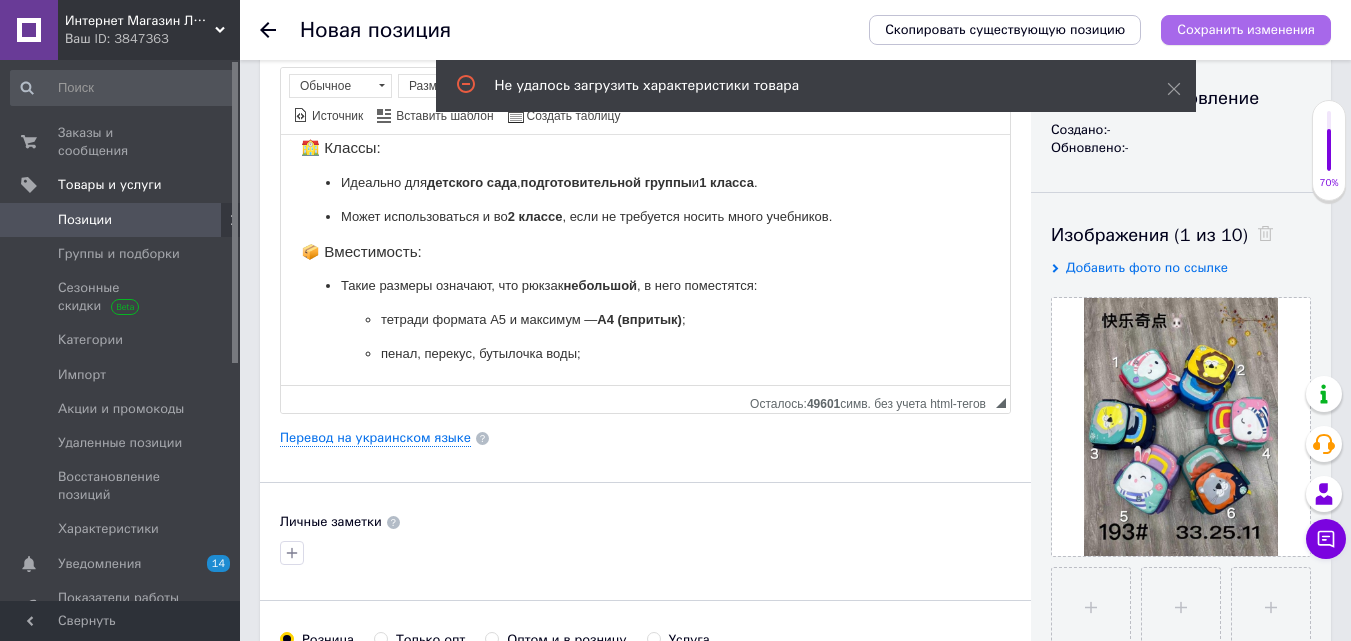 click on "Сохранить изменения" at bounding box center (1246, 29) 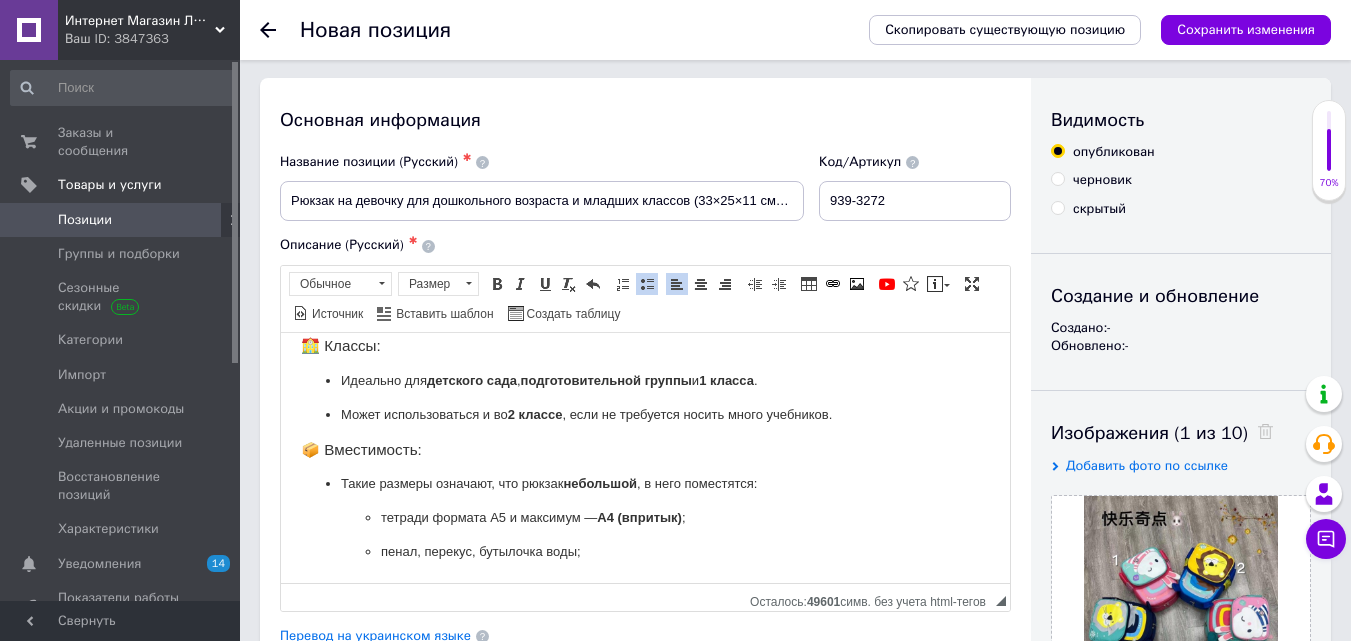 scroll, scrollTop: 0, scrollLeft: 0, axis: both 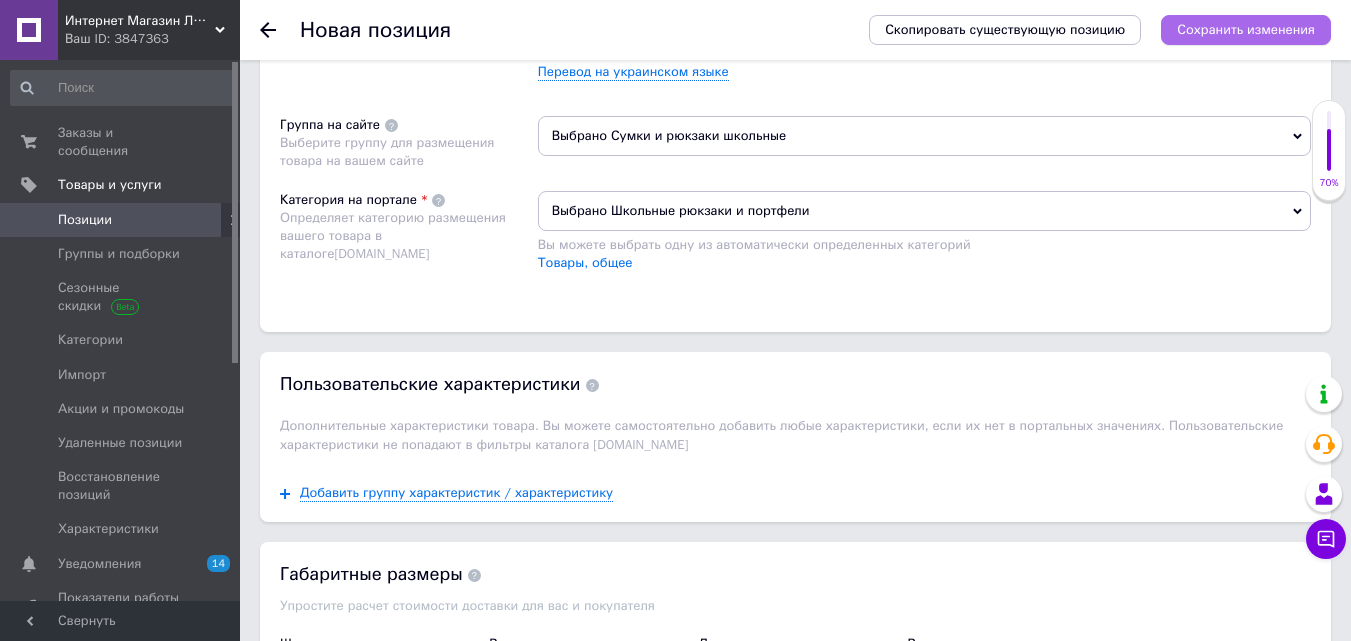 click on "Сохранить изменения" at bounding box center [1246, 30] 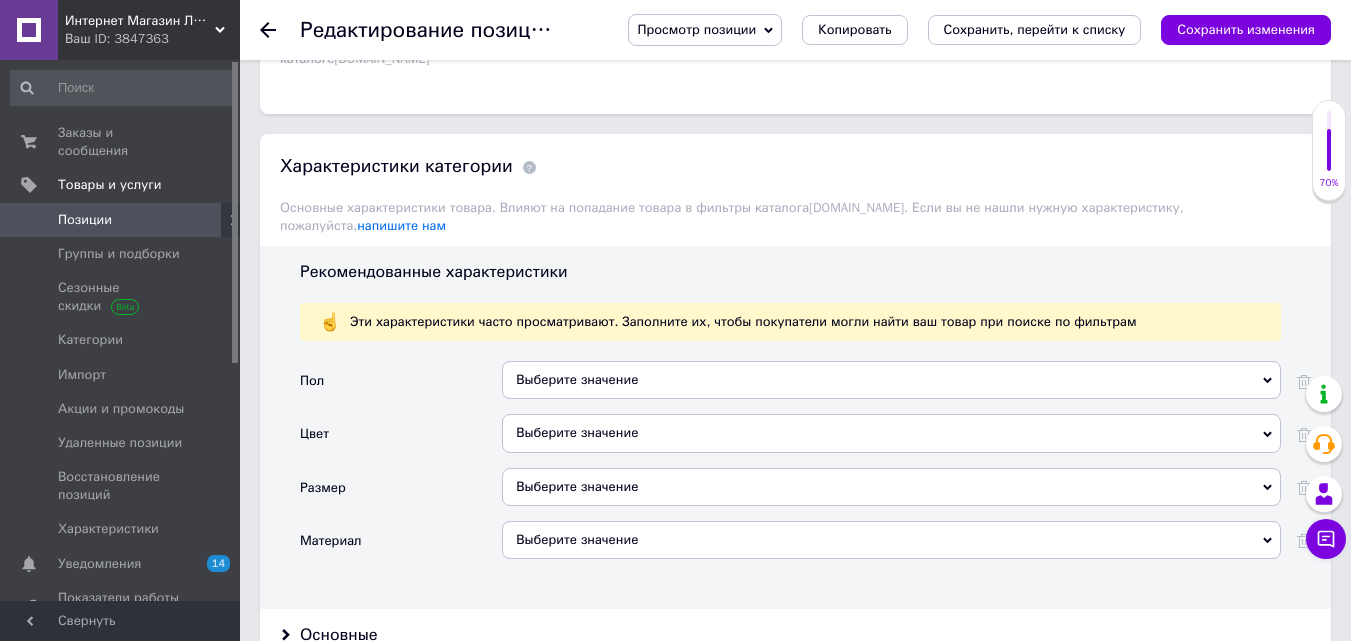 scroll, scrollTop: 1500, scrollLeft: 0, axis: vertical 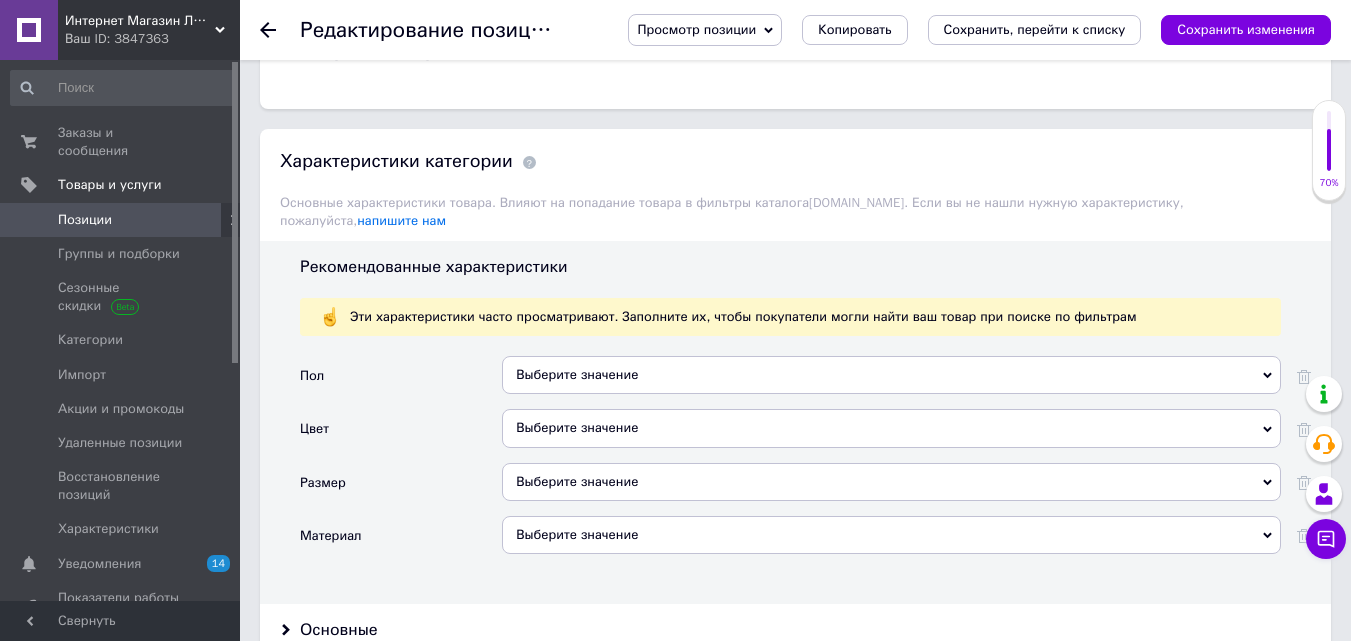 click on "Выберите значение" at bounding box center [891, 375] 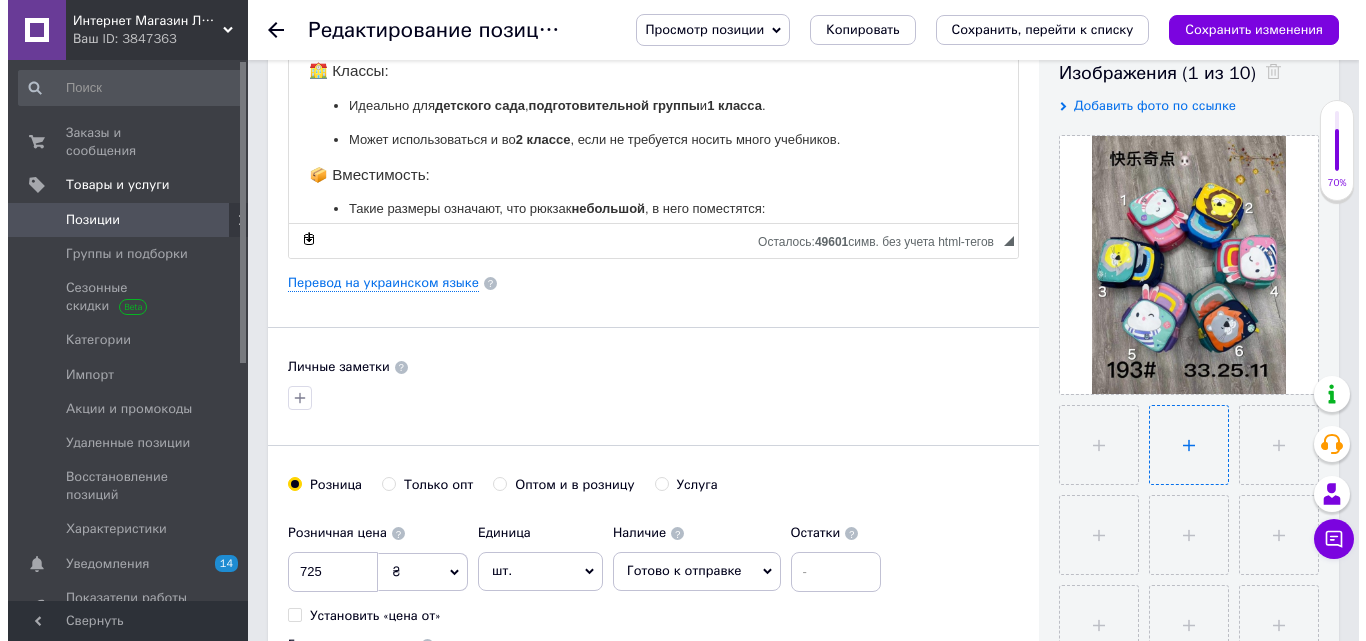scroll, scrollTop: 400, scrollLeft: 0, axis: vertical 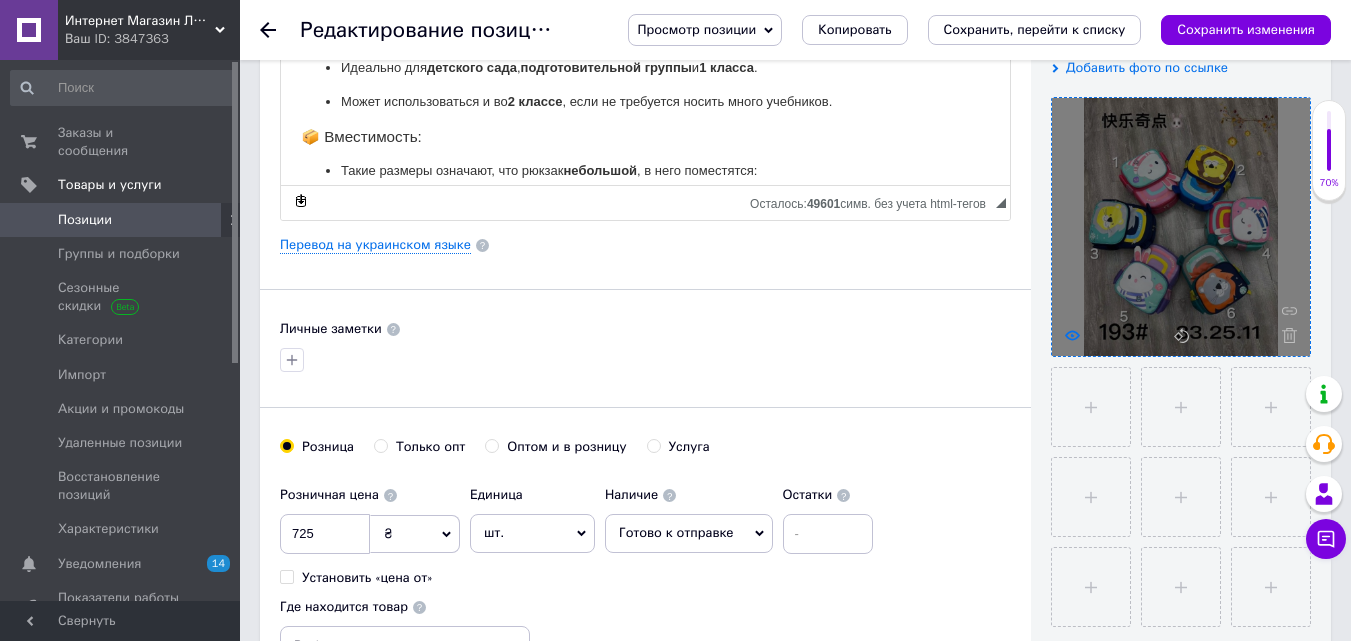 click 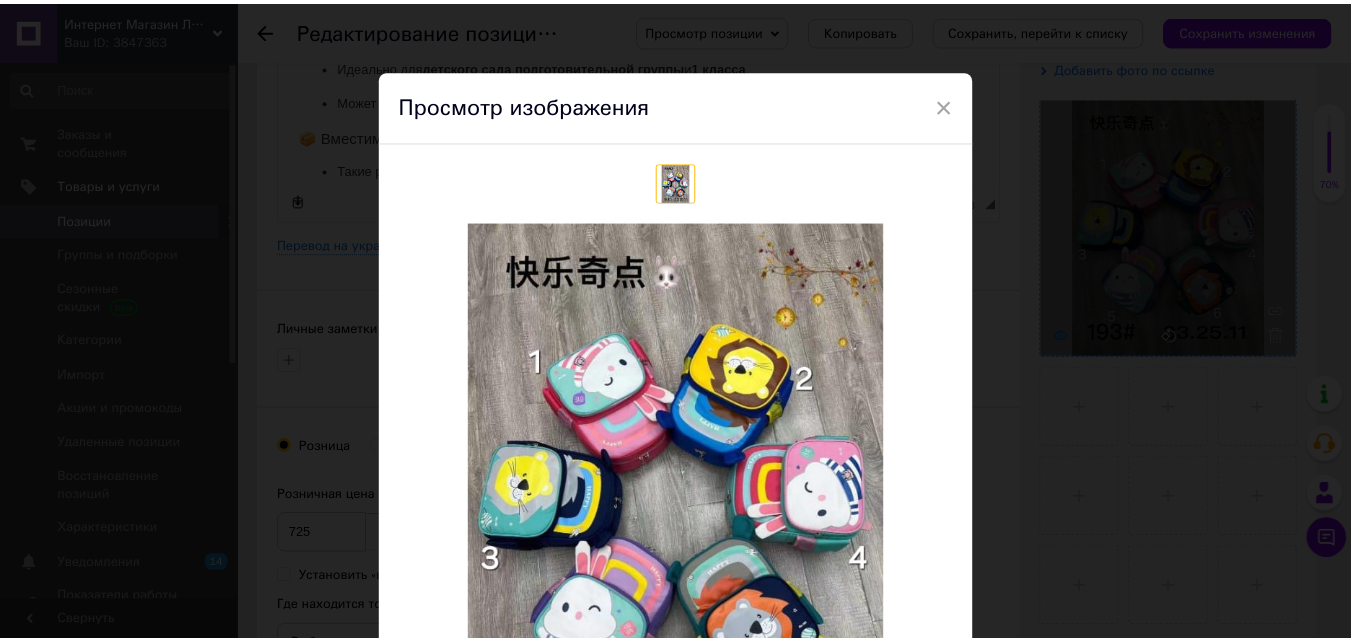 scroll, scrollTop: 200, scrollLeft: 0, axis: vertical 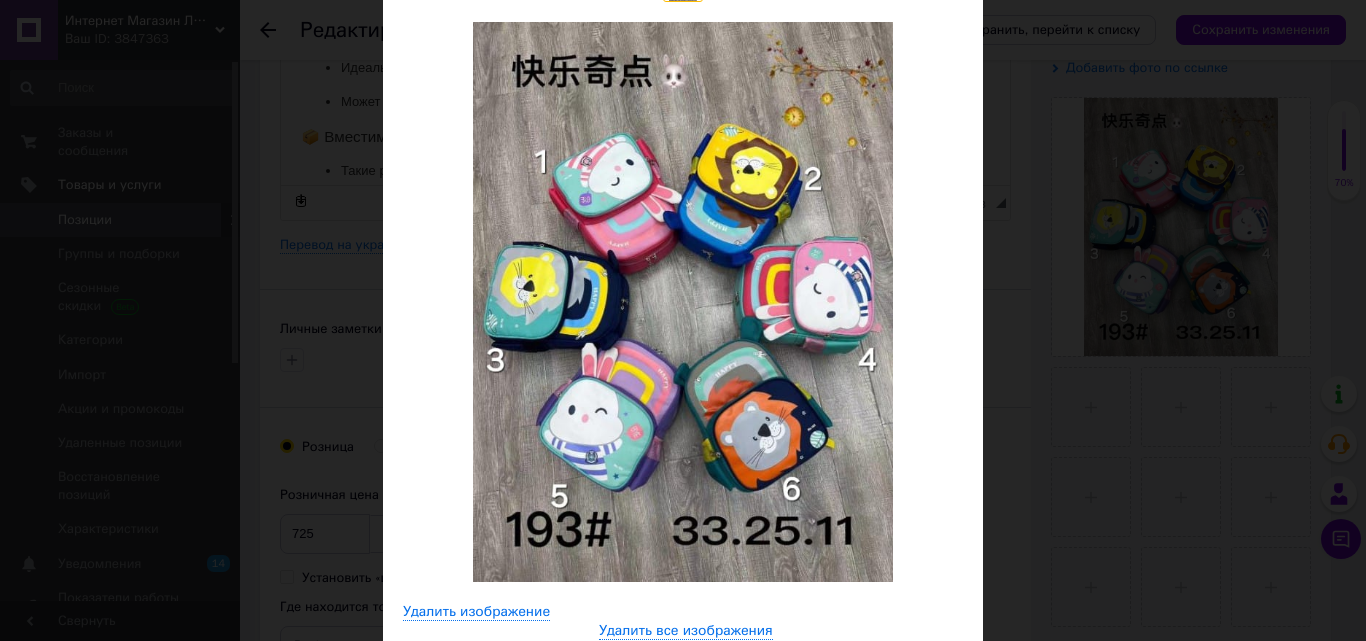 click on "× Просмотр изображения Удалить изображение Удалить все изображения" at bounding box center [683, 320] 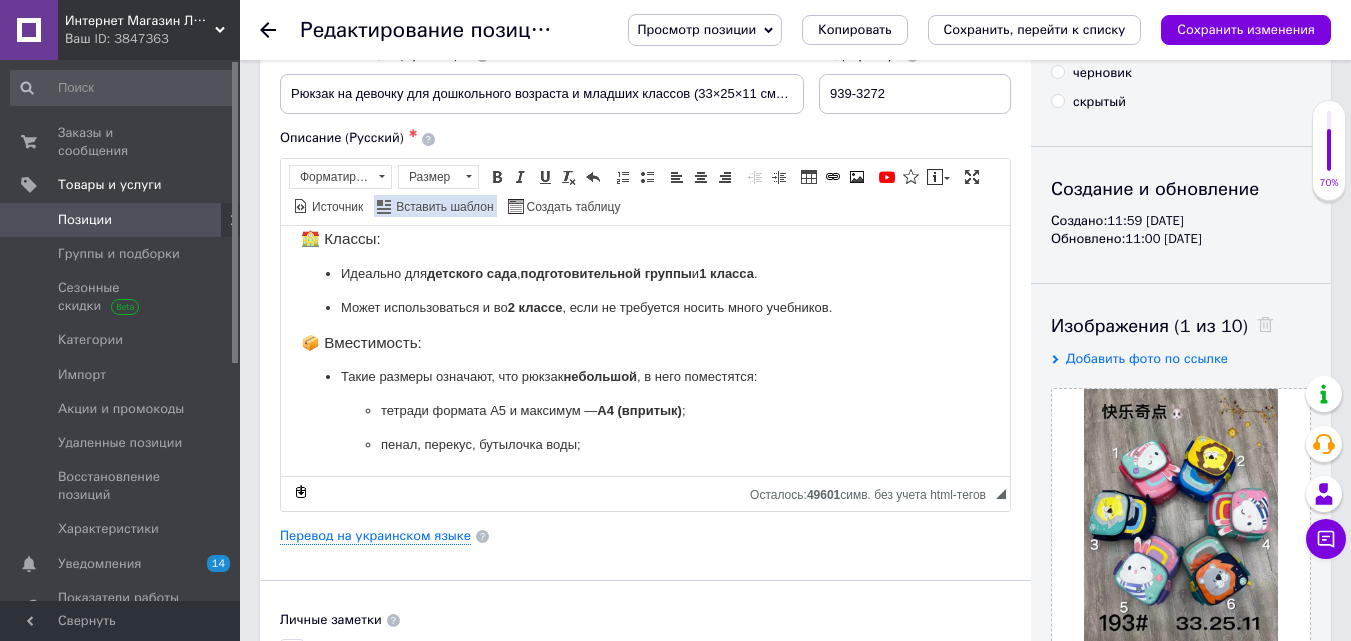 scroll, scrollTop: 0, scrollLeft: 0, axis: both 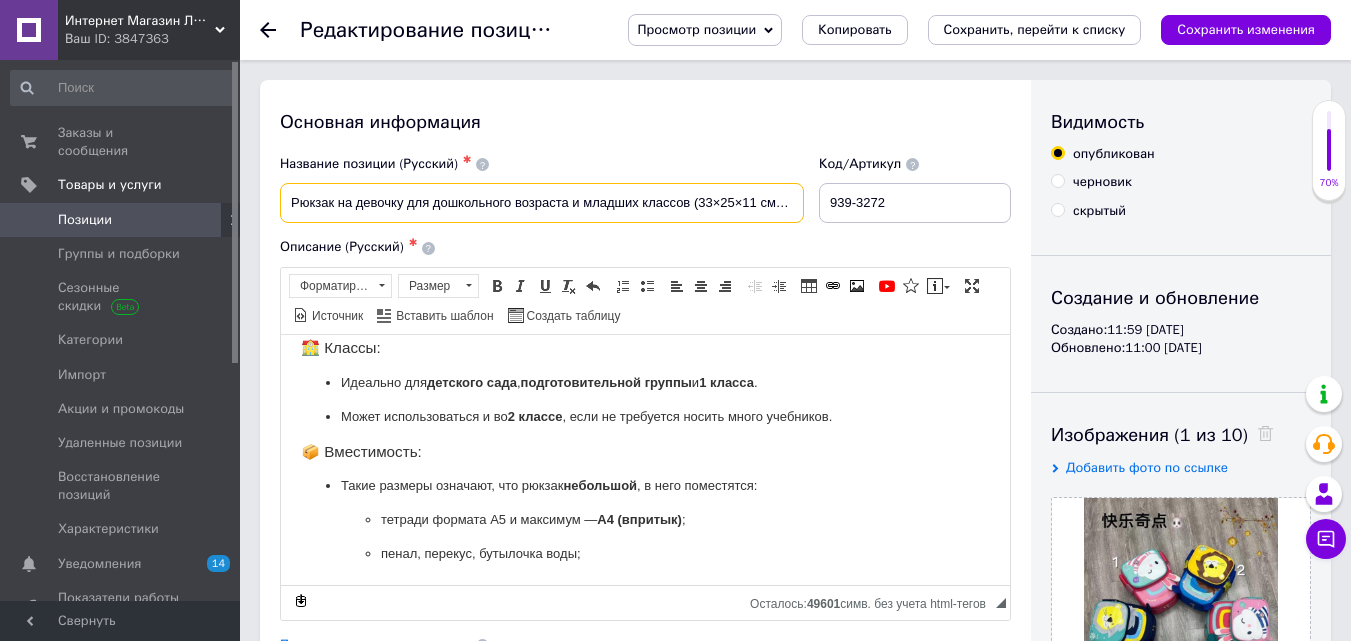 drag, startPoint x: 401, startPoint y: 198, endPoint x: 339, endPoint y: 209, distance: 62.968246 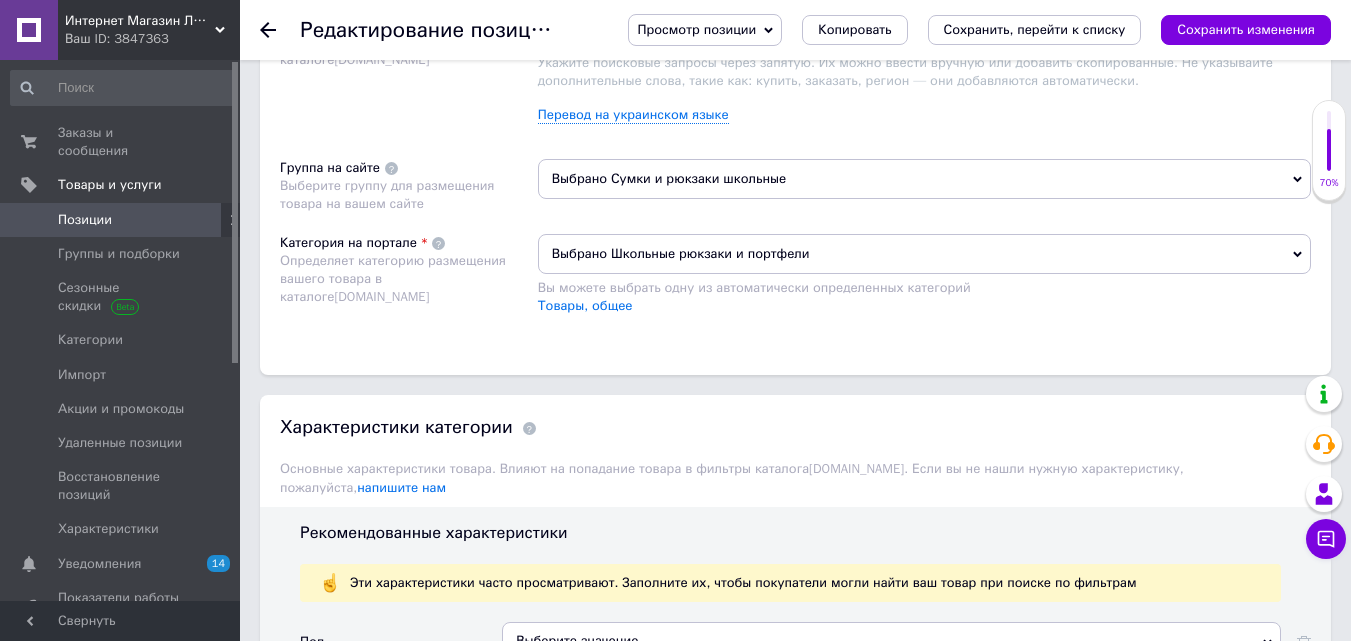 scroll, scrollTop: 1500, scrollLeft: 0, axis: vertical 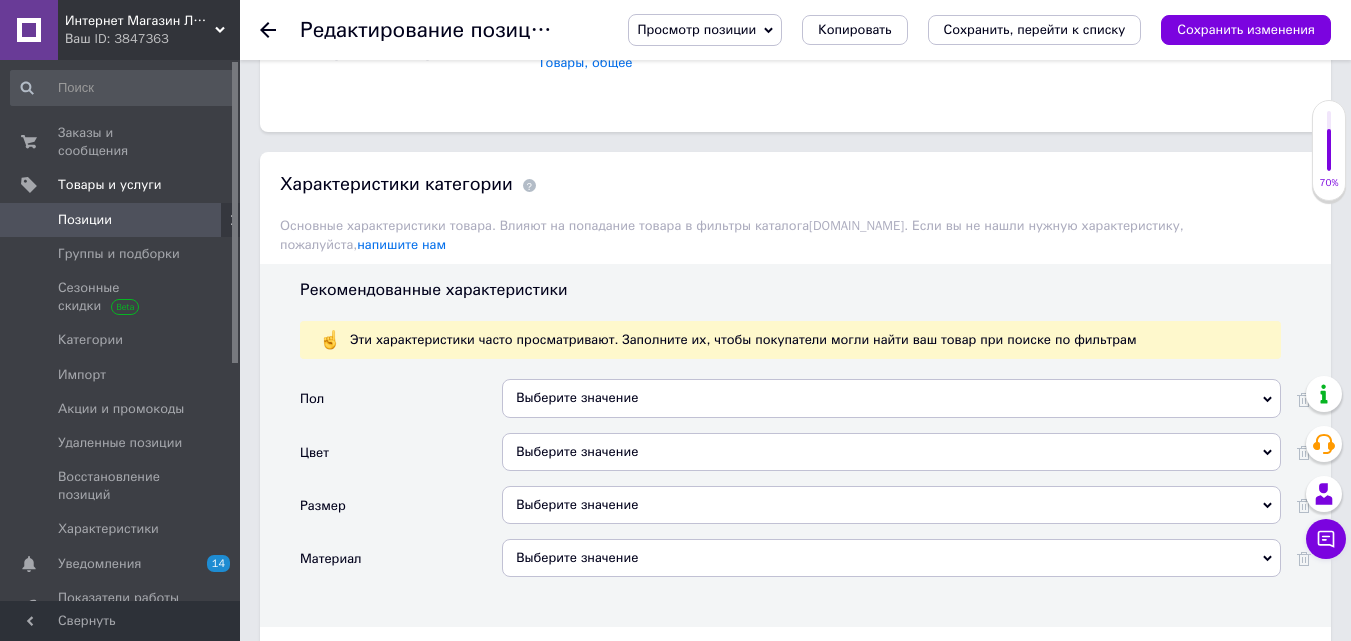 type on "Рюкзак детский для дошкольного возраста и младших классов (33×25×11 см) - 3272" 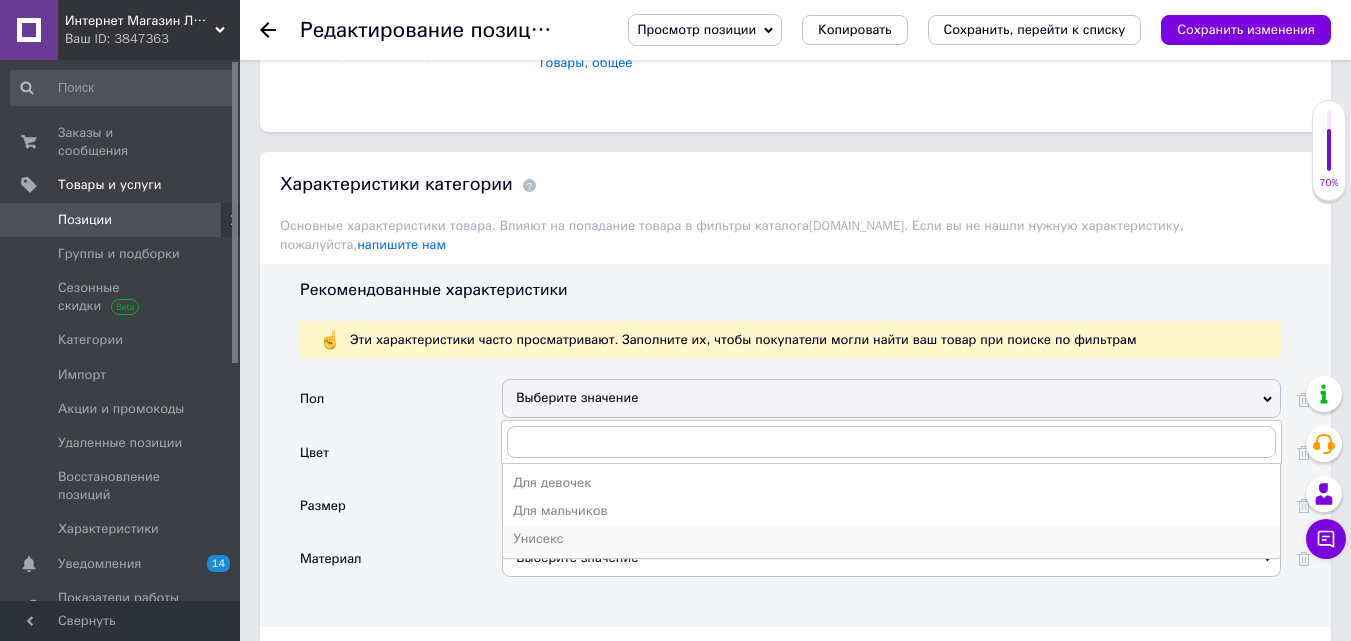 click on "Унисекс" at bounding box center (891, 539) 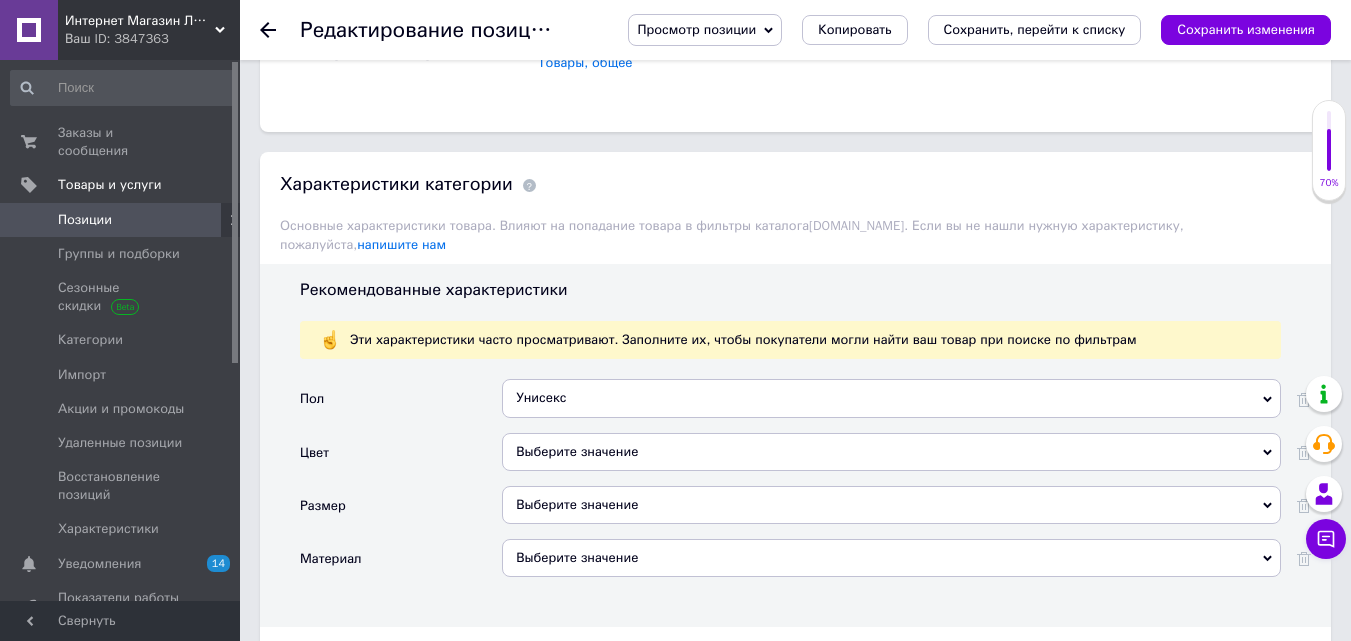 click on "Выберите значение" at bounding box center [891, 505] 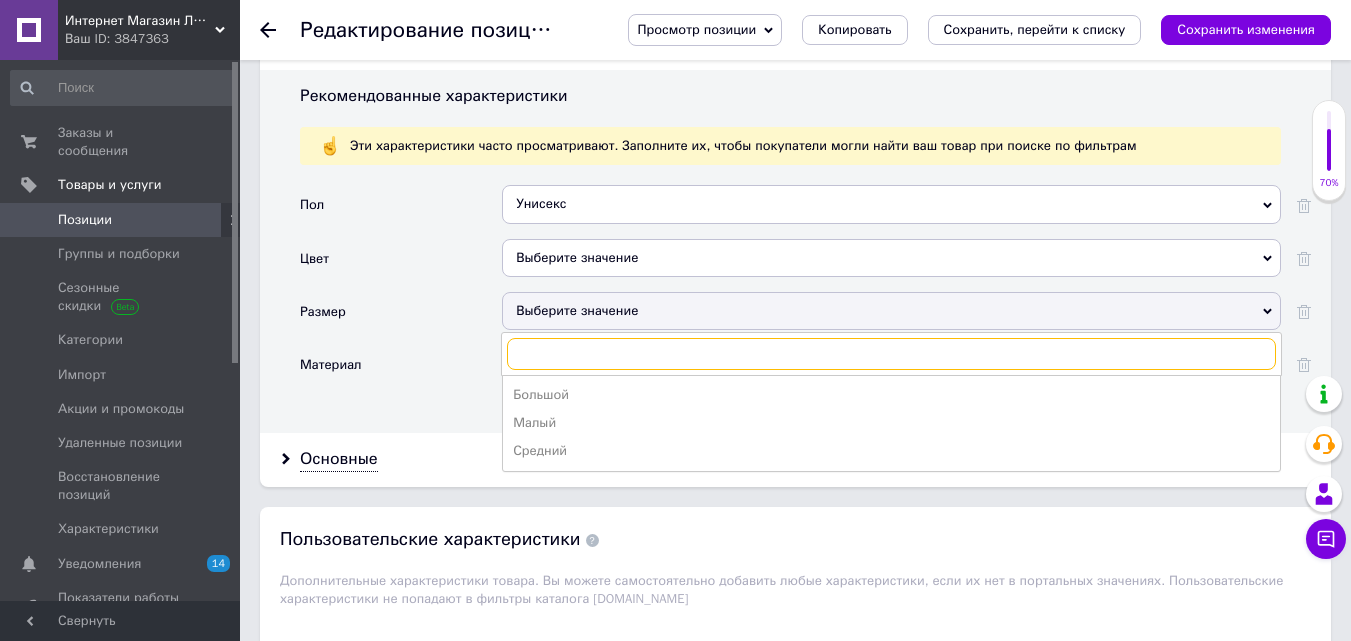 scroll, scrollTop: 1700, scrollLeft: 0, axis: vertical 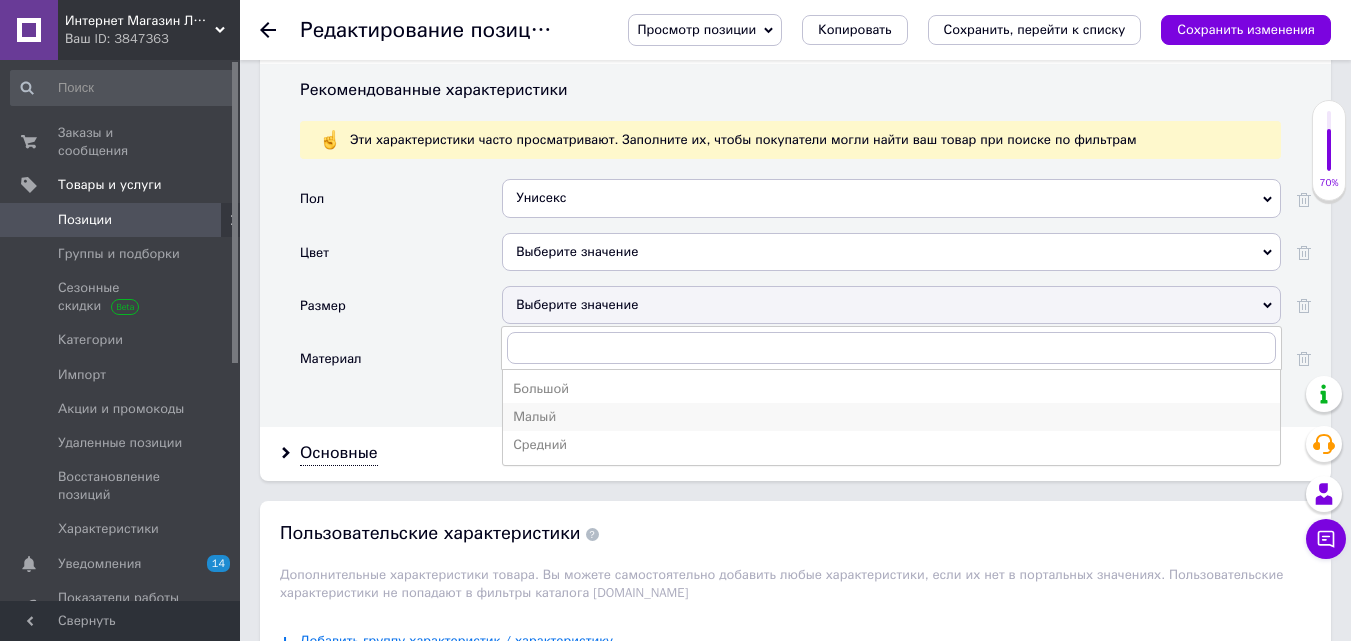 click on "Малый" at bounding box center [891, 417] 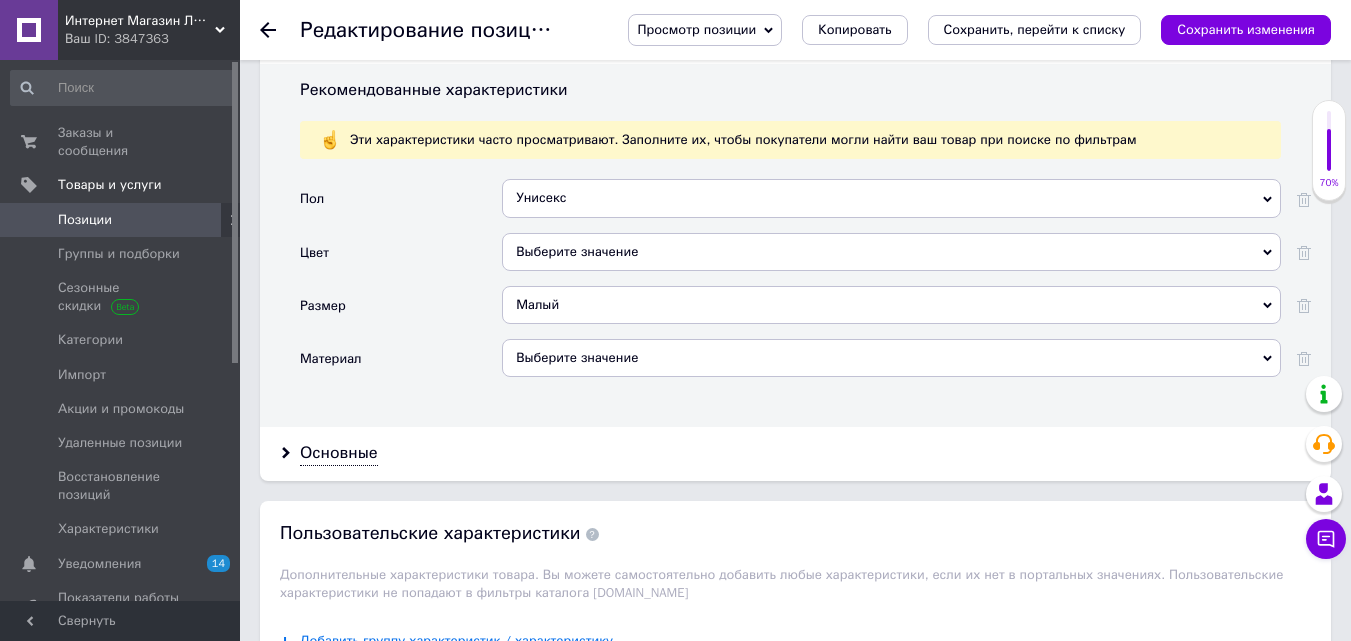 click on "Выберите значение" at bounding box center (891, 358) 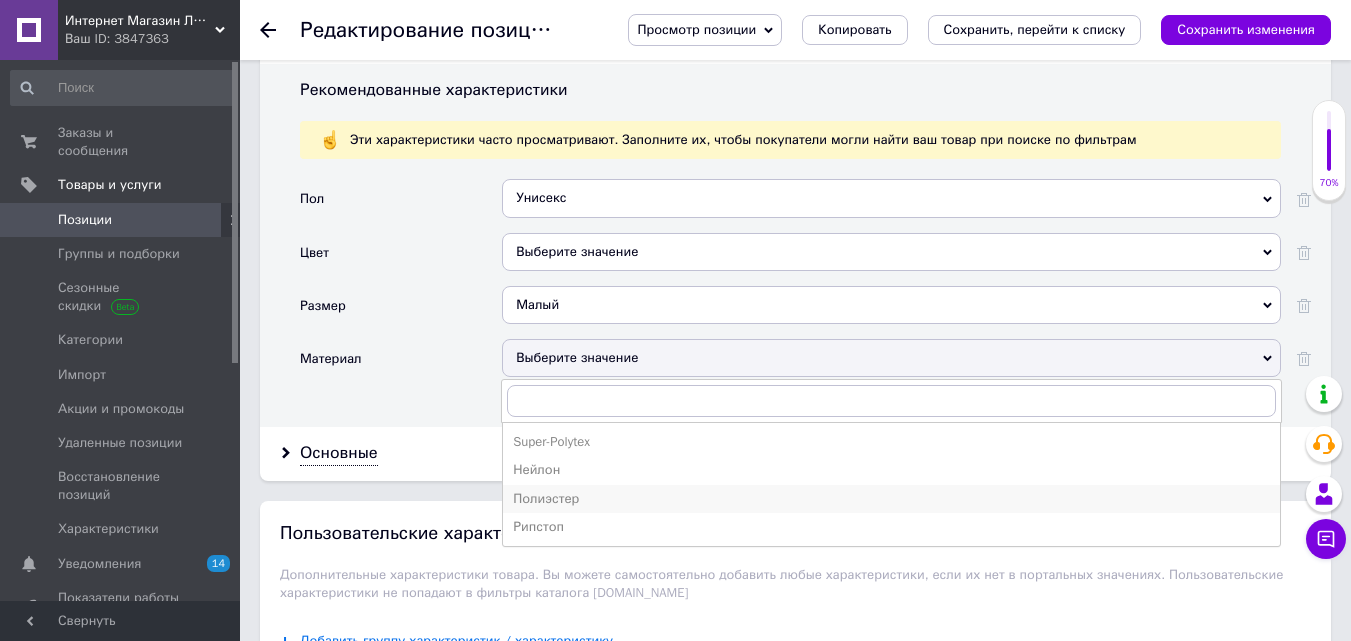 click on "Полиэстер" at bounding box center [891, 499] 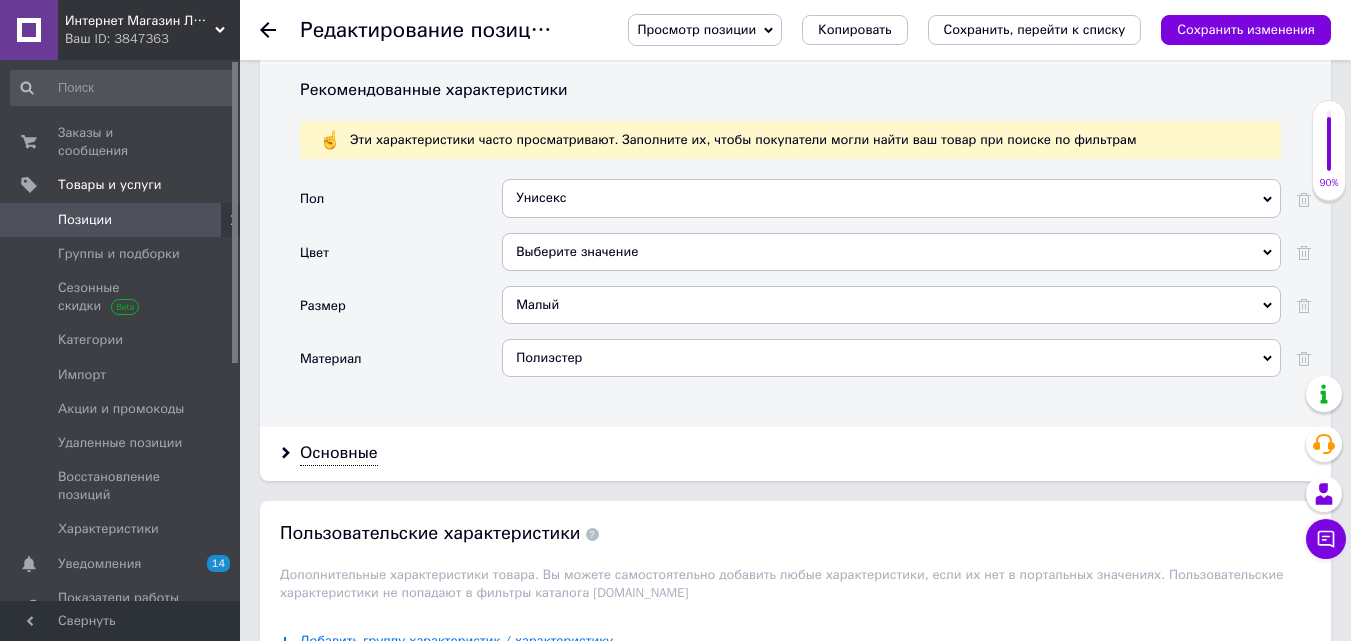click on "Полиэстер" at bounding box center (891, 358) 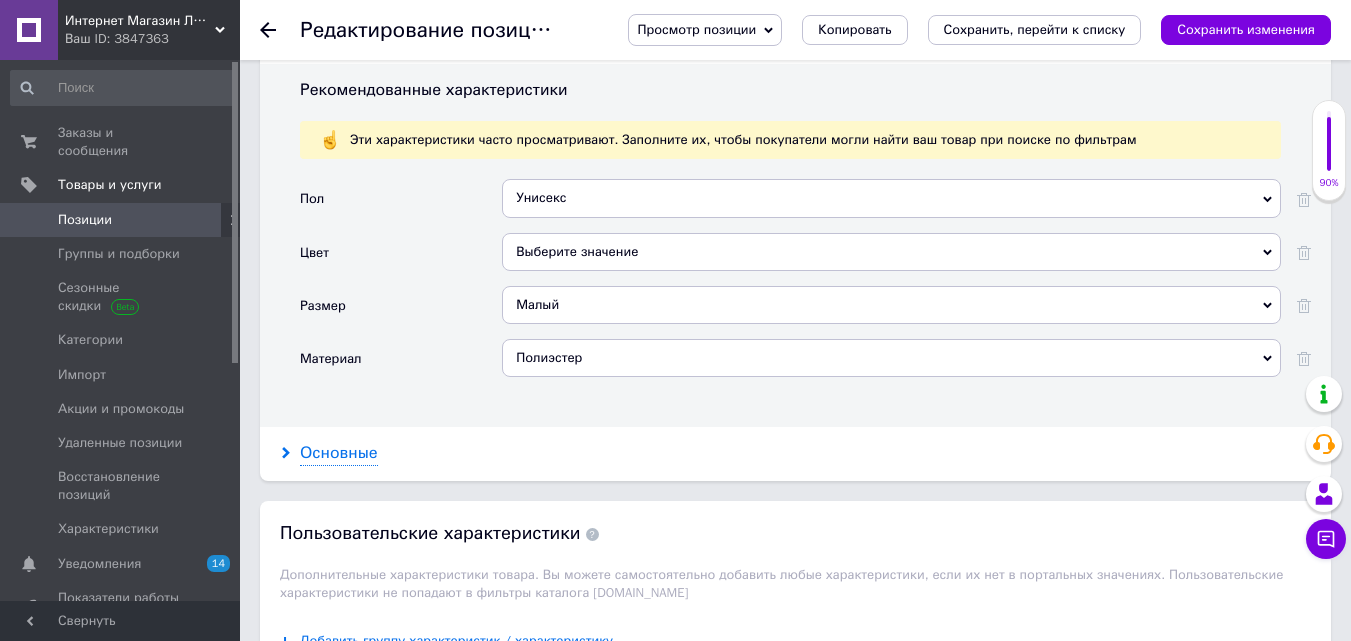 click on "Основные" at bounding box center [339, 453] 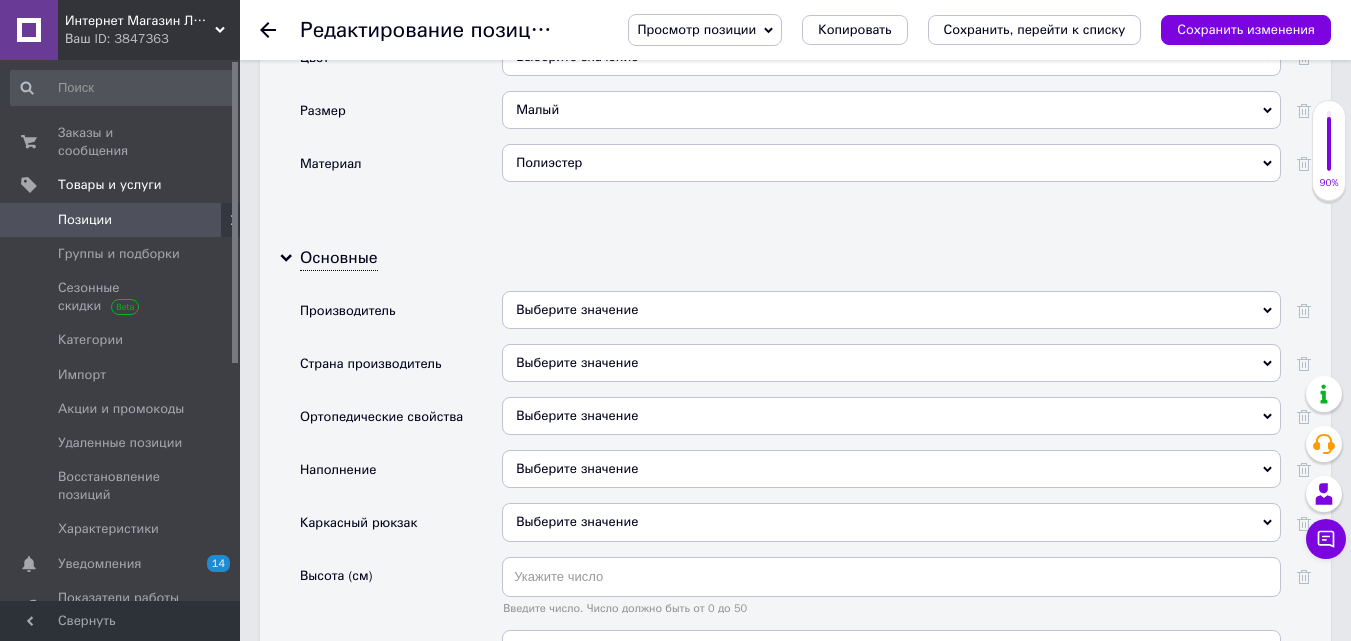 scroll, scrollTop: 1900, scrollLeft: 0, axis: vertical 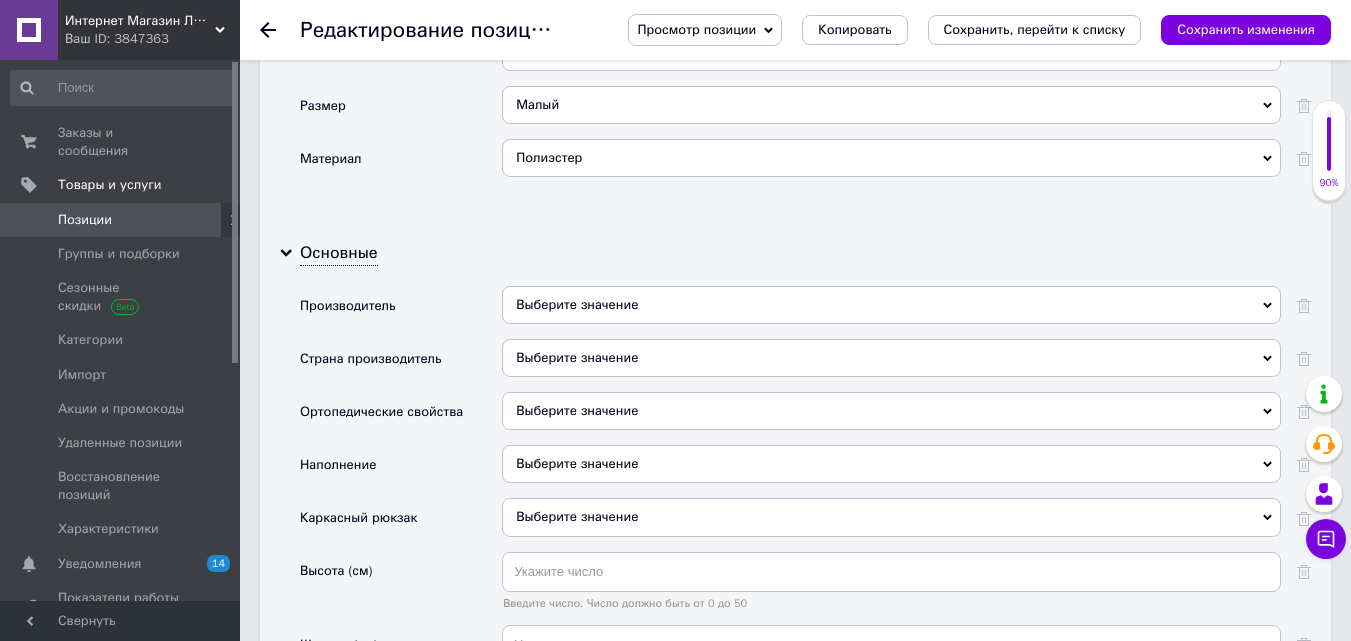 click on "Выберите значение" at bounding box center [891, 358] 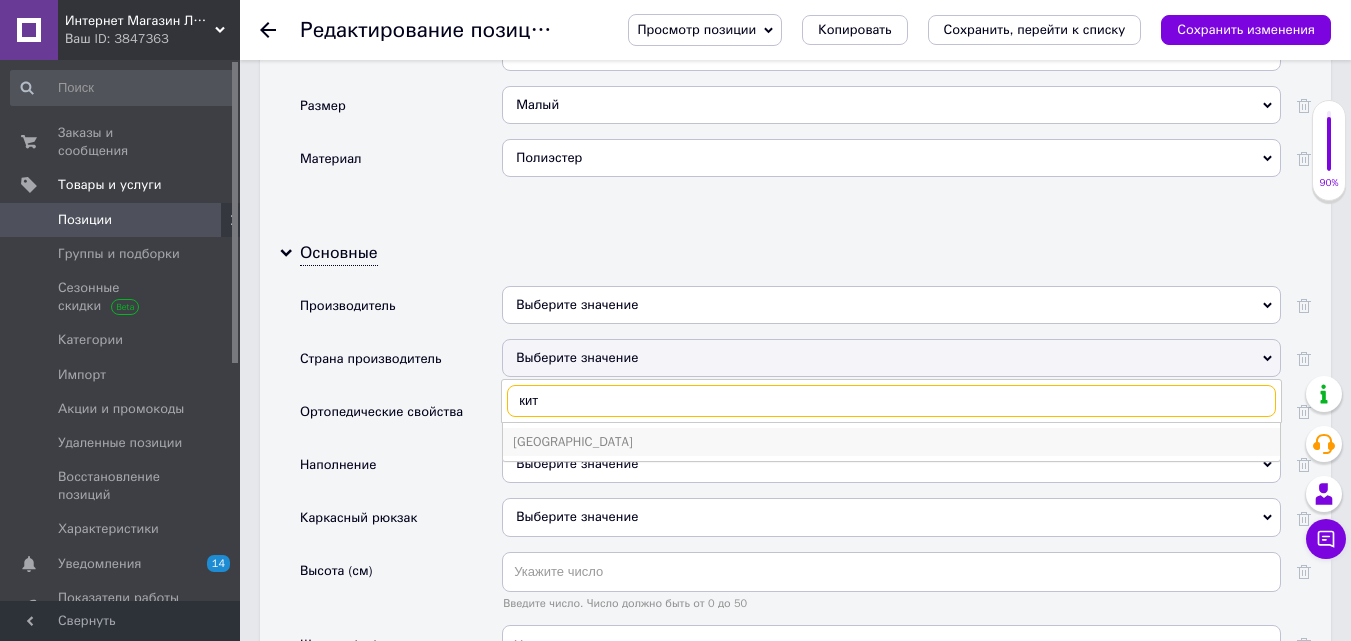 type on "кит" 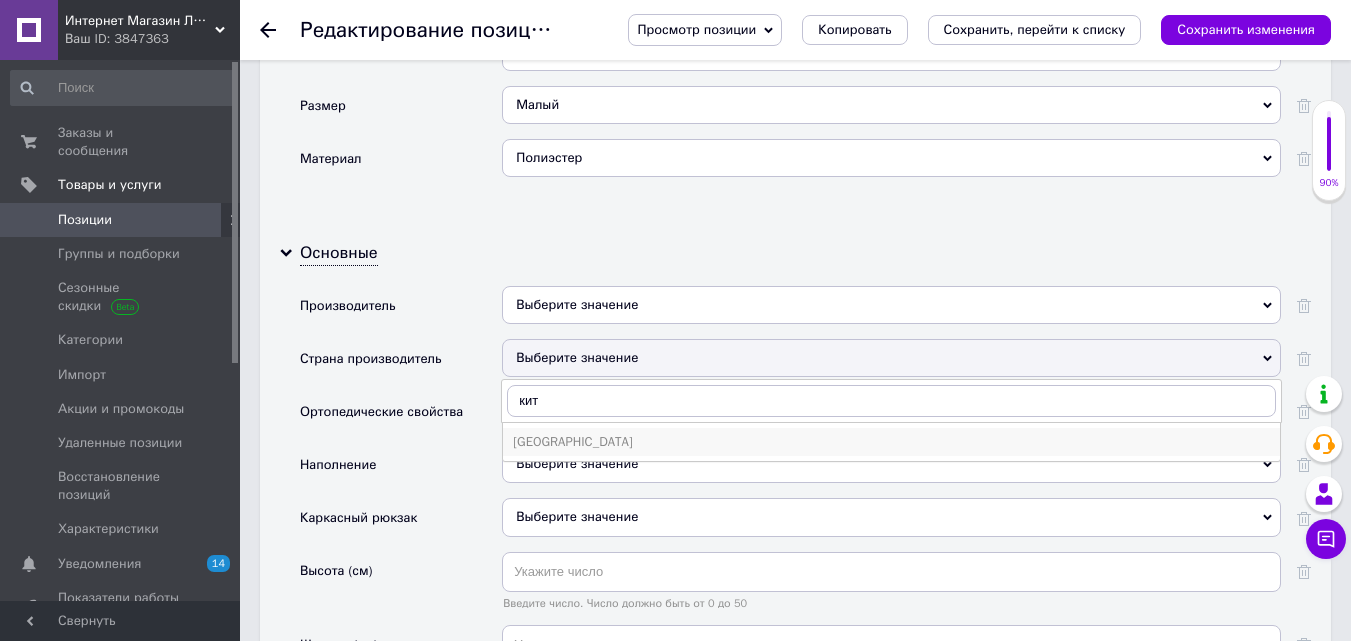 click on "[GEOGRAPHIC_DATA]" at bounding box center (891, 442) 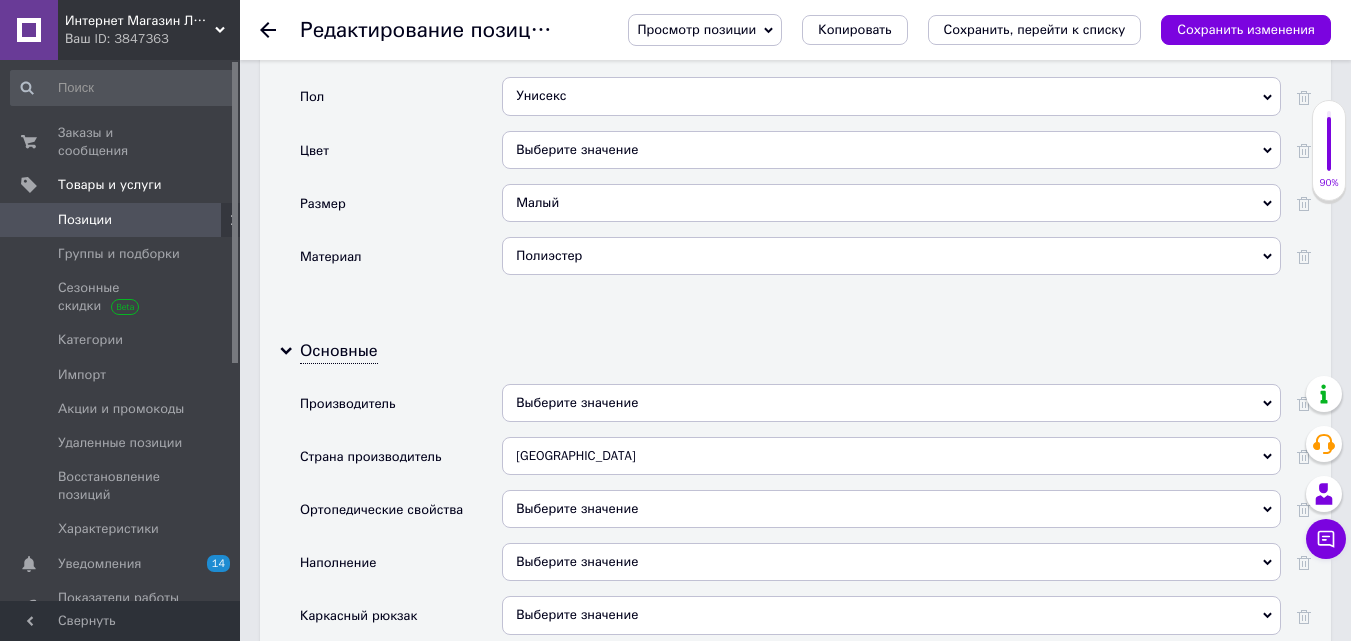 scroll, scrollTop: 1900, scrollLeft: 0, axis: vertical 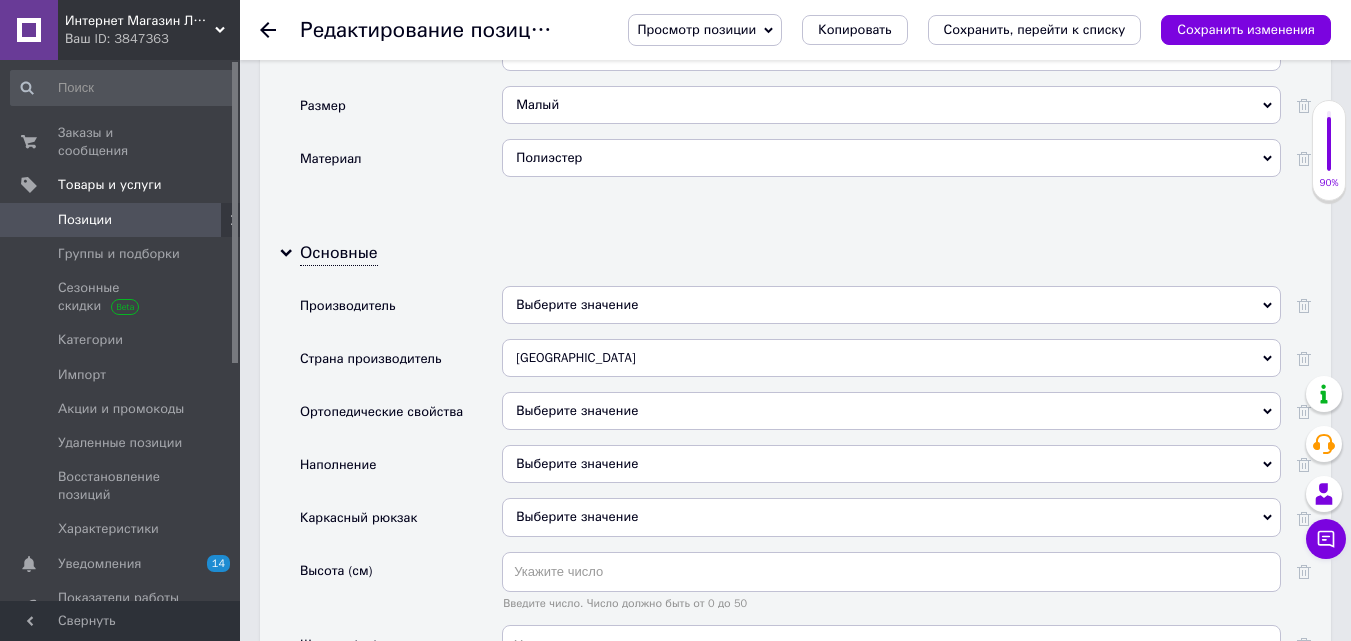 click on "Выберите значение" at bounding box center [577, 463] 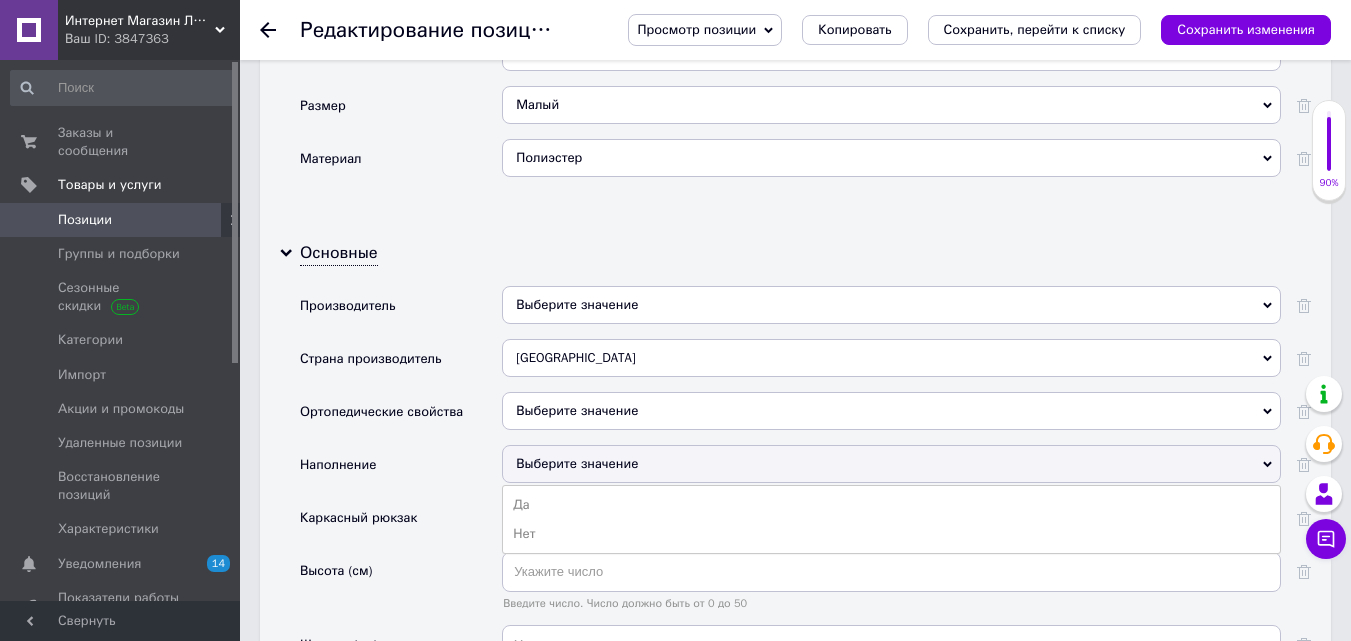click on "Выберите значение" at bounding box center (577, 463) 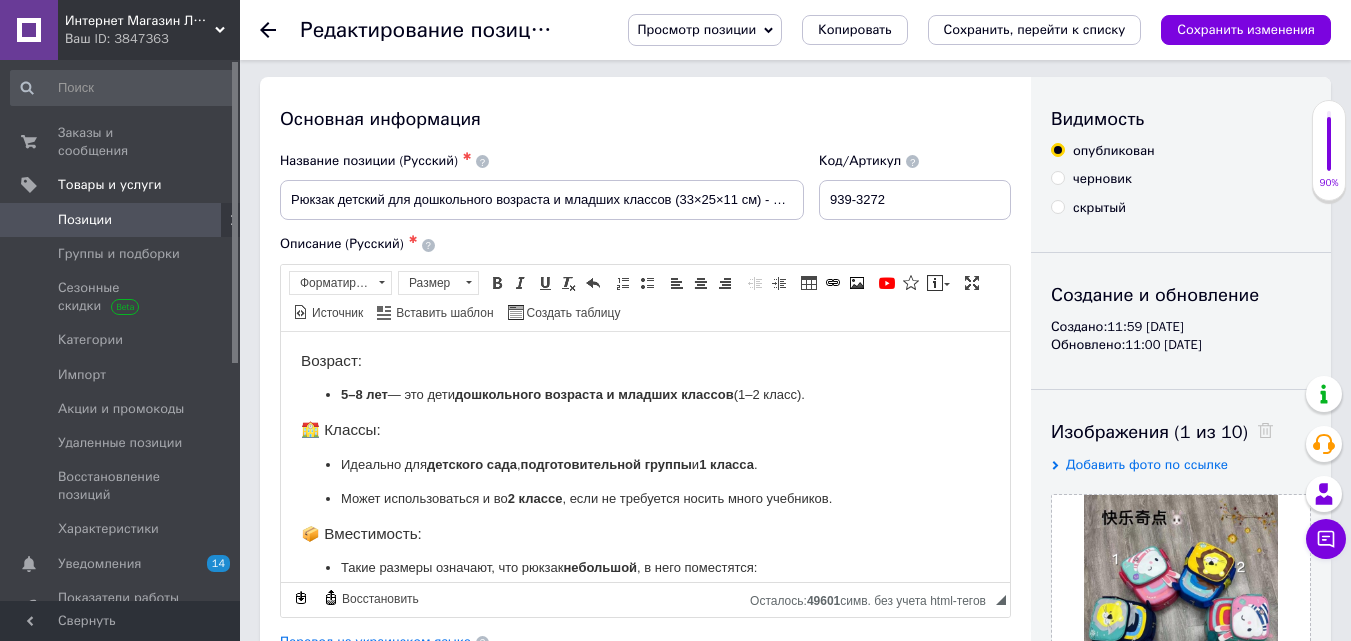 scroll, scrollTop: 0, scrollLeft: 0, axis: both 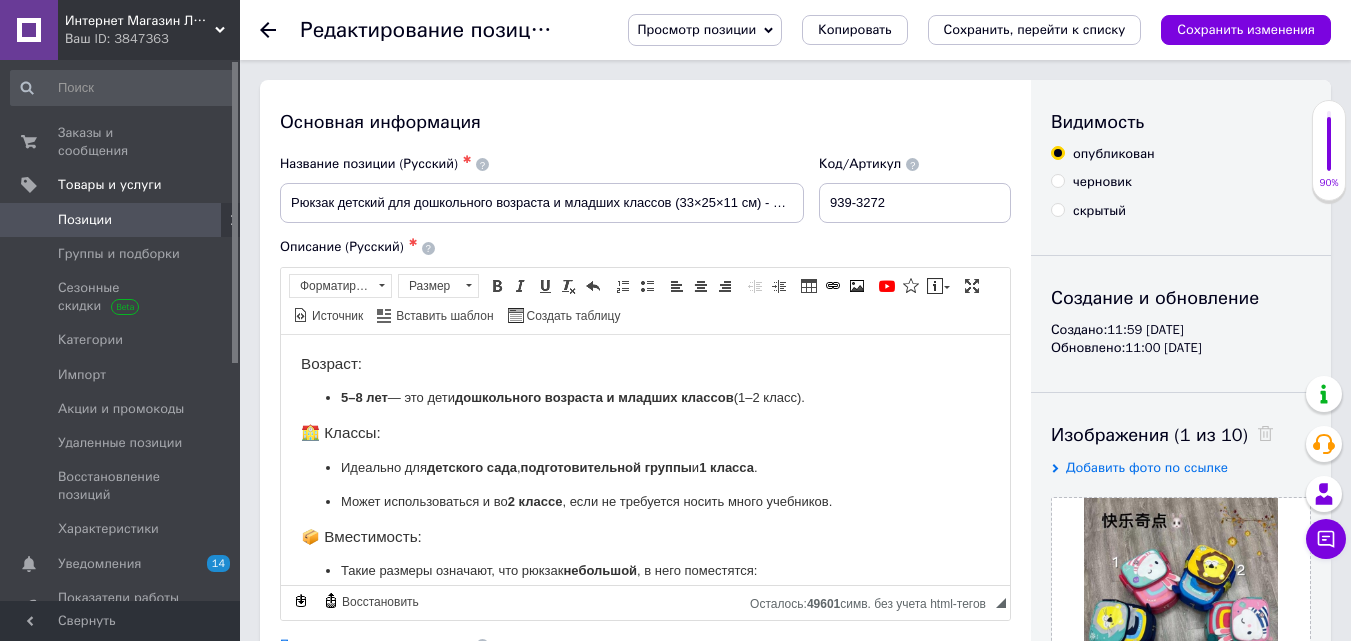 click on "Возраст: 5–8 лет  — это дети  дошкольного возраста и младших классов  (1–2 класс). 🏫 Классы: Идеально для  детского сада ,  подготовительной группы  и  1 класса . Может использоваться и во  2 классе , если не требуется носить много учебников. 📦 Вместимость: Такие размеры означают, что рюкзак  небольшой , в него поместятся: тетради формата A5 и максимум —  A4 (впритык) ; пенал, перекус, бутылочка воды;" at bounding box center (645, 501) 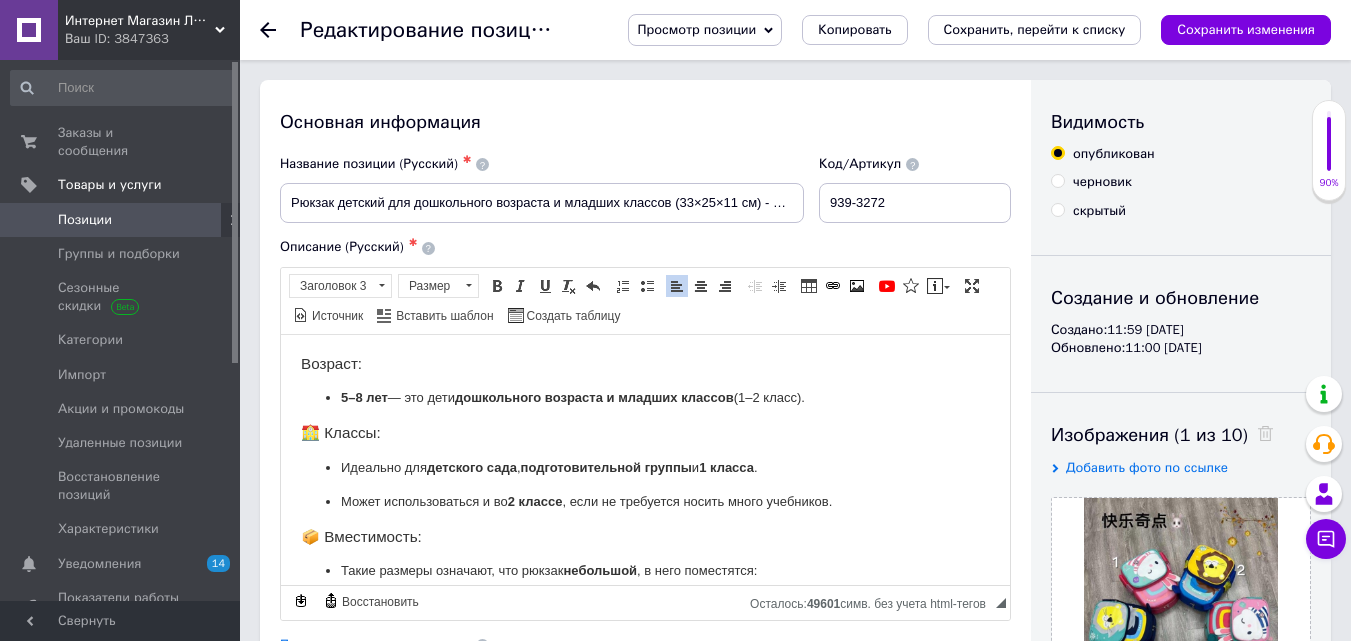 type 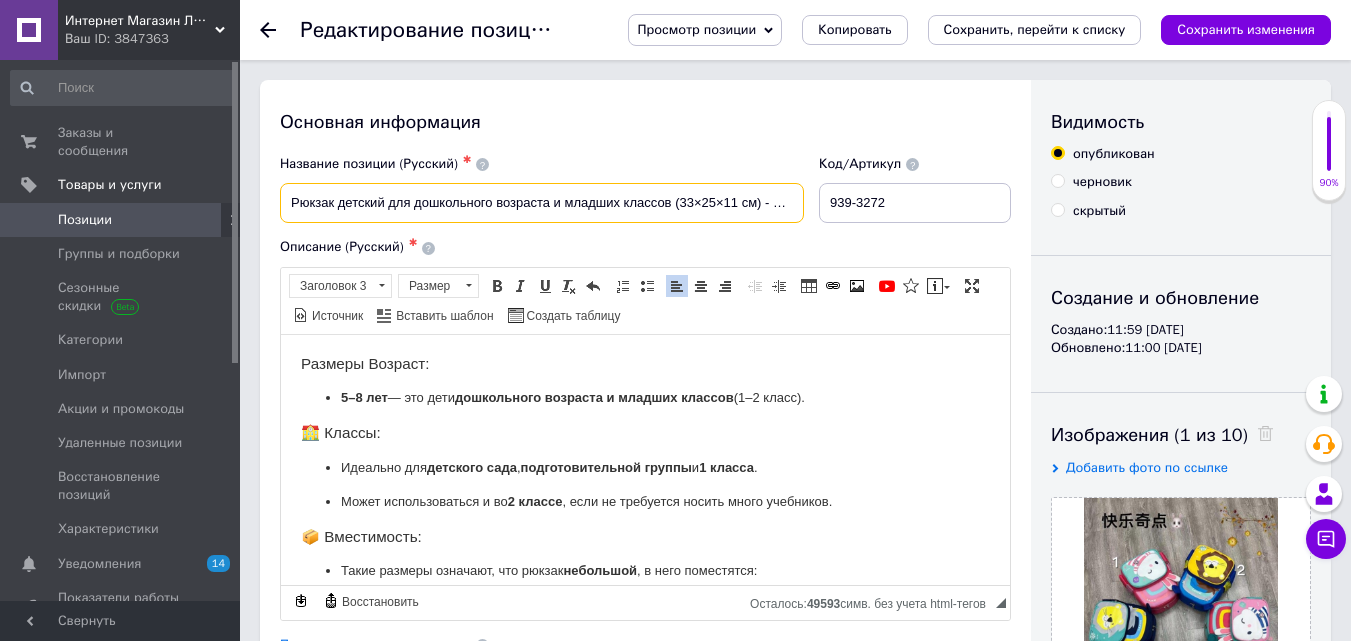 click on "Рюкзак детский для дошкольного возраста и младших классов (33×25×11 см) - 3272" at bounding box center [542, 203] 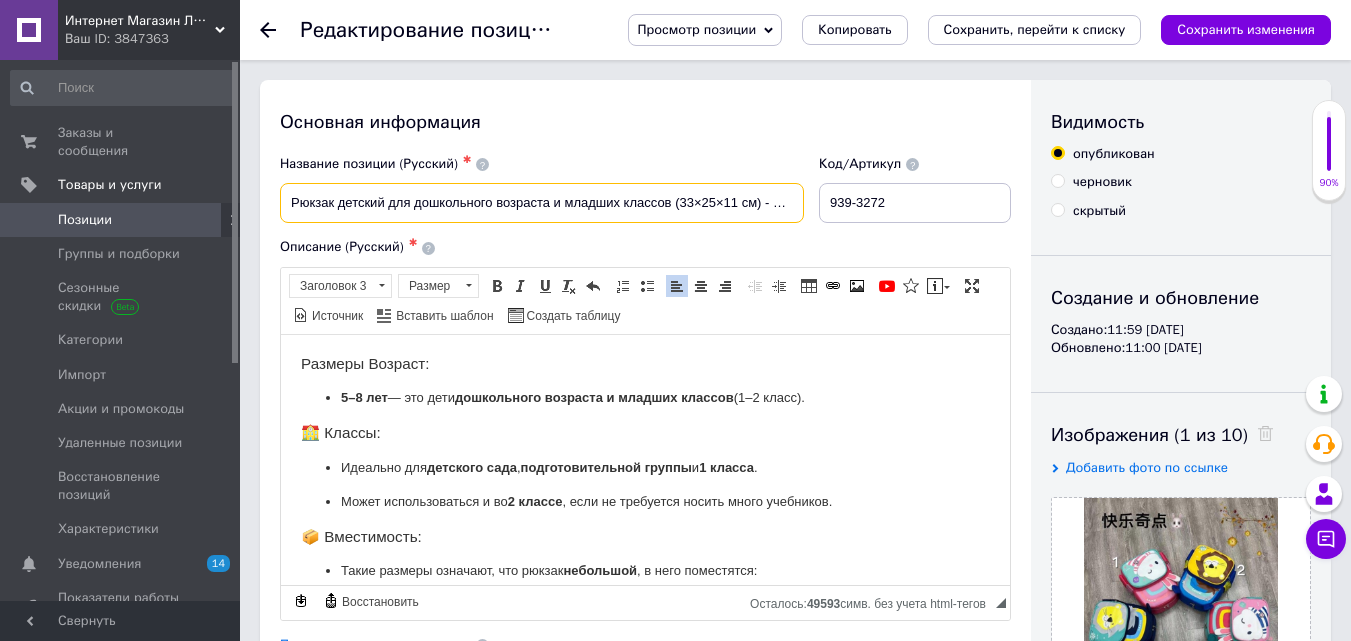 drag, startPoint x: 755, startPoint y: 200, endPoint x: 681, endPoint y: 199, distance: 74.00676 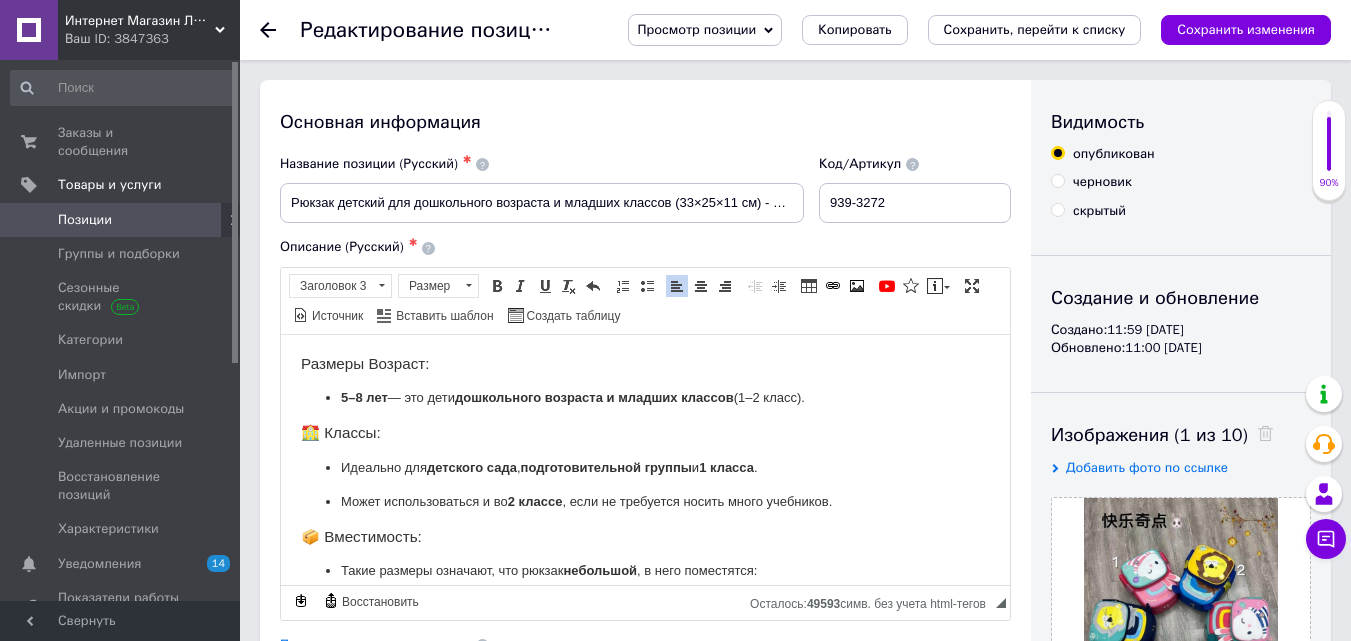 click on "Размеры Возраст:" at bounding box center [645, 363] 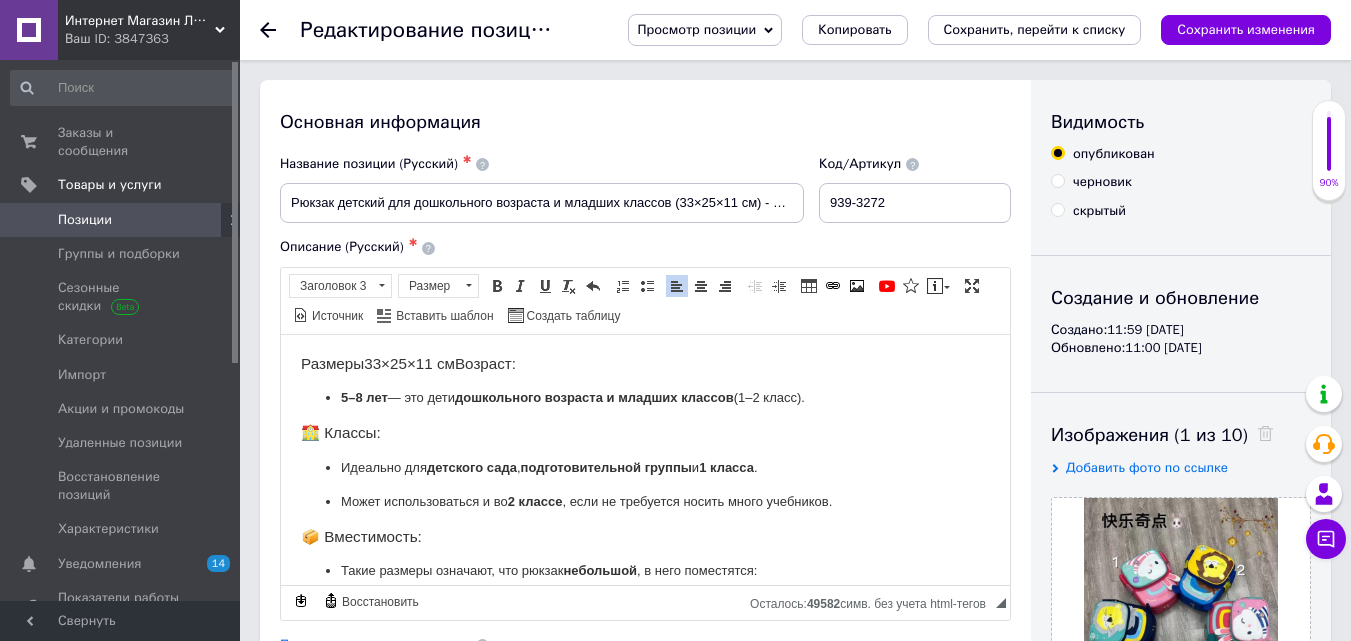 click on "Размеры33×25×11 см  Возраст:" at bounding box center (645, 363) 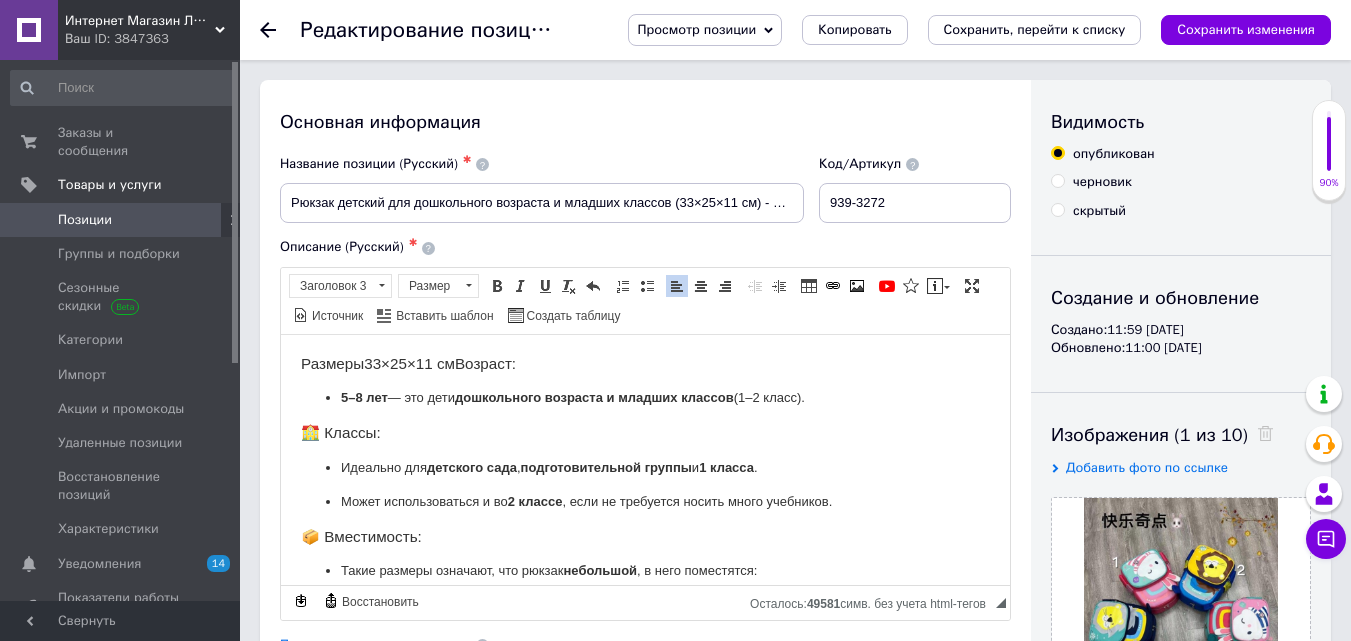 click on "Размеры  33×25×11 см  Возраст:" at bounding box center (645, 363) 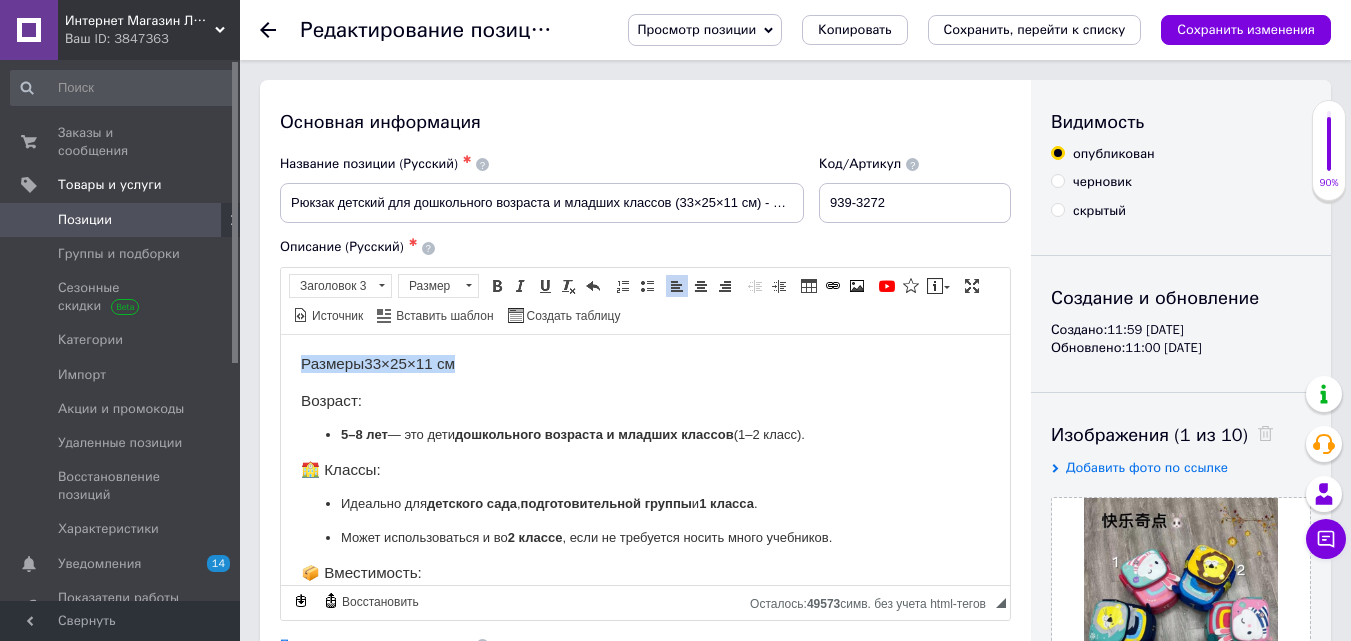 drag, startPoint x: 490, startPoint y: 361, endPoint x: 301, endPoint y: 368, distance: 189.12958 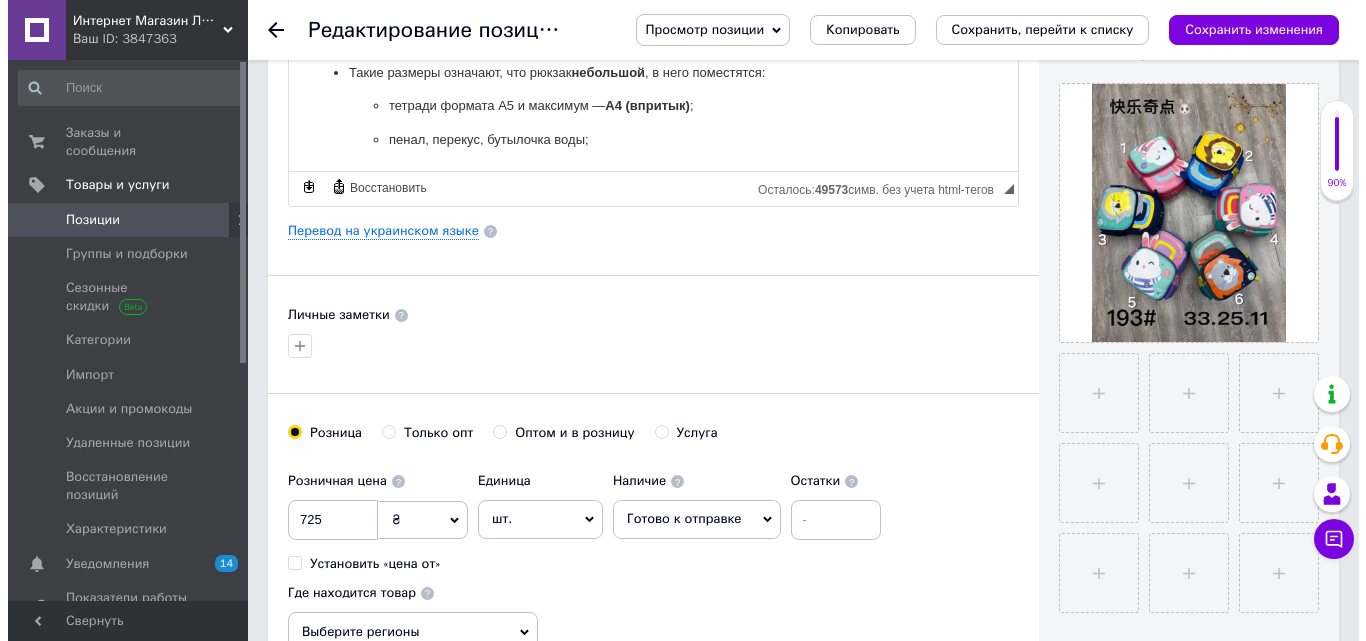 scroll, scrollTop: 400, scrollLeft: 0, axis: vertical 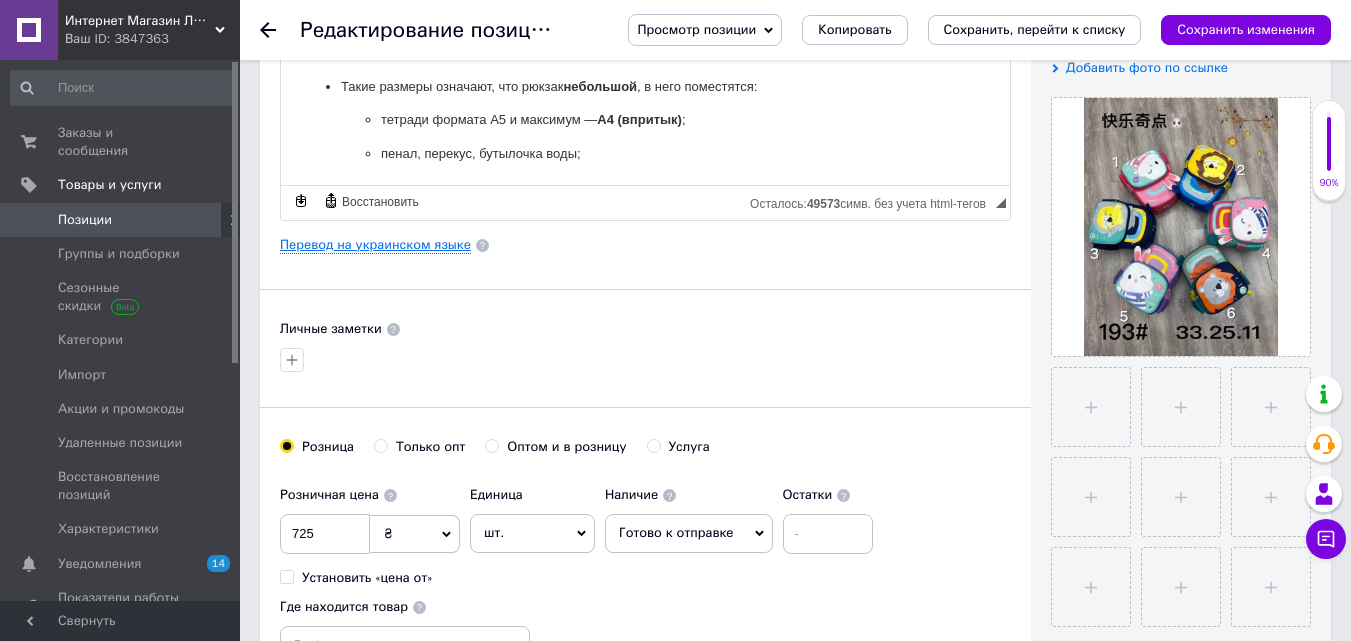 click on "Перевод на украинском языке" at bounding box center (375, 245) 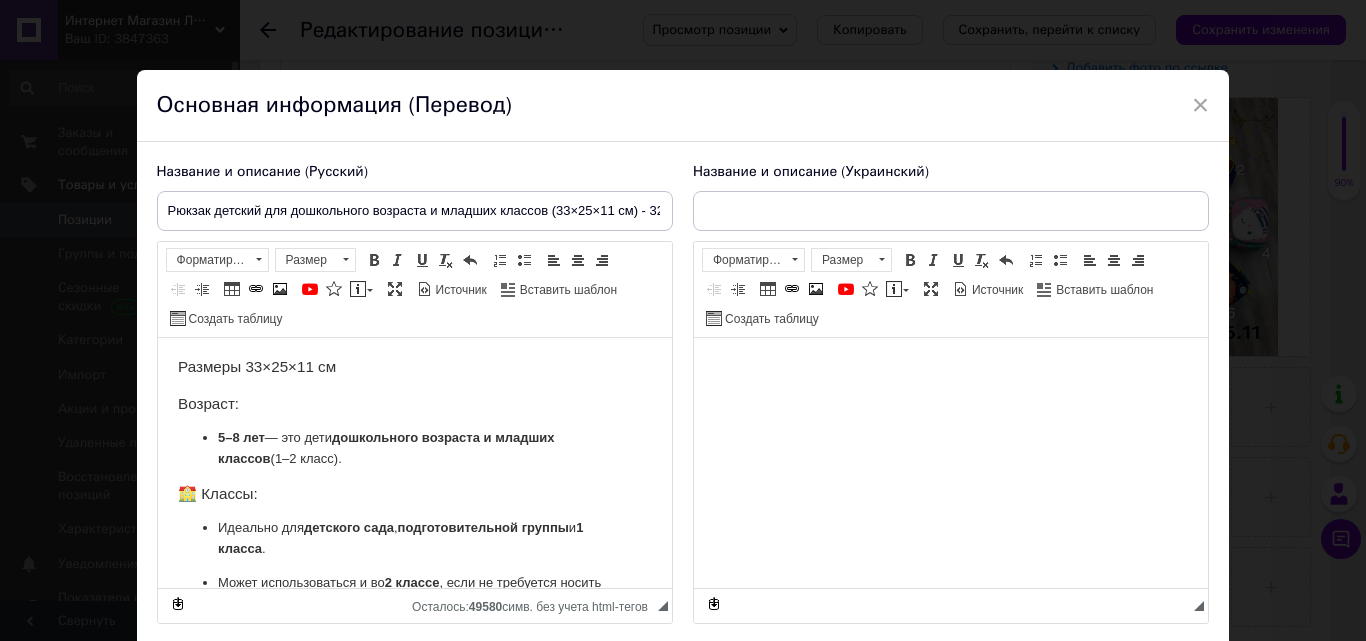 scroll, scrollTop: 0, scrollLeft: 0, axis: both 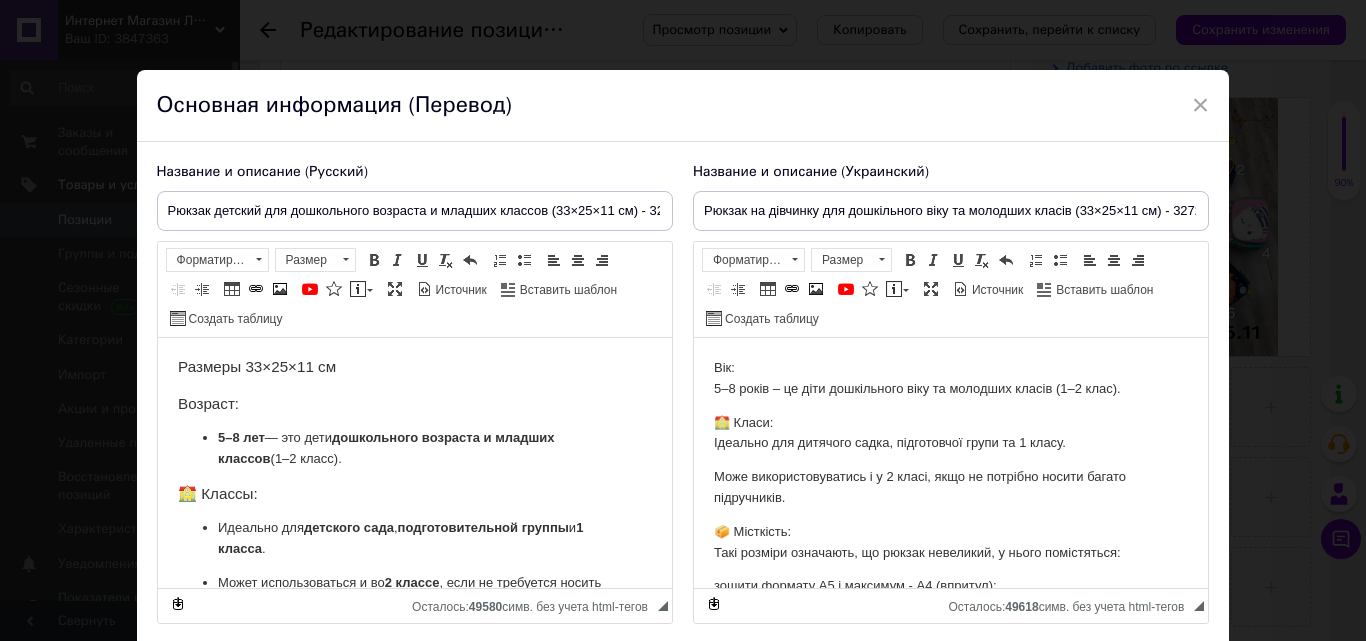 click on "Вік: 5–8 років – це діти дошкільного віку та молодших класів (1–2 клас)." at bounding box center (950, 379) 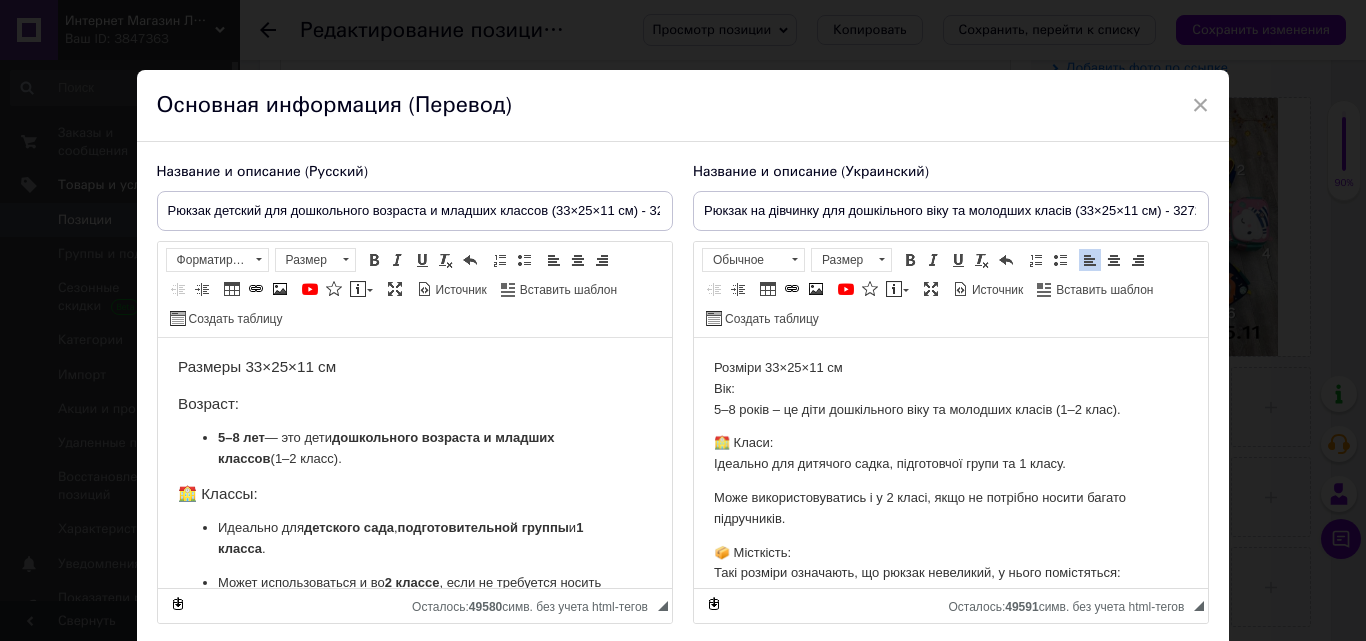 scroll, scrollTop: 100, scrollLeft: 0, axis: vertical 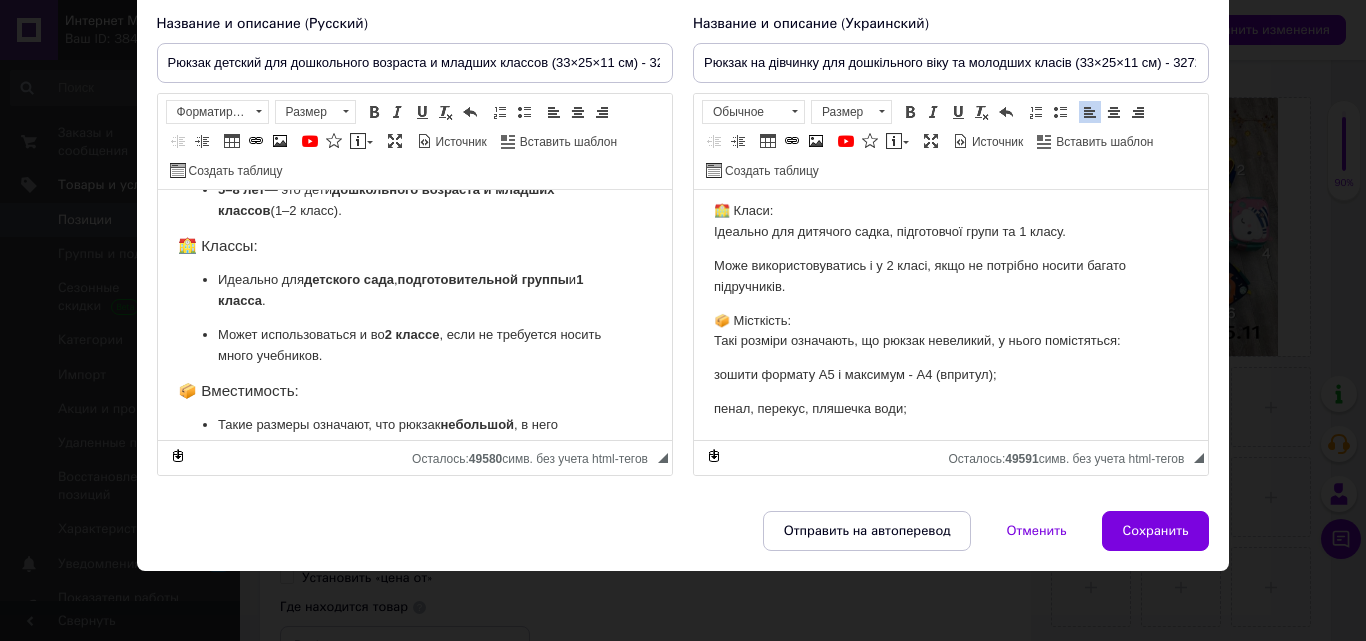 click on "Сохранить" at bounding box center (1156, 531) 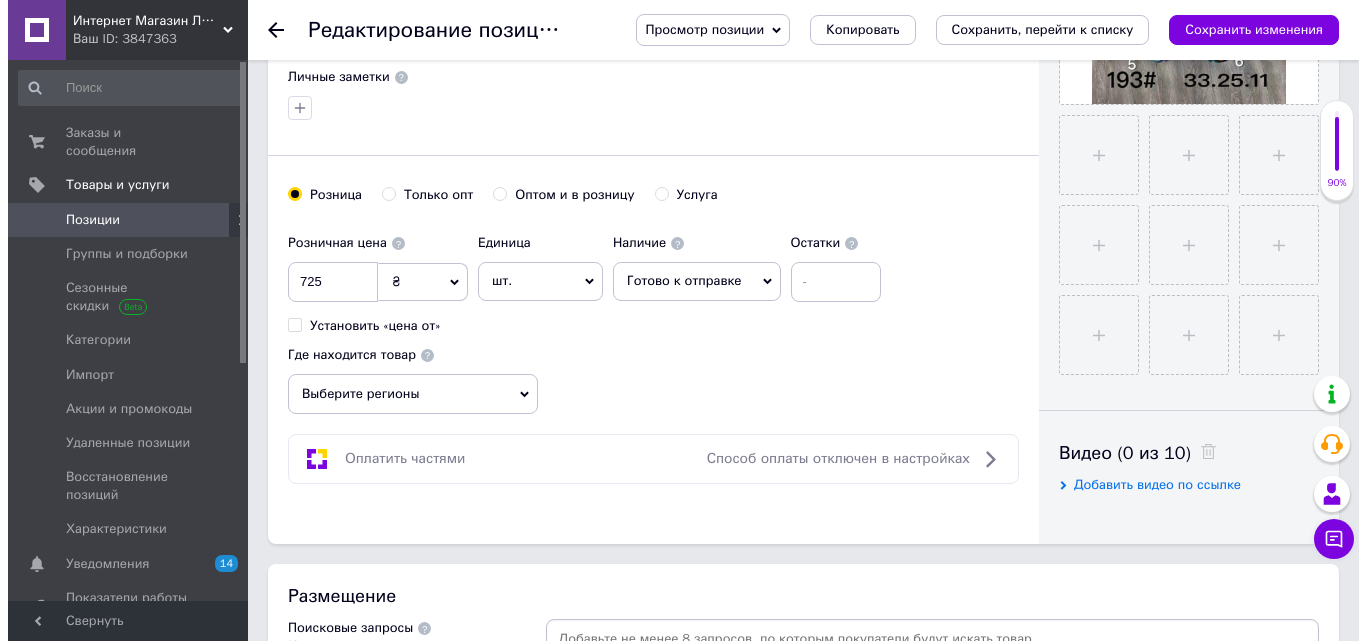 scroll, scrollTop: 1000, scrollLeft: 0, axis: vertical 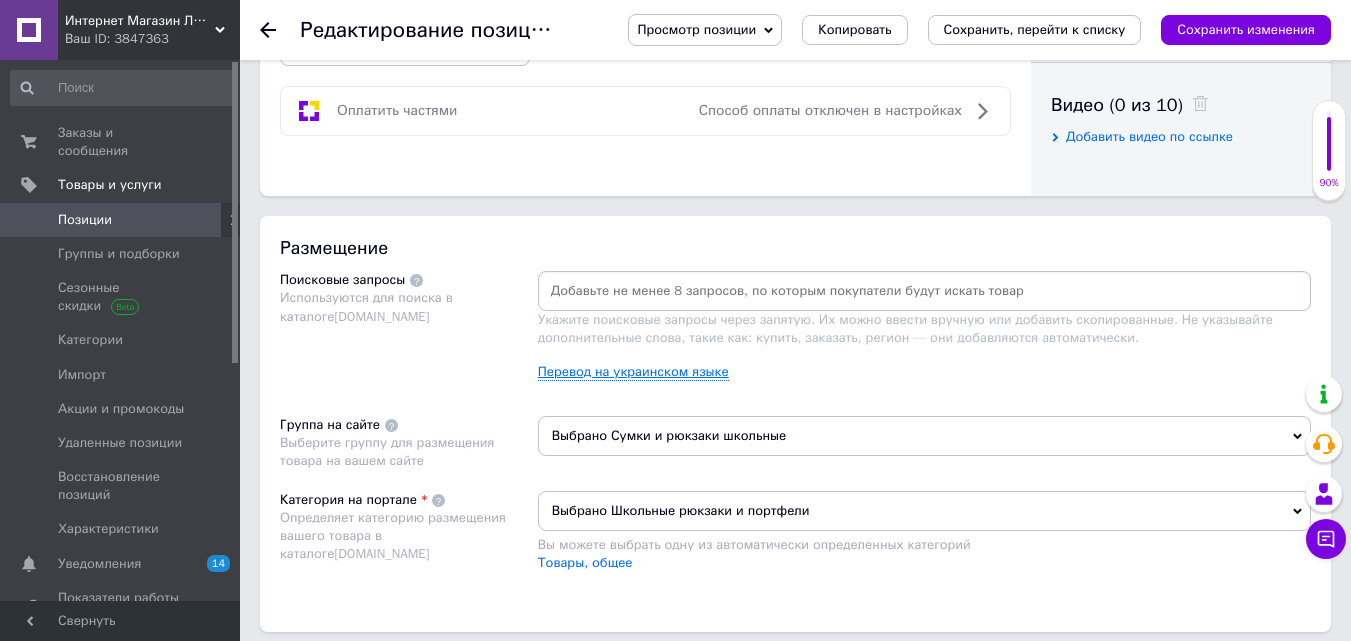 click on "Перевод на украинском языке" at bounding box center [633, 372] 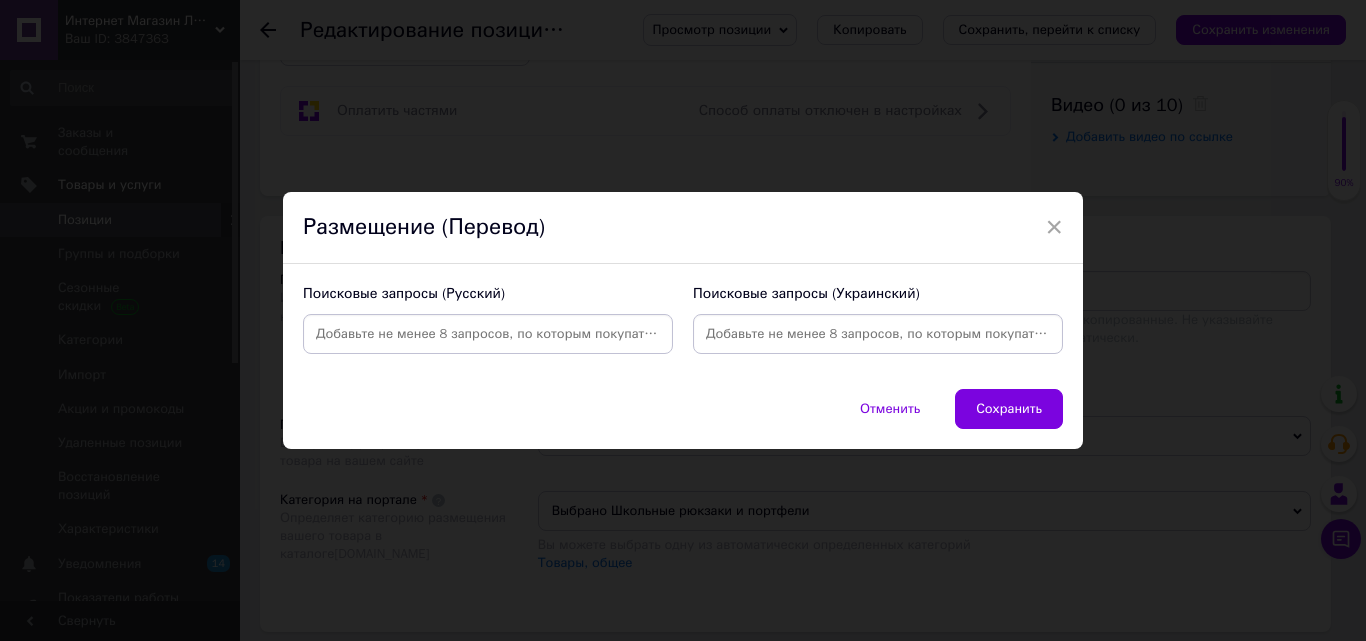 click at bounding box center [488, 334] 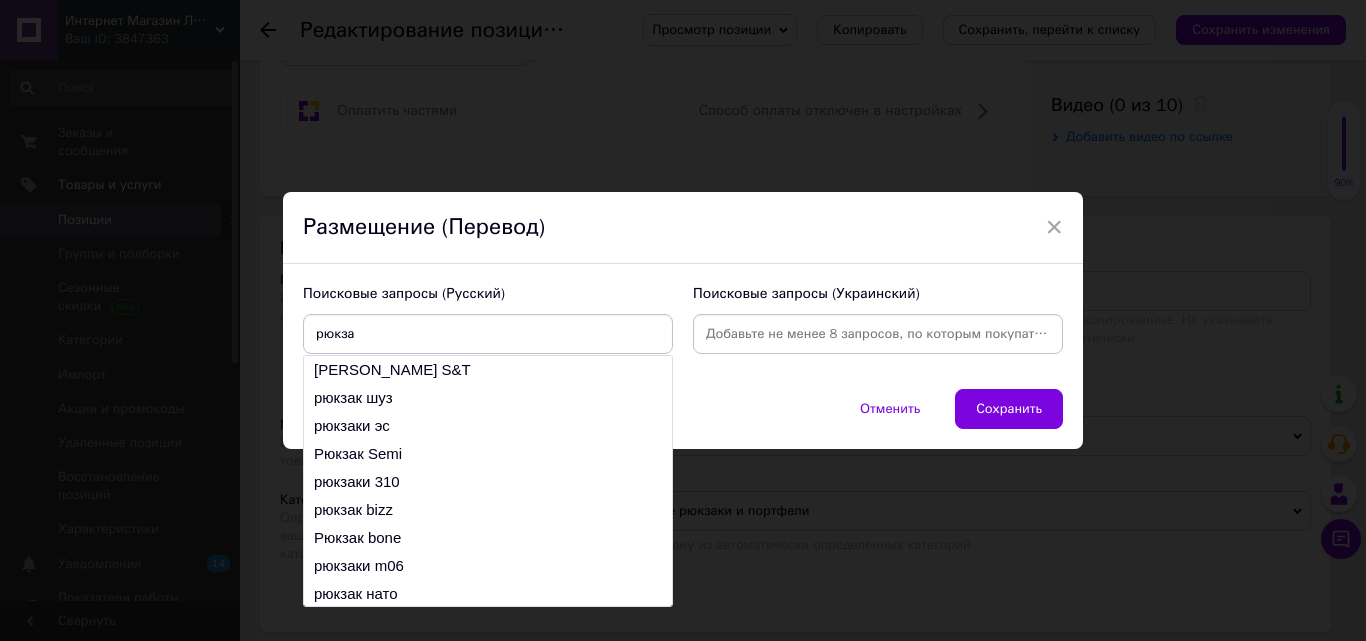 type on "рюкзак" 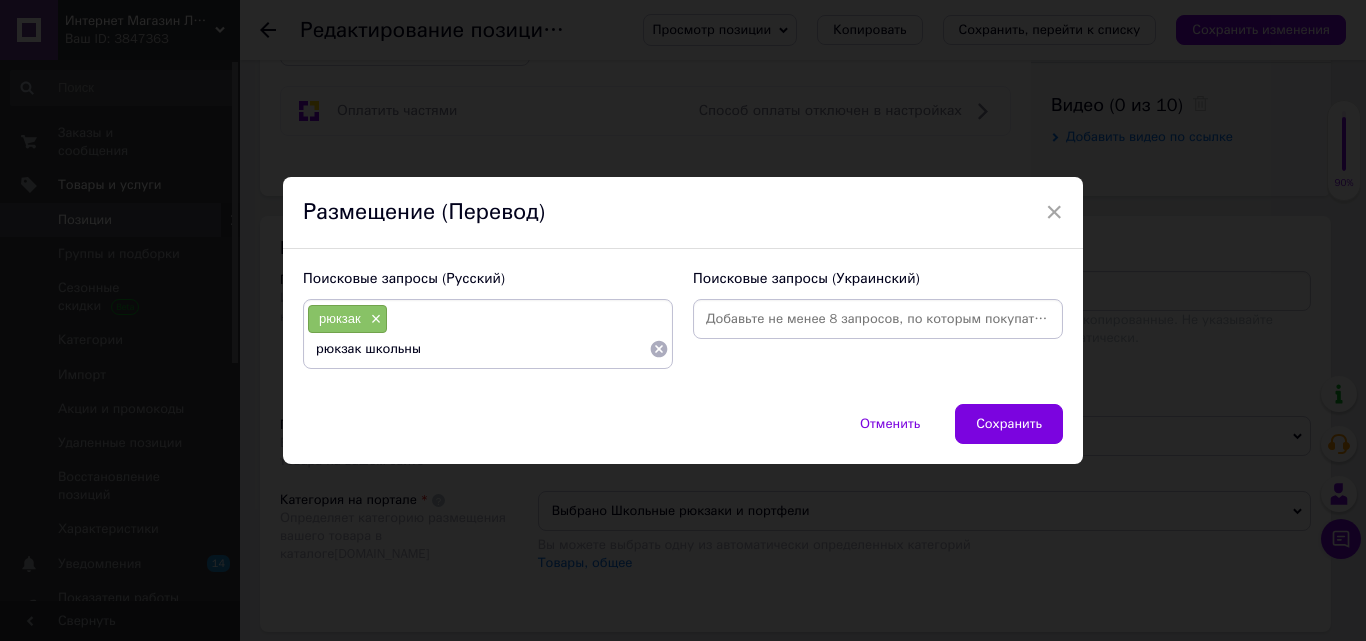 type on "рюкзак школьный" 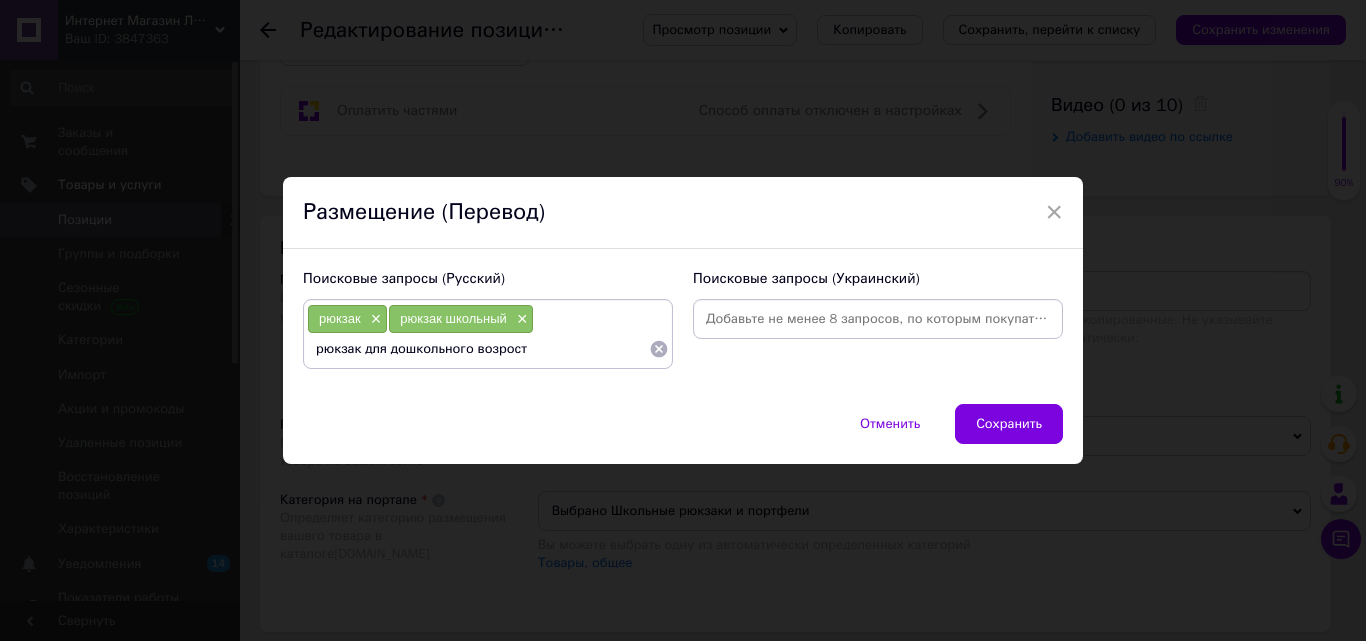 type on "рюкзак для дошкольного возроста" 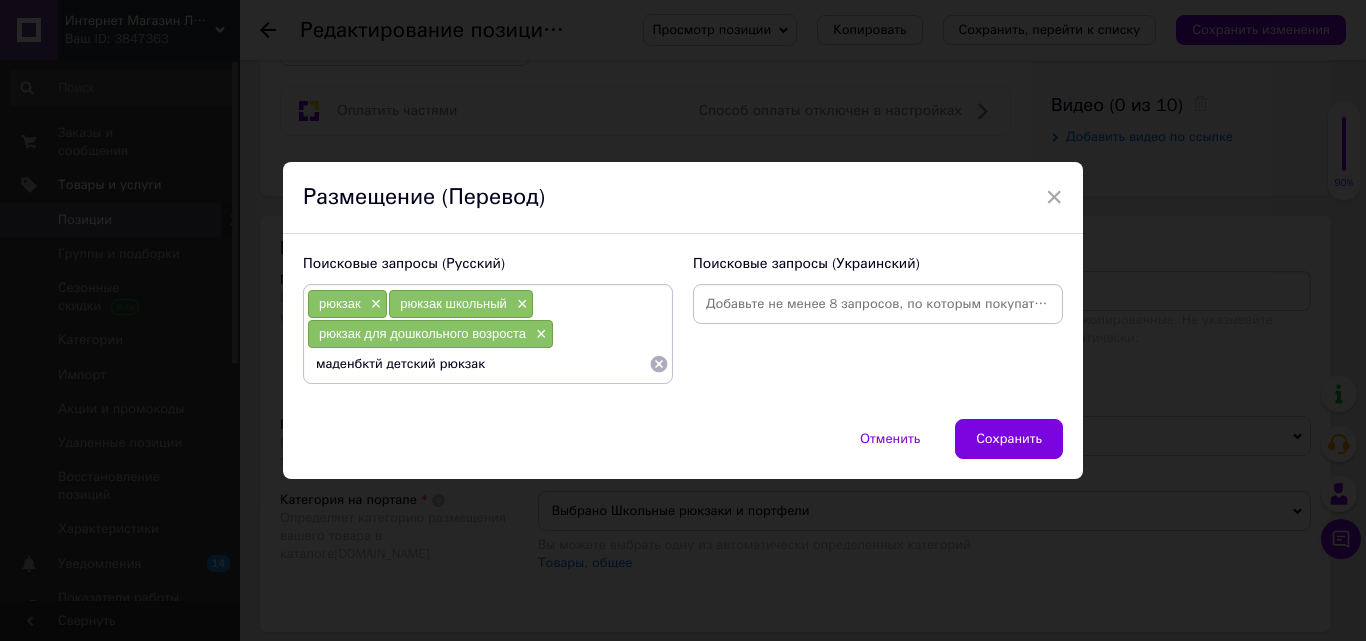 drag, startPoint x: 370, startPoint y: 360, endPoint x: 332, endPoint y: 365, distance: 38.327538 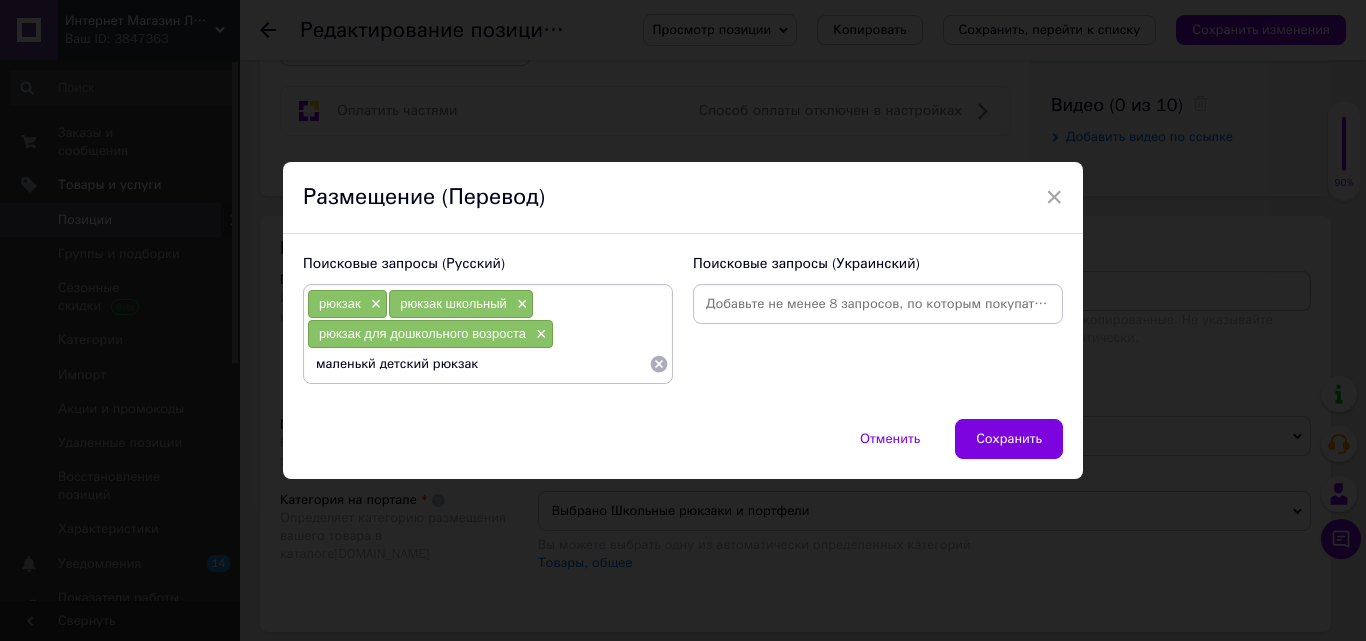 type on "маленький детский рюкзак" 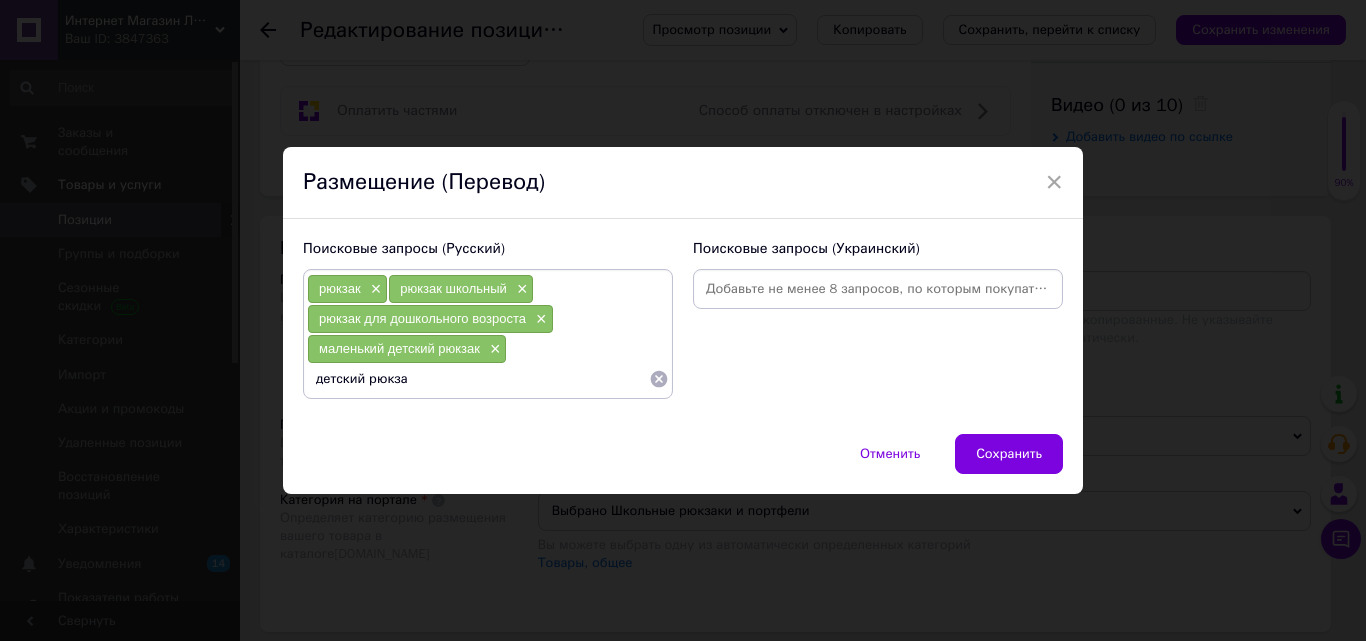 type on "детский рюкзак" 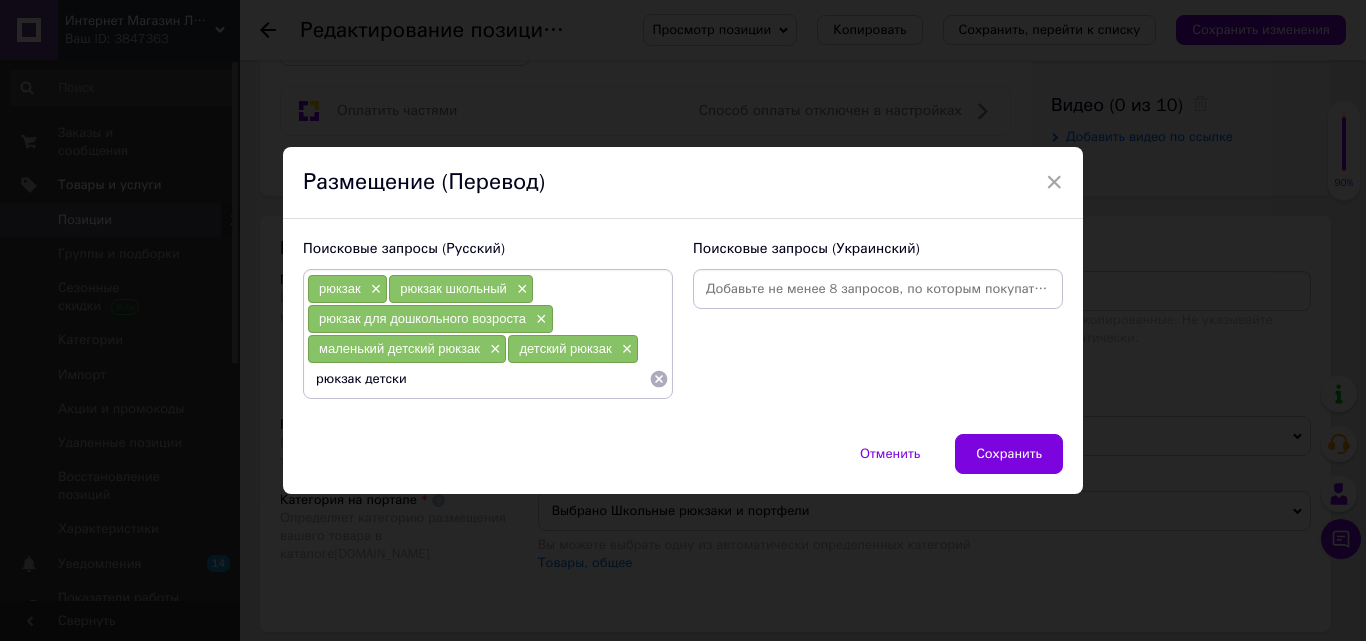 type on "рюкзак детский" 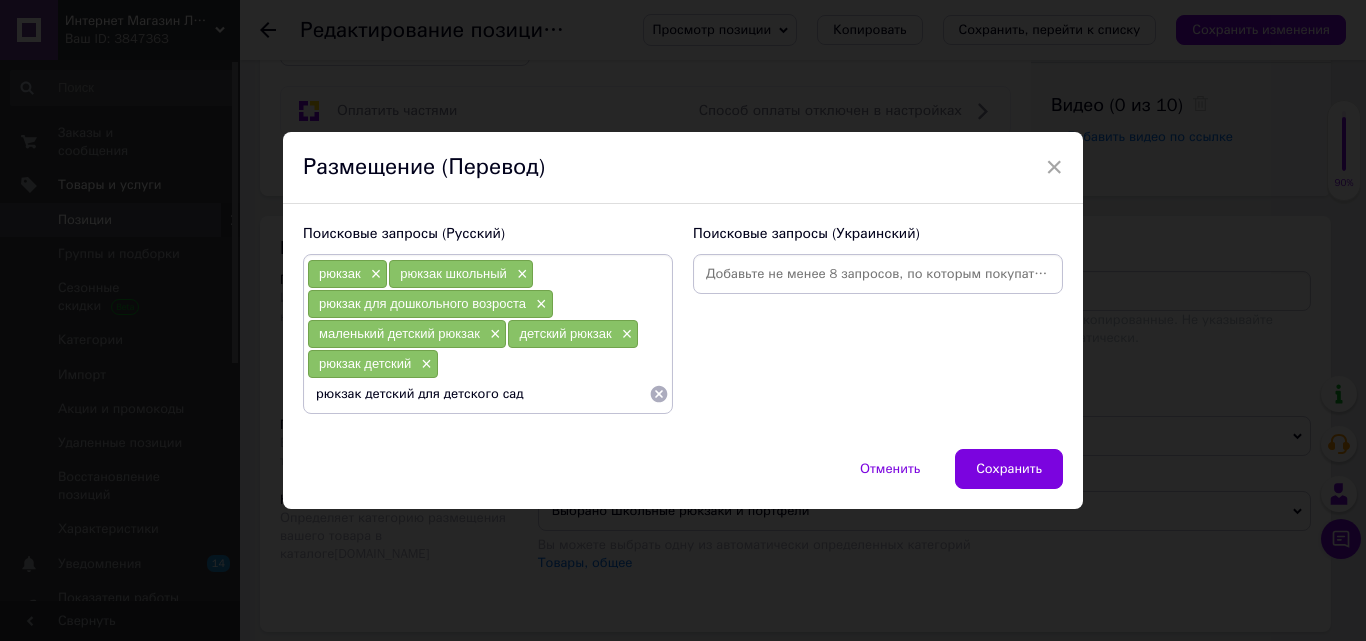 type on "рюкзак детский для детского сада" 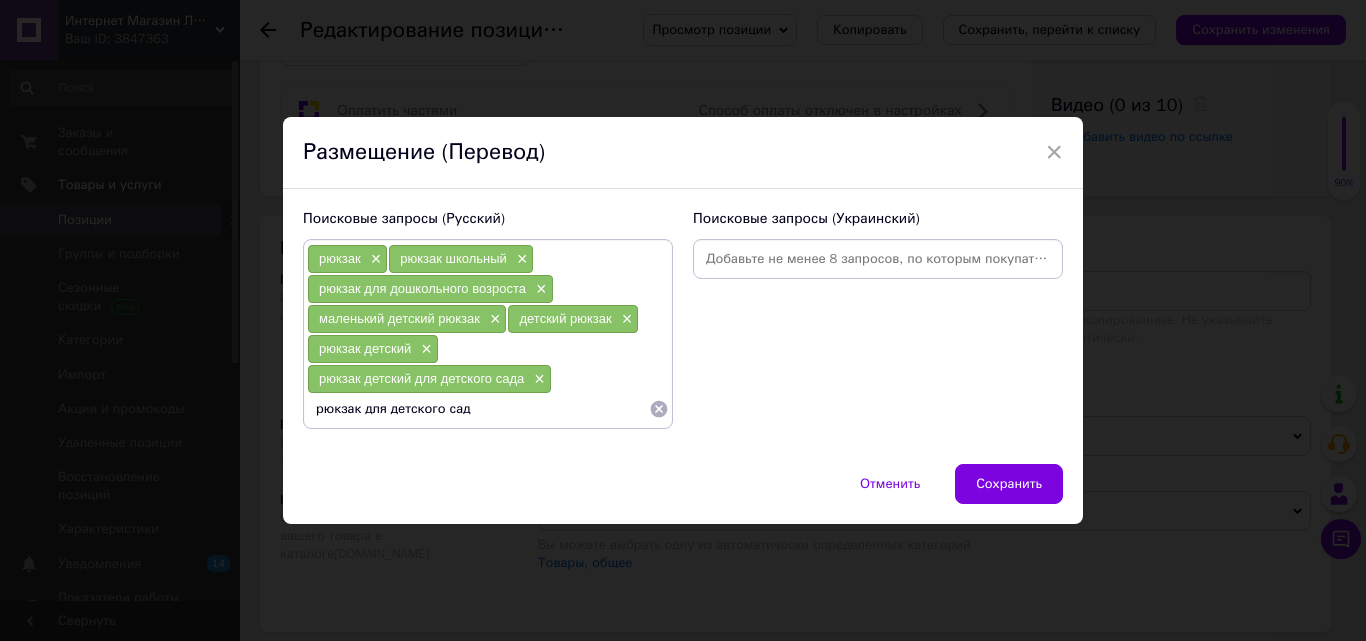 type on "рюкзак для детского сада" 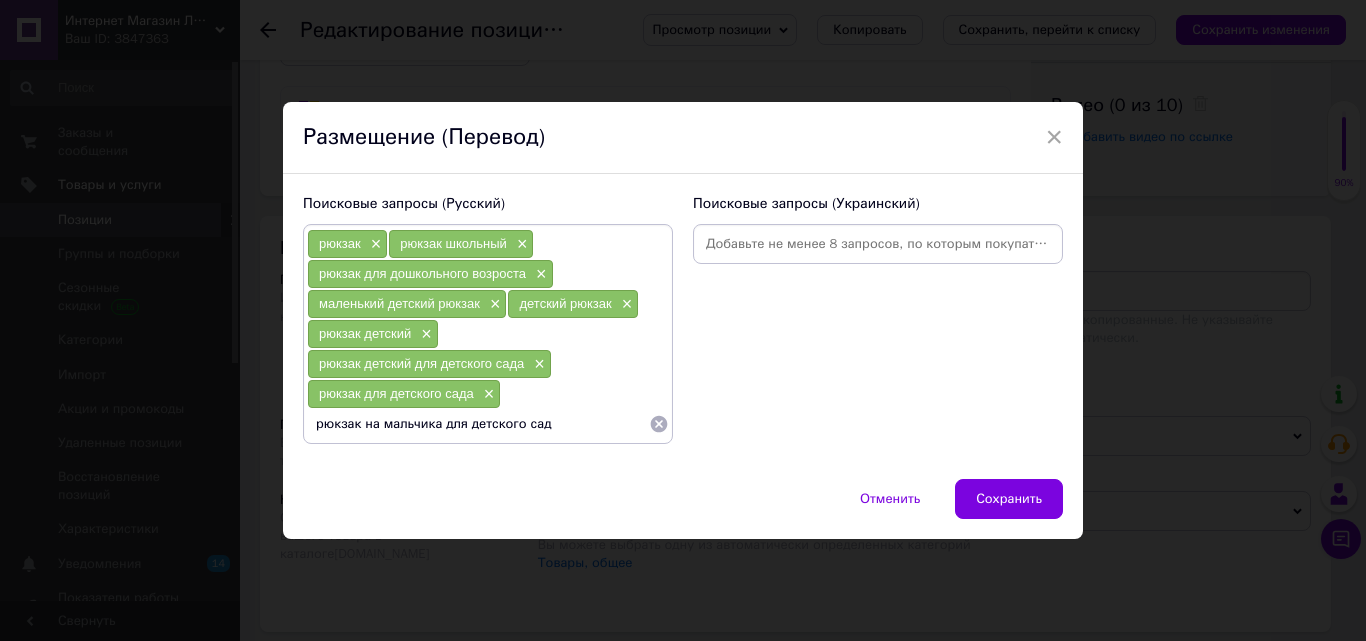 type on "рюкзак на мальчика для детского сада" 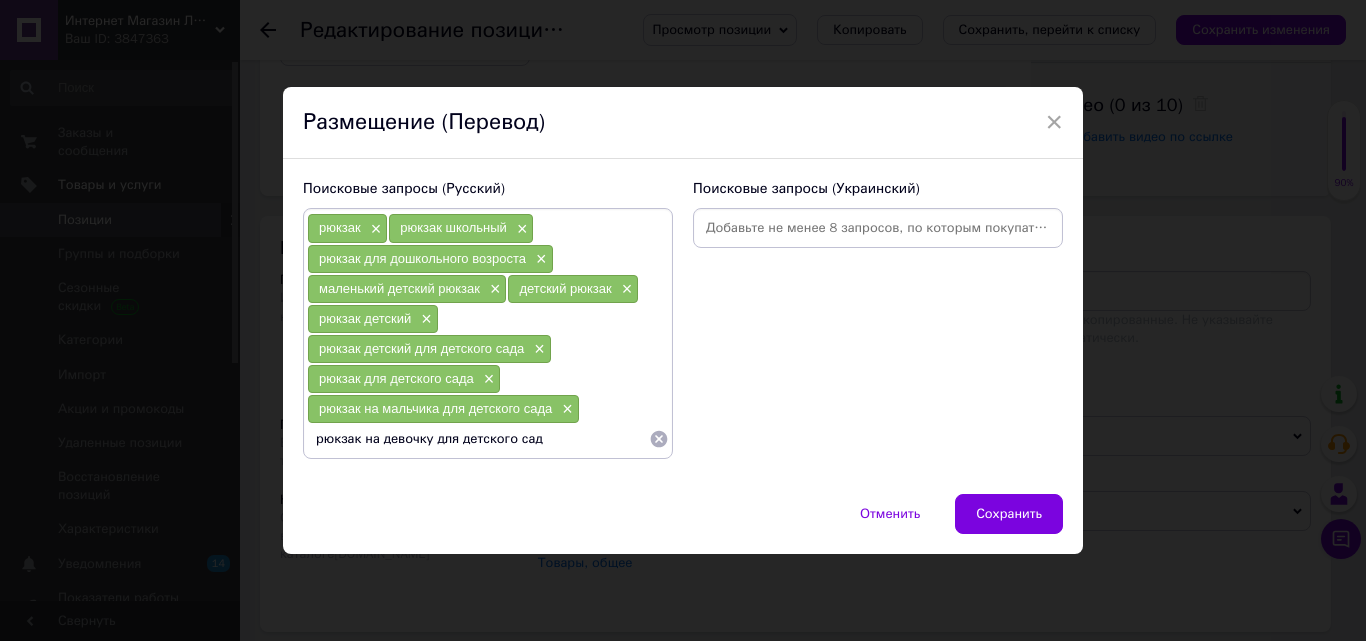 type on "рюкзак на девочку для детского сада" 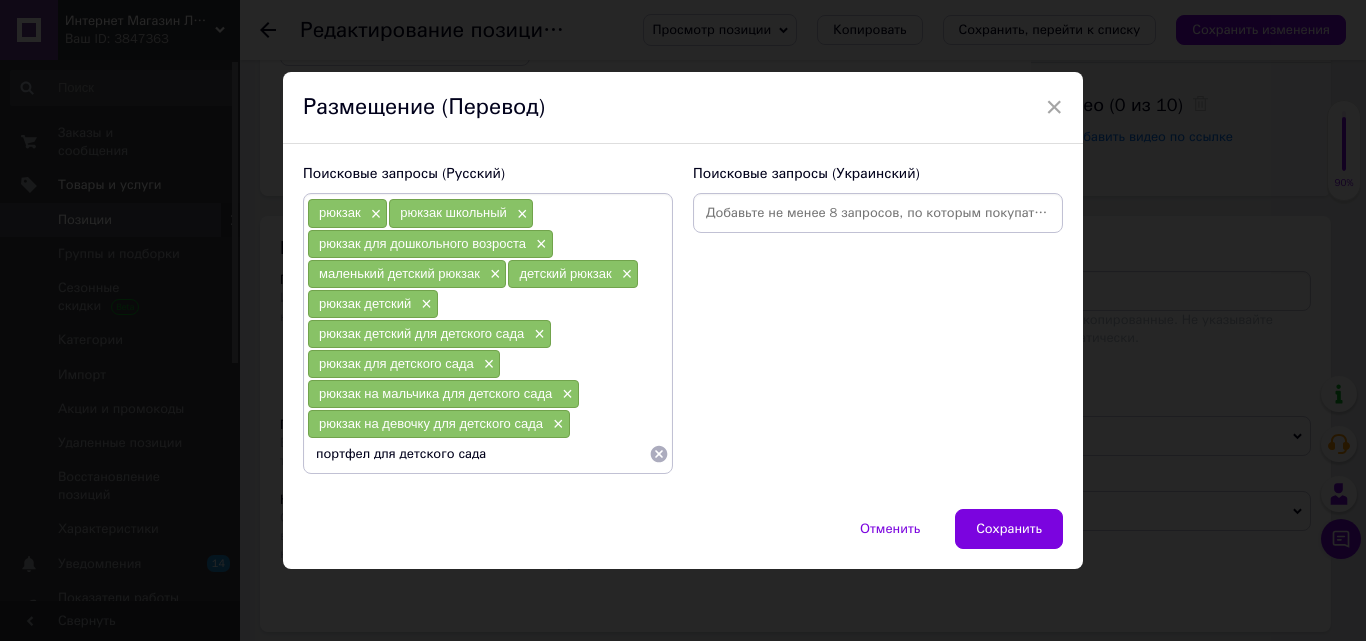 type on "портфель для детского сада" 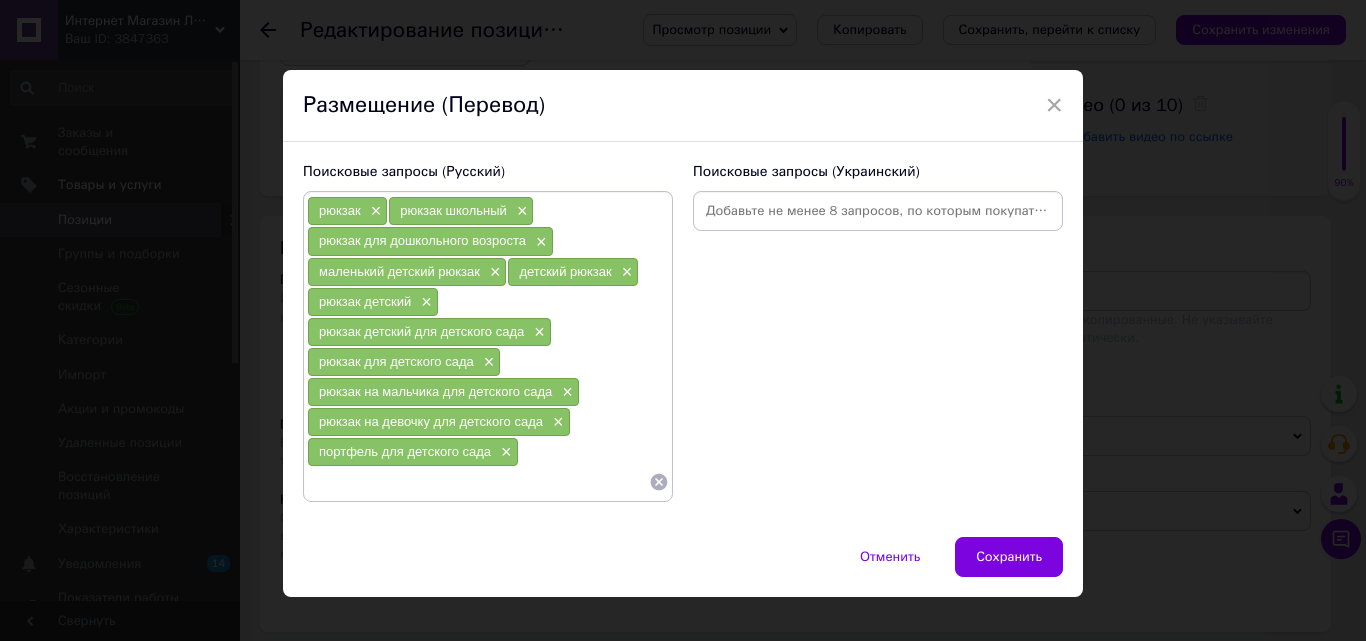 click on "рюкзак × рюкзак школьный × рюкзак для дошкольного возроста × маленький детский рюкзак × детский рюкзак × рюкзак детский × рюкзак детский для детского сада × рюкзак для детского сада × рюкзак на мальчика для детского сада × рюкзак на девочку для детского сада × портфель для детского сада ×" at bounding box center [488, 346] 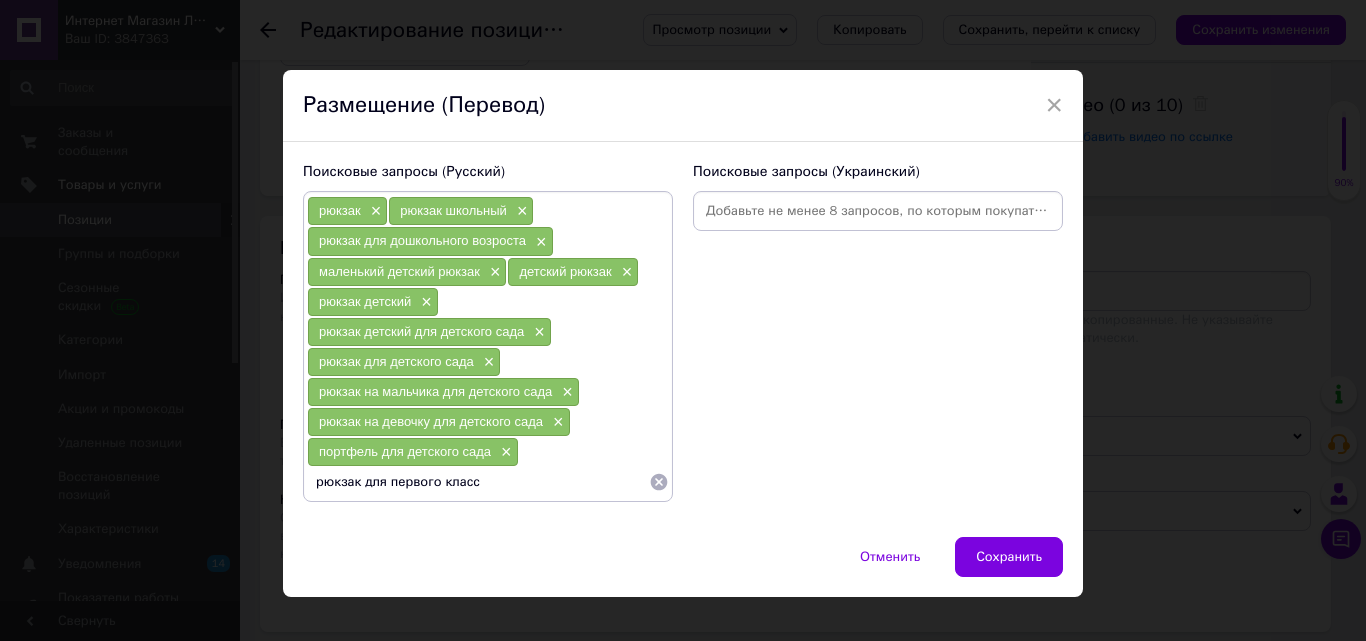 type on "рюкзак для первого класса" 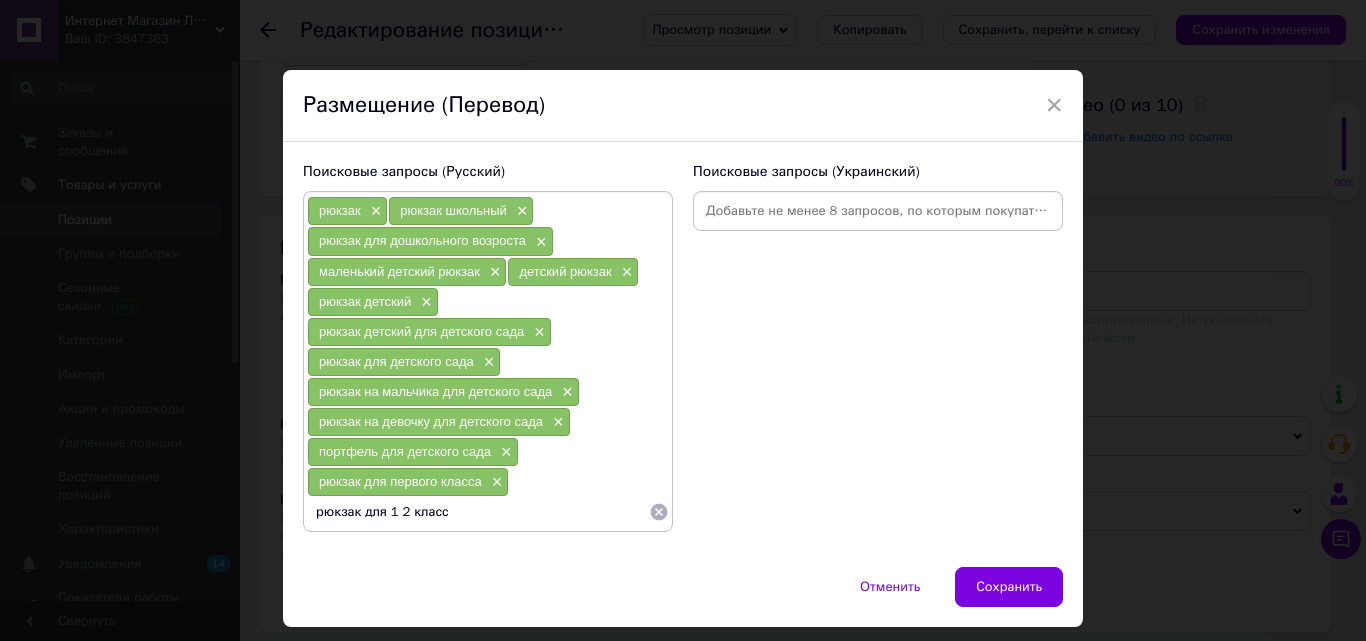 type on "рюкзак для 1 2 класса" 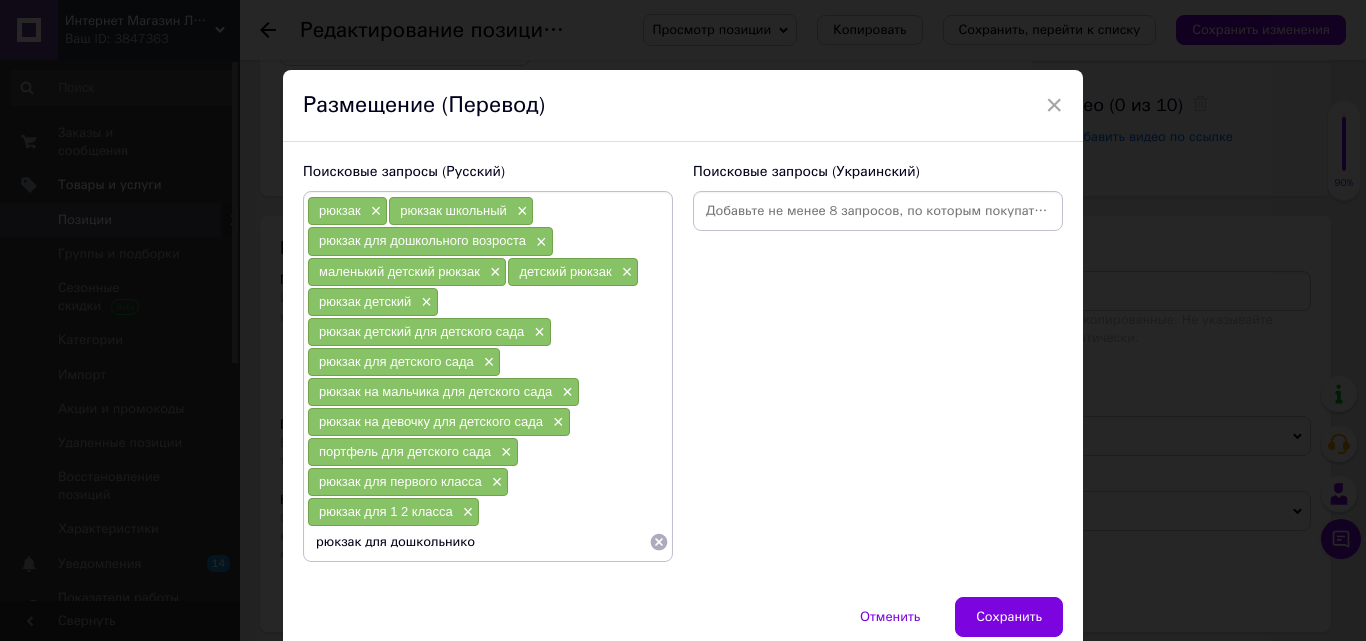 type on "рюкзак для дошкольников" 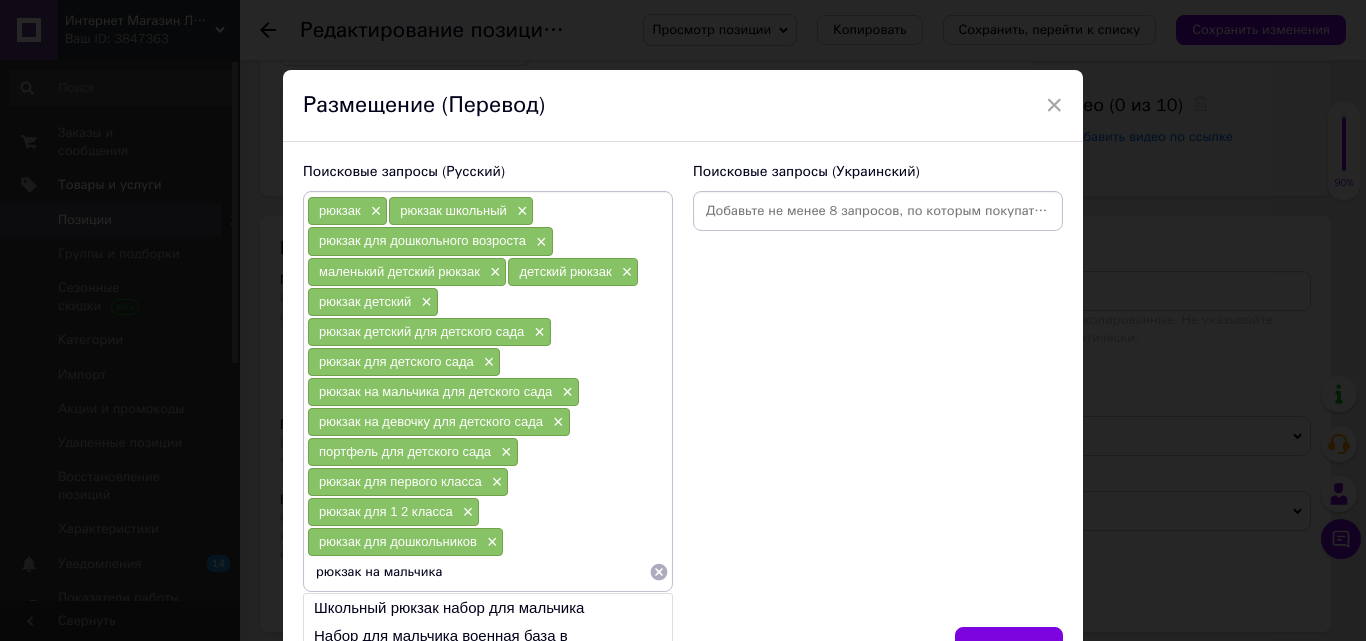 click on "рюкзак на мальчика" at bounding box center [478, 572] 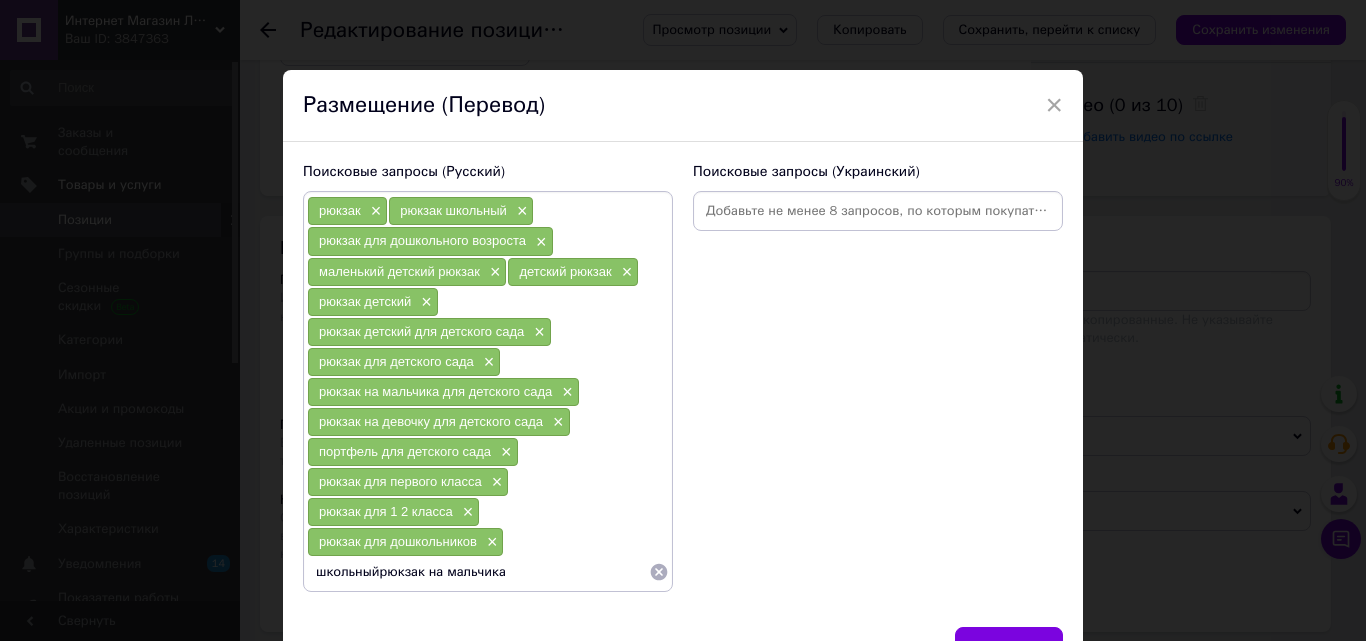 type on "школьный рюкзак на мальчика" 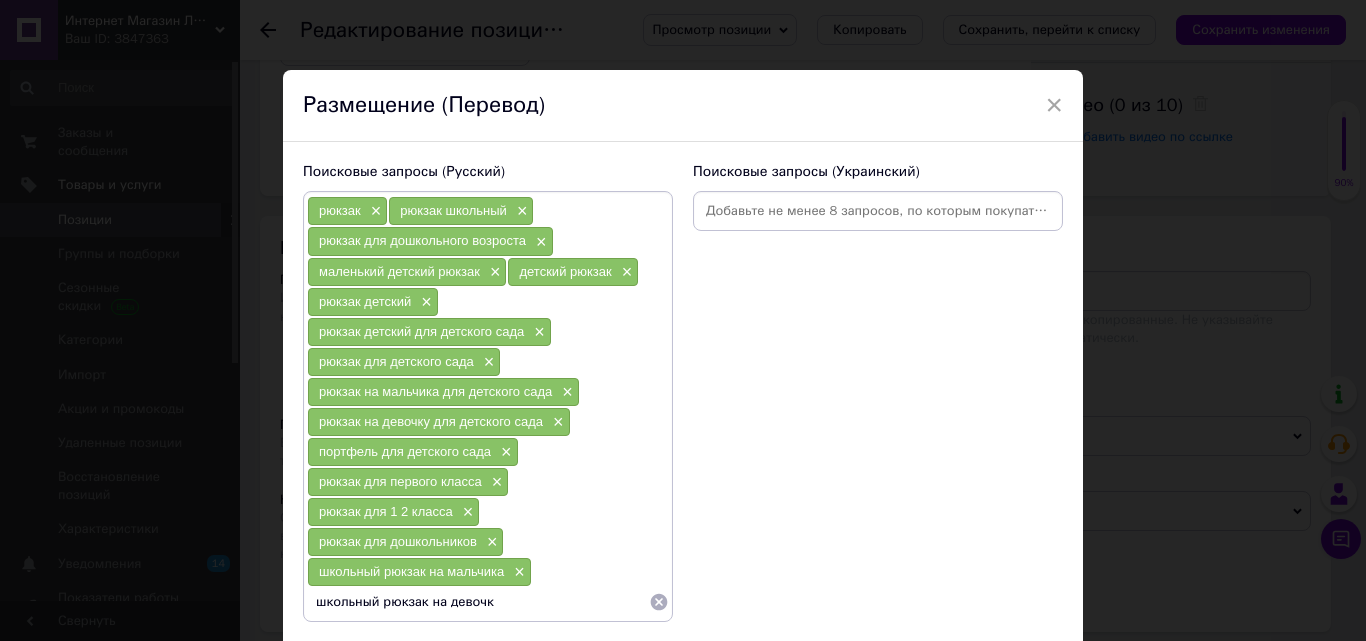 type on "школьный рюкзак на девочку" 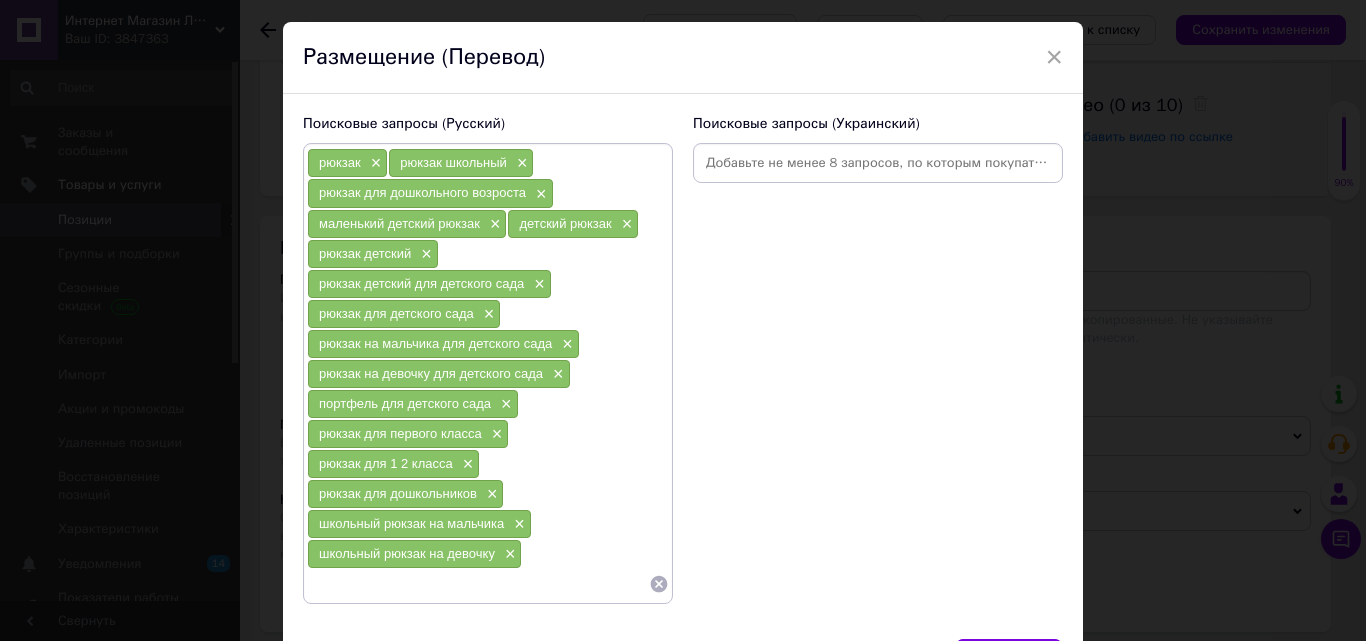 scroll, scrollTop: 177, scrollLeft: 0, axis: vertical 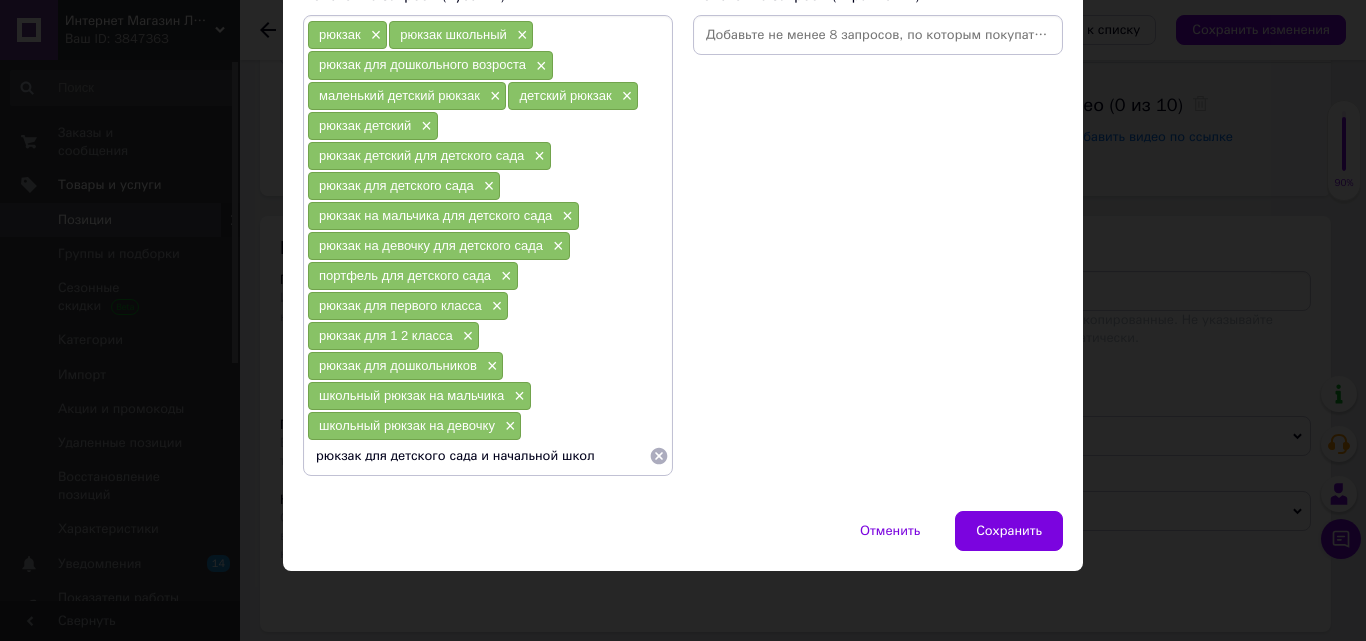 type on "рюкзак для детского сада и начальной школы" 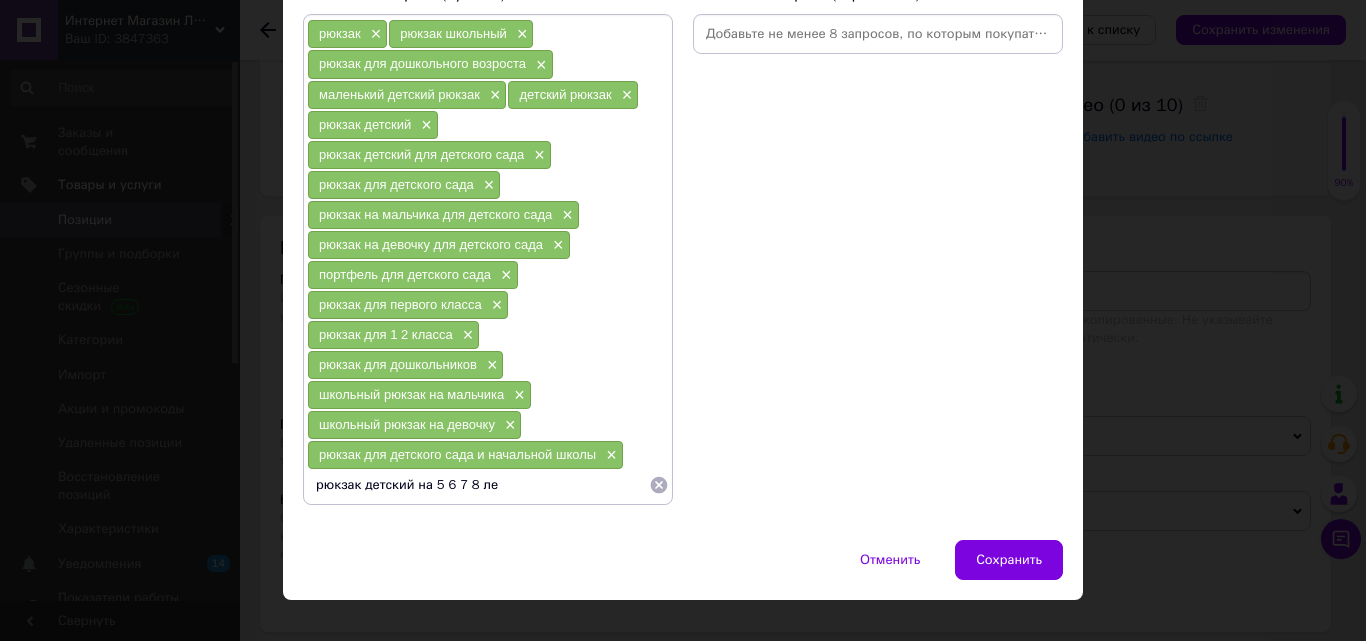 type on "рюкзак детский на 5 6 7 8 лет" 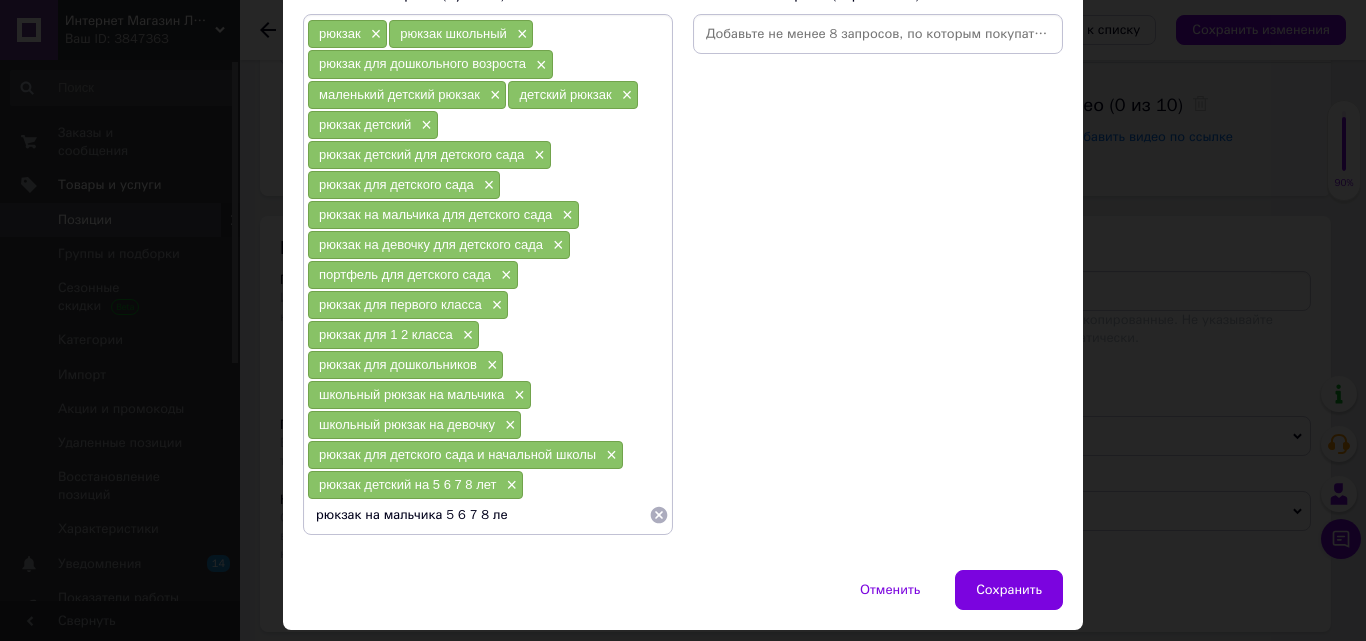 type on "рюкзак на мальчика 5 6 7 8 лет" 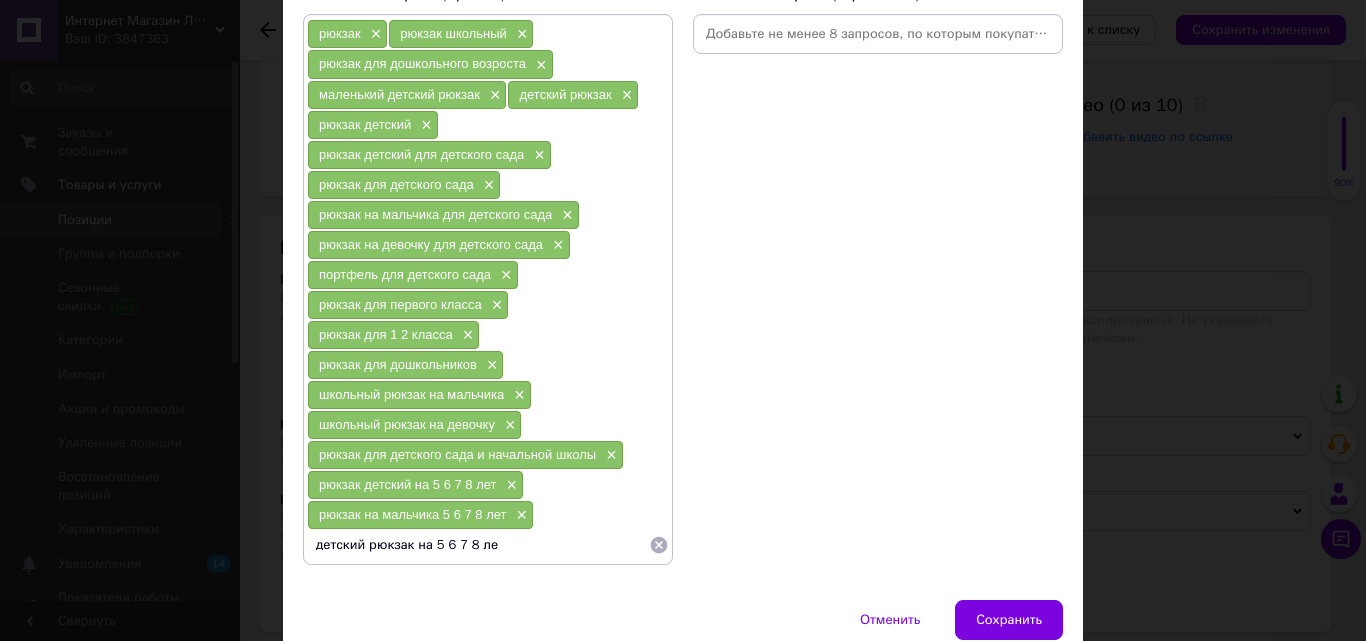 type on "детский рюкзак на 5 6 7 8 лет" 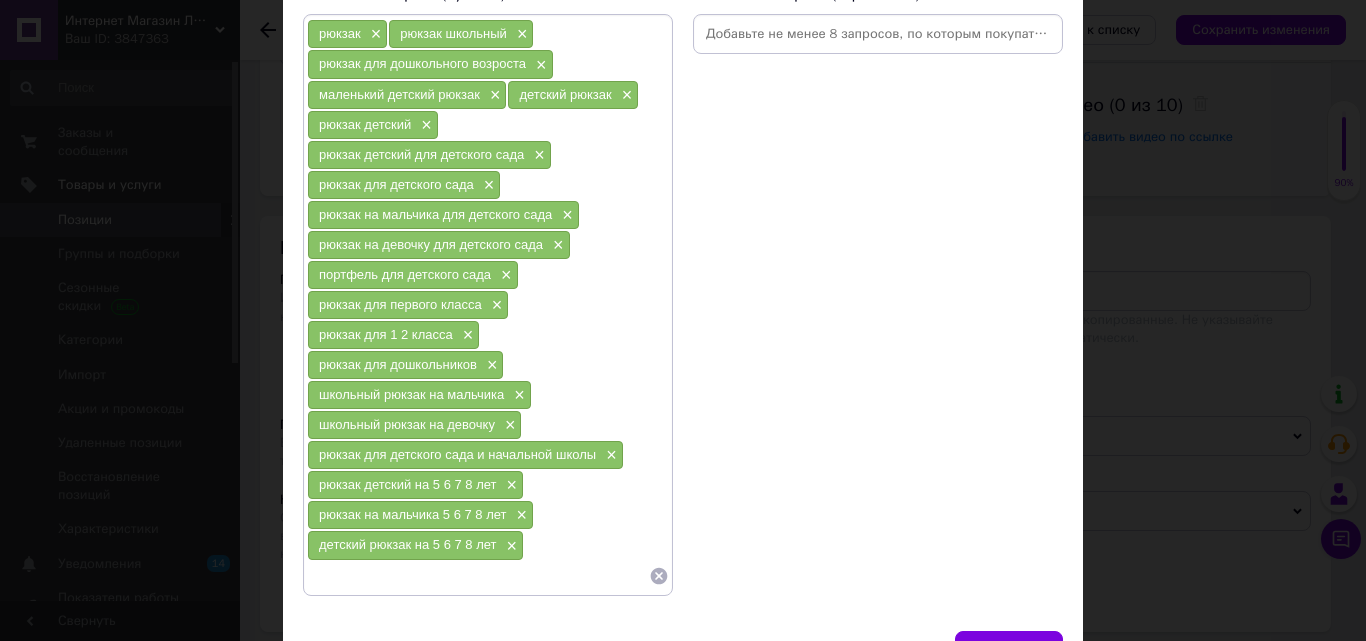 scroll, scrollTop: 277, scrollLeft: 0, axis: vertical 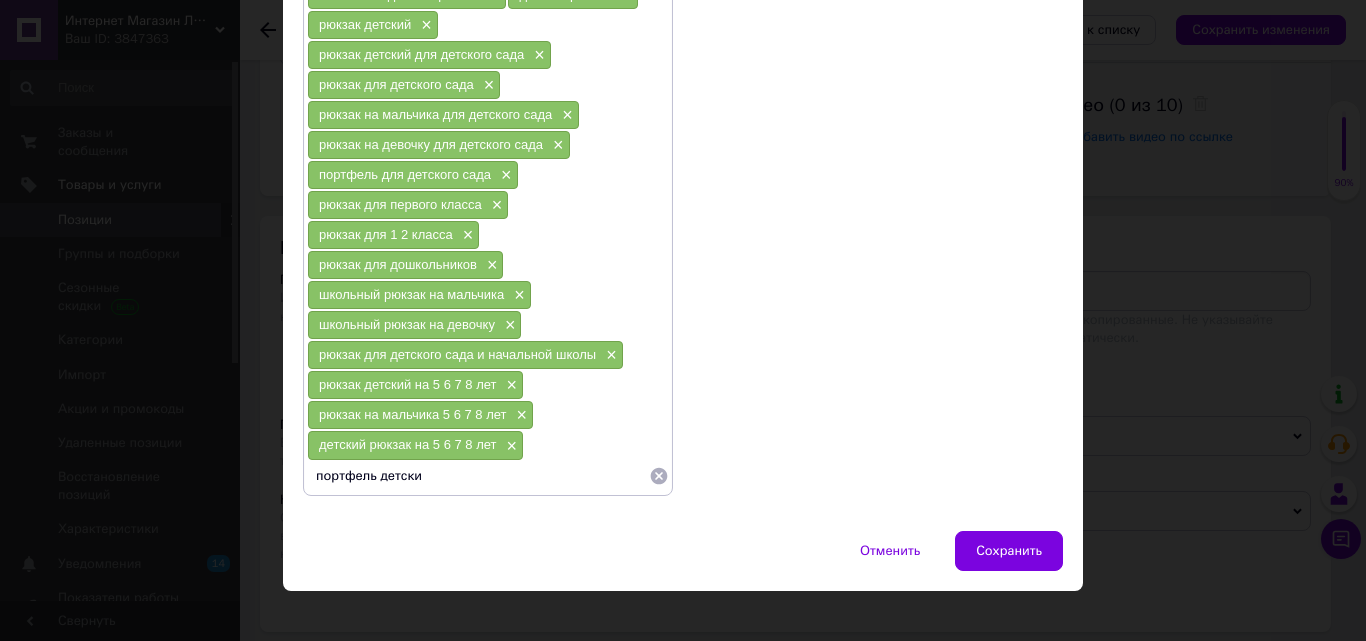 type on "портфель детский" 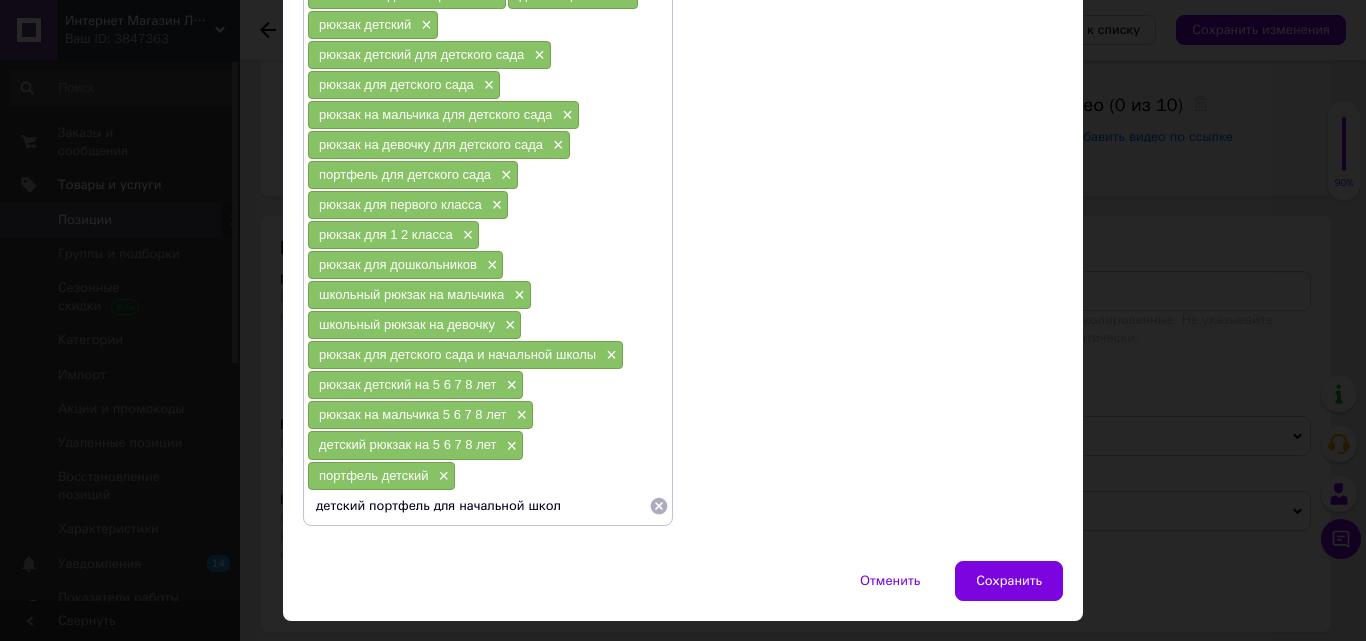 type on "детский портфель для начальной школы" 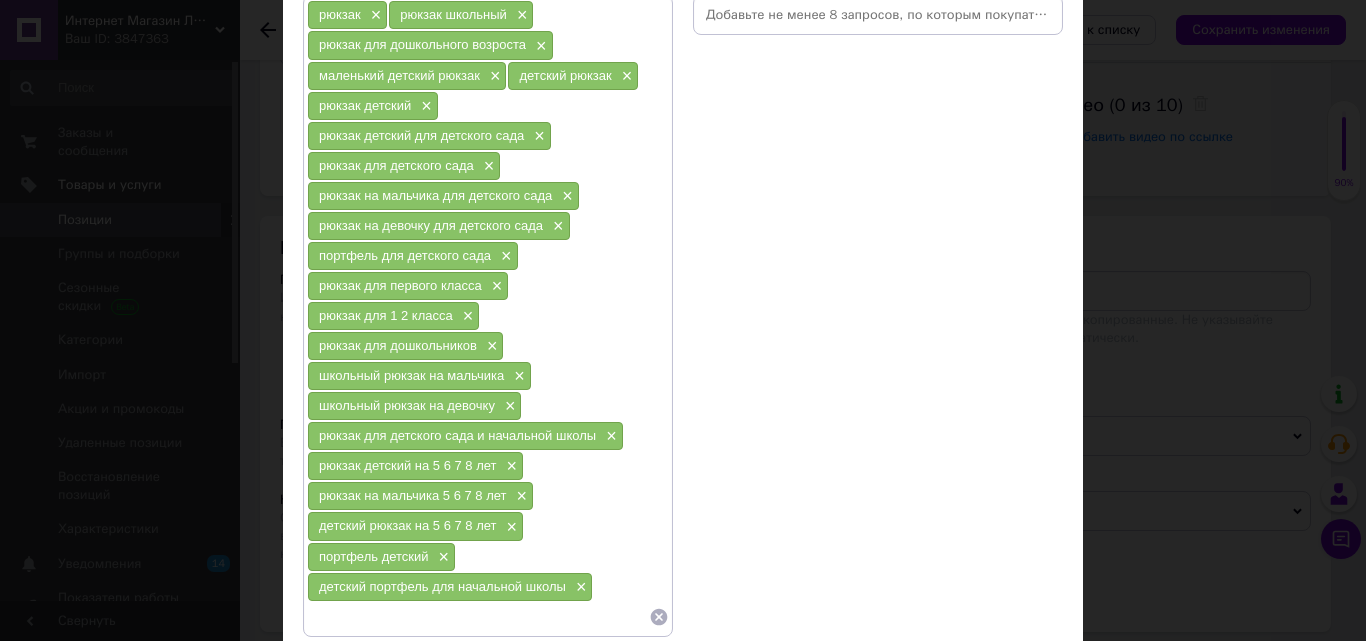 scroll, scrollTop: 358, scrollLeft: 0, axis: vertical 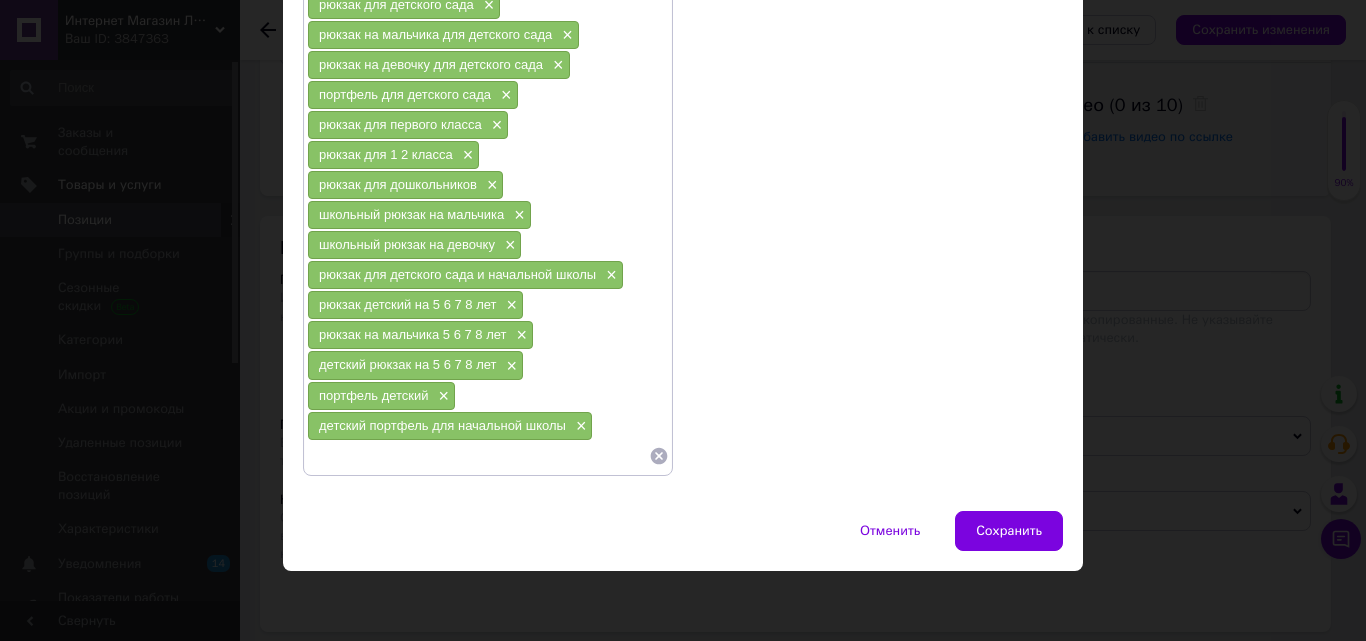 click at bounding box center [478, 456] 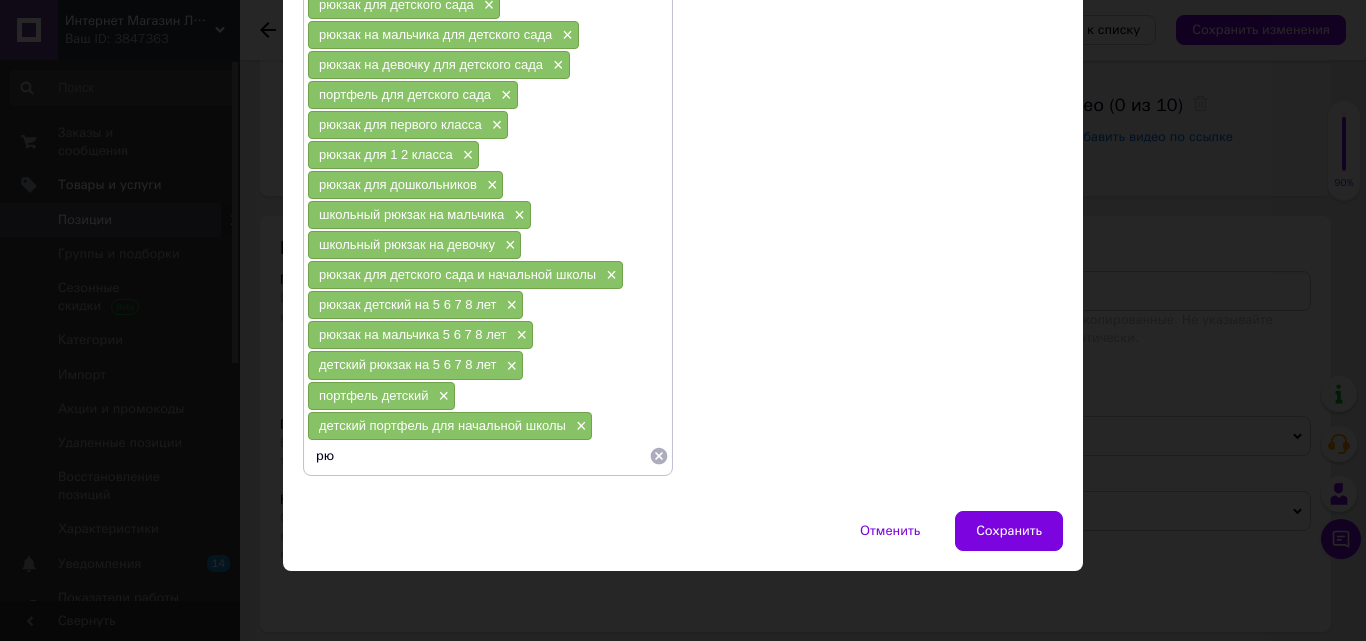 type on "р" 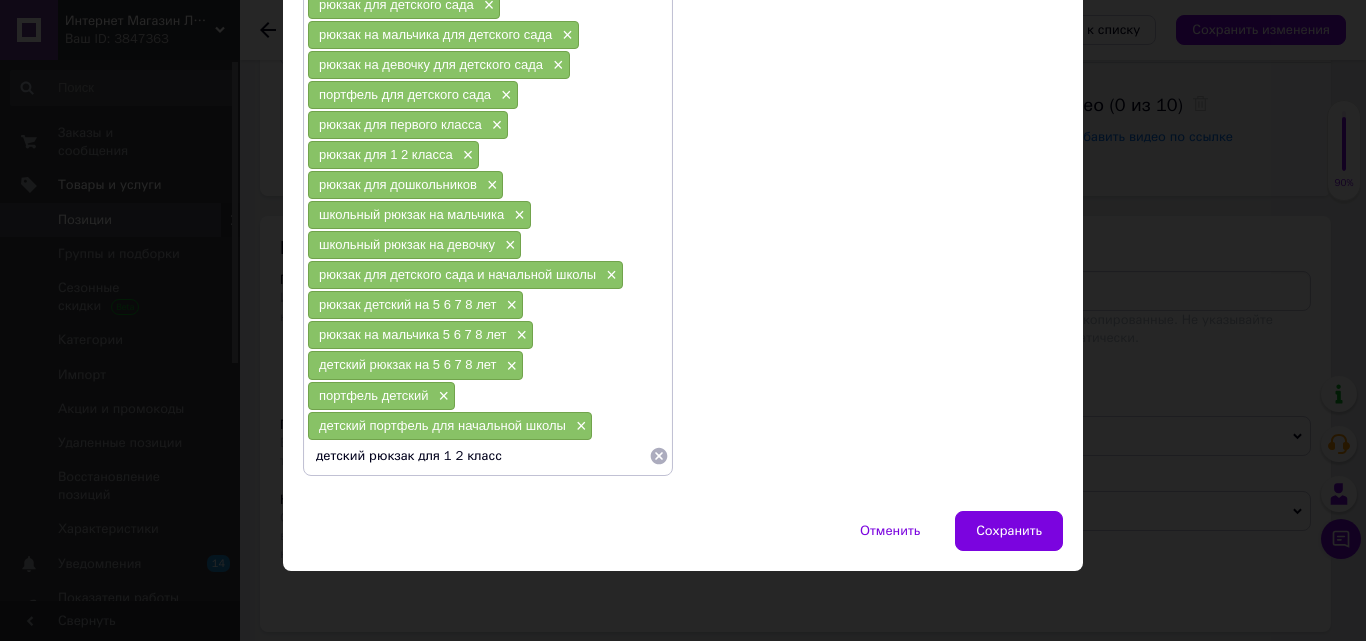 type on "детский рюкзак для 1 2 класса" 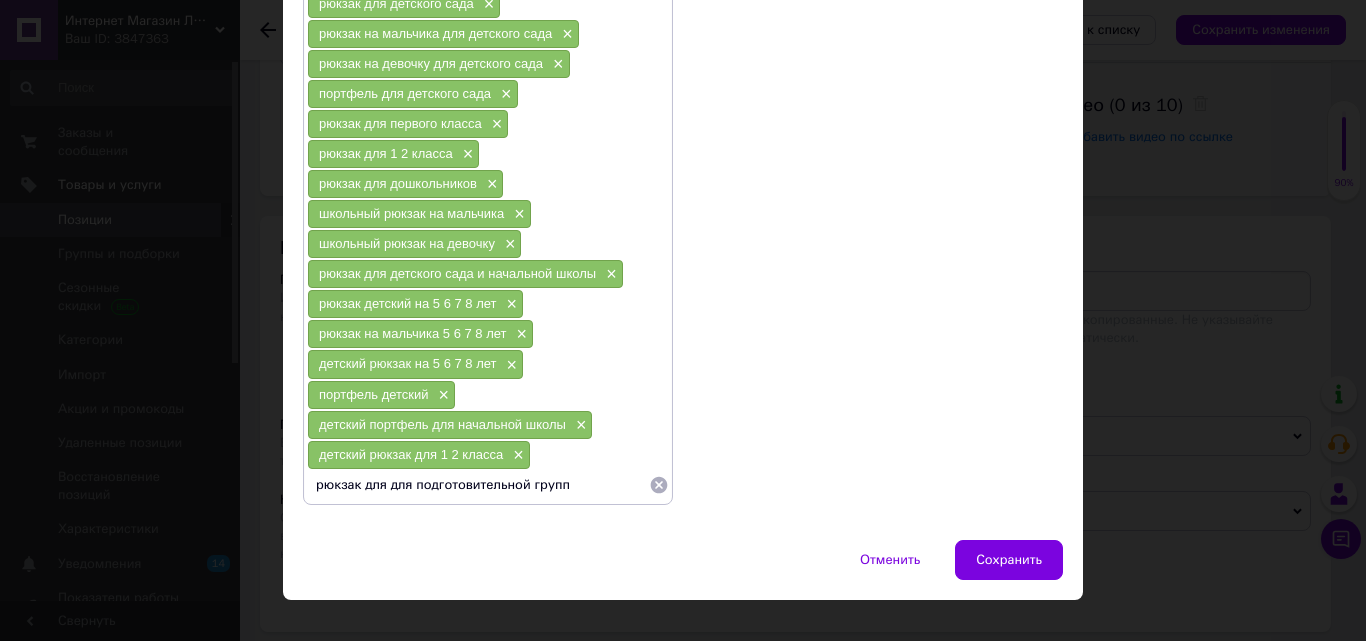 type on "рюкзак для для подготовительной группы" 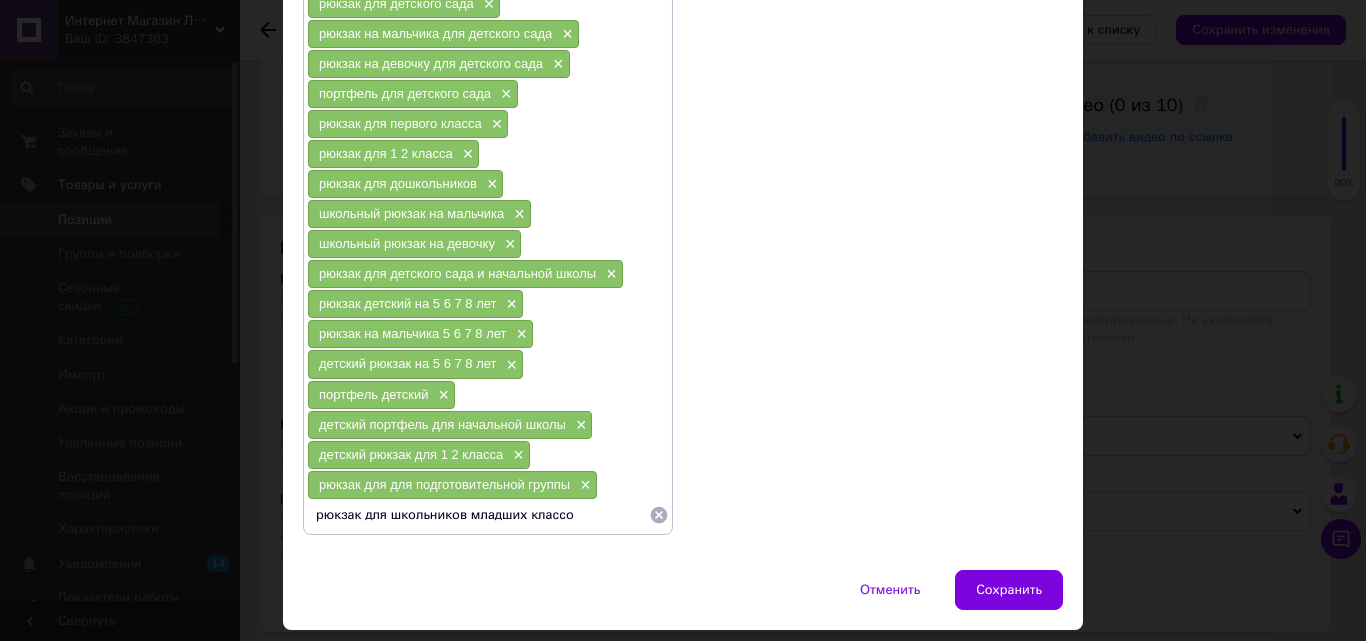 type on "рюкзак для школьников младших классов" 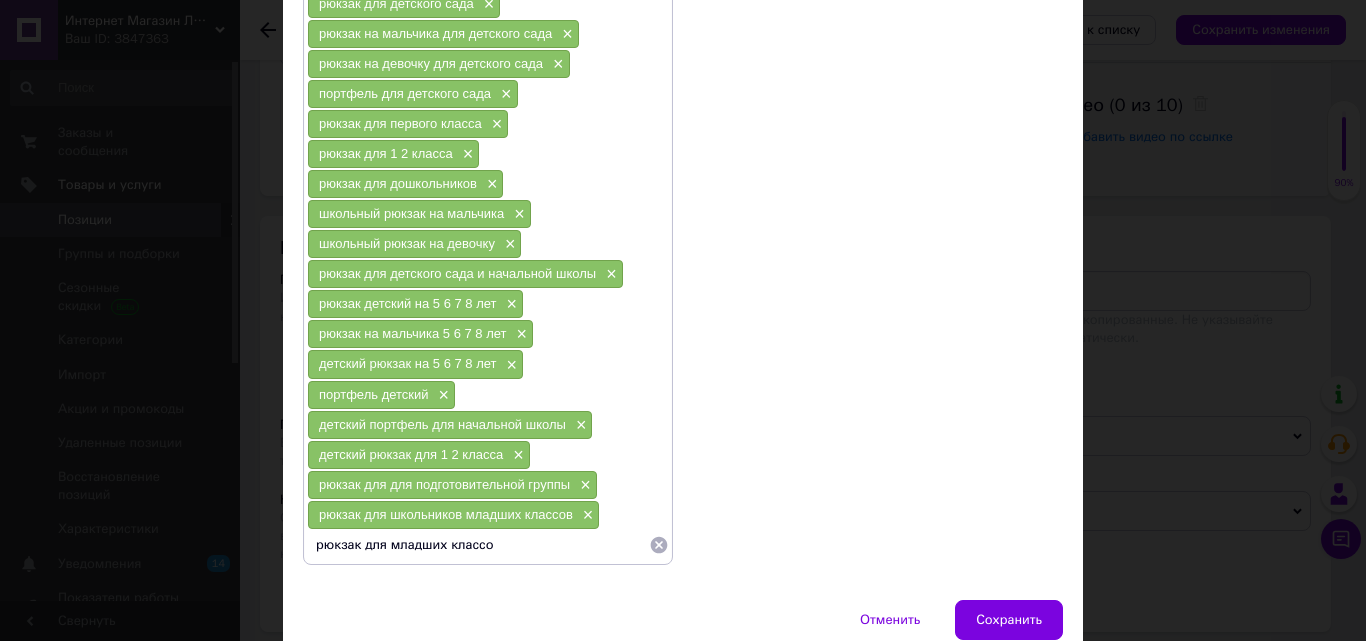 type on "рюкзак для младших классов" 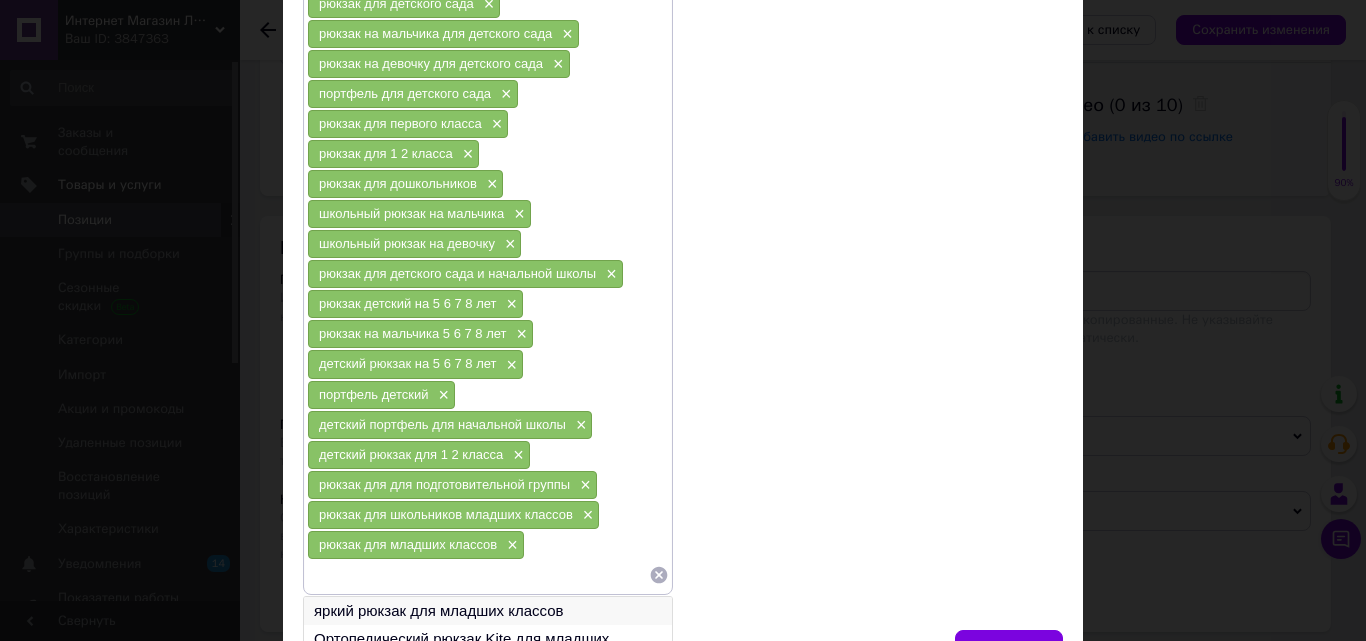 click on "яркий рюкзак для младших классов" at bounding box center [488, 611] 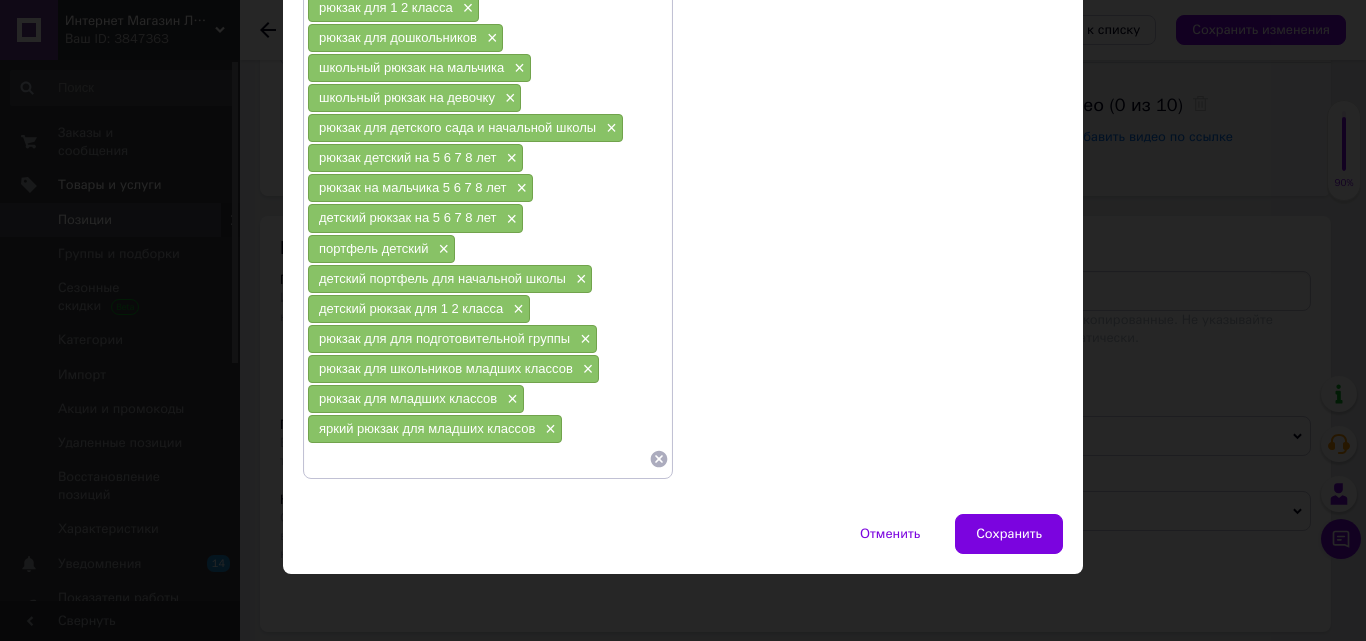 scroll, scrollTop: 509, scrollLeft: 0, axis: vertical 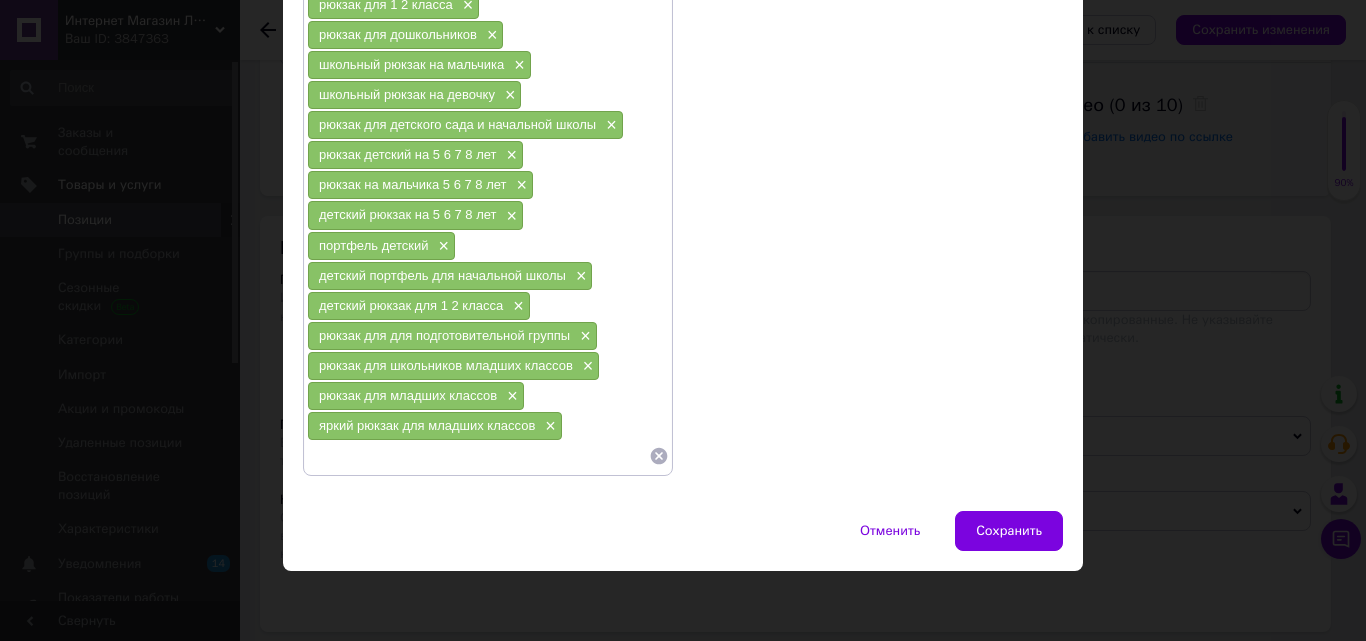 click at bounding box center (478, 456) 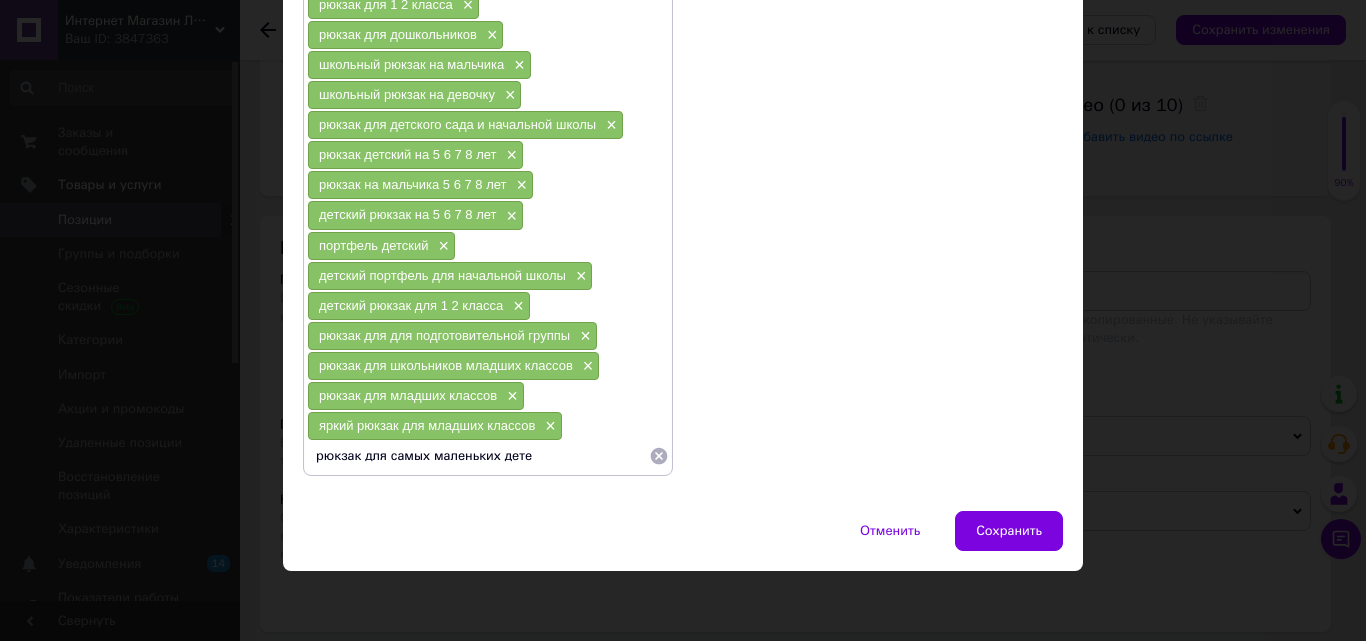 type on "рюкзак для самых маленьких детей" 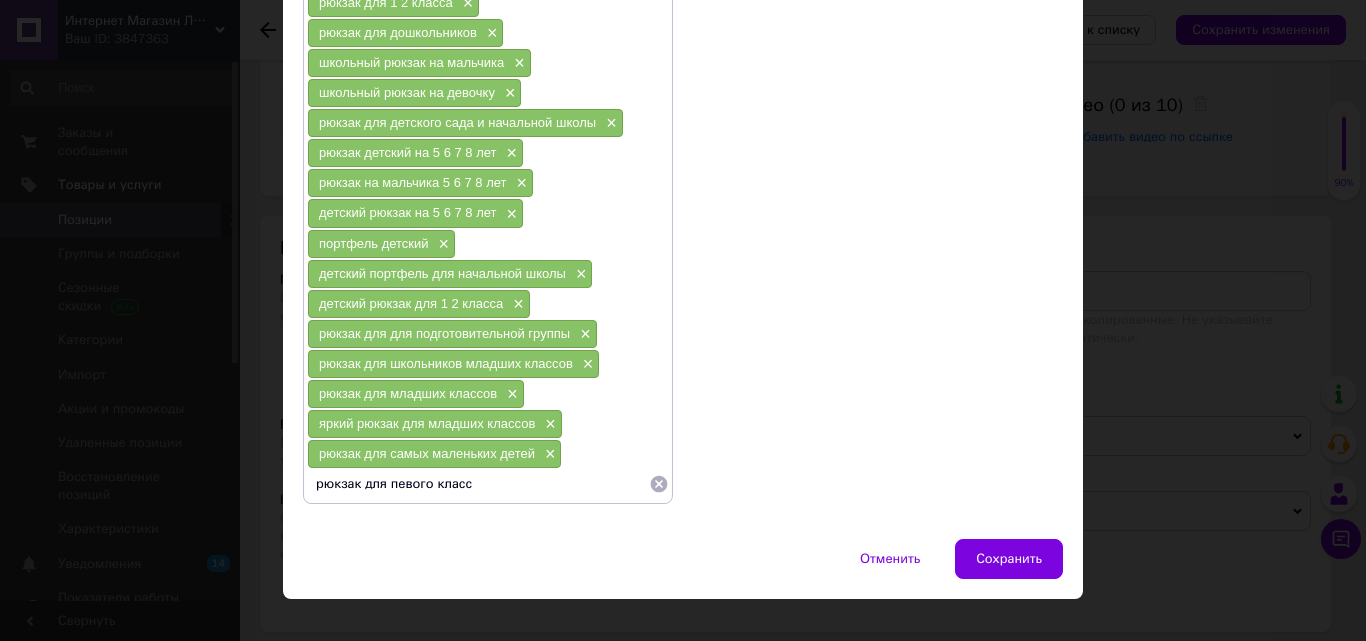 type on "рюкзак для певого класса" 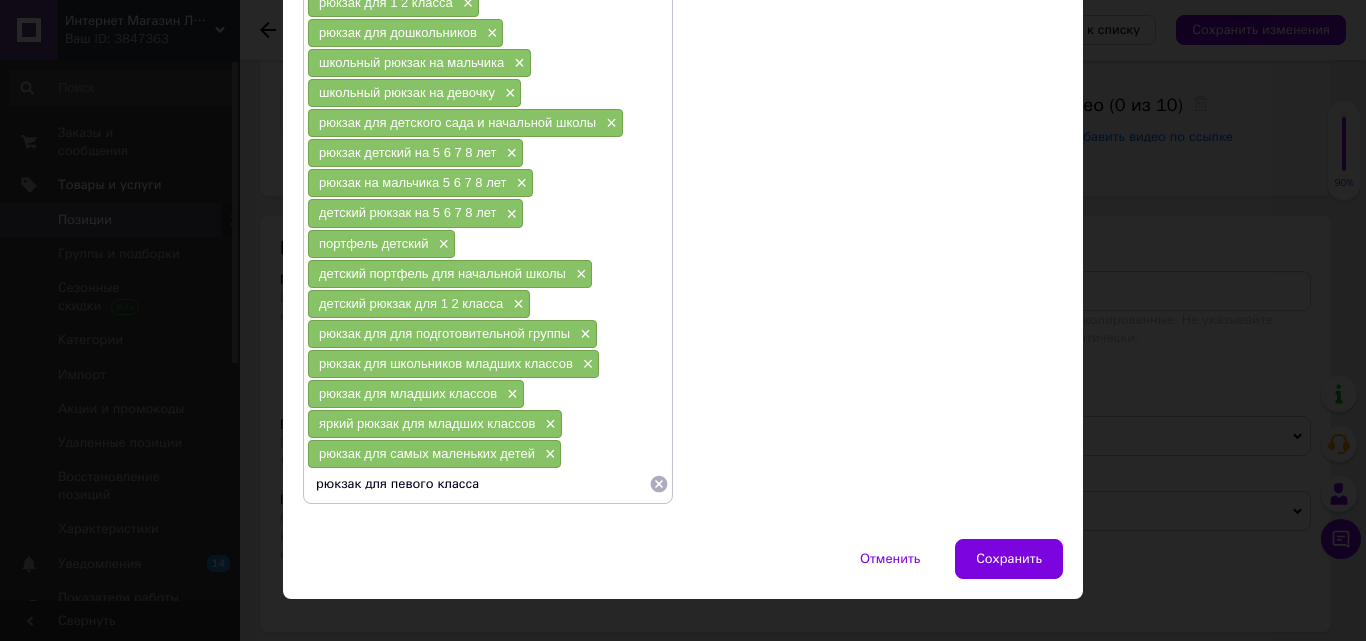 type 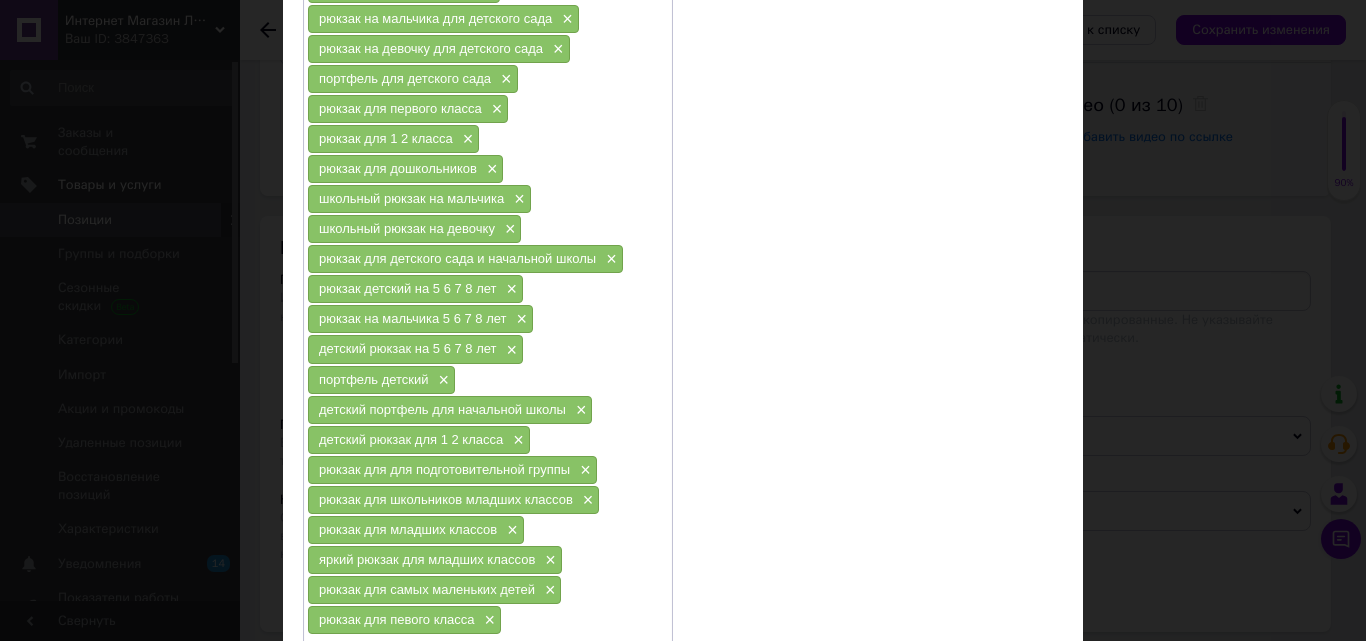 scroll, scrollTop: 0, scrollLeft: 0, axis: both 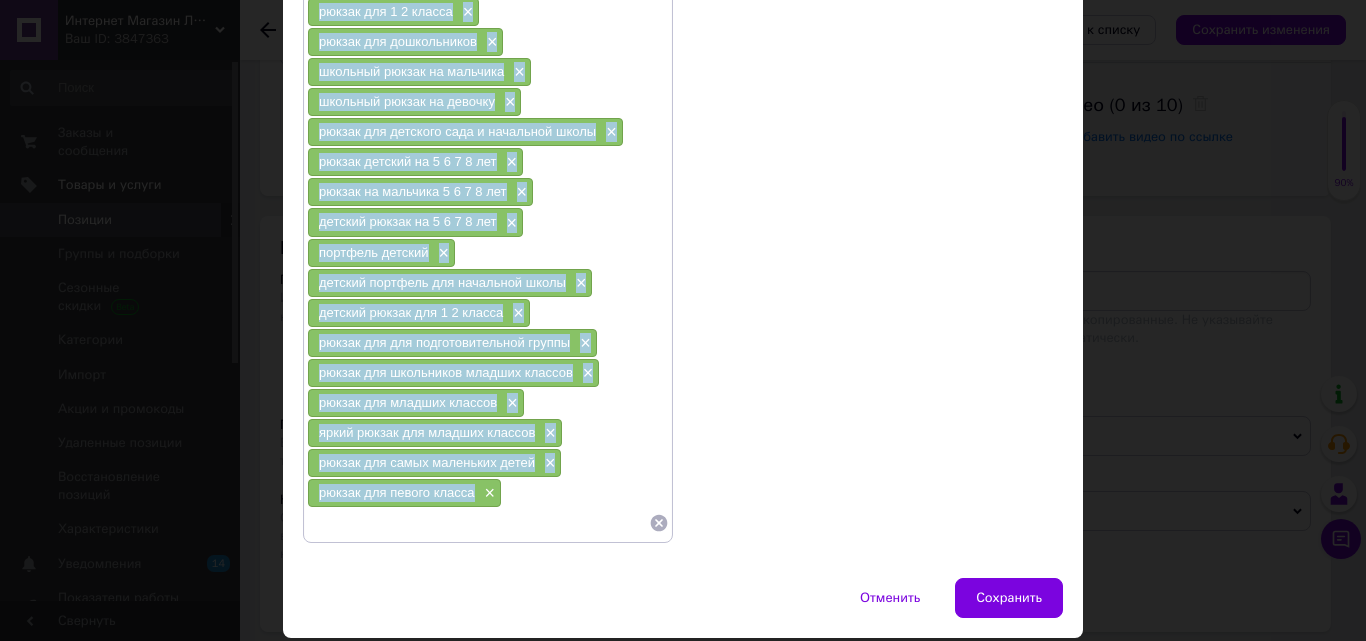 drag, startPoint x: 313, startPoint y: 210, endPoint x: 474, endPoint y: 495, distance: 327.33163 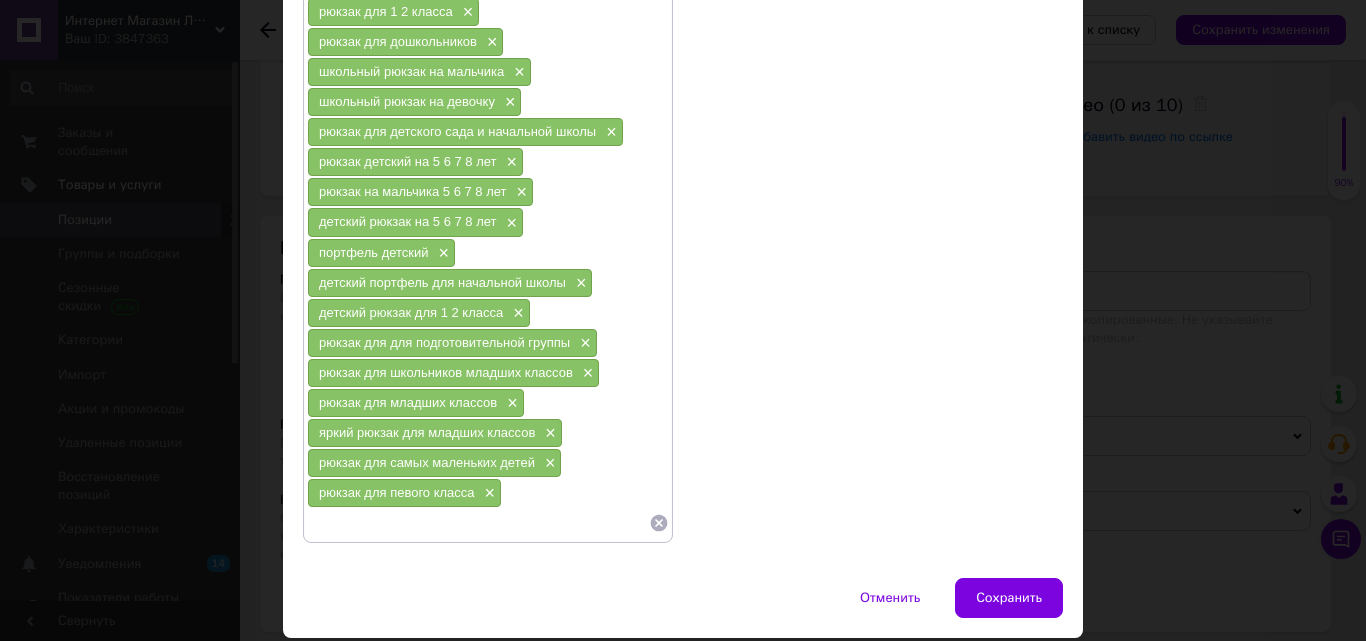 click on "Поисковые запросы (Украинский)" at bounding box center [878, 102] 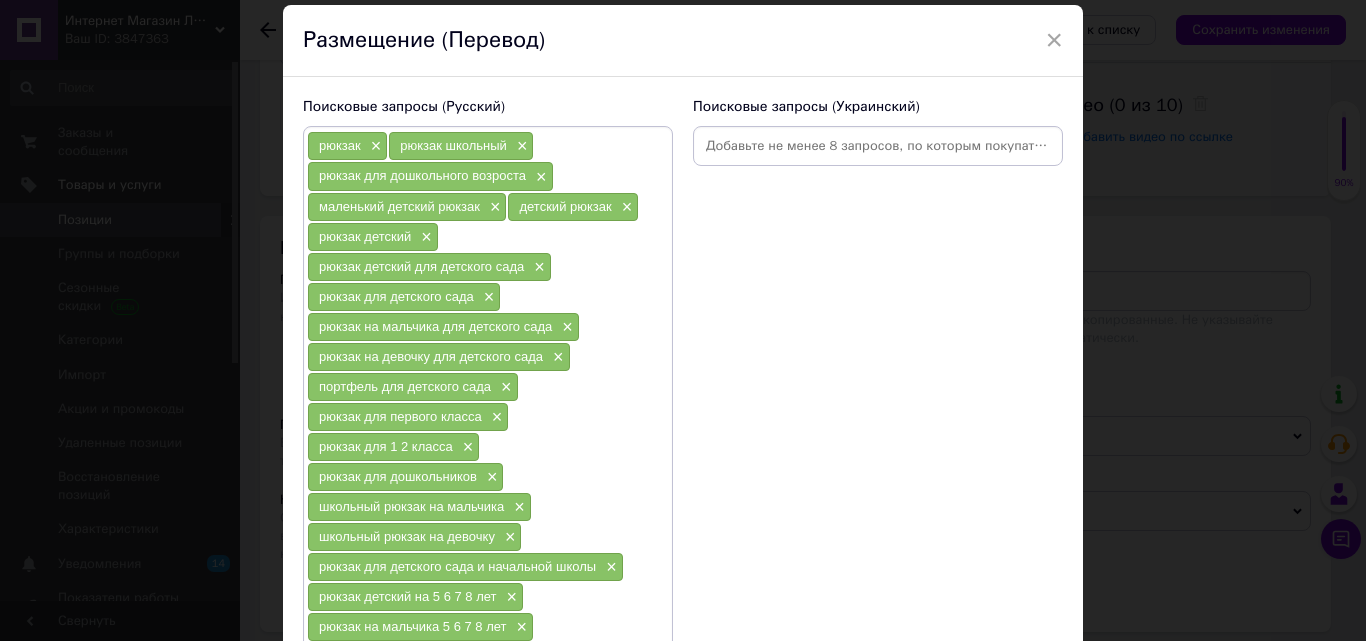 scroll, scrollTop: 0, scrollLeft: 0, axis: both 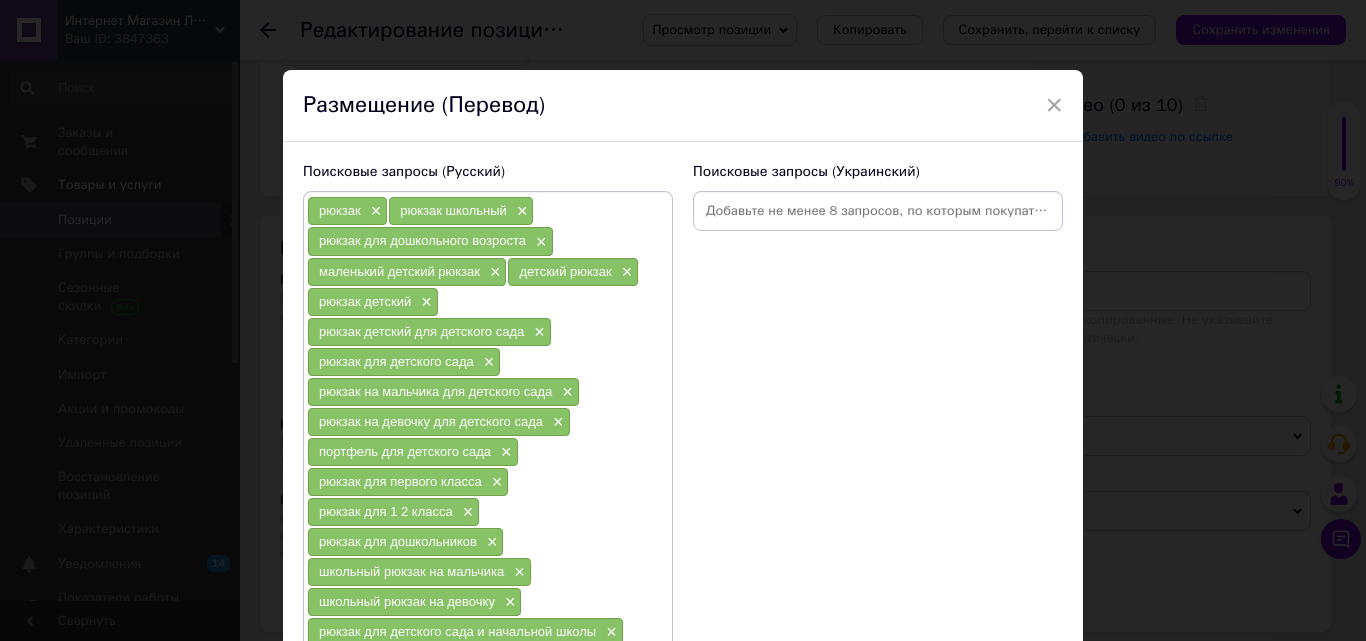 click at bounding box center [878, 211] 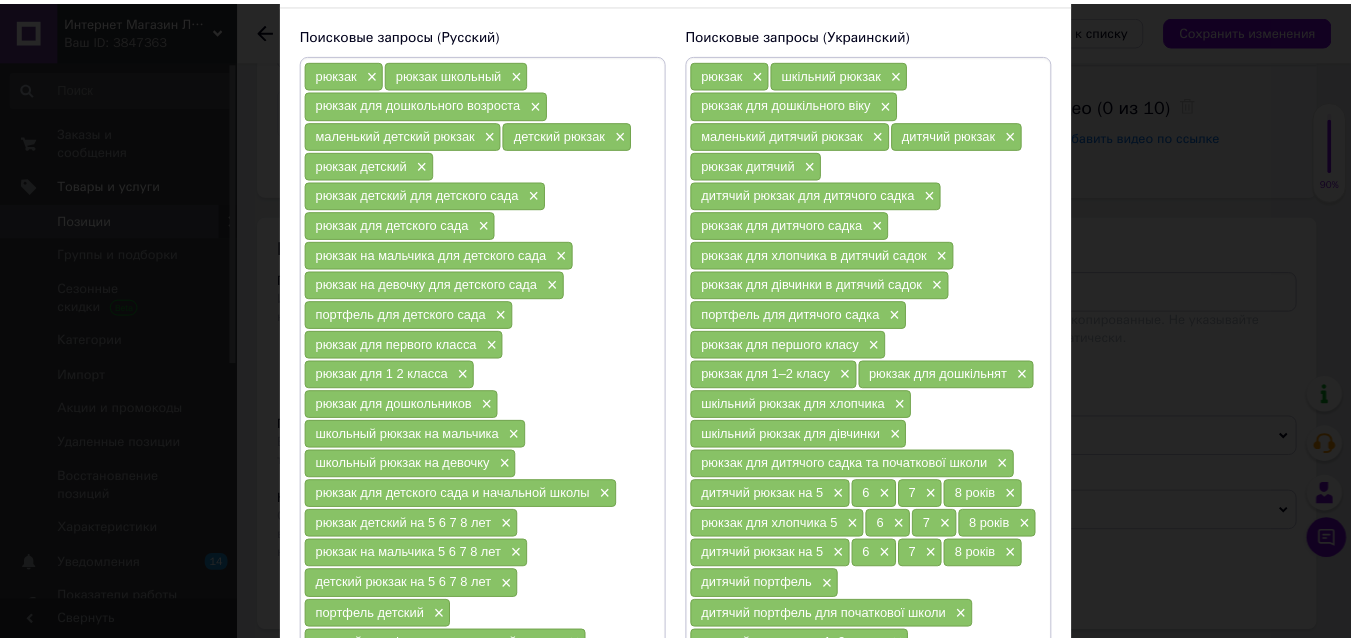 scroll, scrollTop: 569, scrollLeft: 0, axis: vertical 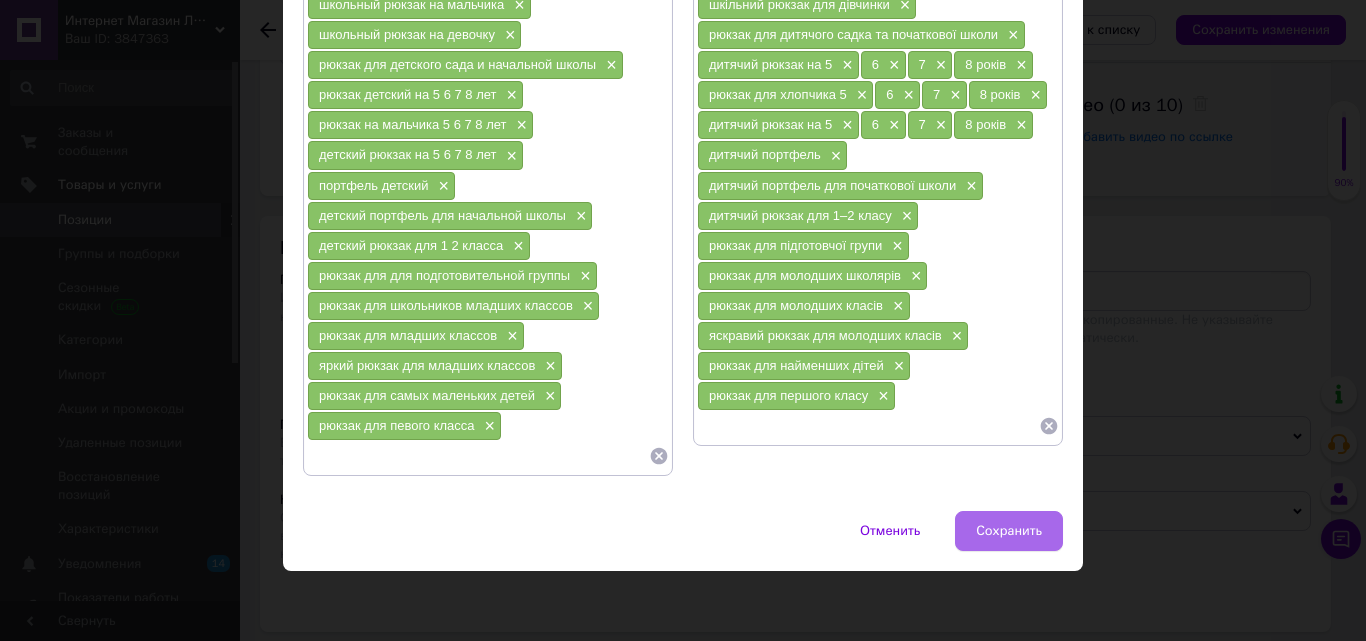 click on "Сохранить" at bounding box center [1009, 531] 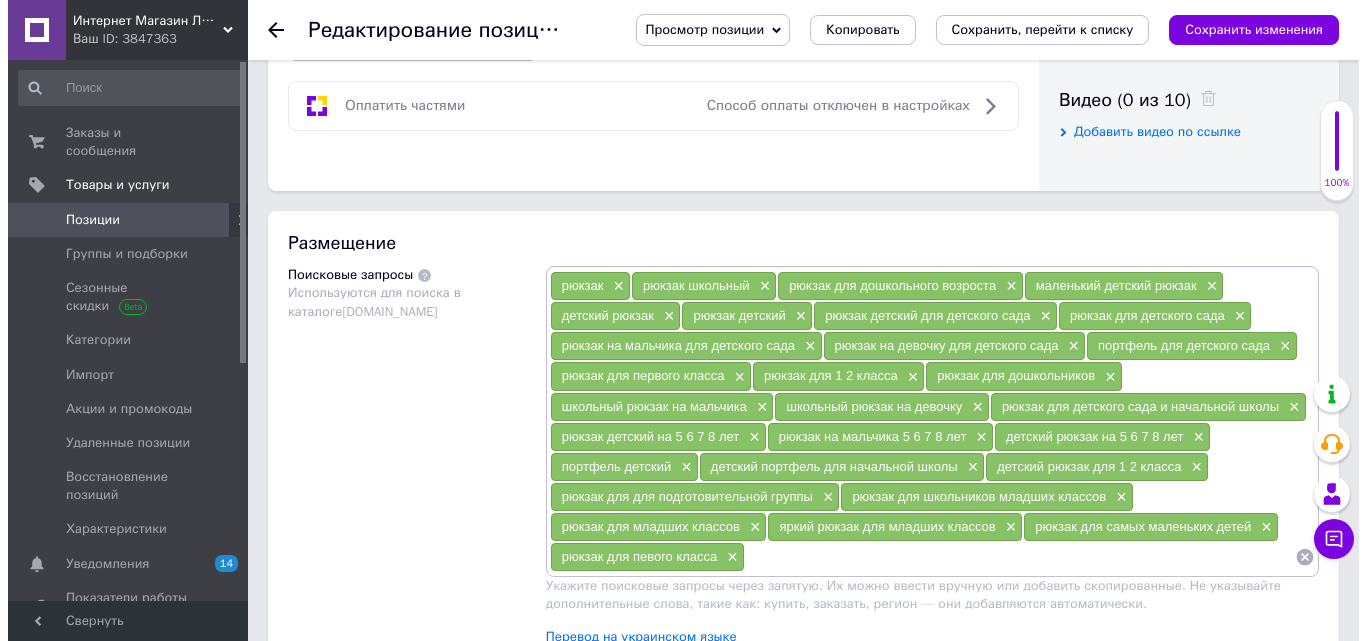 scroll, scrollTop: 1200, scrollLeft: 0, axis: vertical 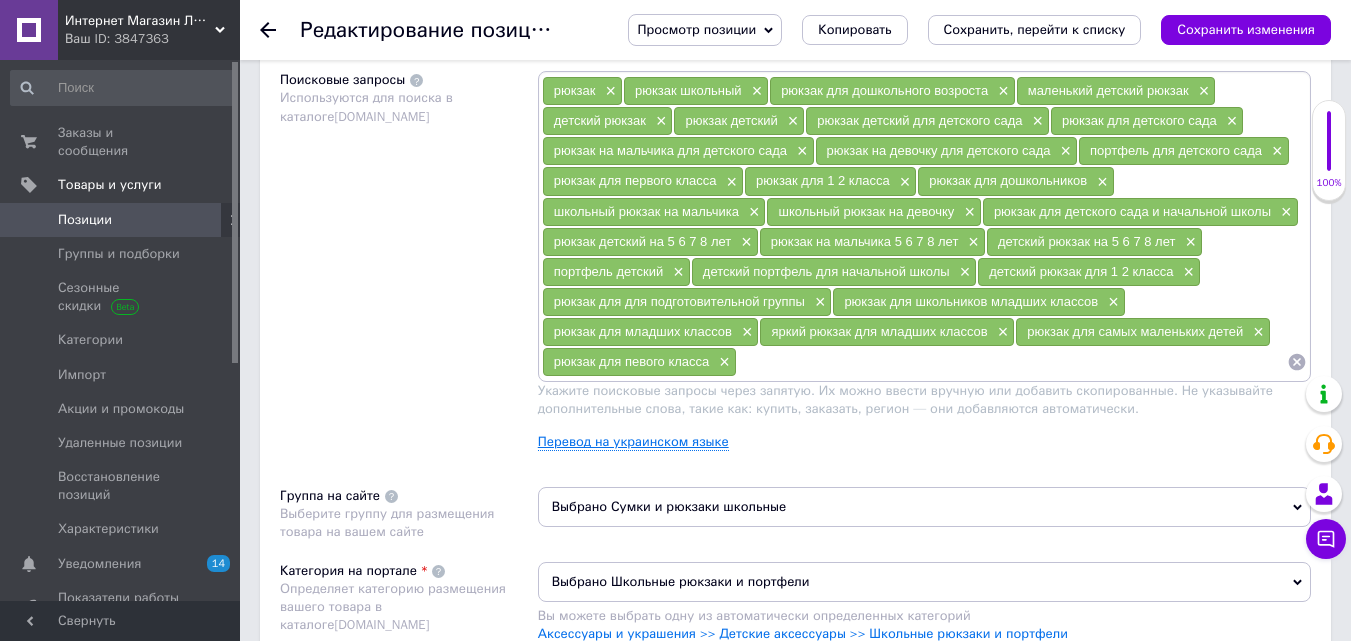 click on "Перевод на украинском языке" at bounding box center (633, 442) 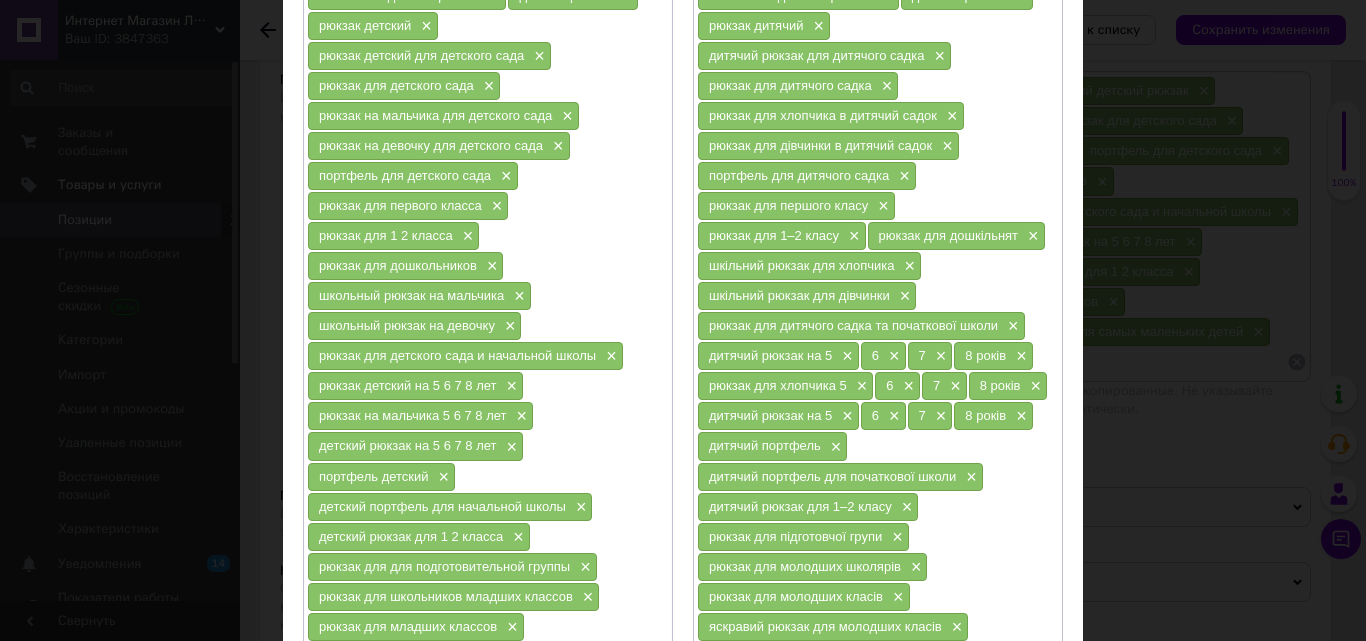 scroll, scrollTop: 300, scrollLeft: 0, axis: vertical 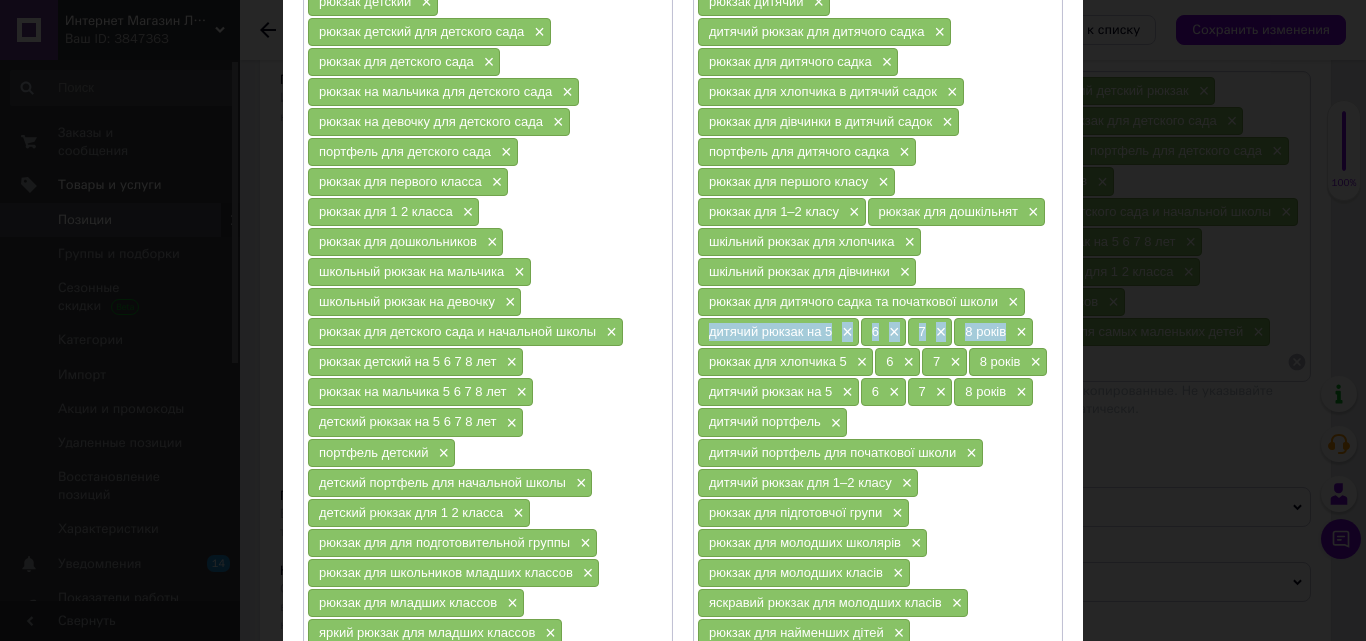 drag, startPoint x: 1005, startPoint y: 332, endPoint x: 704, endPoint y: 335, distance: 301.01495 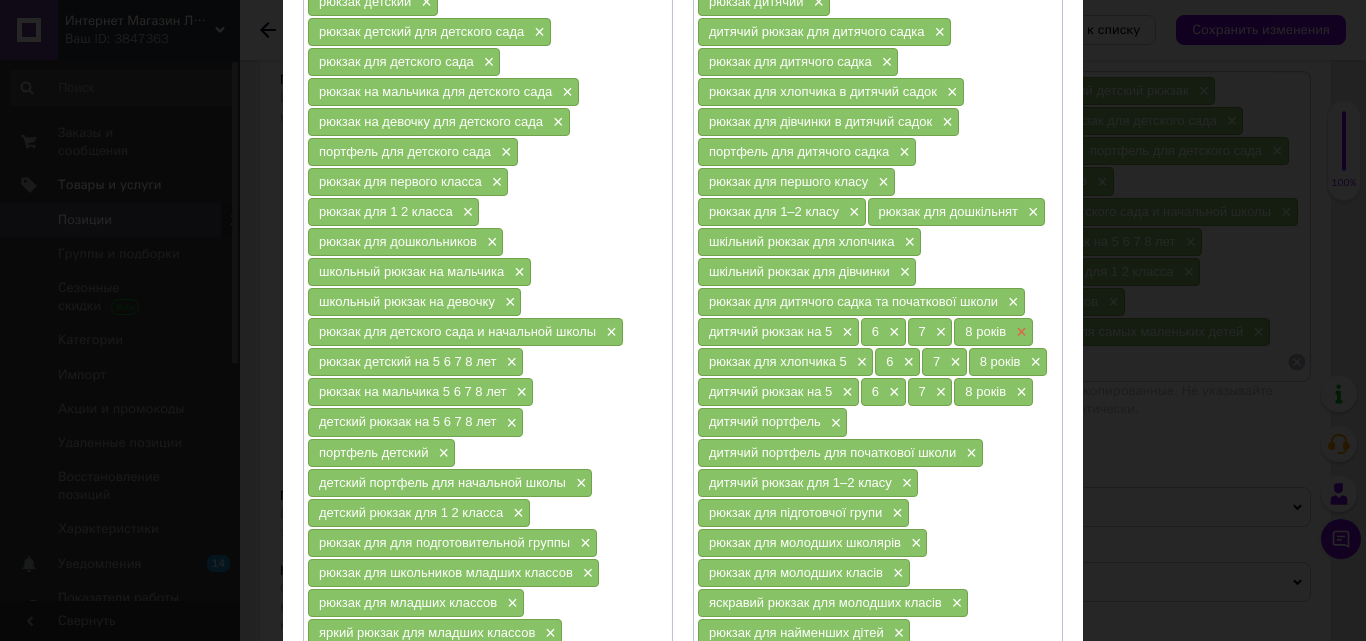 click on "×" at bounding box center [1019, 332] 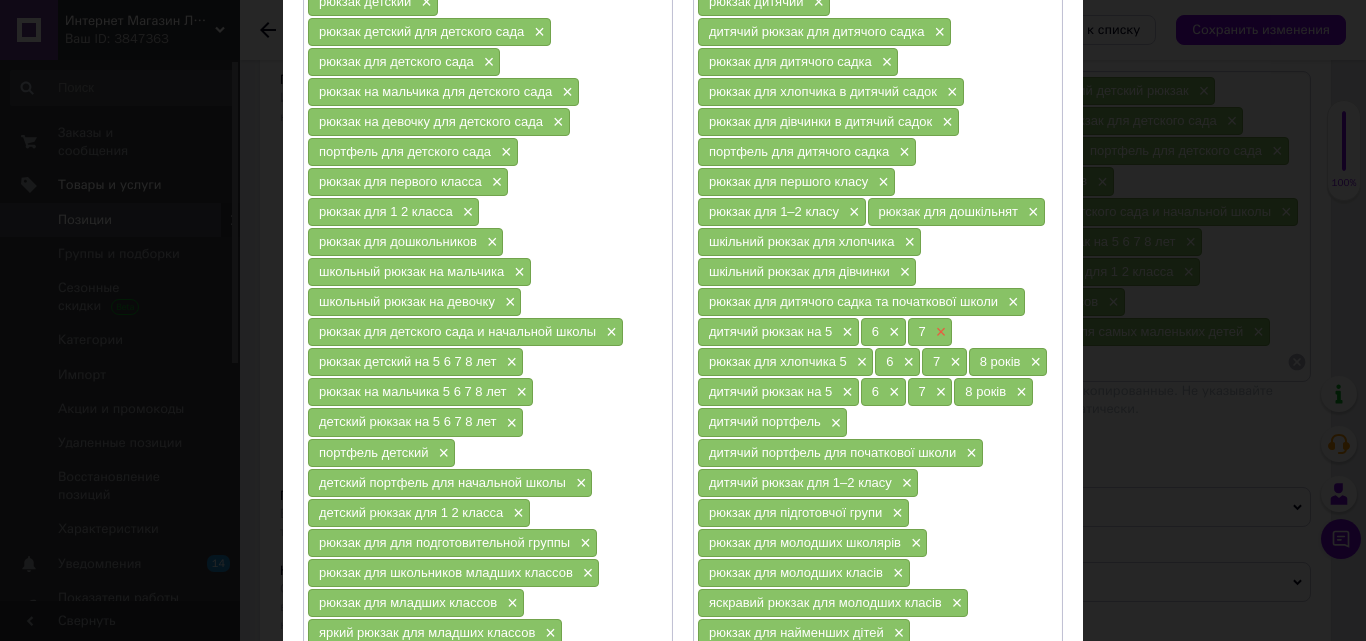click on "×" at bounding box center [939, 332] 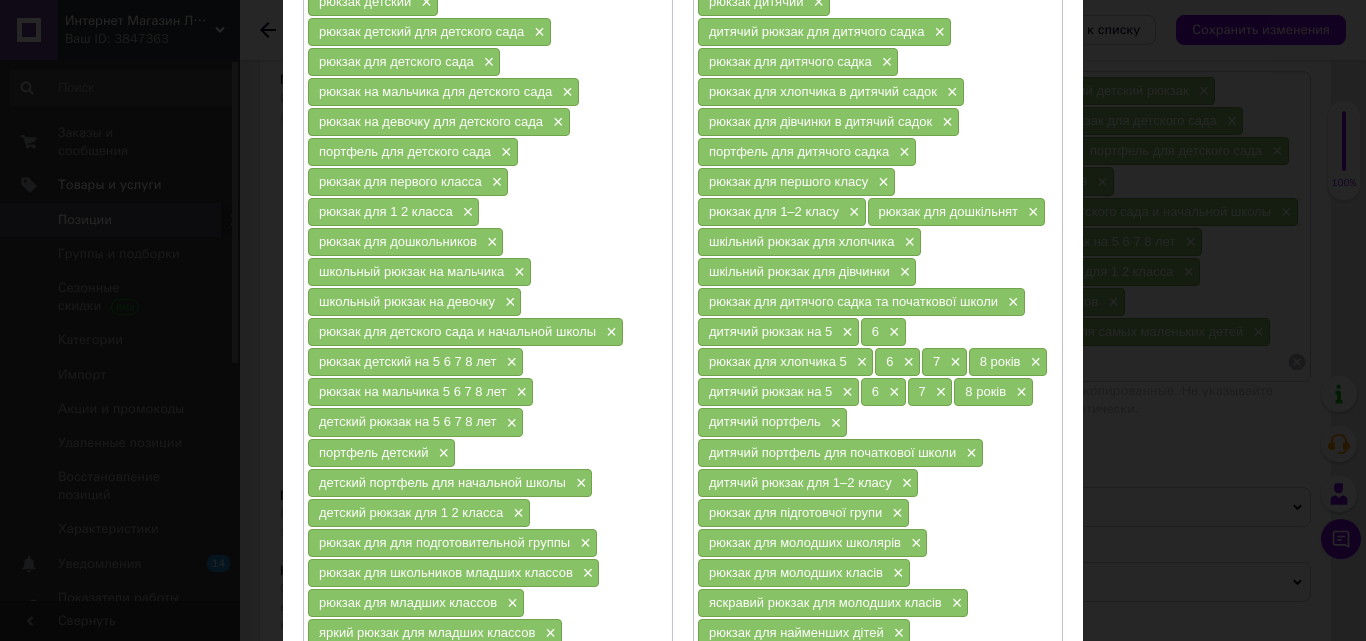 click on "6 ×" at bounding box center (883, 332) 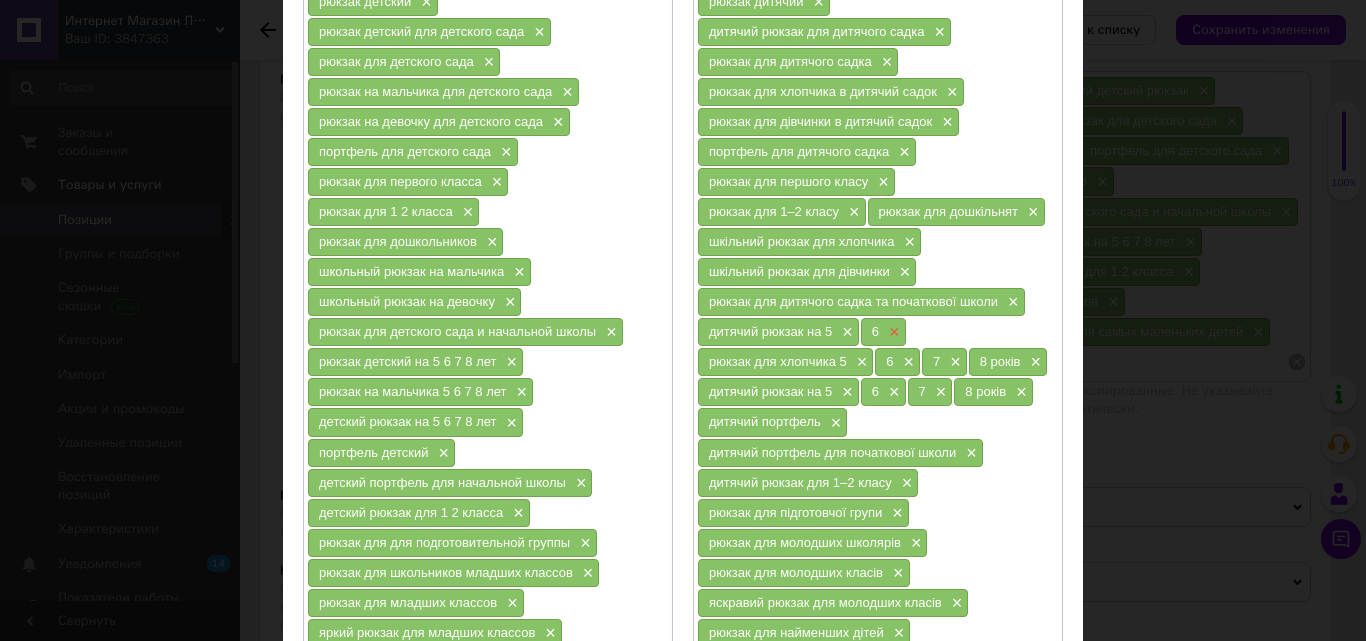 click on "×" at bounding box center [892, 332] 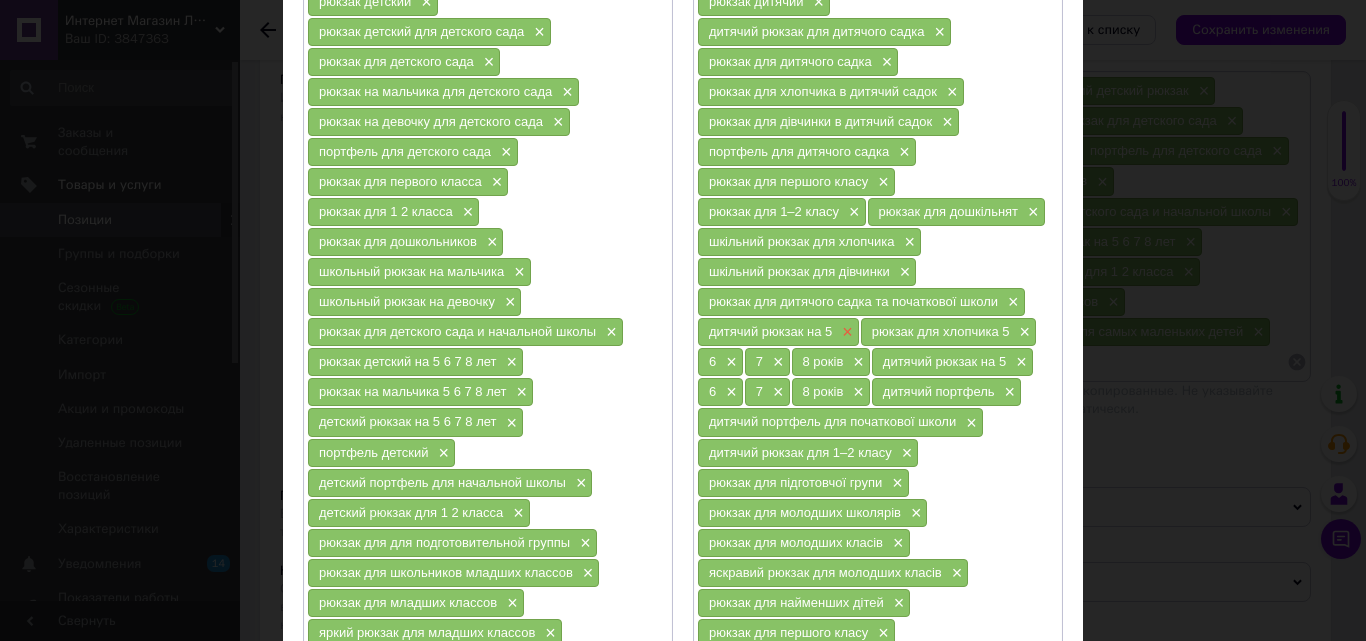 click on "×" at bounding box center [845, 332] 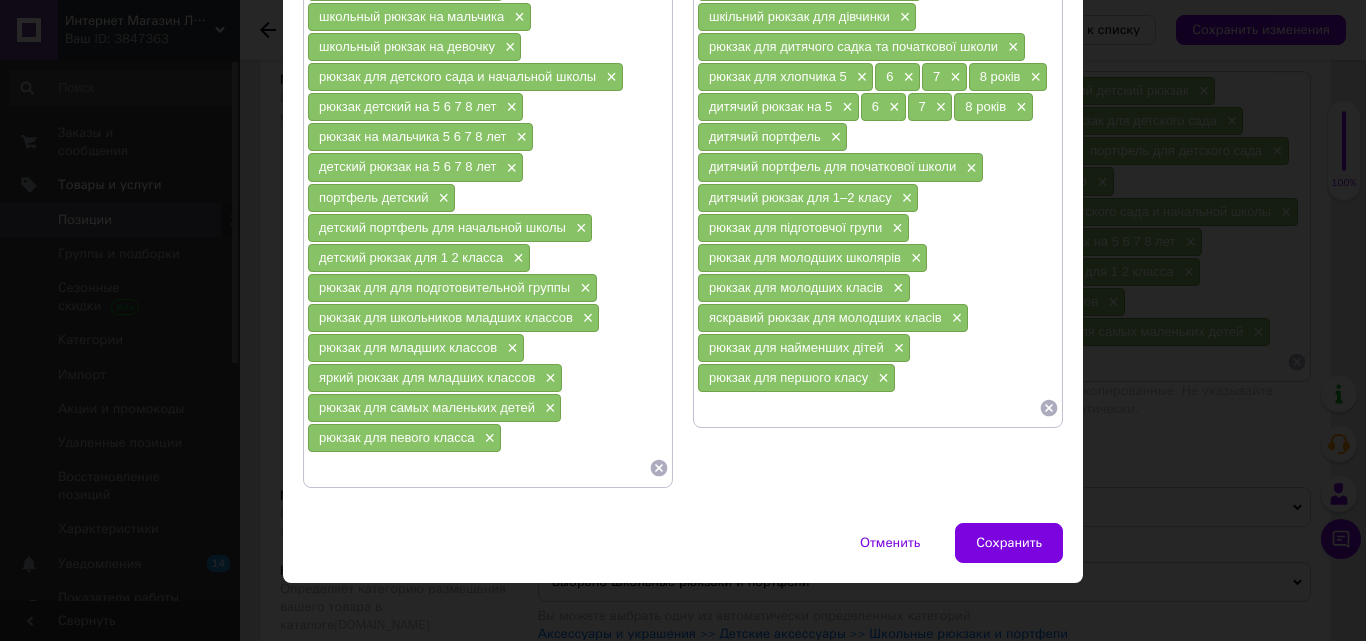 scroll, scrollTop: 569, scrollLeft: 0, axis: vertical 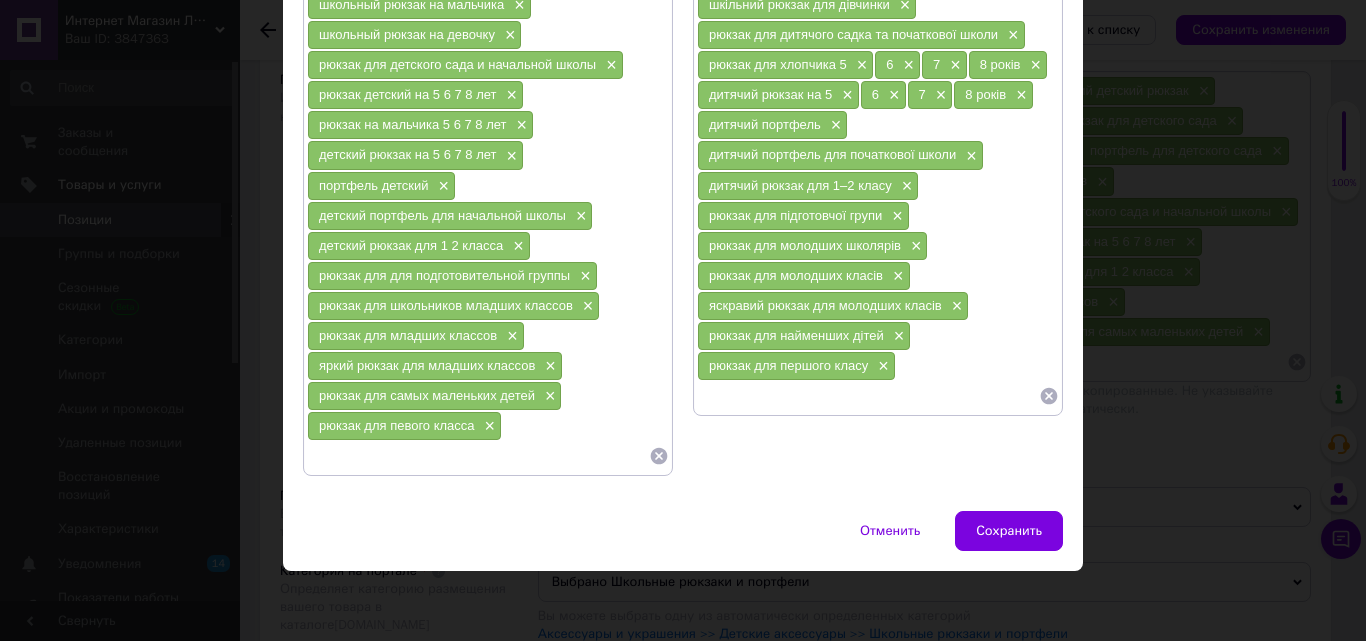click at bounding box center (868, 396) 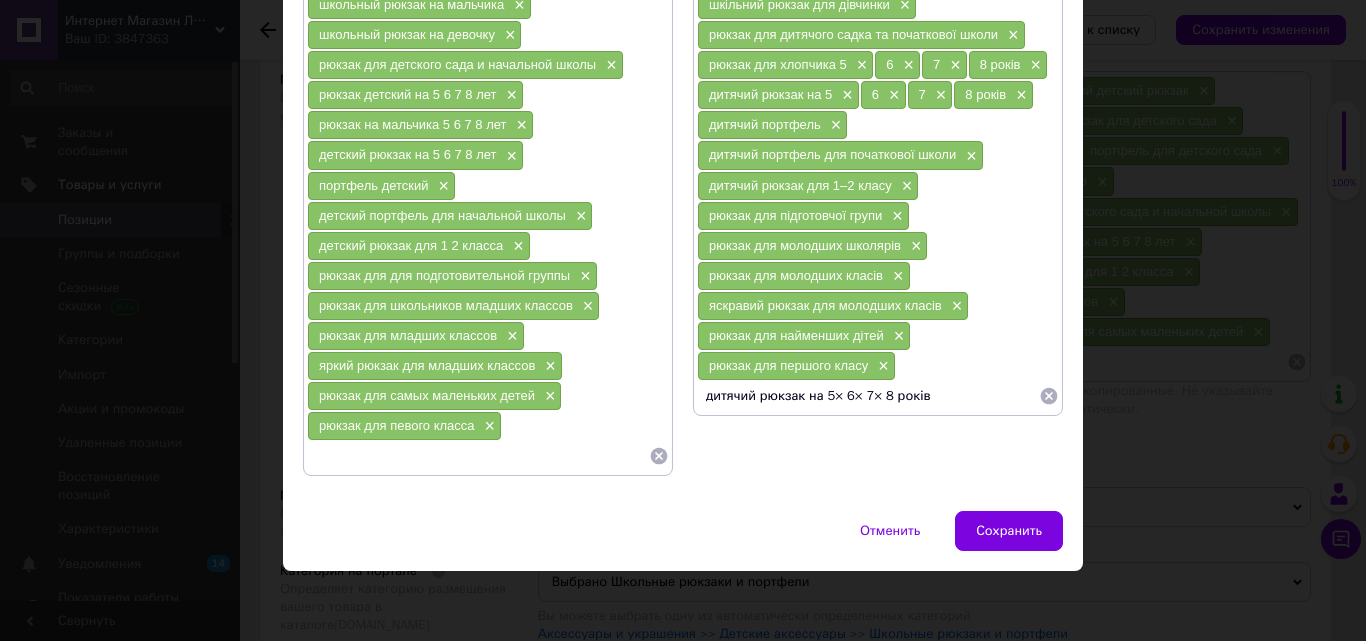 click on "дитячий рюкзак на 5× 6× 7× 8 років" at bounding box center (868, 396) 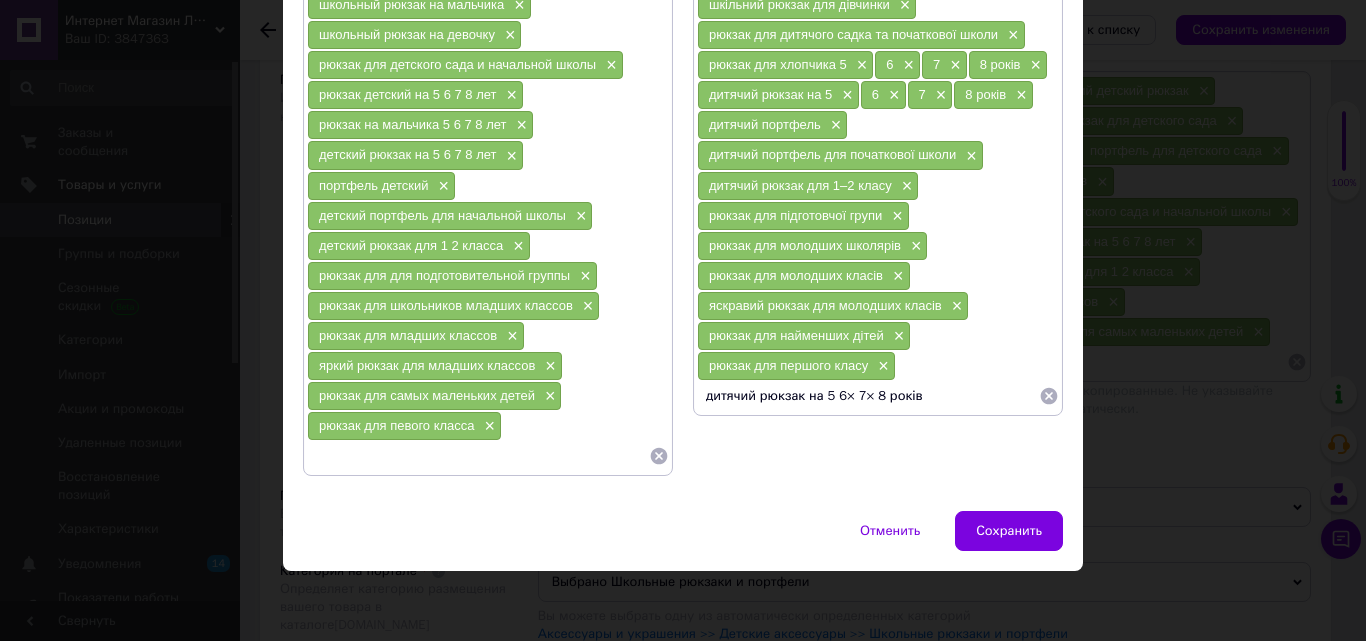 click on "дитячий рюкзак на 5 6× 7× 8 років" at bounding box center [868, 396] 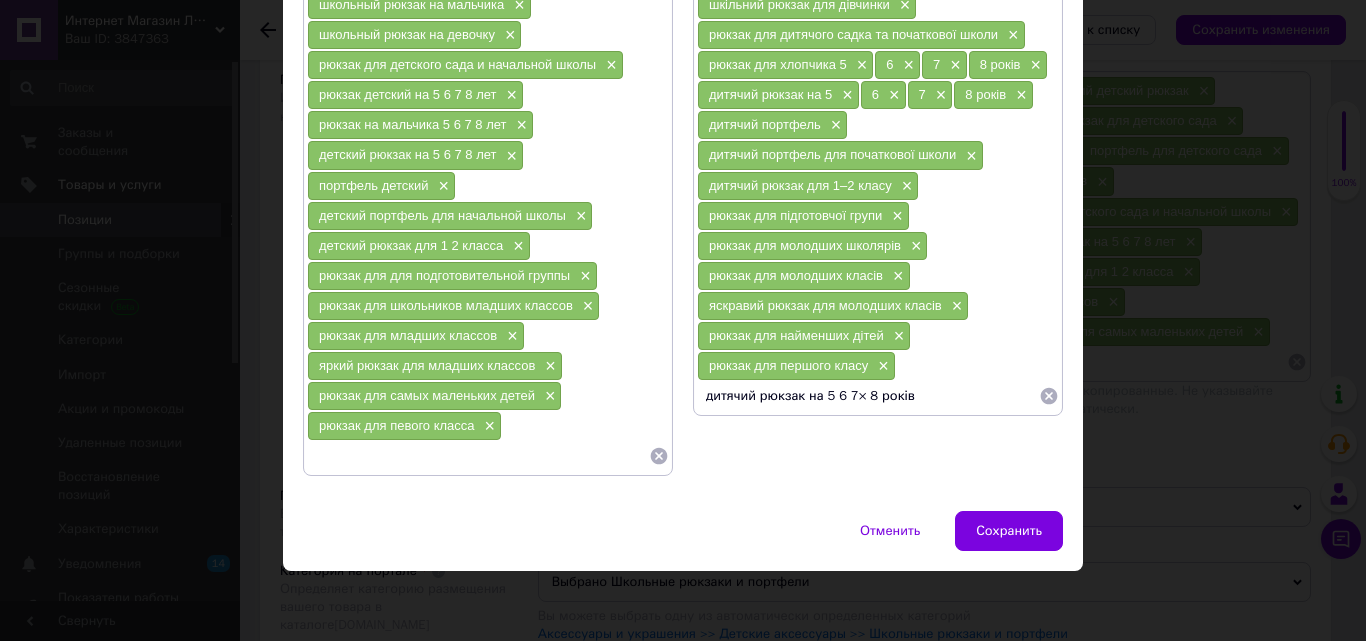 click on "дитячий рюкзак на 5 6 7× 8 років" at bounding box center [868, 396] 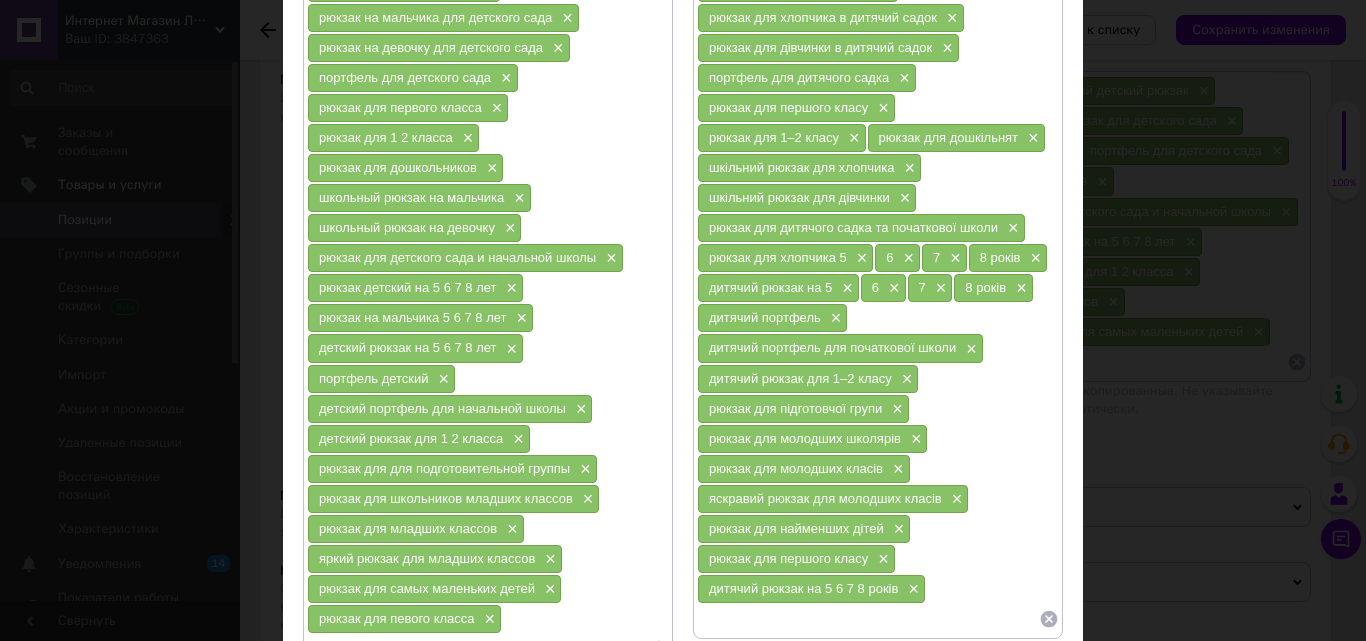 scroll, scrollTop: 369, scrollLeft: 0, axis: vertical 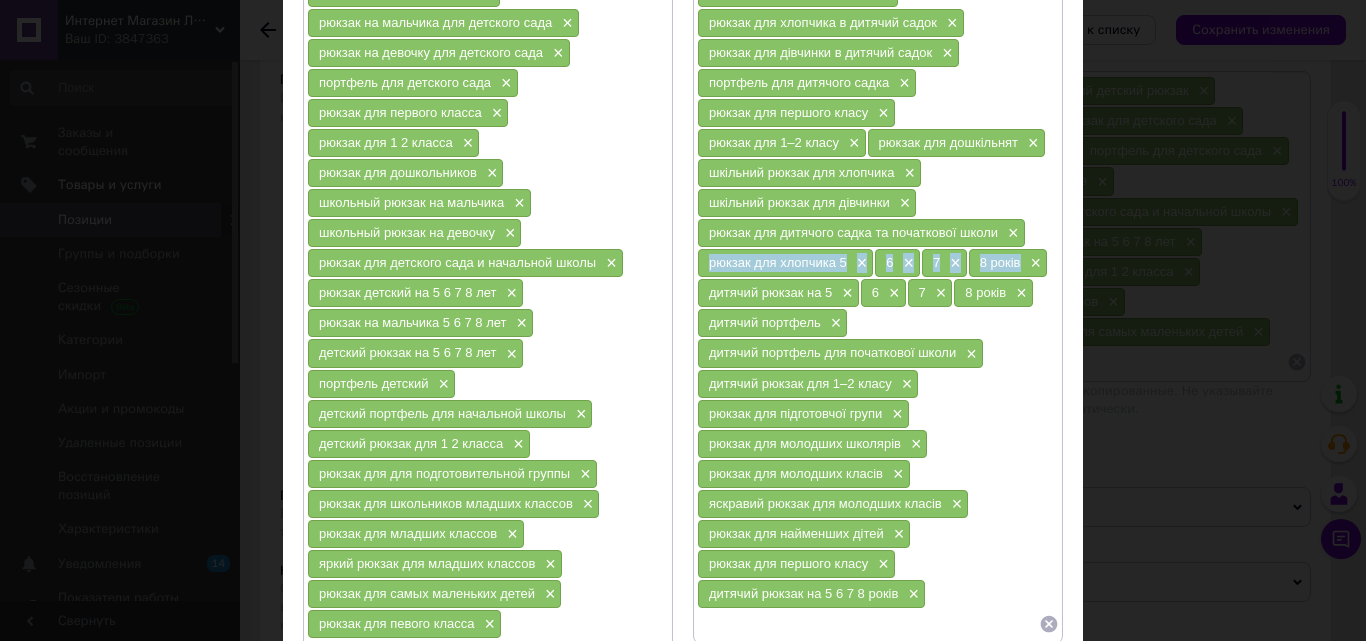 drag, startPoint x: 1020, startPoint y: 262, endPoint x: 707, endPoint y: 269, distance: 313.07828 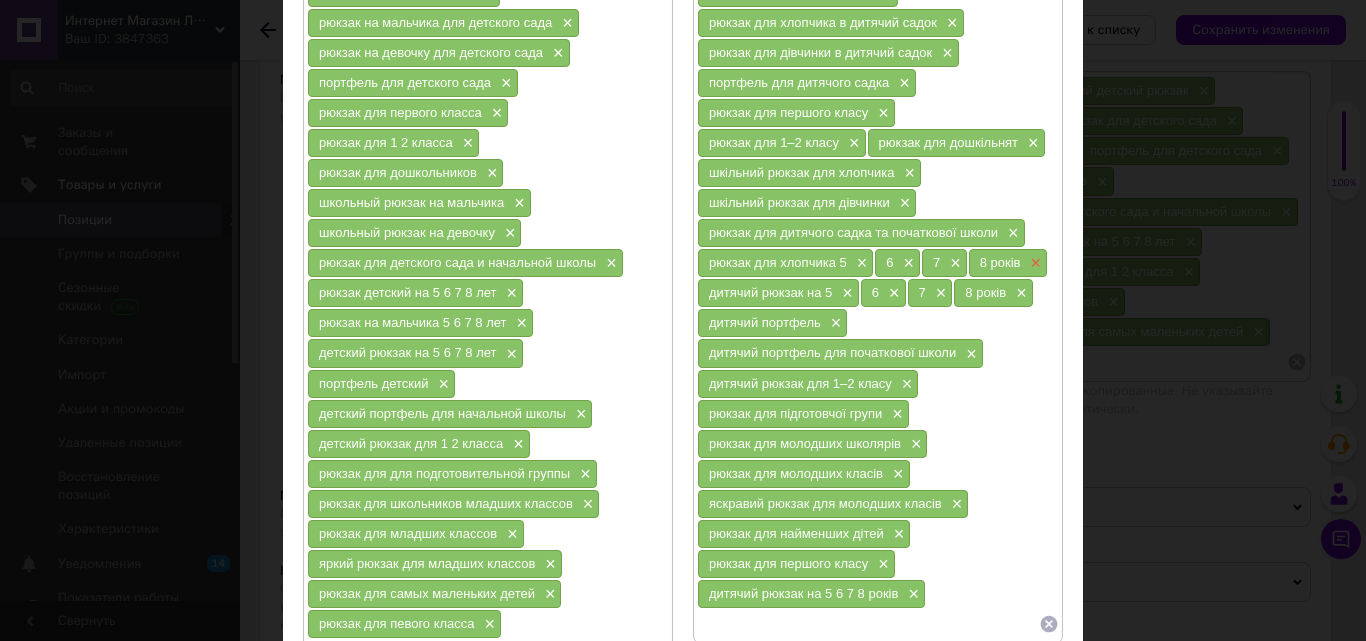 click on "×" at bounding box center [1034, 263] 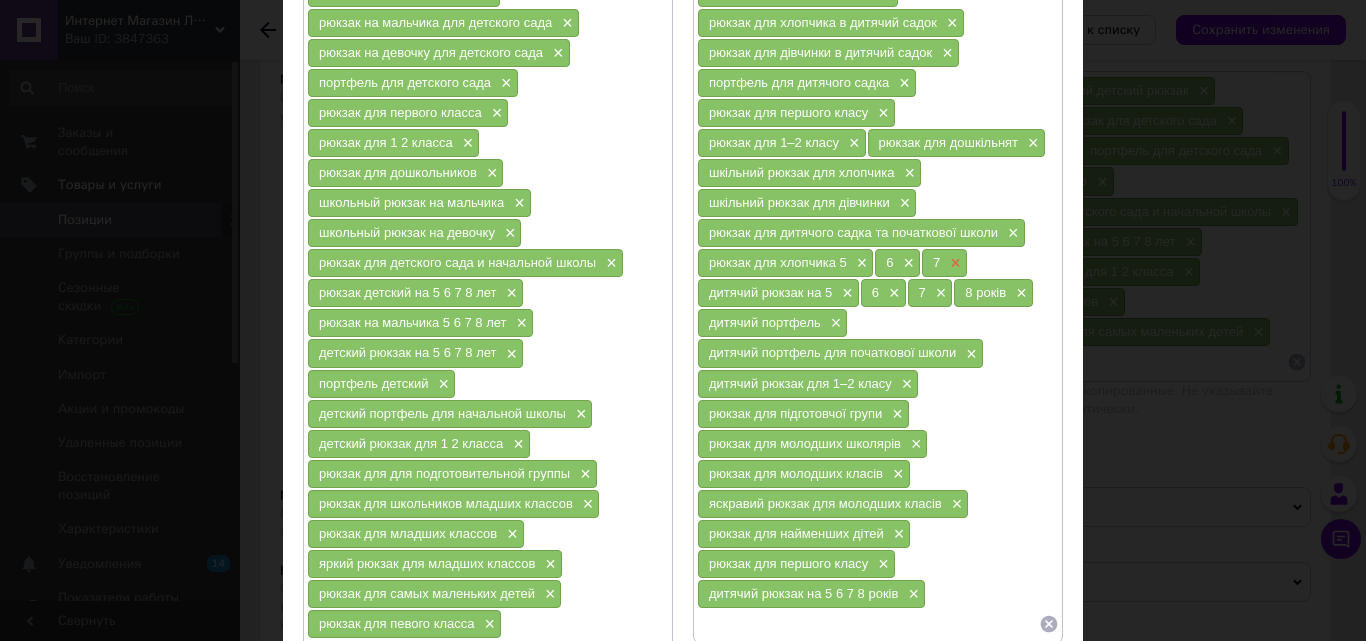 click on "×" at bounding box center [953, 263] 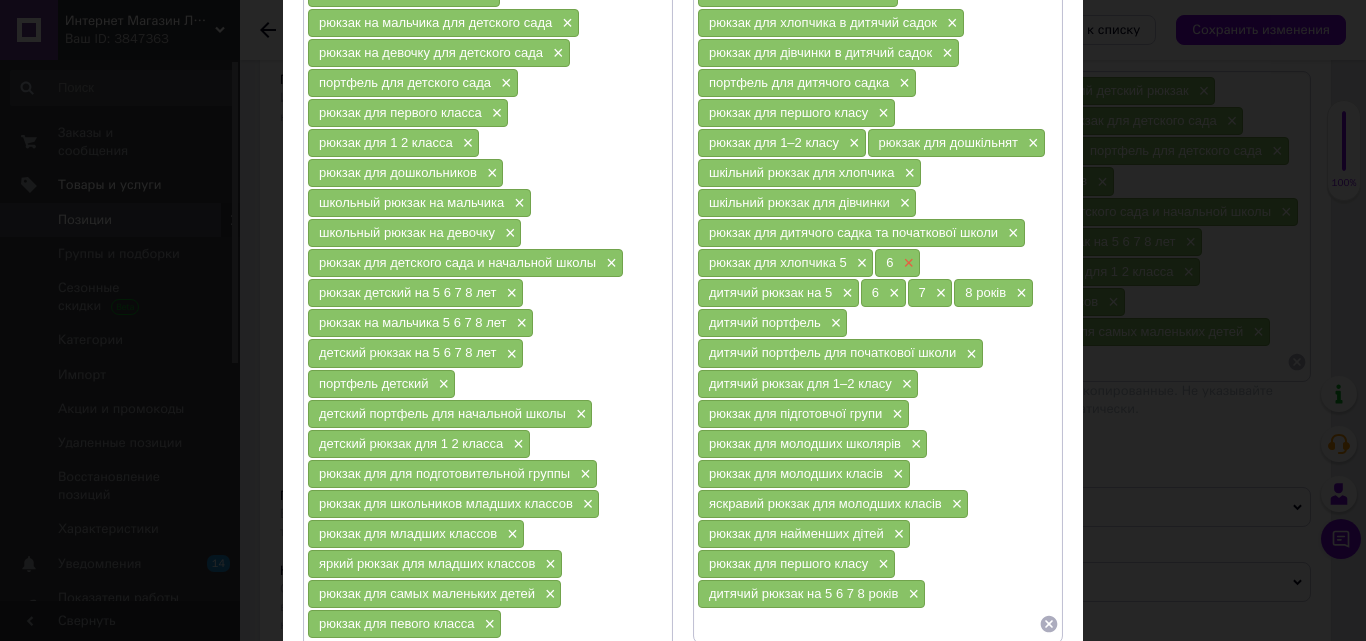click on "×" at bounding box center [906, 263] 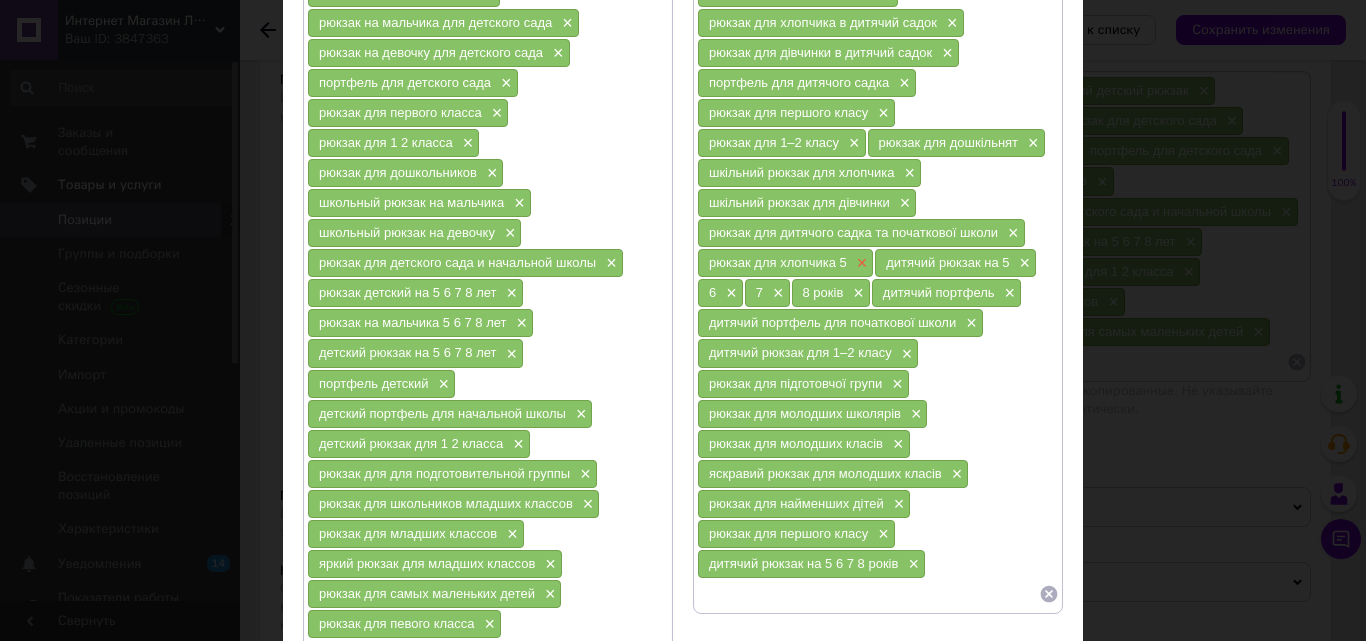 click on "×" at bounding box center (860, 263) 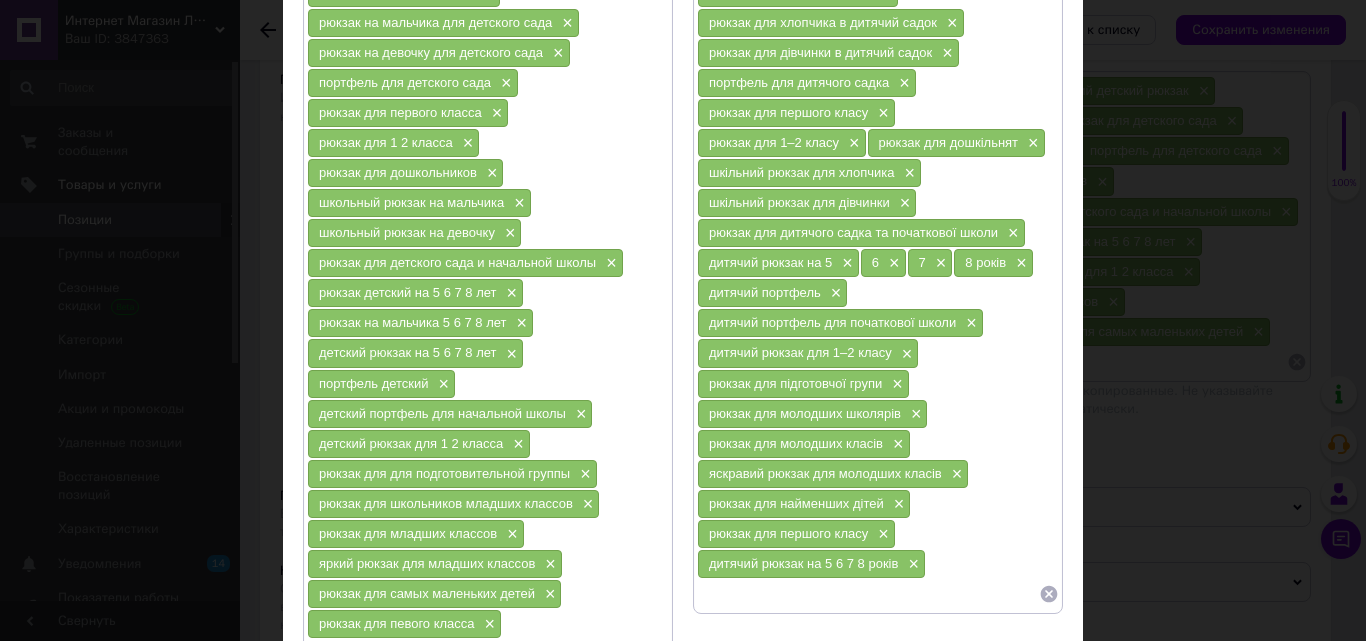 click at bounding box center (868, 594) 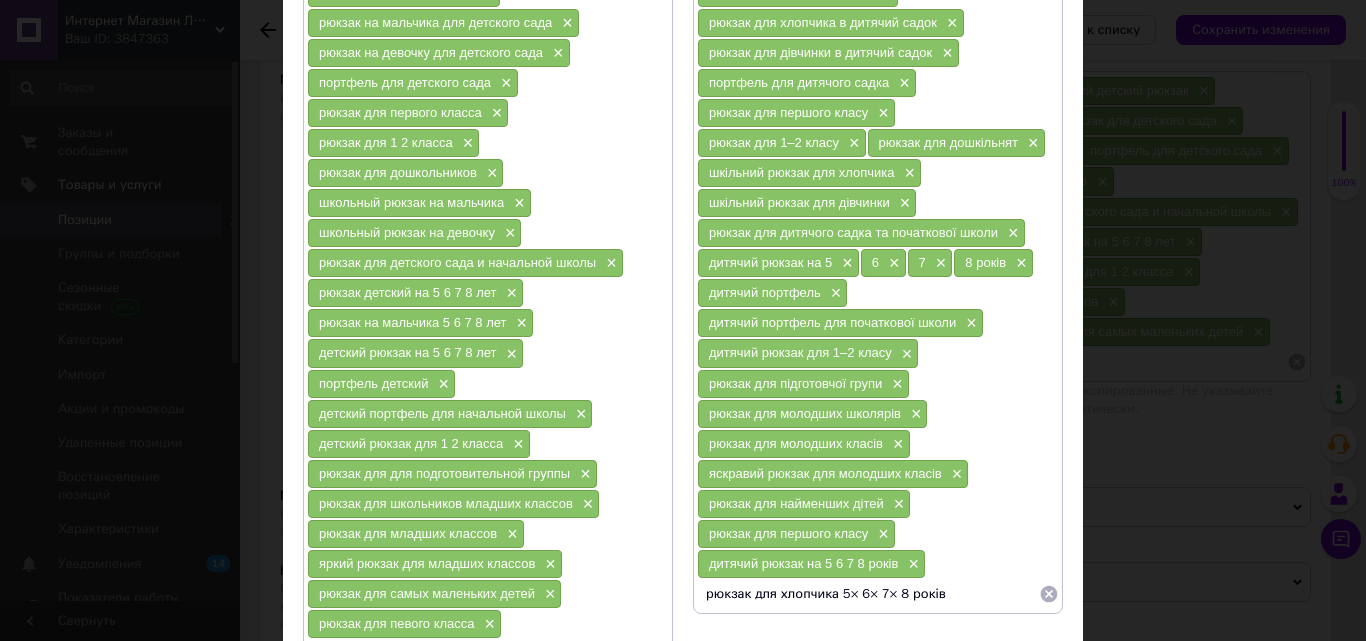 click on "рюкзак для хлопчика 5× 6× 7× 8 років" at bounding box center [868, 594] 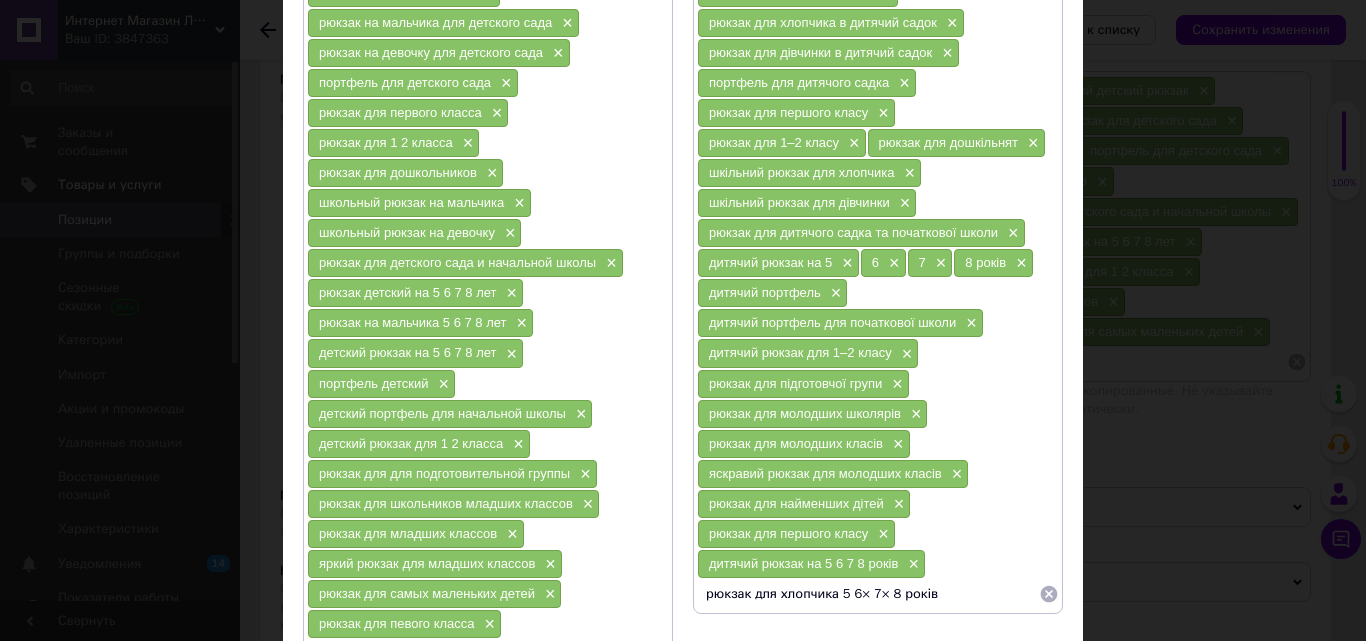 click on "рюкзак для хлопчика 5 6× 7× 8 років" at bounding box center [868, 594] 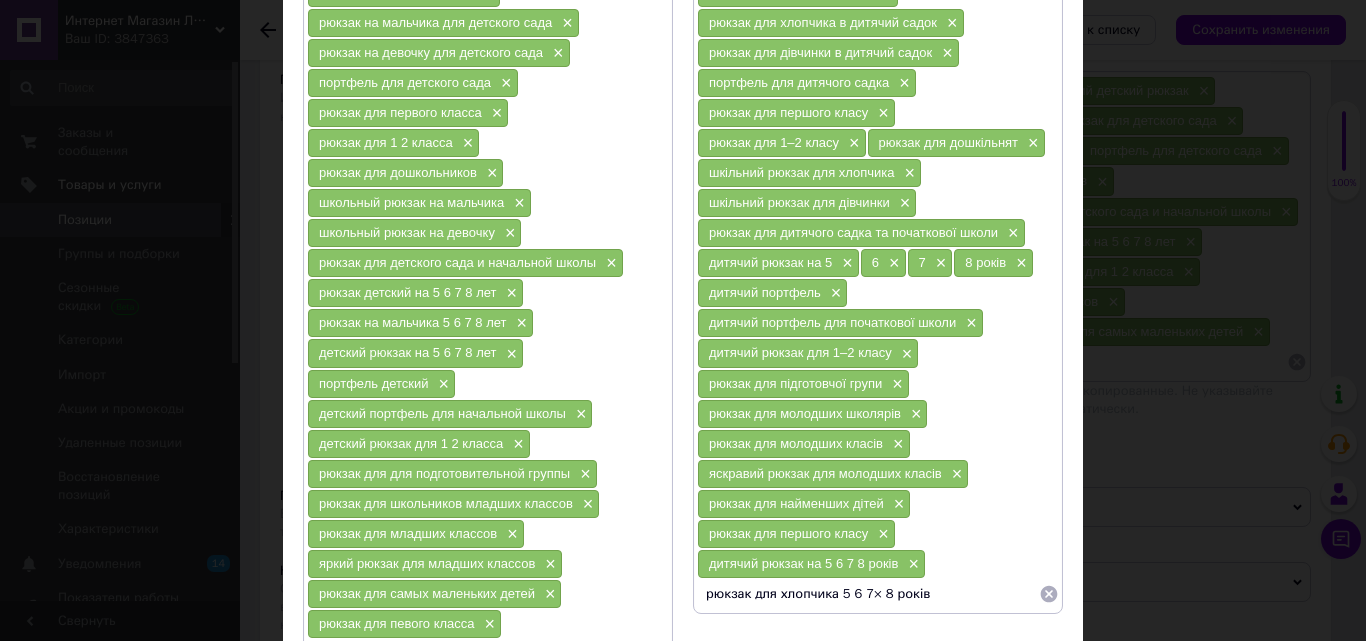 click on "рюкзак для хлопчика 5 6 7× 8 років" at bounding box center (868, 594) 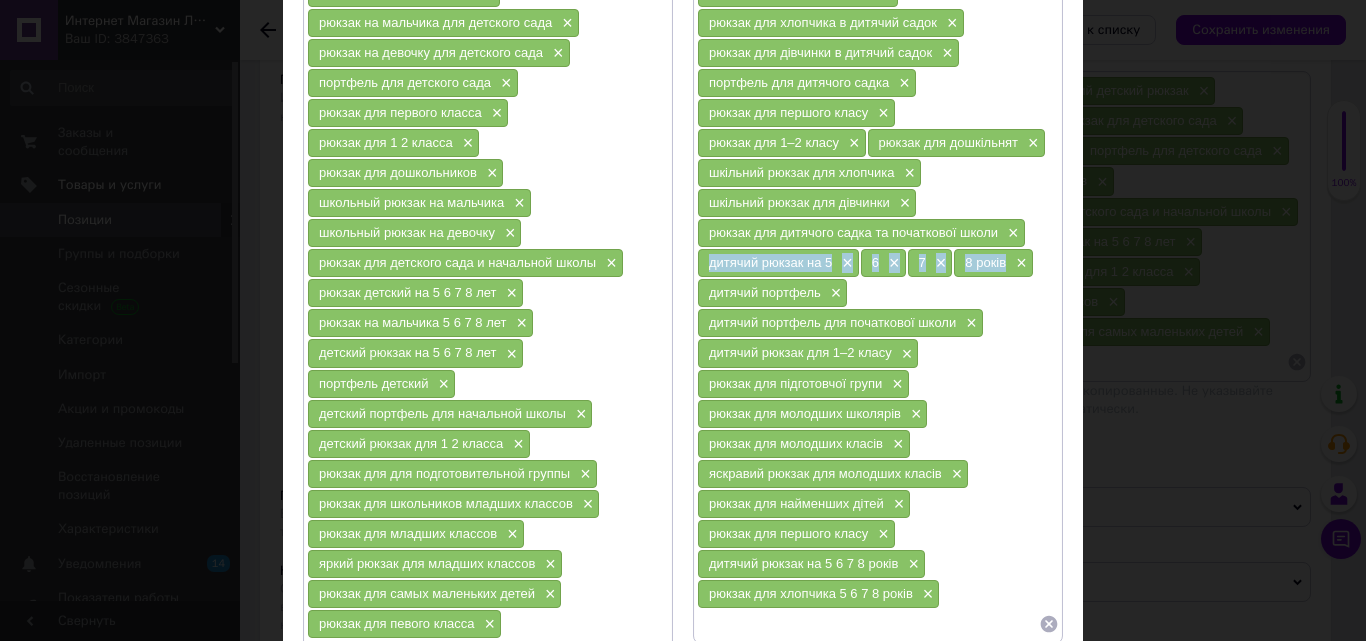 drag, startPoint x: 1005, startPoint y: 264, endPoint x: 707, endPoint y: 273, distance: 298.13586 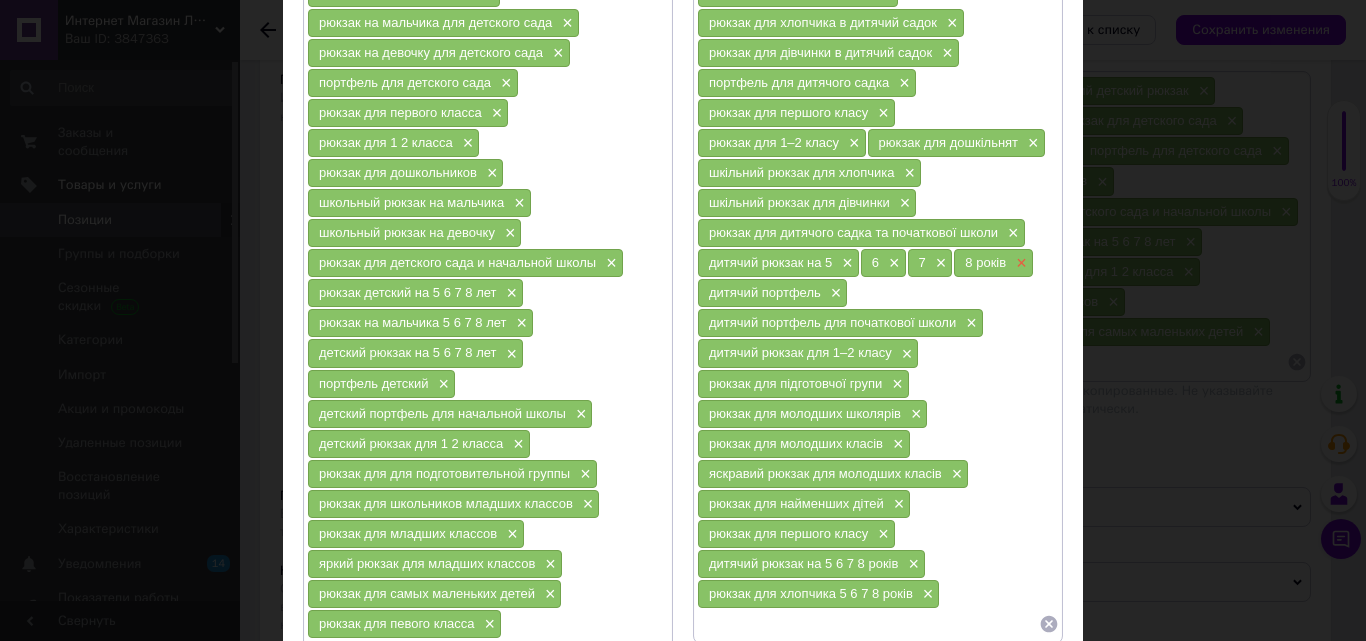 click on "×" at bounding box center (1019, 263) 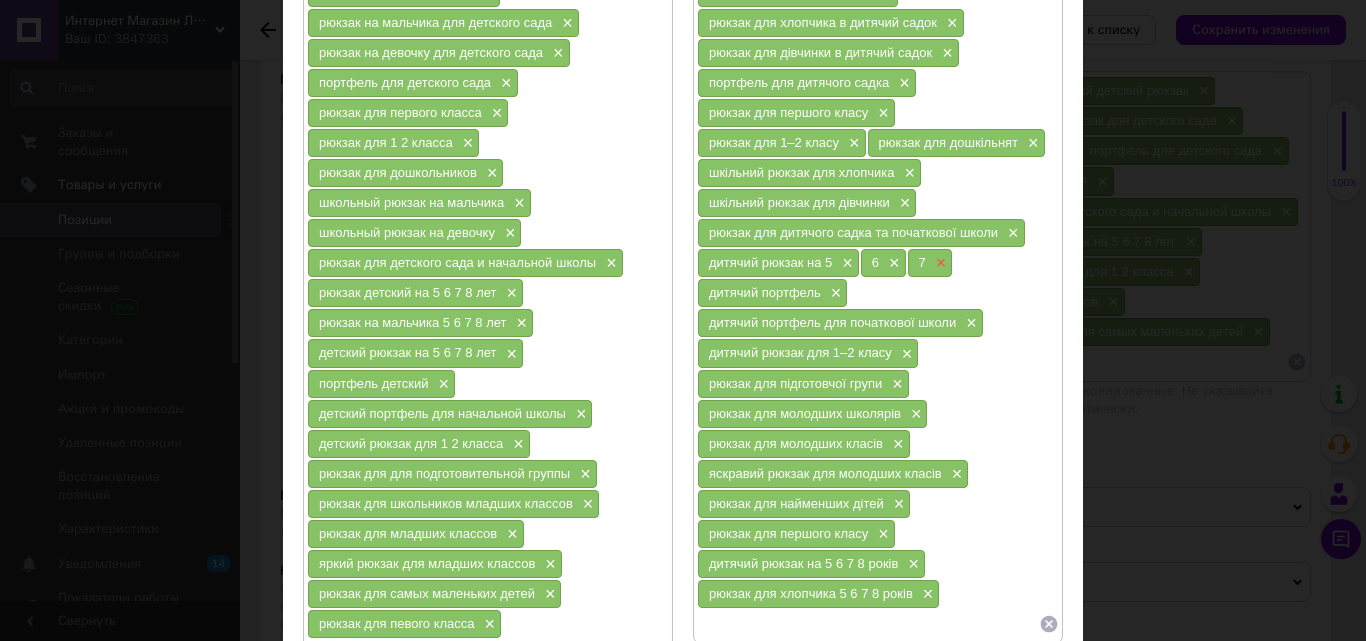click on "×" at bounding box center (939, 263) 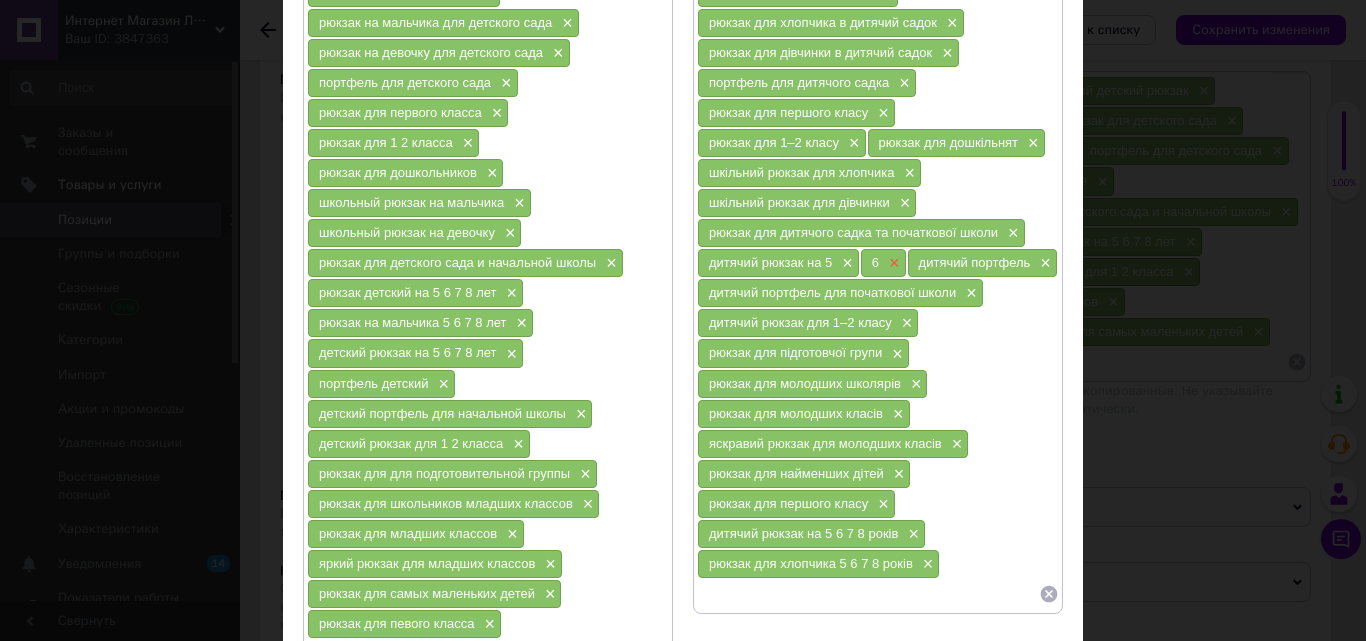 click on "×" at bounding box center (892, 263) 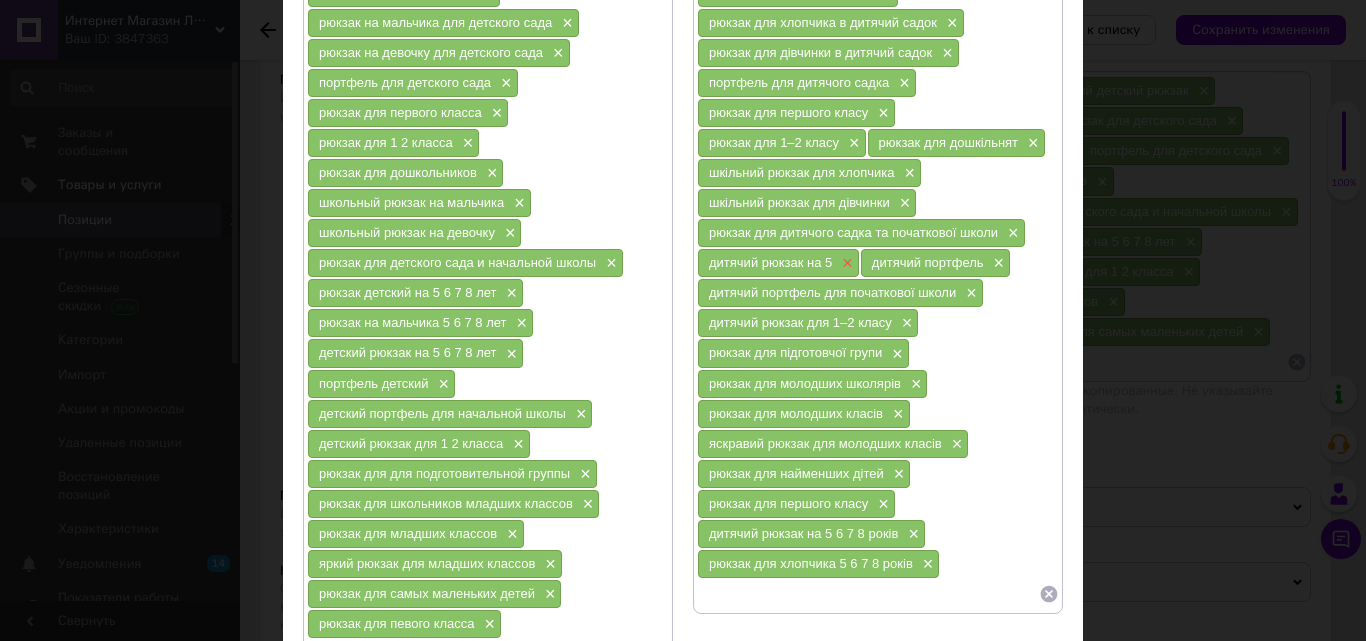 click on "×" at bounding box center (845, 263) 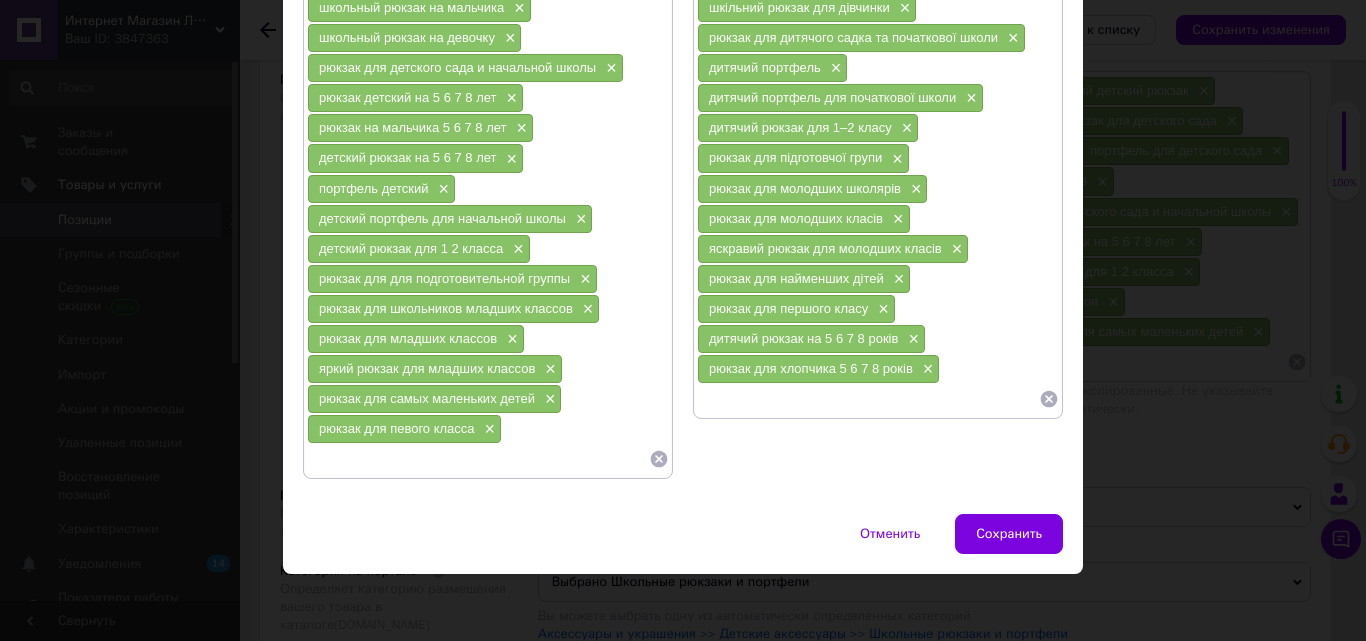 scroll, scrollTop: 569, scrollLeft: 0, axis: vertical 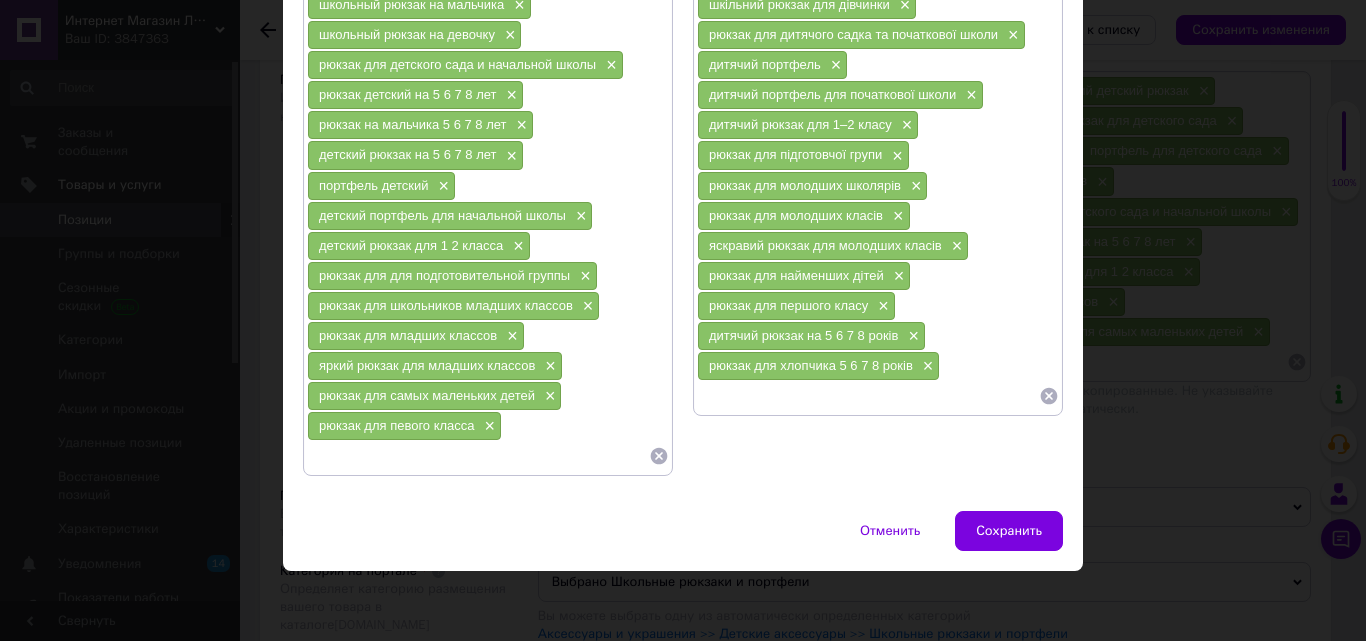 click at bounding box center (868, 396) 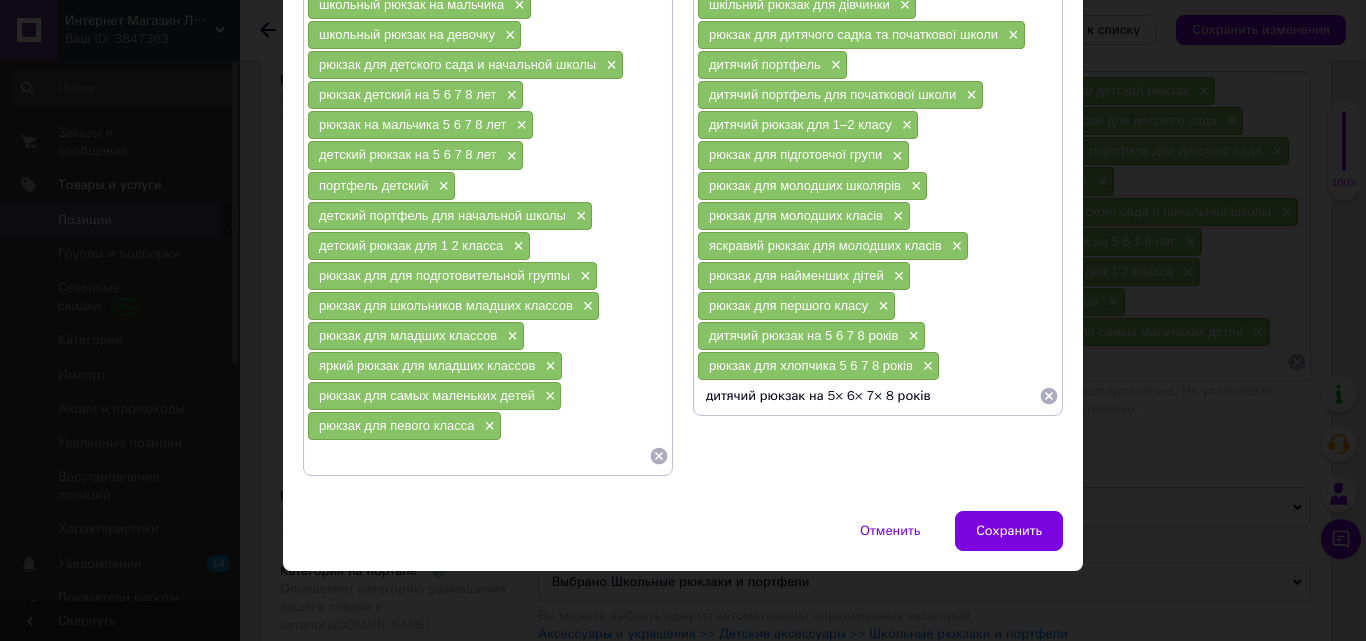click on "дитячий рюкзак на 5× 6× 7× 8 років" at bounding box center (868, 396) 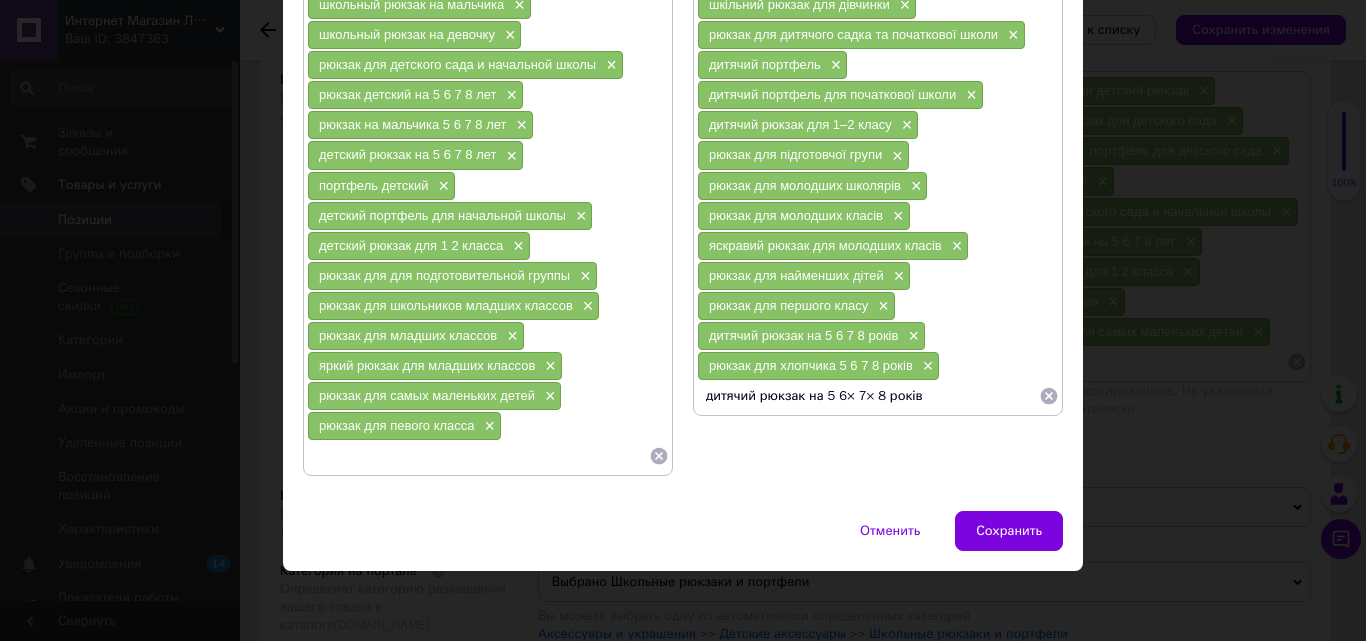 click on "дитячий рюкзак на 5 6× 7× 8 років" at bounding box center (868, 396) 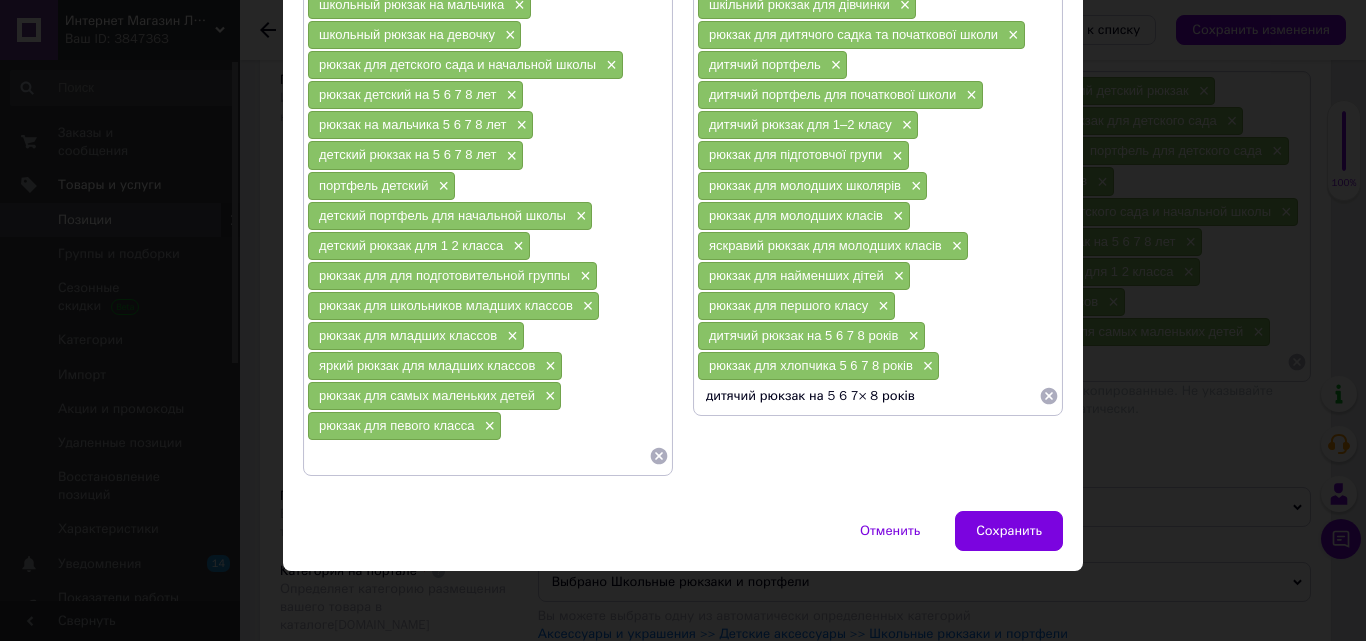 click on "дитячий рюкзак на 5 6 7× 8 років" at bounding box center [868, 396] 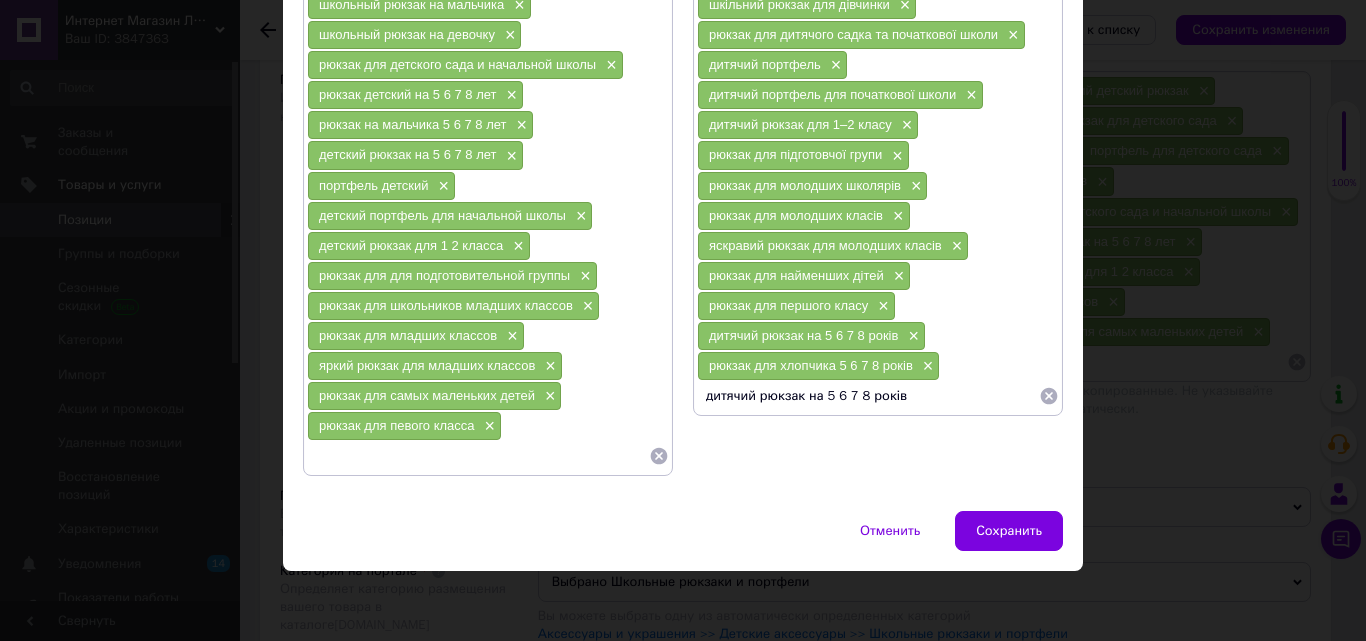 click on "дитячий рюкзак на 5 6 7 8 років" at bounding box center [868, 396] 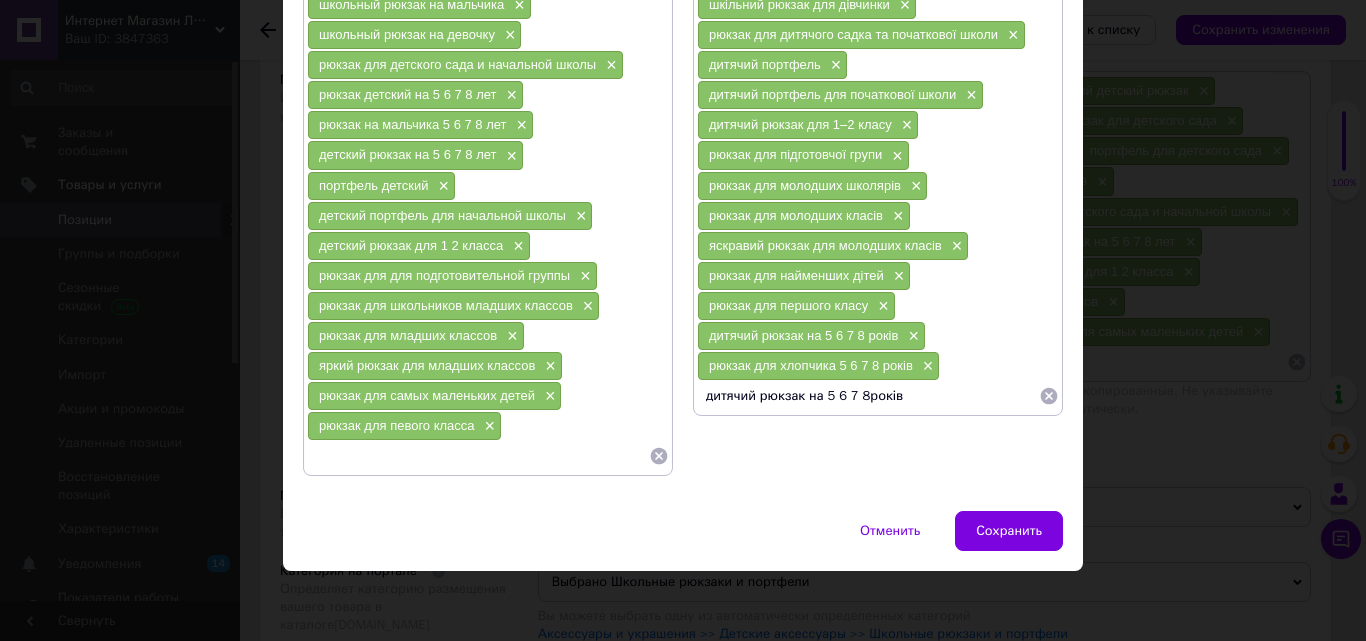 type on "дитячий рюкзак на 5 6 7 років" 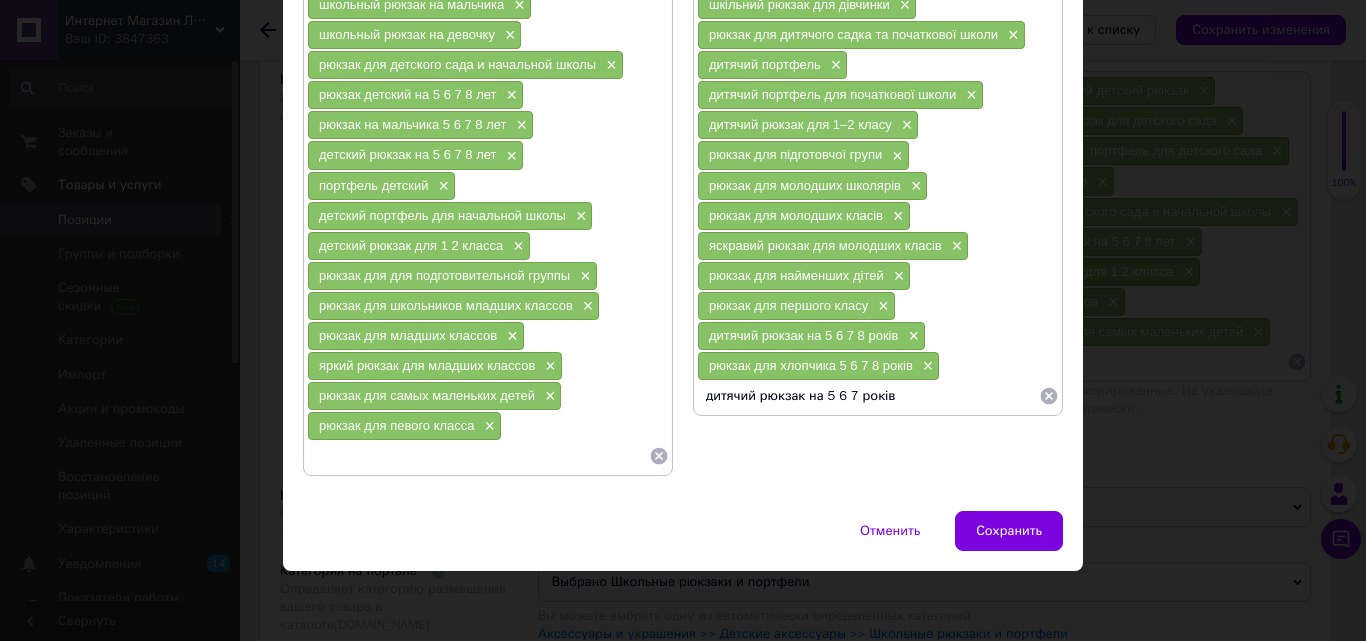 type 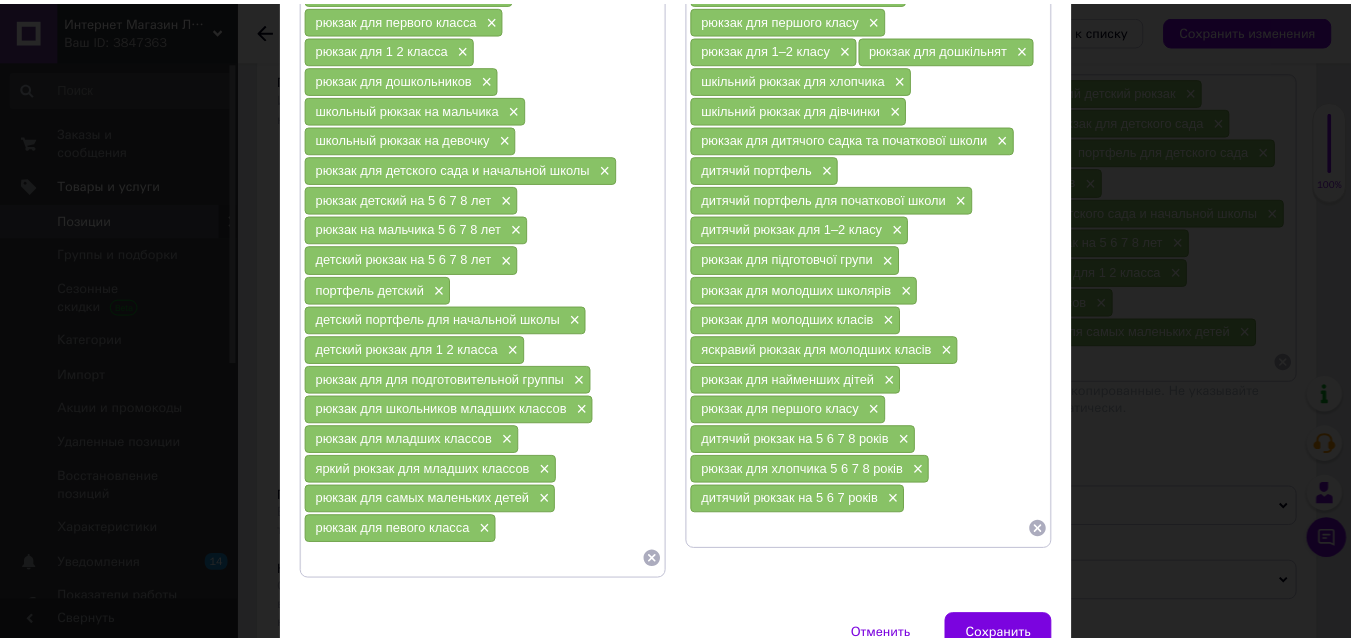 scroll, scrollTop: 569, scrollLeft: 0, axis: vertical 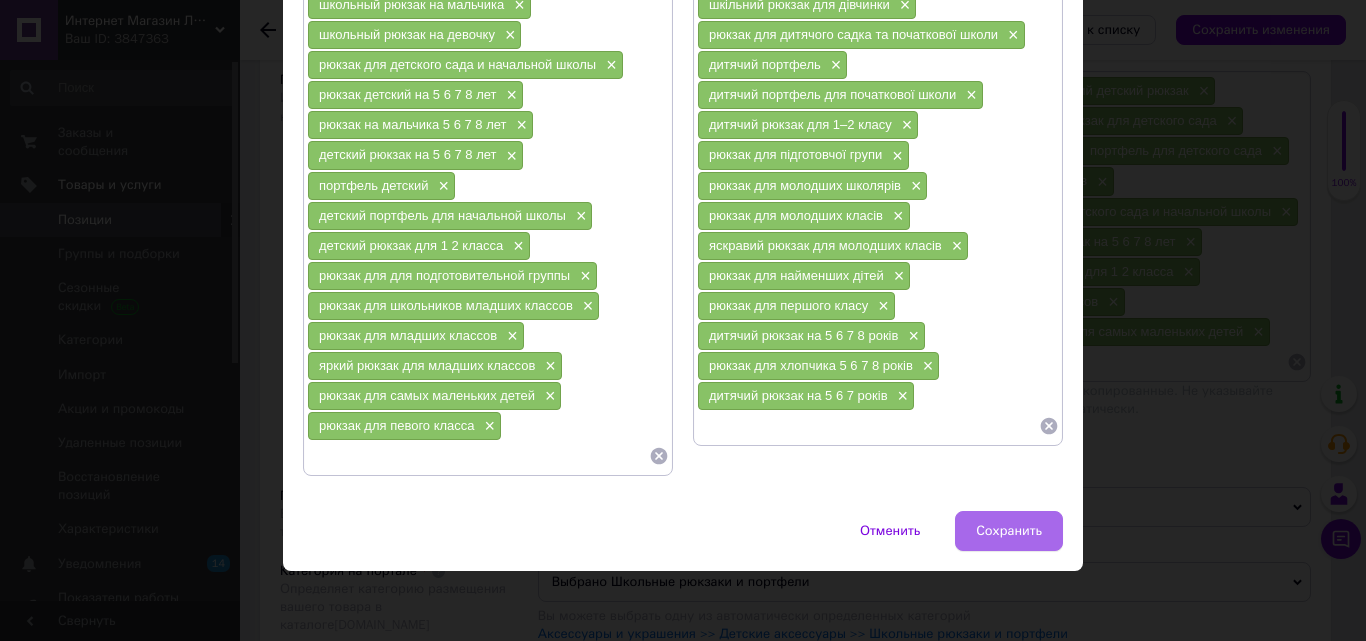 click on "Сохранить" at bounding box center (1009, 531) 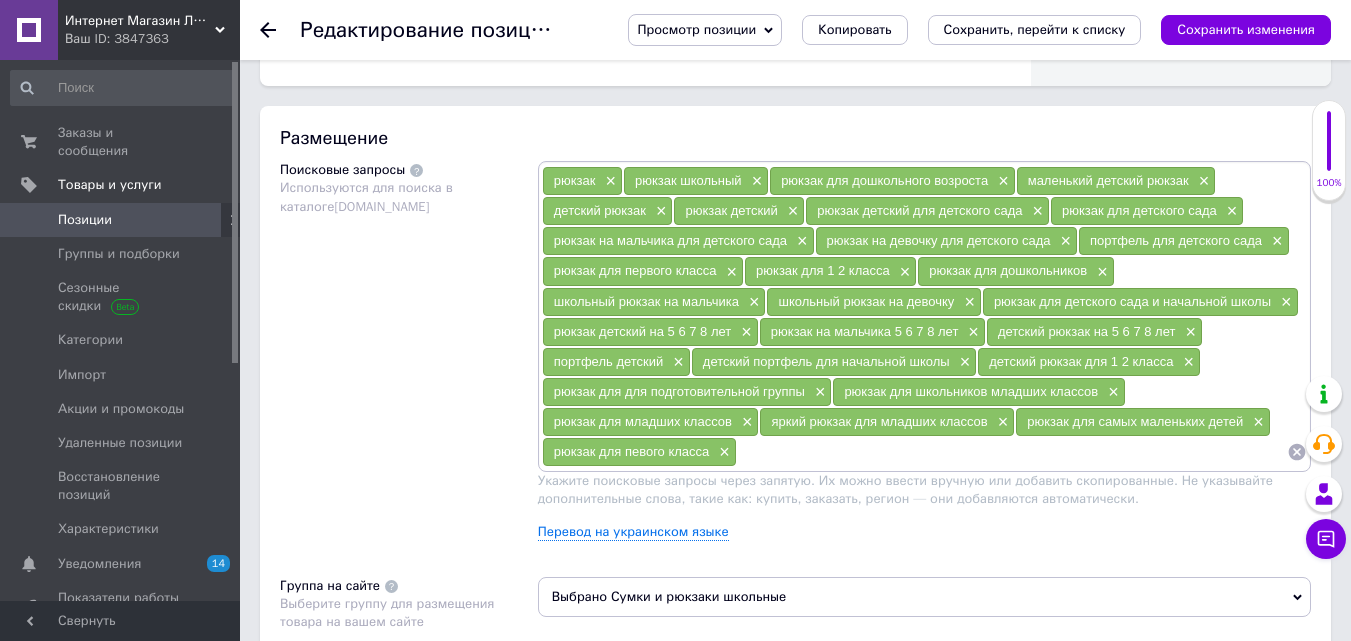 scroll, scrollTop: 1100, scrollLeft: 0, axis: vertical 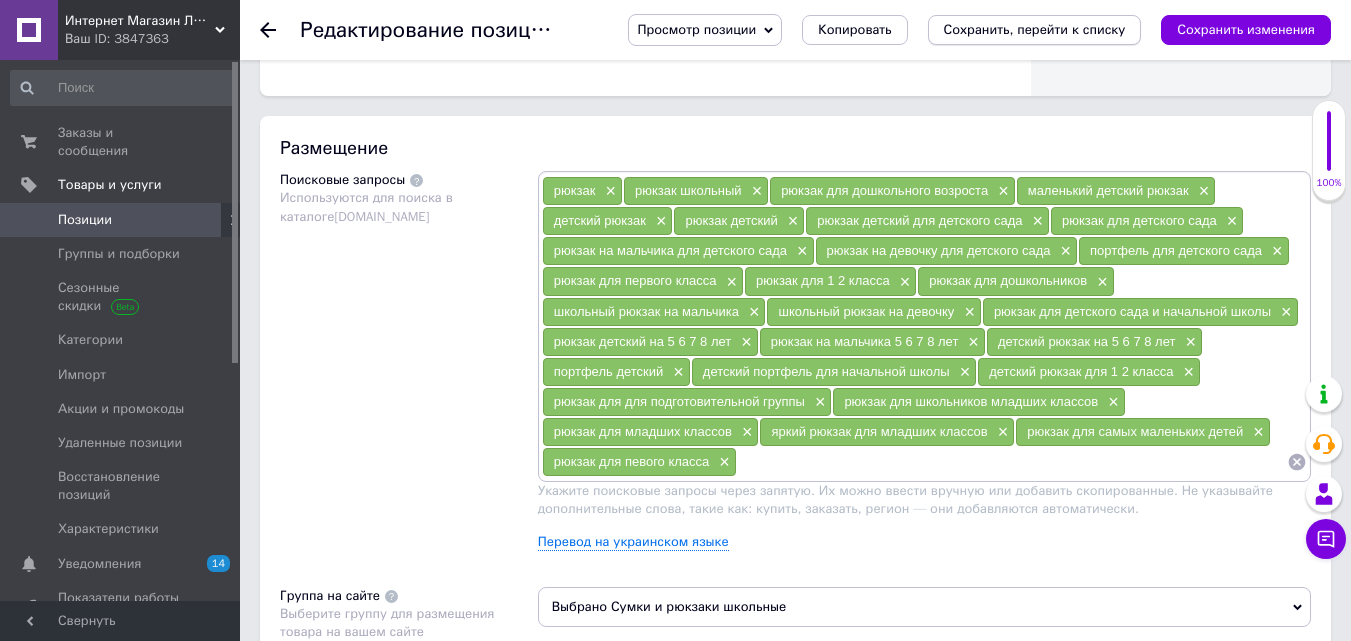 click on "Сохранить, перейти к списку" at bounding box center (1035, 29) 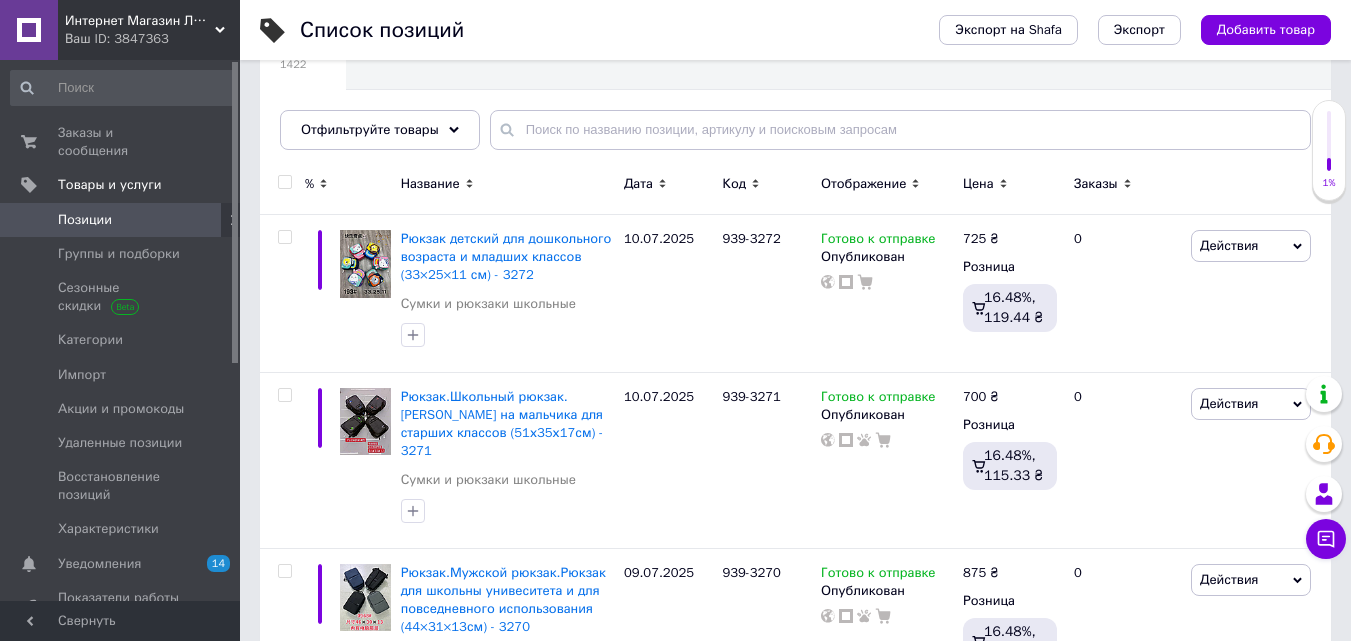 scroll, scrollTop: 200, scrollLeft: 0, axis: vertical 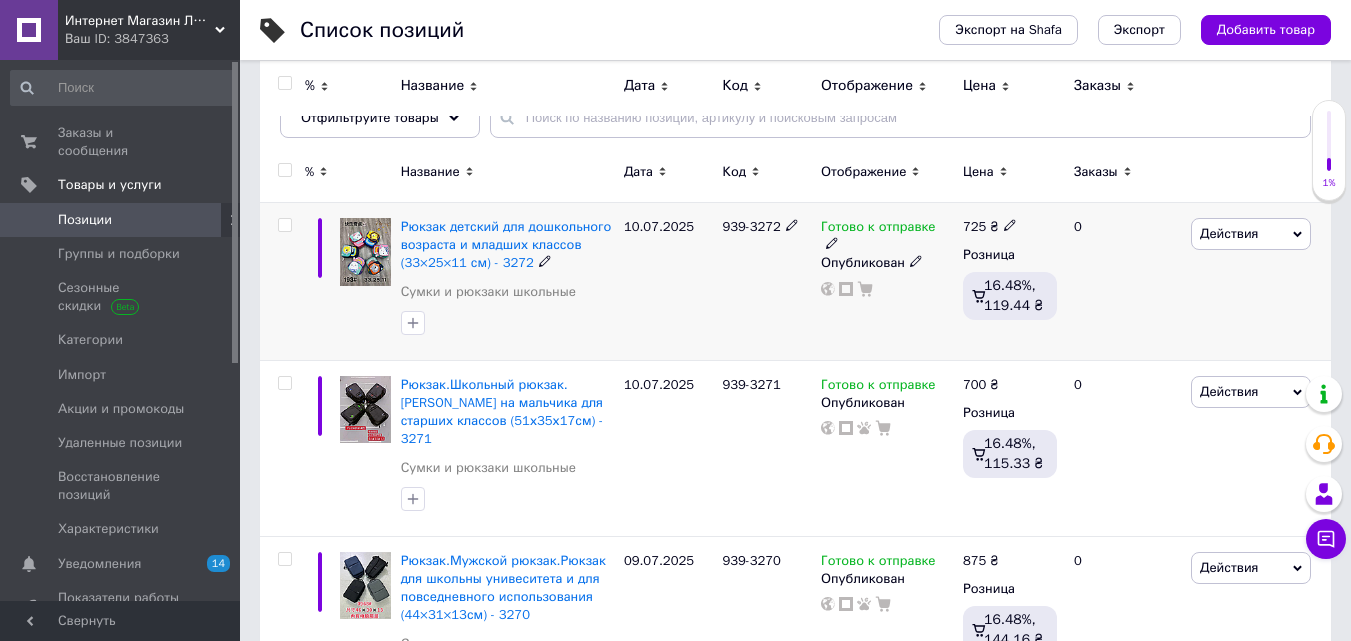 click 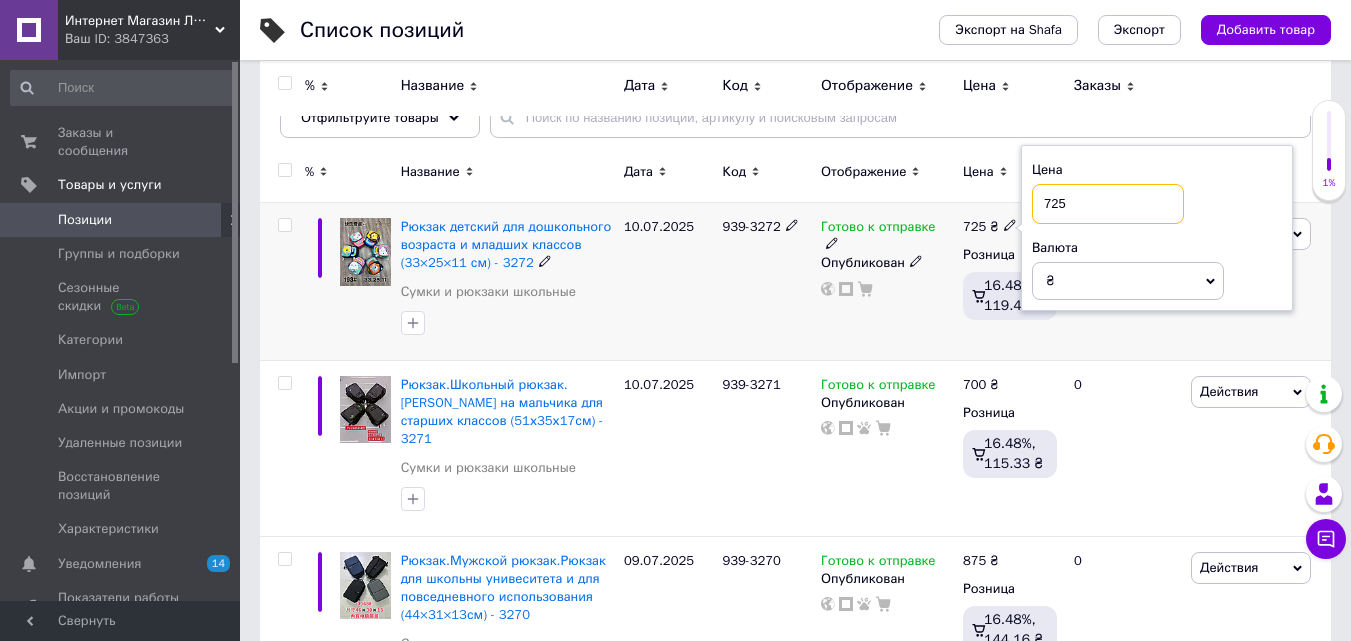 drag, startPoint x: 1131, startPoint y: 208, endPoint x: 1032, endPoint y: 204, distance: 99.08077 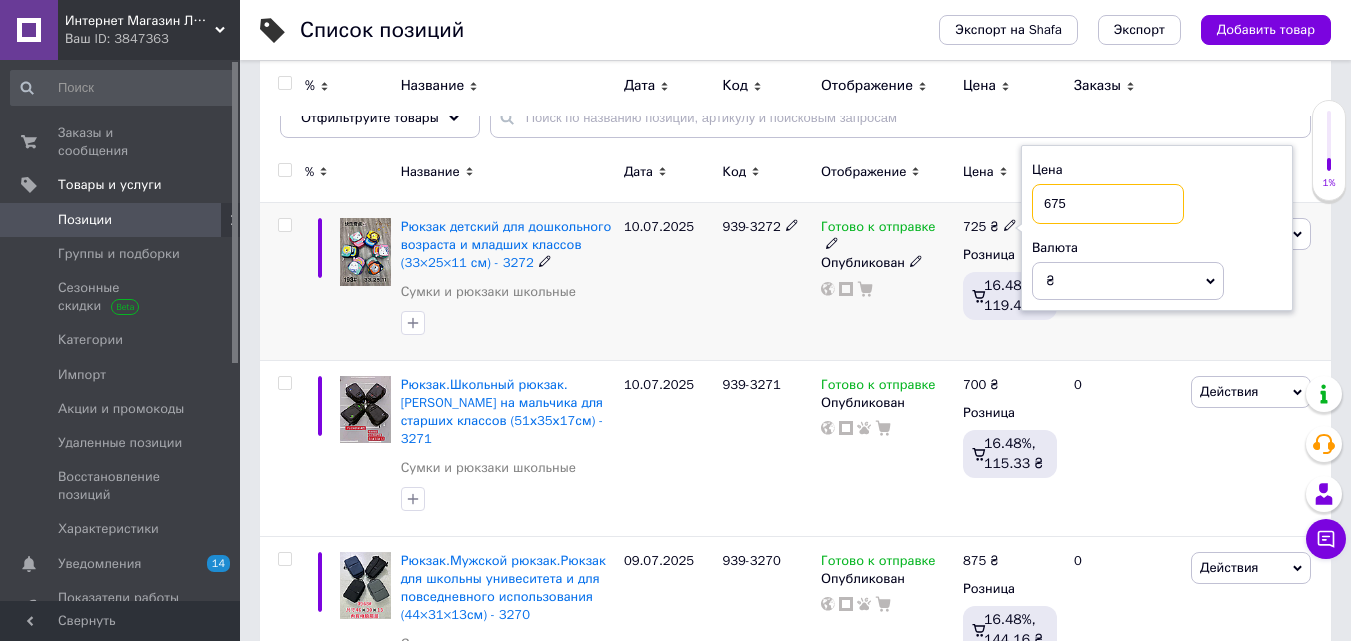 type on "675" 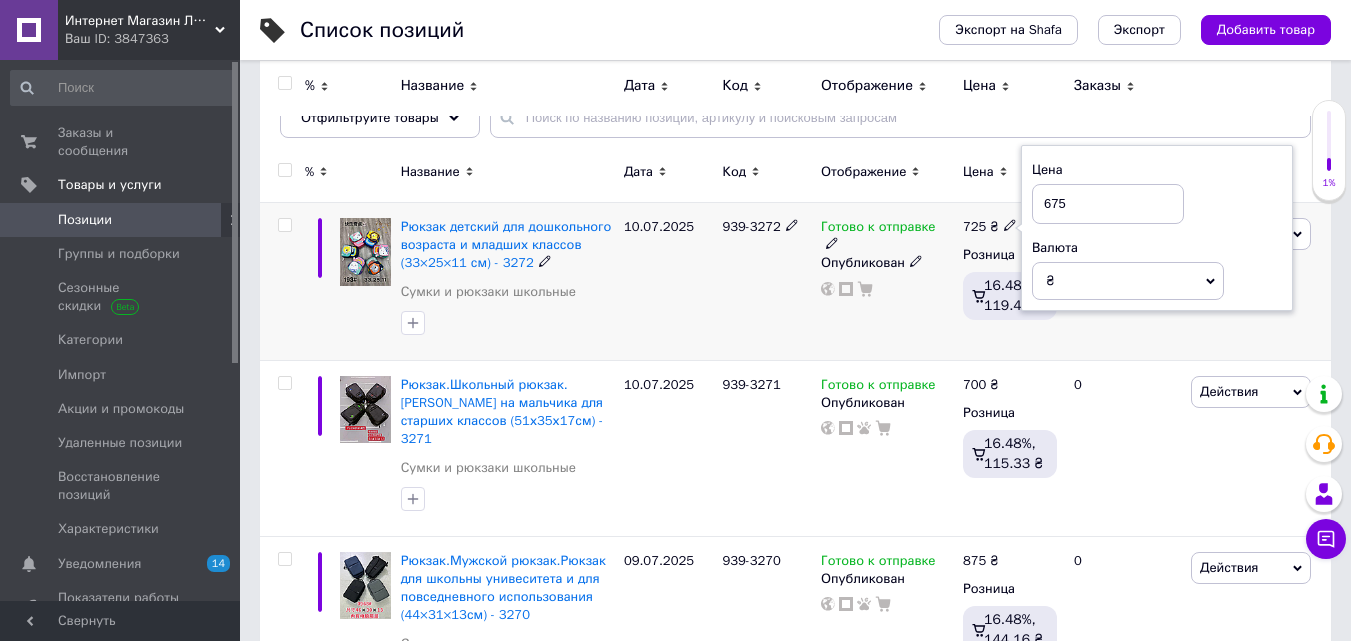 click on "939-3272" at bounding box center (766, 282) 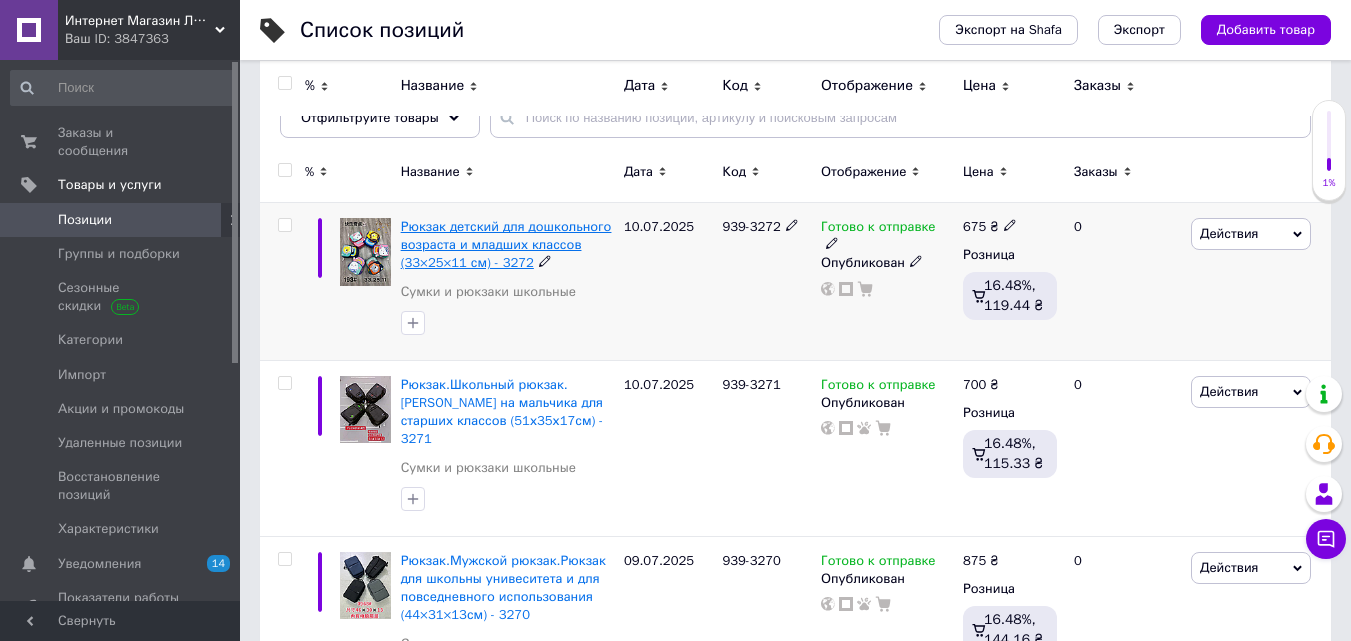 click on "Рюкзак детский для дошкольного возраста и младших классов (33×25×11 см) - 3272" at bounding box center [506, 244] 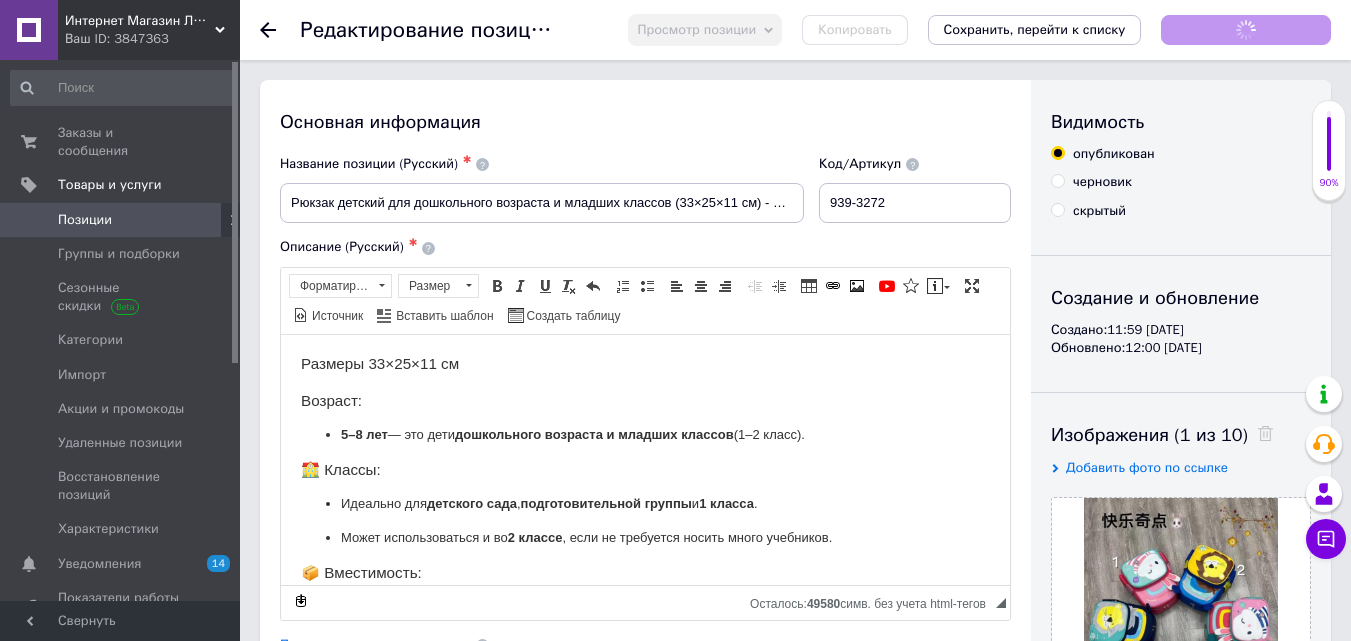 scroll, scrollTop: 0, scrollLeft: 0, axis: both 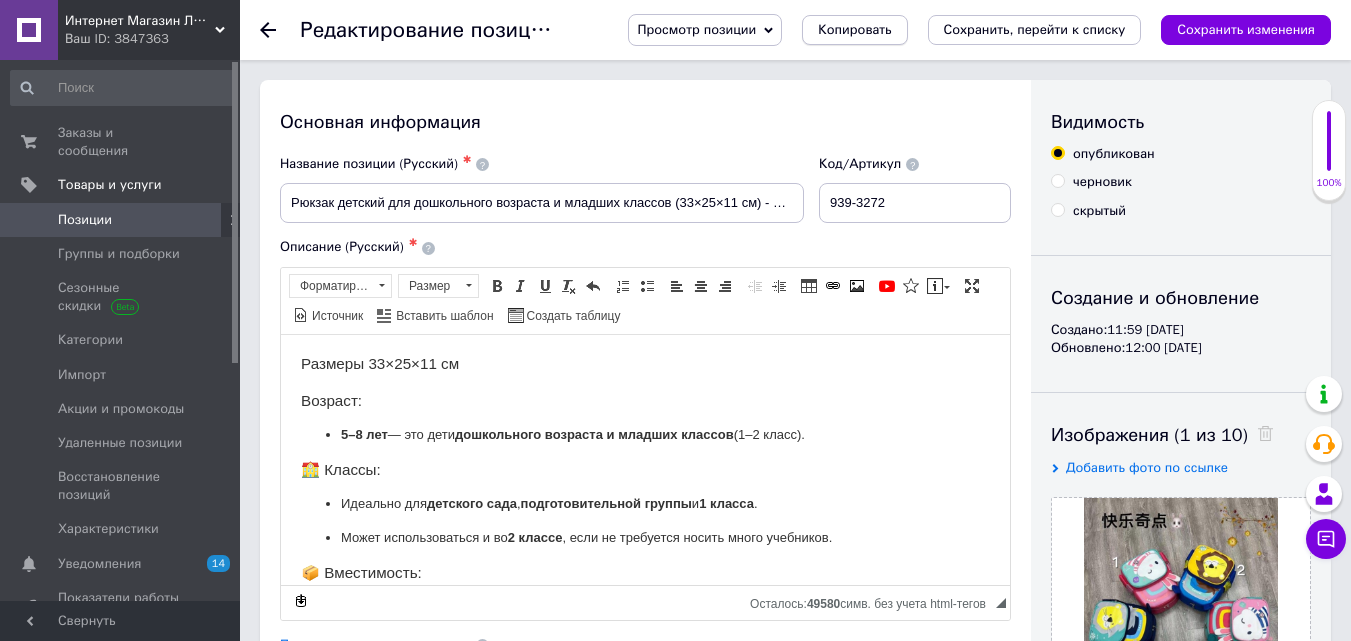 click on "Копировать" at bounding box center (854, 30) 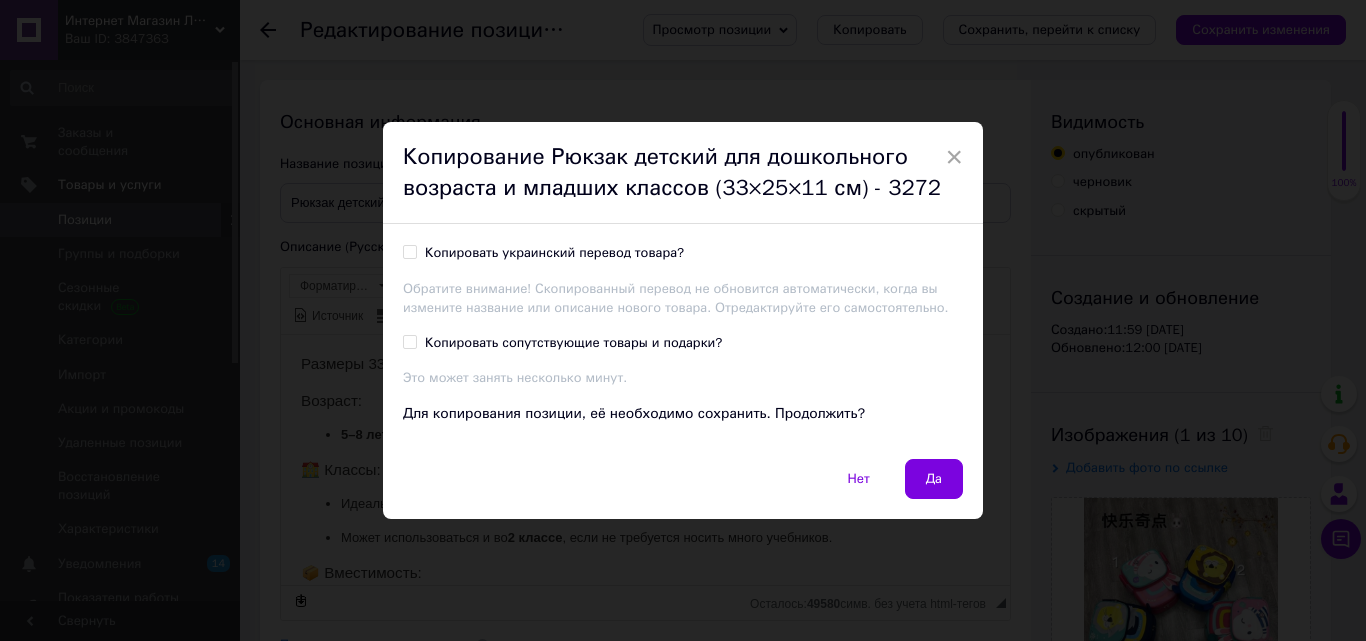 click on "Копировать украинский перевод товара?" at bounding box center (409, 251) 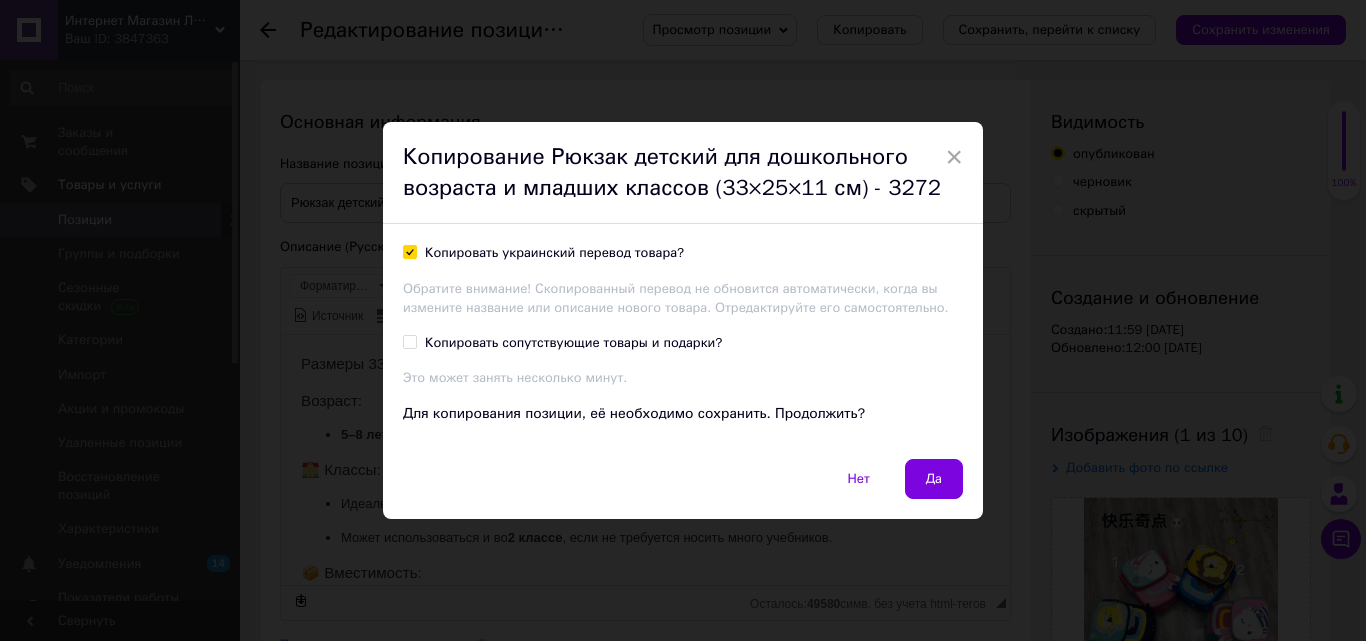 checkbox on "true" 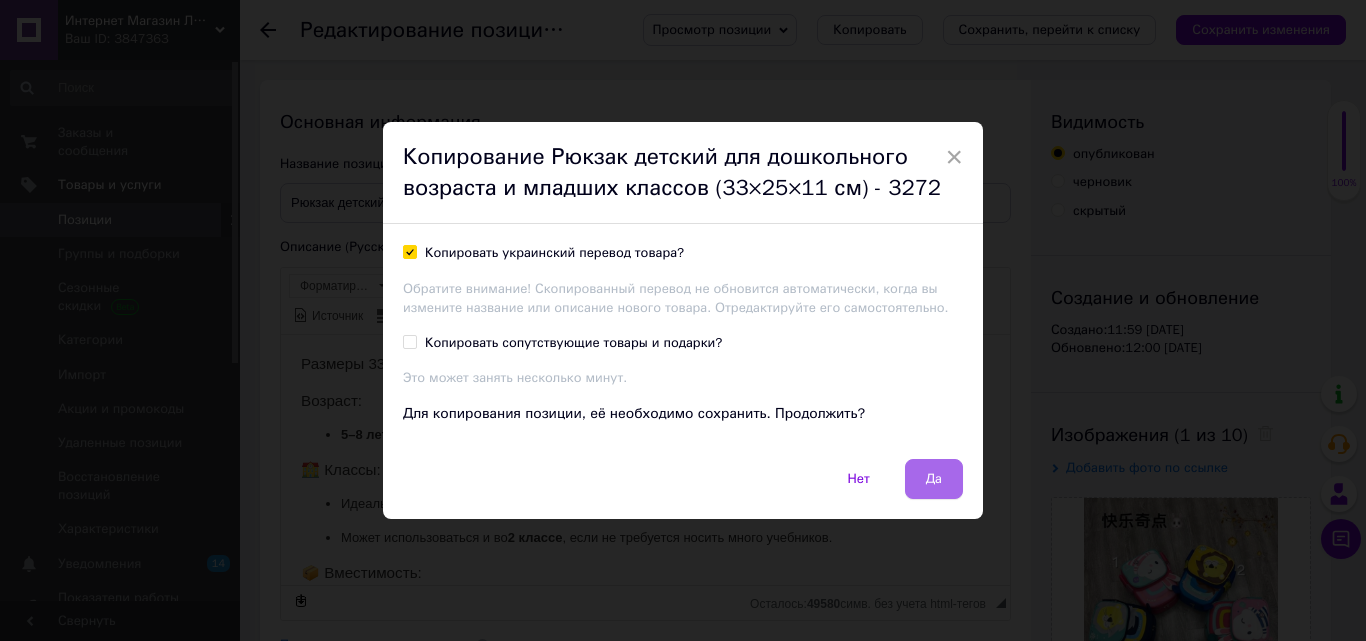 click on "Да" at bounding box center [934, 479] 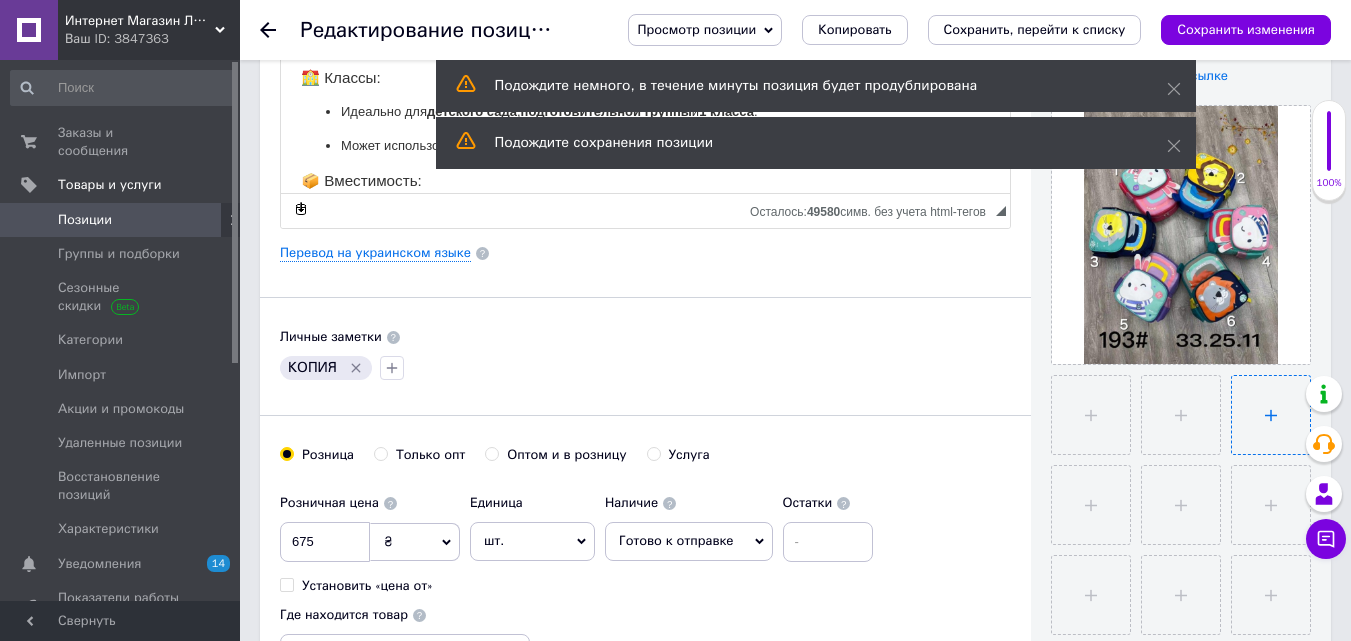 scroll, scrollTop: 400, scrollLeft: 0, axis: vertical 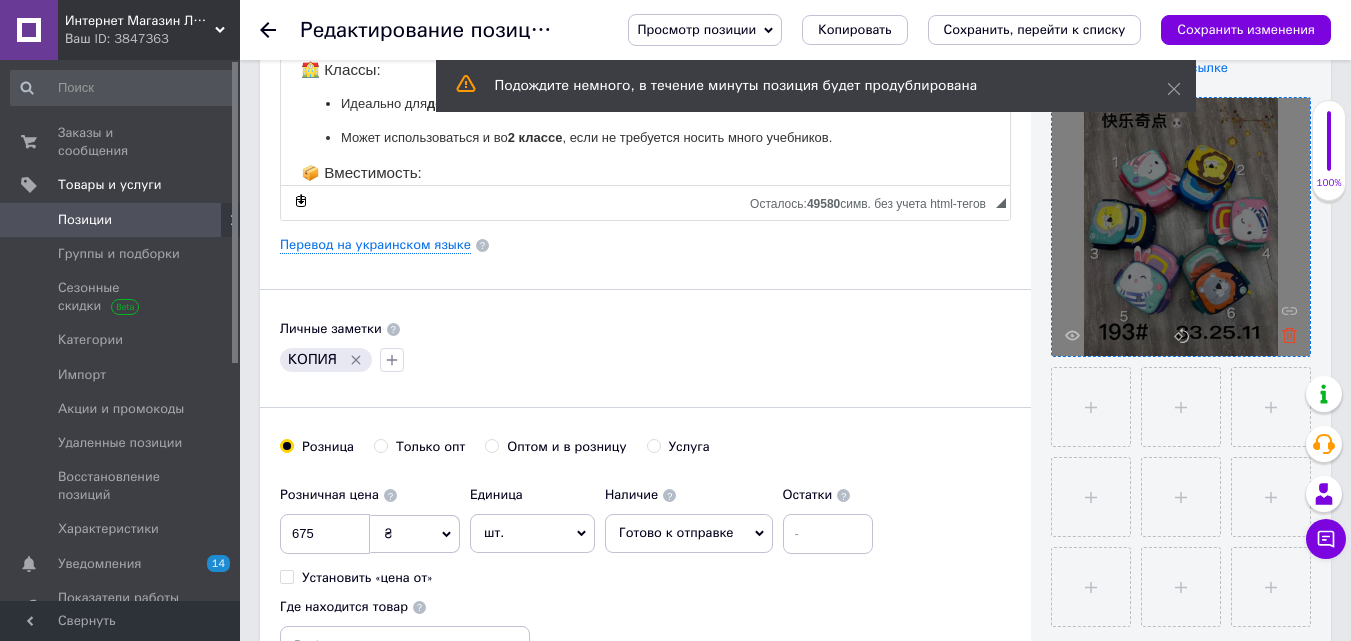 click 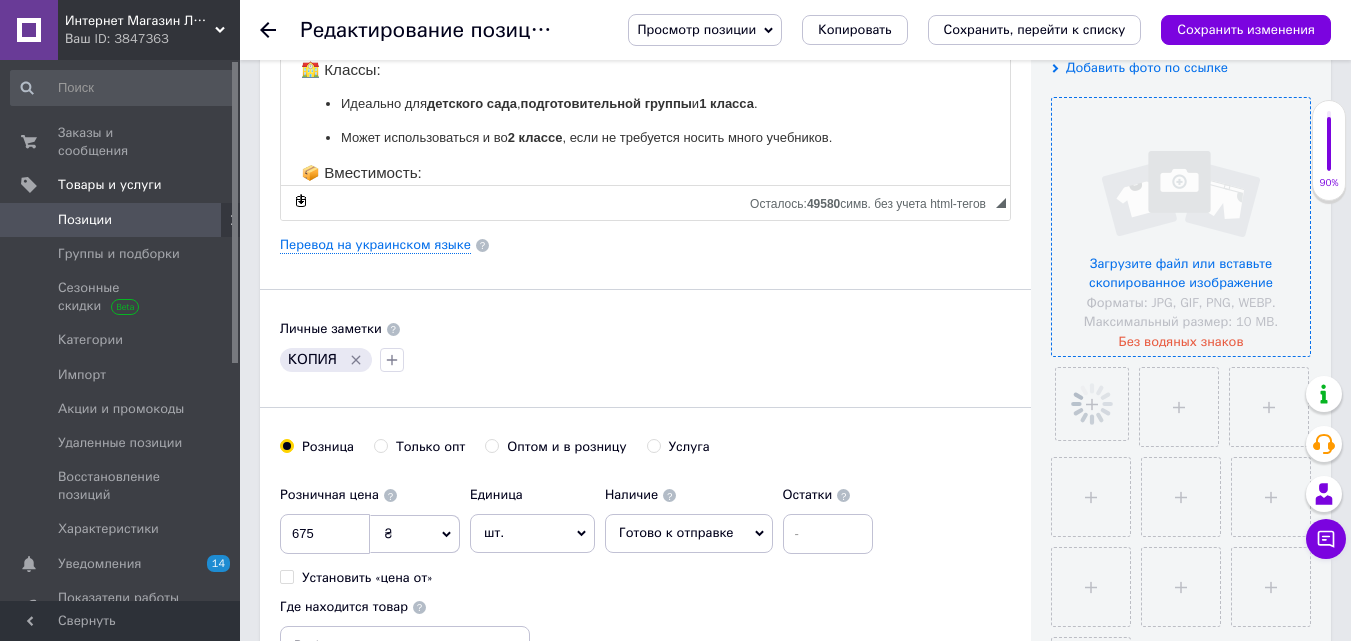 click 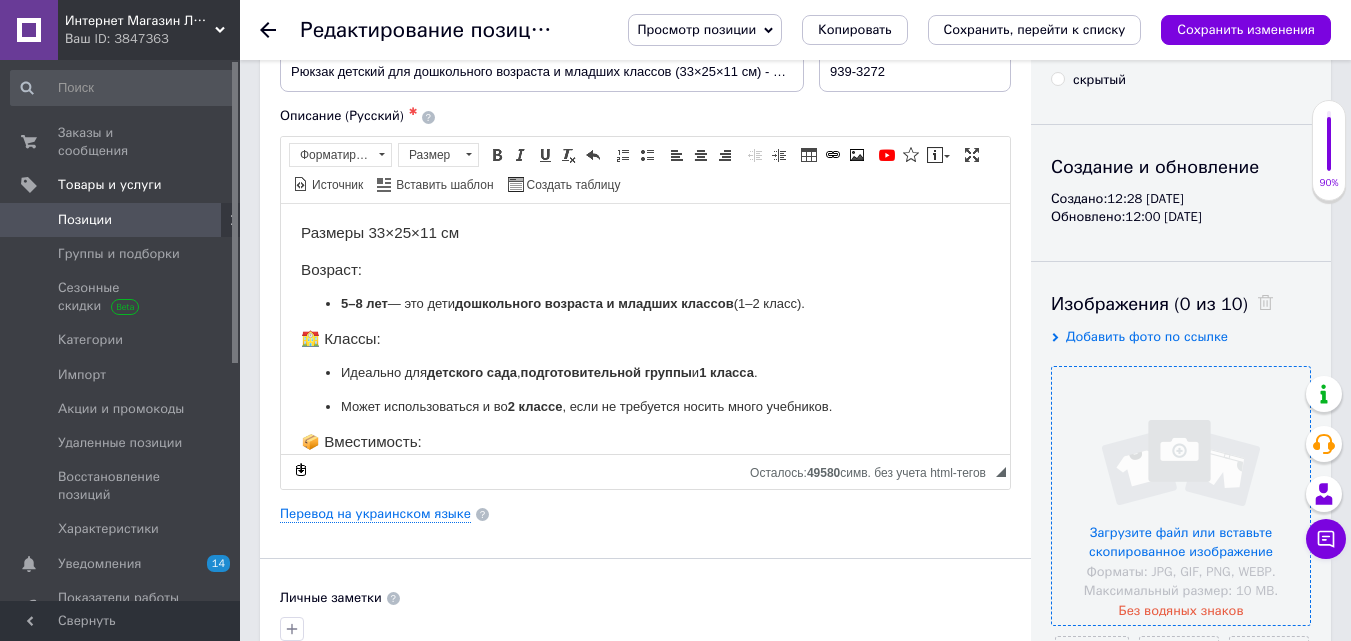 scroll, scrollTop: 0, scrollLeft: 0, axis: both 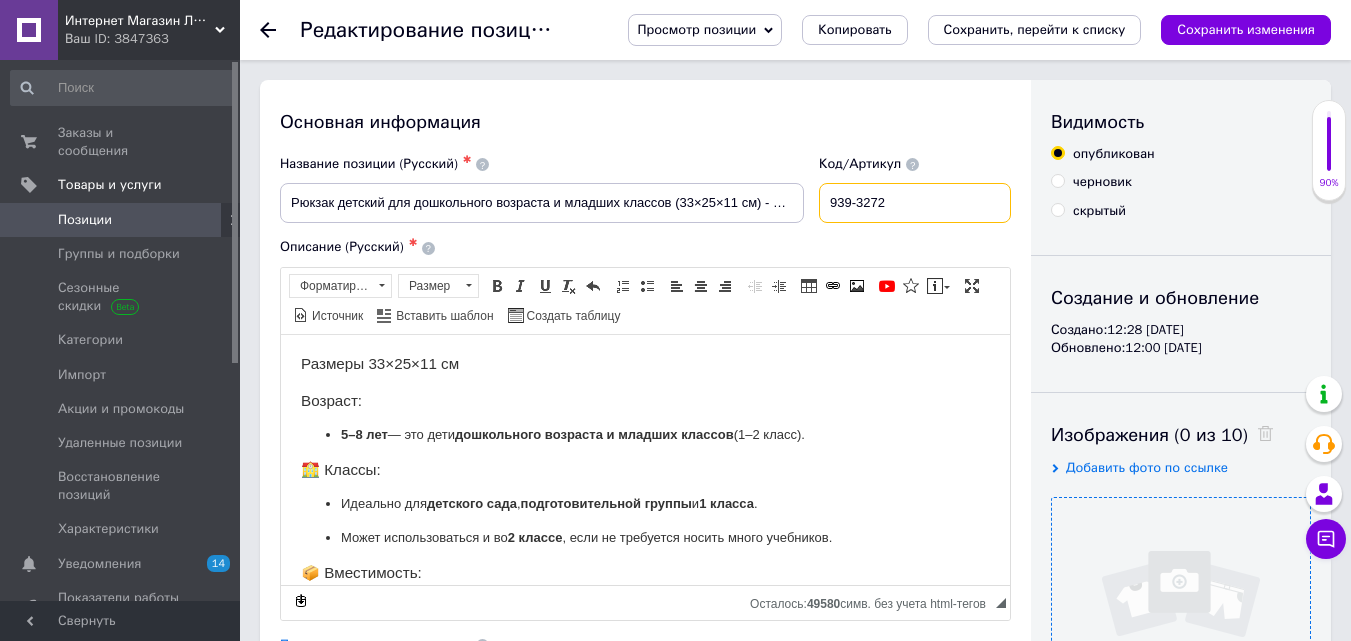 click on "939-3272" at bounding box center (915, 203) 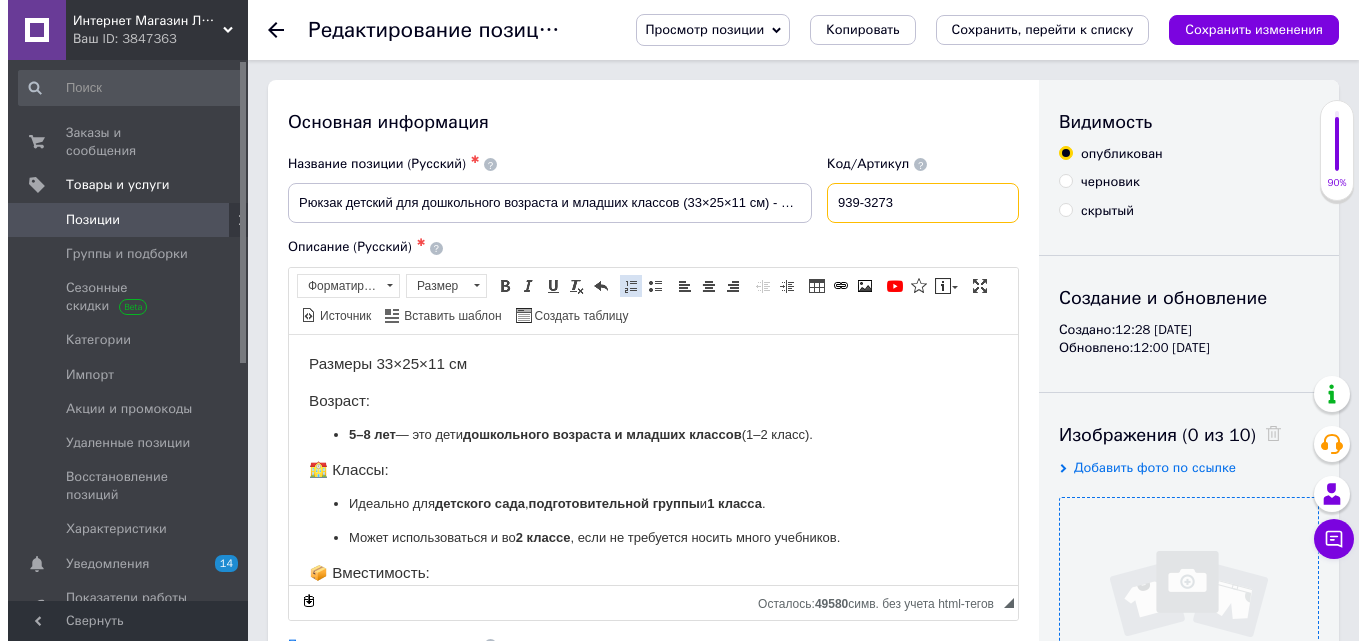 scroll, scrollTop: 200, scrollLeft: 0, axis: vertical 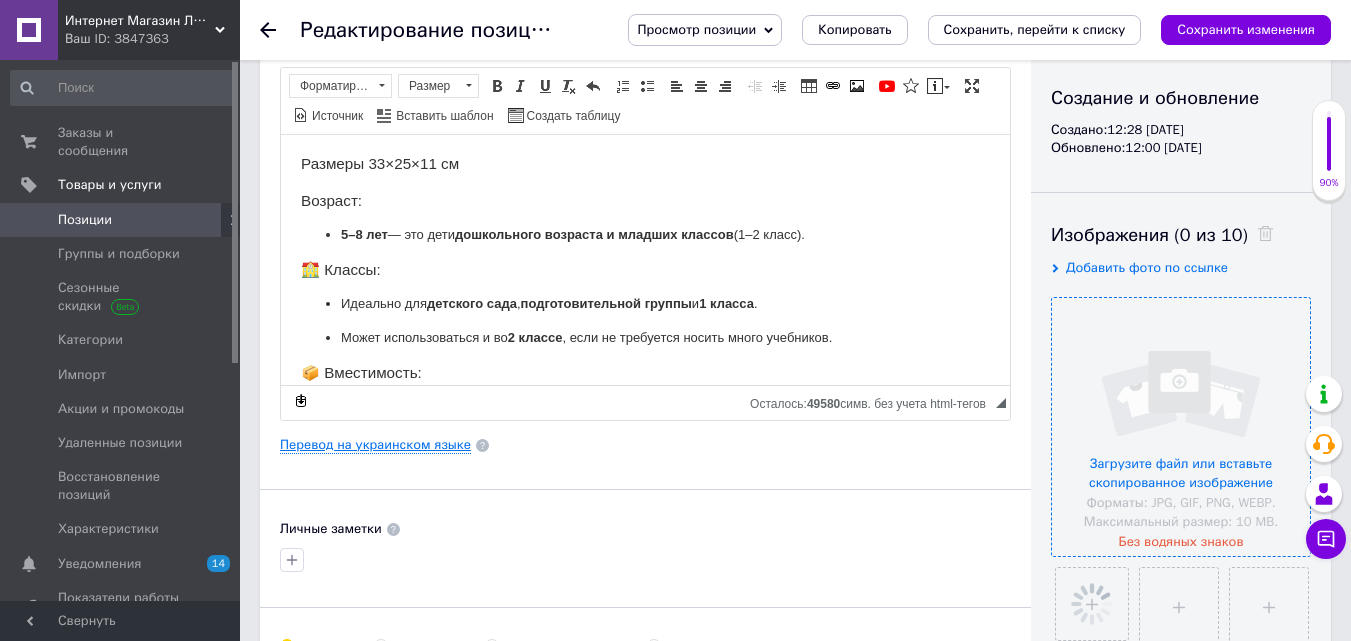 type on "939-3273" 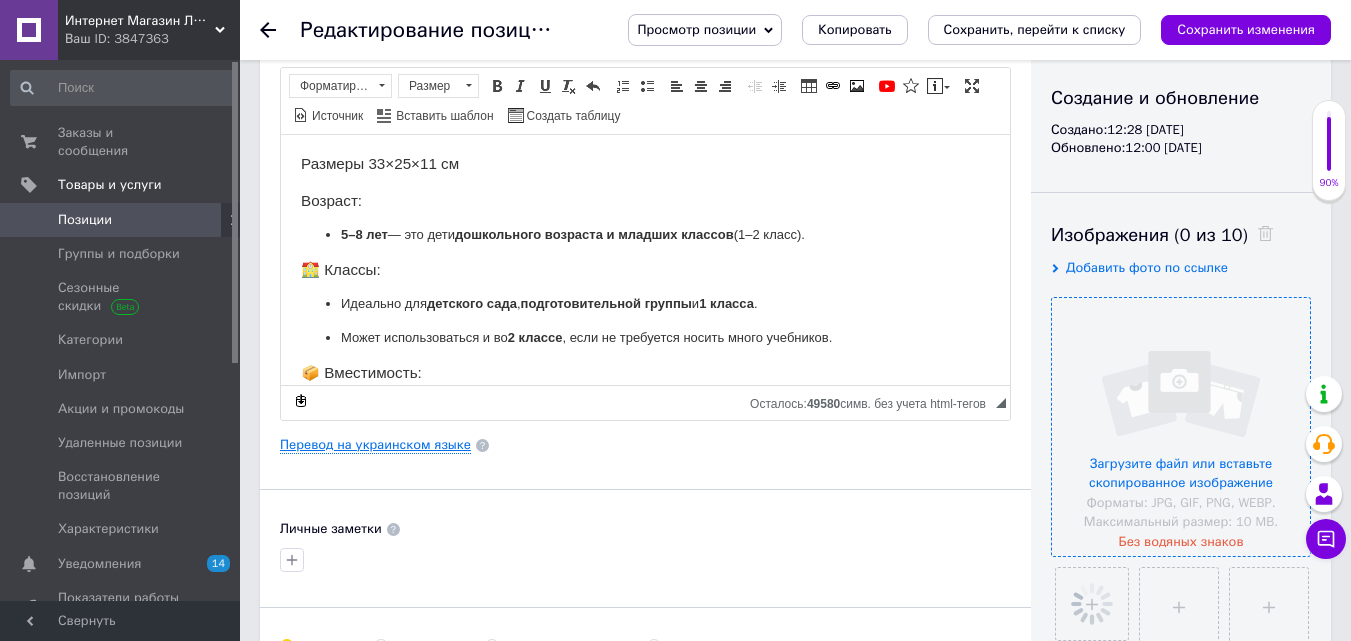click on "Перевод на украинском языке" at bounding box center [375, 445] 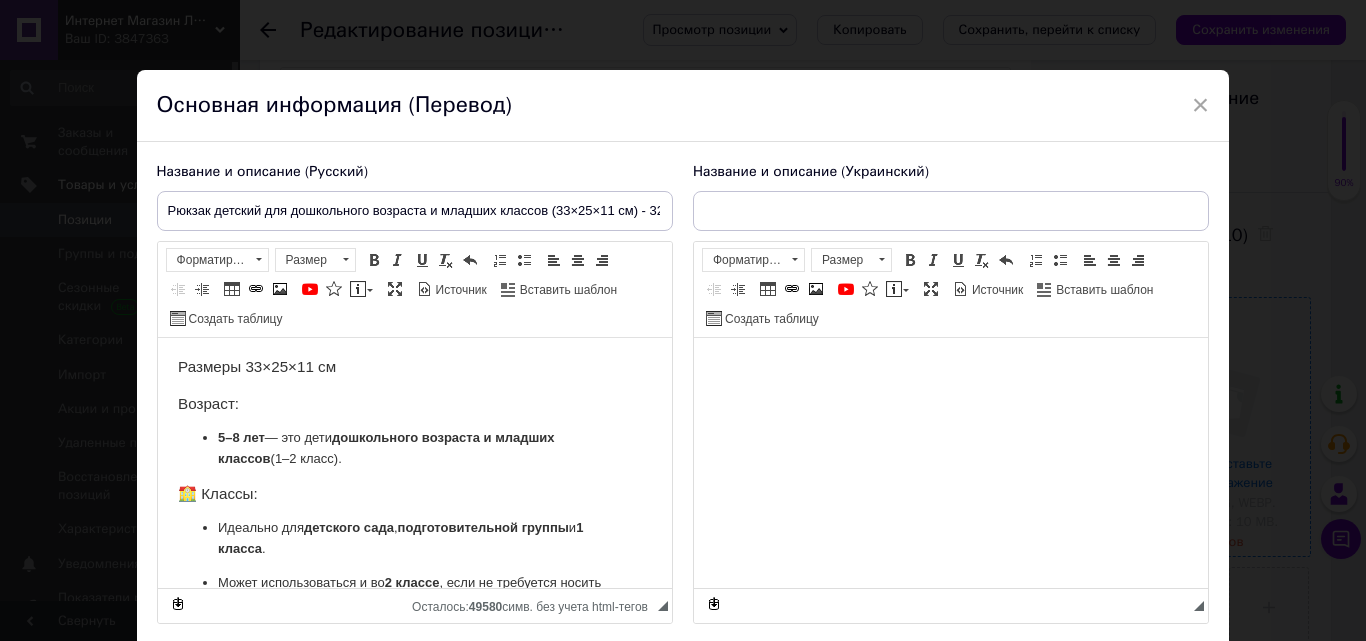 scroll, scrollTop: 0, scrollLeft: 0, axis: both 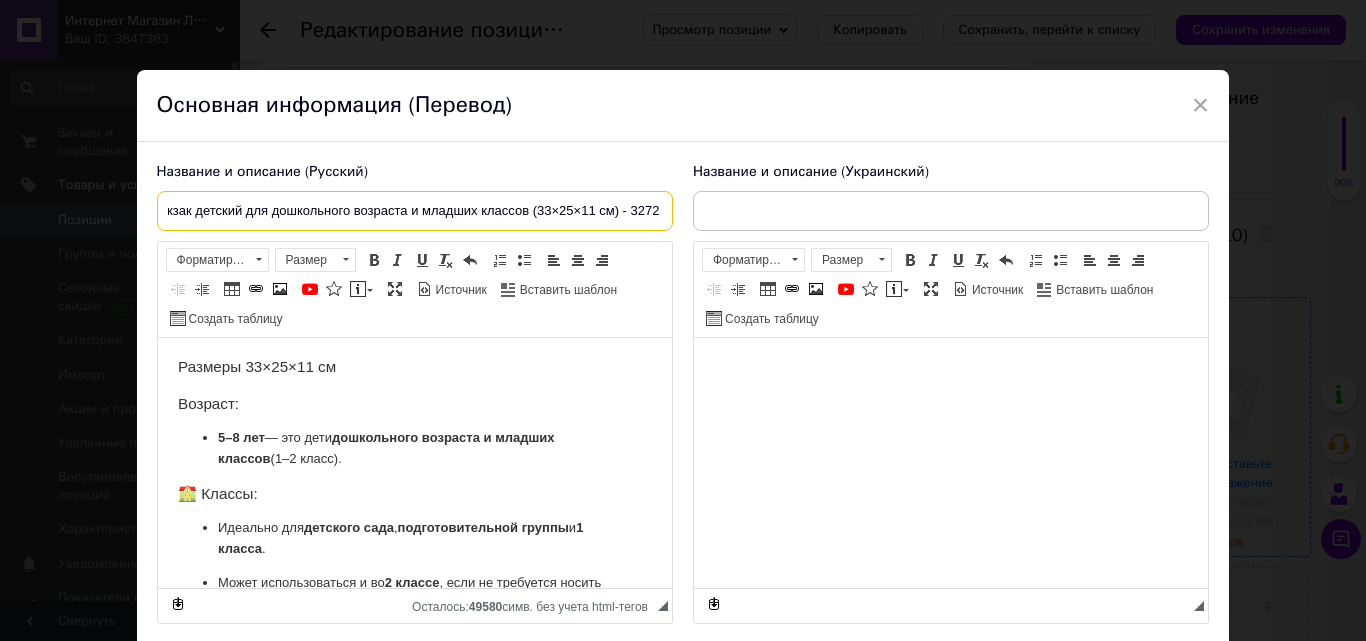 drag, startPoint x: 589, startPoint y: 212, endPoint x: 656, endPoint y: 210, distance: 67.02985 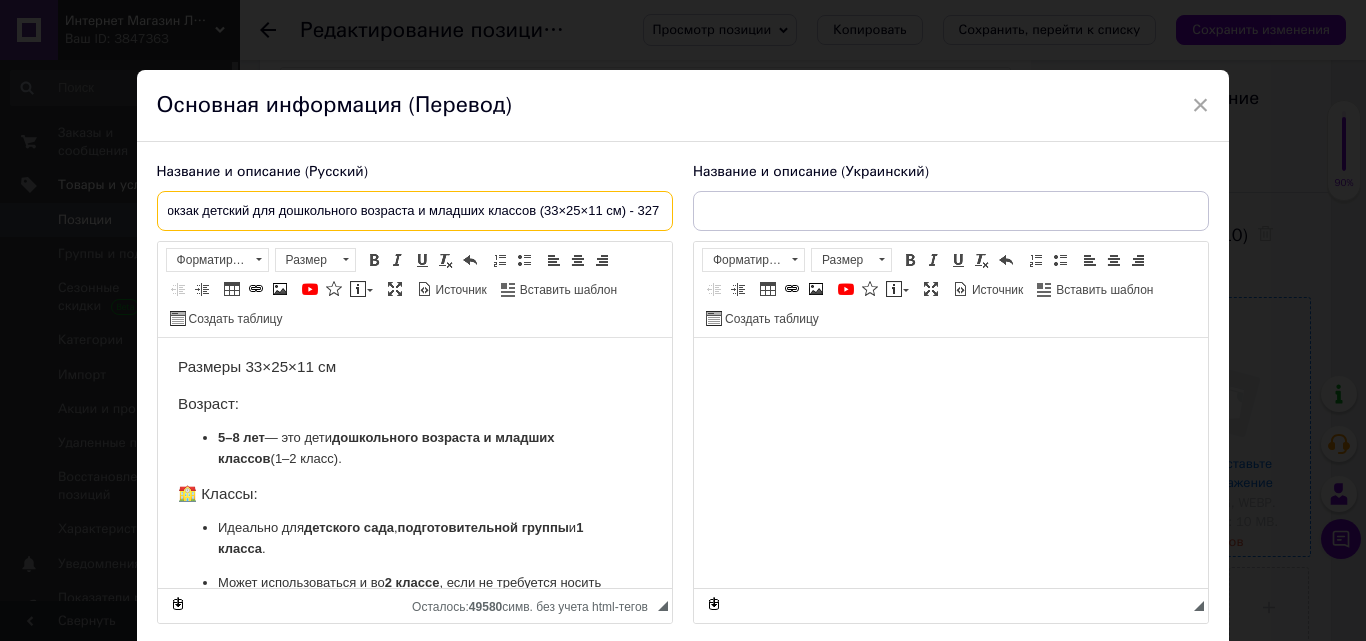 type on "Рюкзак детский для дошкольного возраста и младших классов (33×25×11 см) - 3273" 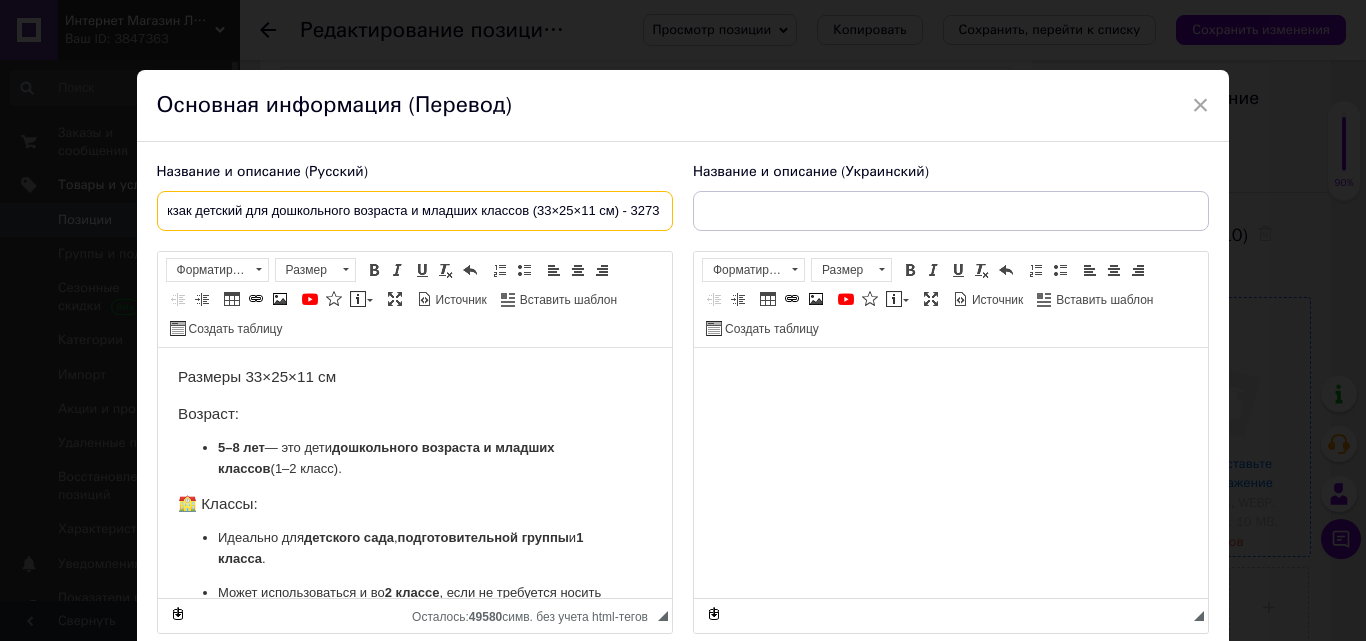 scroll, scrollTop: 0, scrollLeft: 19, axis: horizontal 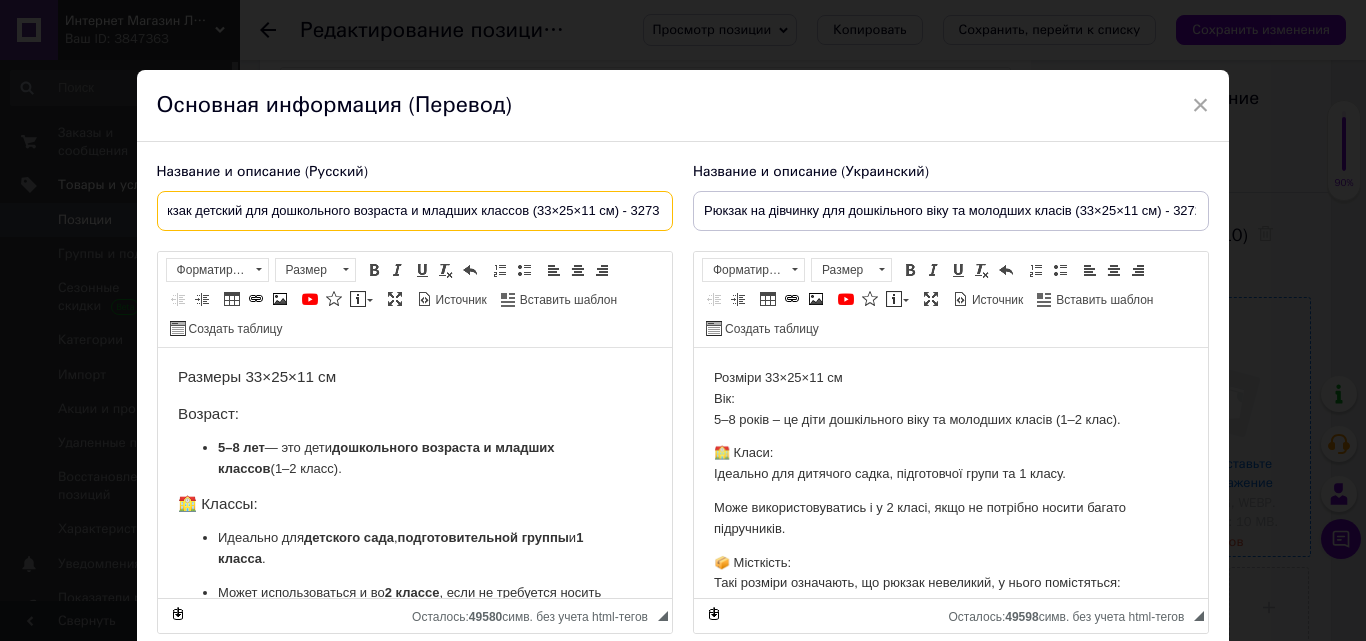 type on "Рюкзак детский для дошкольного возраста и младших классов (33×25×11 см) - 3273" 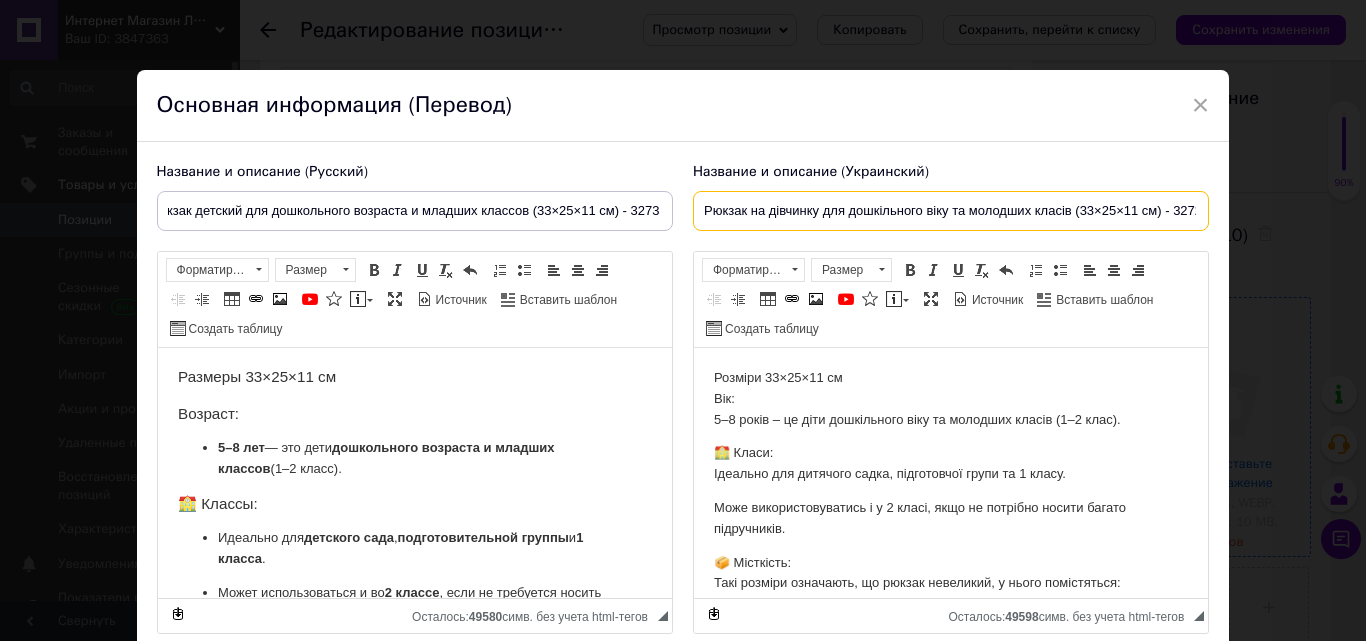 scroll, scrollTop: 0, scrollLeft: 0, axis: both 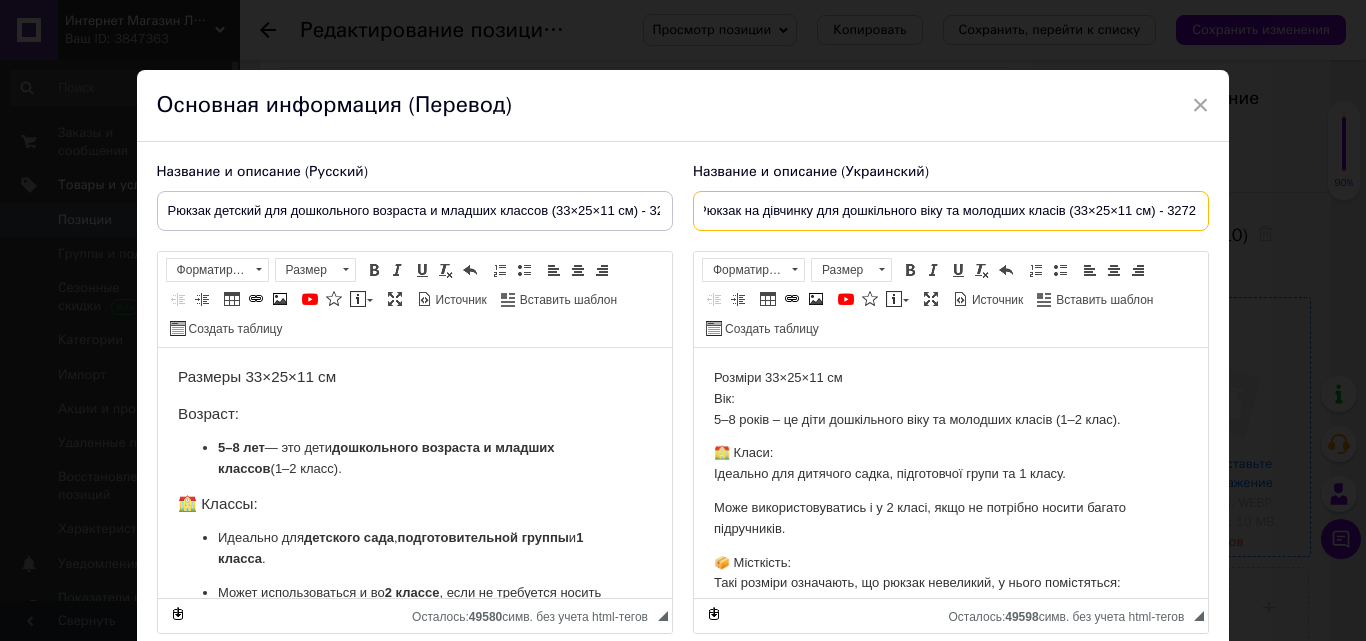drag, startPoint x: 1077, startPoint y: 216, endPoint x: 1220, endPoint y: 216, distance: 143 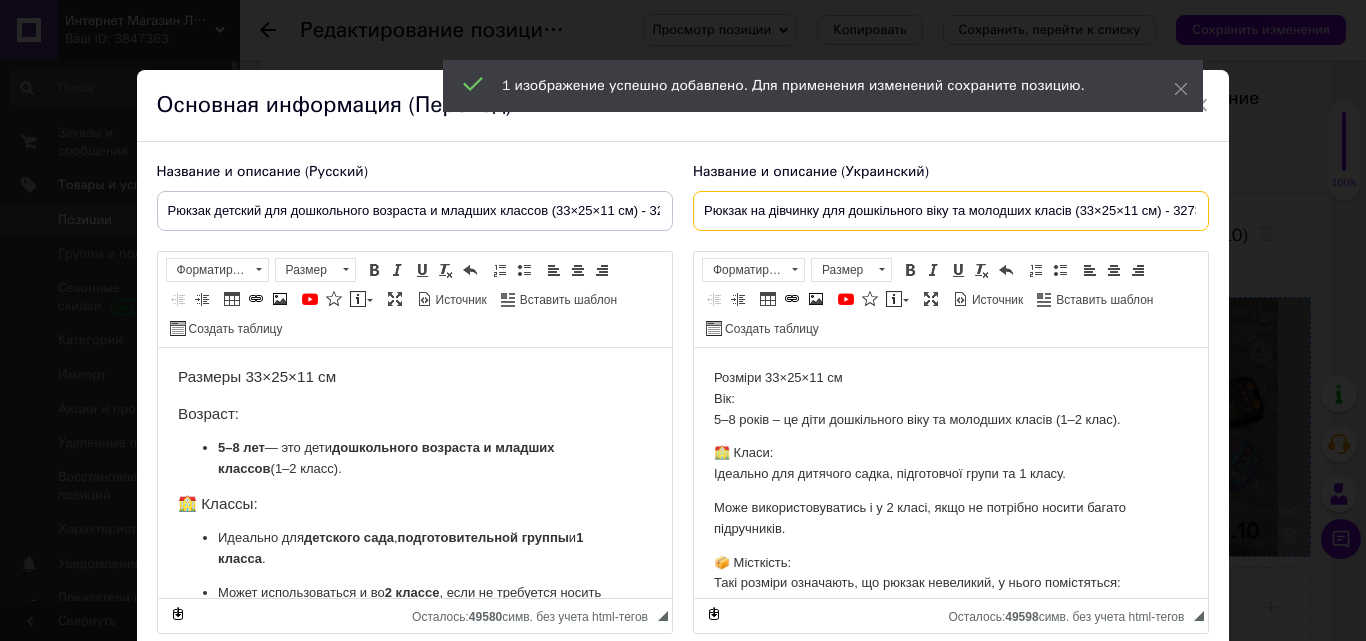 scroll, scrollTop: 0, scrollLeft: 7, axis: horizontal 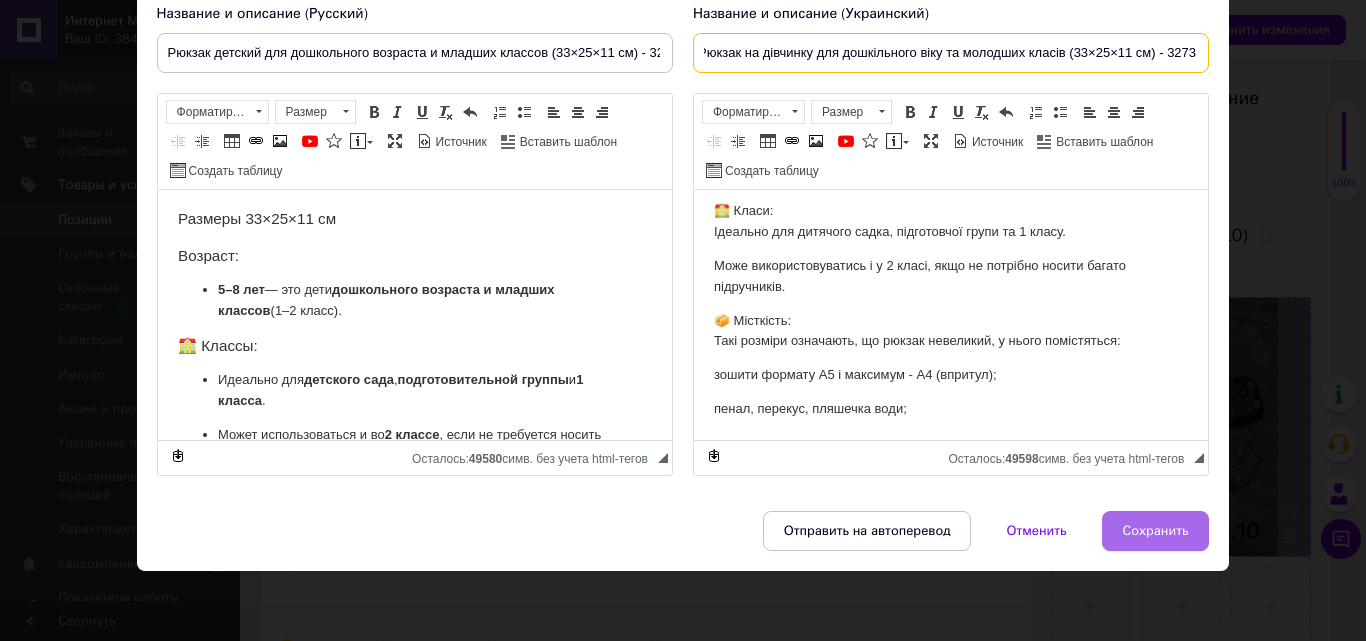 type on "Рюкзак на дівчинку для дошкільного віку та молодших класів (33×25×11 см) - 3273" 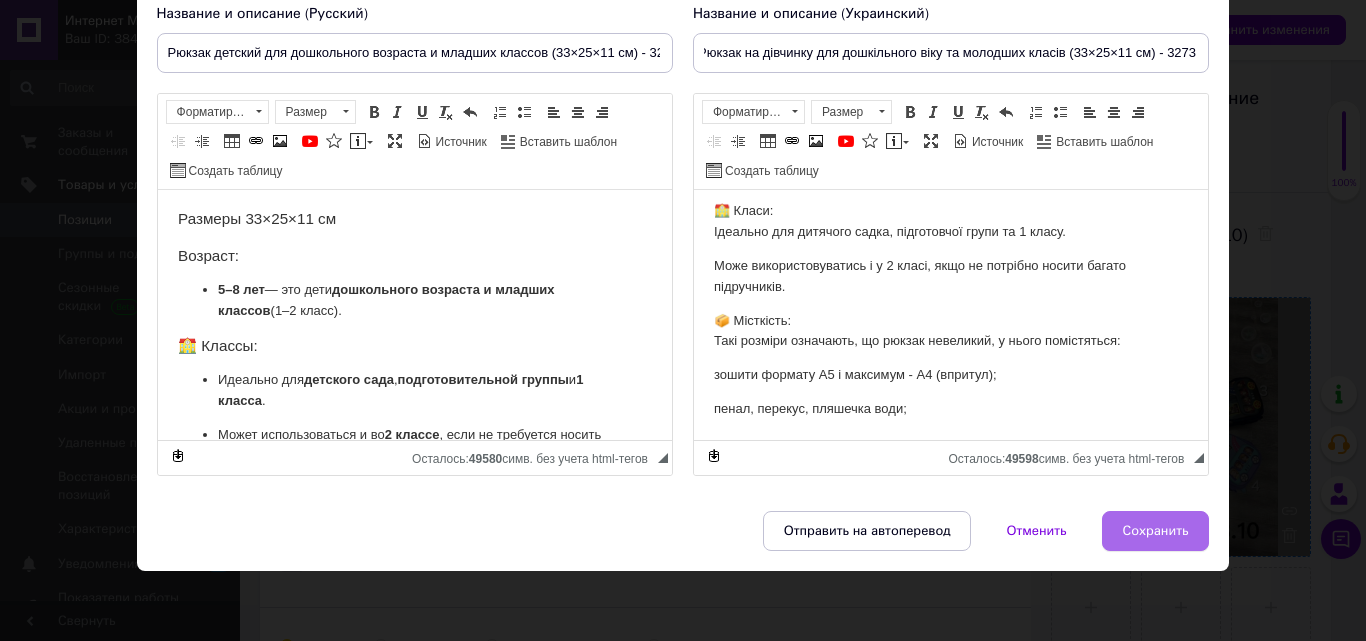 click on "Сохранить" at bounding box center (1156, 531) 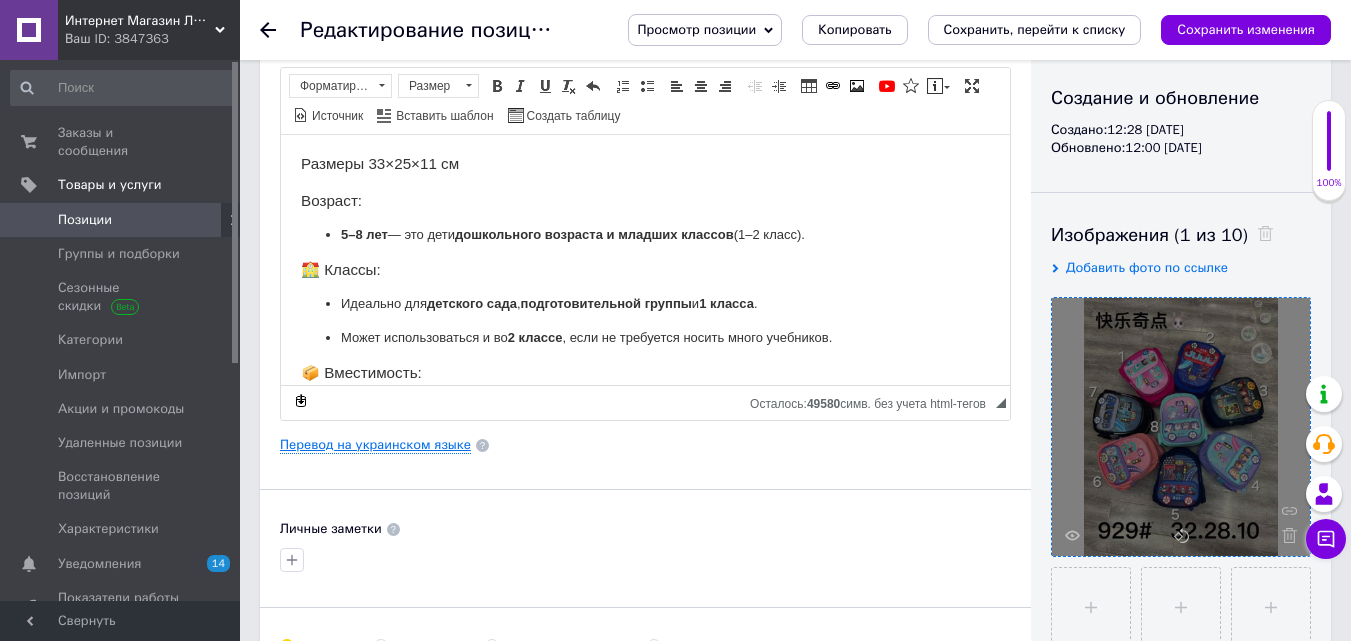 click on "Перевод на украинском языке" at bounding box center [375, 445] 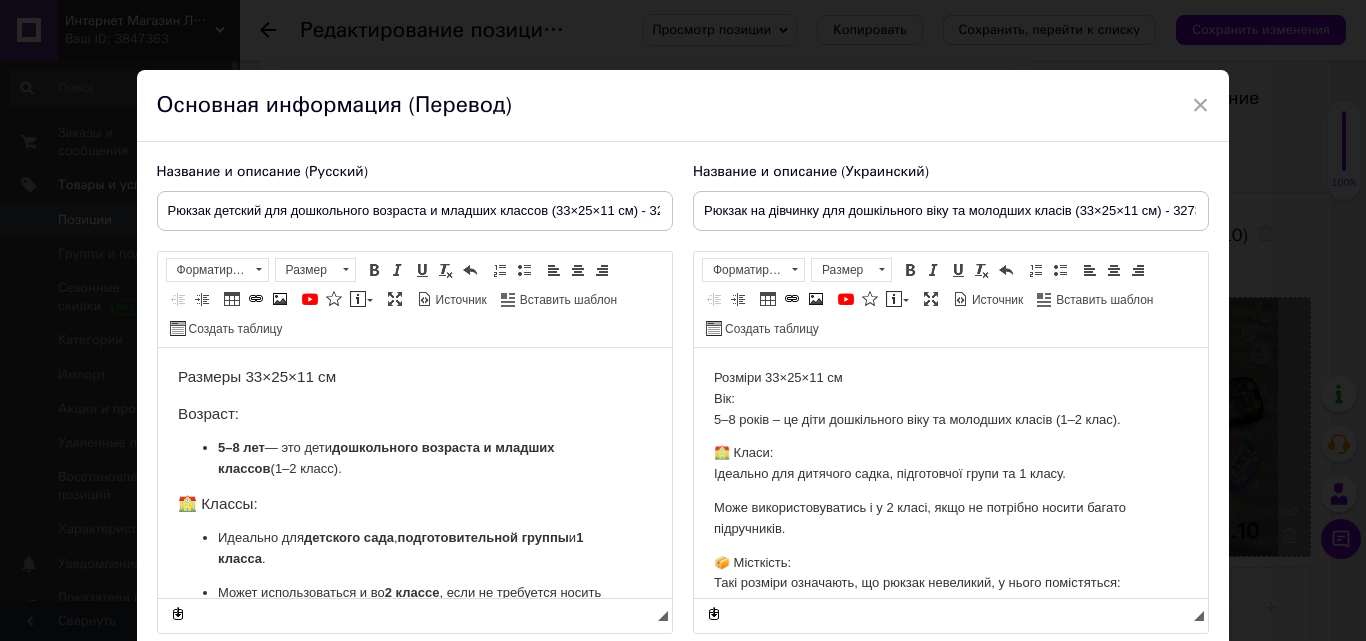 scroll, scrollTop: 0, scrollLeft: 0, axis: both 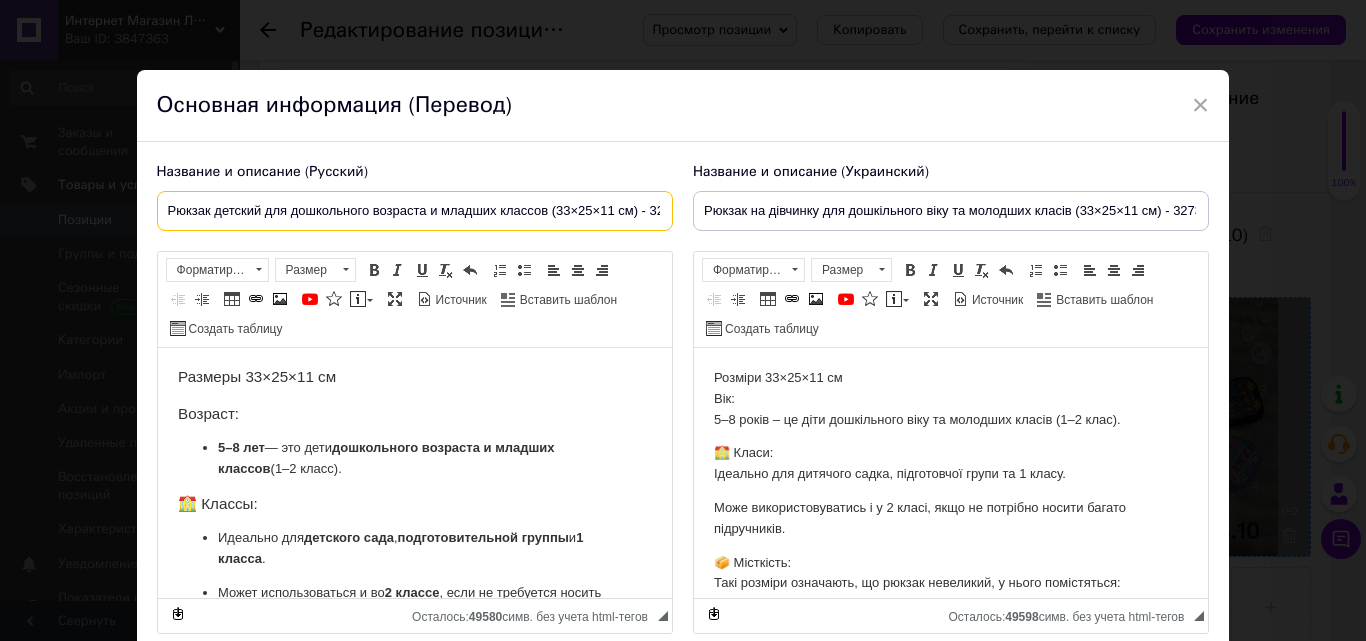 click on "Рюкзак детский для дошкольного возраста и младших классов (33×25×11 см) - 3273" at bounding box center [415, 211] 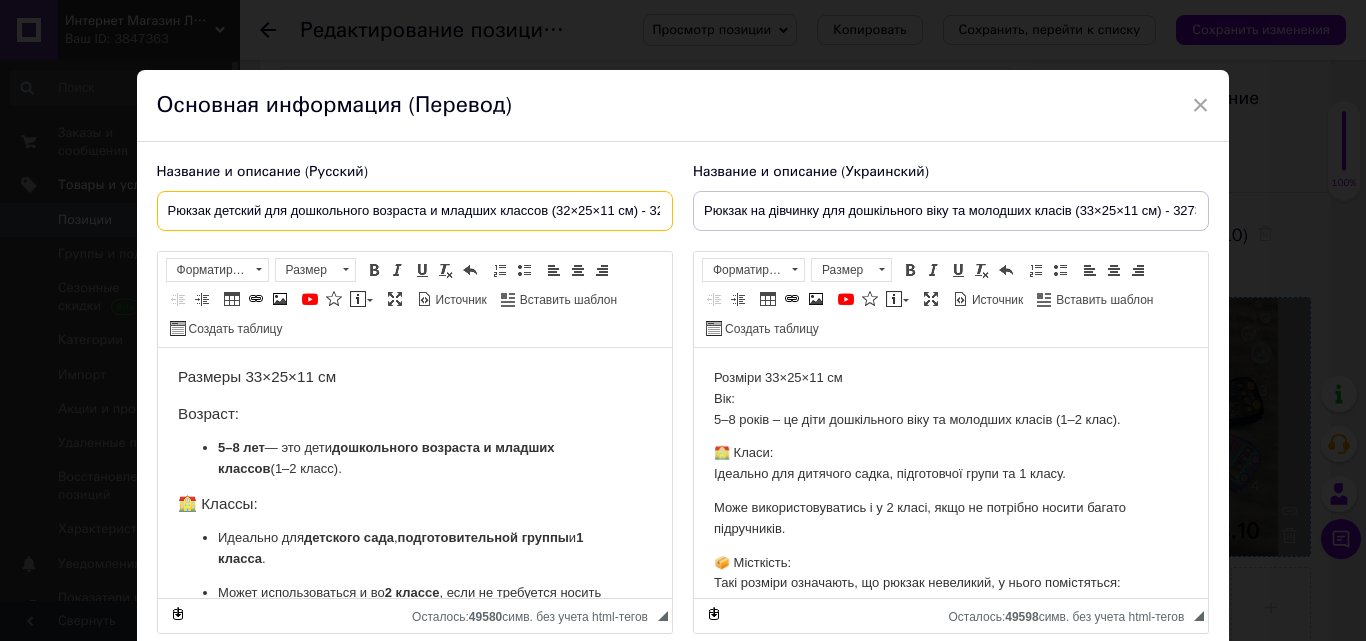 click on "Рюкзак детский для дошкольного возраста и младших классов (32×25×11 см) - 3273" at bounding box center (415, 211) 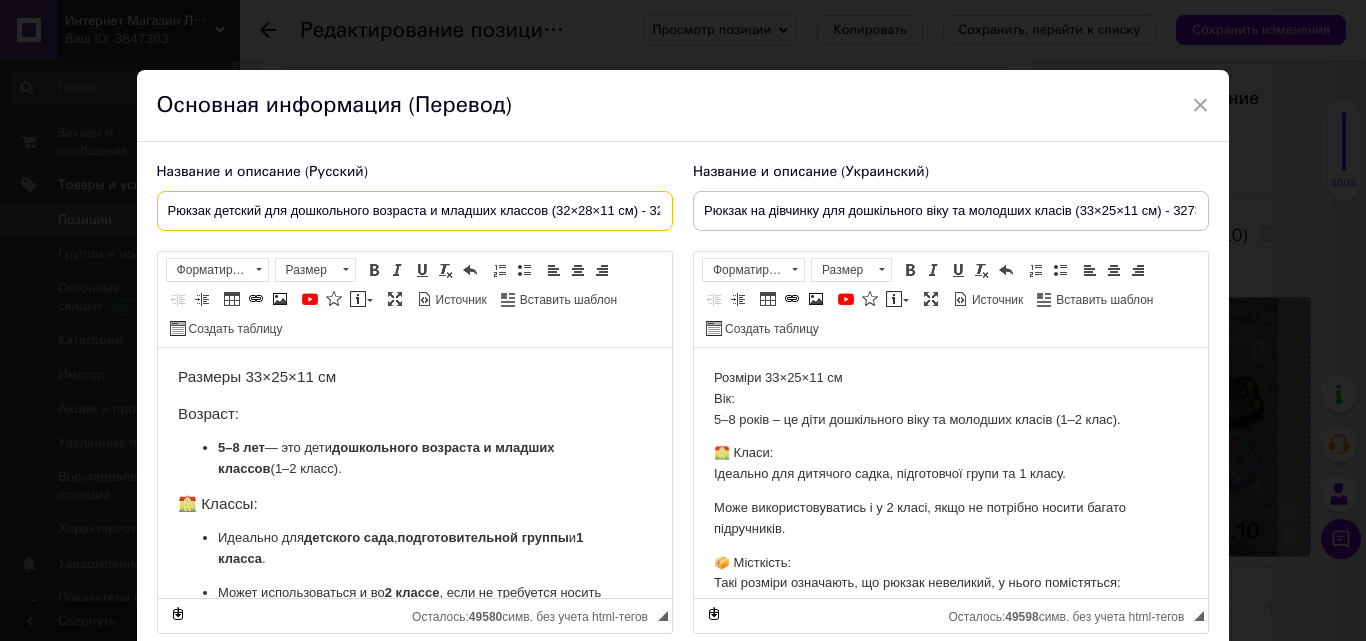 click on "Рюкзак детский для дошкольного возраста и младших классов (32×28×11 см) - 3273" at bounding box center (415, 211) 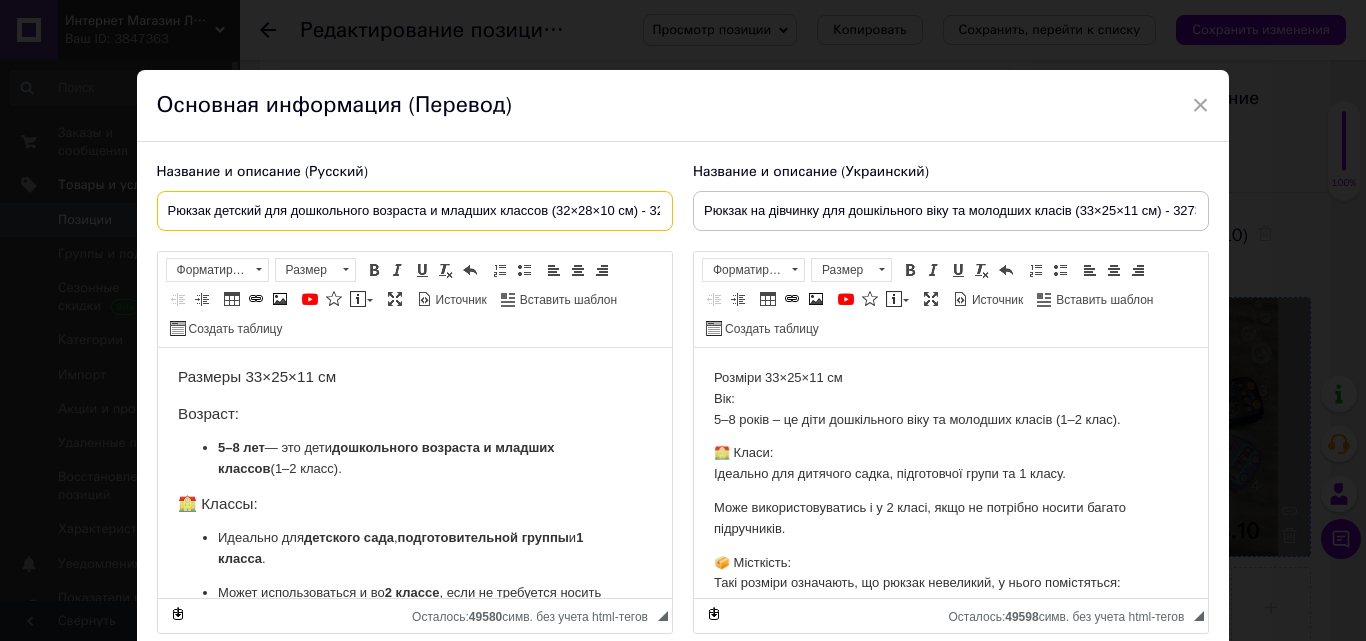 drag, startPoint x: 611, startPoint y: 206, endPoint x: 558, endPoint y: 218, distance: 54.34151 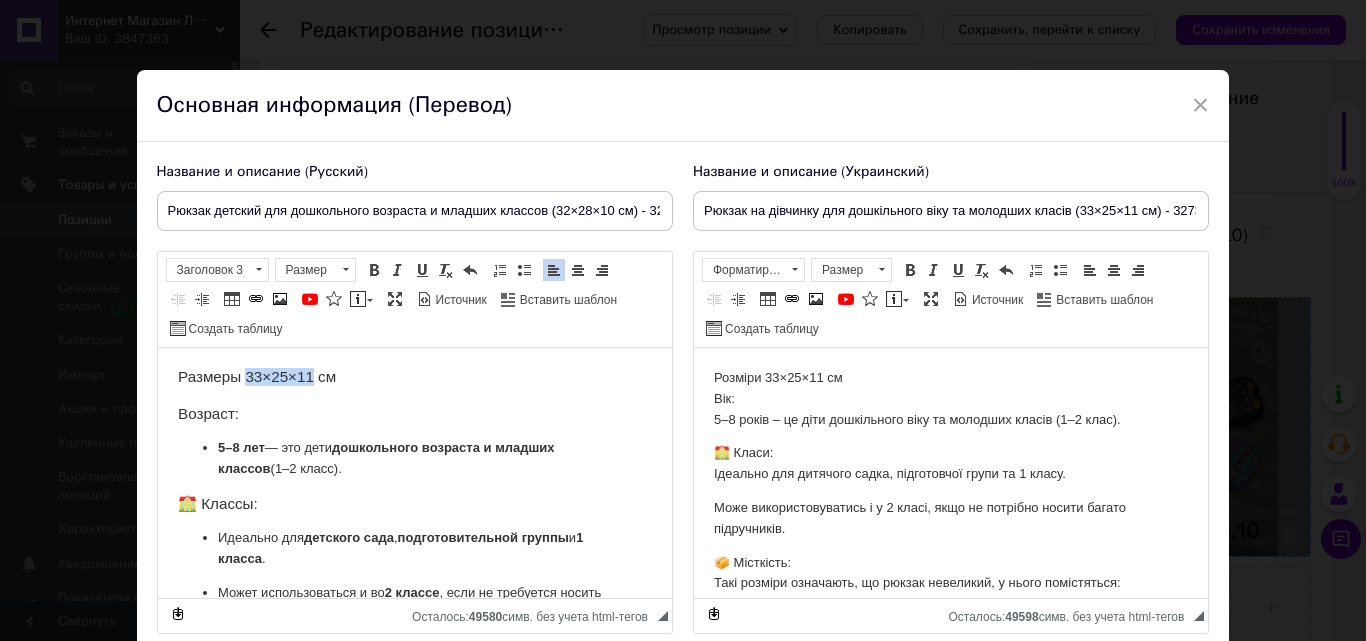 drag, startPoint x: 245, startPoint y: 372, endPoint x: 311, endPoint y: 357, distance: 67.68308 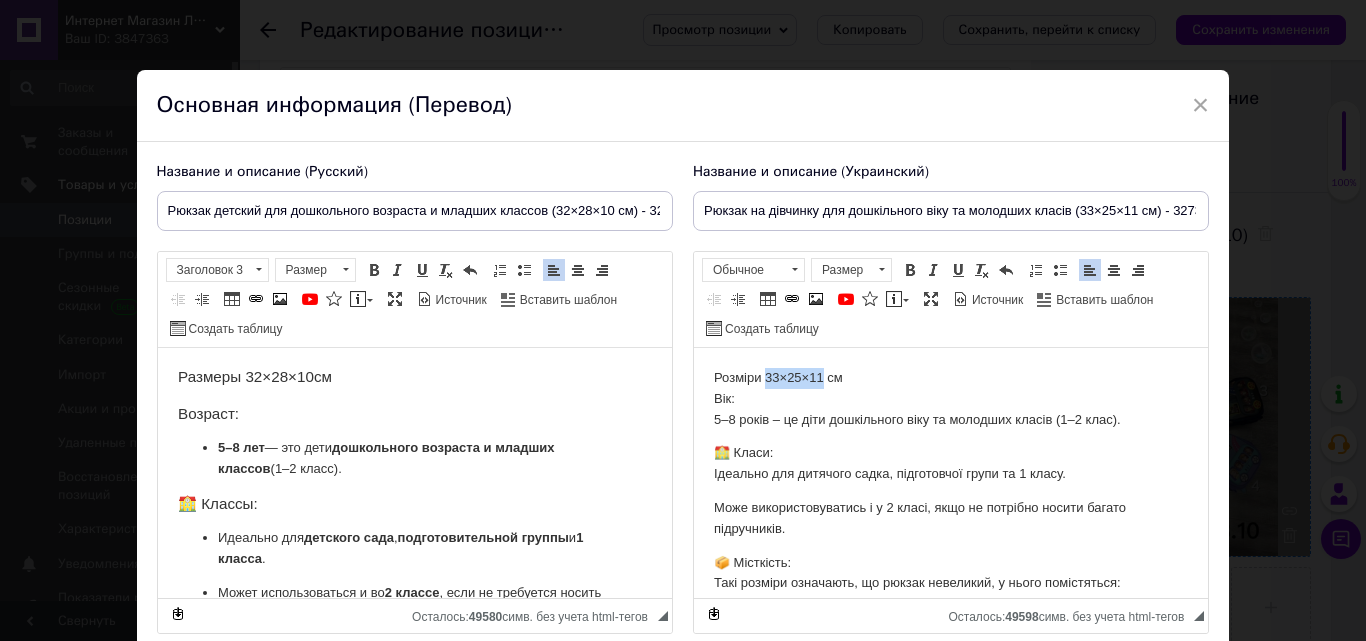 drag, startPoint x: 766, startPoint y: 375, endPoint x: 820, endPoint y: 378, distance: 54.08327 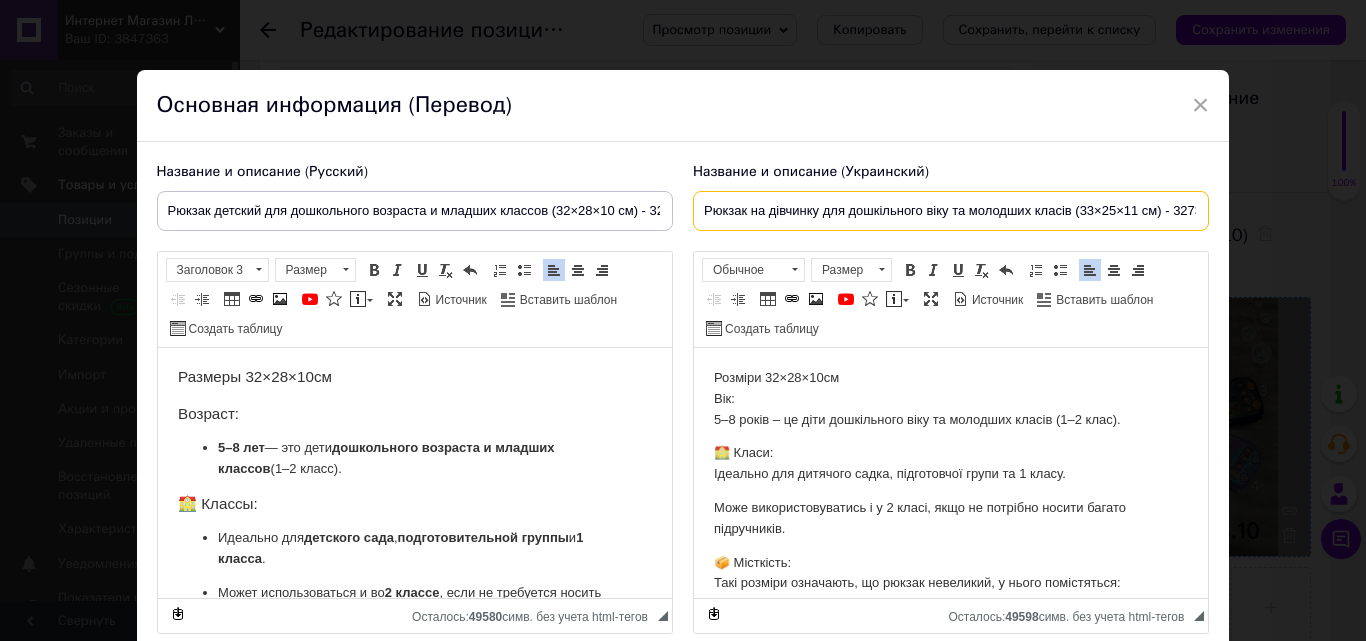drag, startPoint x: 1079, startPoint y: 210, endPoint x: 1135, endPoint y: 207, distance: 56.0803 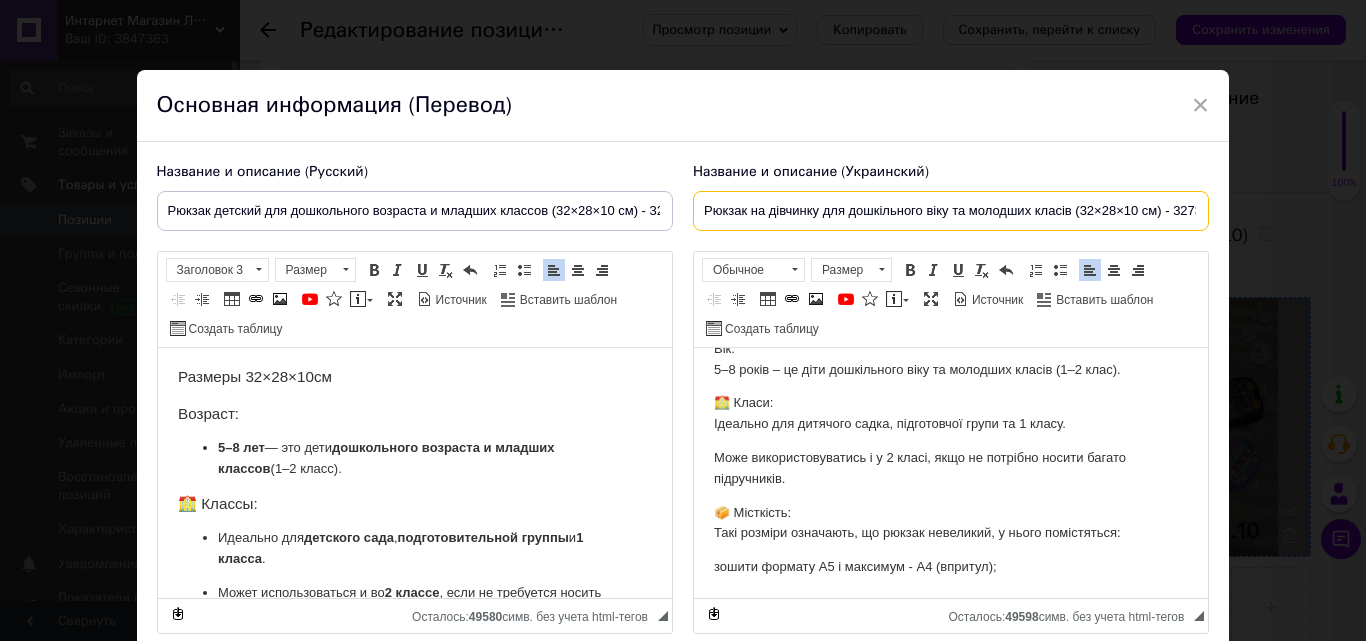 scroll, scrollTop: 84, scrollLeft: 0, axis: vertical 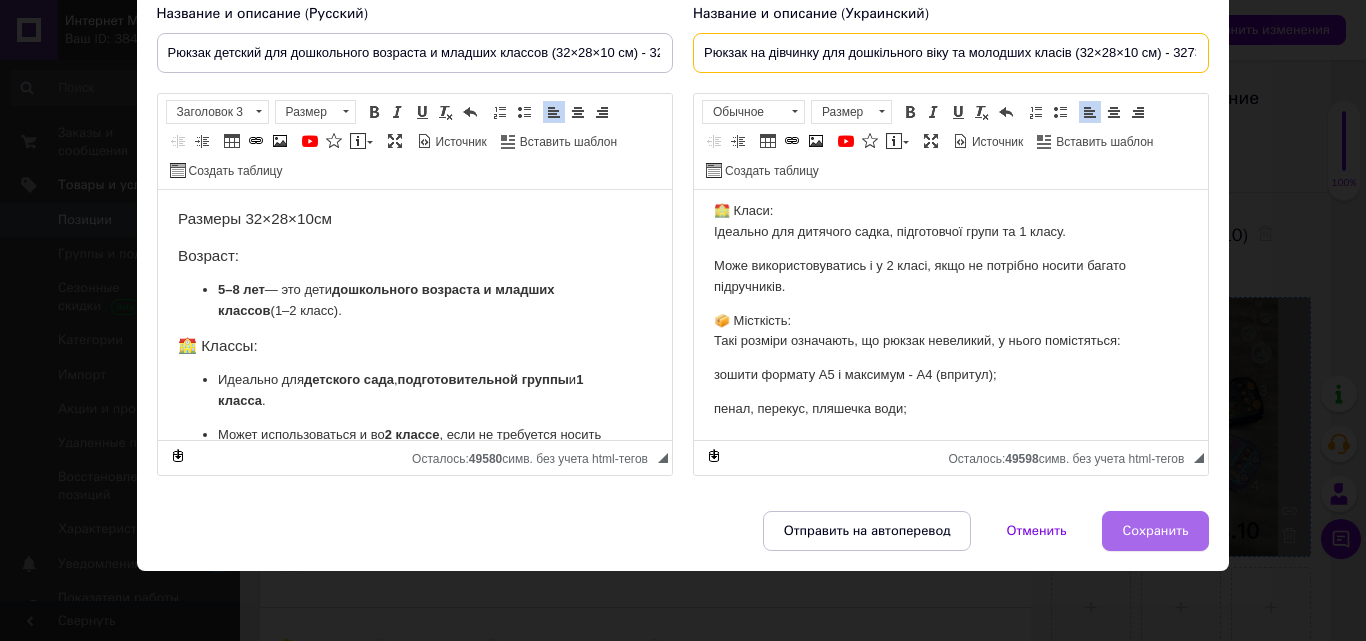 type on "Рюкзак на дівчинку для дошкільного віку та молодших класів (32×28×10 см) - 3273" 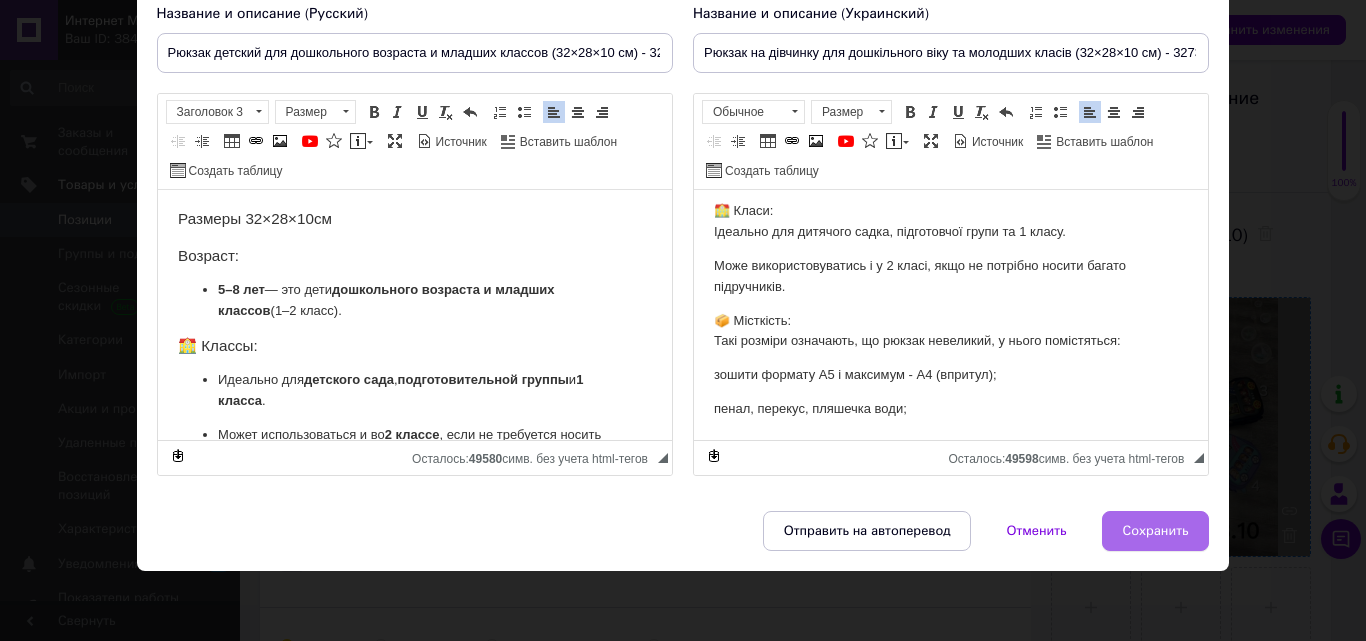 click on "Сохранить" at bounding box center [1156, 531] 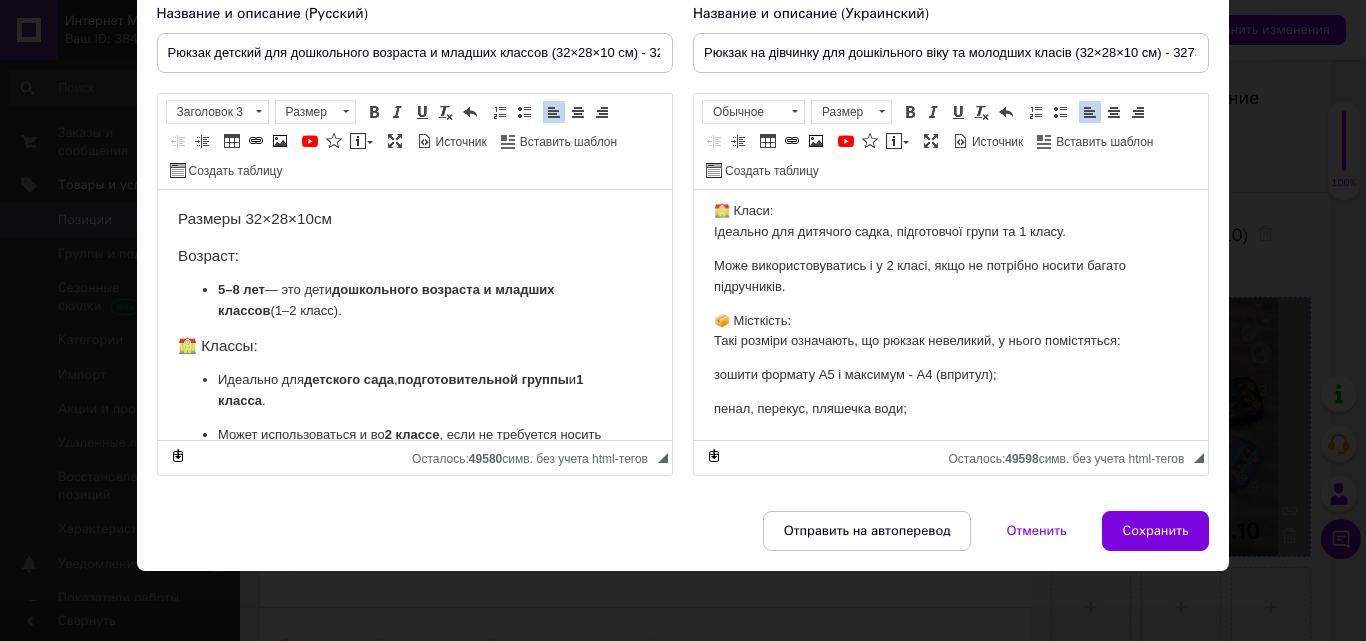 type on "Рюкзак детский для дошкольного возраста и младших классов (32×28×10 см) - 3273" 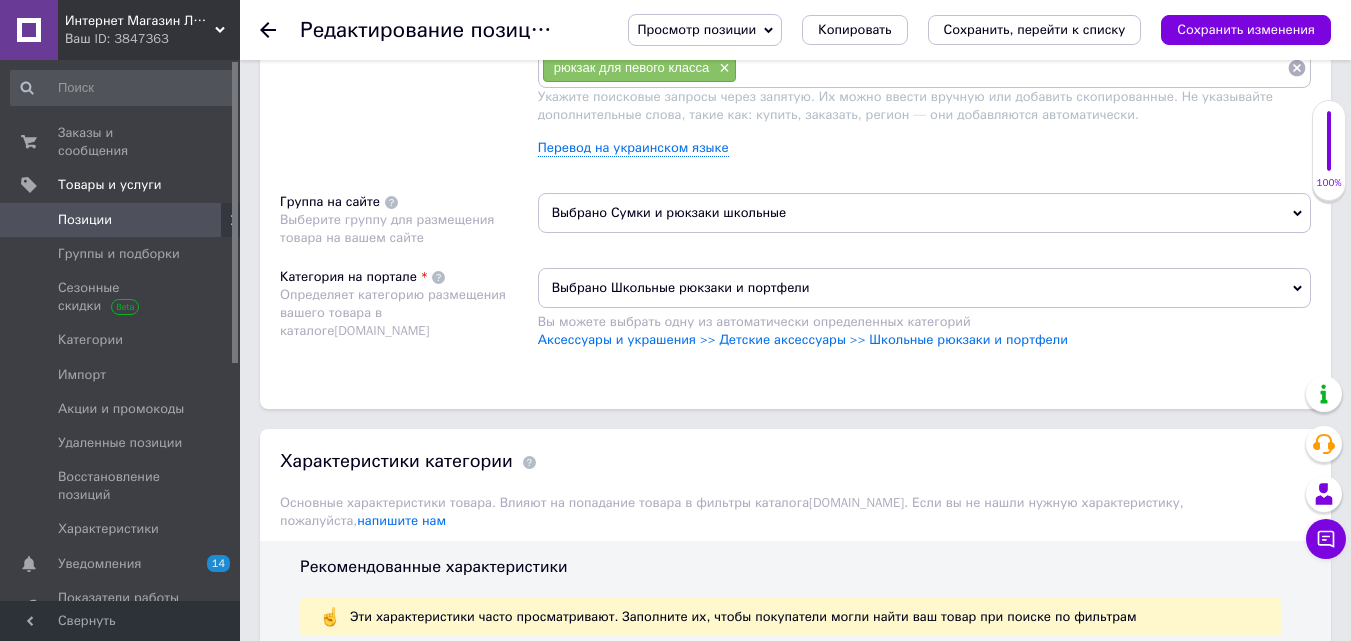 scroll, scrollTop: 1500, scrollLeft: 0, axis: vertical 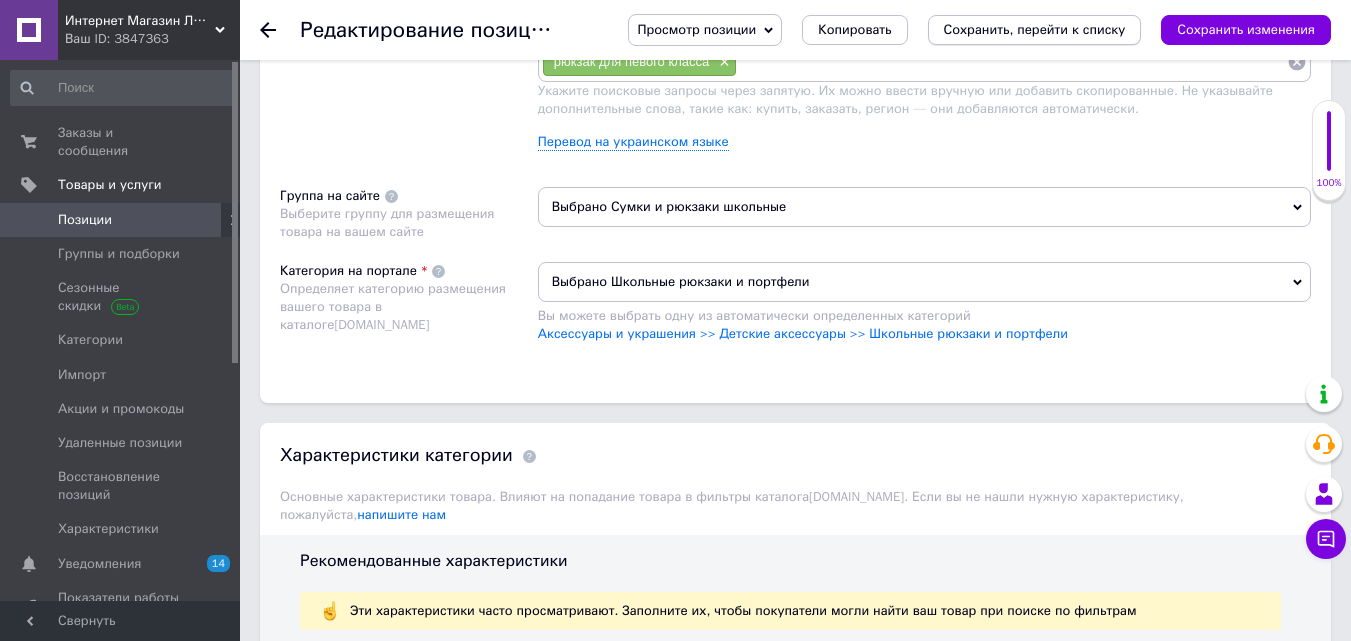 click on "Сохранить, перейти к списку" at bounding box center [1035, 29] 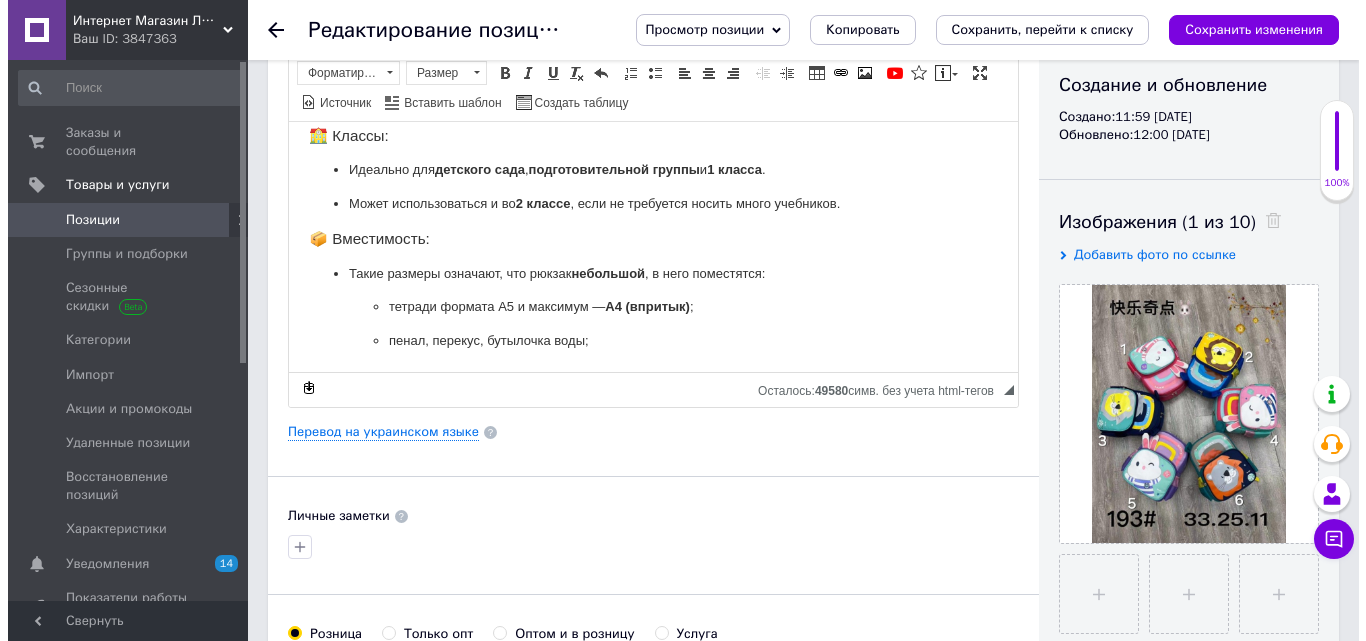 scroll, scrollTop: 300, scrollLeft: 0, axis: vertical 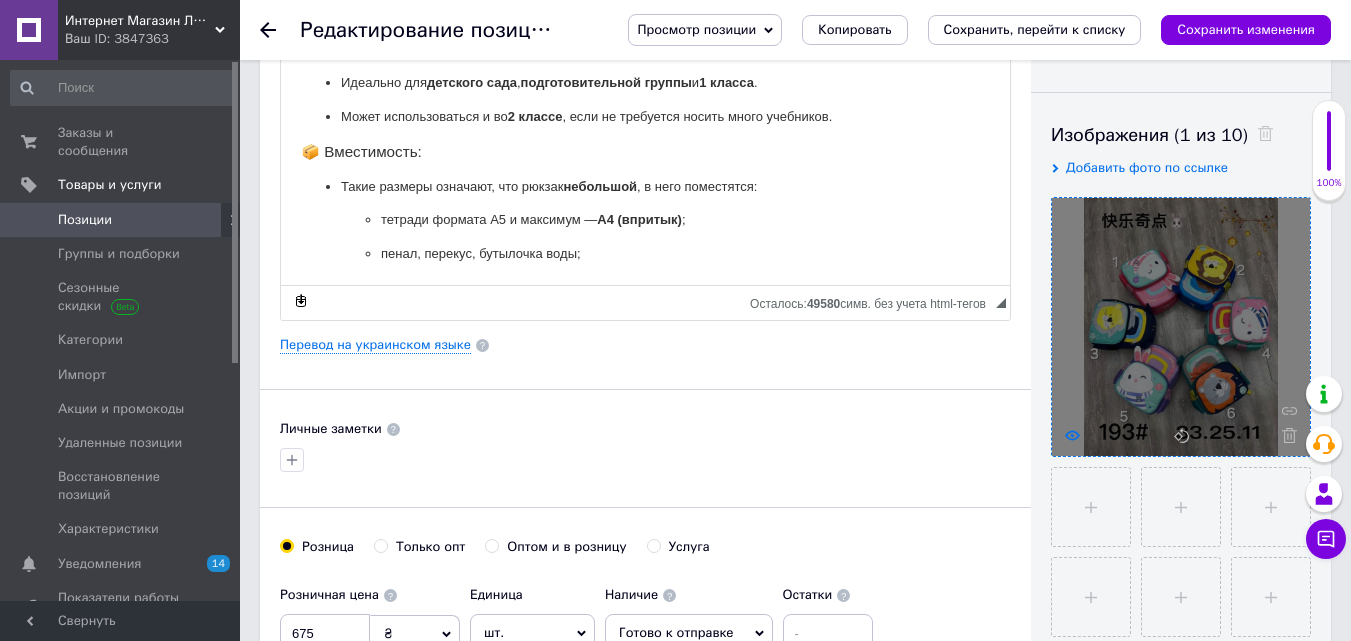 click 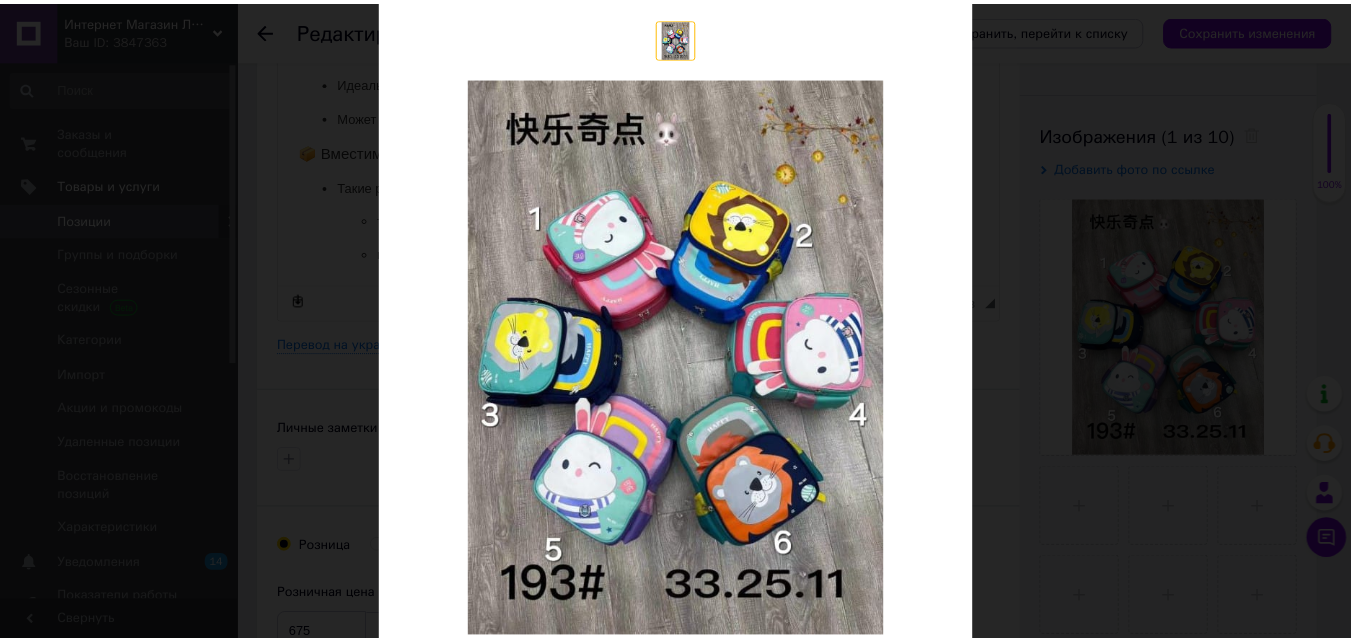 scroll, scrollTop: 200, scrollLeft: 0, axis: vertical 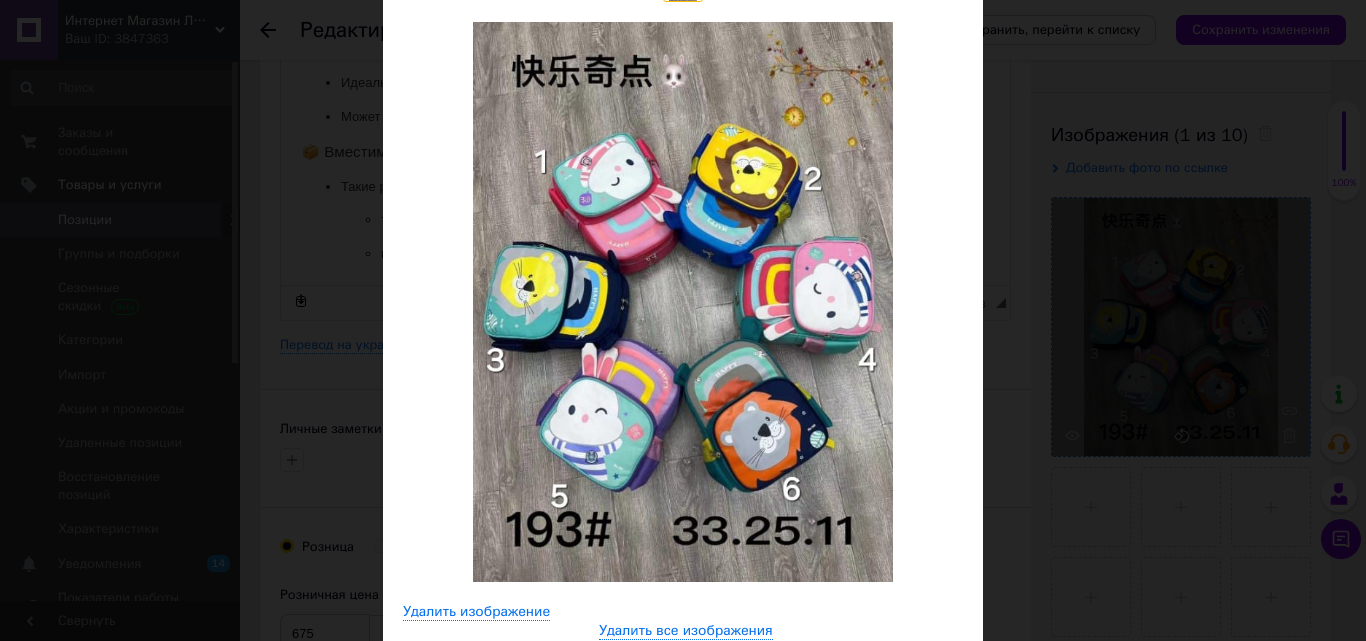 click on "× Просмотр изображения Удалить изображение Удалить все изображения" at bounding box center [683, 320] 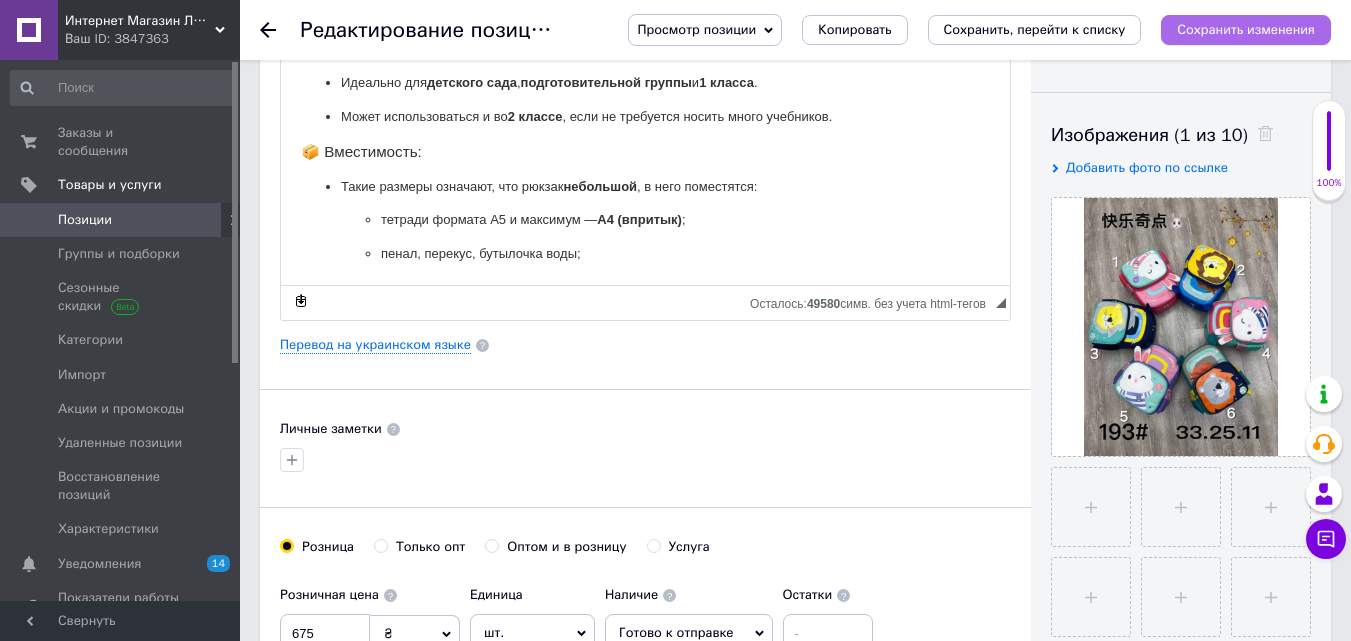 click on "Сохранить изменения" at bounding box center (1246, 29) 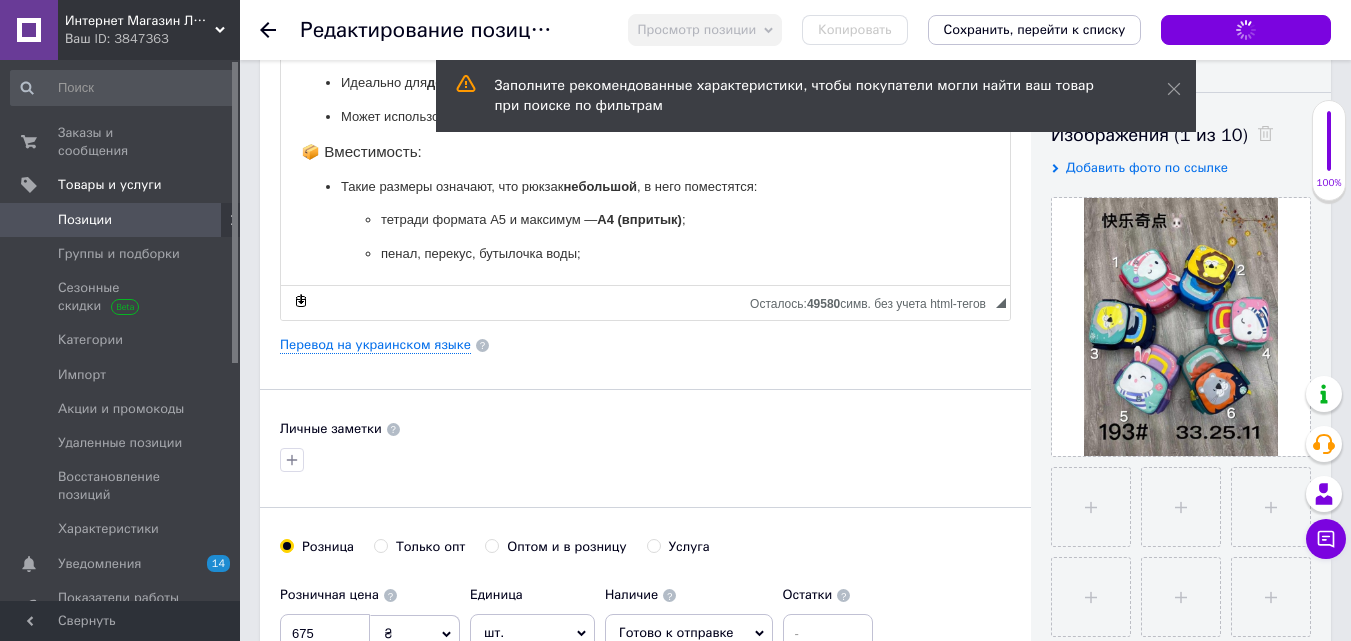 click on "Позиции" at bounding box center [85, 220] 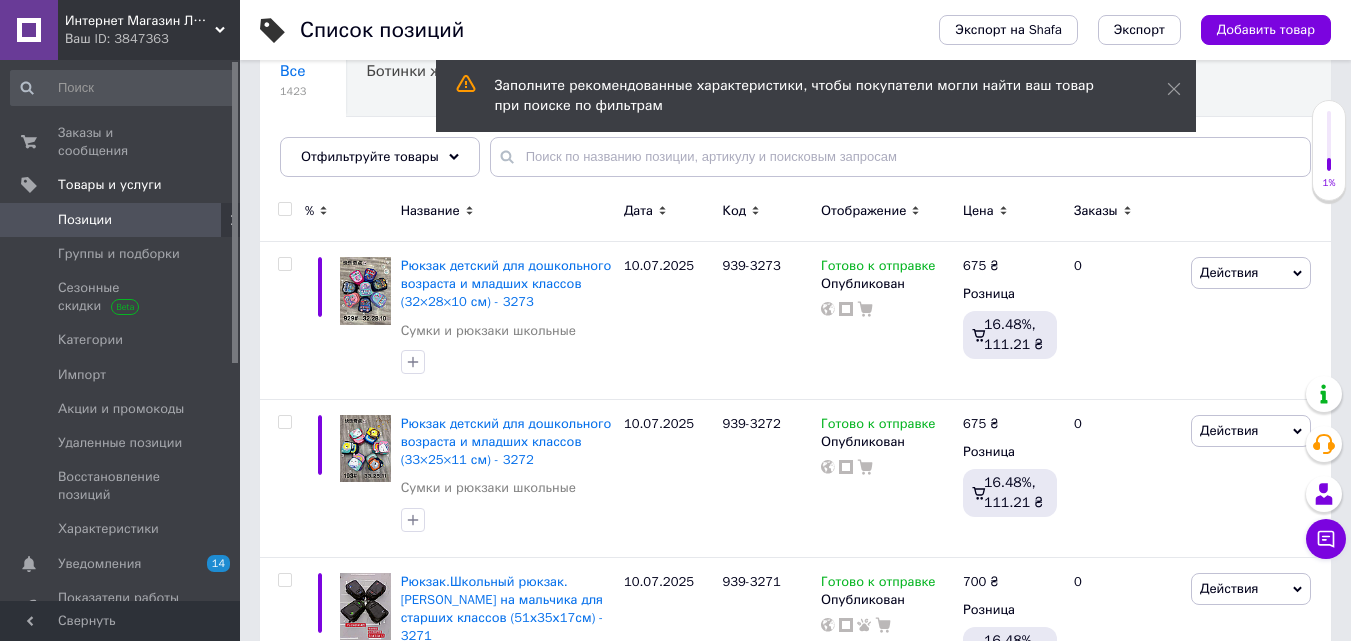 scroll, scrollTop: 200, scrollLeft: 0, axis: vertical 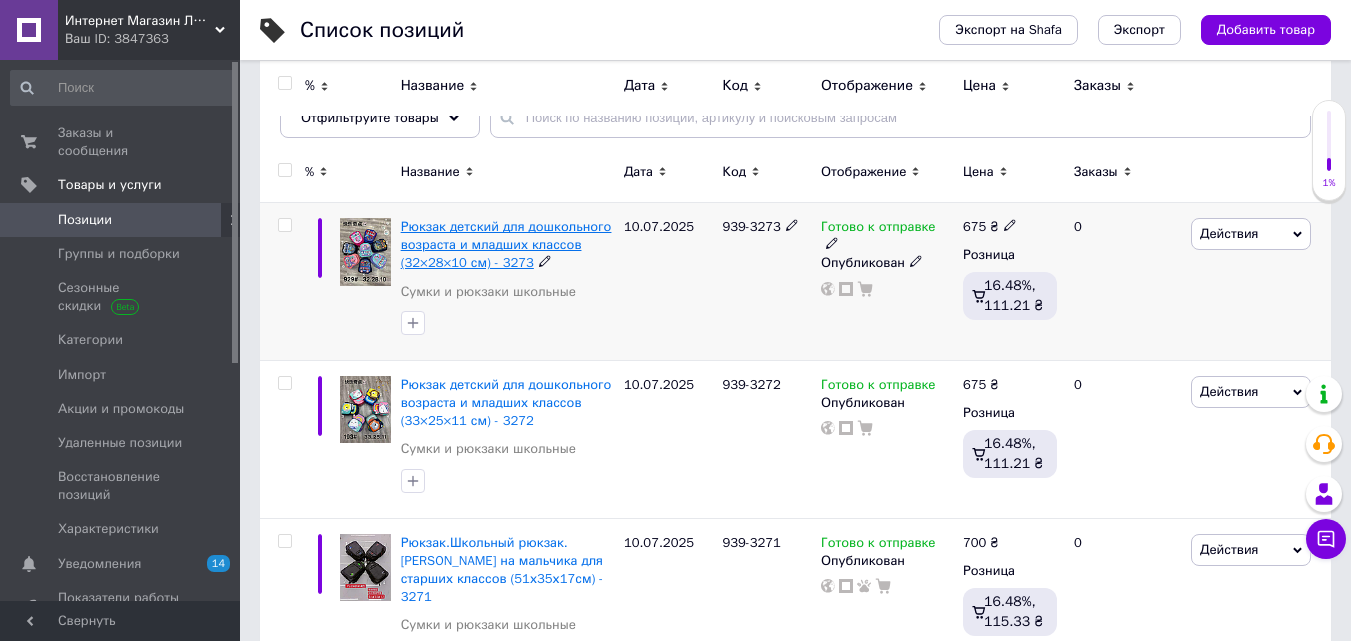 click on "Рюкзак детский для дошкольного возраста и младших классов (32×28×10 см) - 3273" at bounding box center (506, 244) 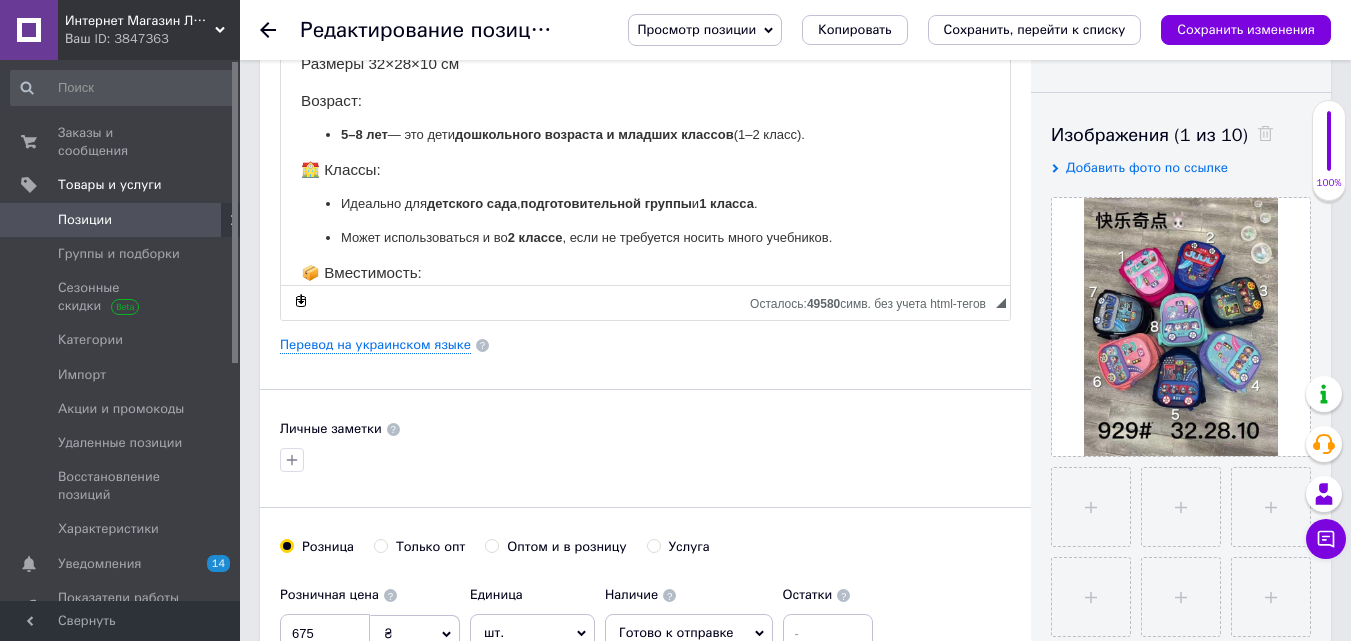 scroll, scrollTop: 100, scrollLeft: 0, axis: vertical 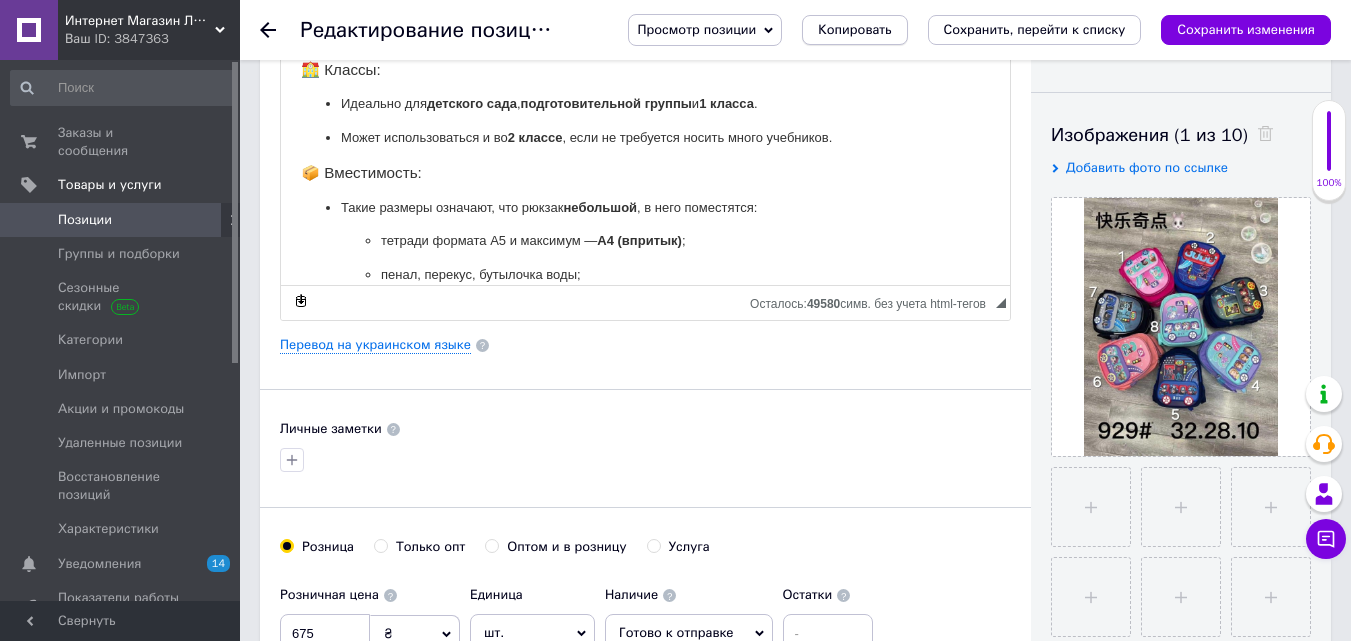 click on "Копировать" at bounding box center (854, 30) 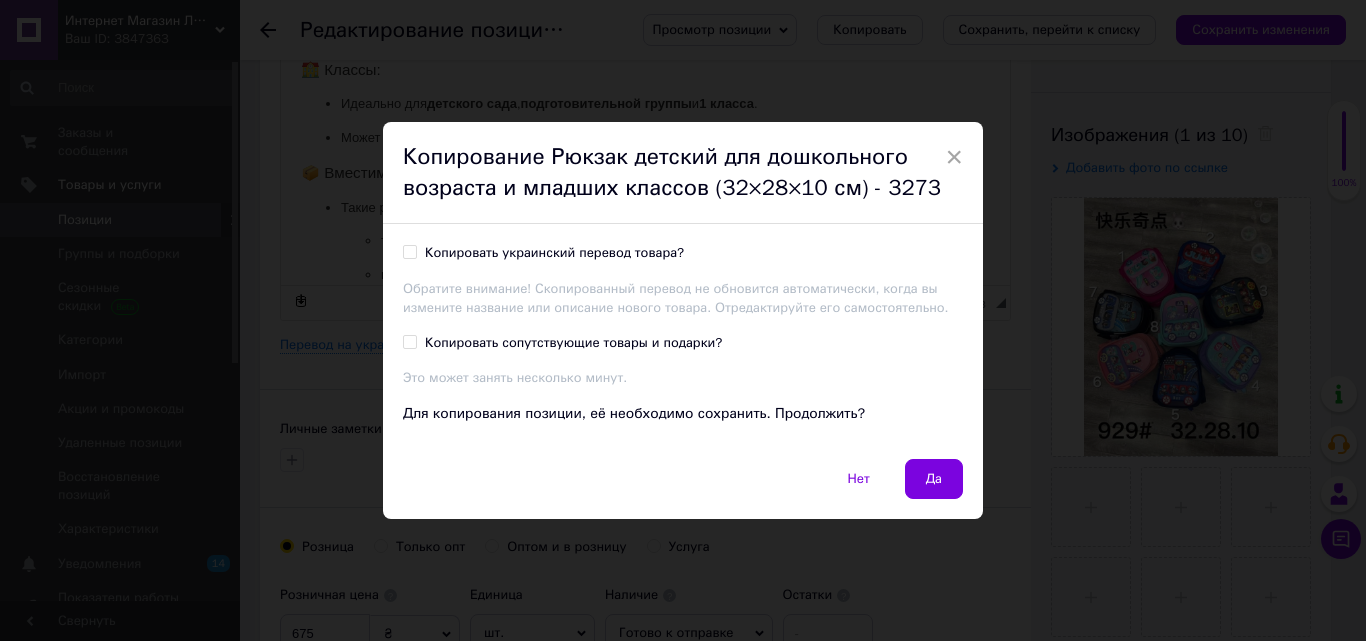 click on "Копировать украинский перевод товара?" at bounding box center [409, 251] 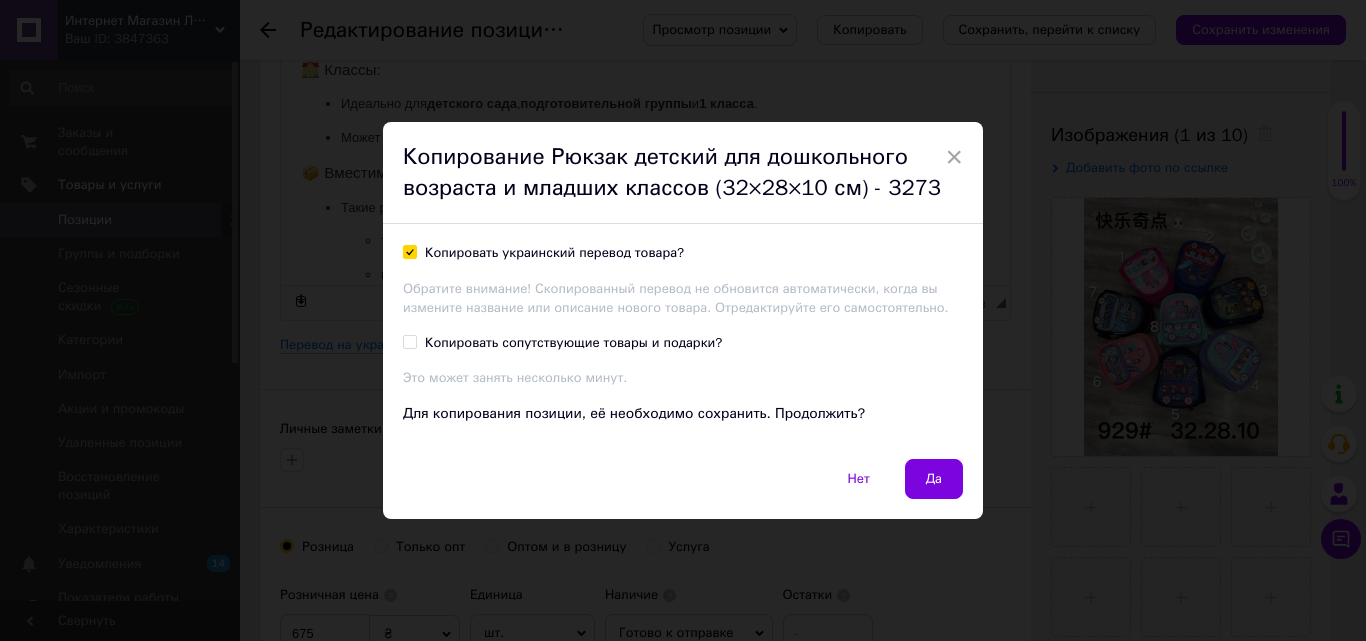 checkbox on "true" 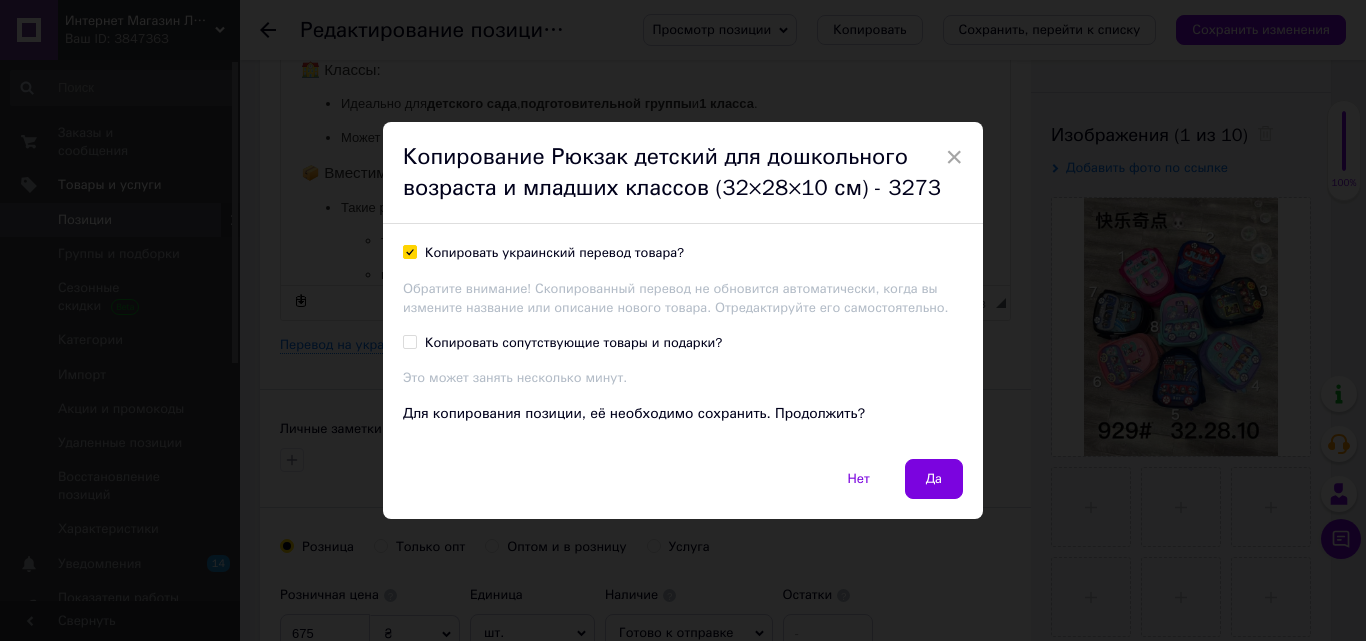 click on "Да" at bounding box center (934, 479) 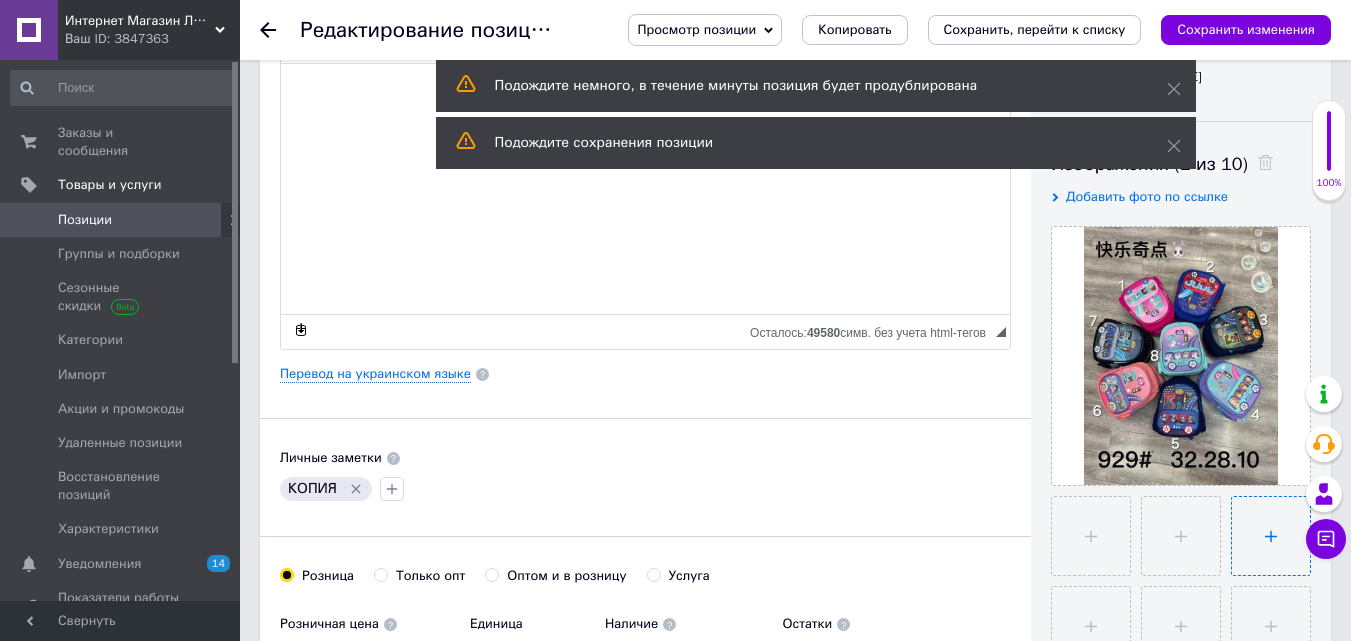 scroll, scrollTop: 300, scrollLeft: 0, axis: vertical 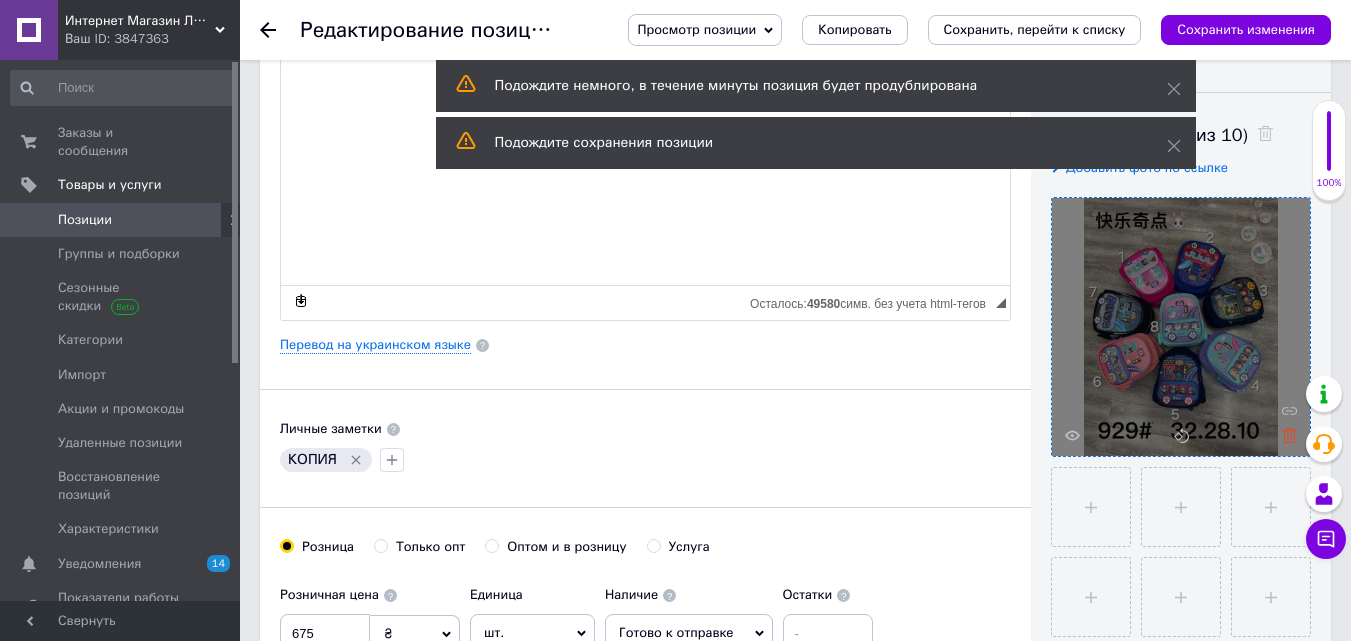 click 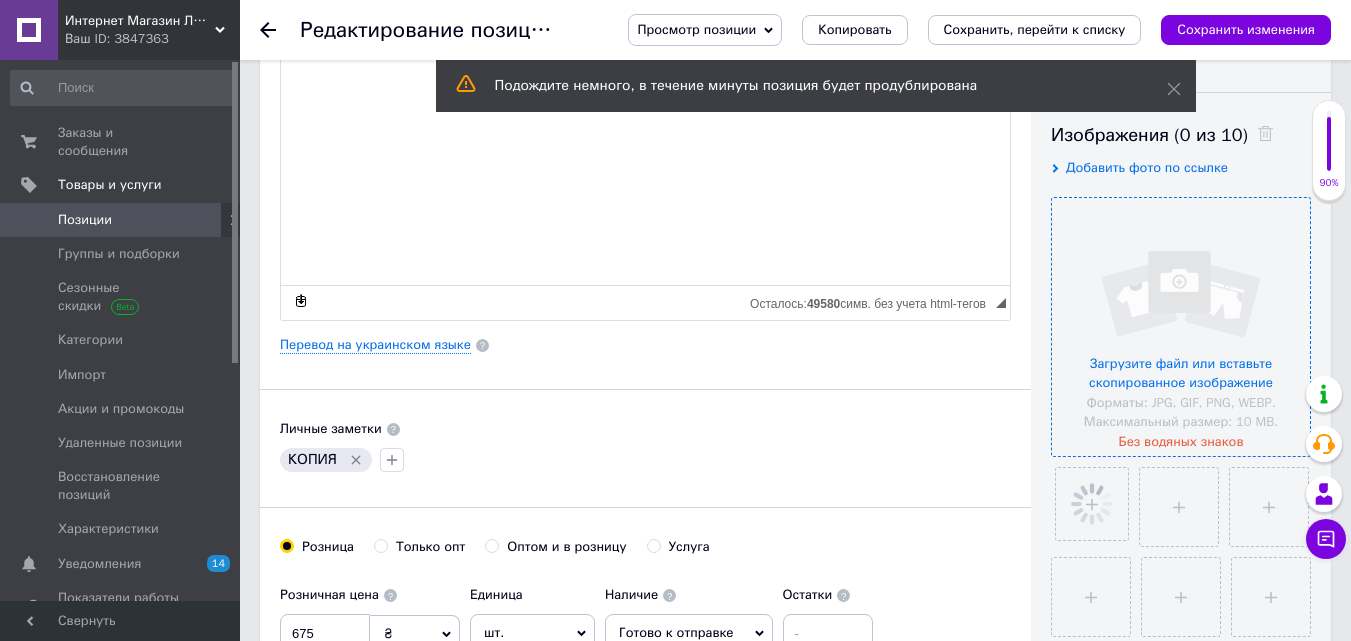click 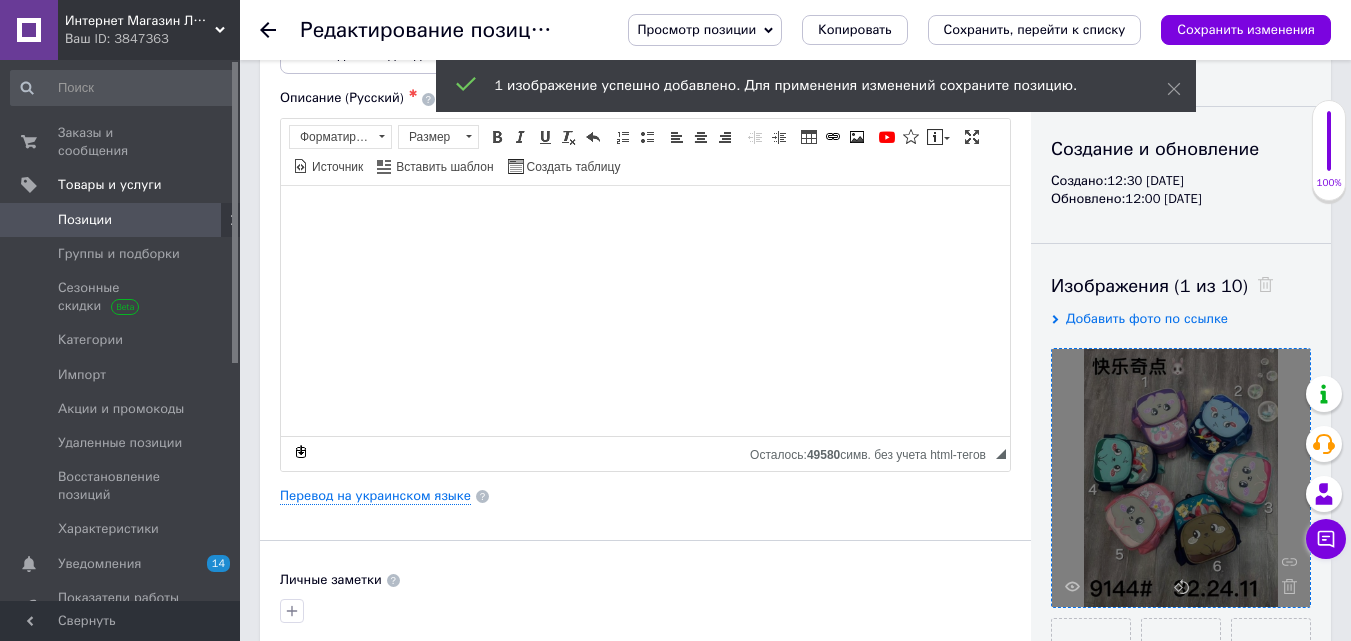 scroll, scrollTop: 0, scrollLeft: 0, axis: both 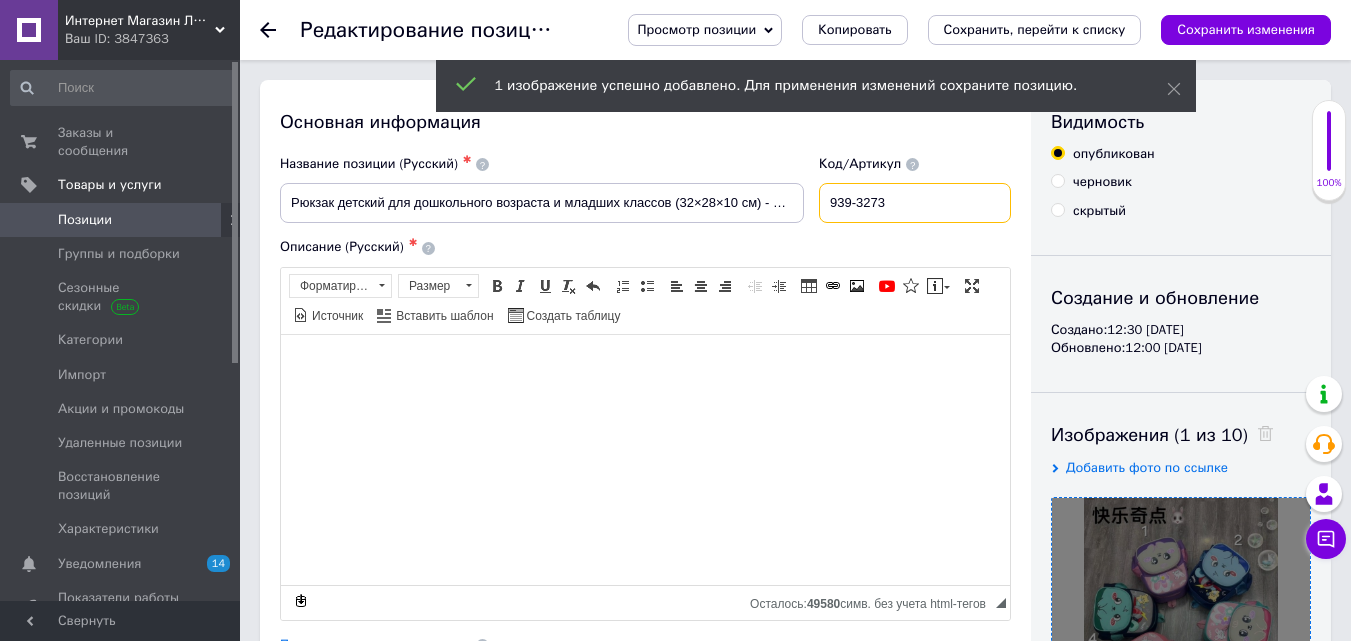 click on "939-3273" at bounding box center (915, 203) 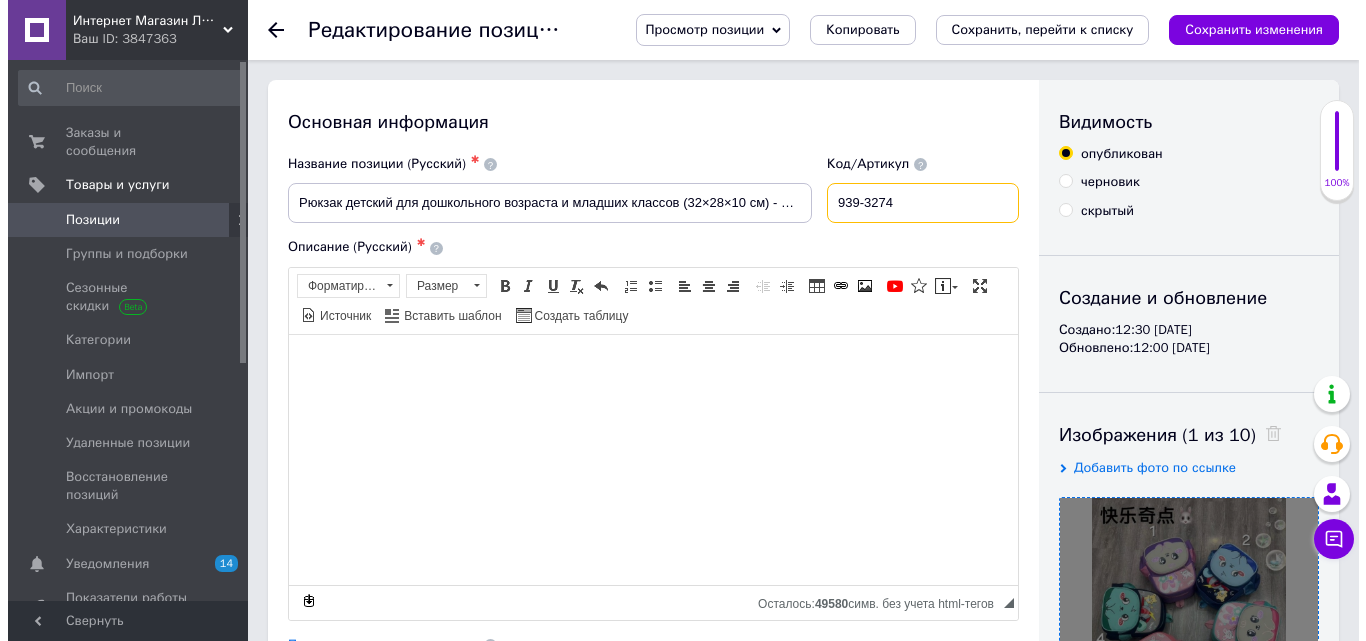scroll, scrollTop: 200, scrollLeft: 0, axis: vertical 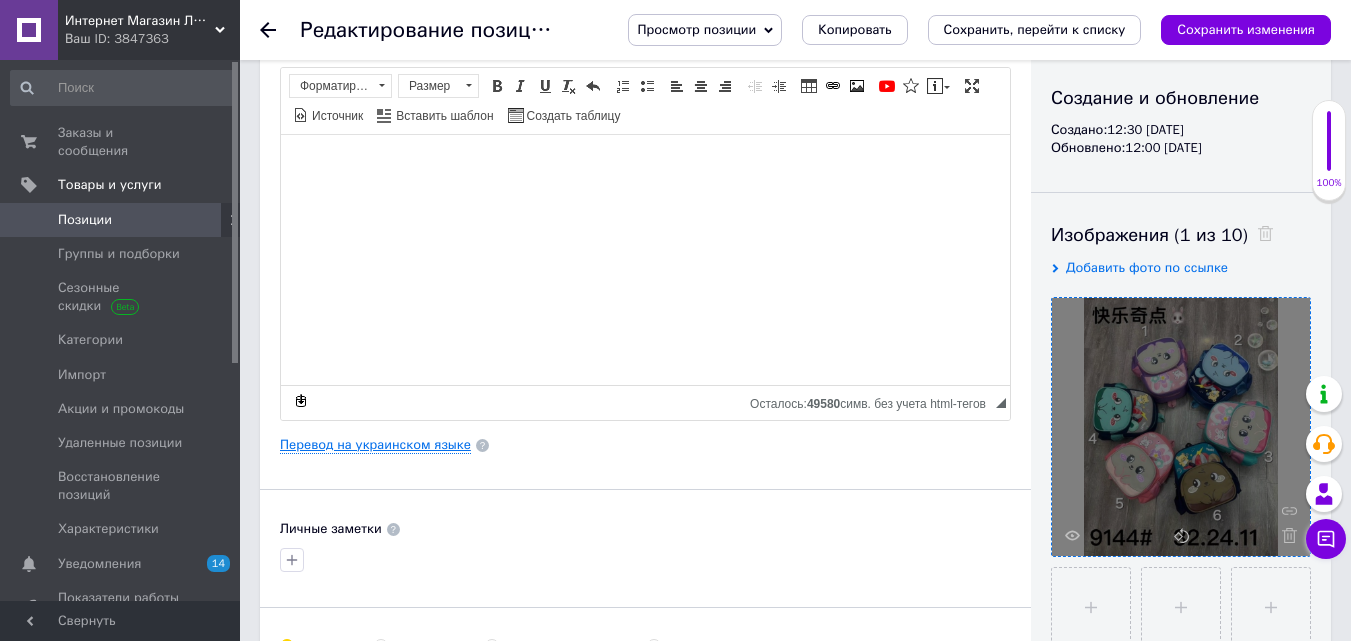 type on "939-3274" 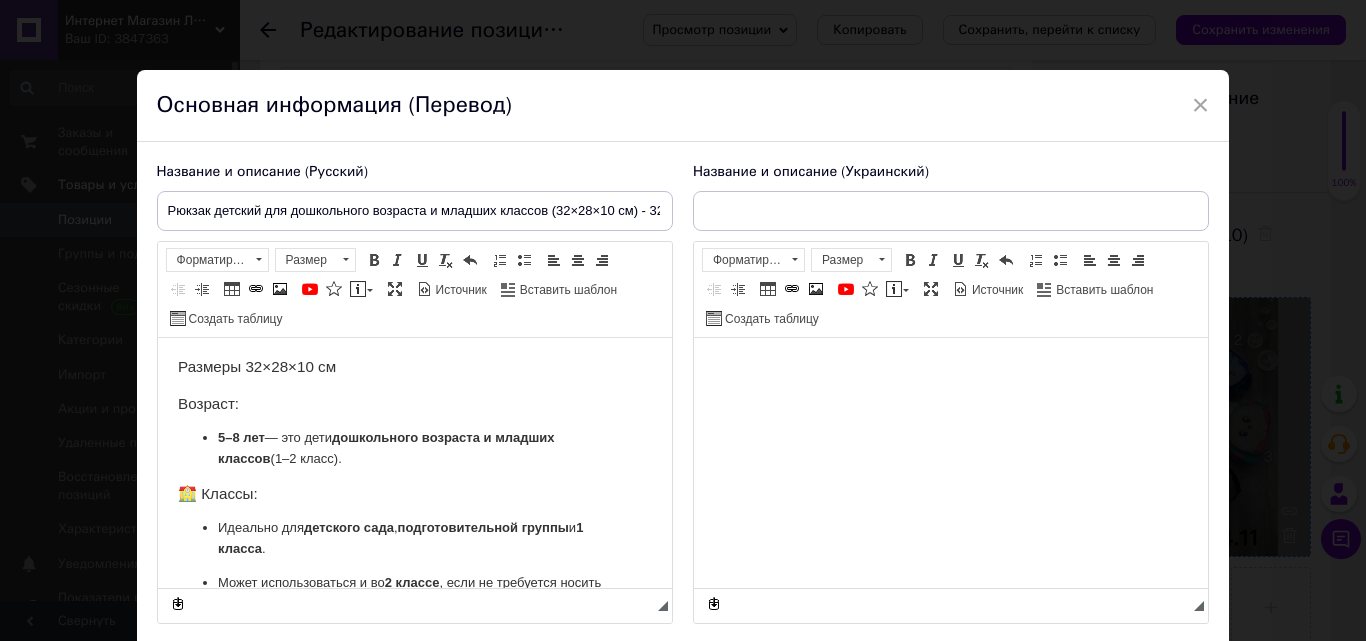 scroll, scrollTop: 0, scrollLeft: 0, axis: both 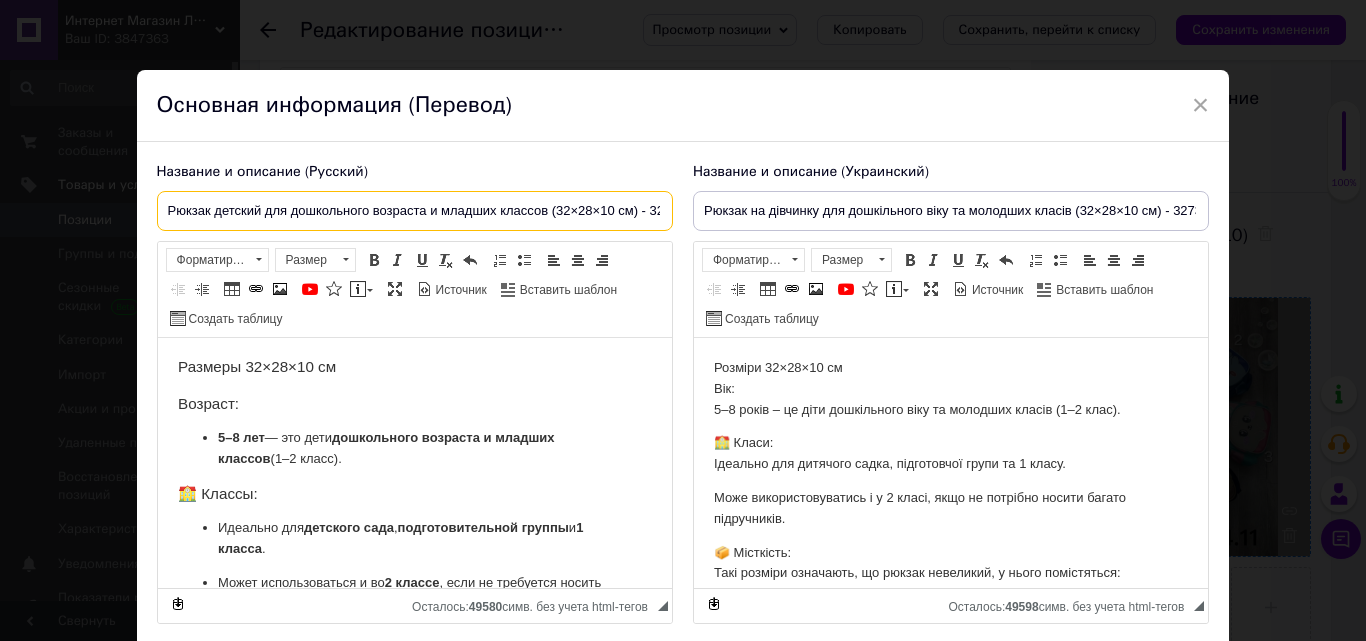 click on "Рюкзак детский для дошкольного возраста и младших классов (32×28×10 см) - 3273" at bounding box center [415, 211] 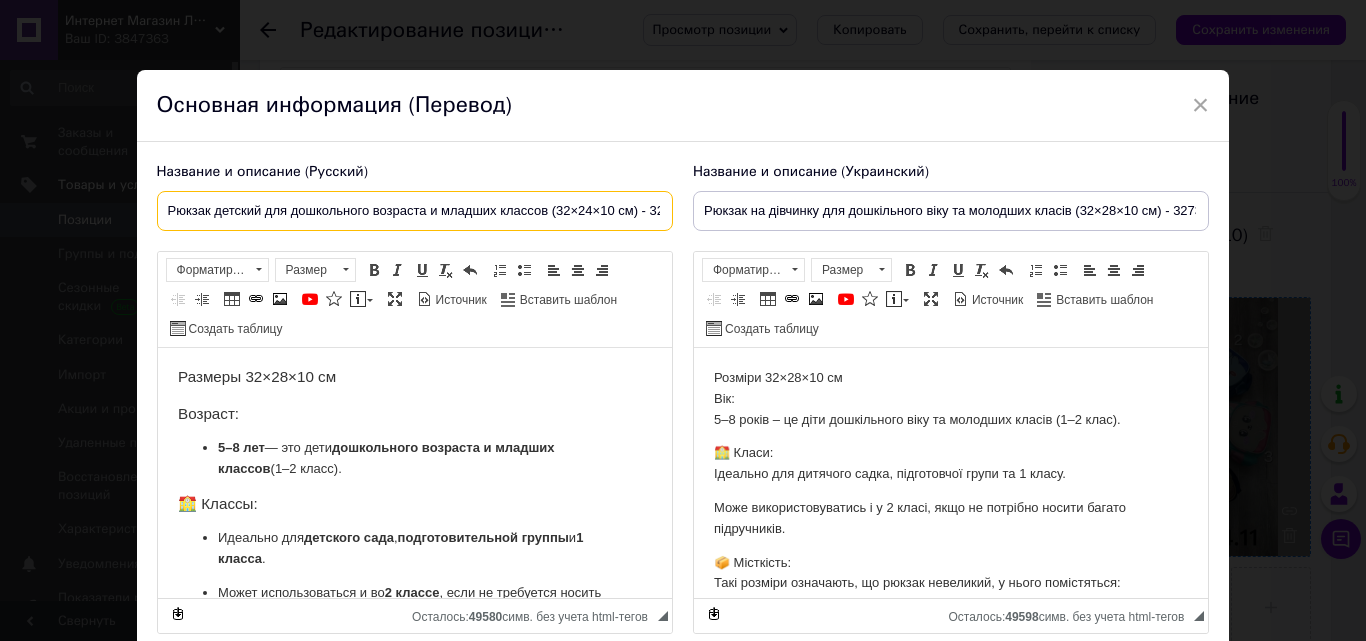 click on "Рюкзак детский для дошкольного возраста и младших классов (32×24×10 см) - 3273" at bounding box center (415, 211) 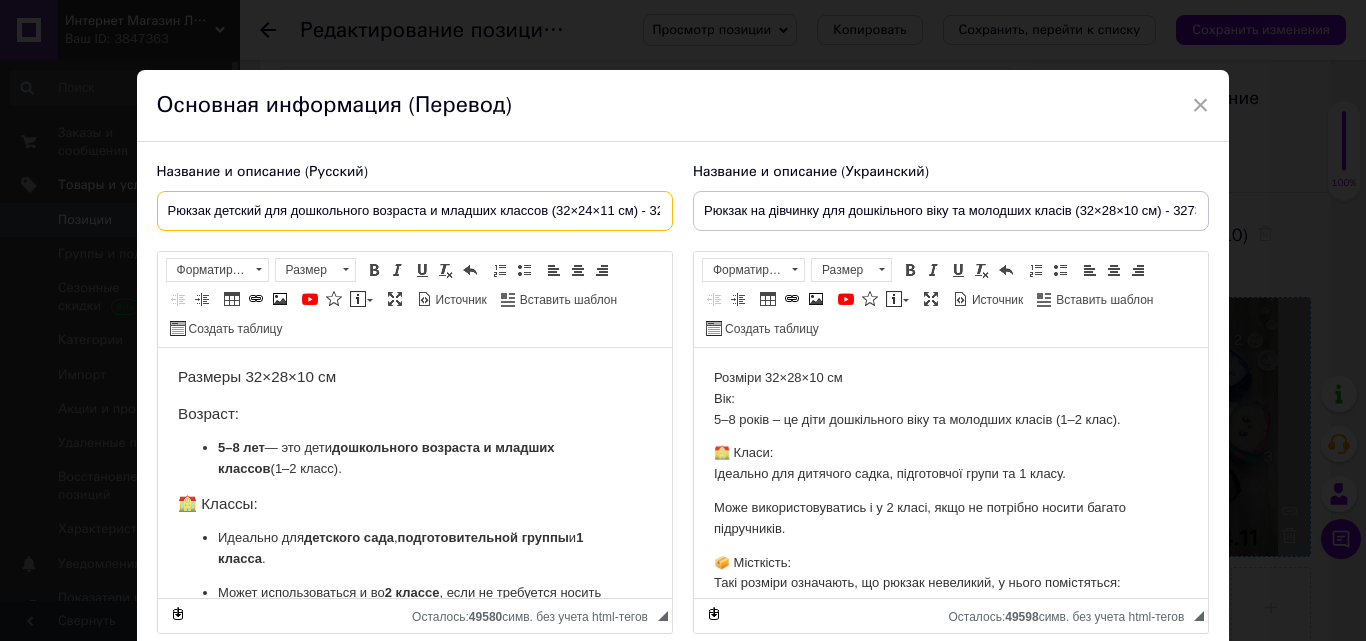 drag, startPoint x: 613, startPoint y: 206, endPoint x: 558, endPoint y: 207, distance: 55.00909 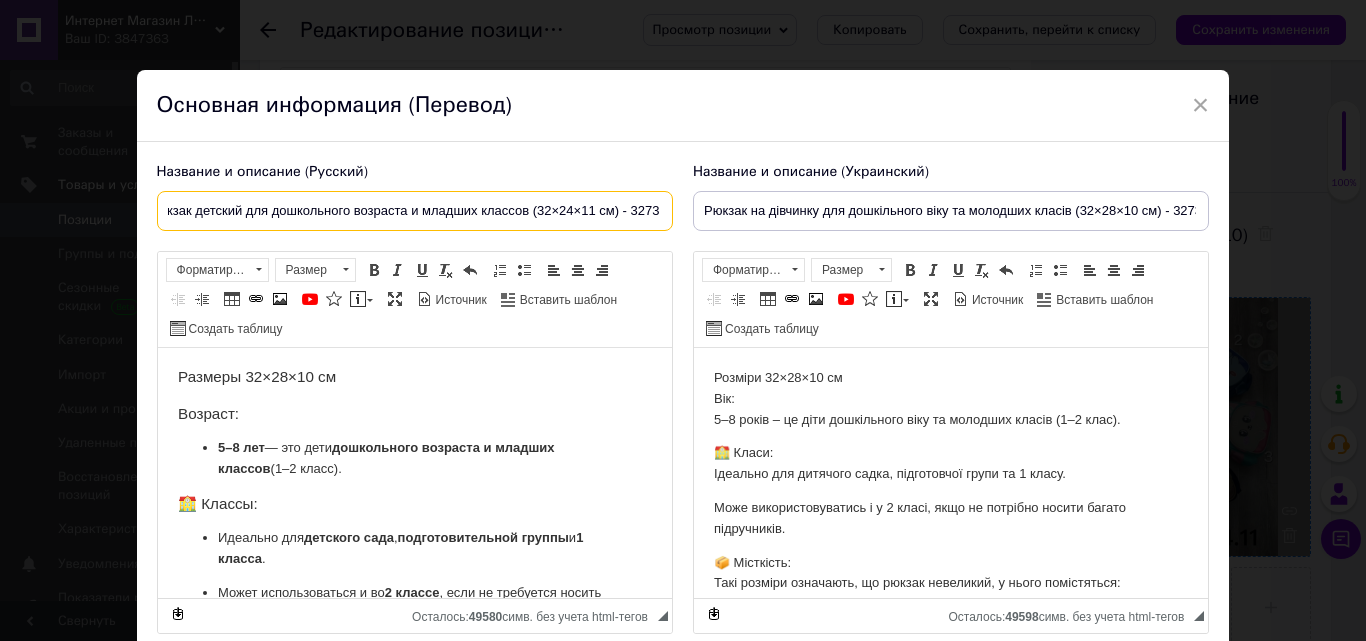 drag, startPoint x: 625, startPoint y: 207, endPoint x: 655, endPoint y: 214, distance: 30.805843 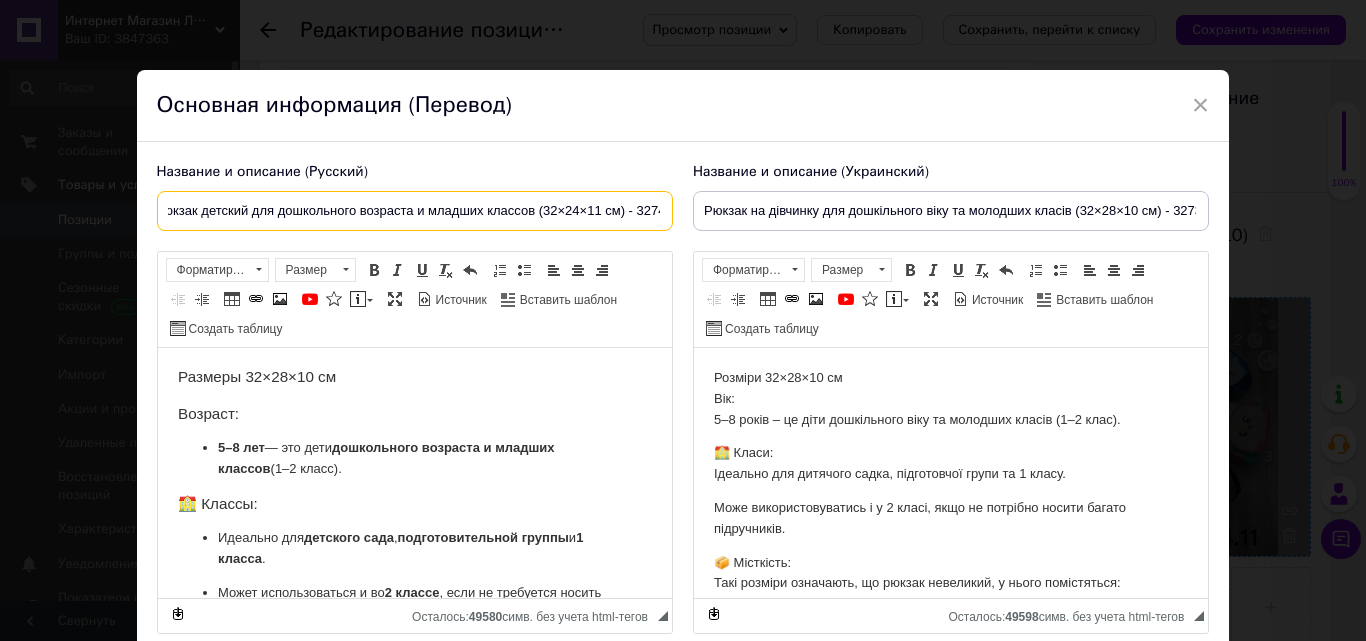 scroll, scrollTop: 0, scrollLeft: 19, axis: horizontal 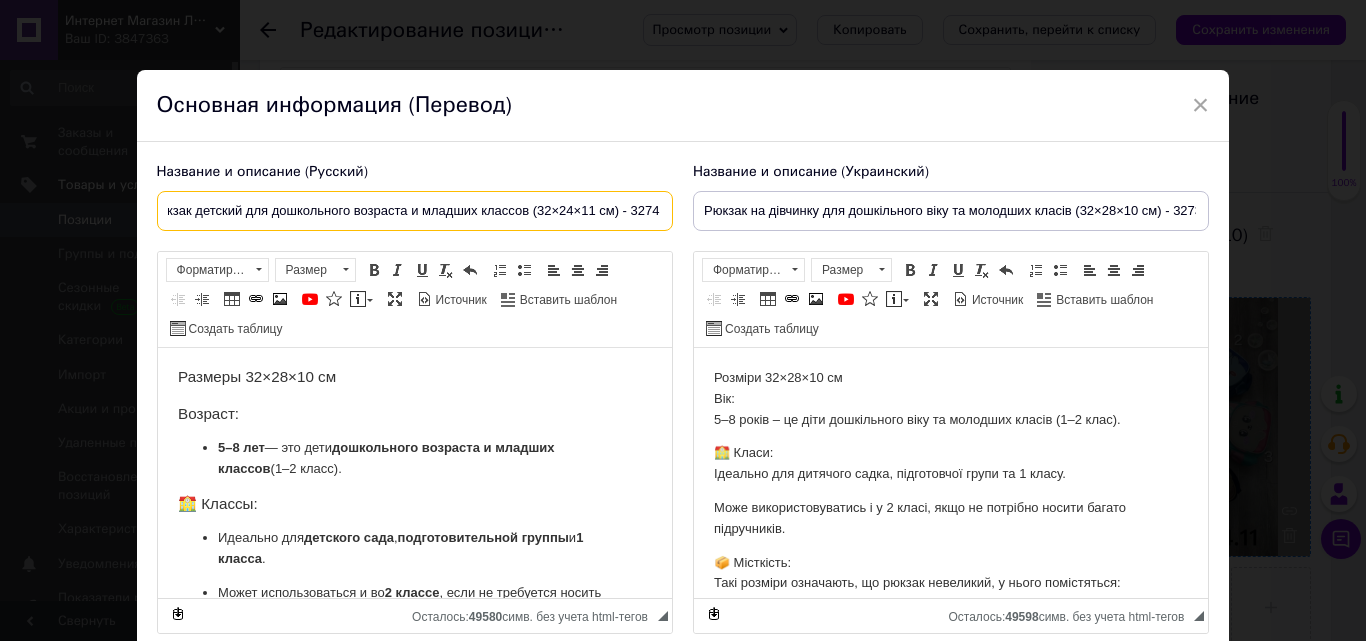 type on "Рюкзак детский для дошкольного возраста и младших классов (32×24×11 см) - 3274" 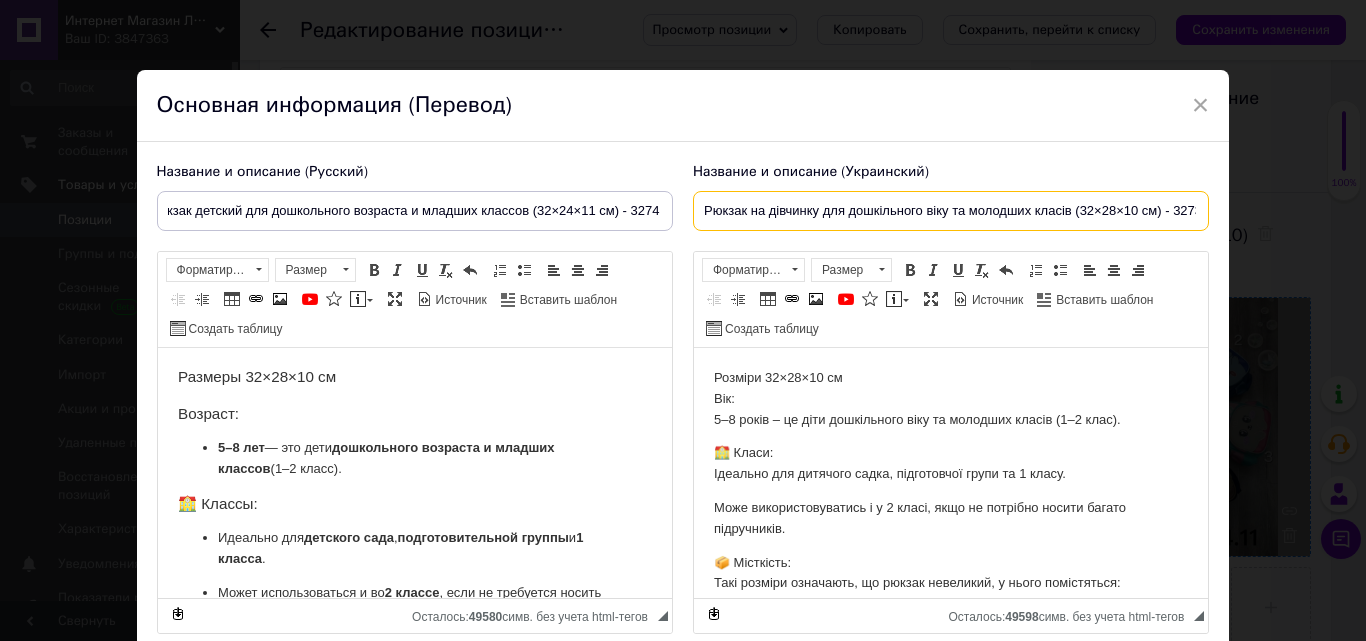 scroll, scrollTop: 0, scrollLeft: 0, axis: both 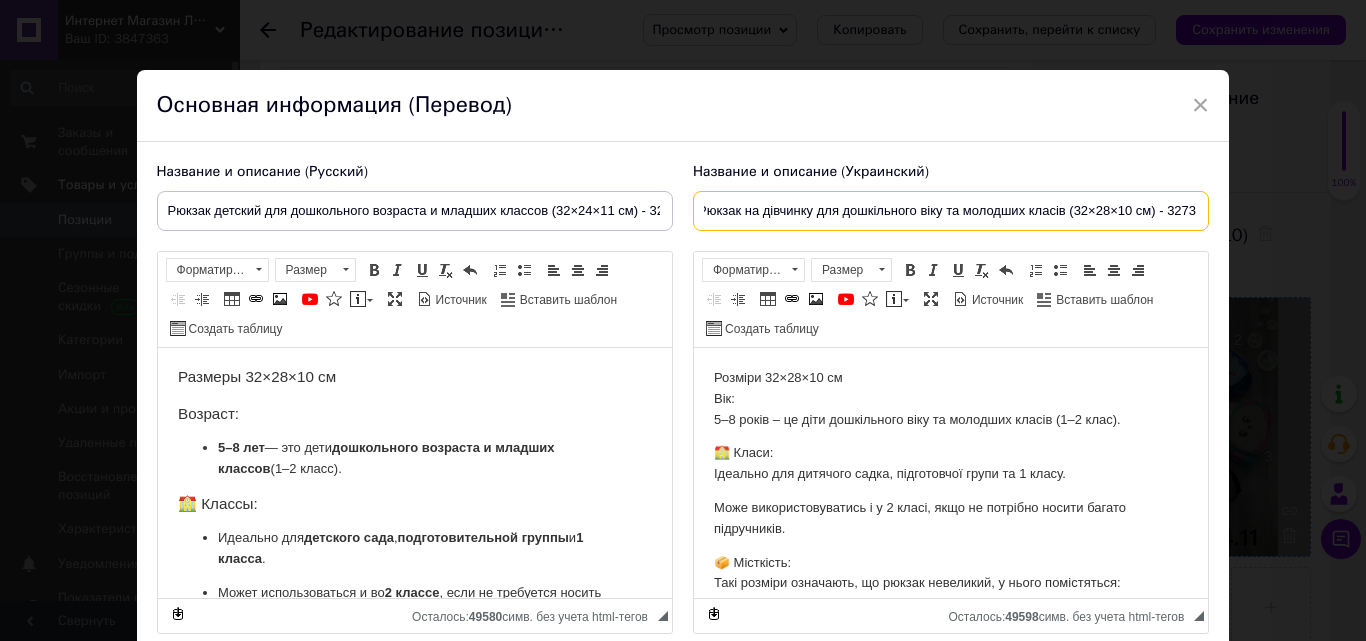 drag, startPoint x: 842, startPoint y: 211, endPoint x: 1199, endPoint y: 212, distance: 357.0014 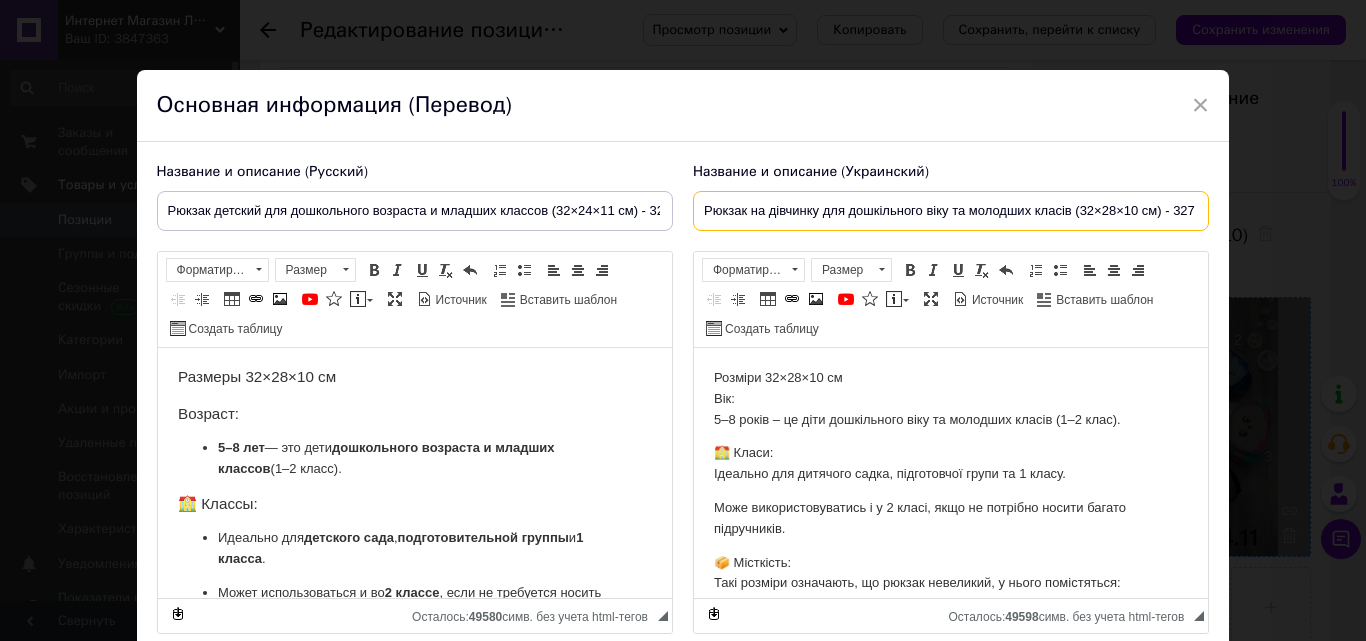 scroll, scrollTop: 0, scrollLeft: 8, axis: horizontal 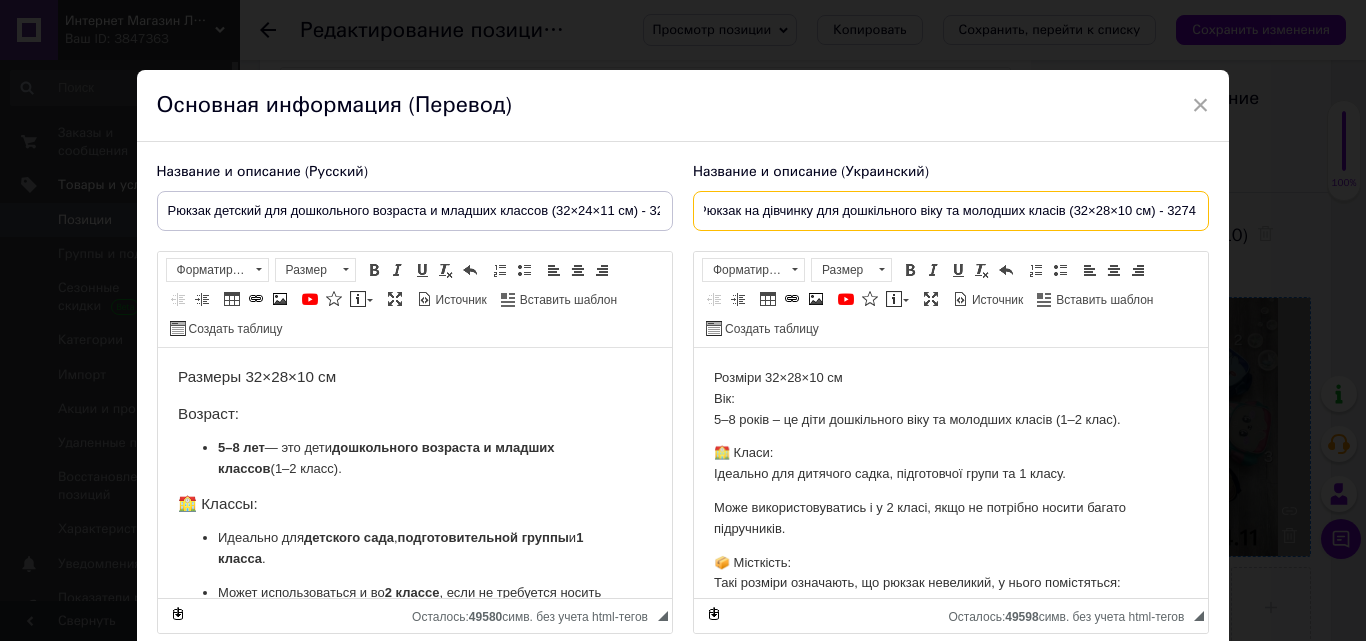 drag, startPoint x: 1126, startPoint y: 206, endPoint x: 1072, endPoint y: 206, distance: 54 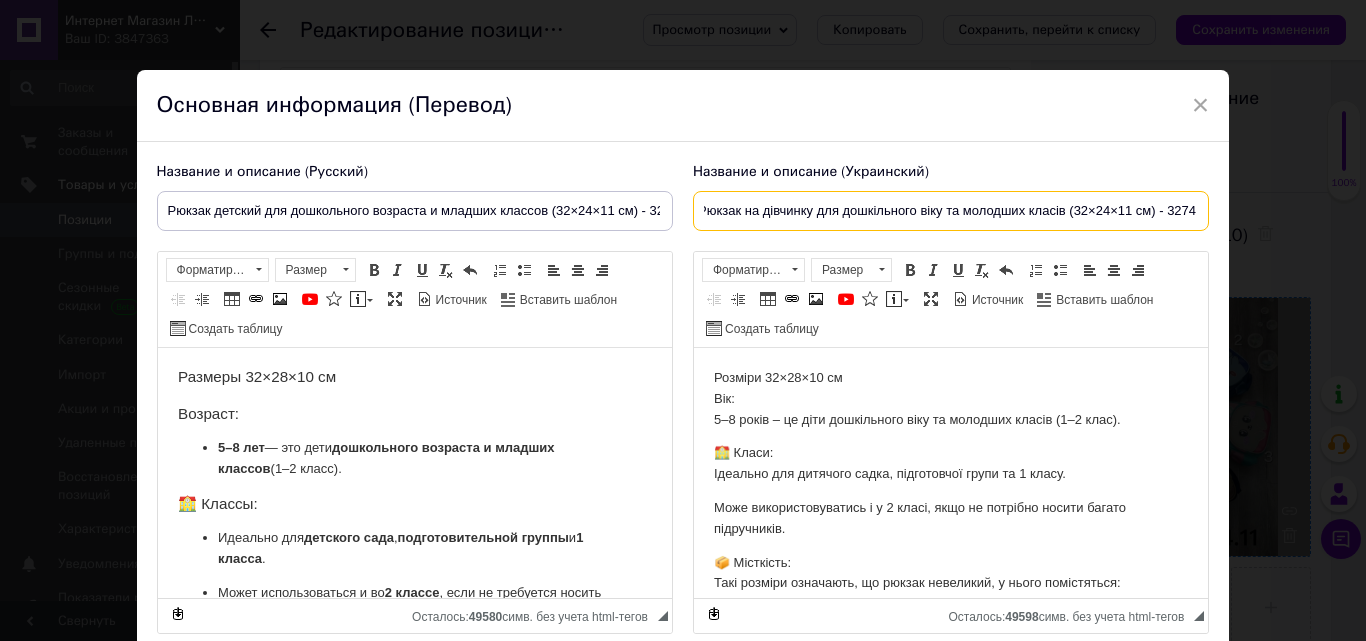 scroll, scrollTop: 0, scrollLeft: 7, axis: horizontal 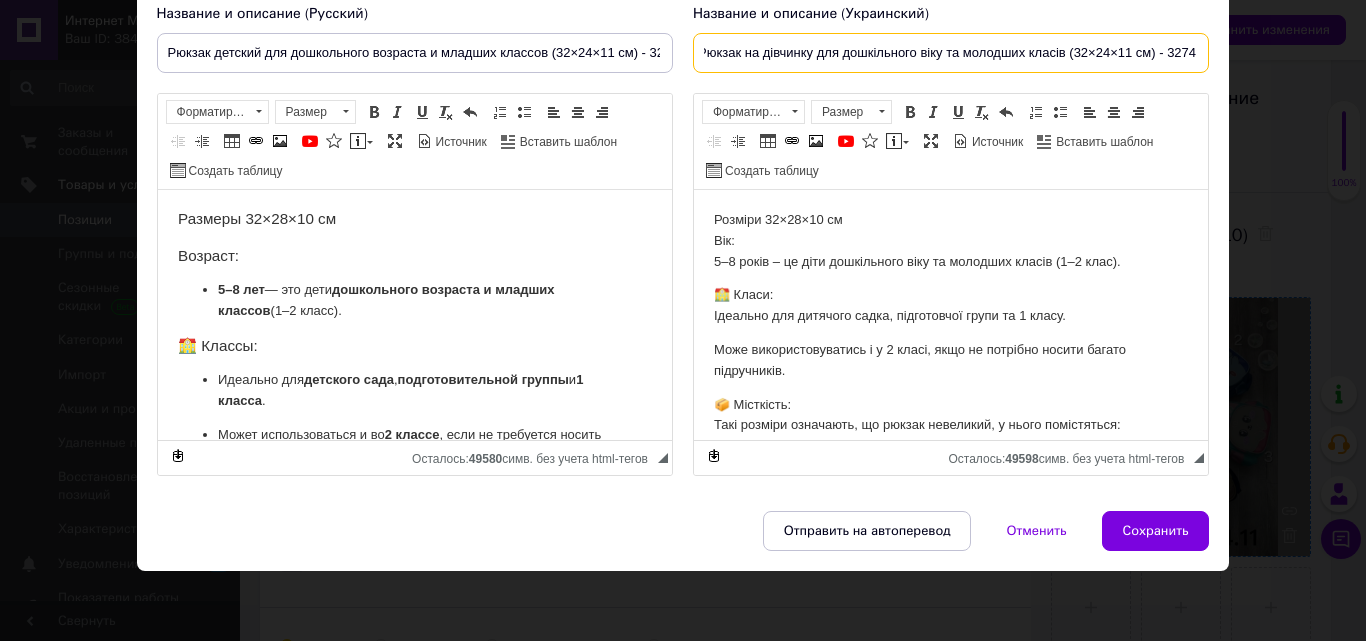 type on "Рюкзак на дівчинку для дошкільного віку та молодших класів (32×24×11 см) - 3274" 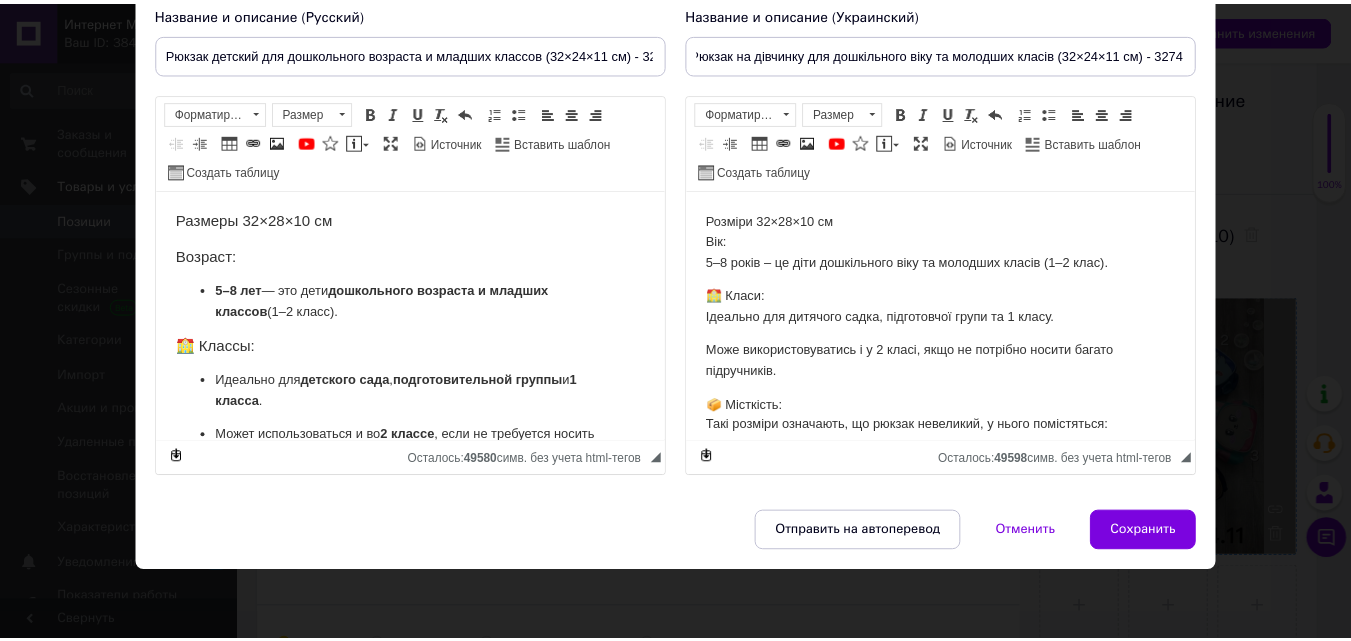 scroll, scrollTop: 0, scrollLeft: 0, axis: both 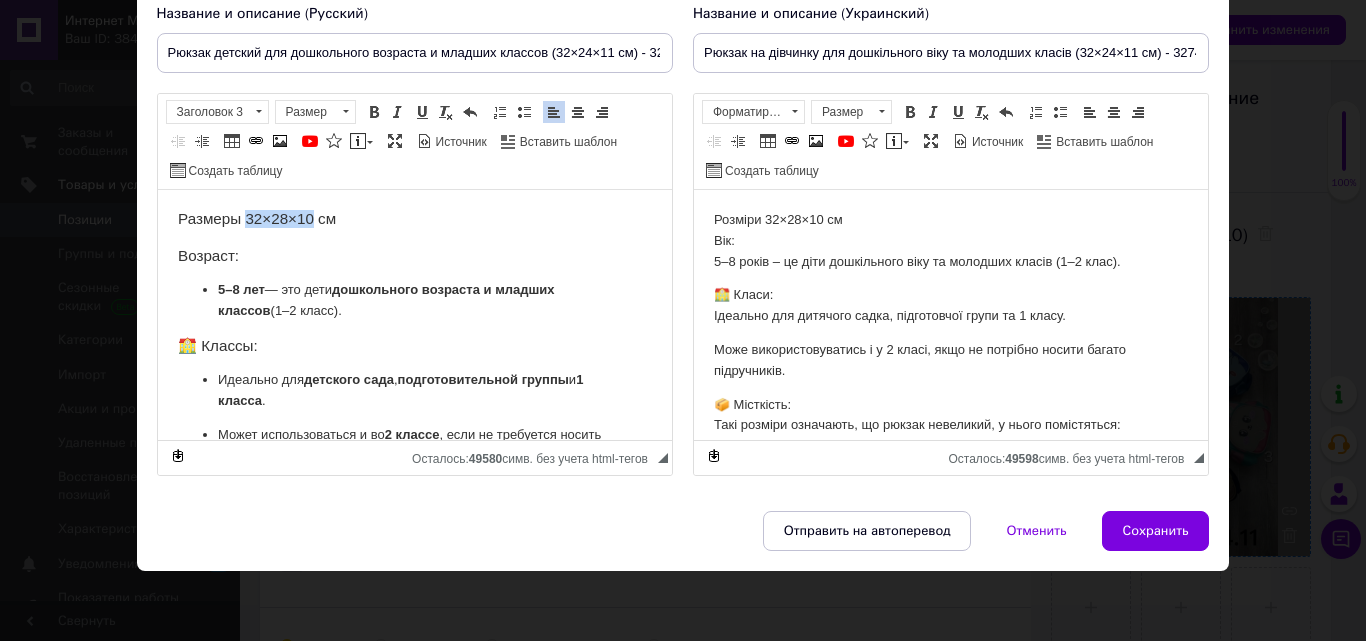 drag, startPoint x: 312, startPoint y: 213, endPoint x: 246, endPoint y: 215, distance: 66.0303 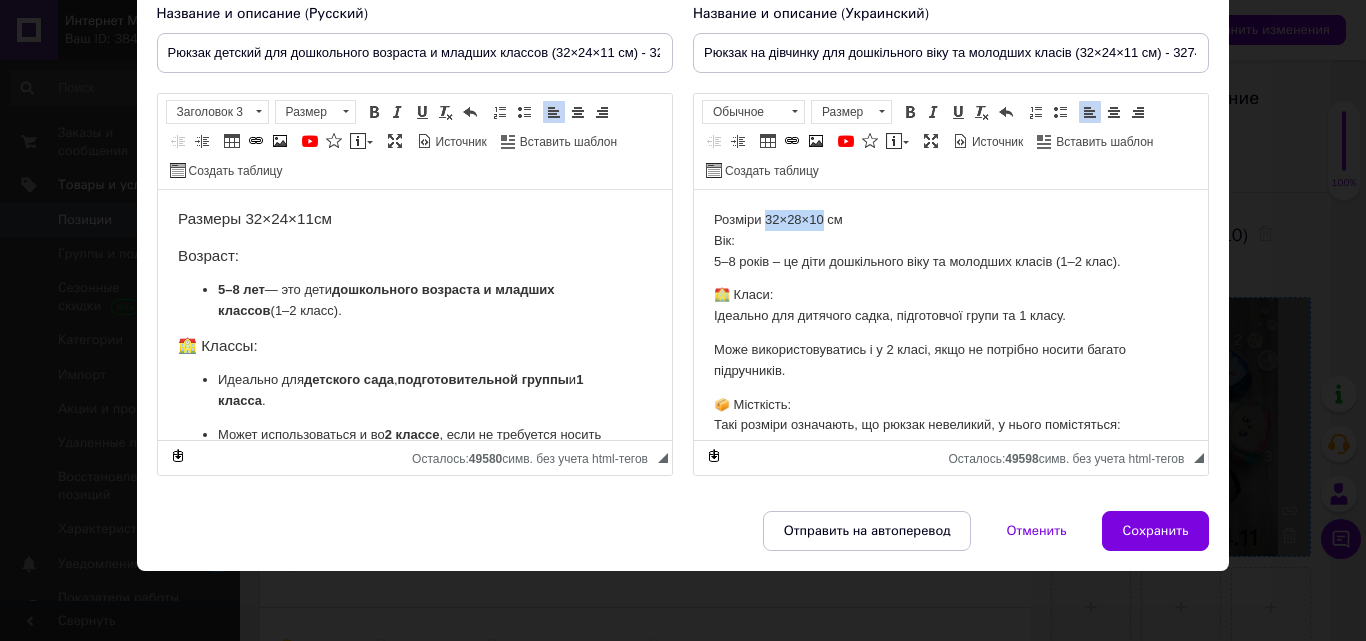 drag, startPoint x: 822, startPoint y: 216, endPoint x: 767, endPoint y: 217, distance: 55.00909 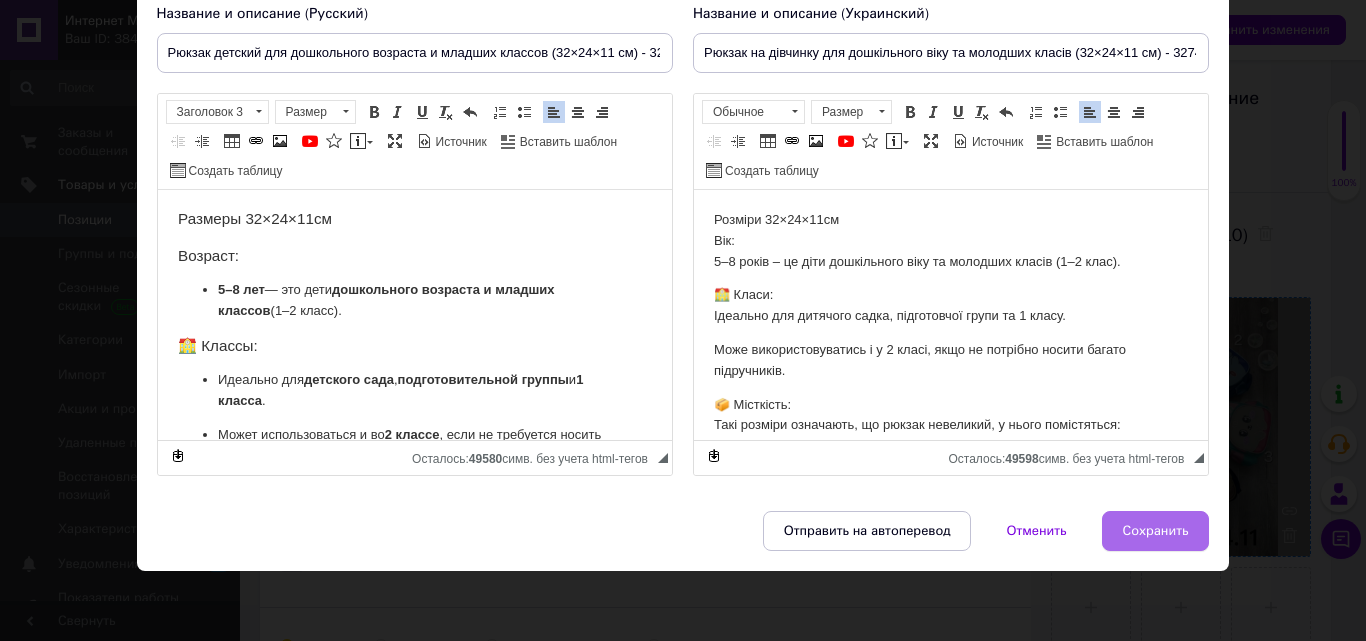 click on "Сохранить" at bounding box center (1156, 531) 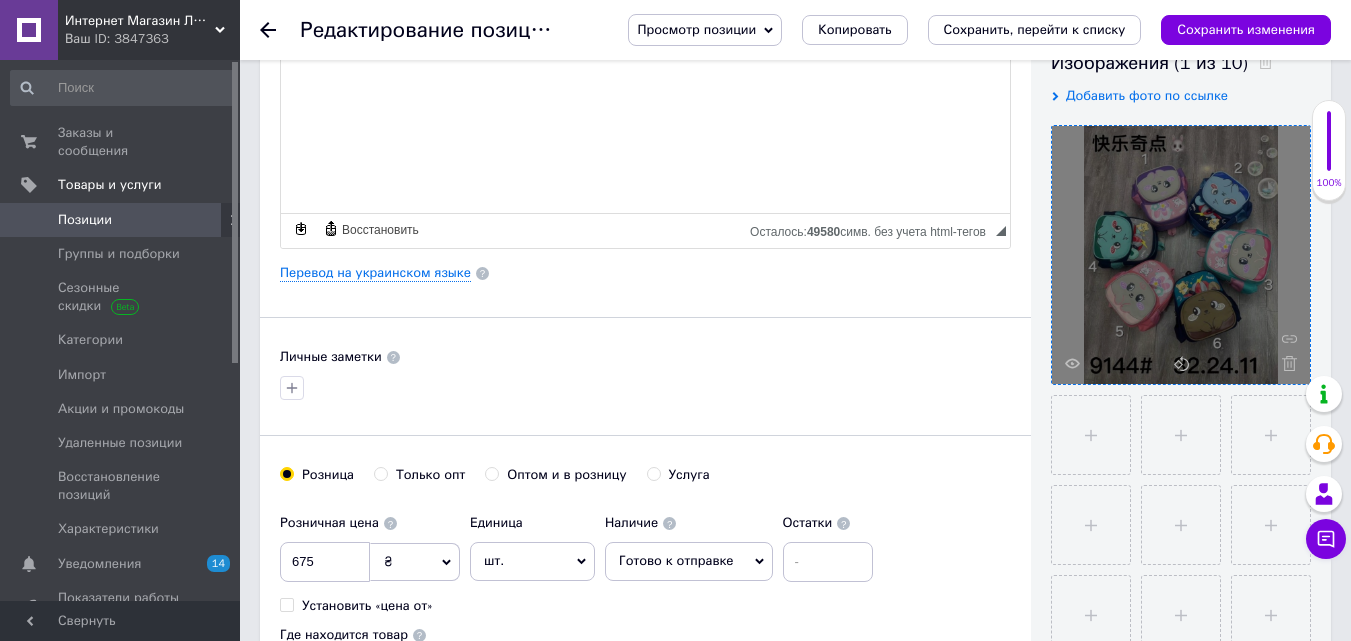 scroll, scrollTop: 400, scrollLeft: 0, axis: vertical 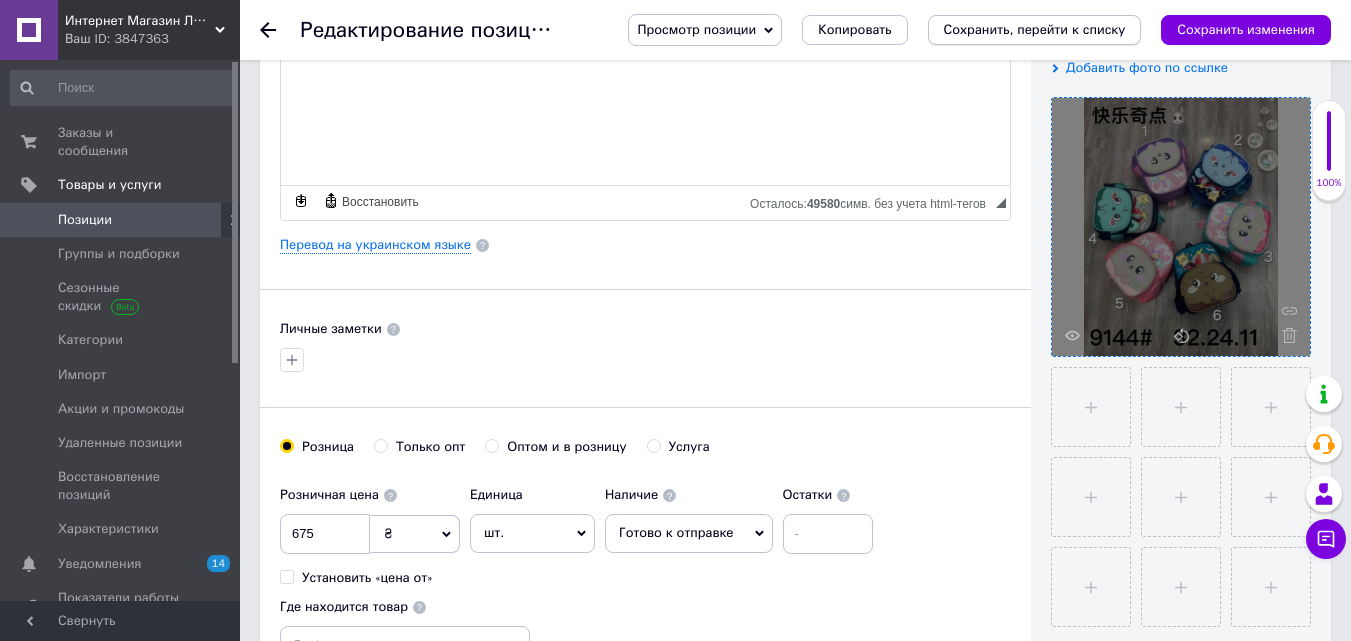 click on "Сохранить, перейти к списку" at bounding box center [1035, 29] 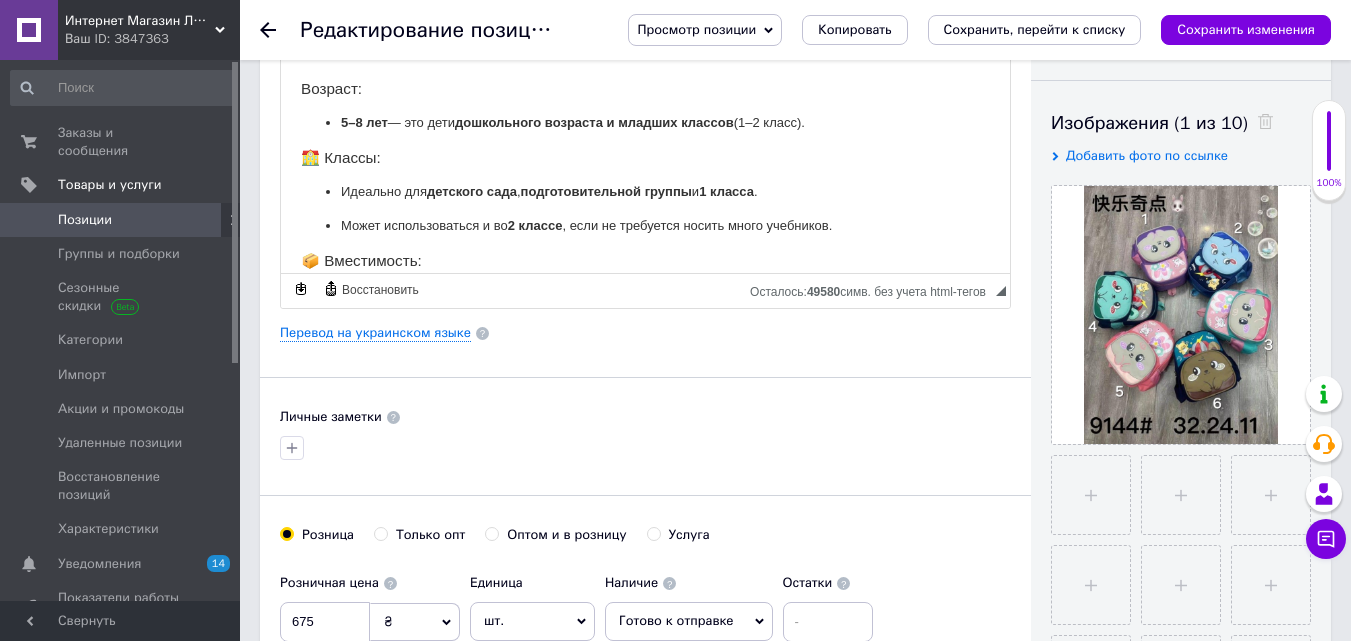 scroll, scrollTop: 0, scrollLeft: 0, axis: both 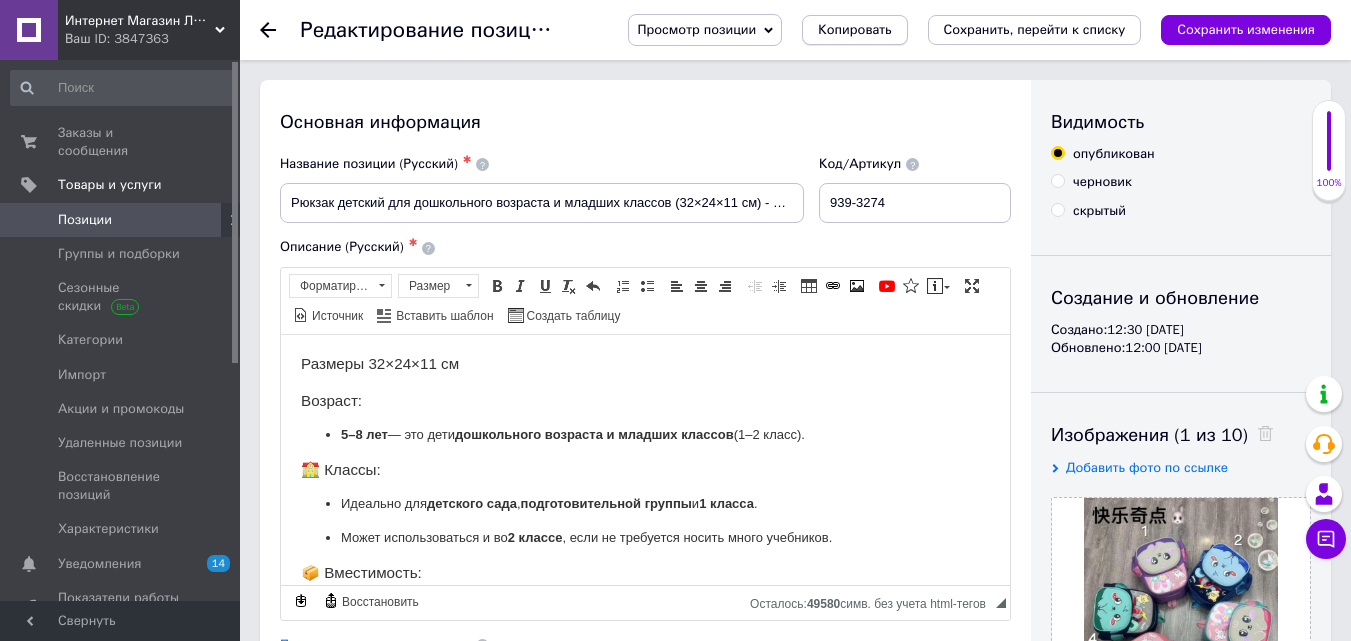 click on "Копировать" at bounding box center (854, 30) 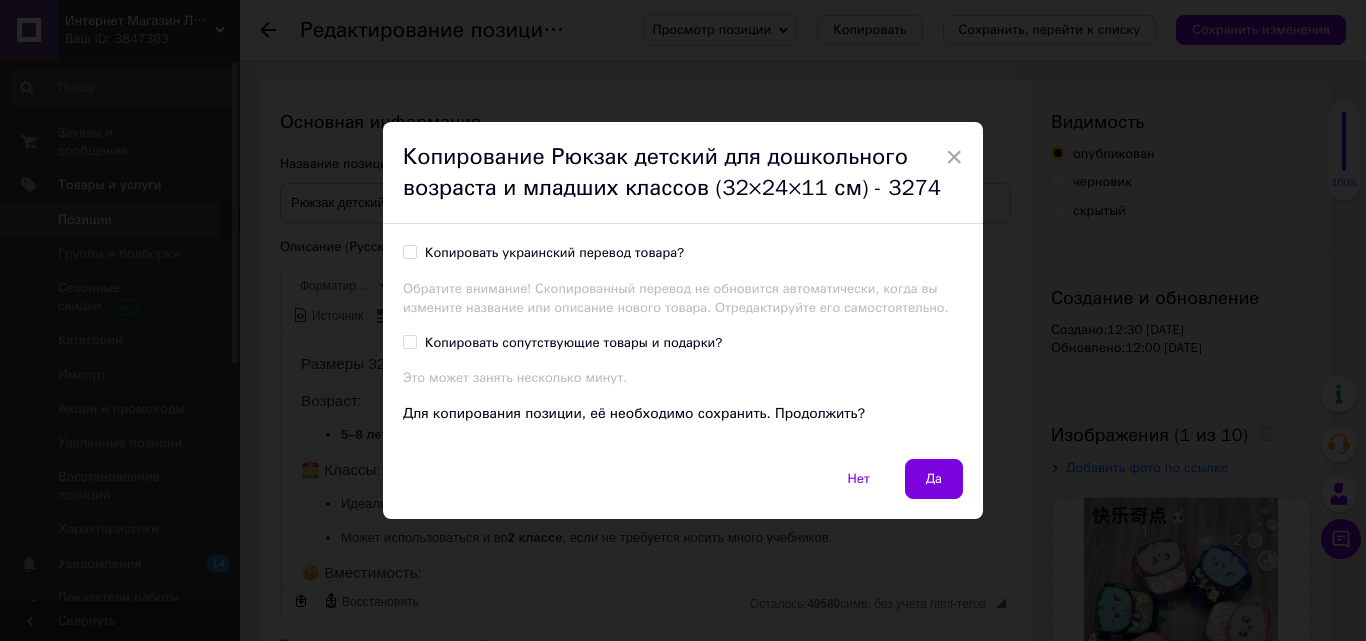 click on "Копировать украинский перевод товара?" at bounding box center (409, 251) 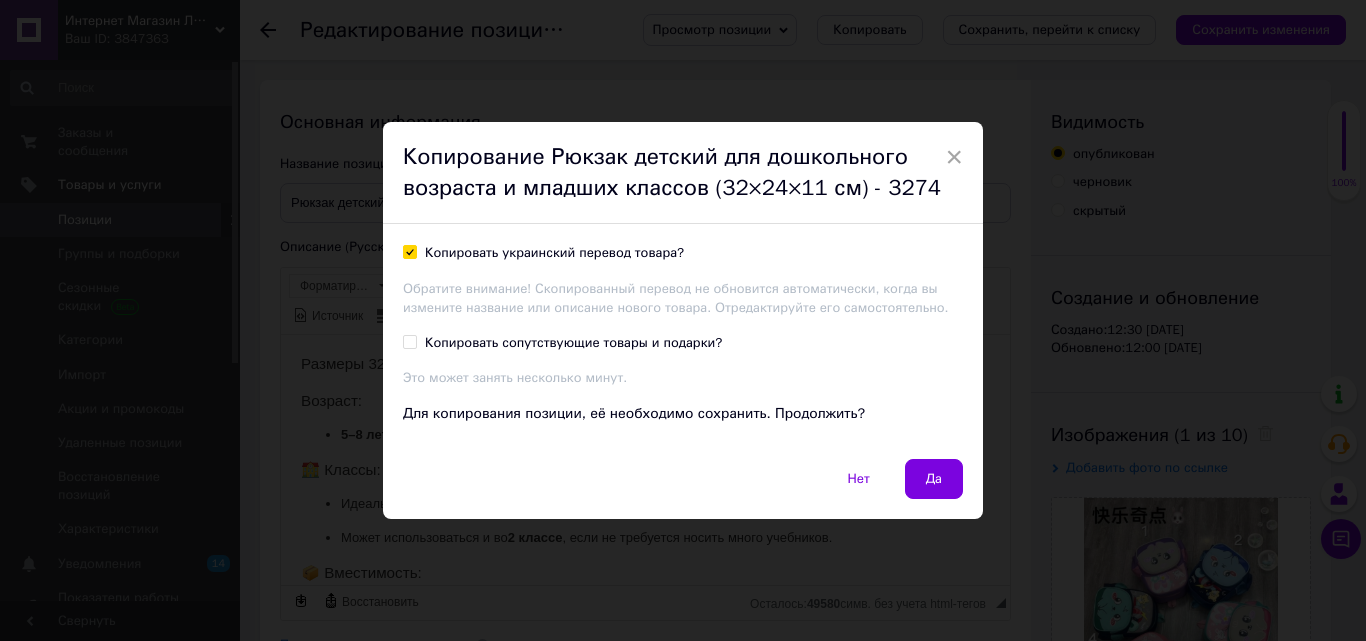 checkbox on "true" 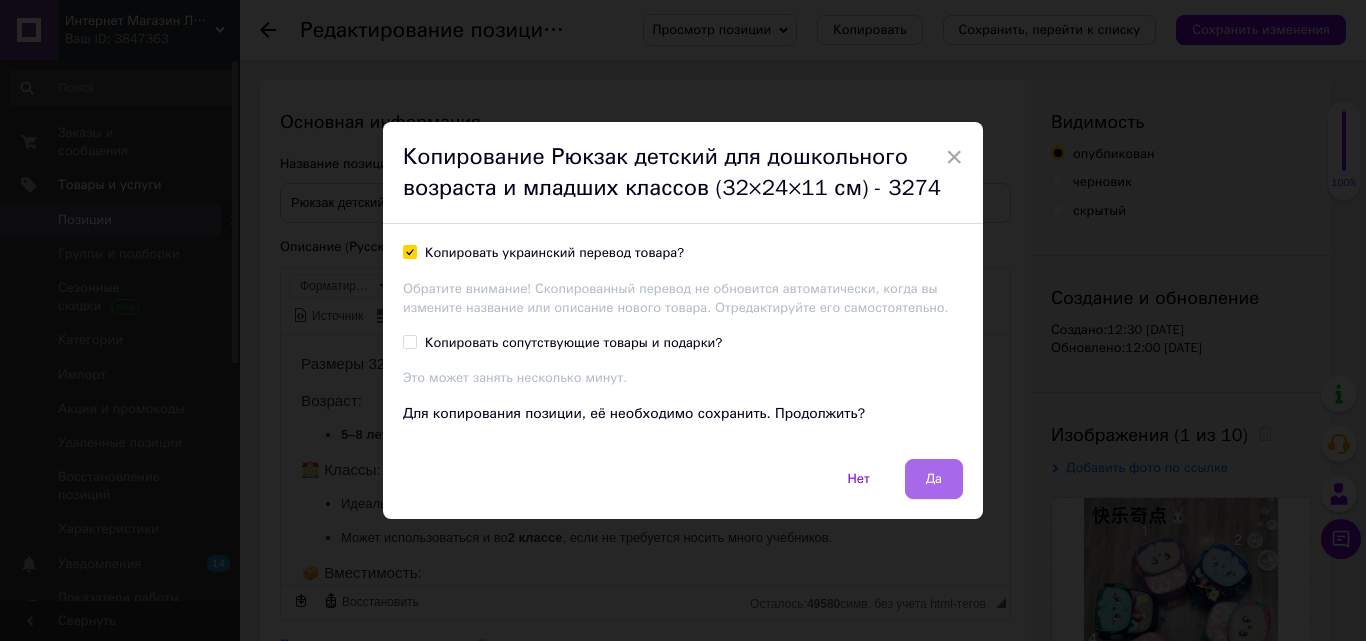 click on "Да" at bounding box center [934, 479] 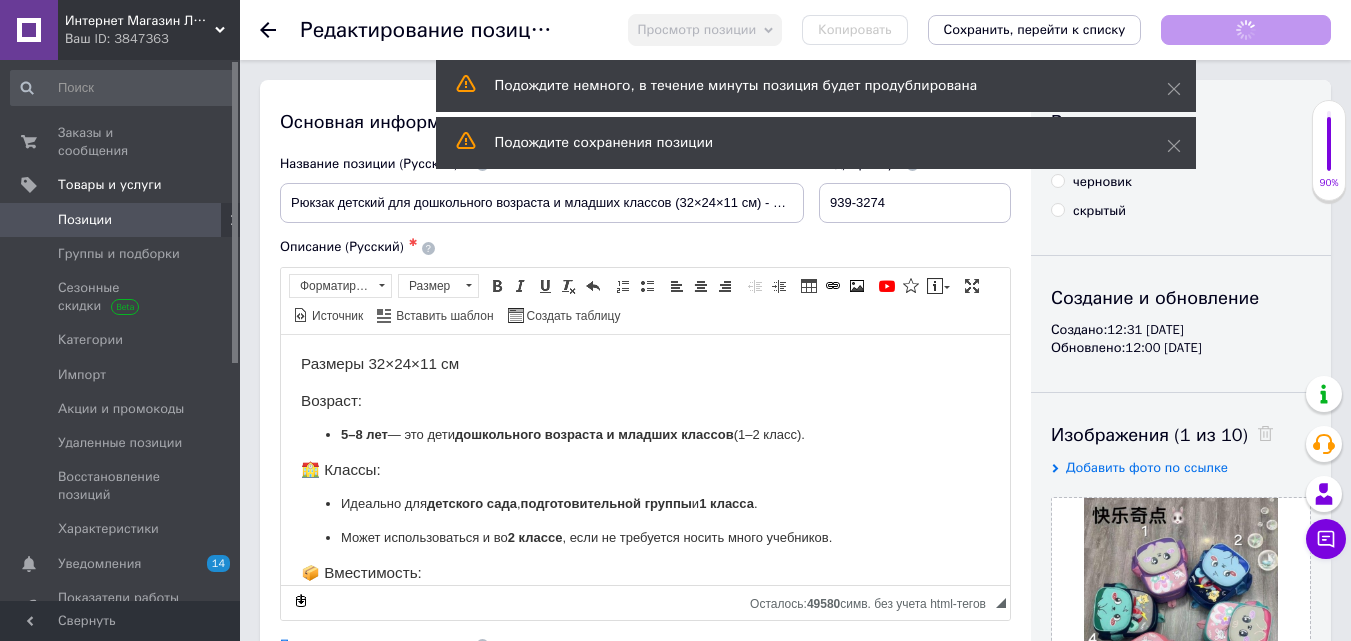 scroll, scrollTop: 0, scrollLeft: 0, axis: both 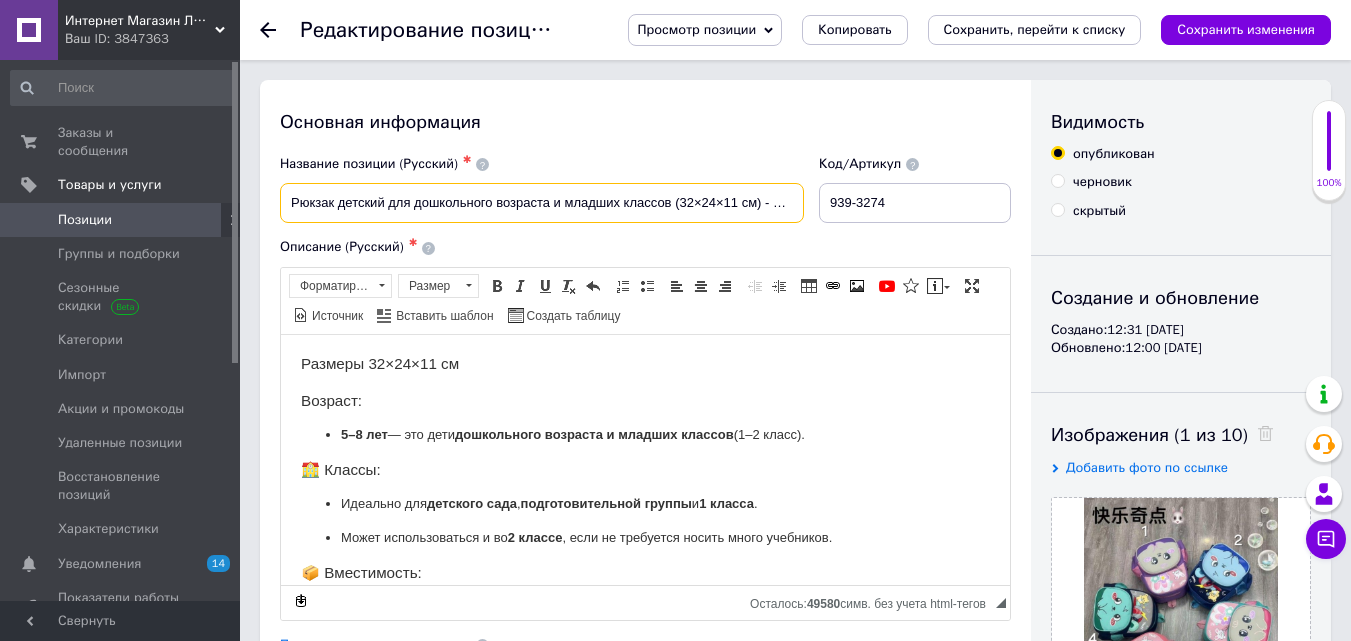 click on "Рюкзак детский для дошкольного возраста и младших классов (32×24×11 см) - 3274" at bounding box center (542, 203) 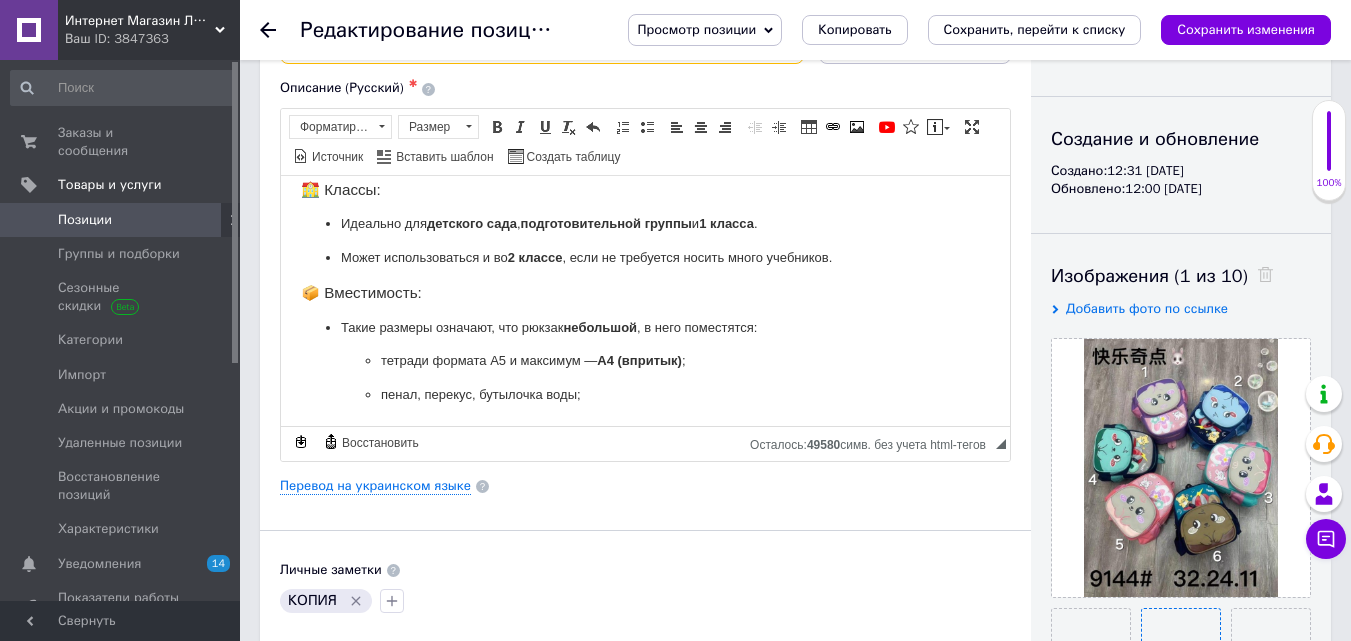scroll, scrollTop: 200, scrollLeft: 0, axis: vertical 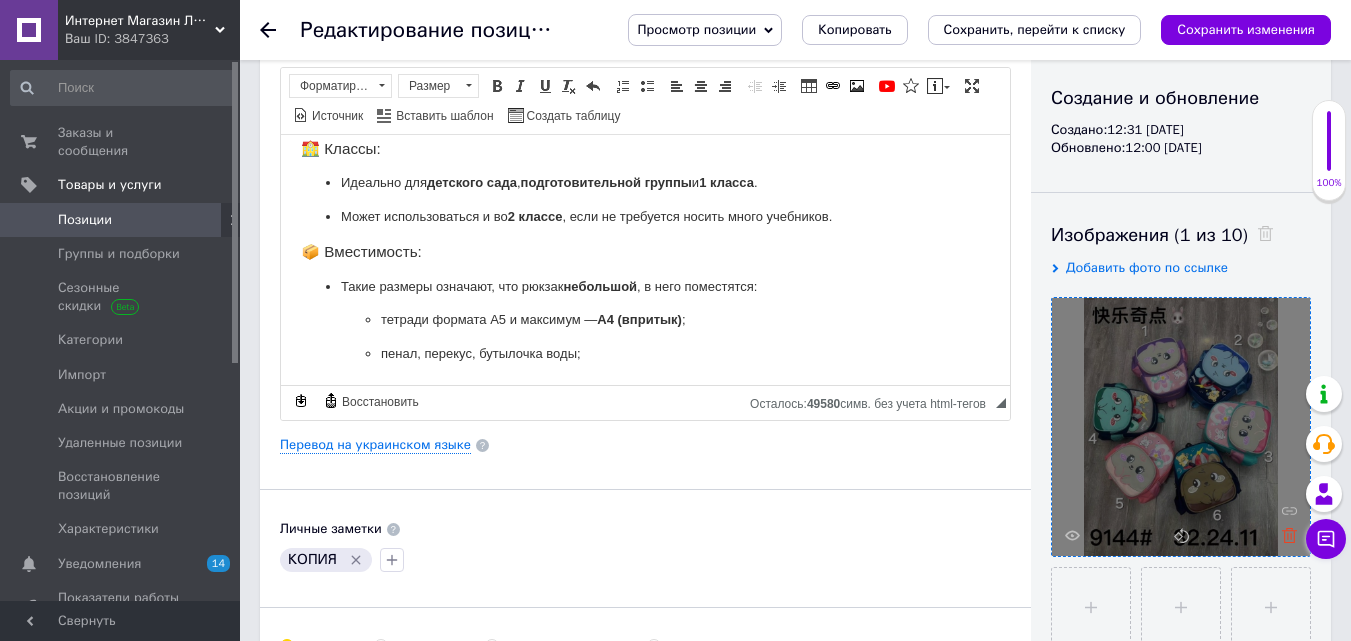 type on "Рюкзак на девочку для дошкольного возраста и младших классов (32×24×11 см) - 3274" 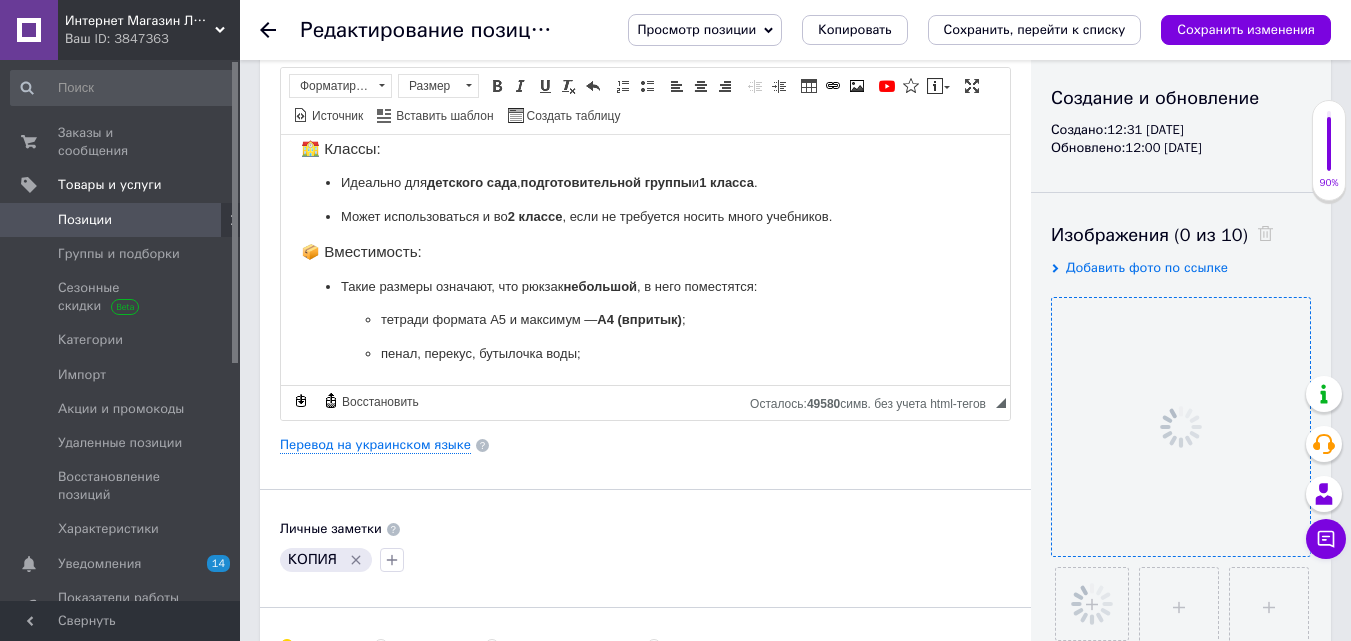 click 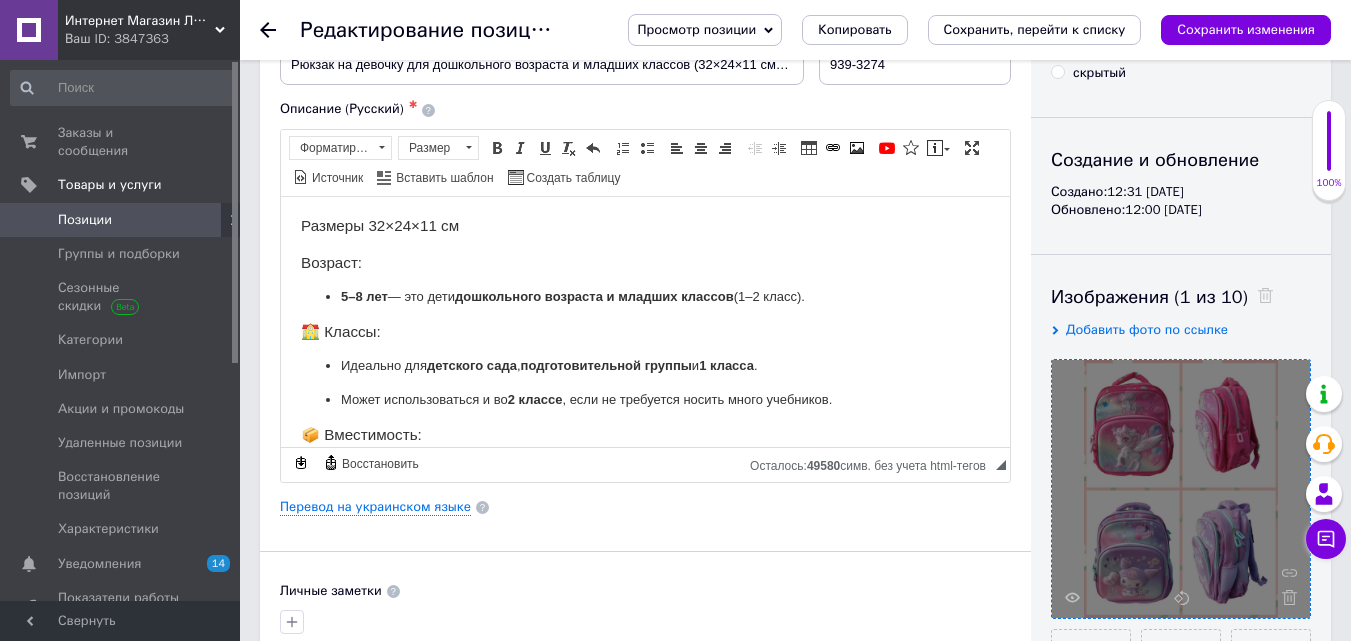 scroll, scrollTop: 100, scrollLeft: 0, axis: vertical 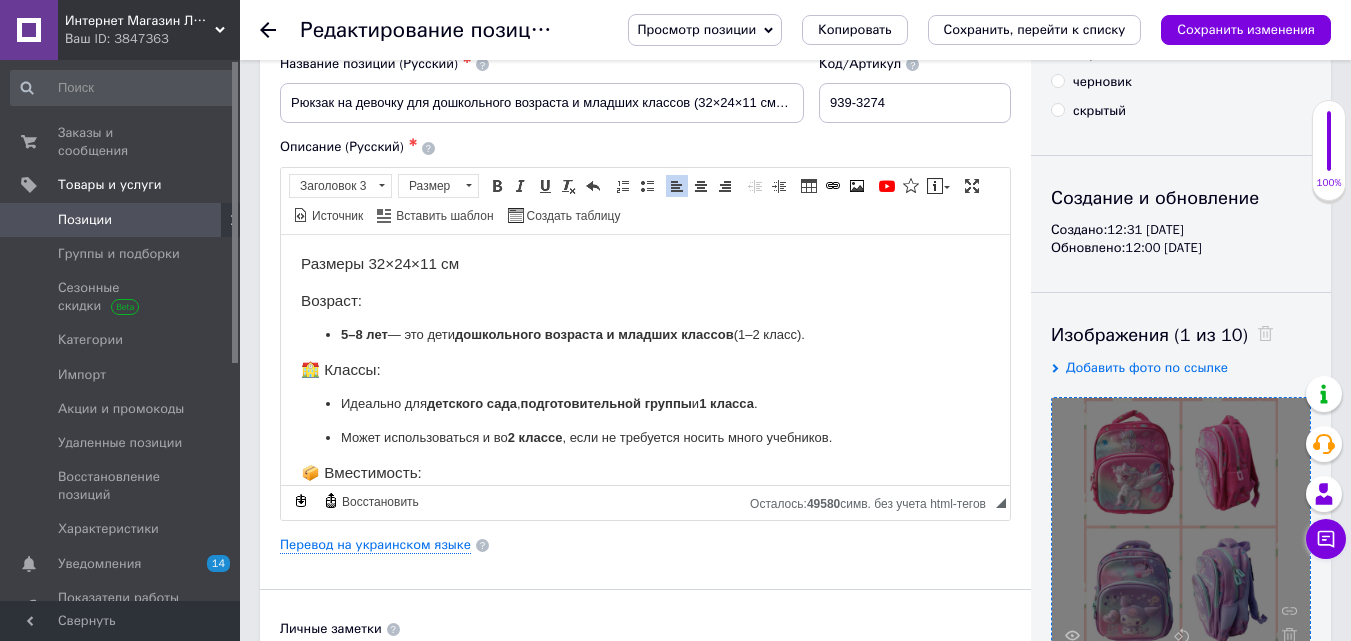 click on "Размеры 32×24×11 см Возраст: 5–8 лет  — это дети  дошкольного возраста и младших классов  (1–2 класс). 🏫 Классы: Идеально для  детского сада ,  подготовительной группы  и  1 класса . Может использоваться и во  2 классе , если не требуется носить много учебников. 📦 Вместимость: Такие размеры означают, что рюкзак  небольшой , в него поместятся: тетради формата A5 и максимум —  A4 (впритык) ; пенал, перекус, бутылочка воды;" at bounding box center [645, 419] 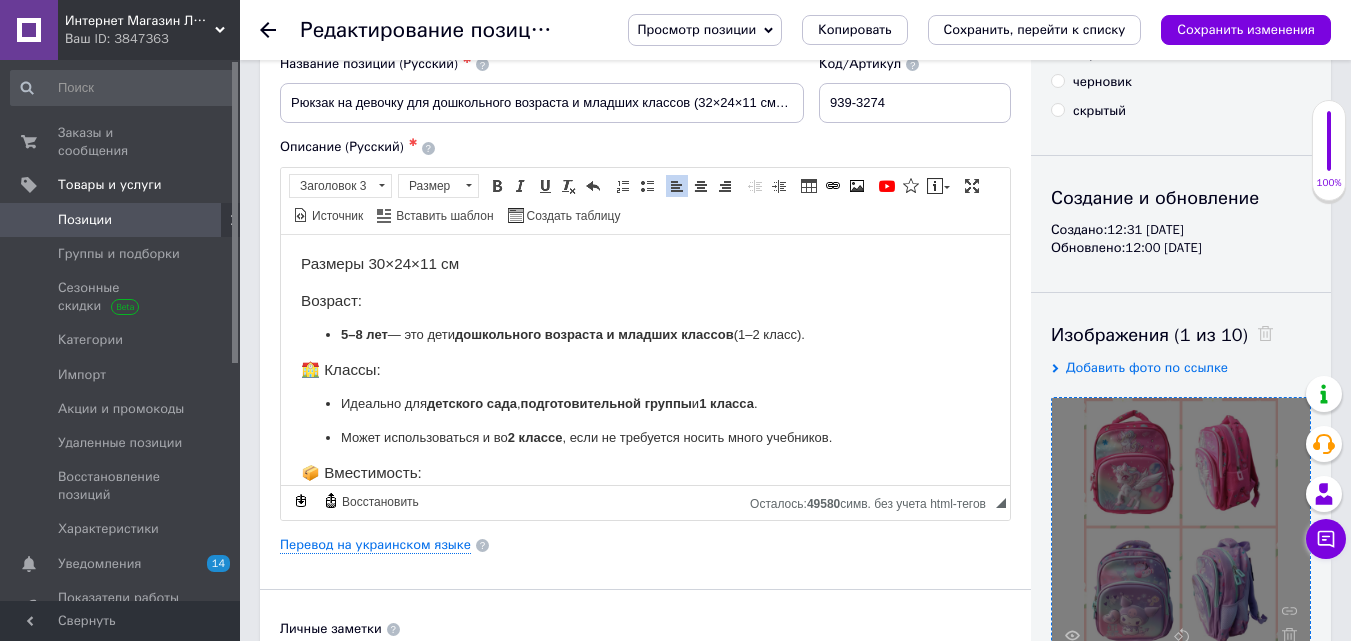 click on "Размеры 30×24×11 см Возраст:" at bounding box center [645, 281] 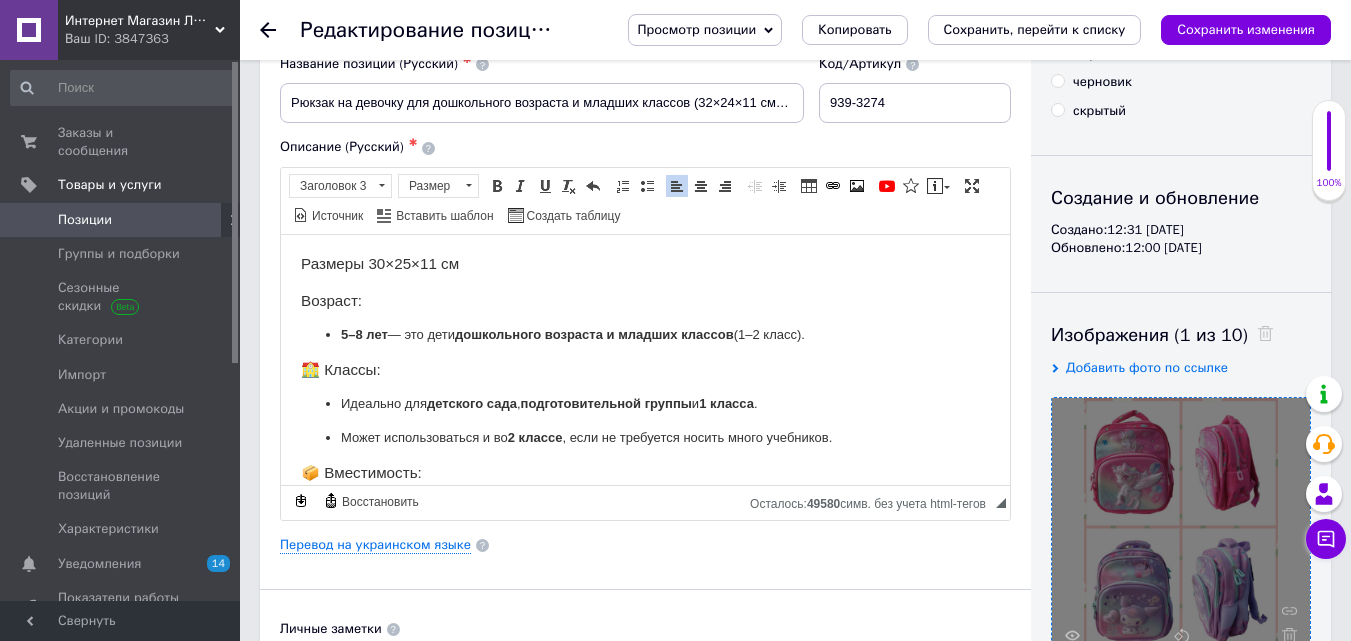 click on "Размеры 30×25×11 см Возраст:" at bounding box center [645, 281] 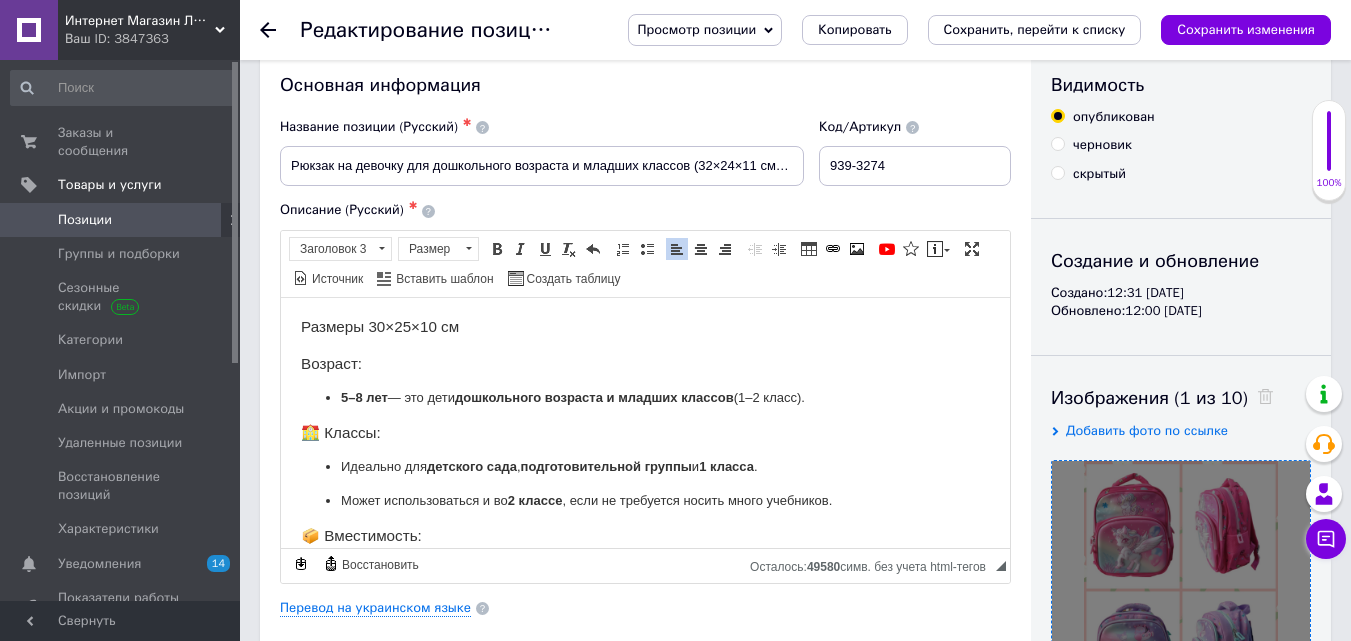 scroll, scrollTop: 0, scrollLeft: 0, axis: both 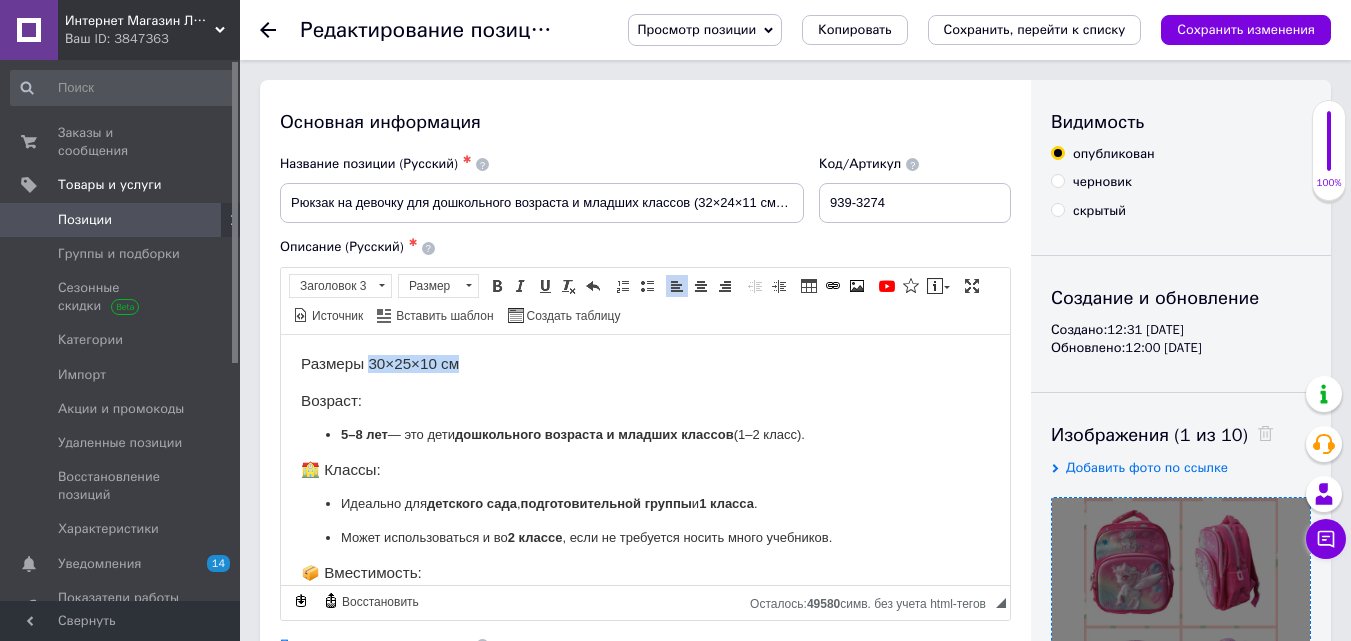 drag, startPoint x: 470, startPoint y: 365, endPoint x: 370, endPoint y: 356, distance: 100.40418 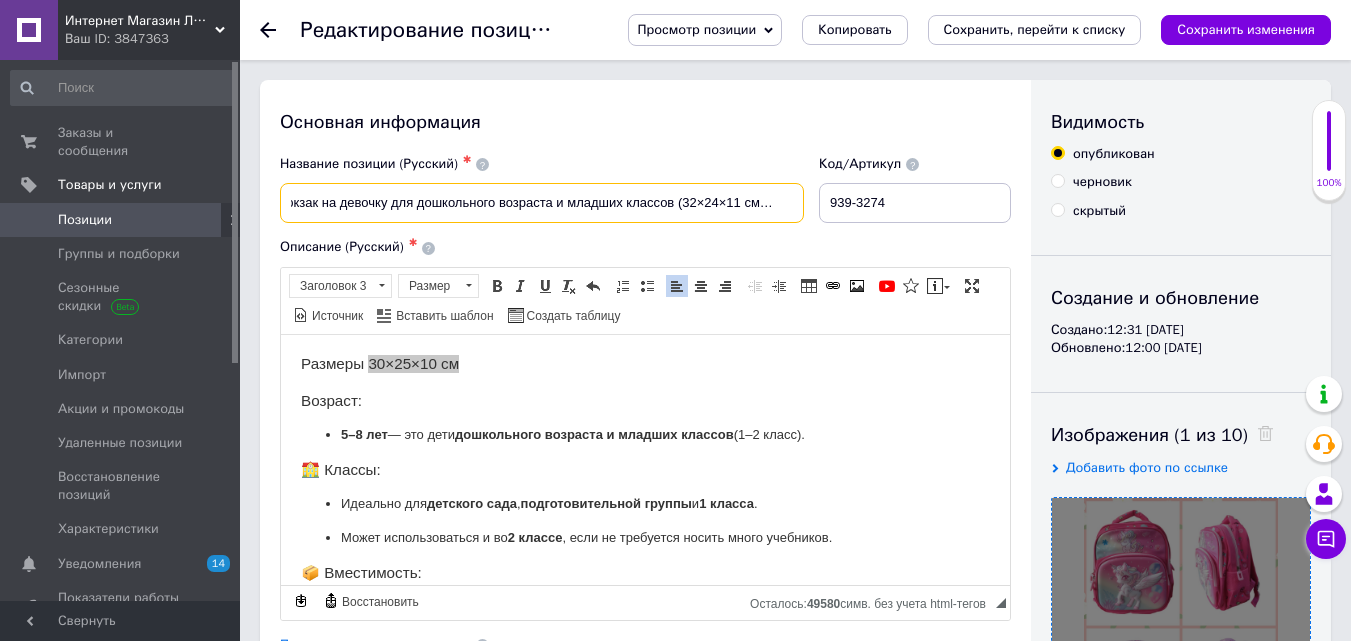 scroll, scrollTop: 0, scrollLeft: 29, axis: horizontal 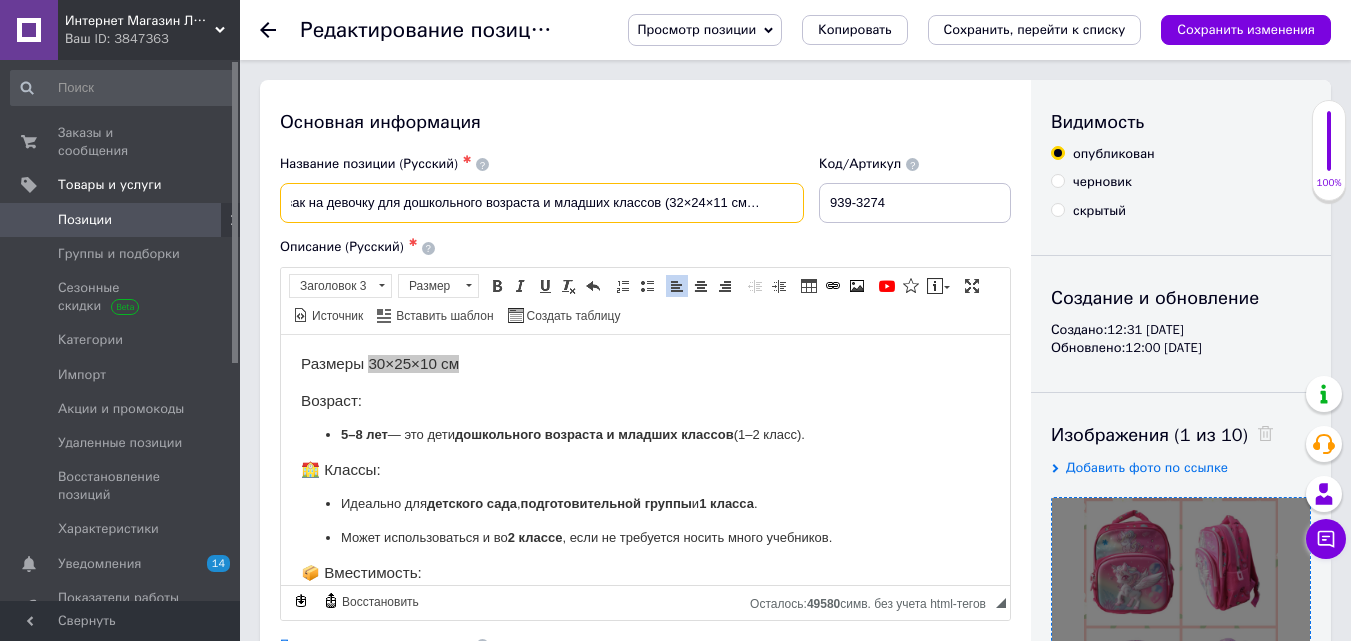 drag, startPoint x: 699, startPoint y: 199, endPoint x: 746, endPoint y: 201, distance: 47.042534 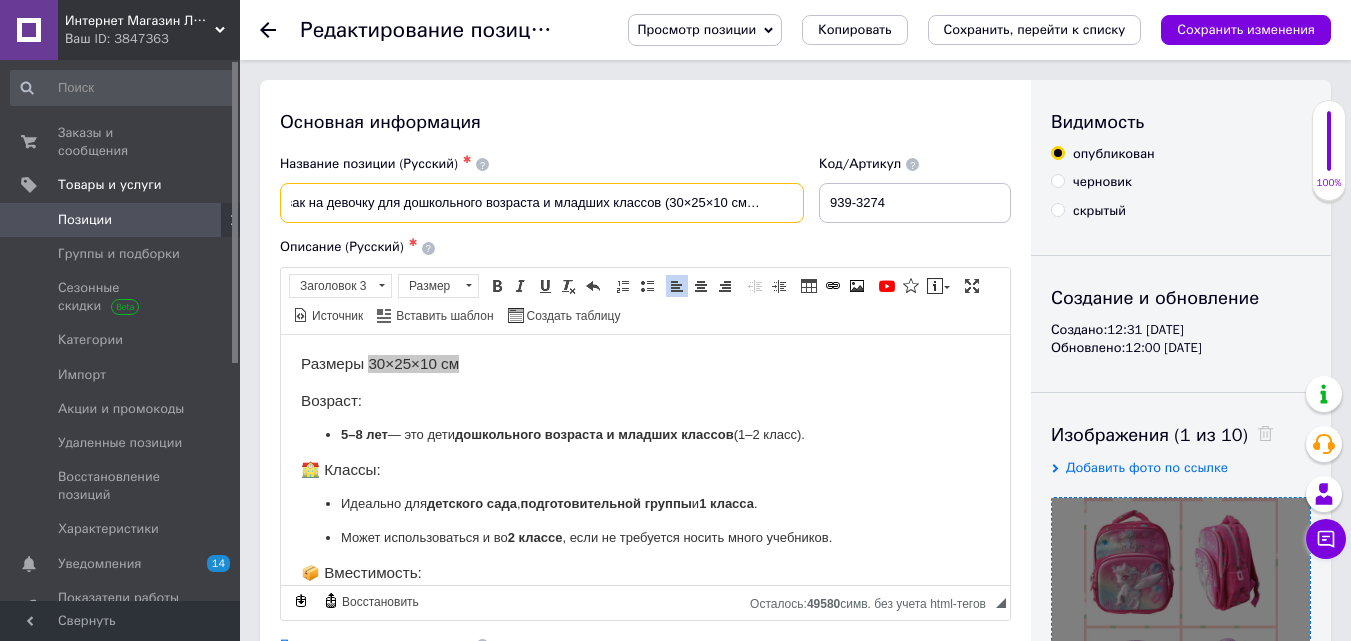 click on "Рюкзак на девочку для дошкольного возраста и младших классов (30×25×10 см) - 3274" at bounding box center (542, 203) 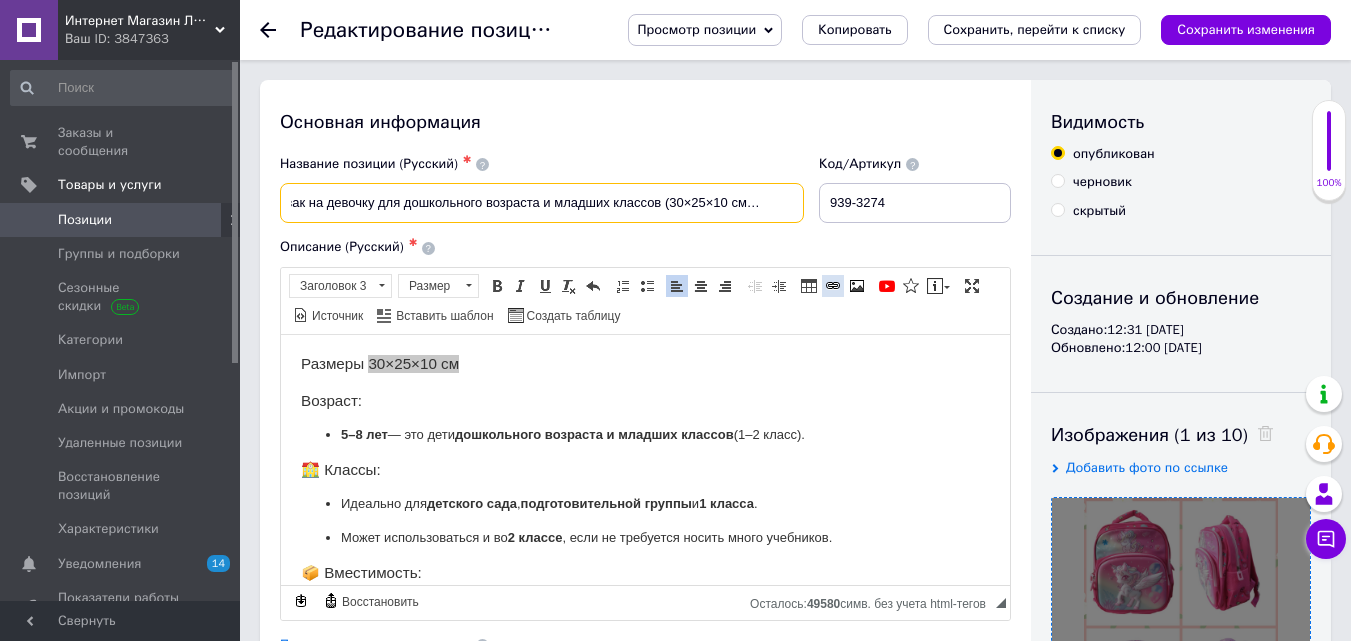 scroll, scrollTop: 0, scrollLeft: 29, axis: horizontal 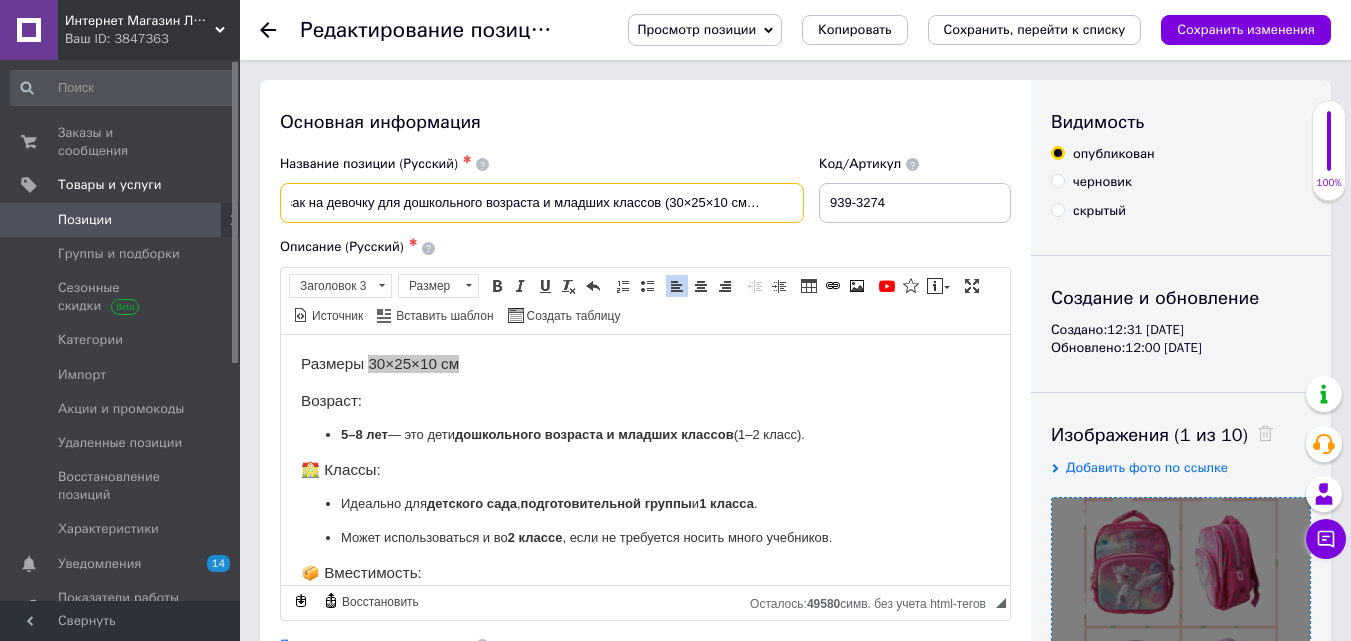 type on "Рюкзак на девочку для дошкольного возраста и младших классов (30×25×10 см) - 3275" 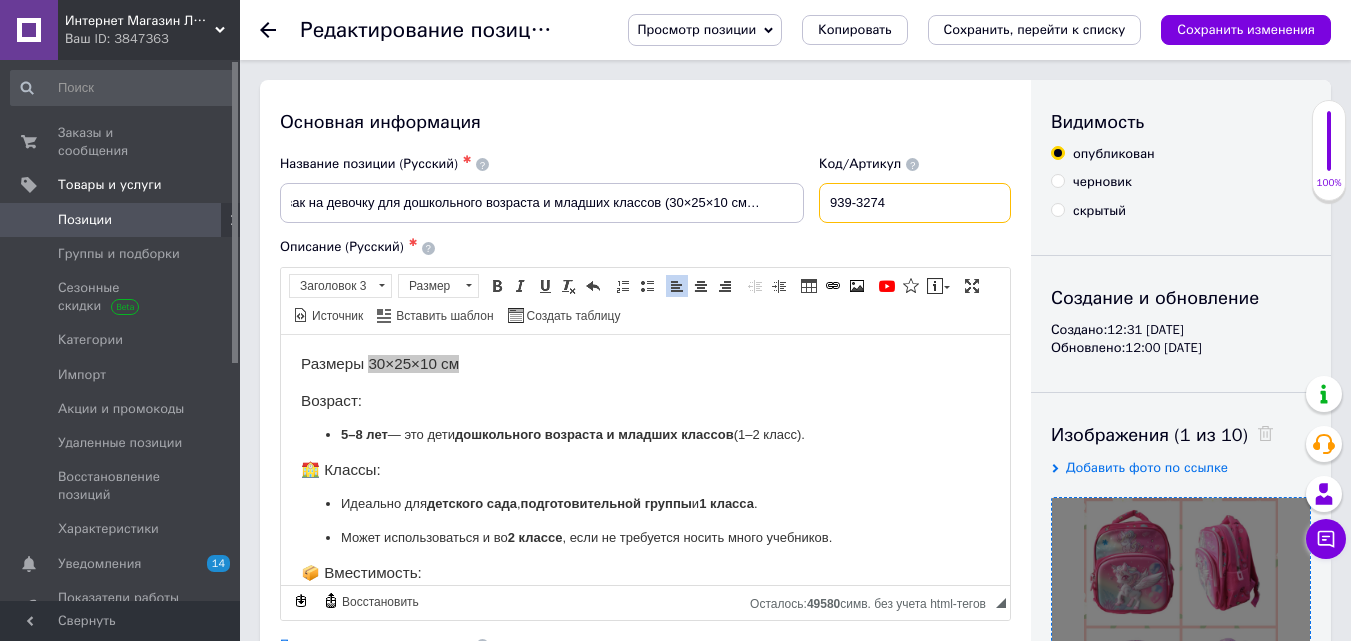 click on "939-3274" at bounding box center [915, 203] 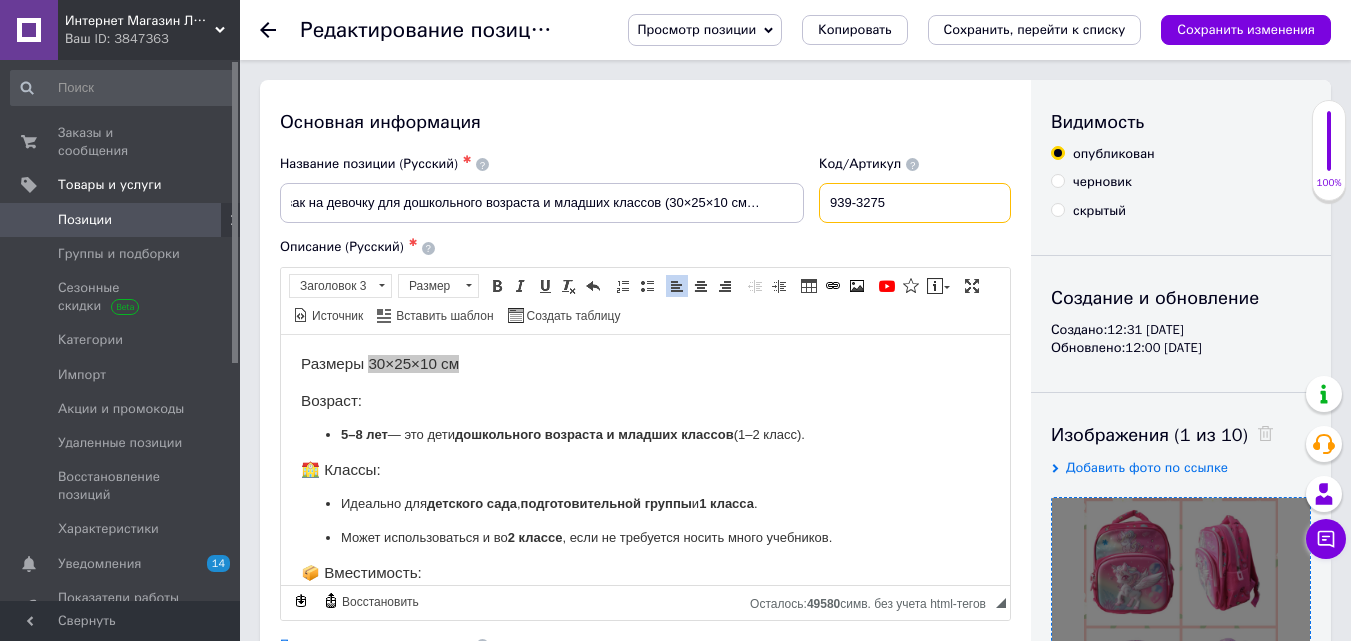 scroll, scrollTop: 0, scrollLeft: 0, axis: both 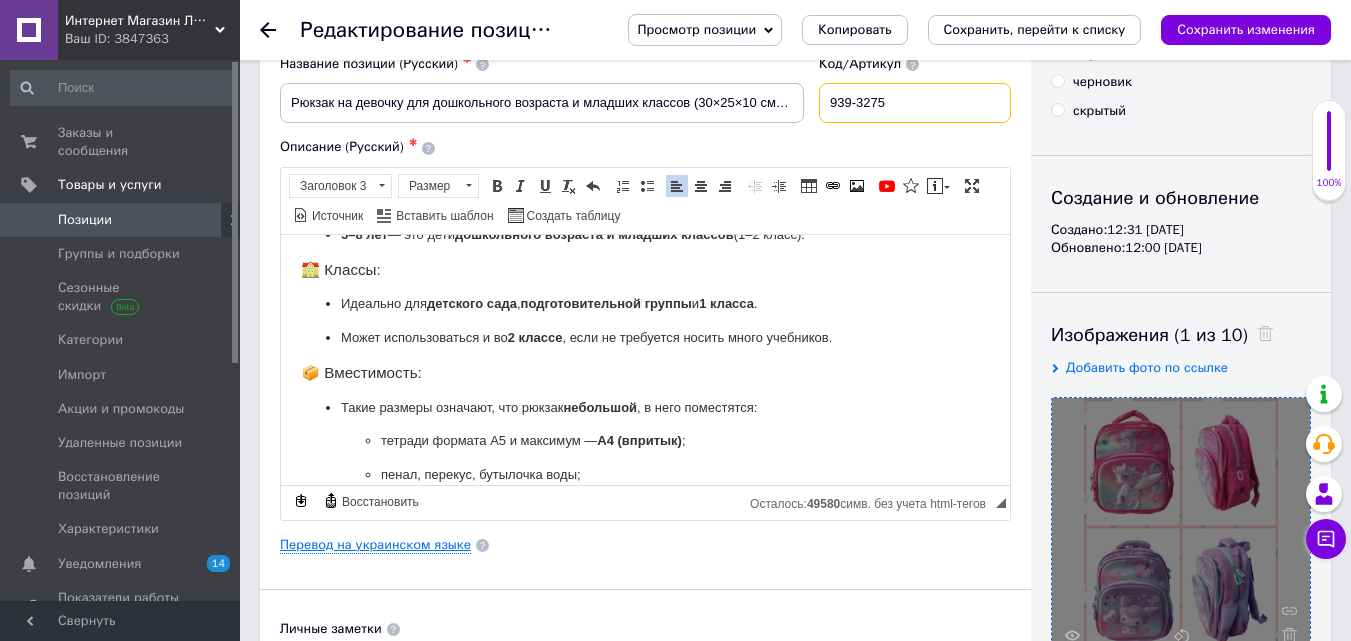 type on "939-3275" 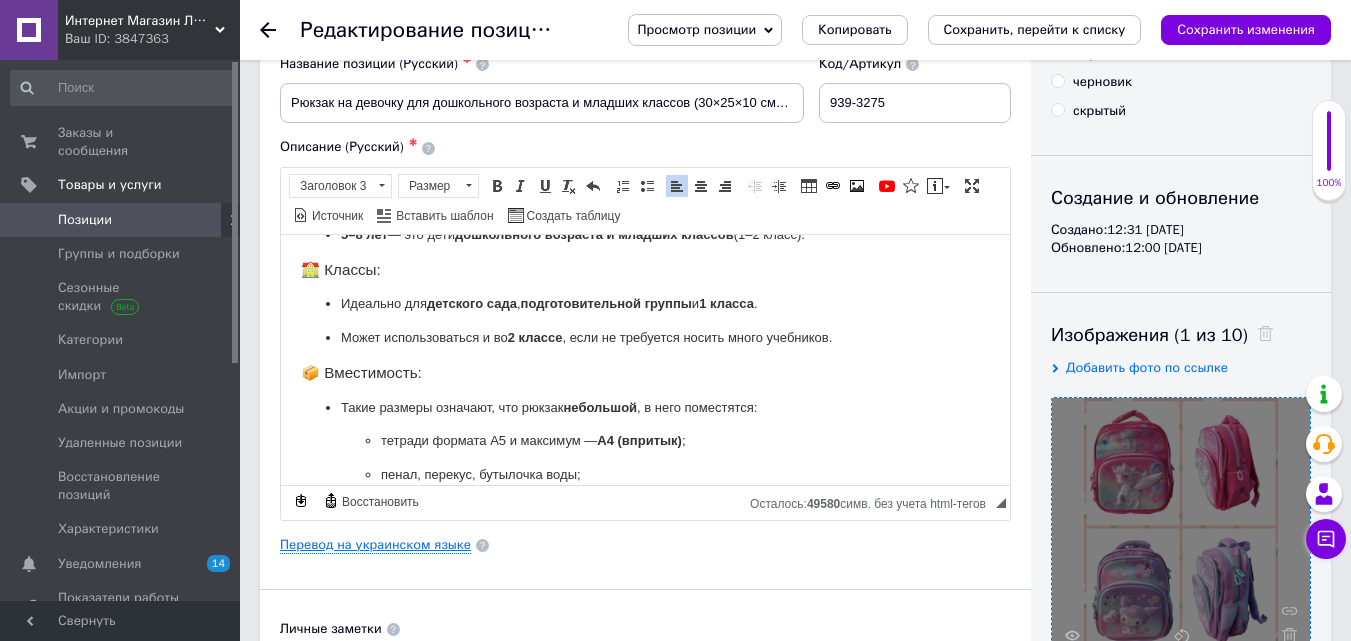click on "Перевод на украинском языке" at bounding box center (375, 545) 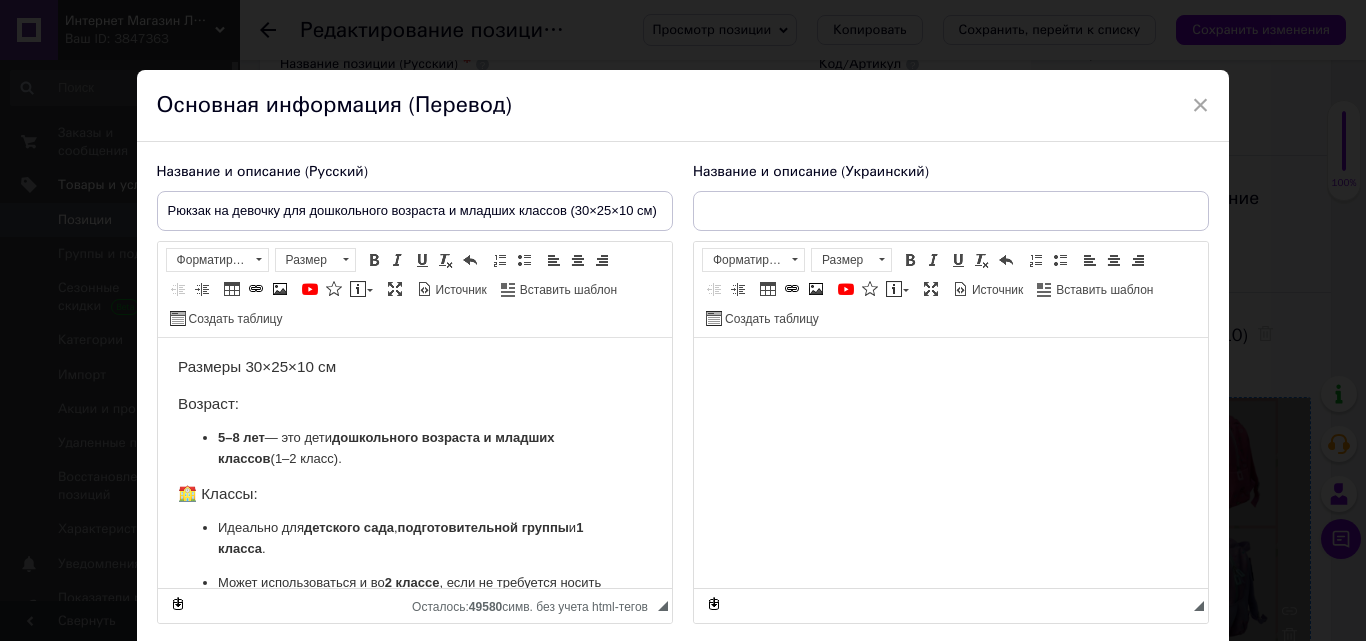 scroll, scrollTop: 0, scrollLeft: 0, axis: both 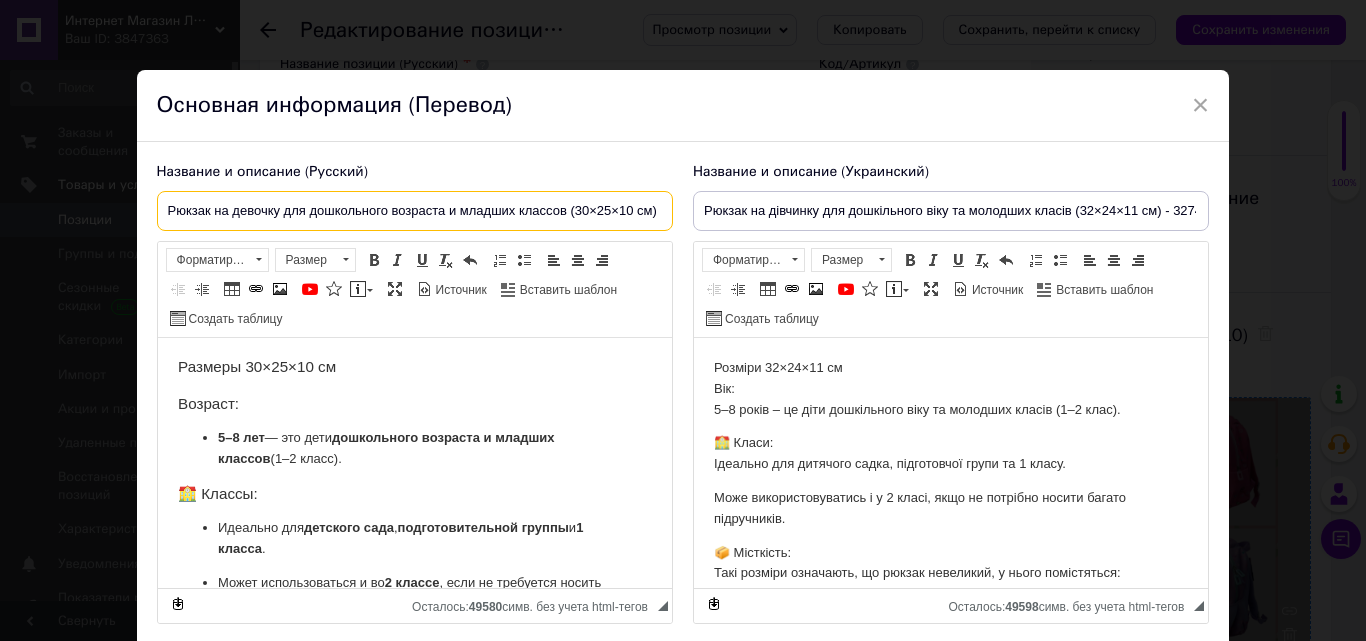 click on "Рюкзак на девочку для дошкольного возраста и младших классов (30×25×10 см) - 3275" at bounding box center [415, 211] 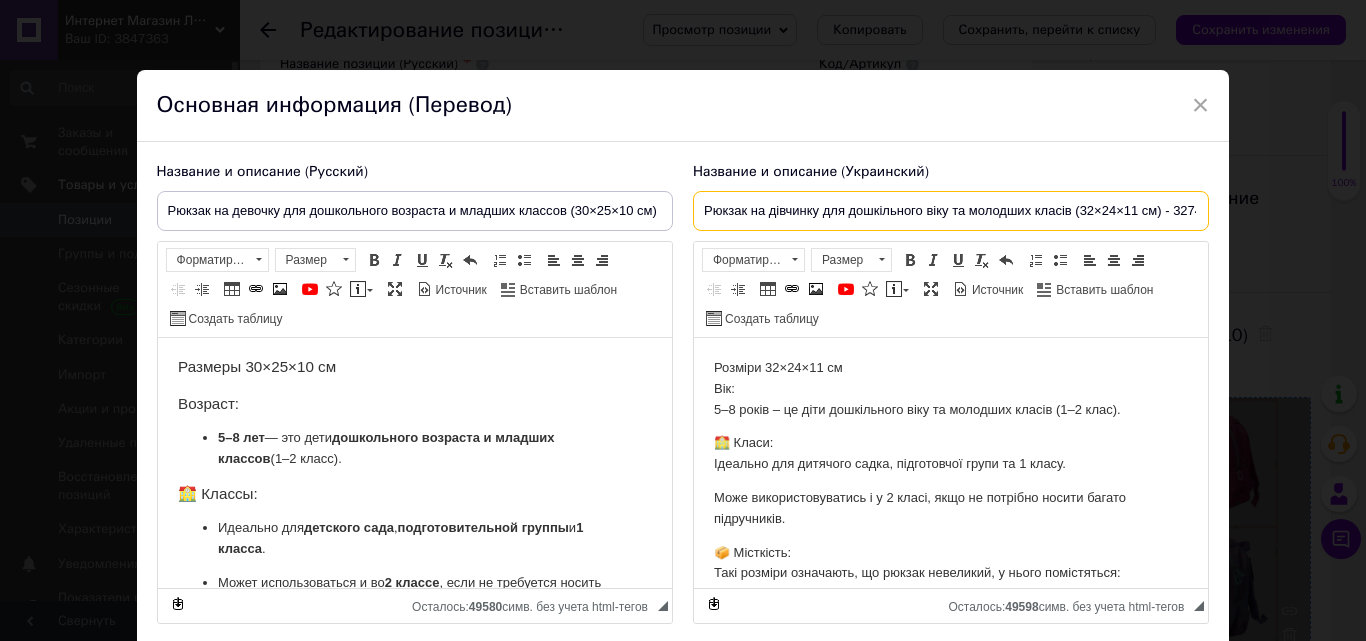 click on "Рюкзак на дівчинку для дошкільного віку та молодших класів (32×24×11 см) - 3274" at bounding box center [951, 211] 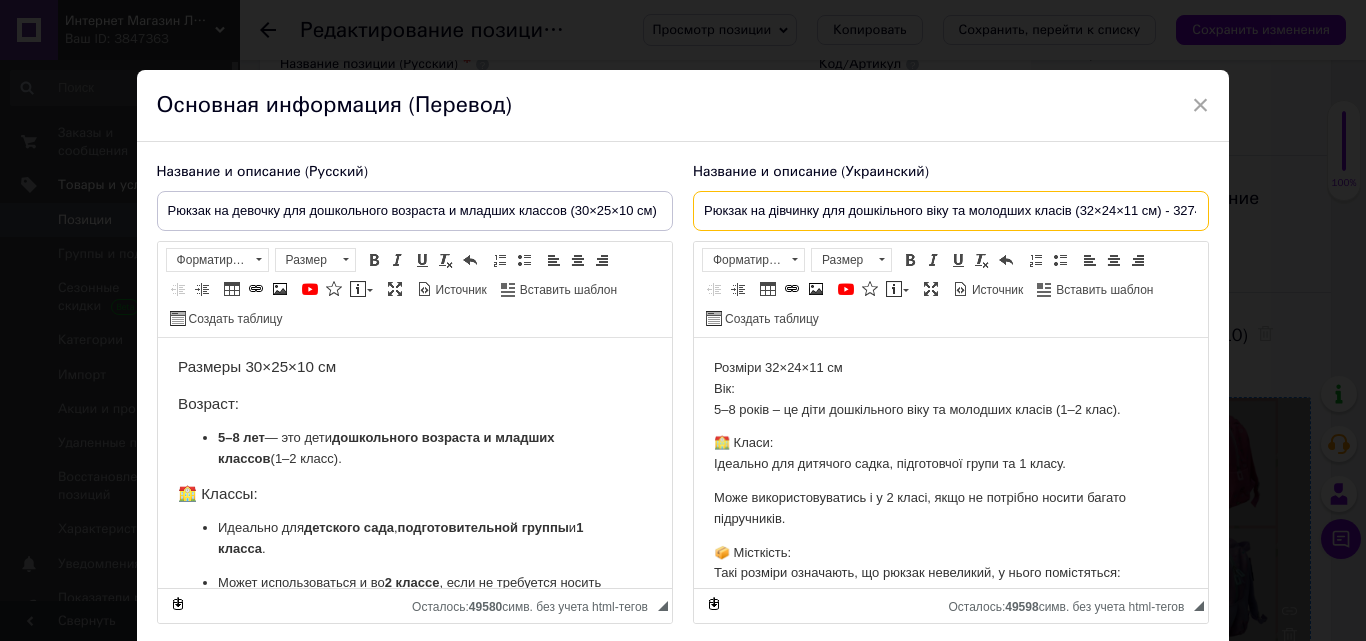 paste on "0×25×10 см) - 3275" 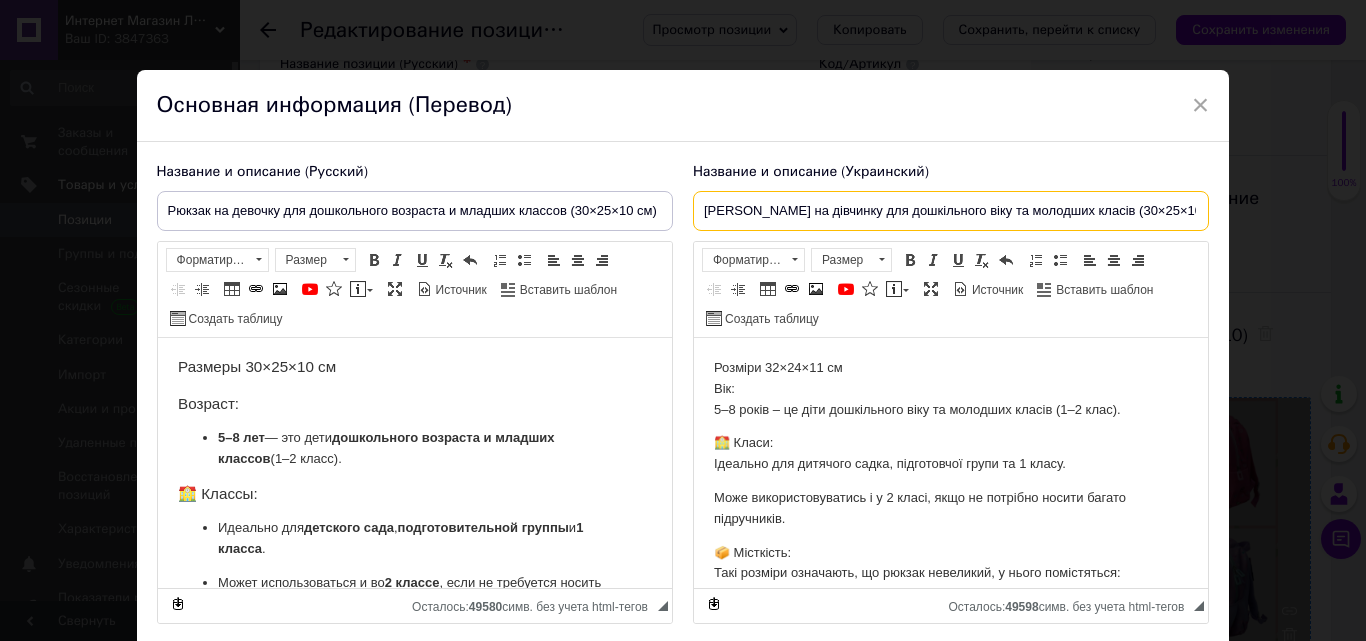 scroll, scrollTop: 0, scrollLeft: 8, axis: horizontal 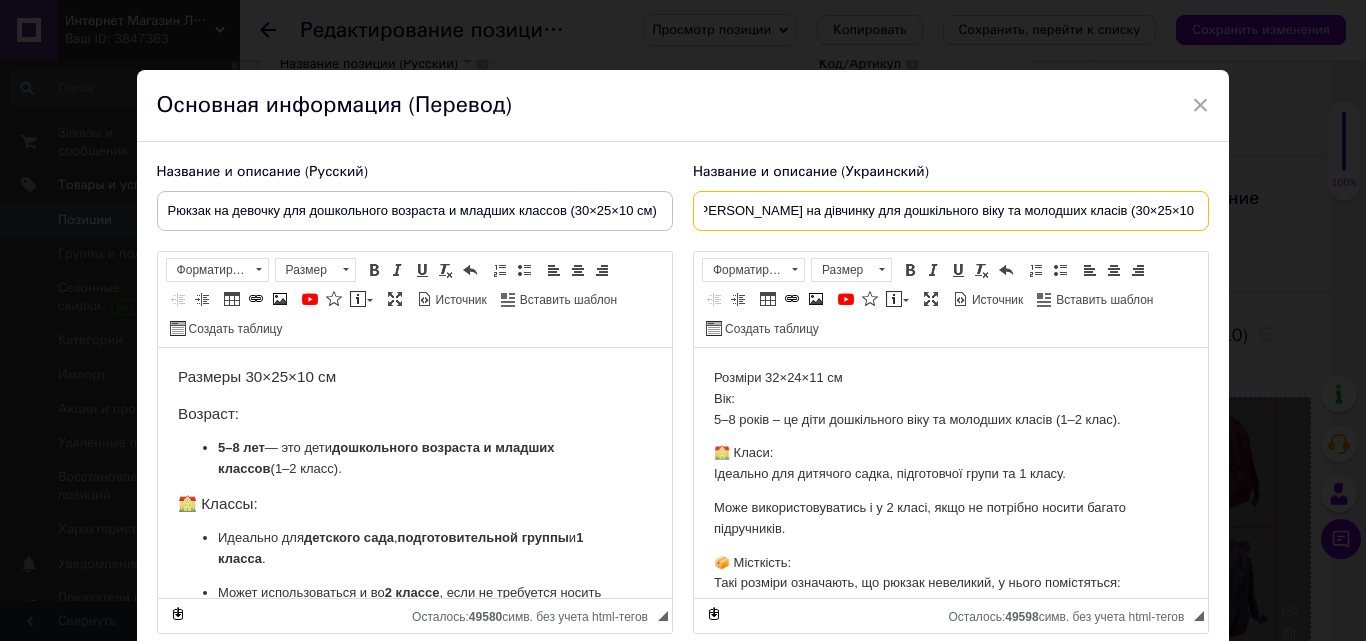 type on "[PERSON_NAME] на дівчинку для дошкільного віку та молодших класів (30×25×10 см) - 3275" 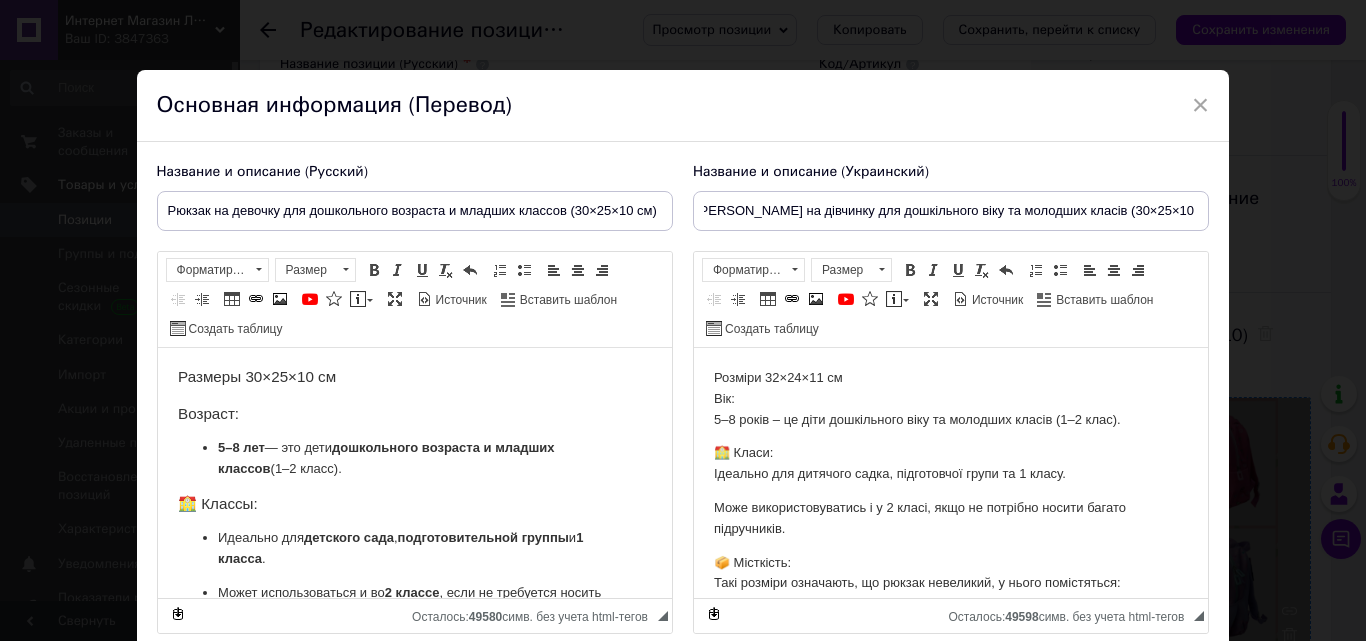 click on "Размеры 30×25×10 см Возраст:" at bounding box center [414, 395] 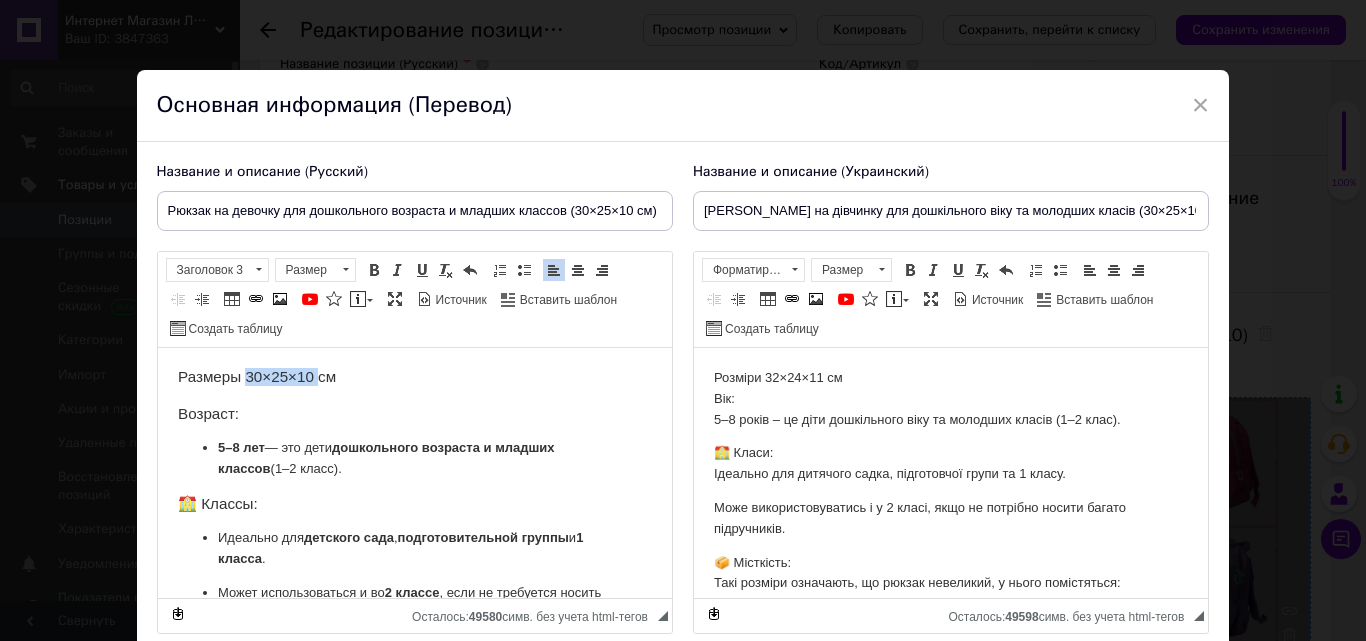 drag, startPoint x: 247, startPoint y: 374, endPoint x: 312, endPoint y: 372, distance: 65.03076 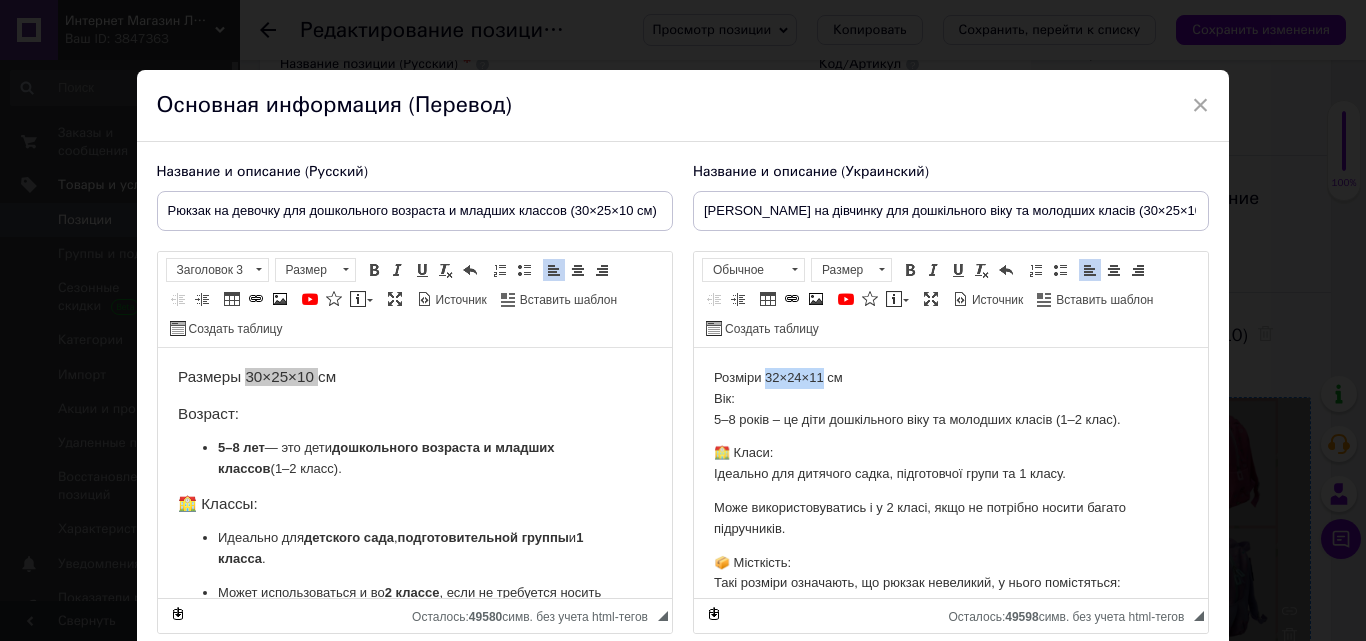 drag, startPoint x: 765, startPoint y: 372, endPoint x: 822, endPoint y: 366, distance: 57.31492 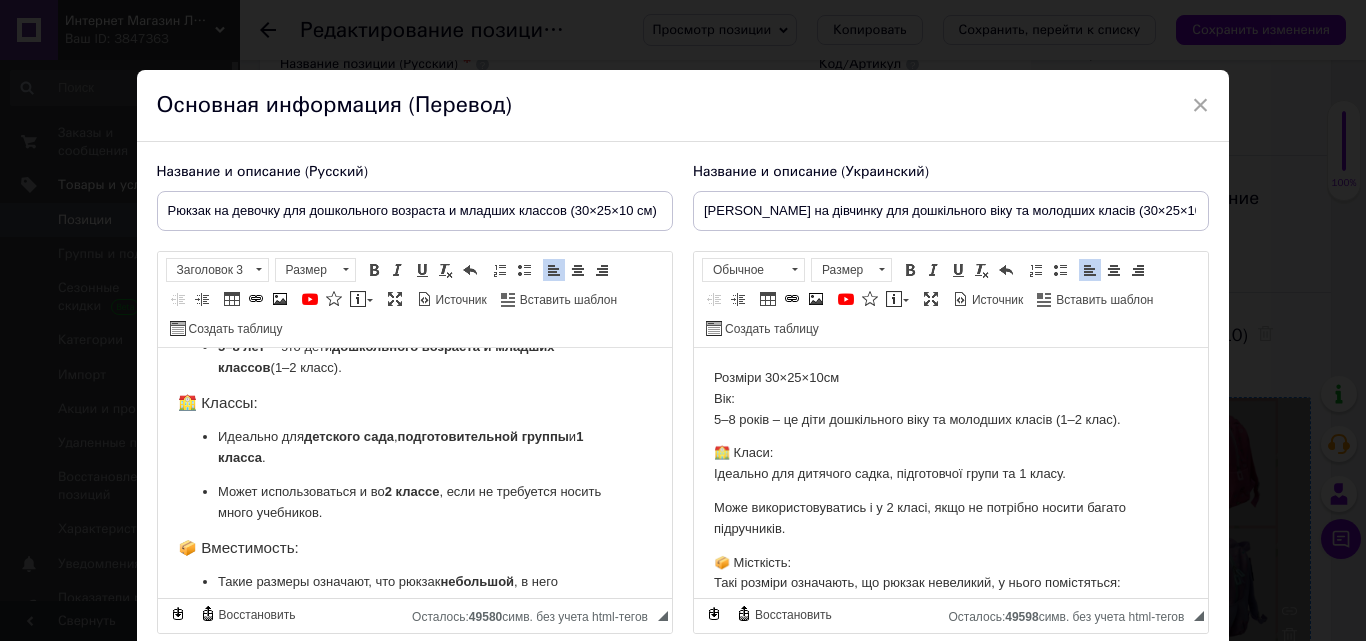 scroll, scrollTop: 200, scrollLeft: 0, axis: vertical 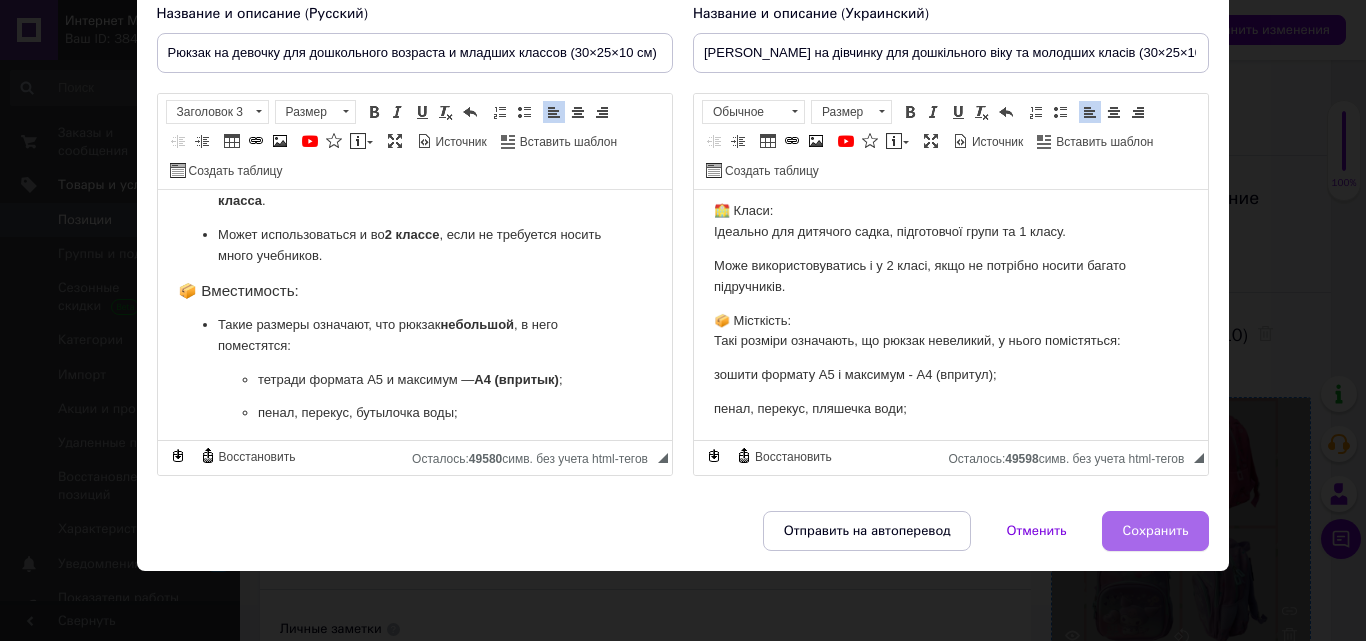 click on "Сохранить" at bounding box center (1156, 531) 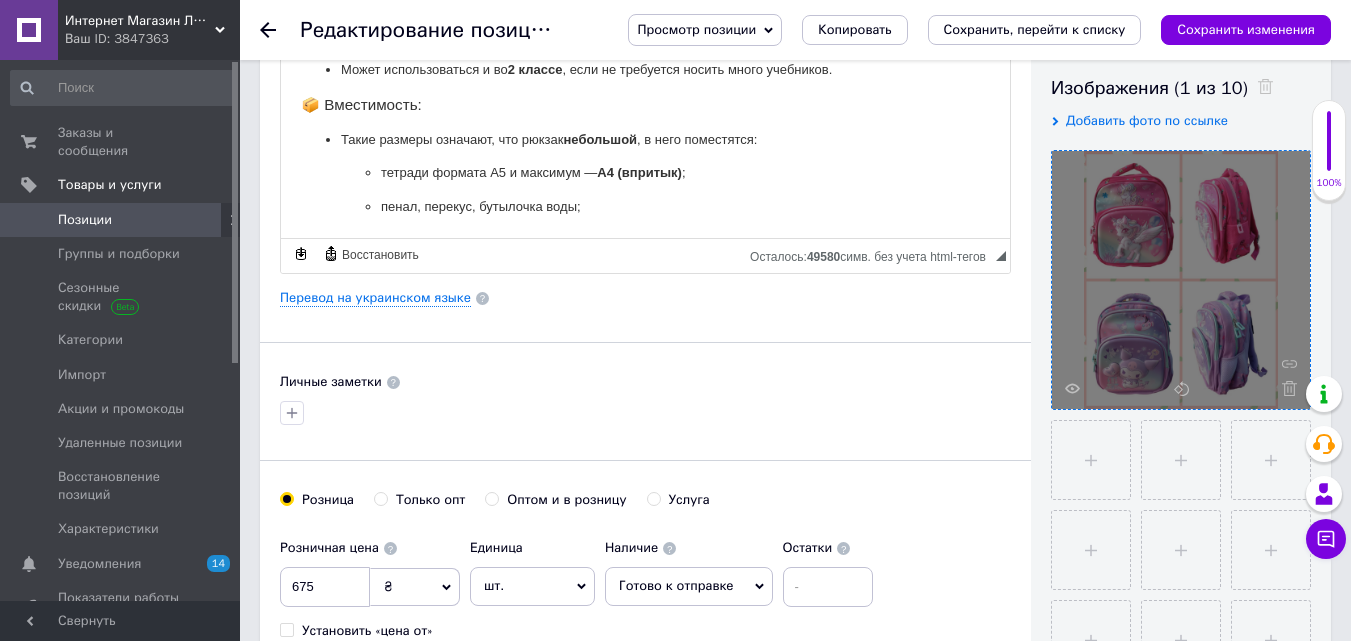 scroll, scrollTop: 500, scrollLeft: 0, axis: vertical 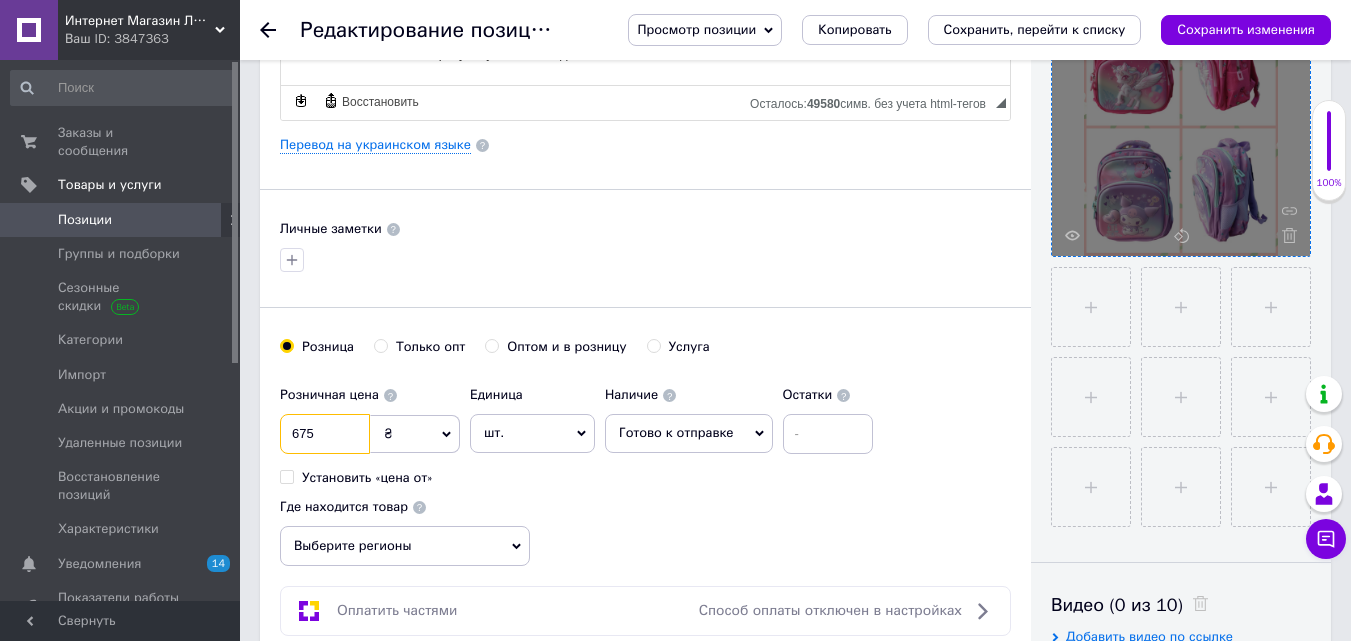 drag, startPoint x: 324, startPoint y: 423, endPoint x: 266, endPoint y: 427, distance: 58.137768 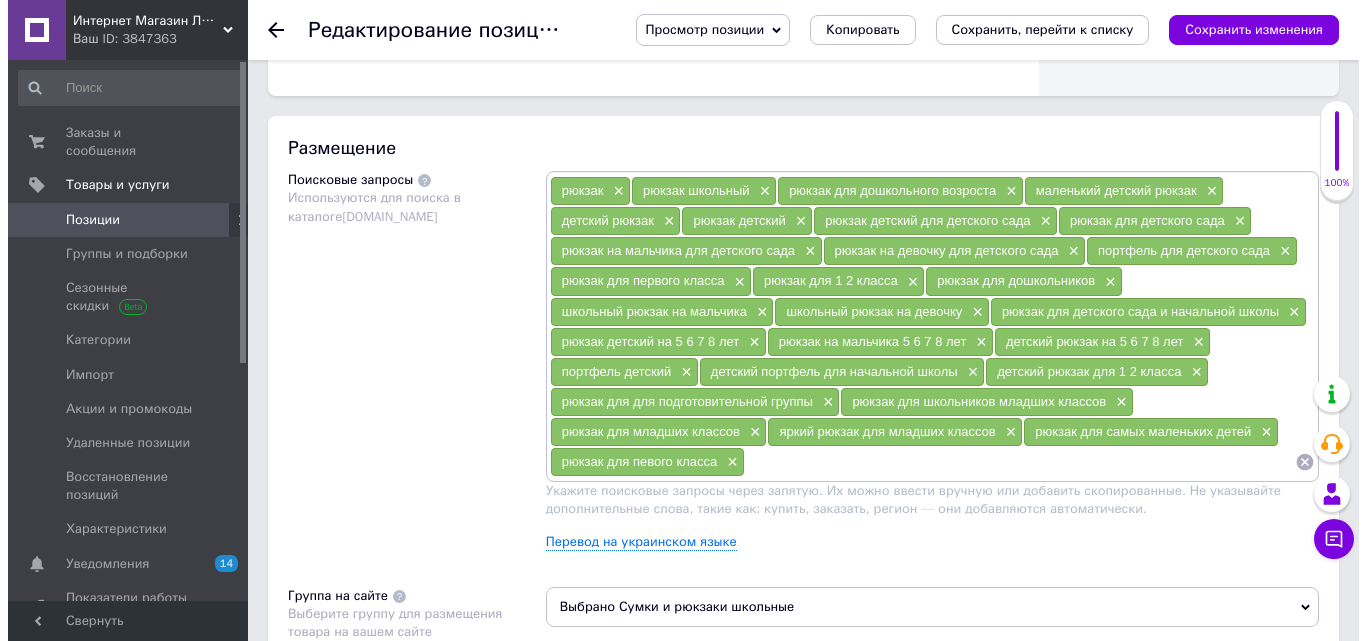 scroll, scrollTop: 1300, scrollLeft: 0, axis: vertical 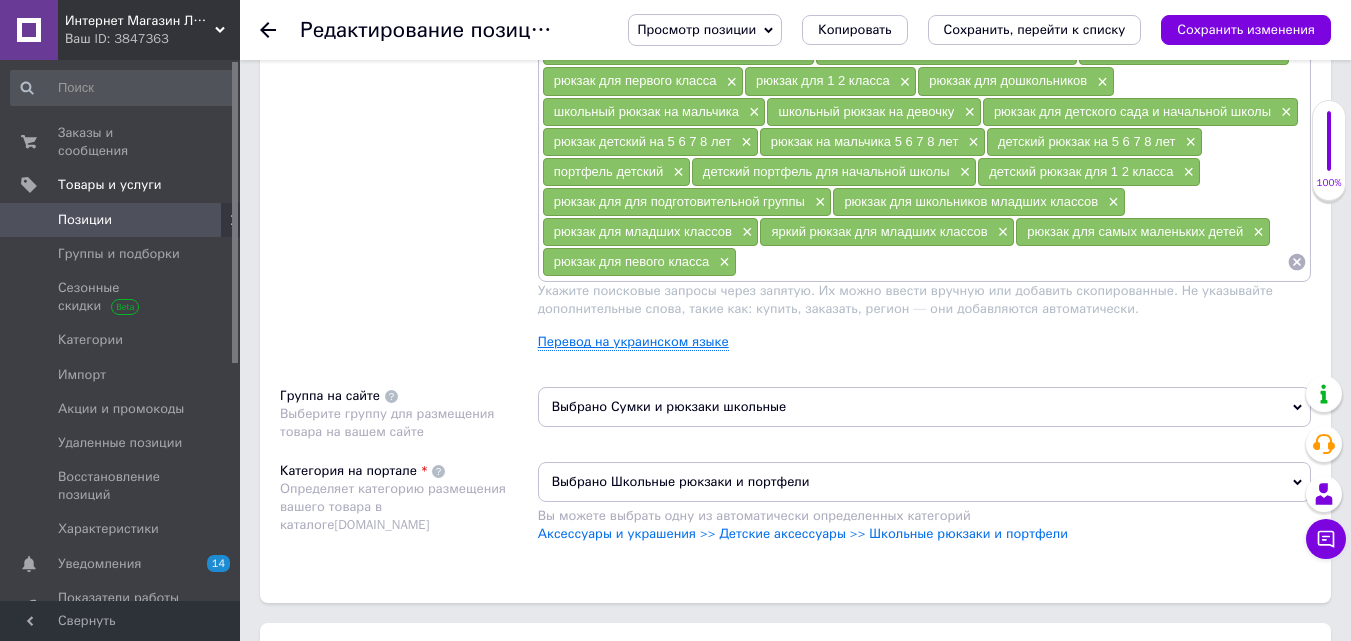 type on "825" 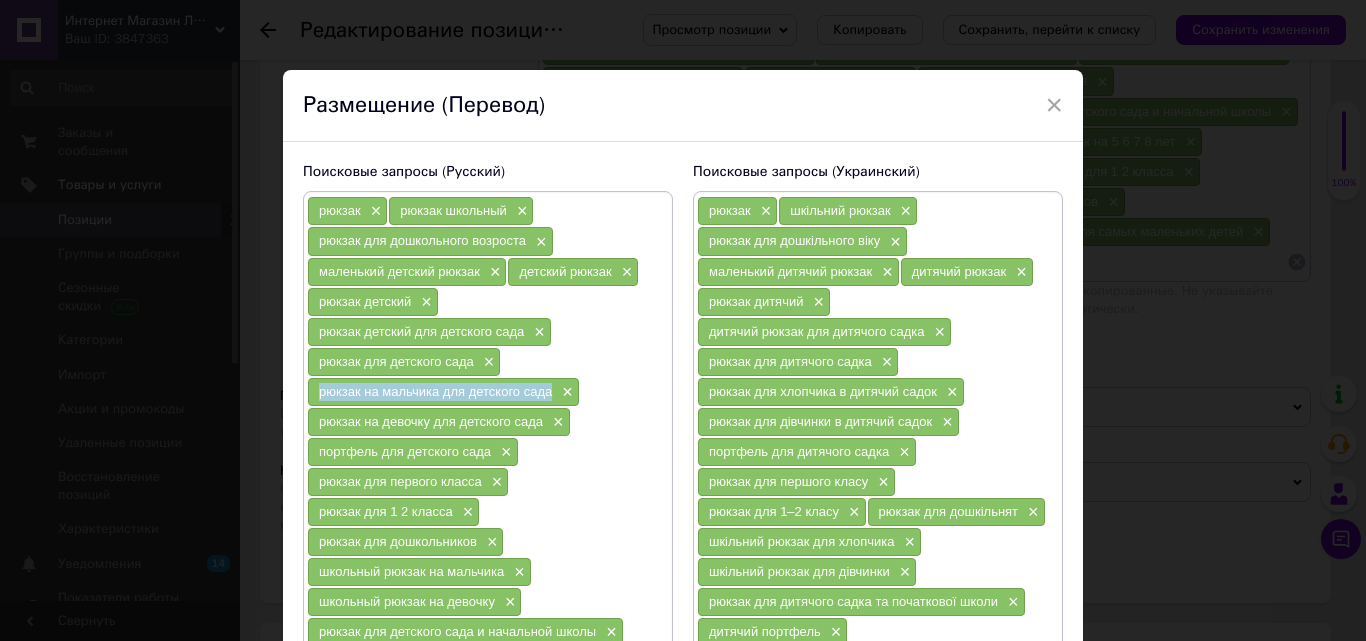drag, startPoint x: 314, startPoint y: 393, endPoint x: 548, endPoint y: 395, distance: 234.00854 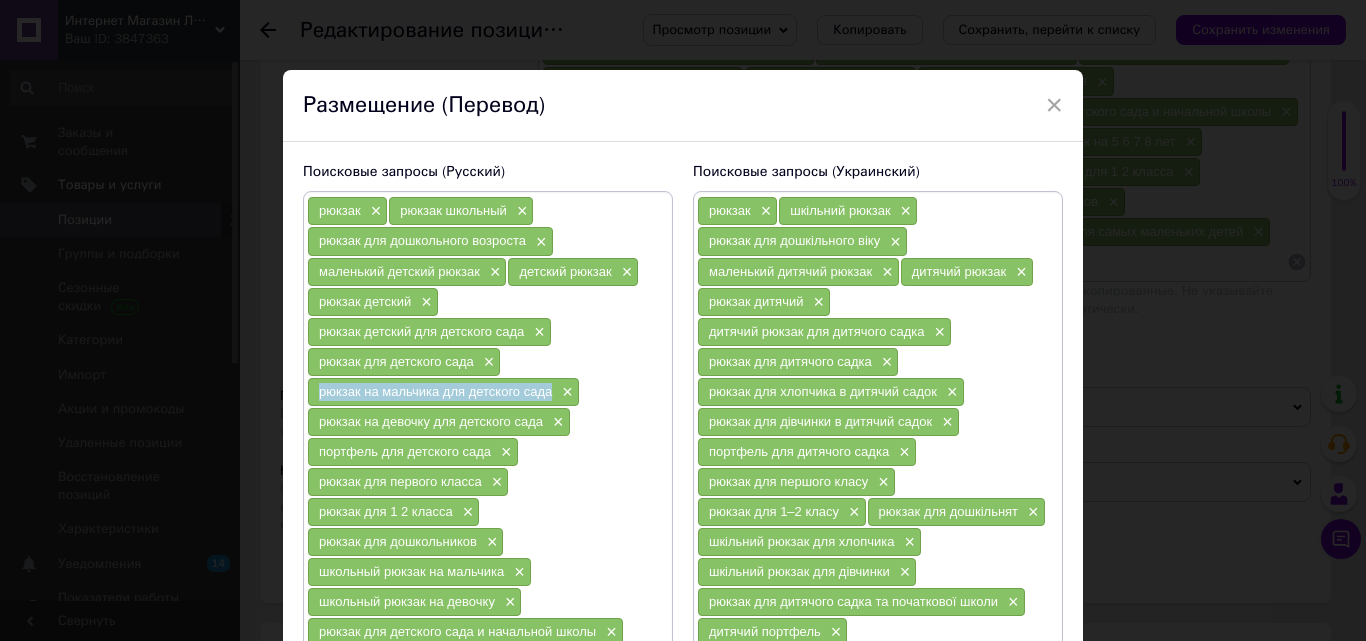 copy on "рюкзак на мальчика для детского сада" 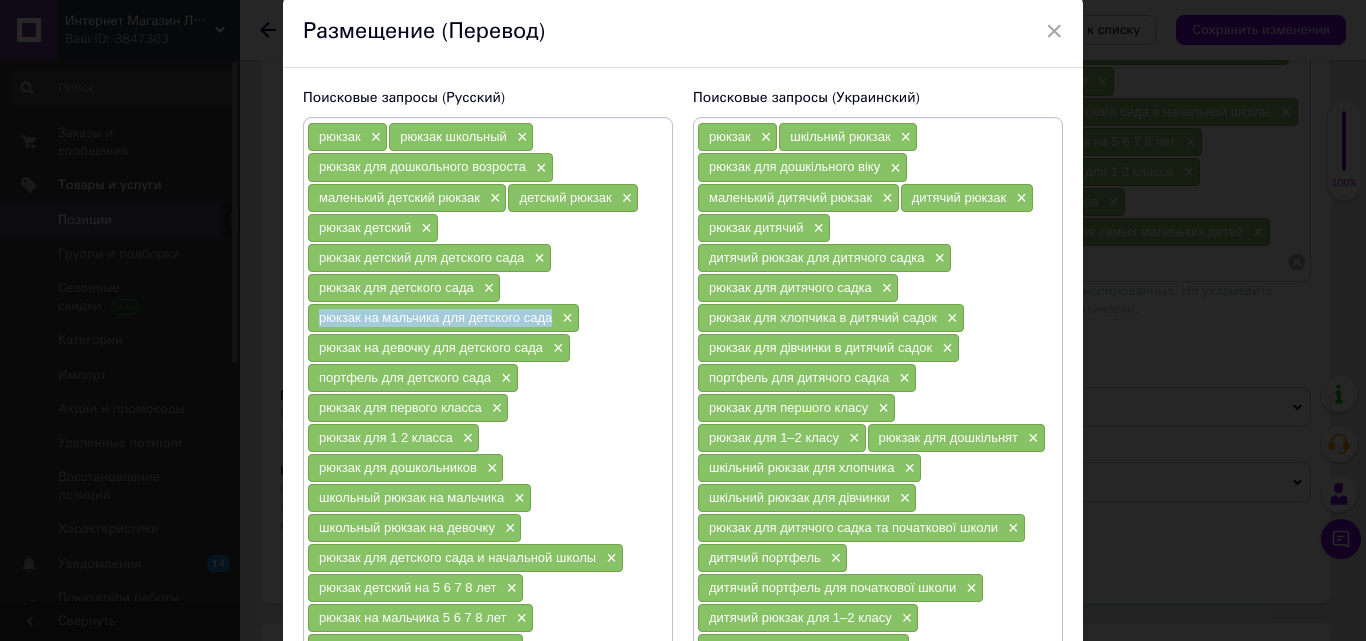 scroll, scrollTop: 100, scrollLeft: 0, axis: vertical 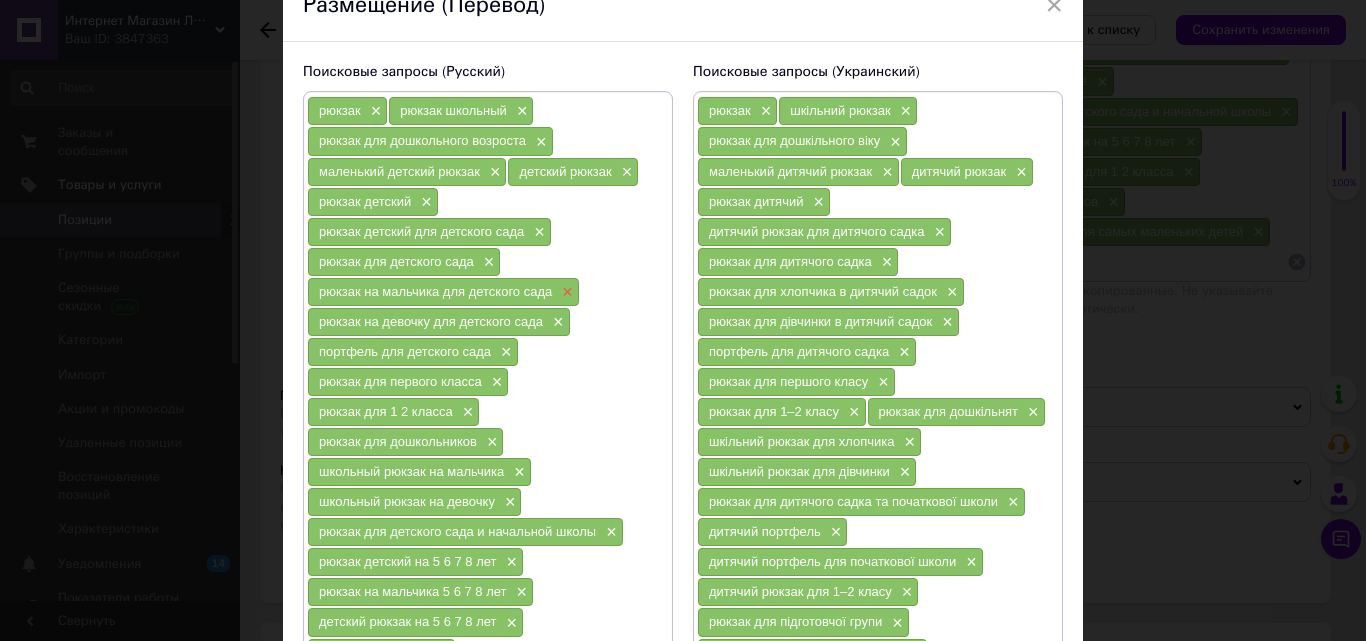 click on "×" at bounding box center (565, 292) 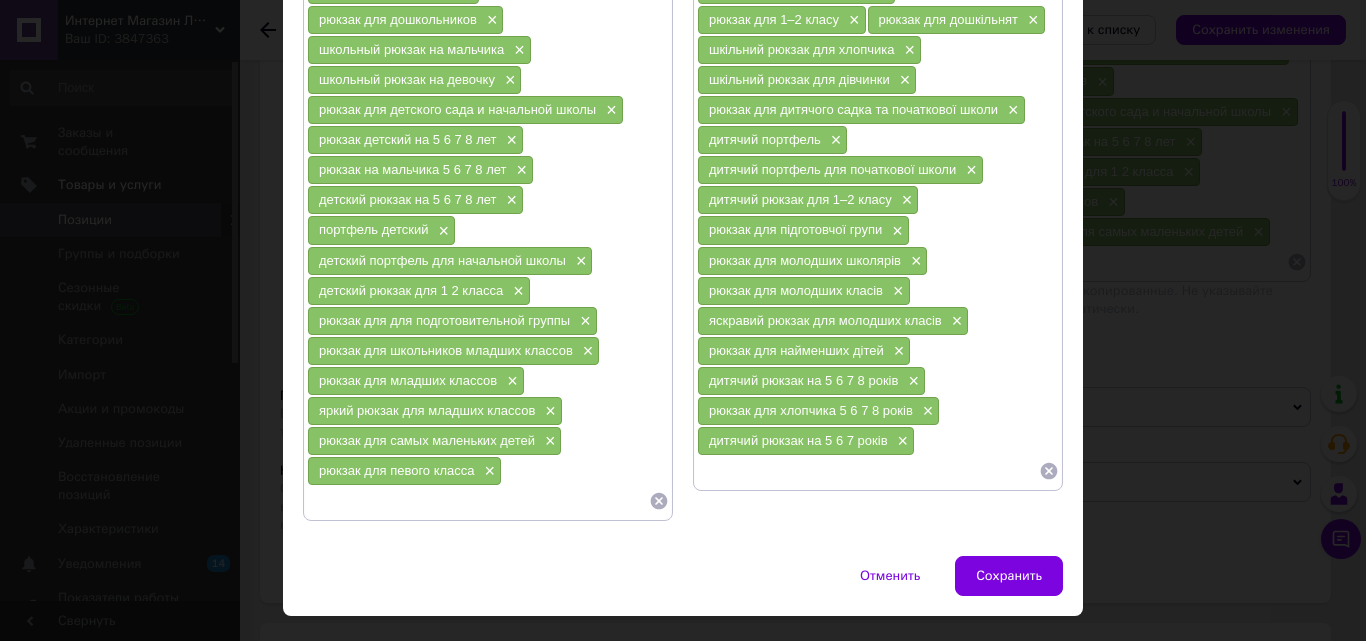 scroll, scrollTop: 539, scrollLeft: 0, axis: vertical 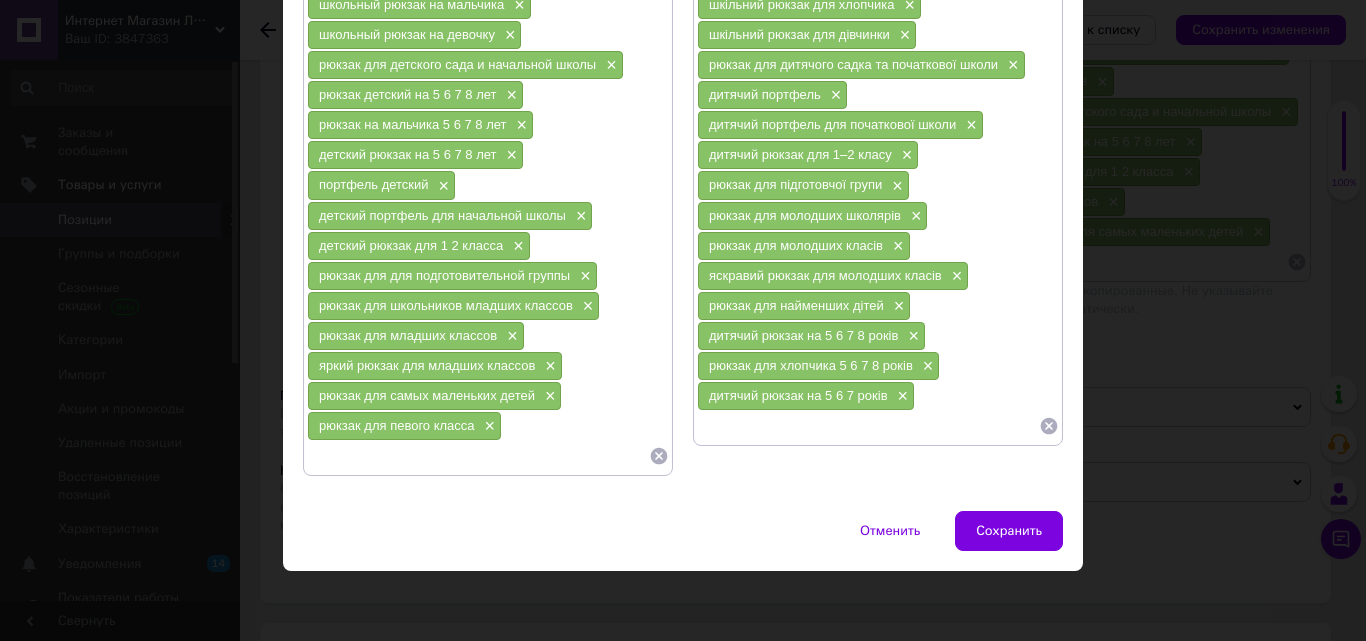 click at bounding box center [478, 456] 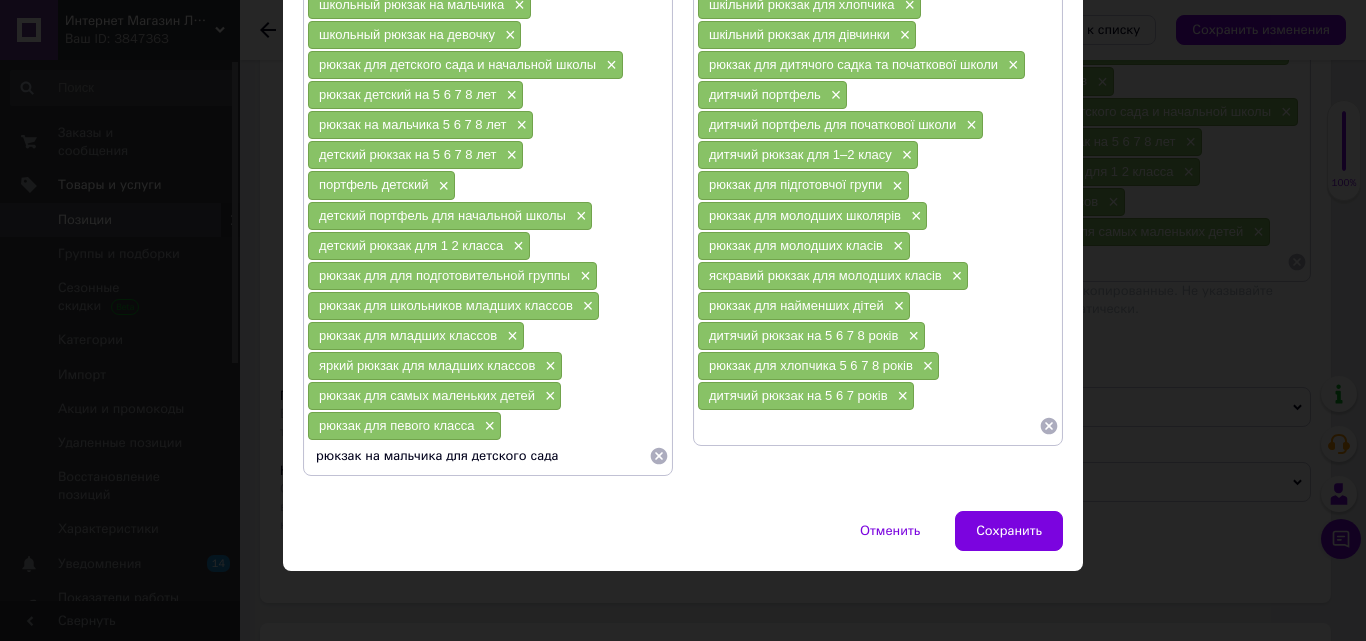 click on "рюкзак на мальчика для детского сада" at bounding box center [478, 456] 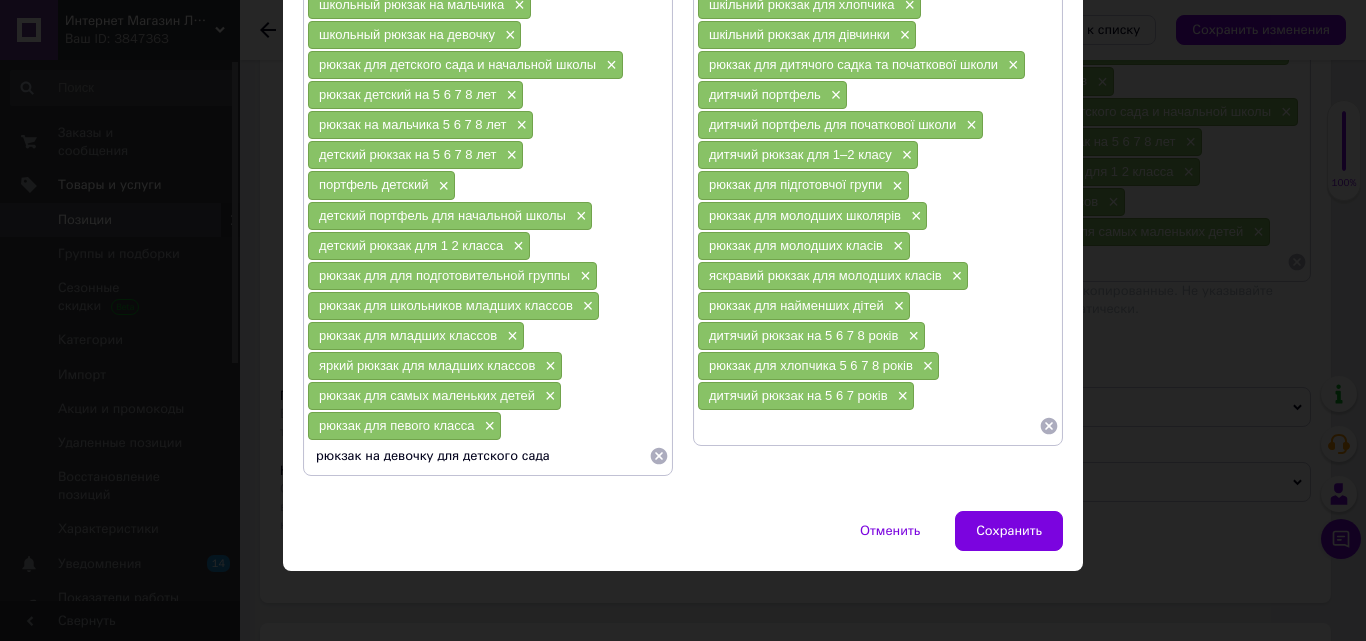 drag, startPoint x: 543, startPoint y: 460, endPoint x: 427, endPoint y: 460, distance: 116 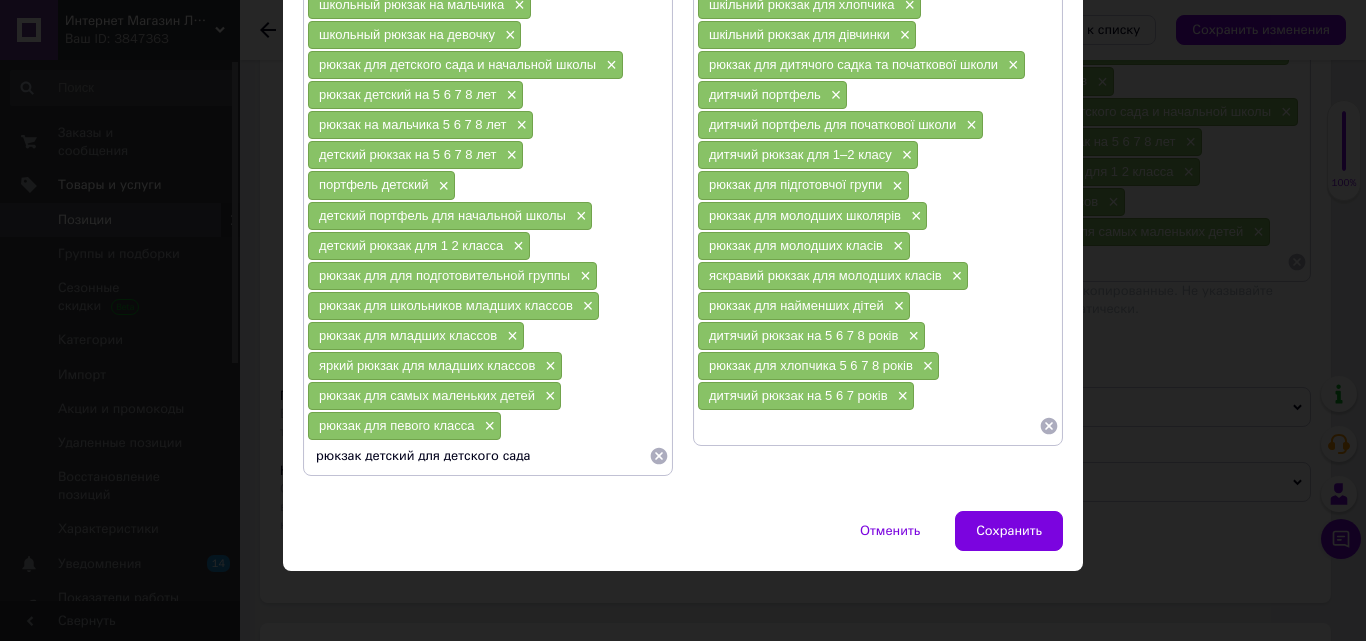 drag, startPoint x: 544, startPoint y: 459, endPoint x: 409, endPoint y: 470, distance: 135.4474 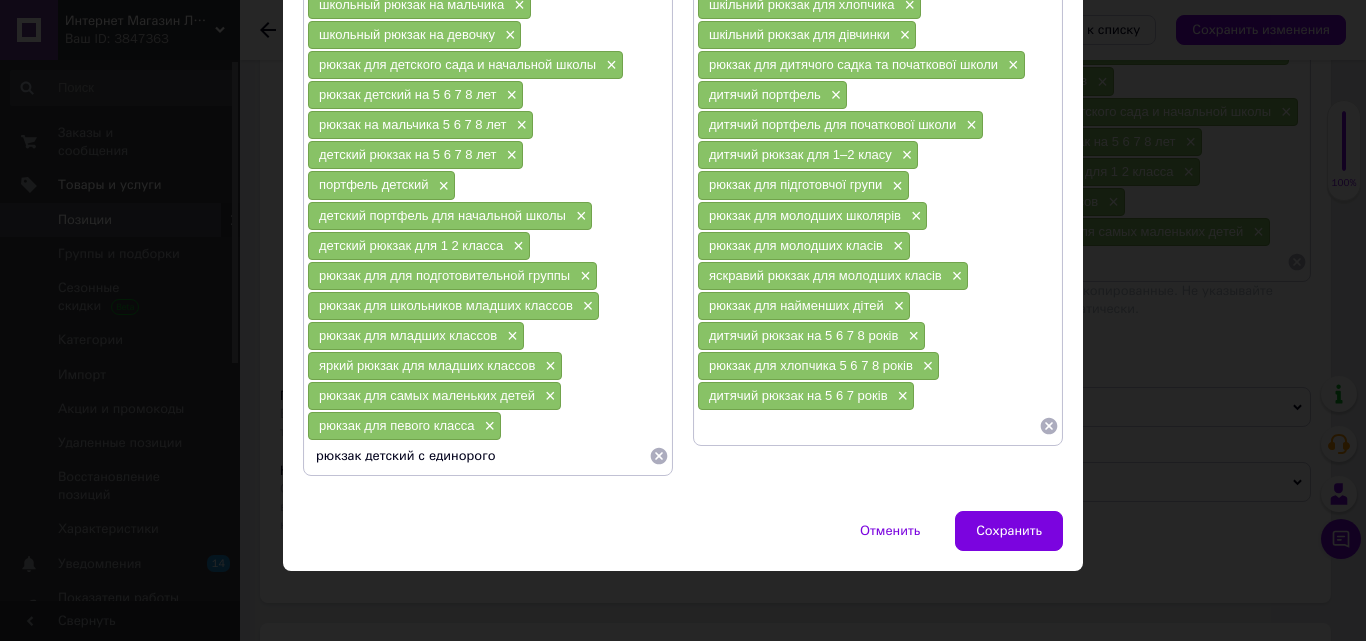 type on "рюкзак детский с единорогом" 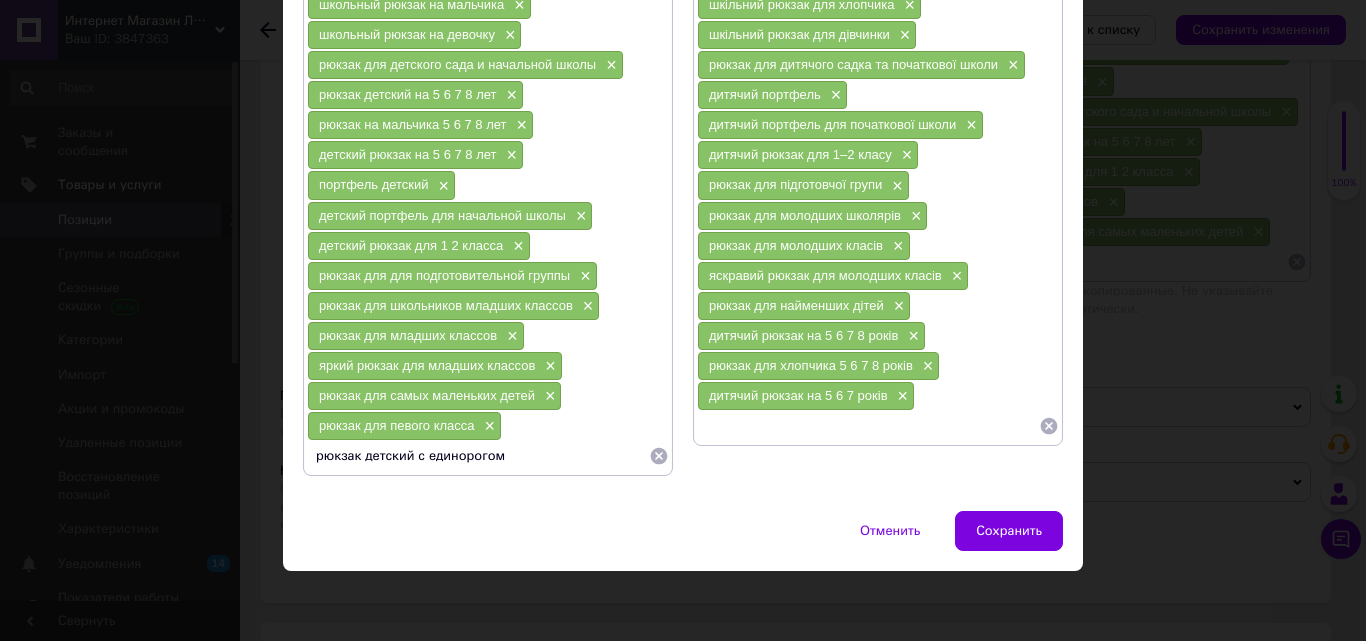 type 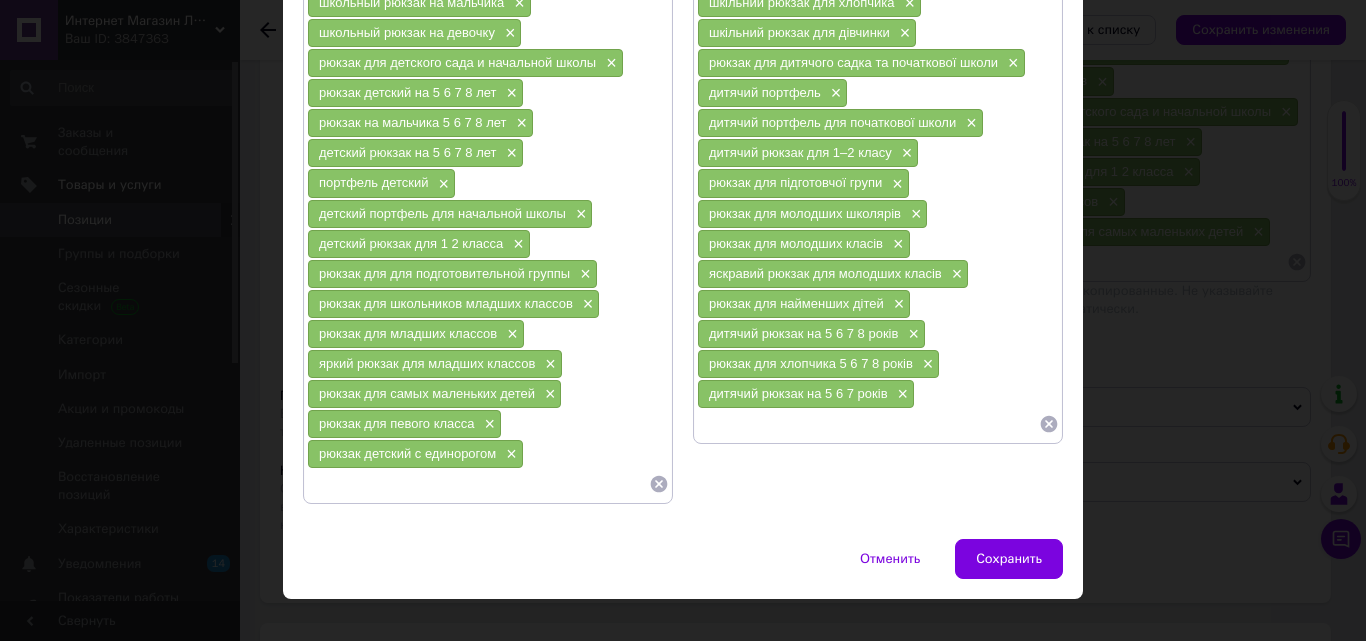 click on "Сохранить" at bounding box center (1009, 559) 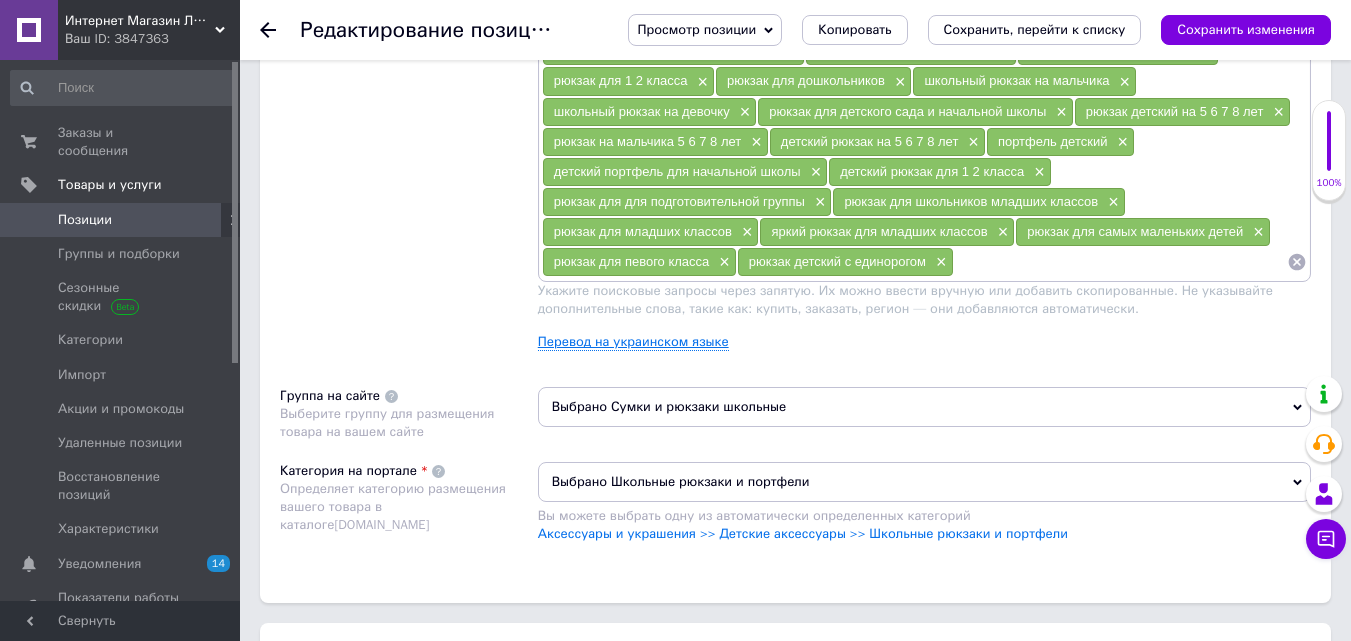 click on "Перевод на украинском языке" at bounding box center (633, 342) 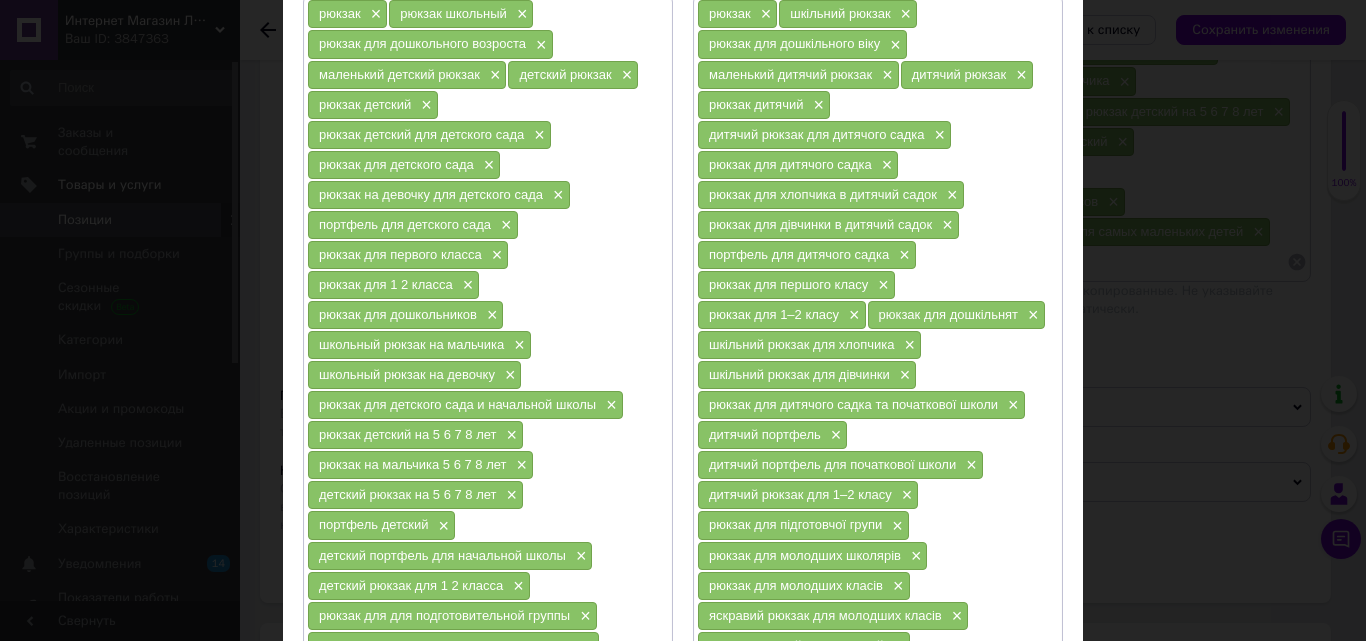 scroll, scrollTop: 200, scrollLeft: 0, axis: vertical 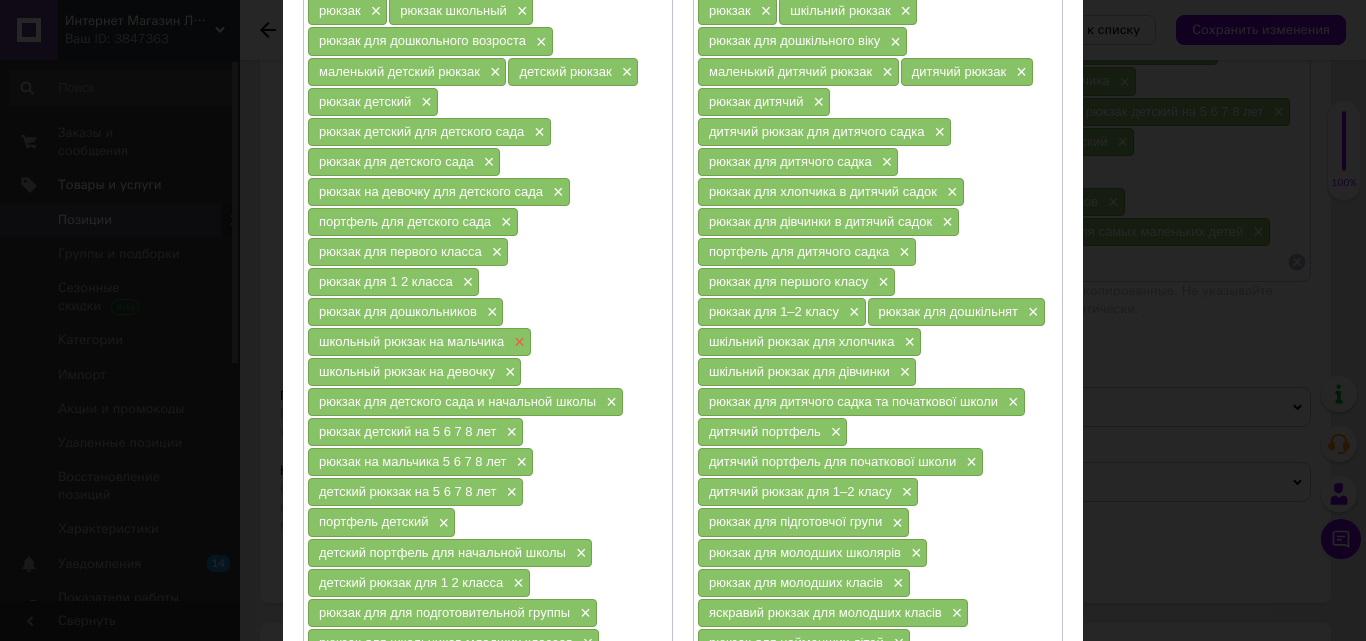 click on "×" at bounding box center (517, 342) 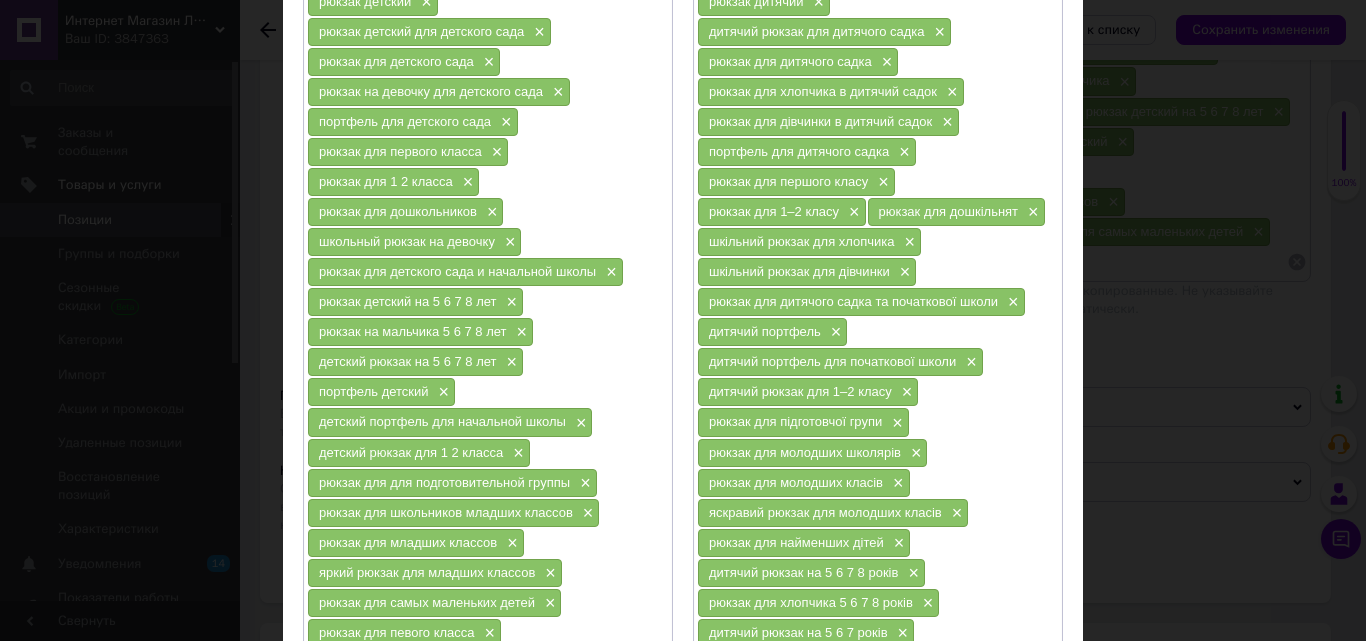 scroll, scrollTop: 400, scrollLeft: 0, axis: vertical 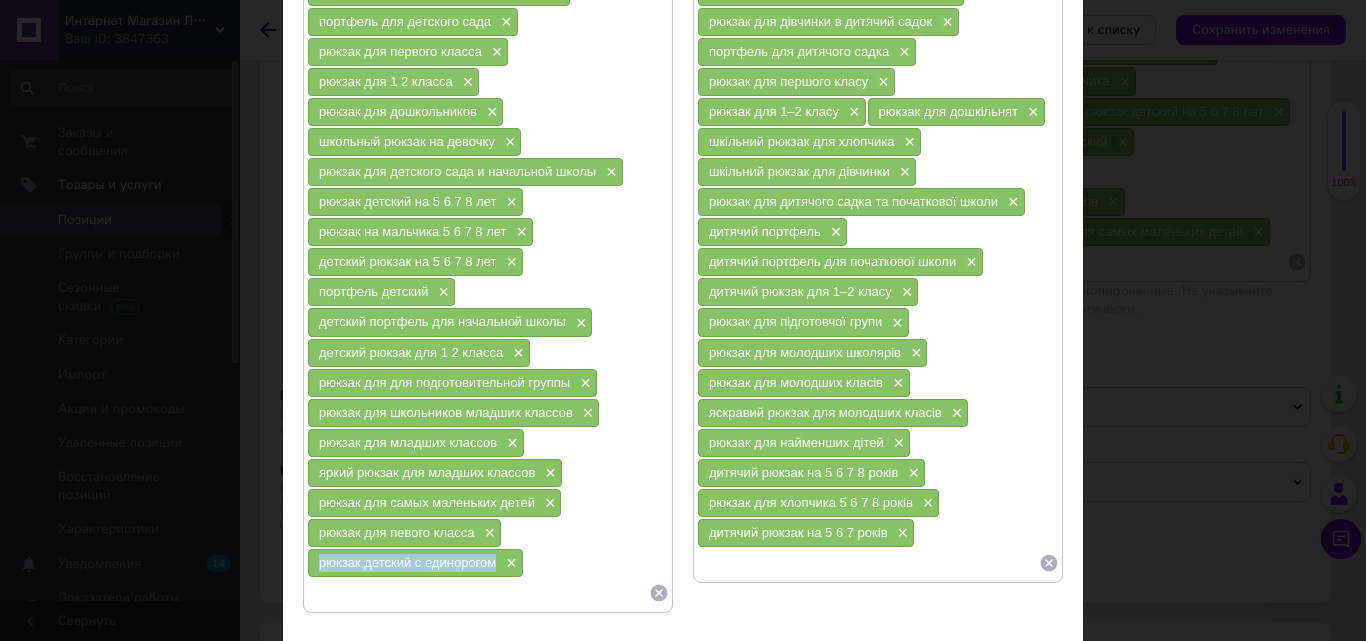 drag, startPoint x: 313, startPoint y: 566, endPoint x: 494, endPoint y: 576, distance: 181.27603 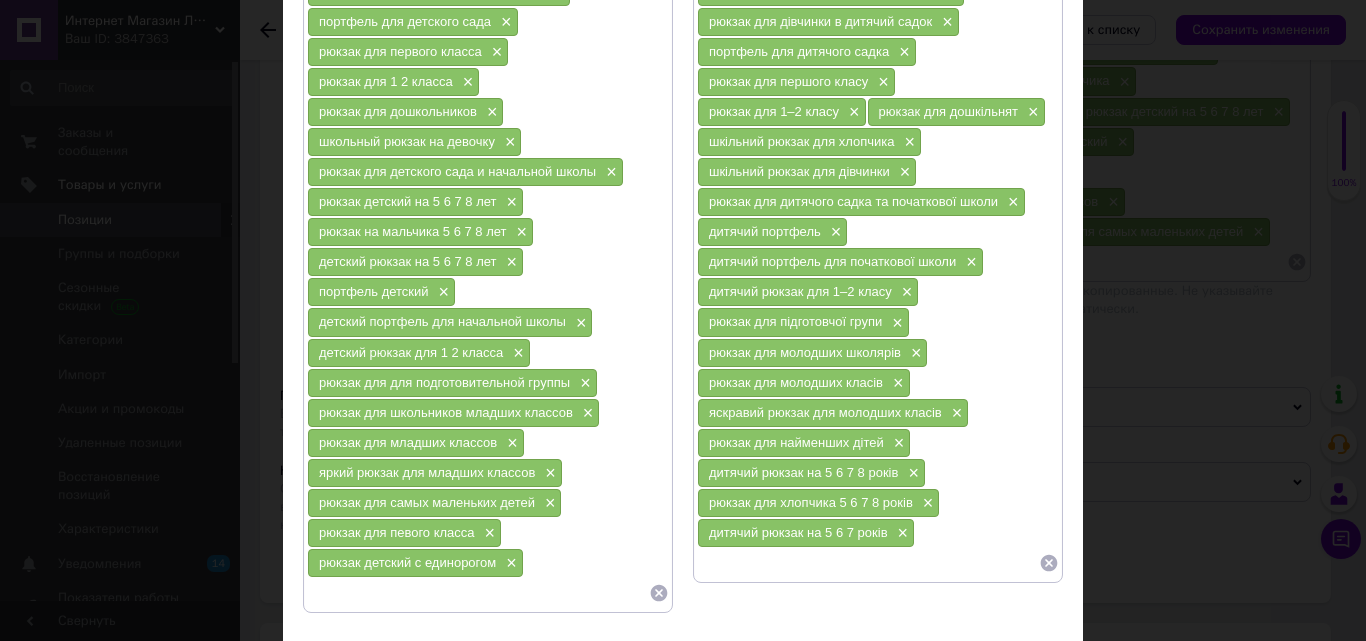 click at bounding box center (868, 563) 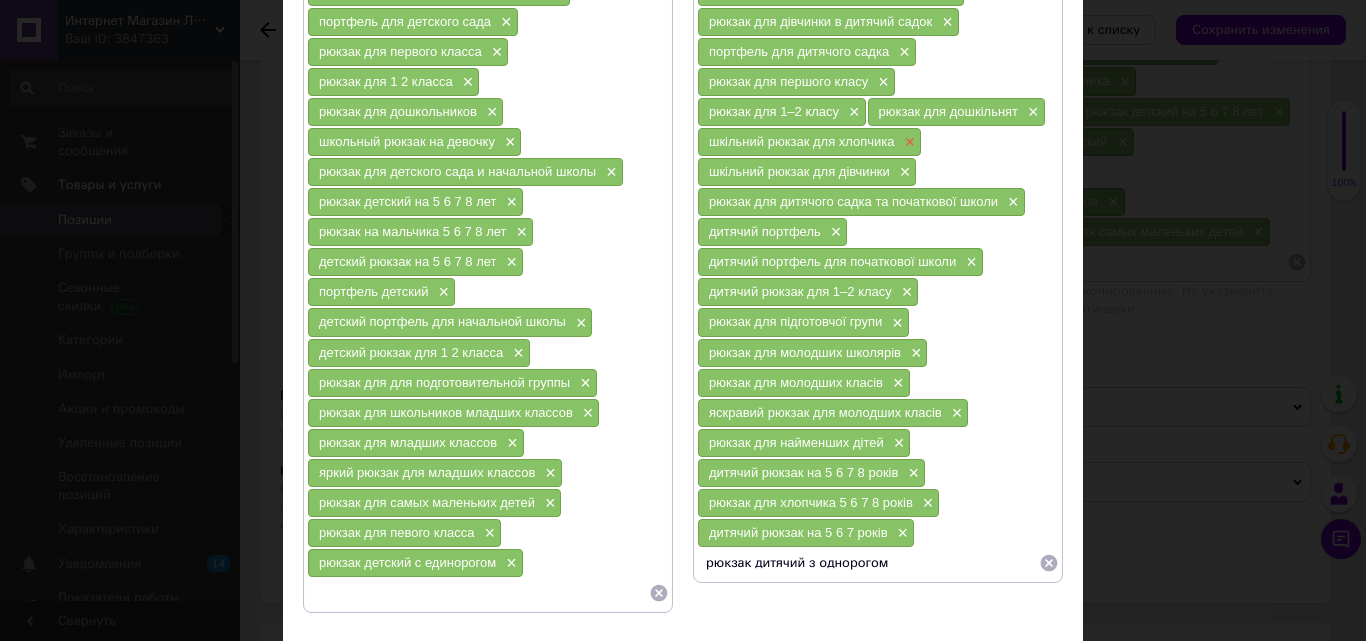 type on "рюкзак дитячий з однорогом" 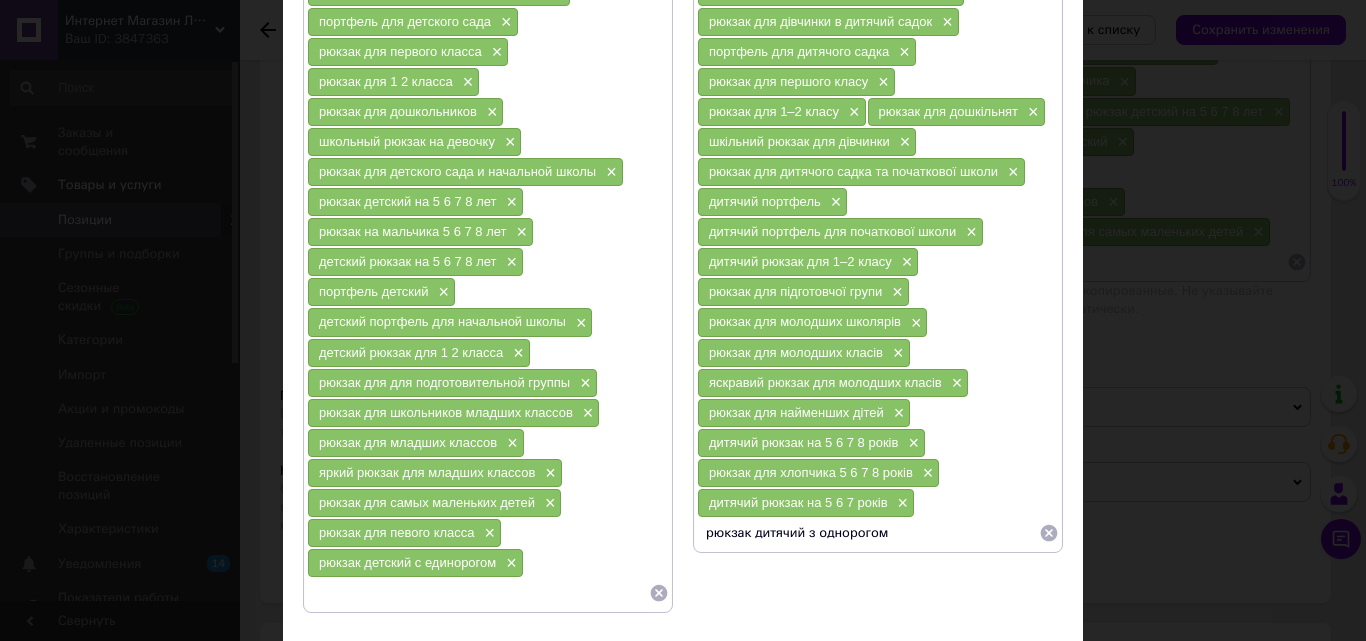 click on "рюкзак дитячий з однорогом" at bounding box center (868, 533) 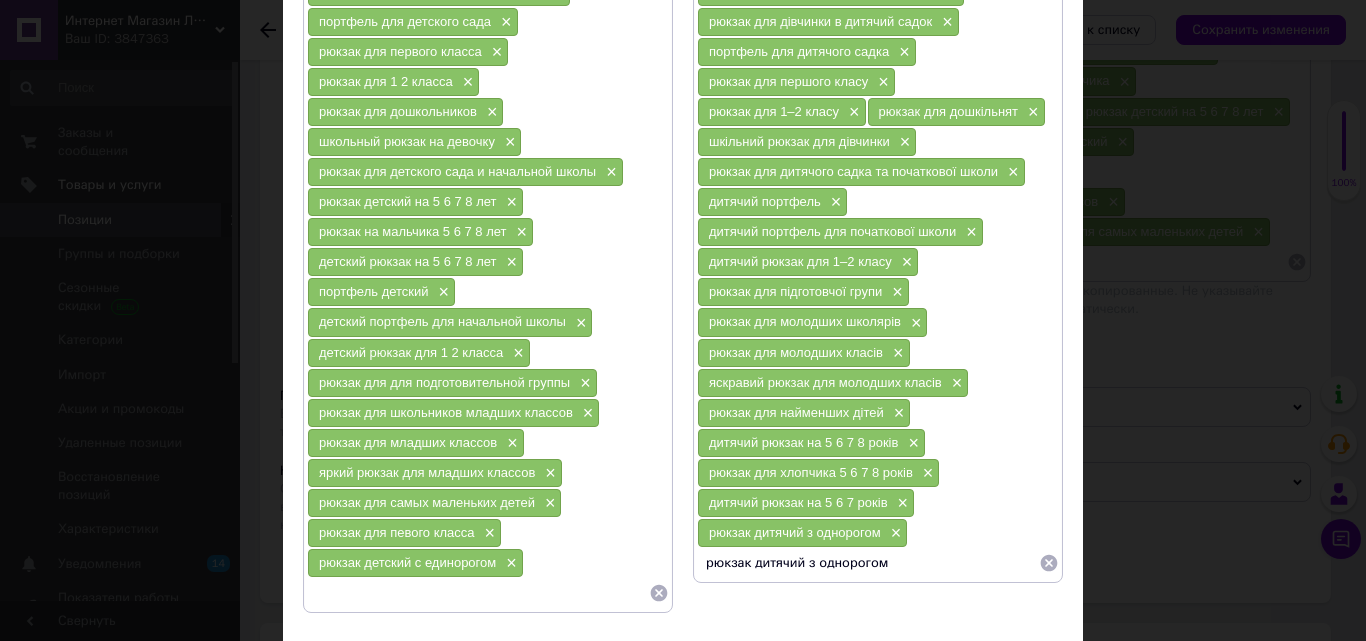 type 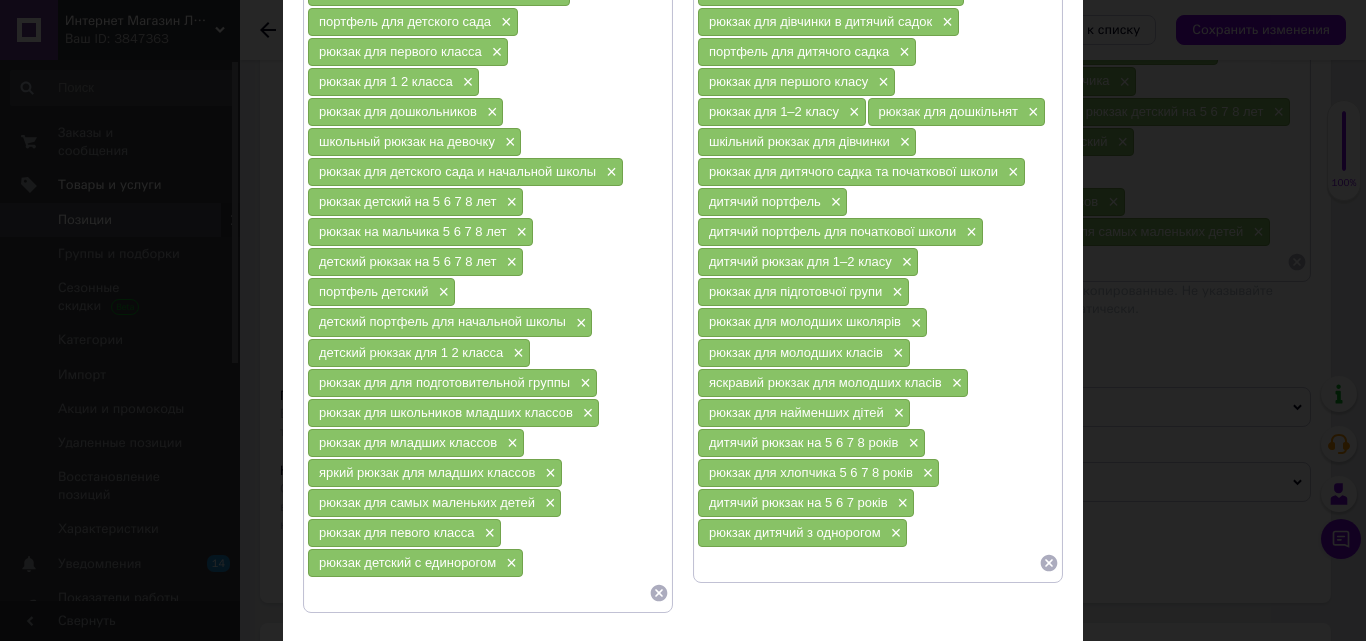 click at bounding box center (478, 593) 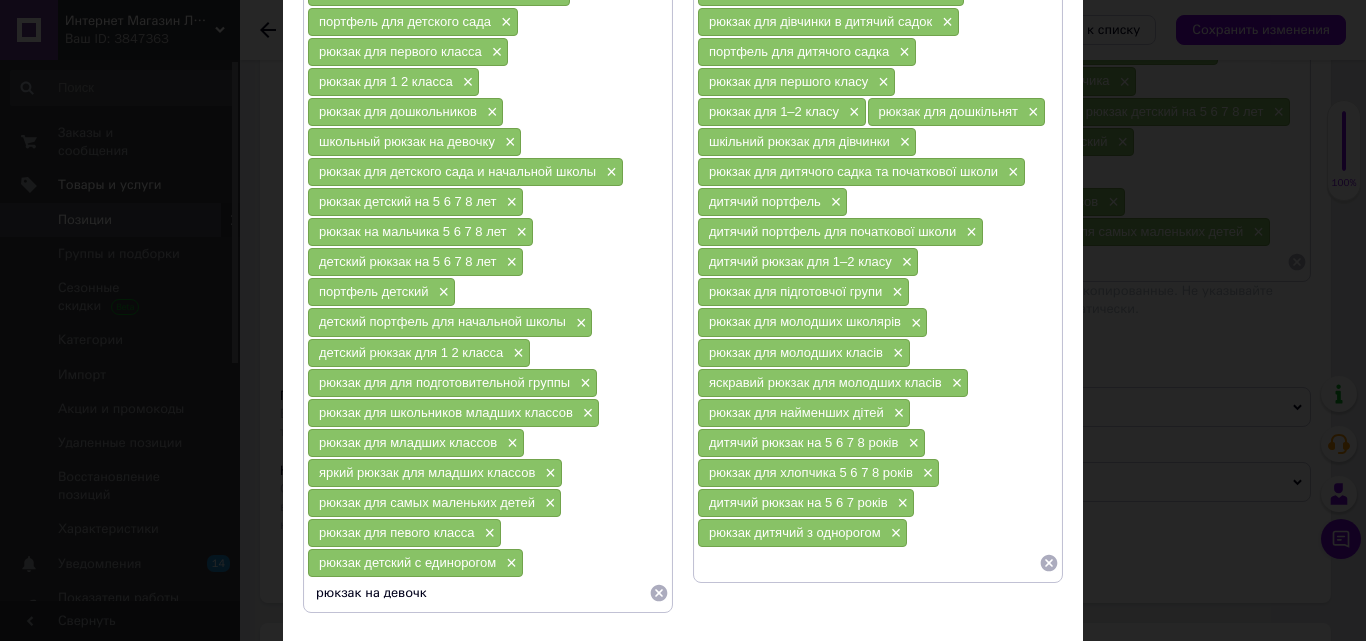 type on "рюкзак на девочку" 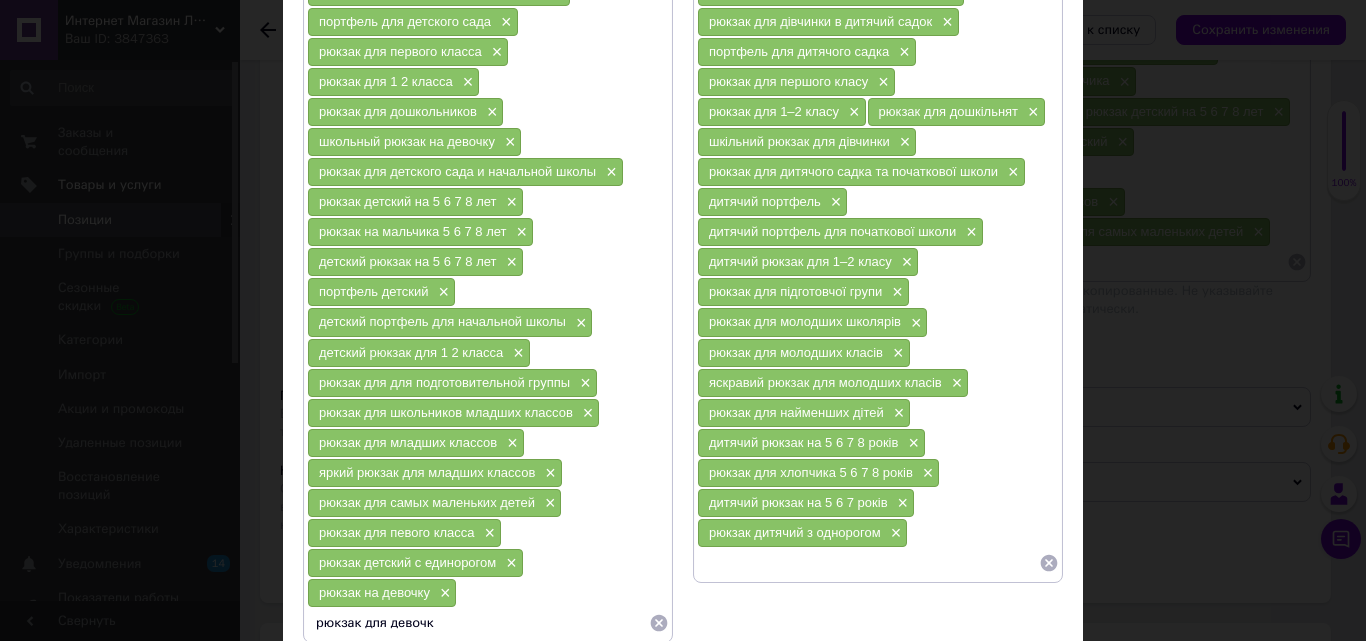type on "рюкзак для девочки" 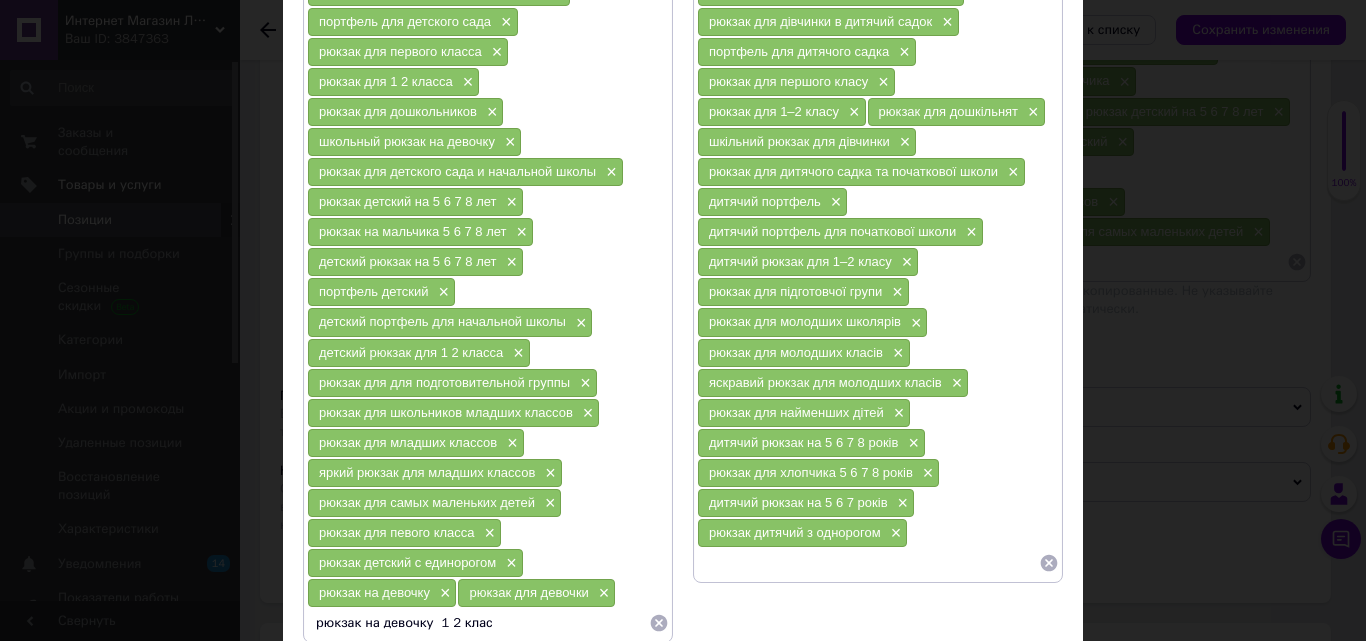 type on "рюкзак на девочку  1 2 класс" 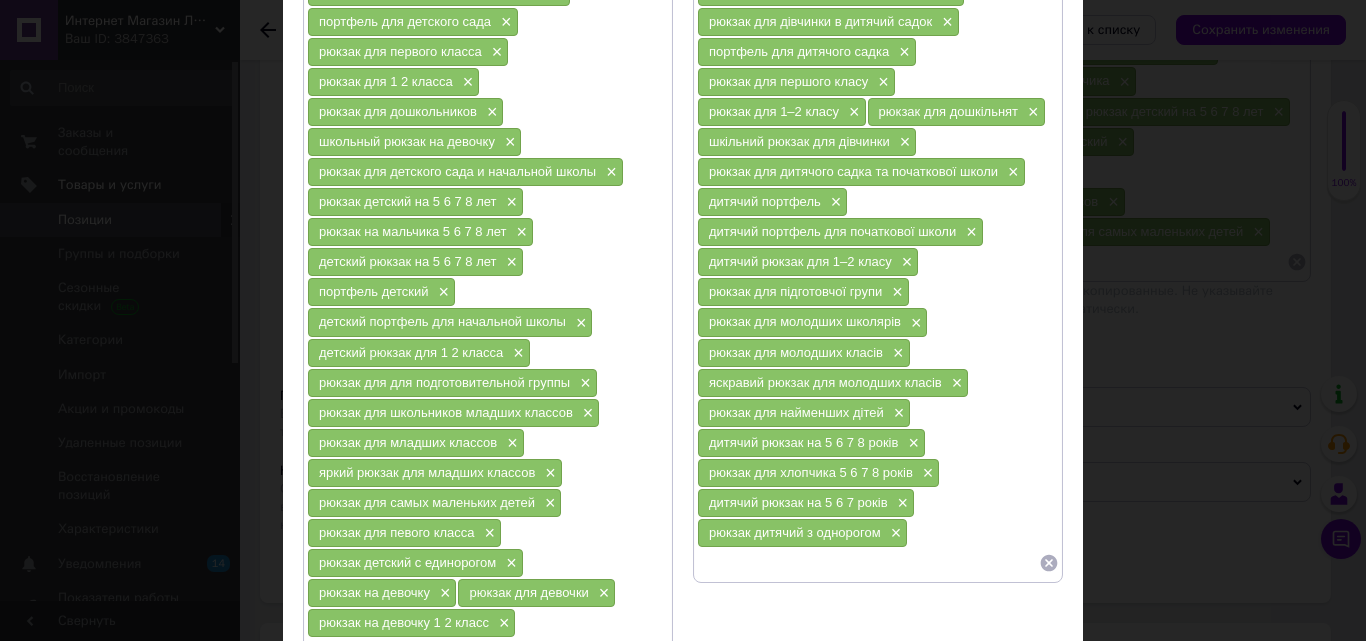 scroll, scrollTop: 422, scrollLeft: 0, axis: vertical 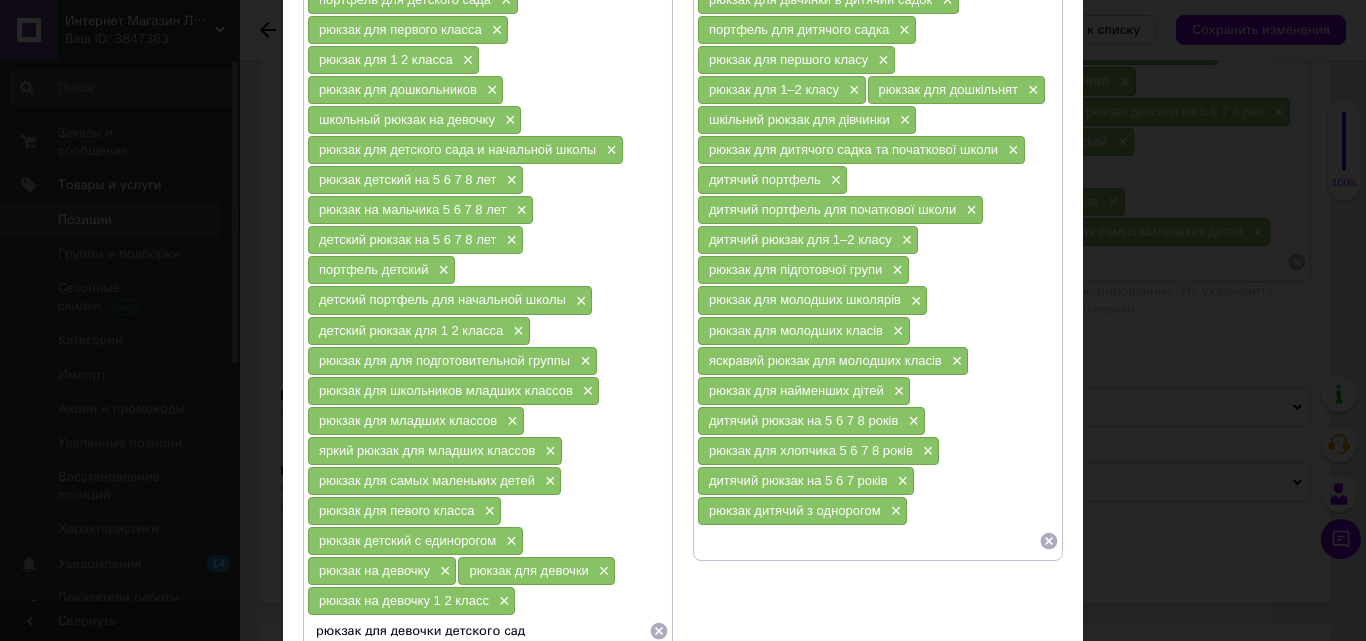 type on "рюкзак для девочки детского сада" 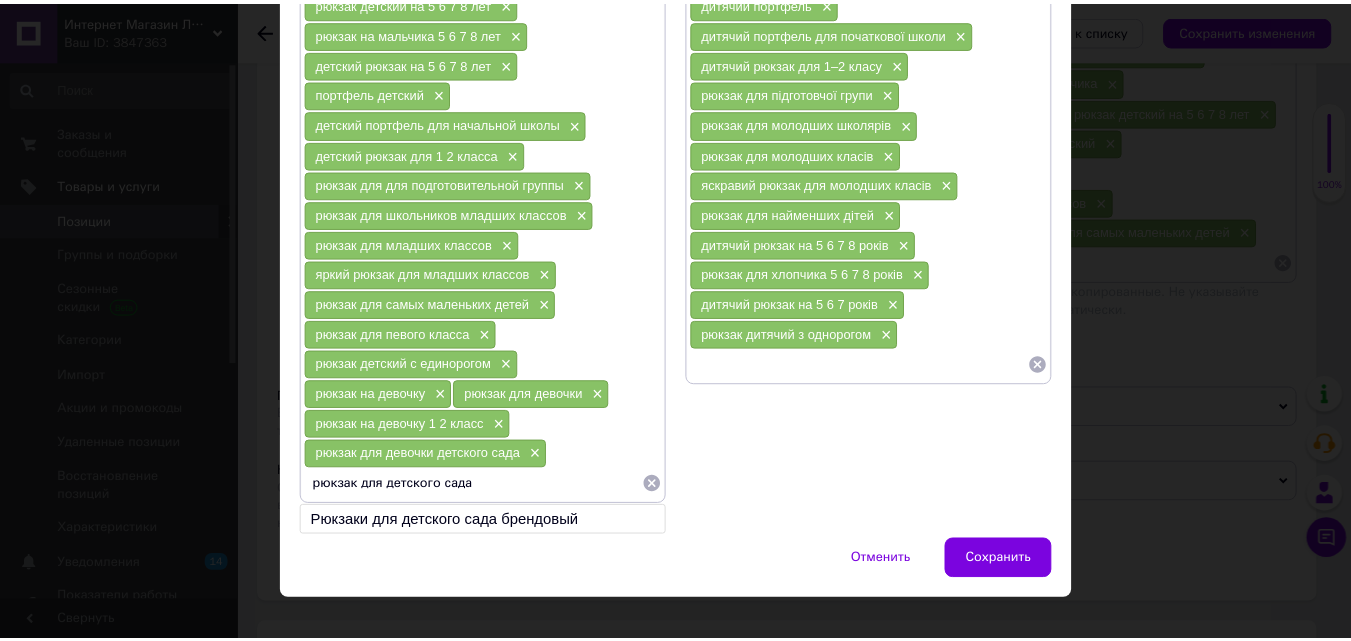 scroll, scrollTop: 629, scrollLeft: 0, axis: vertical 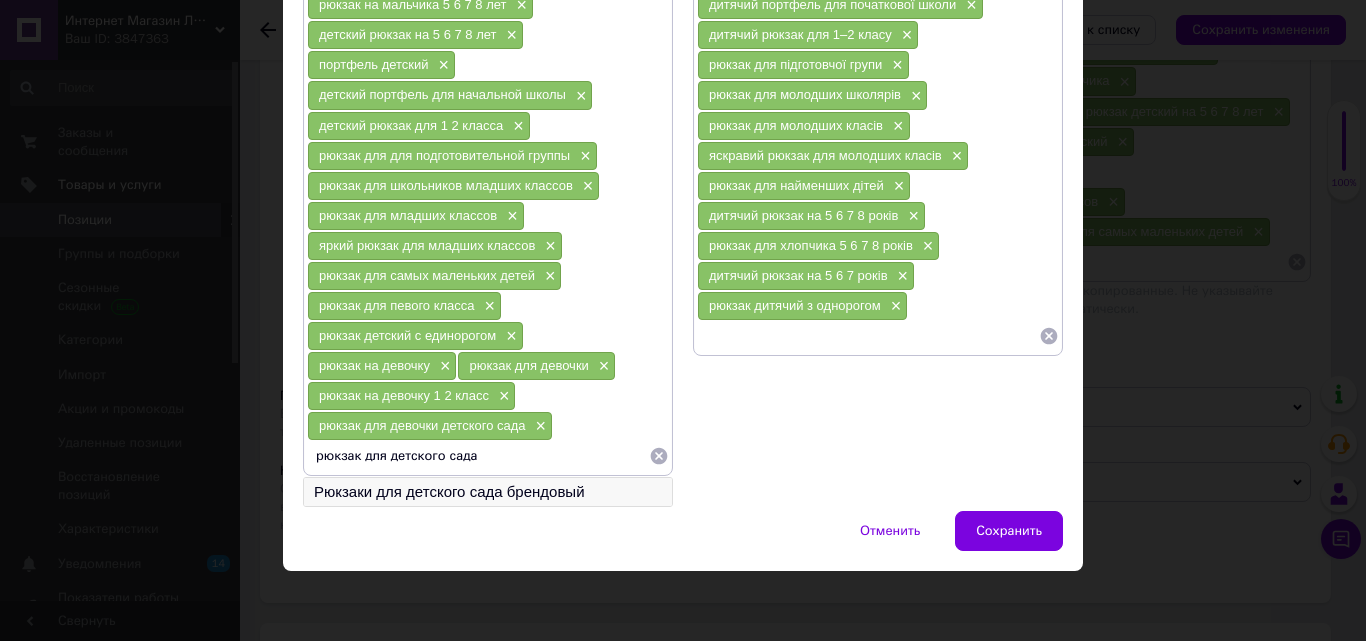 type on "рюкзак для детского сада" 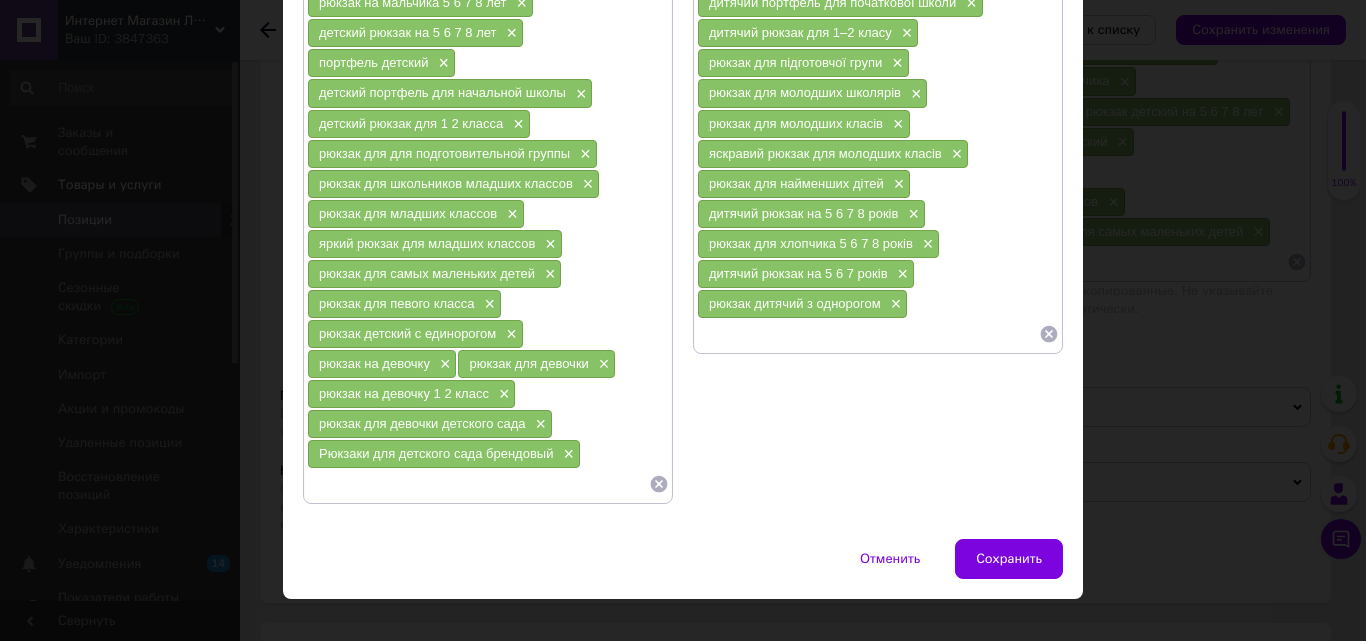 click at bounding box center (478, 484) 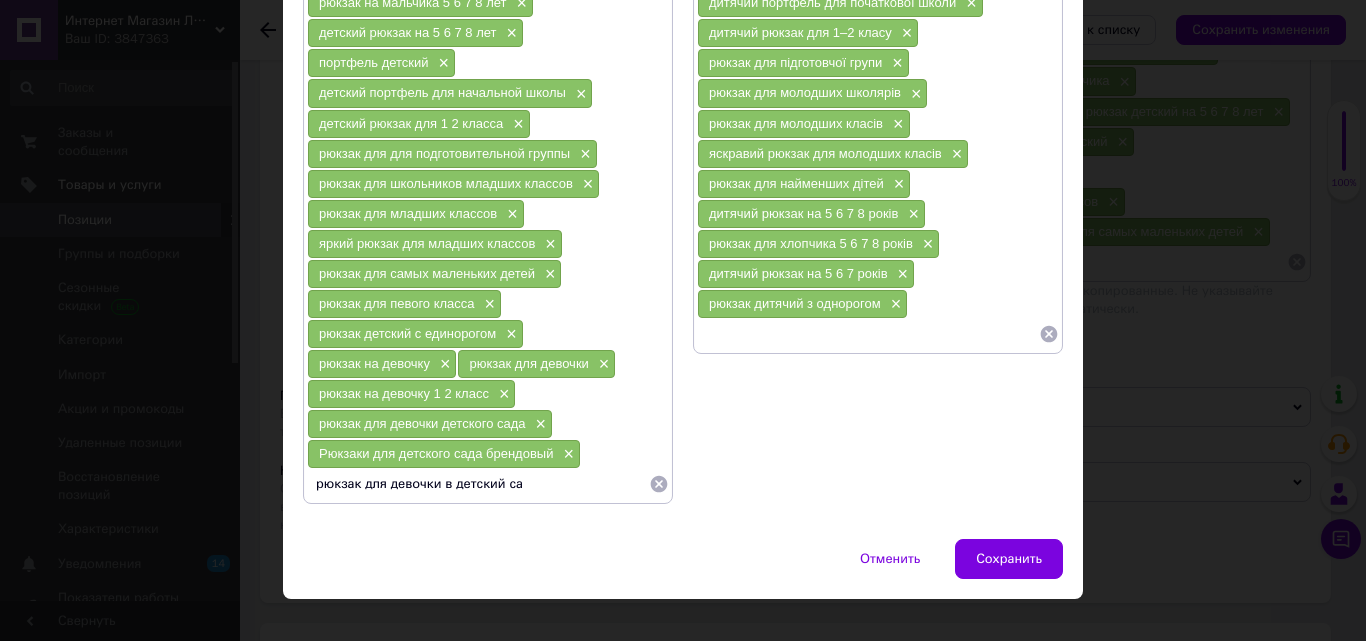 type on "рюкзак для девочки в детский сад" 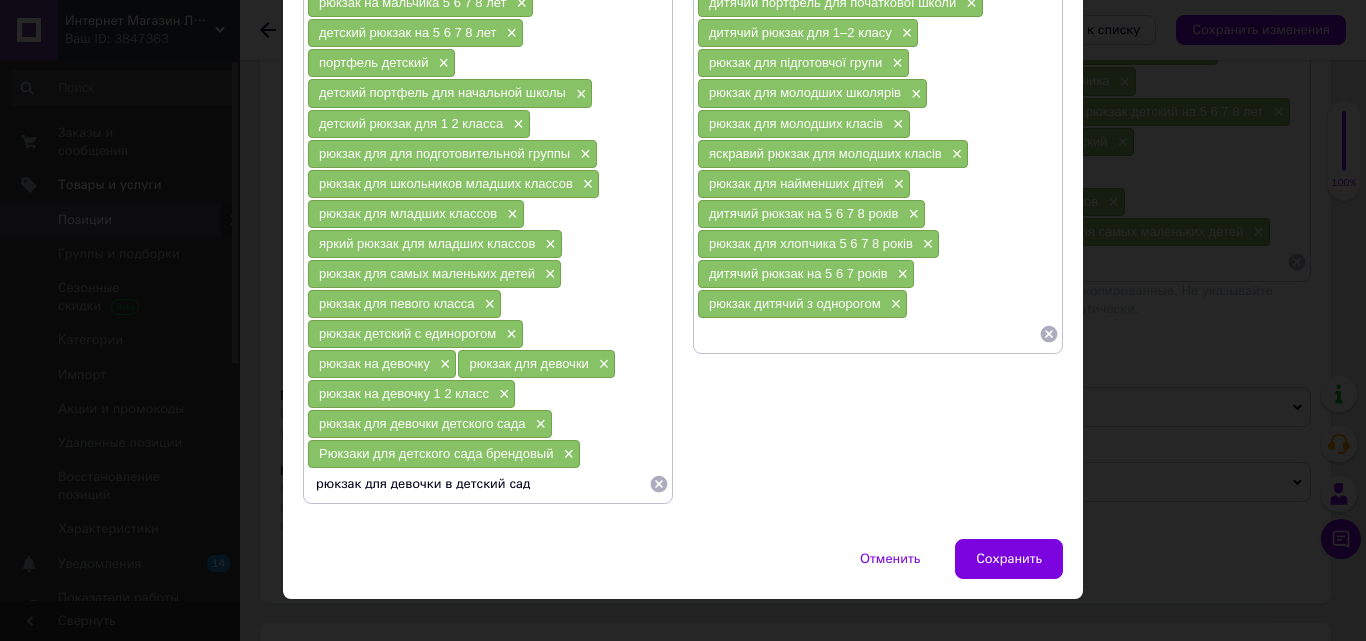 type 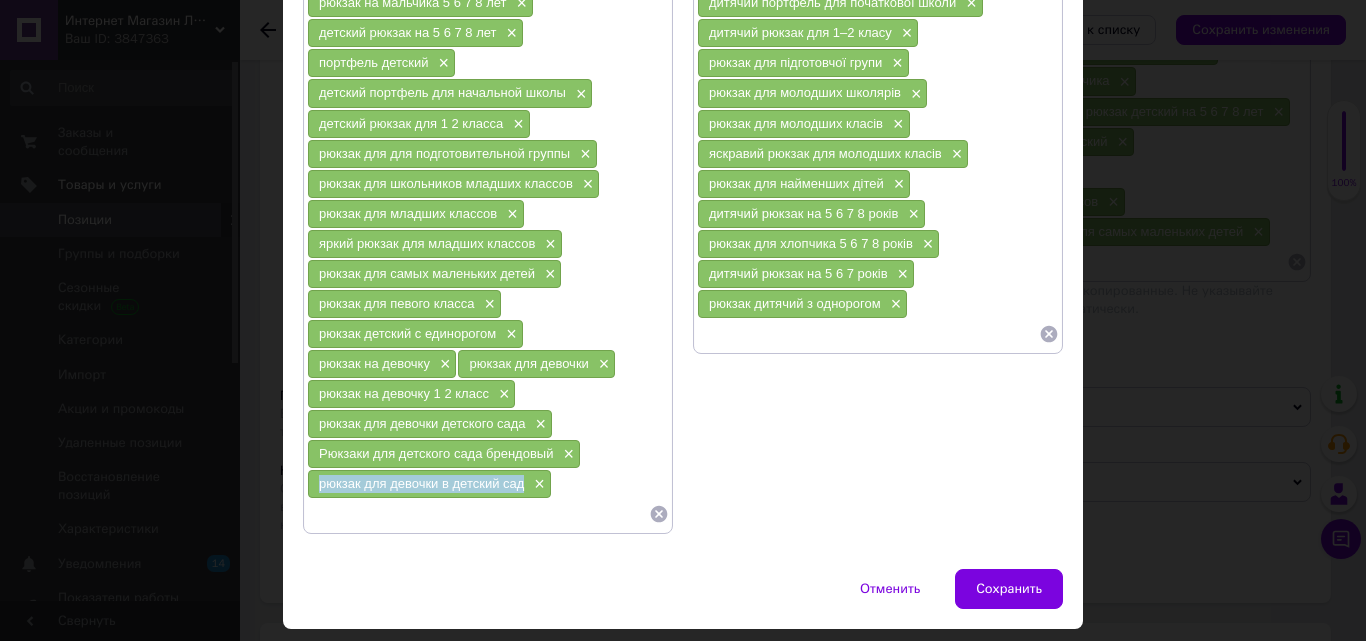 drag, startPoint x: 311, startPoint y: 490, endPoint x: 522, endPoint y: 488, distance: 211.00948 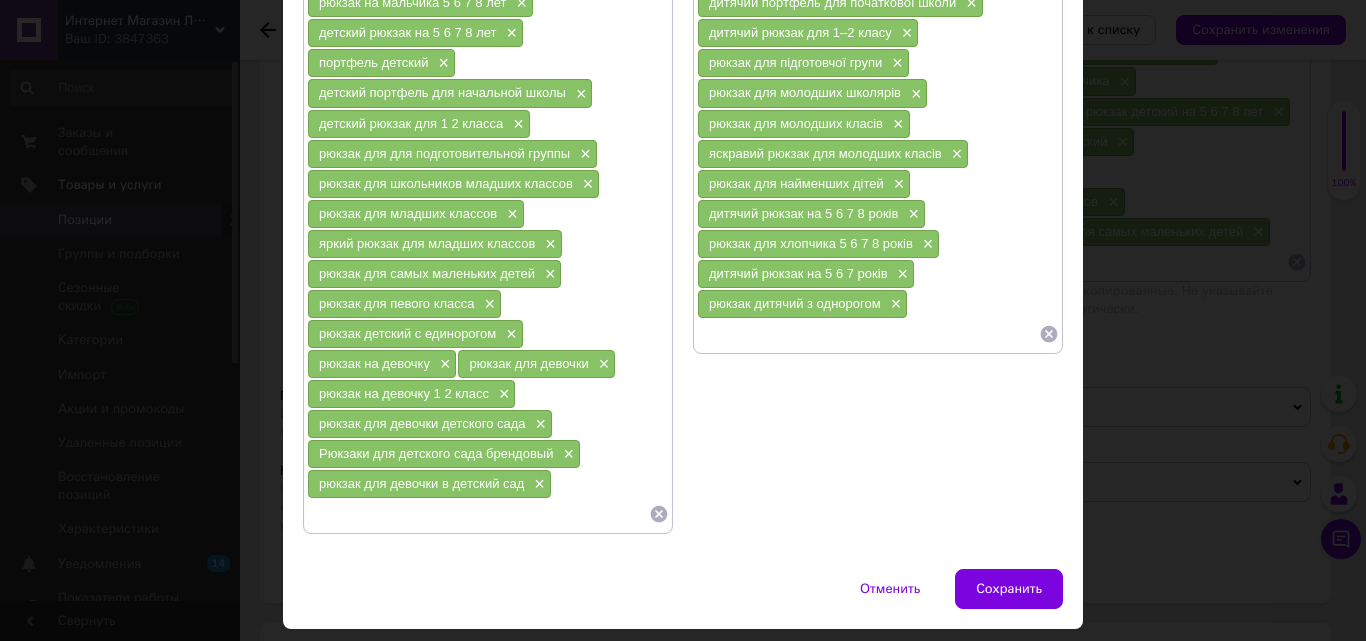 click at bounding box center (868, 334) 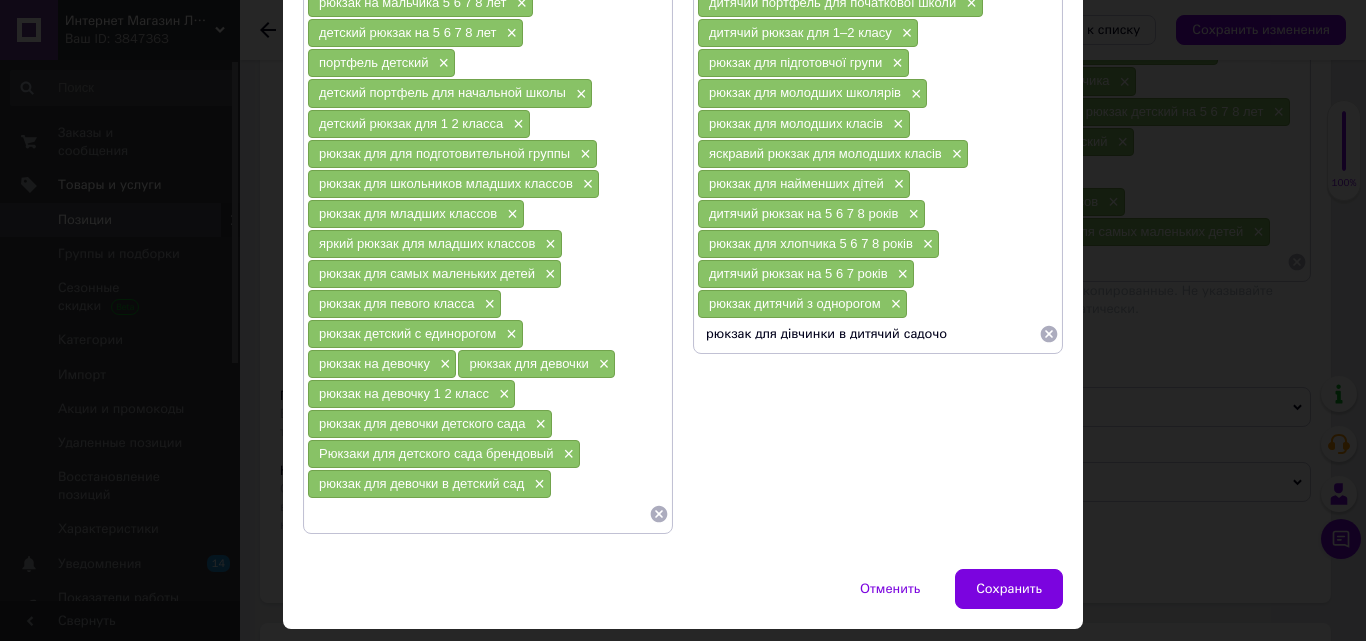 type on "рюкзак для дівчинки в дитячий садочок" 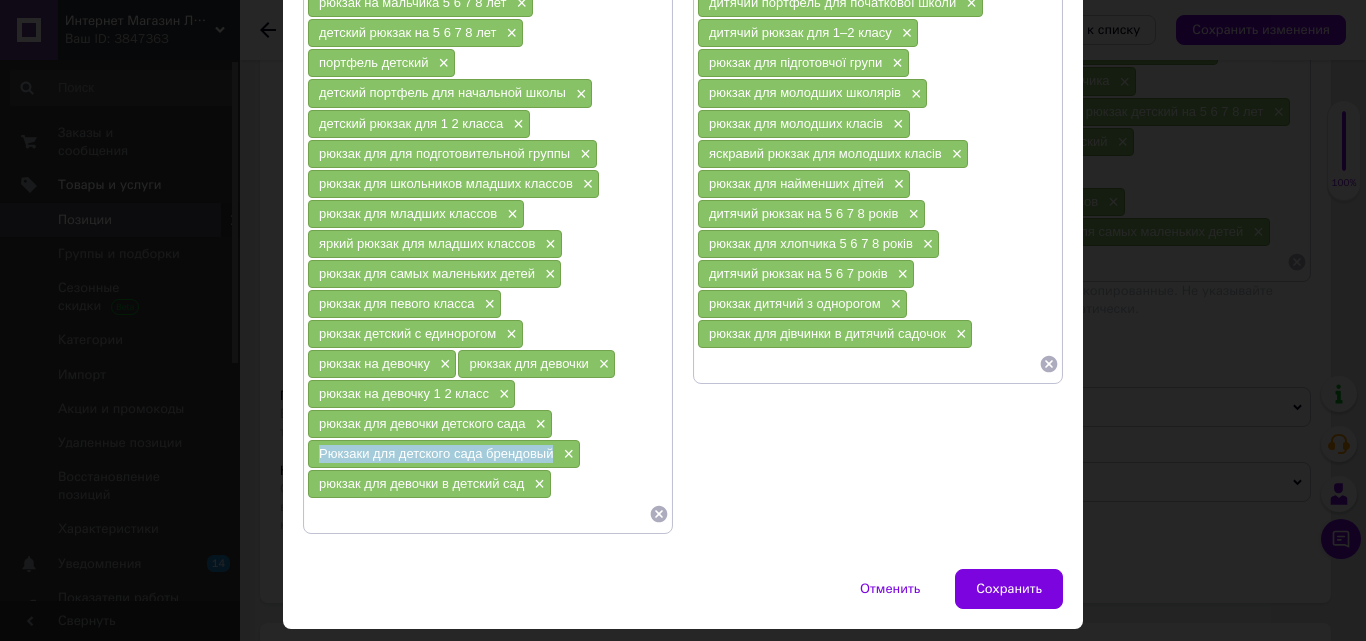 drag, startPoint x: 309, startPoint y: 456, endPoint x: 547, endPoint y: 457, distance: 238.0021 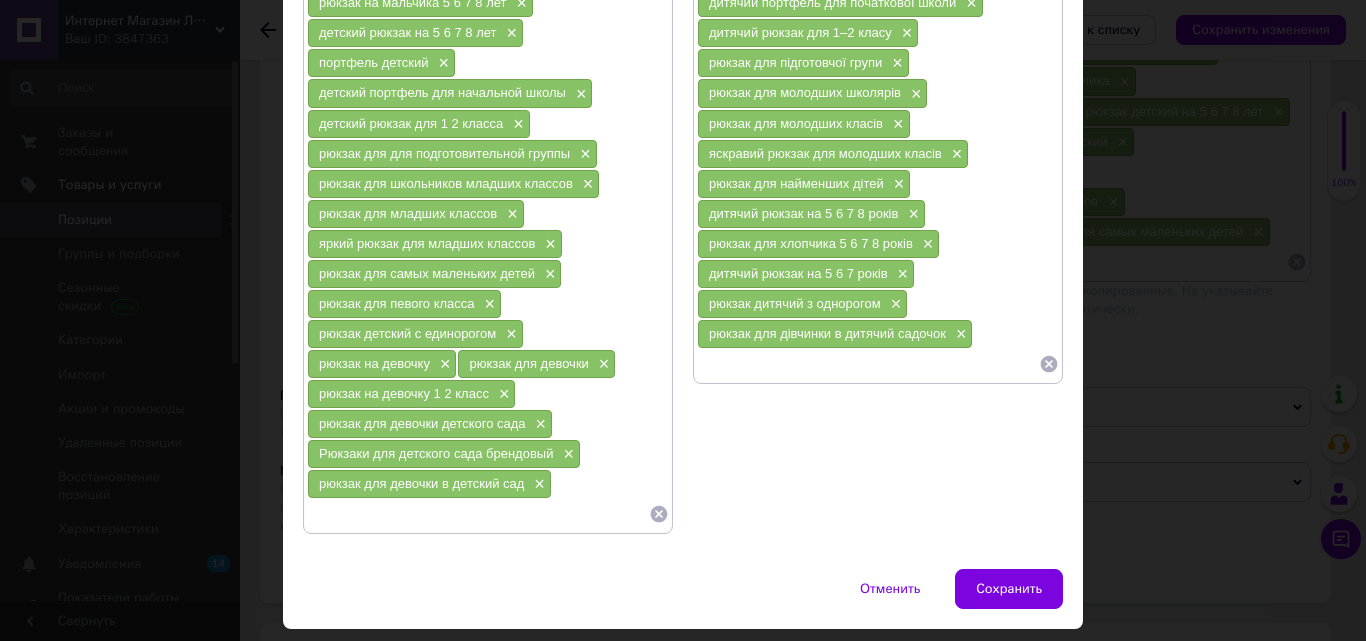 click at bounding box center [868, 364] 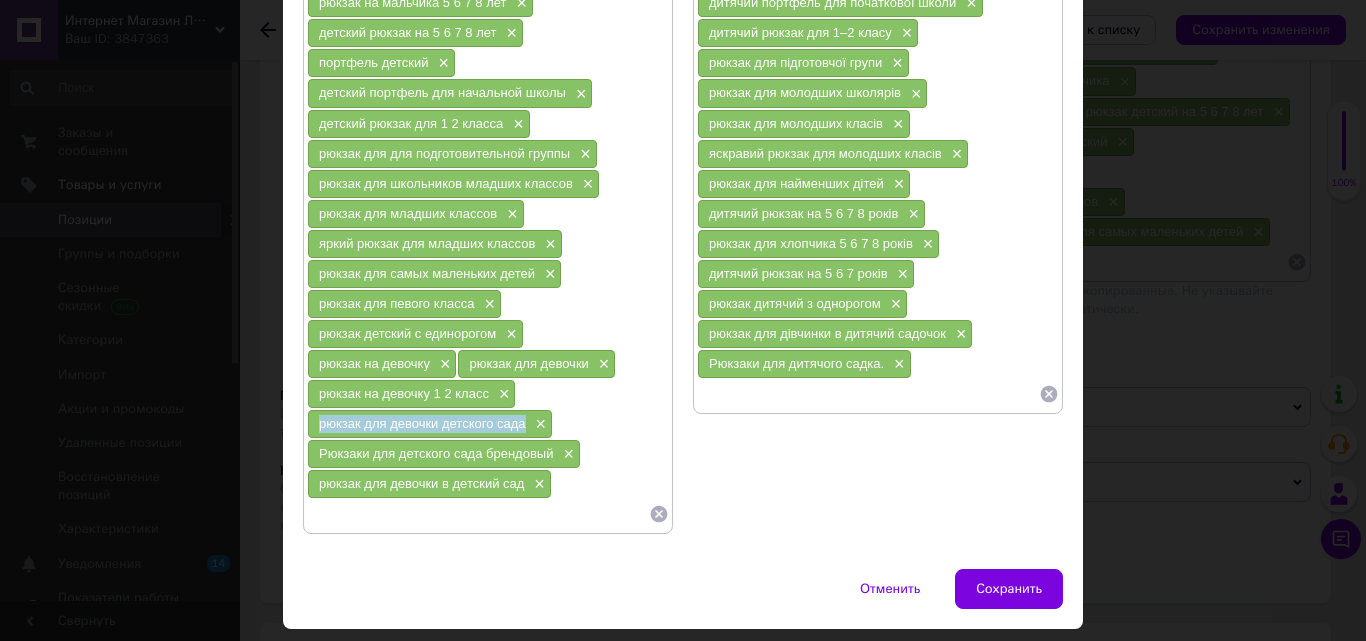 drag, startPoint x: 311, startPoint y: 429, endPoint x: 523, endPoint y: 429, distance: 212 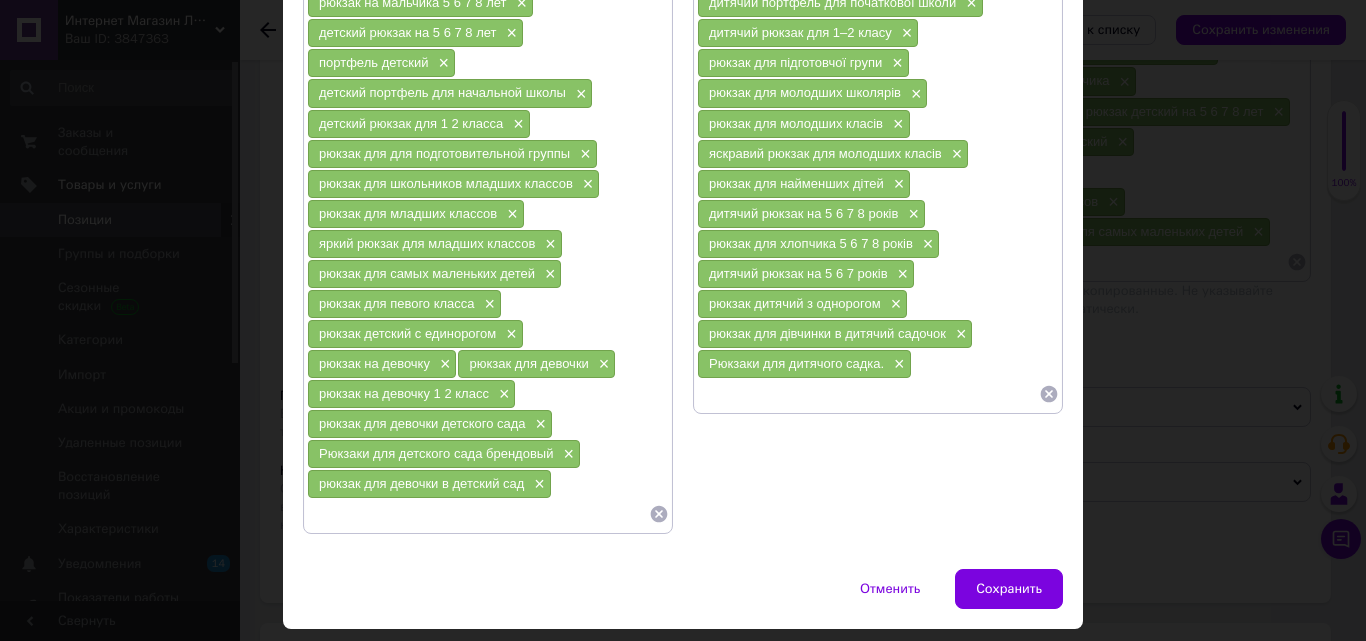 click at bounding box center [868, 394] 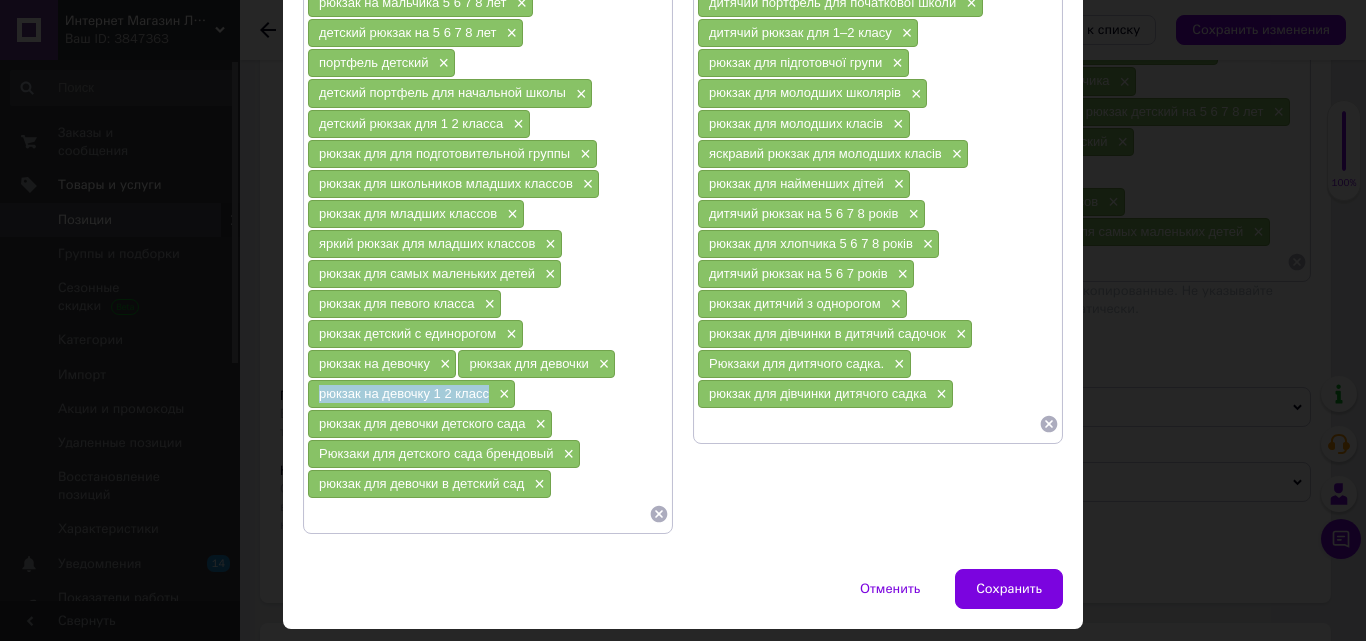 drag, startPoint x: 313, startPoint y: 395, endPoint x: 484, endPoint y: 399, distance: 171.04678 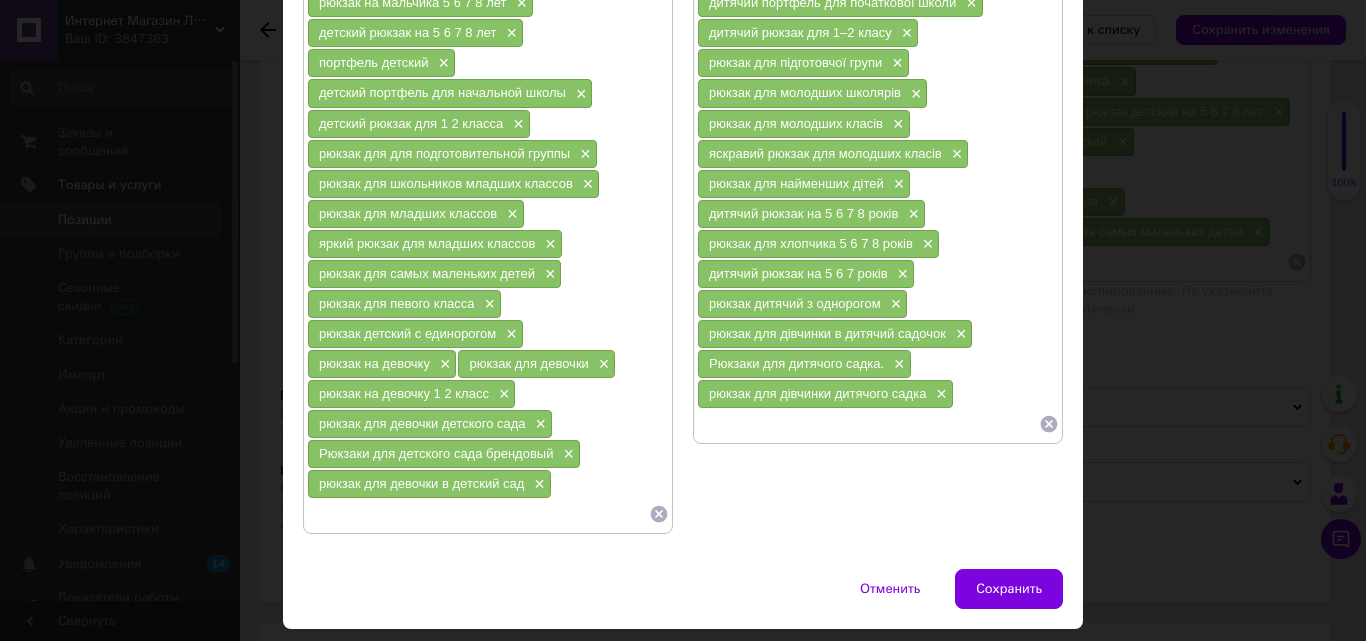 click at bounding box center (868, 424) 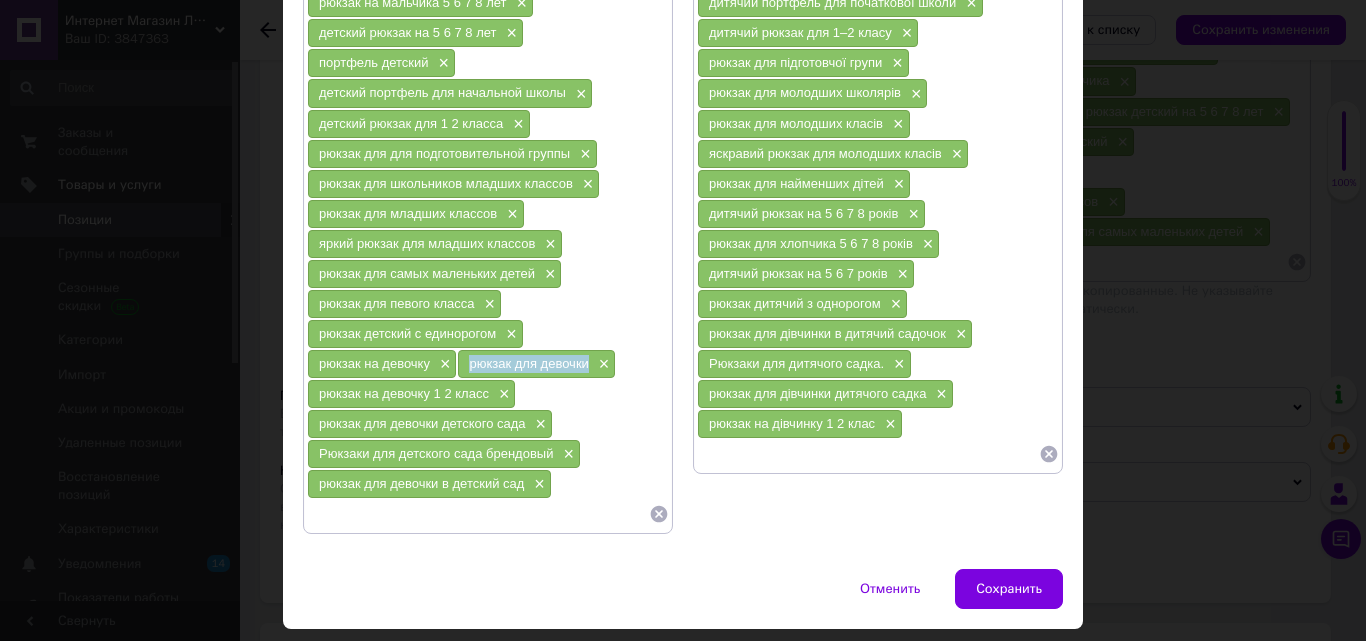 drag, startPoint x: 461, startPoint y: 369, endPoint x: 587, endPoint y: 367, distance: 126.01587 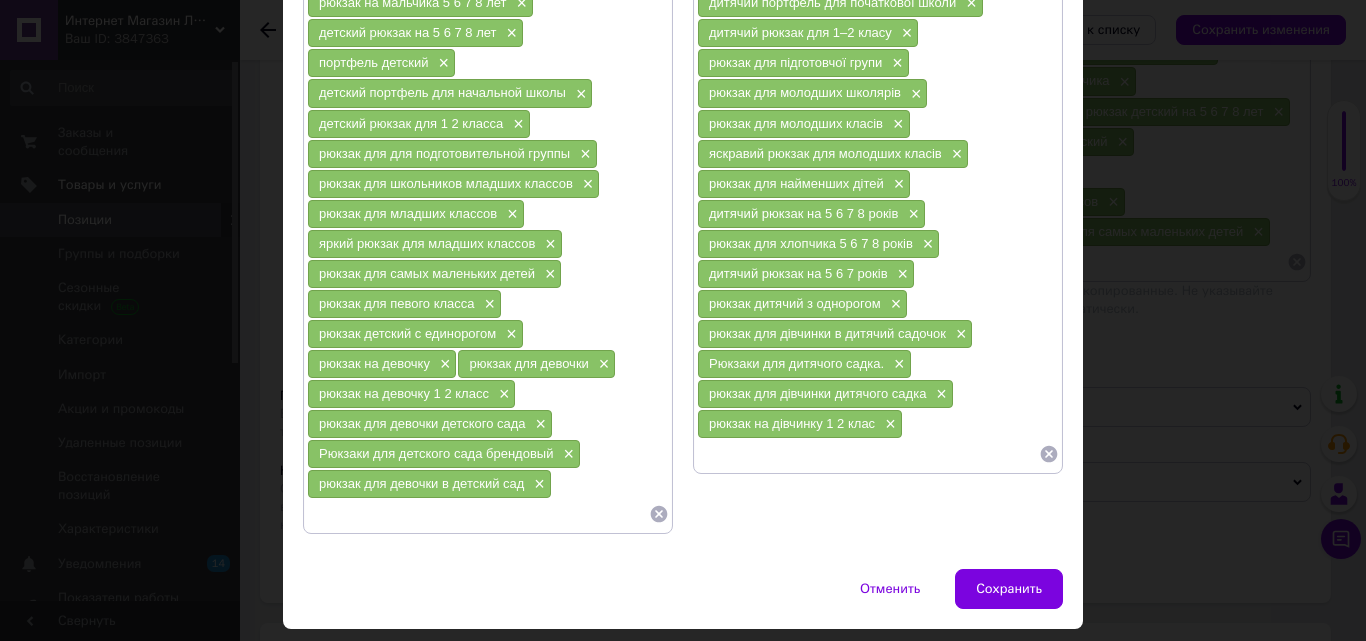 click at bounding box center (868, 454) 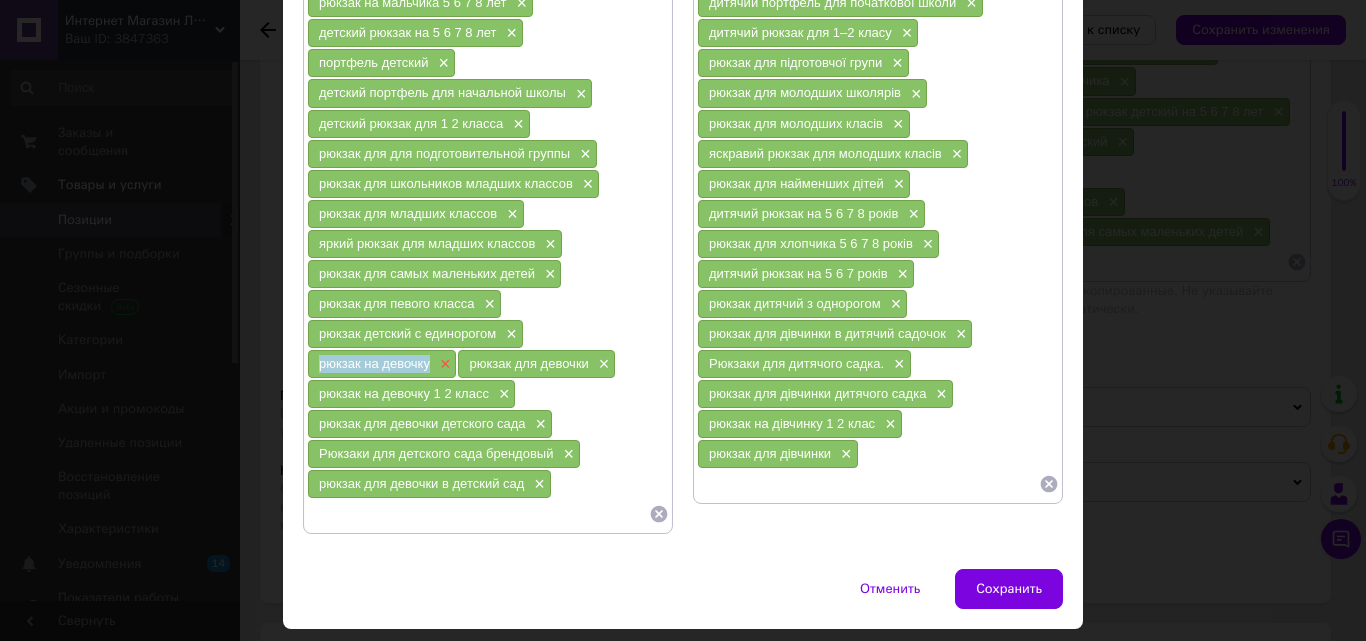 drag, startPoint x: 309, startPoint y: 368, endPoint x: 432, endPoint y: 365, distance: 123.03658 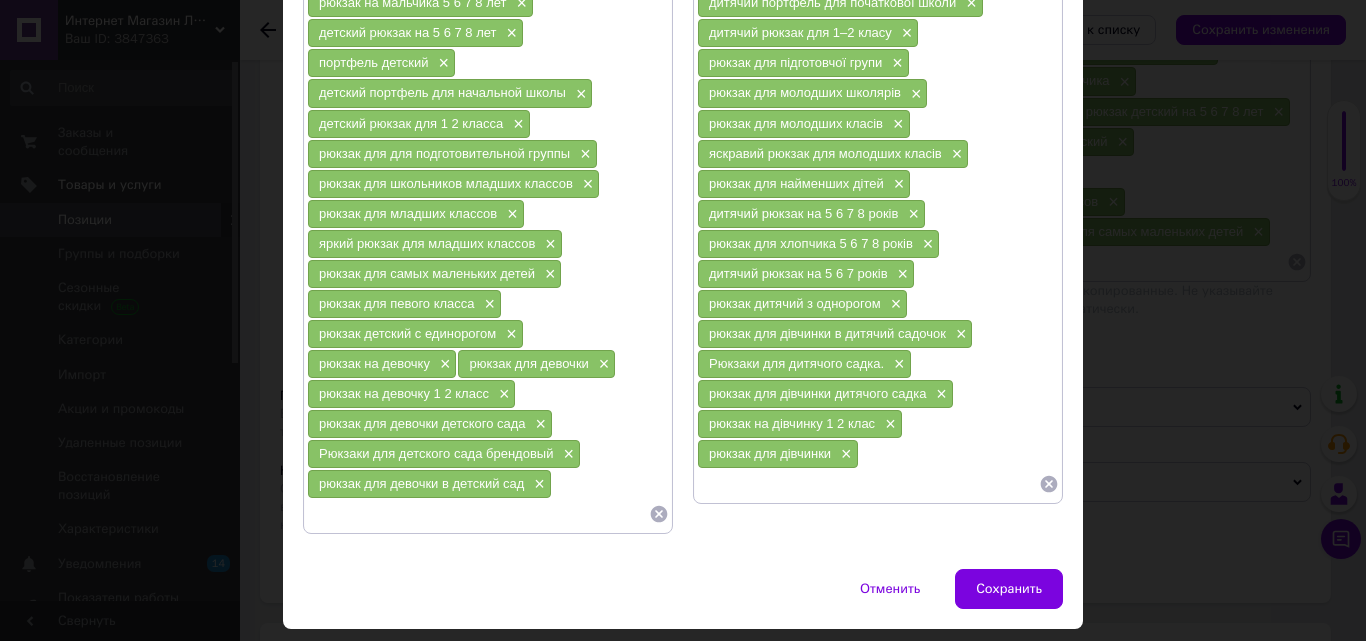 click on "рюкзак × шкільний рюкзак × рюкзак для дошкільного віку × маленький дитячий рюкзак × дитячий рюкзак × рюкзак дитячий × дитячий рюкзак для дитячого садка × рюкзак для дитячого садка × рюкзак для хлопчика в дитячий садок × рюкзак для дівчинки в дитячий садок × портфель для дитячого садка × рюкзак для першого класу × рюкзак для 1–2 класу × рюкзак для дошкільнят × шкільний рюкзак для дівчинки × рюкзак для дитячого садка та початкової школи × дитячий портфель × дитячий портфель для початкової школи × дитячий рюкзак для 1–2 класу × рюкзак для підготовчої групи ×" at bounding box center [878, 33] 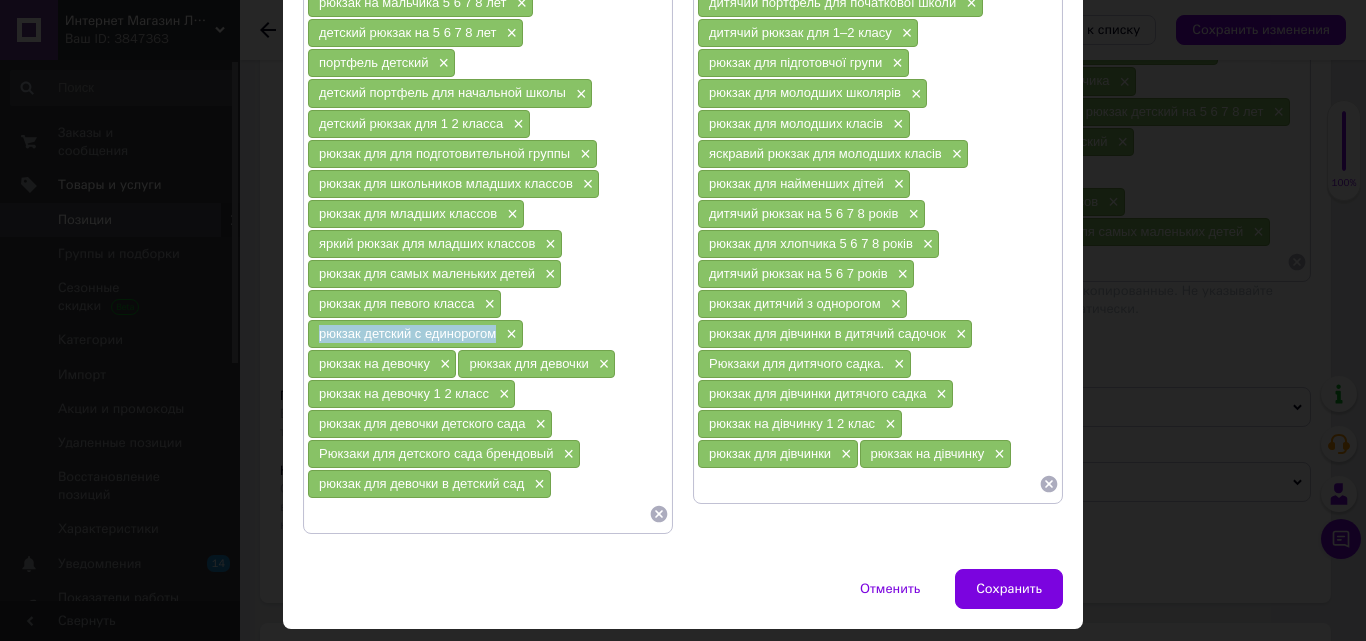 drag, startPoint x: 314, startPoint y: 336, endPoint x: 494, endPoint y: 337, distance: 180.00278 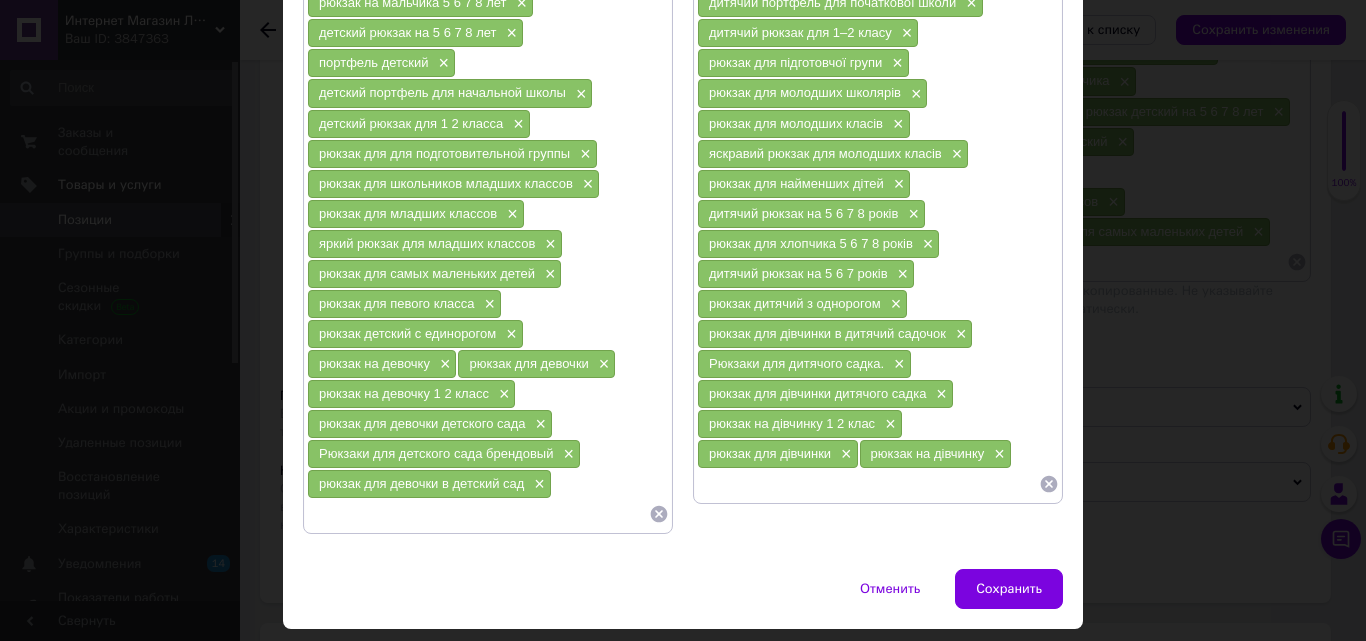 click at bounding box center (868, 484) 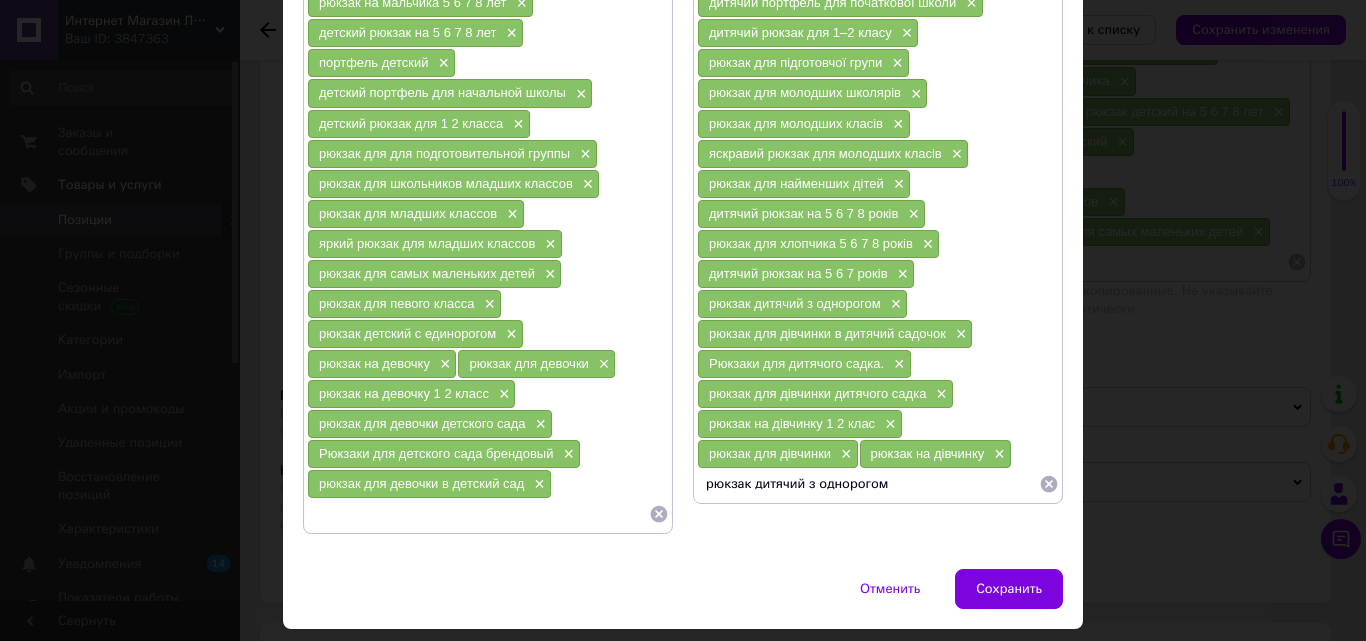 drag, startPoint x: 897, startPoint y: 502, endPoint x: 827, endPoint y: 494, distance: 70.45566 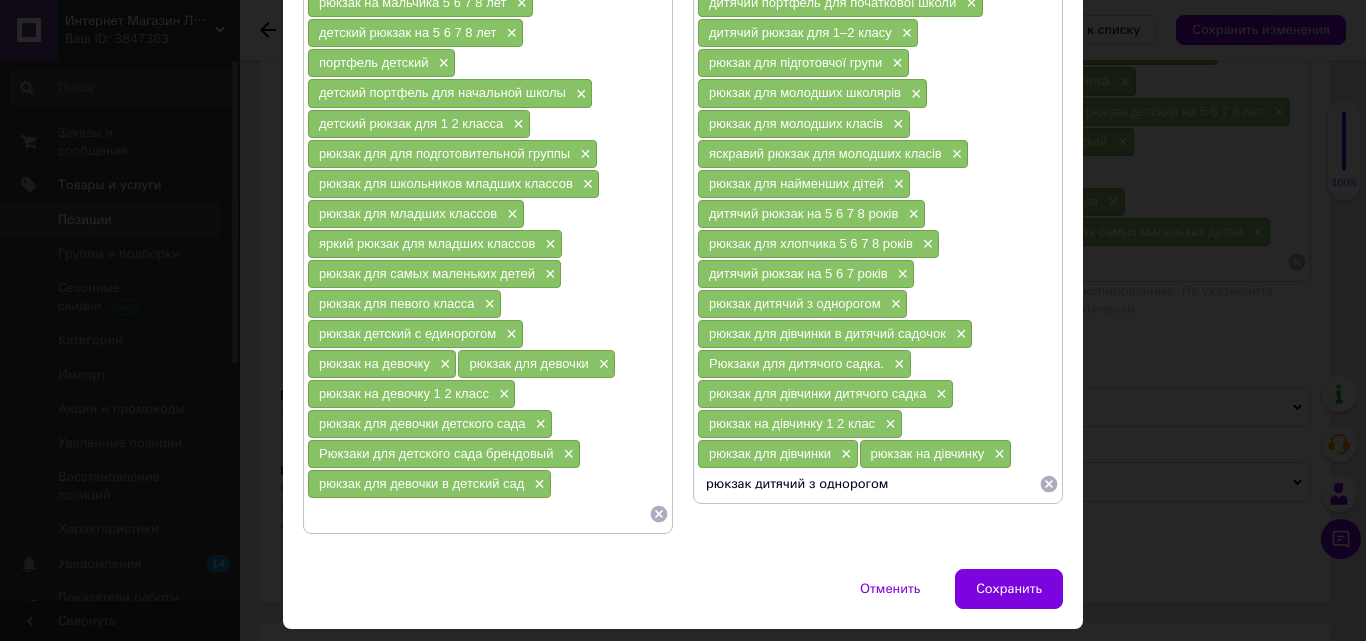 drag, startPoint x: 890, startPoint y: 492, endPoint x: 760, endPoint y: 493, distance: 130.00385 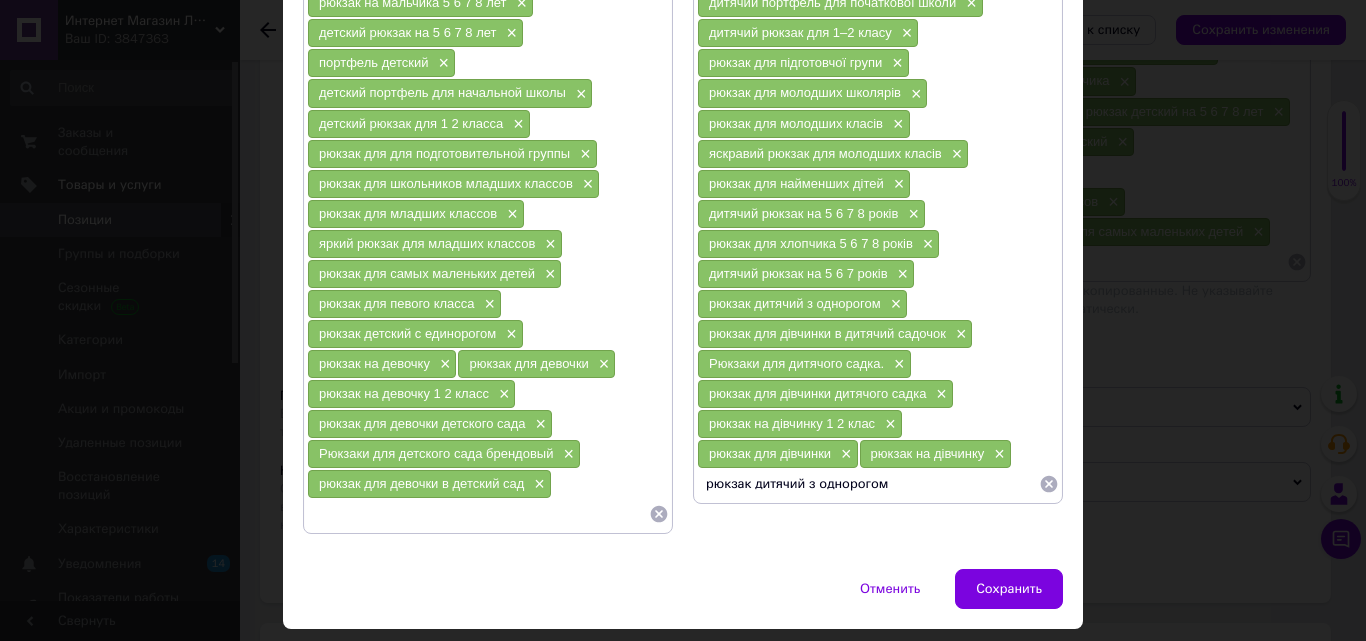 drag, startPoint x: 800, startPoint y: 485, endPoint x: 750, endPoint y: 481, distance: 50.159744 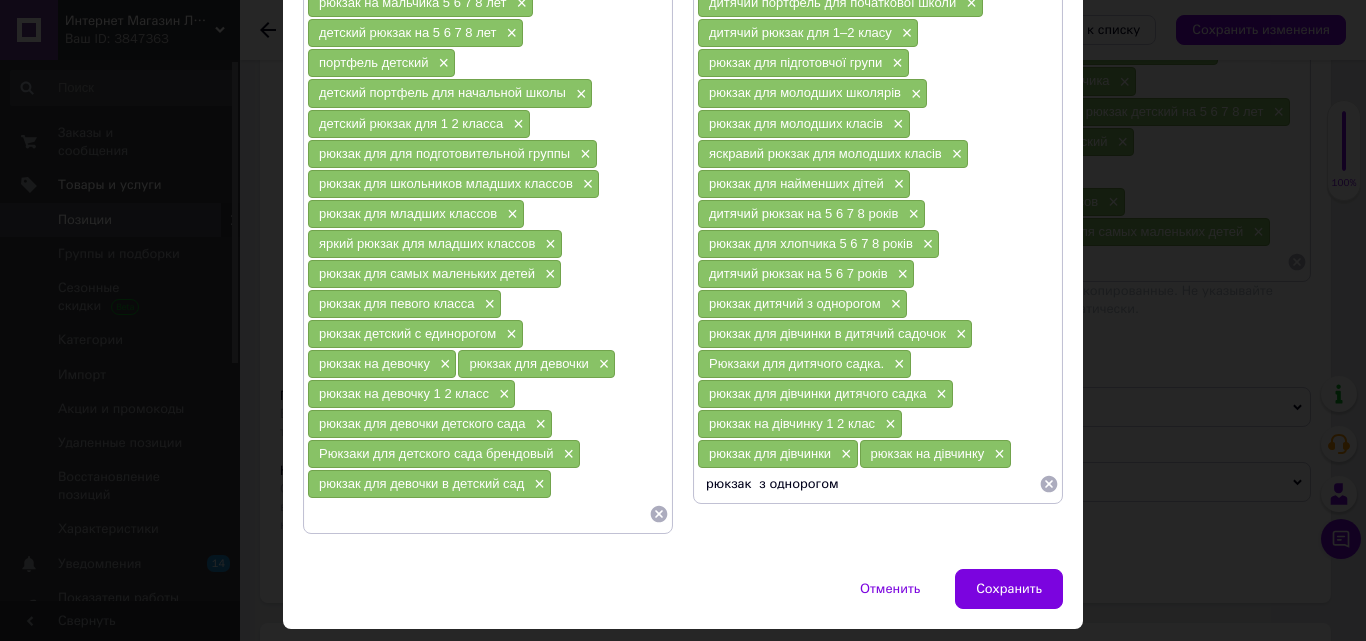 type on "рюкзак з однорогом" 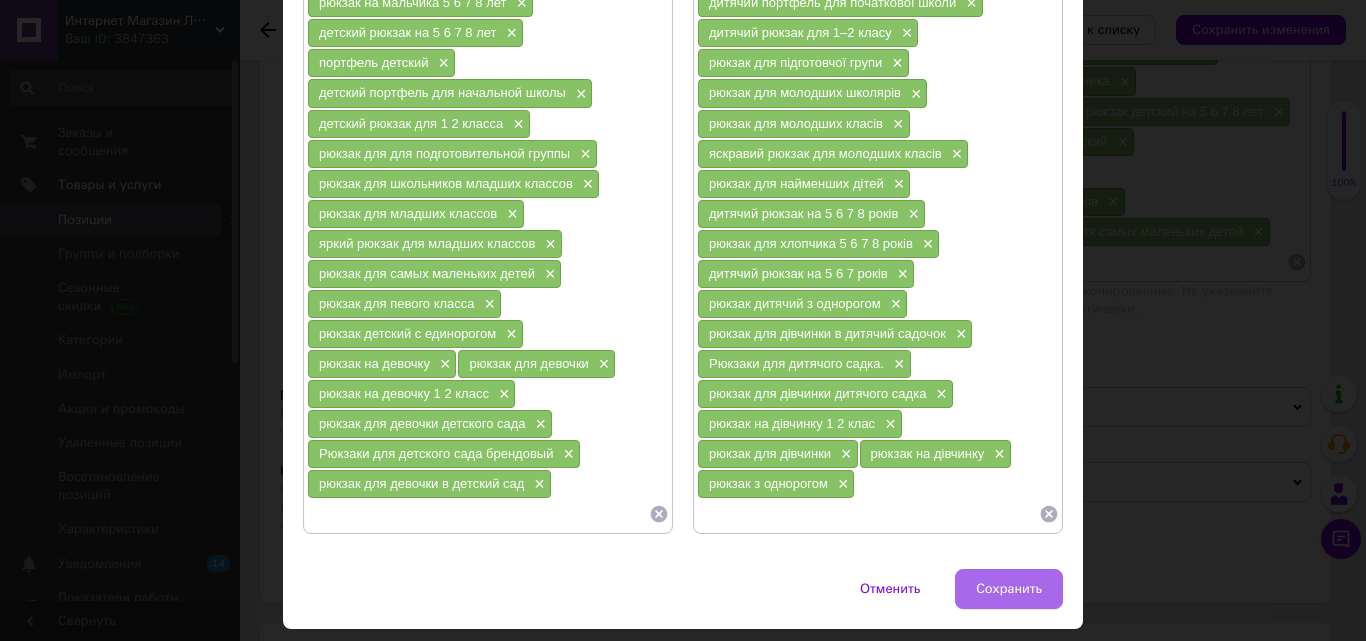 type 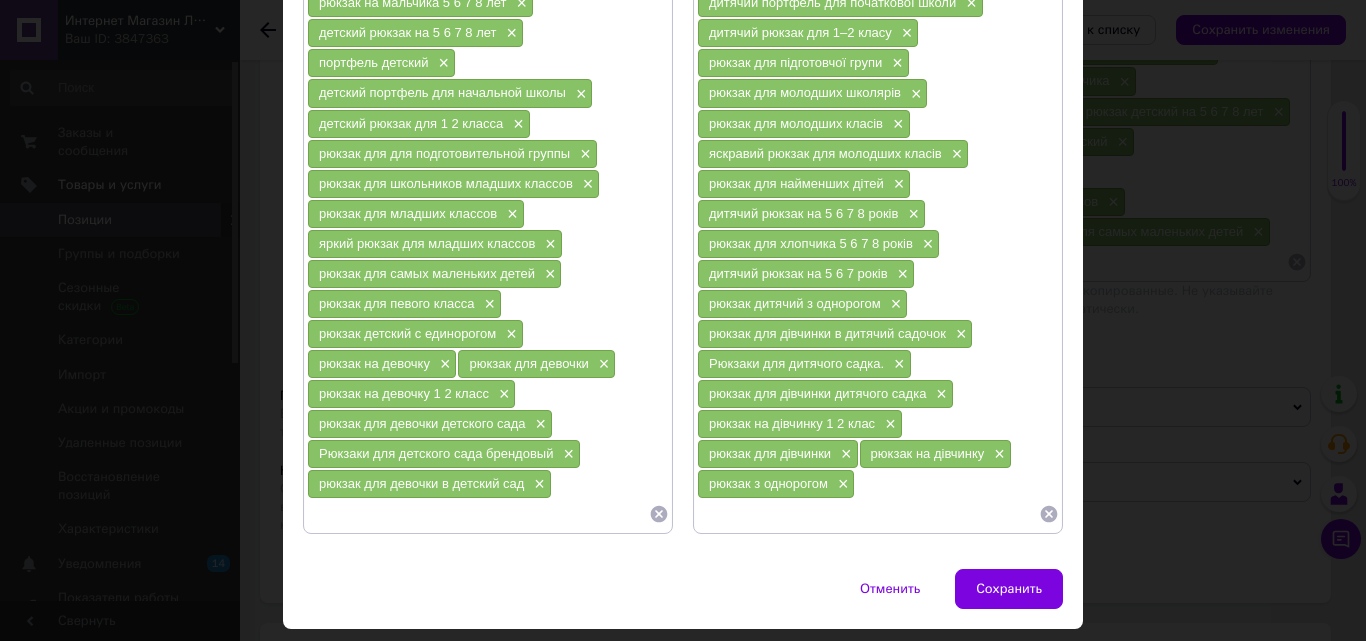 click on "Сохранить" at bounding box center (1009, 589) 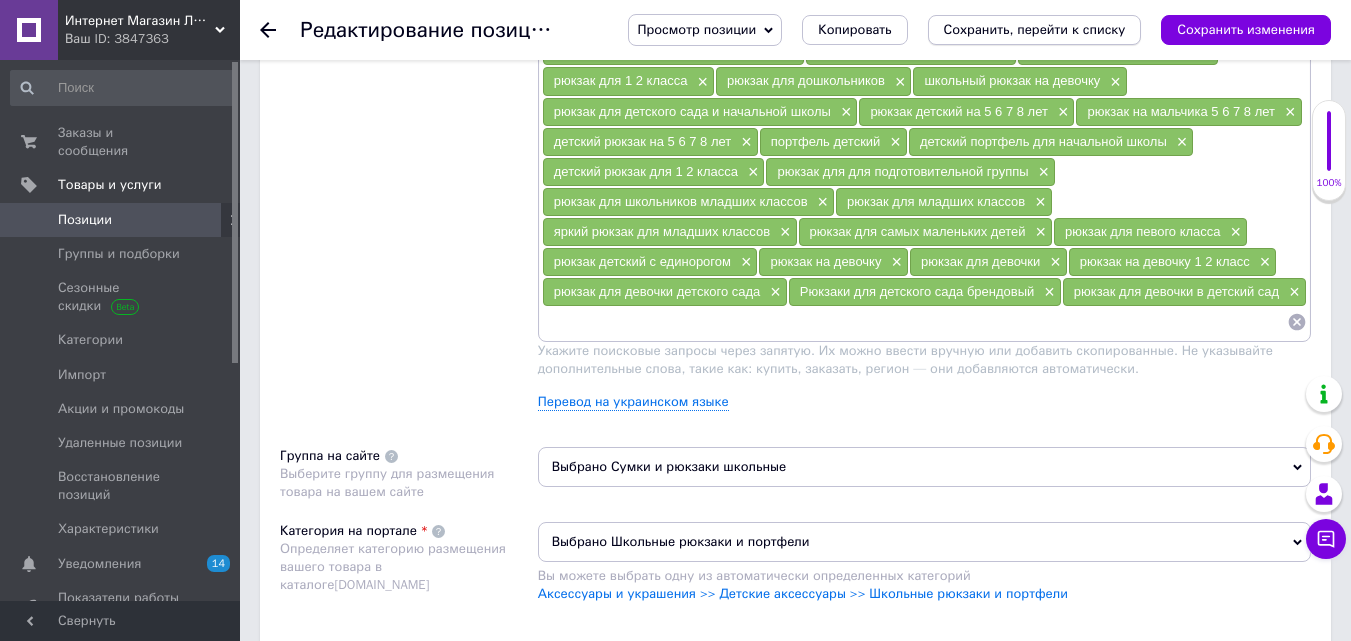 click on "Сохранить, перейти к списку" at bounding box center (1035, 29) 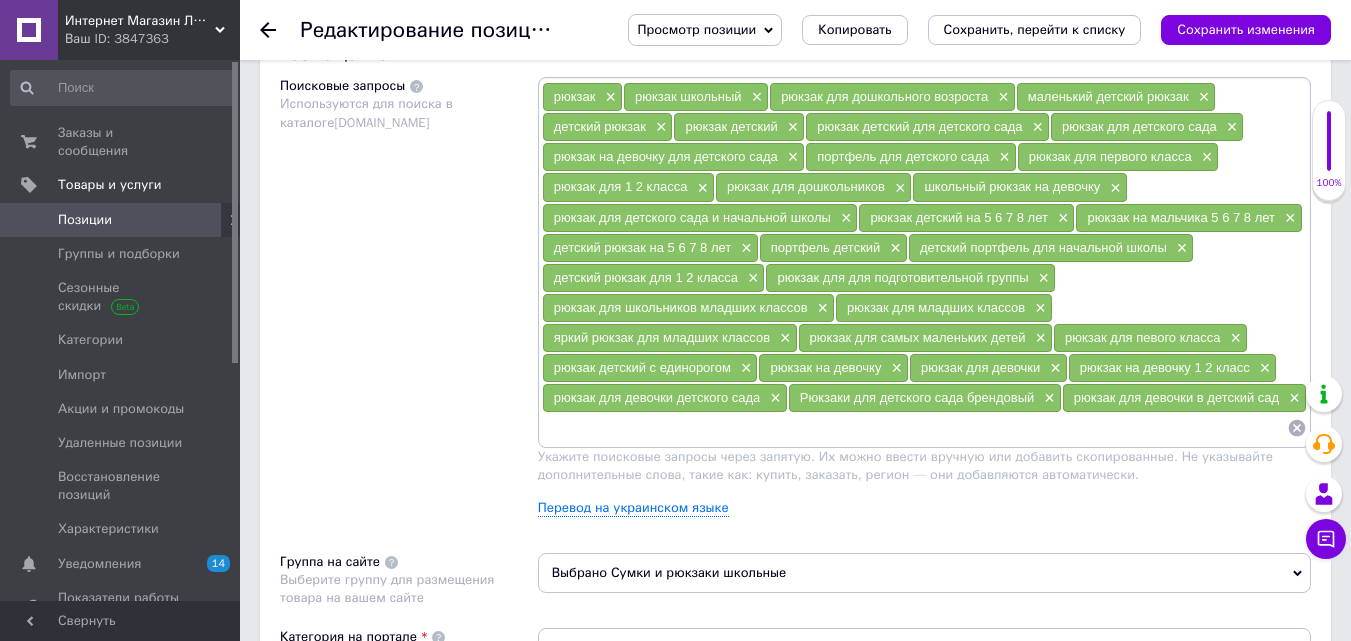scroll, scrollTop: 1200, scrollLeft: 0, axis: vertical 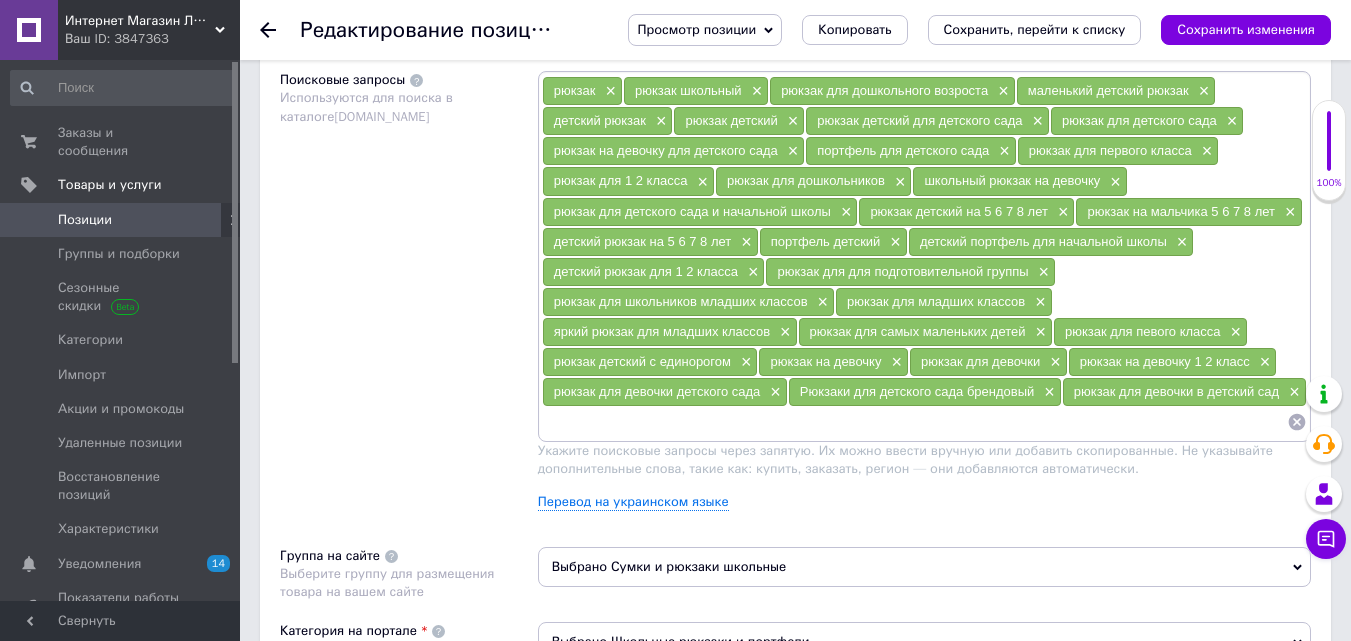 click on "Просмотр позиции Сохранить и посмотреть на сайте Сохранить и посмотреть на портале Копировать Сохранить, перейти к списку Сохранить изменения" at bounding box center (959, 30) 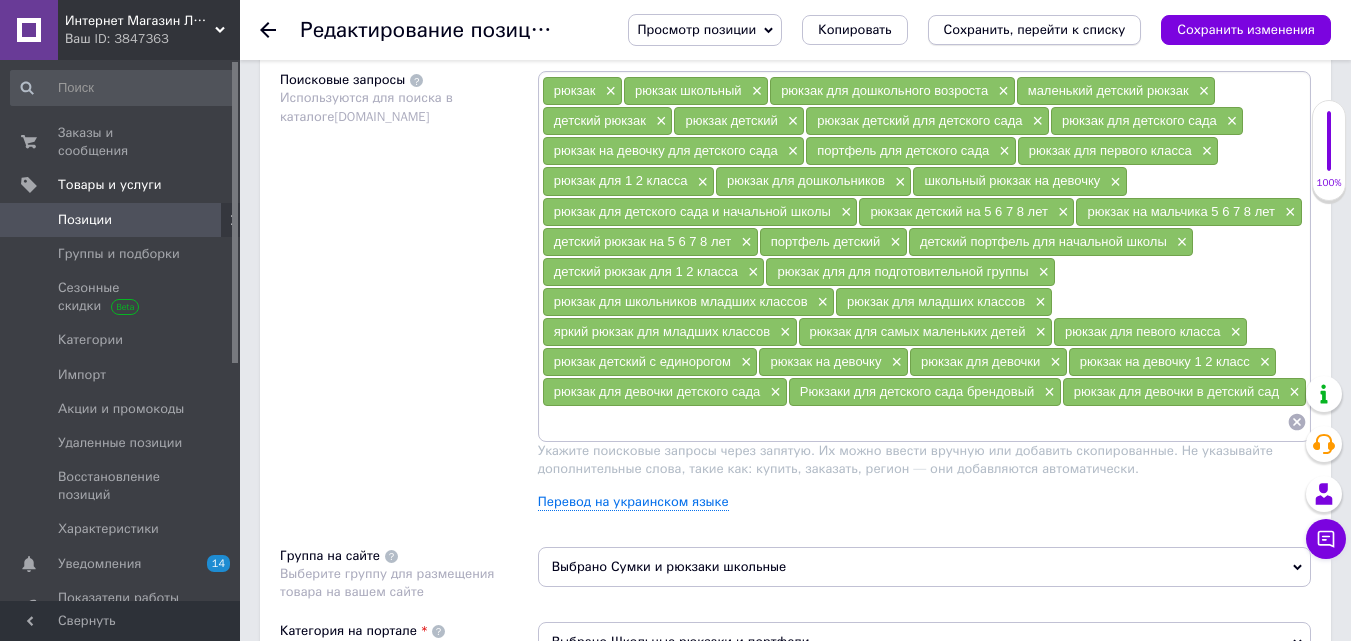 click on "Просмотр позиции Сохранить и посмотреть на сайте Сохранить и посмотреть на портале Копировать Сохранить, перейти к списку Сохранить изменения" at bounding box center (969, 30) 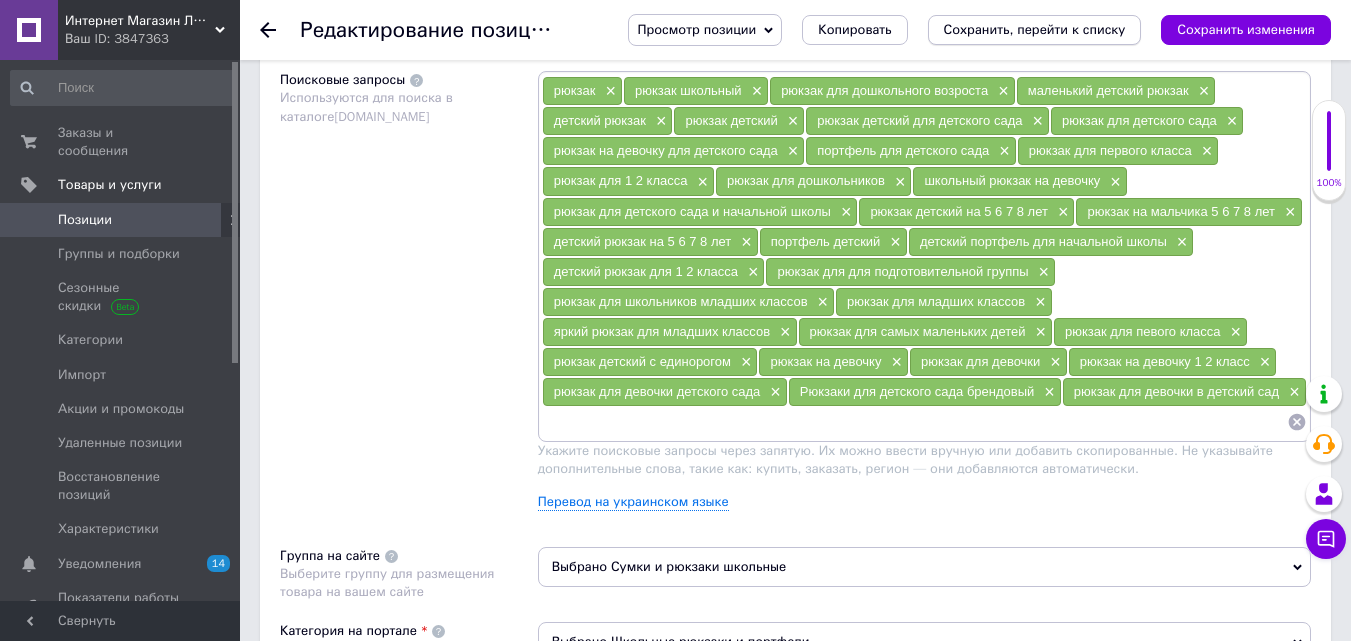 click on "Сохранить, перейти к списку" at bounding box center [1035, 29] 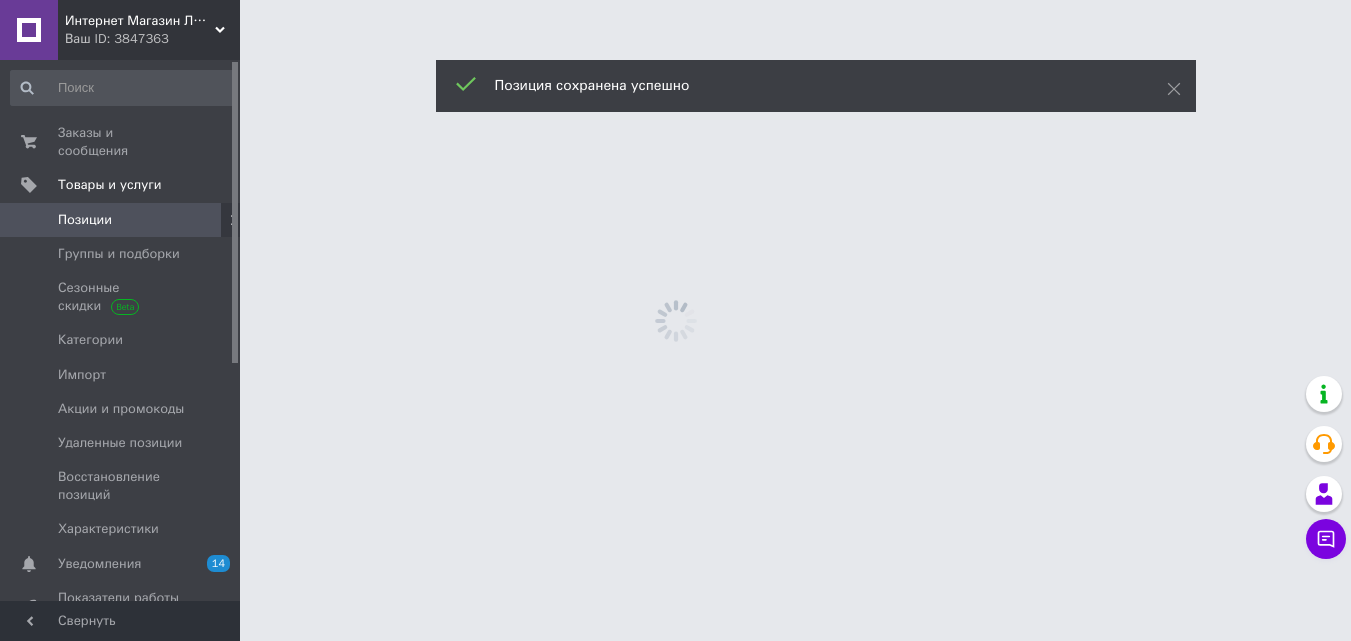 scroll, scrollTop: 0, scrollLeft: 0, axis: both 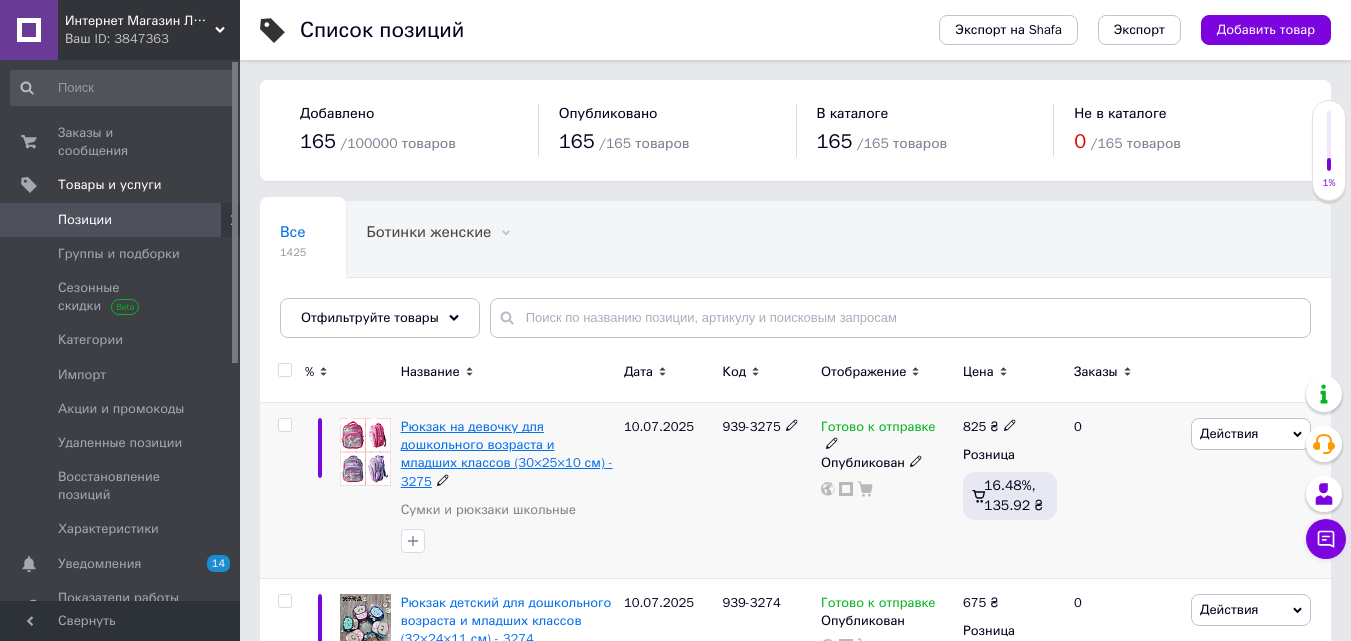 click on "Рюкзак на девочку для дошкольного возраста и младших классов (30×25×10 см) - 3275" at bounding box center [507, 454] 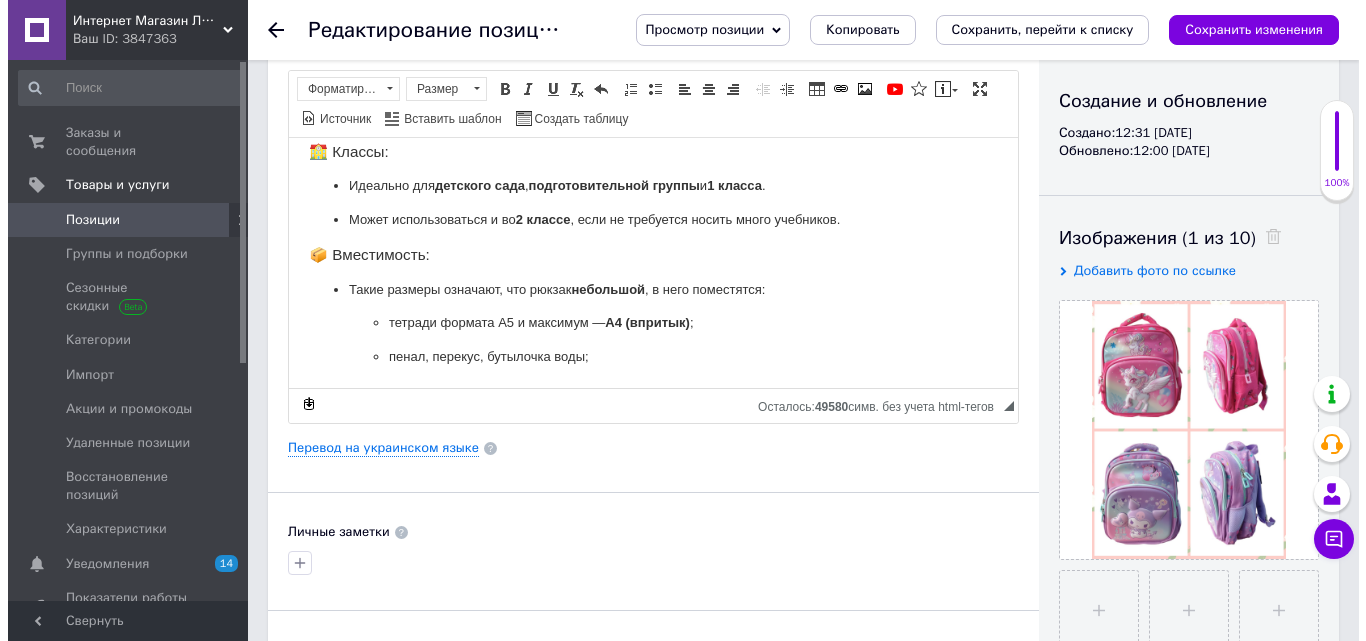 scroll, scrollTop: 200, scrollLeft: 0, axis: vertical 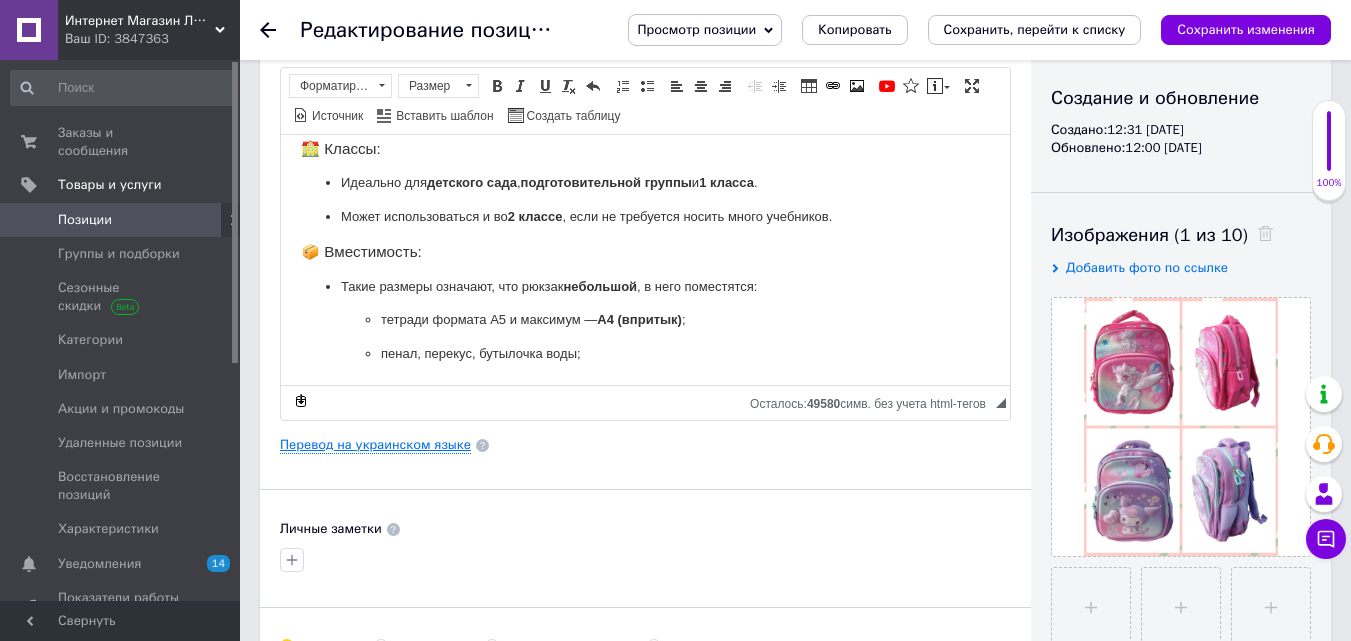 click on "Перевод на украинском языке" at bounding box center [375, 445] 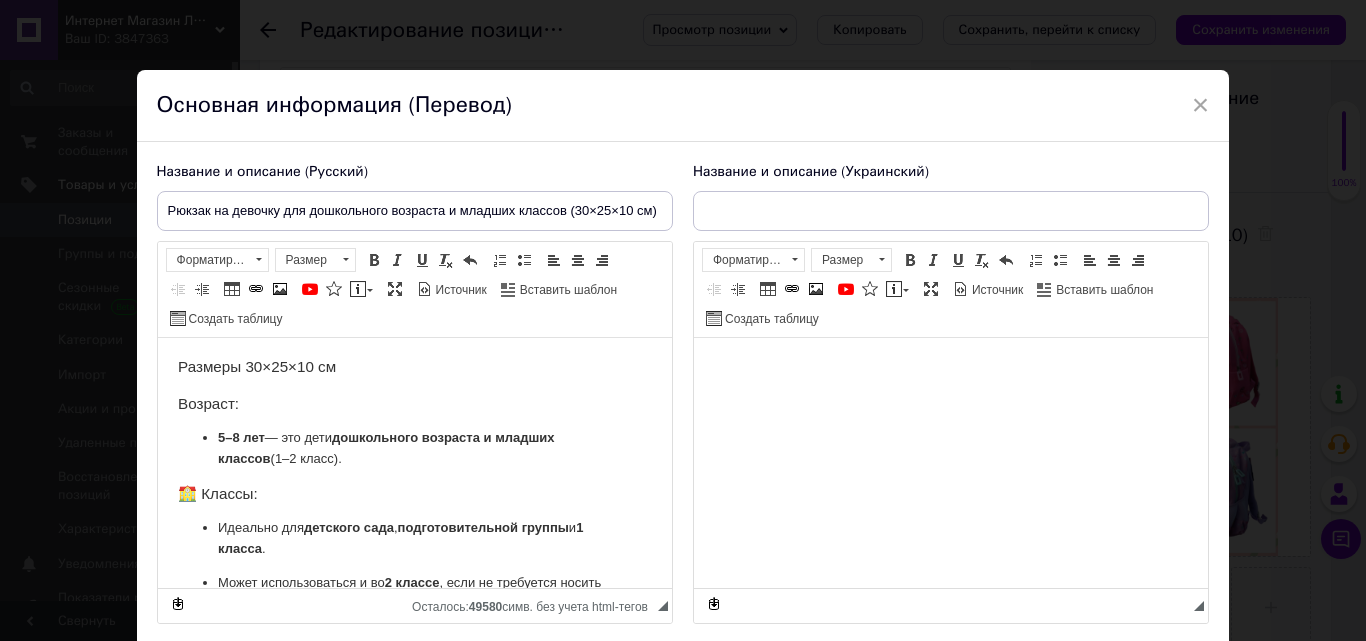 scroll, scrollTop: 0, scrollLeft: 0, axis: both 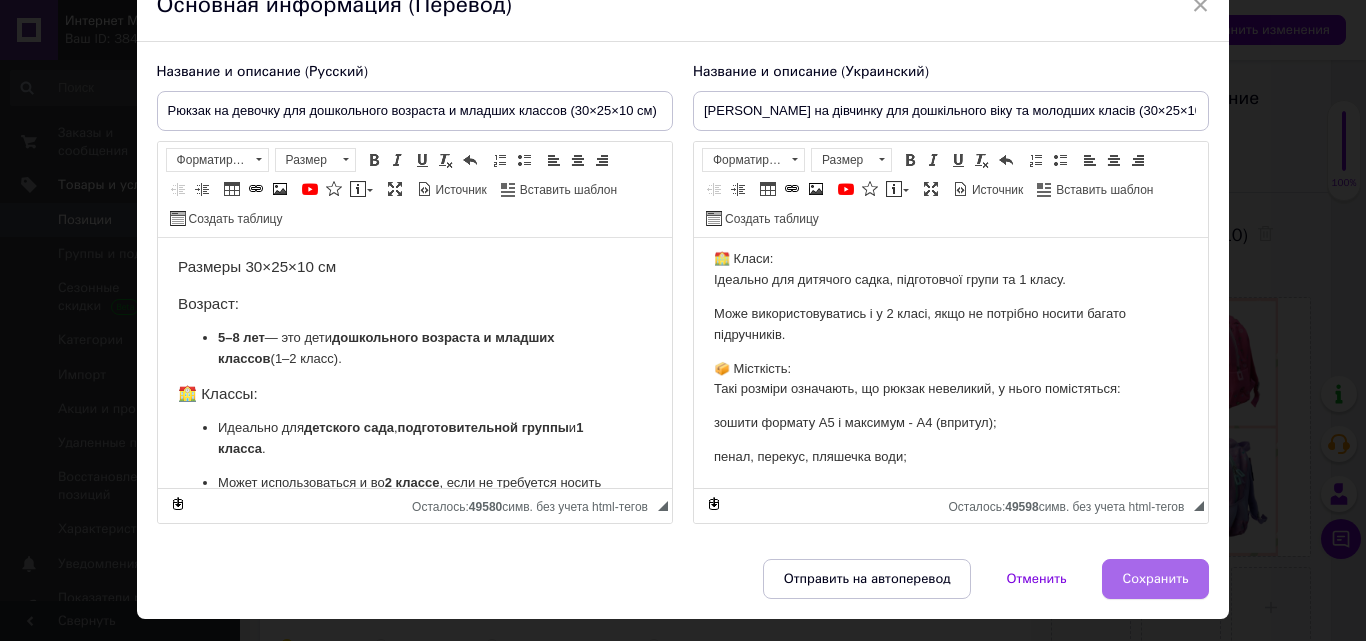 click on "Сохранить" at bounding box center [1156, 579] 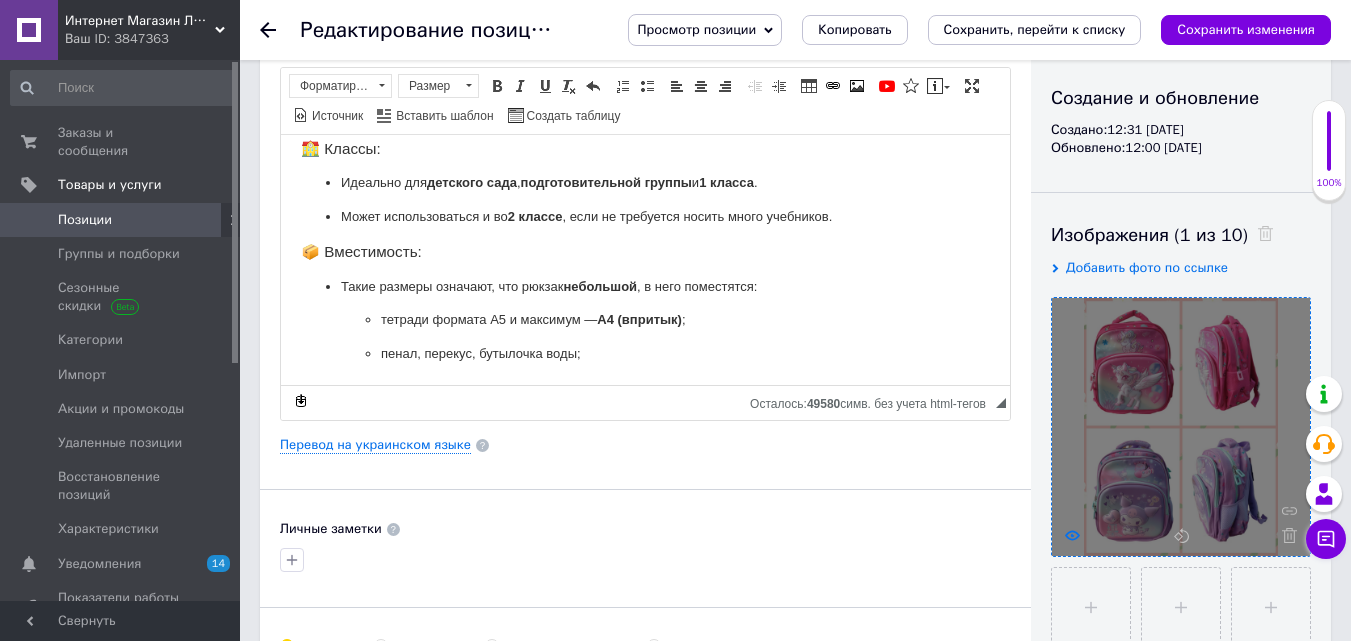 click 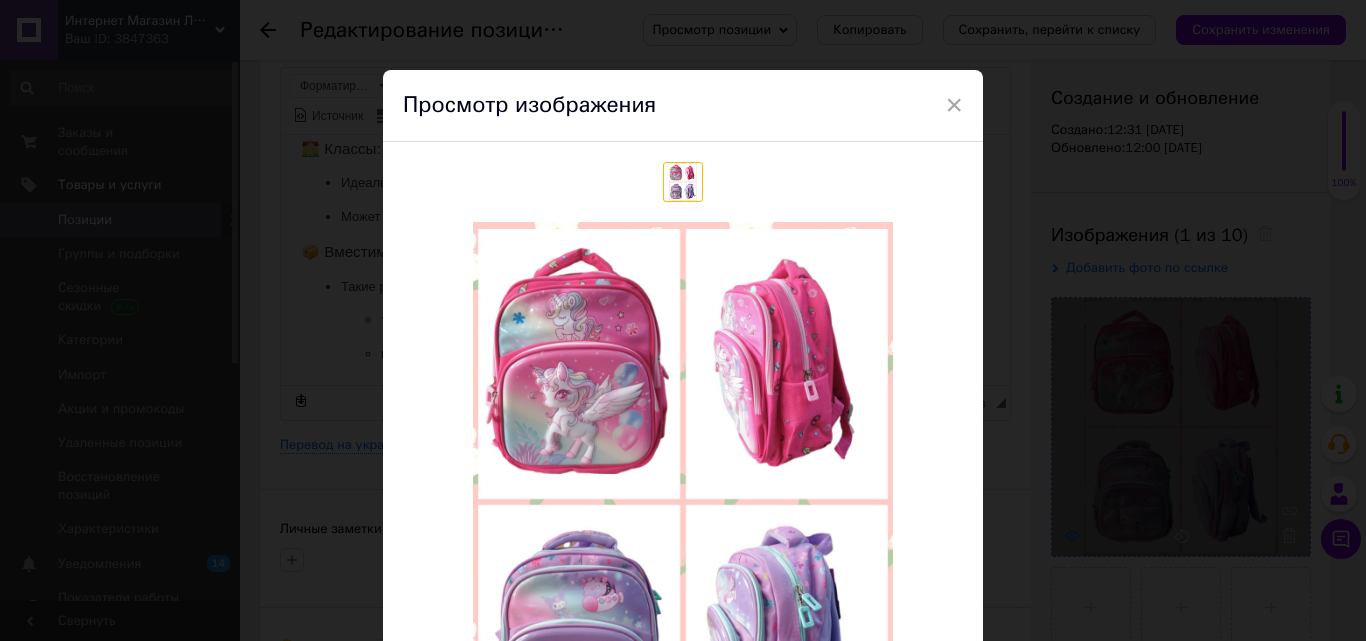 click on "× Просмотр изображения Удалить изображение Удалить все изображения" at bounding box center [683, 320] 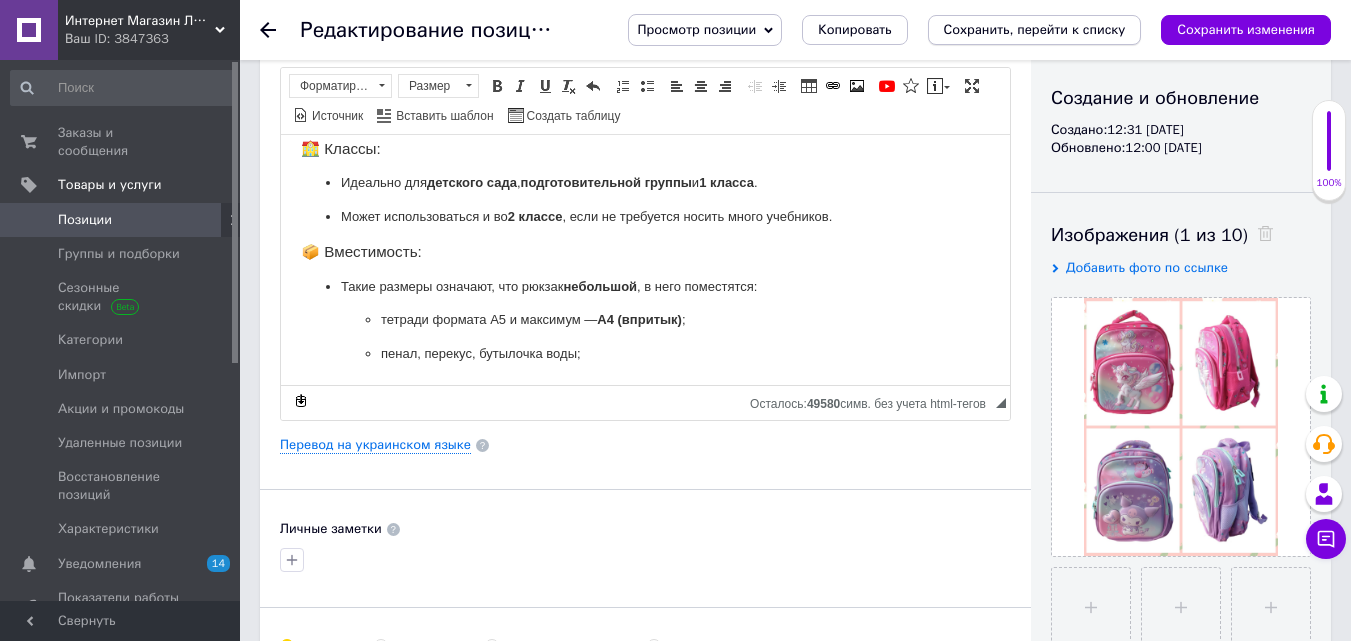 click on "Сохранить, перейти к списку" at bounding box center (1035, 29) 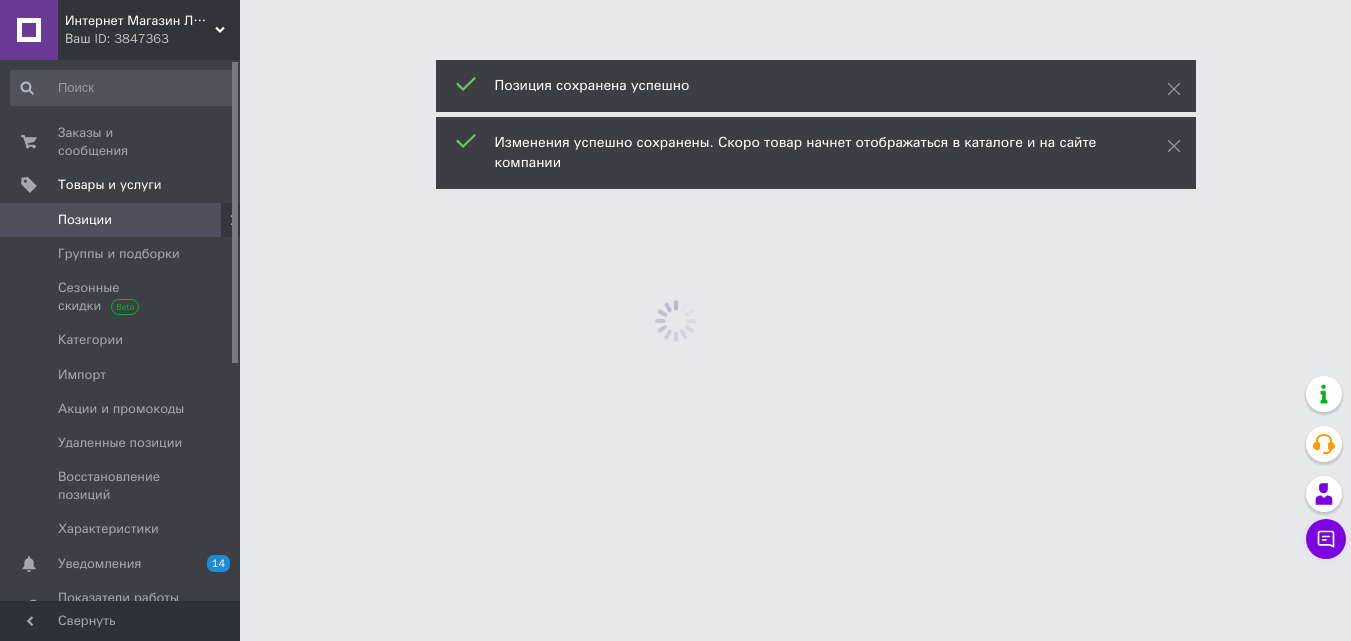scroll, scrollTop: 0, scrollLeft: 0, axis: both 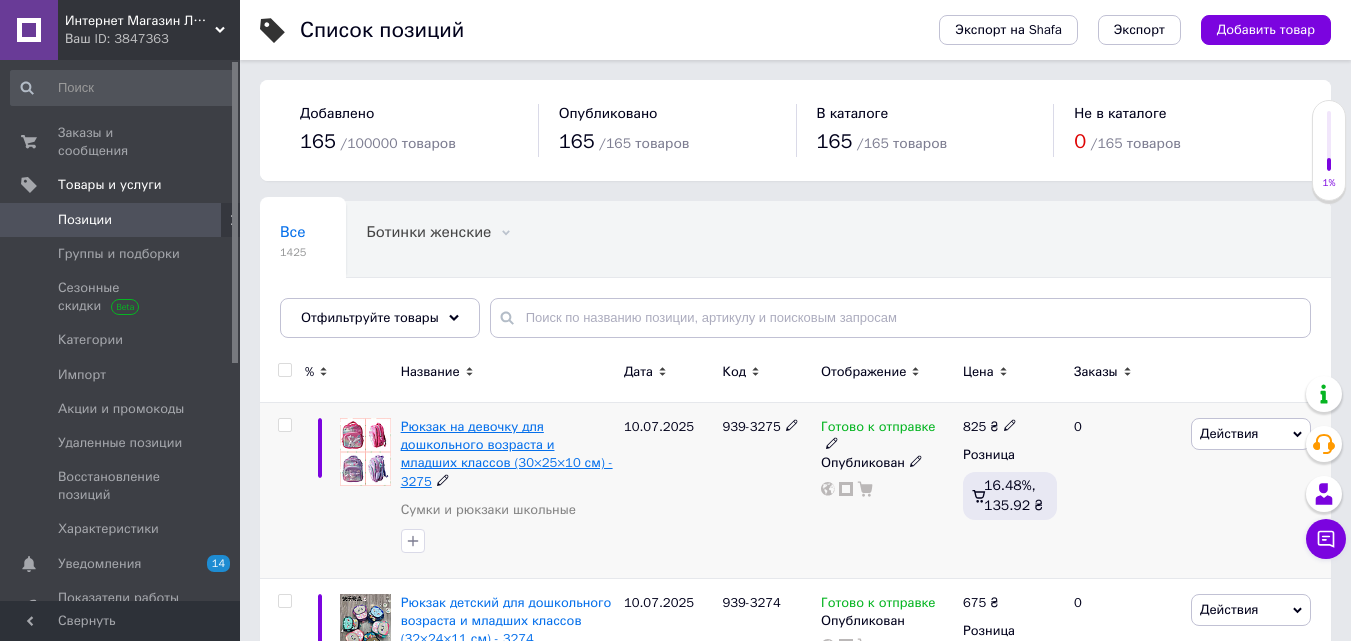 click on "Рюкзак на девочку для дошкольного возраста и младших классов (30×25×10 см) - 3275" at bounding box center (507, 454) 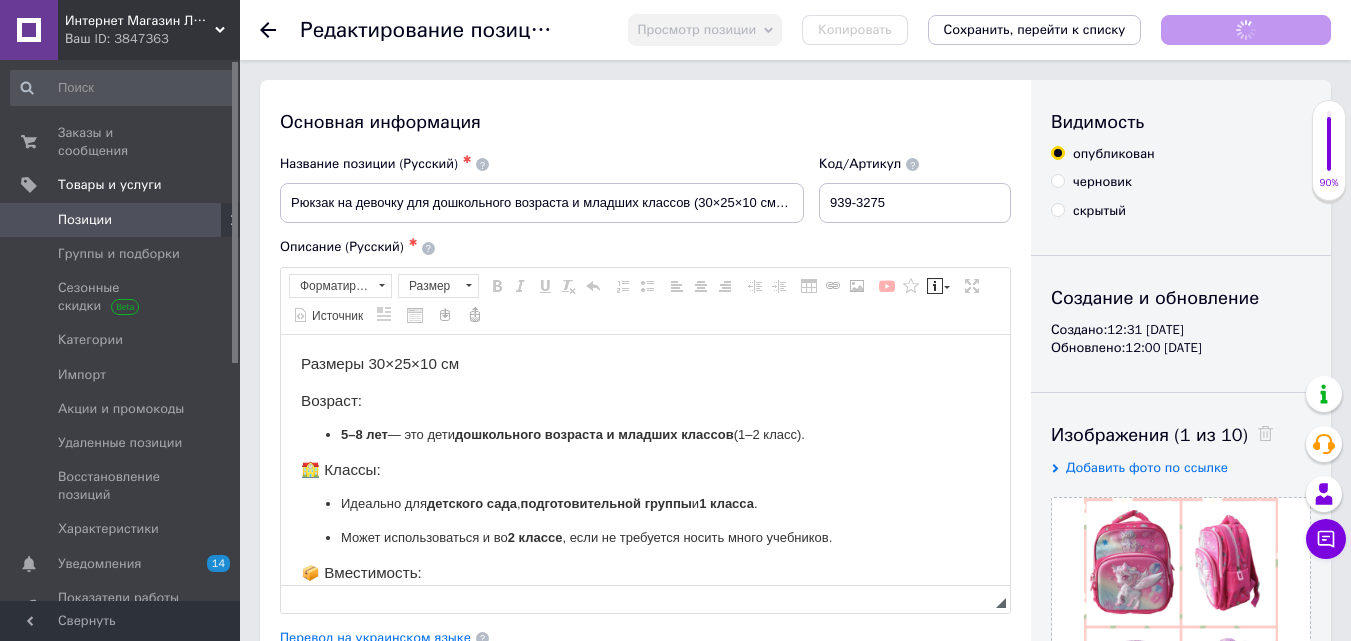 scroll, scrollTop: 0, scrollLeft: 0, axis: both 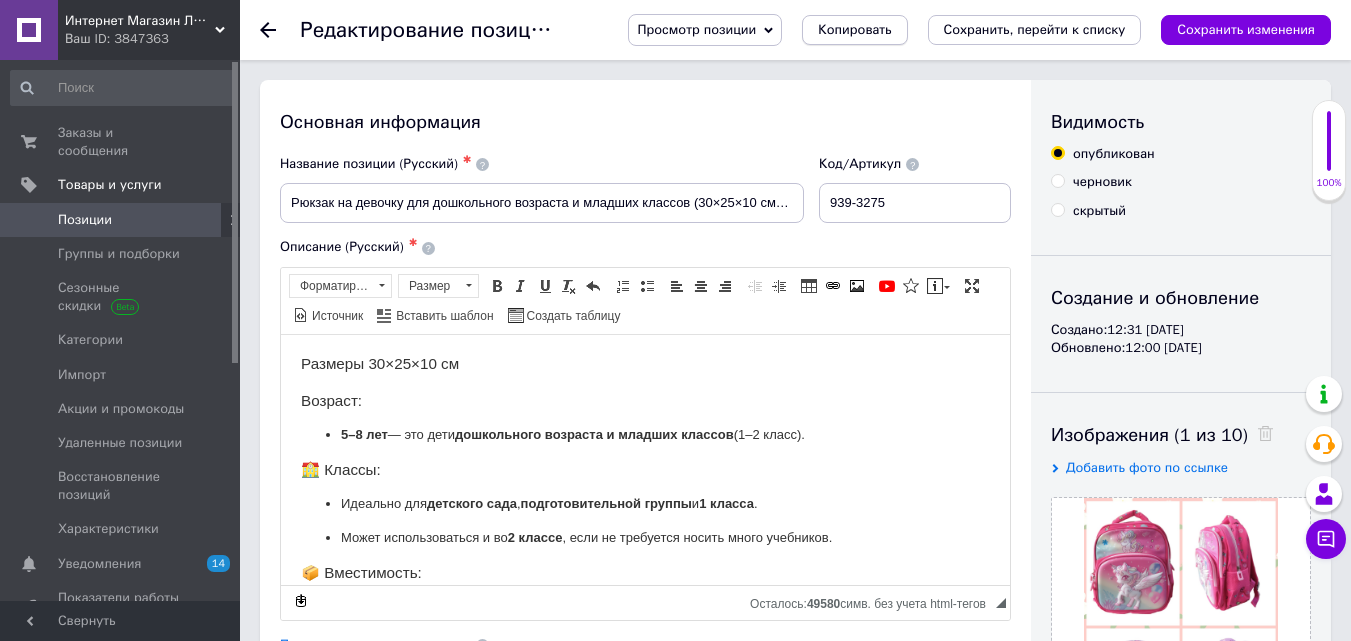 click on "Копировать" at bounding box center (854, 30) 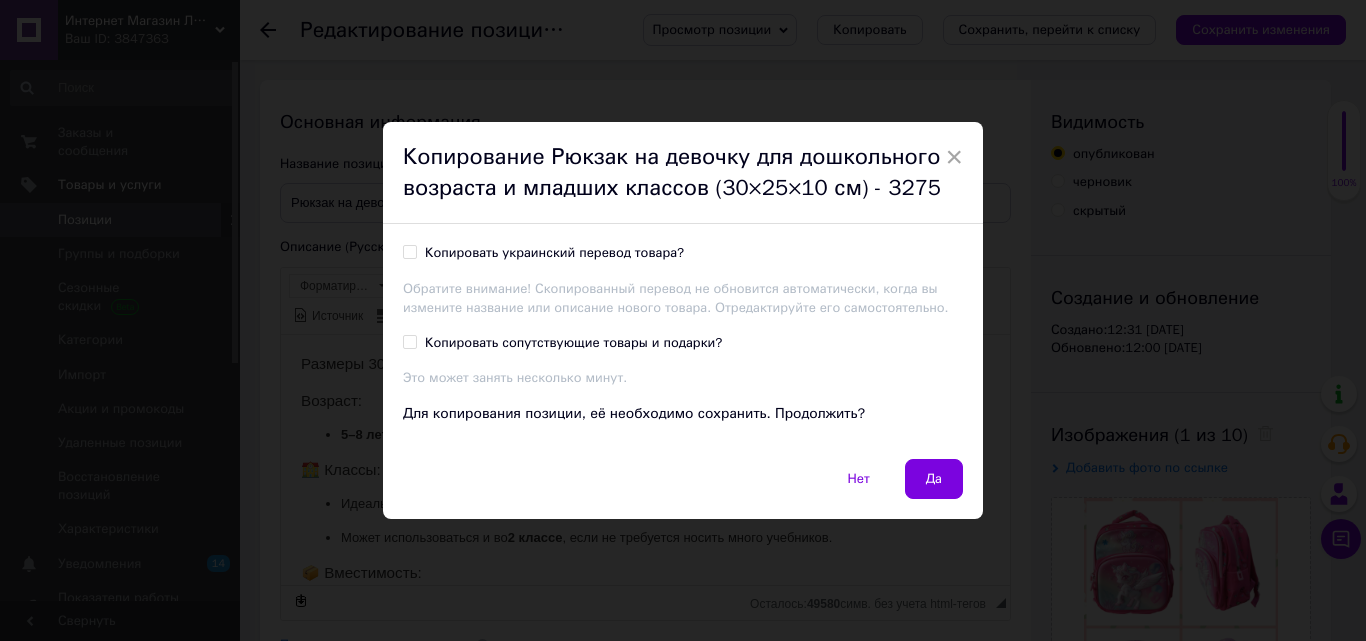 click on "Копировать украинский перевод товара?" at bounding box center [409, 251] 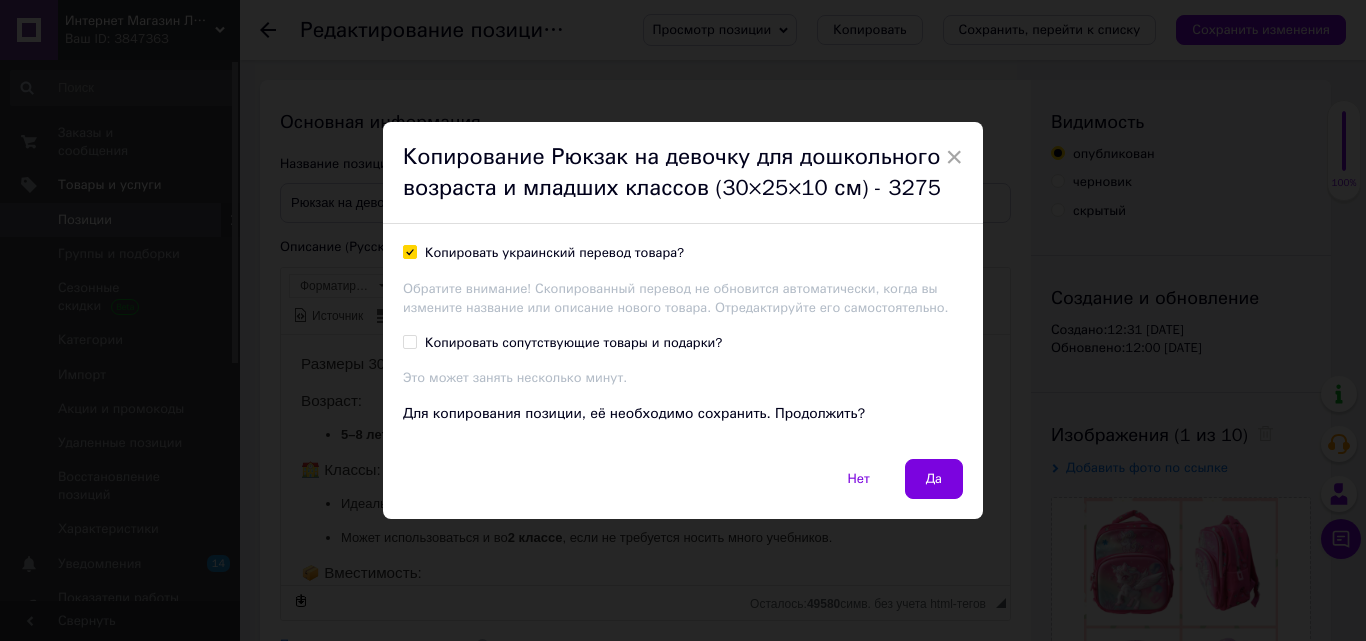 checkbox on "true" 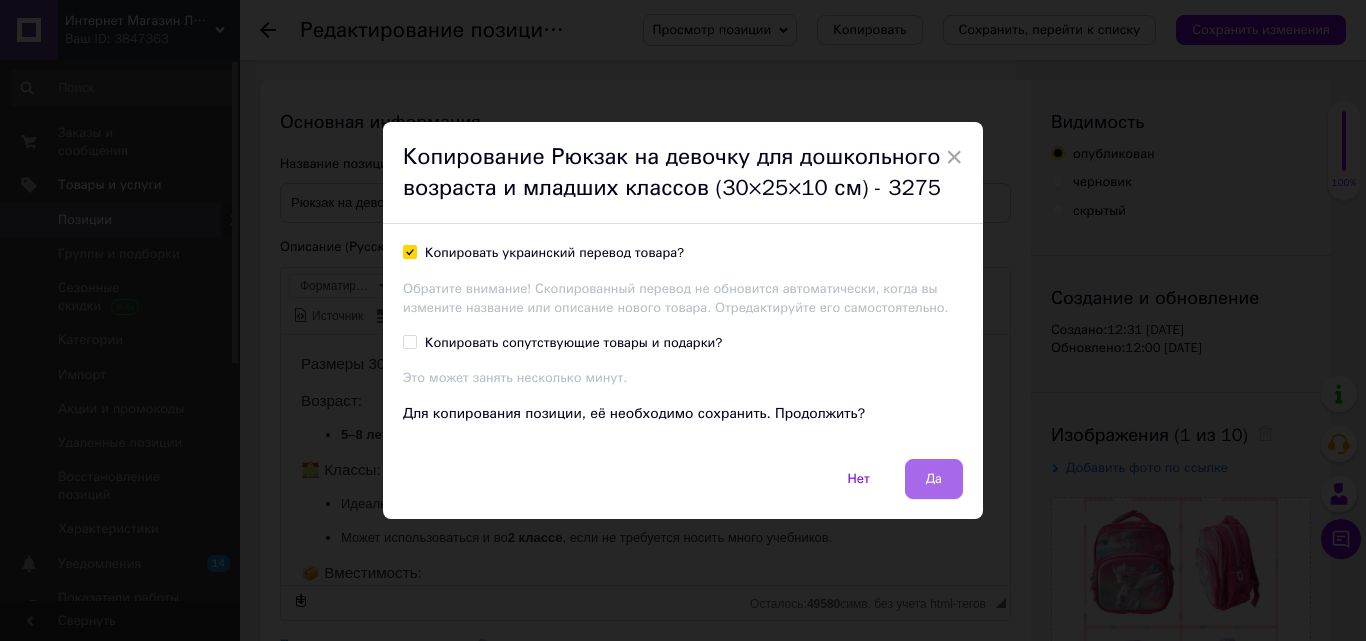 click on "Да" at bounding box center [934, 479] 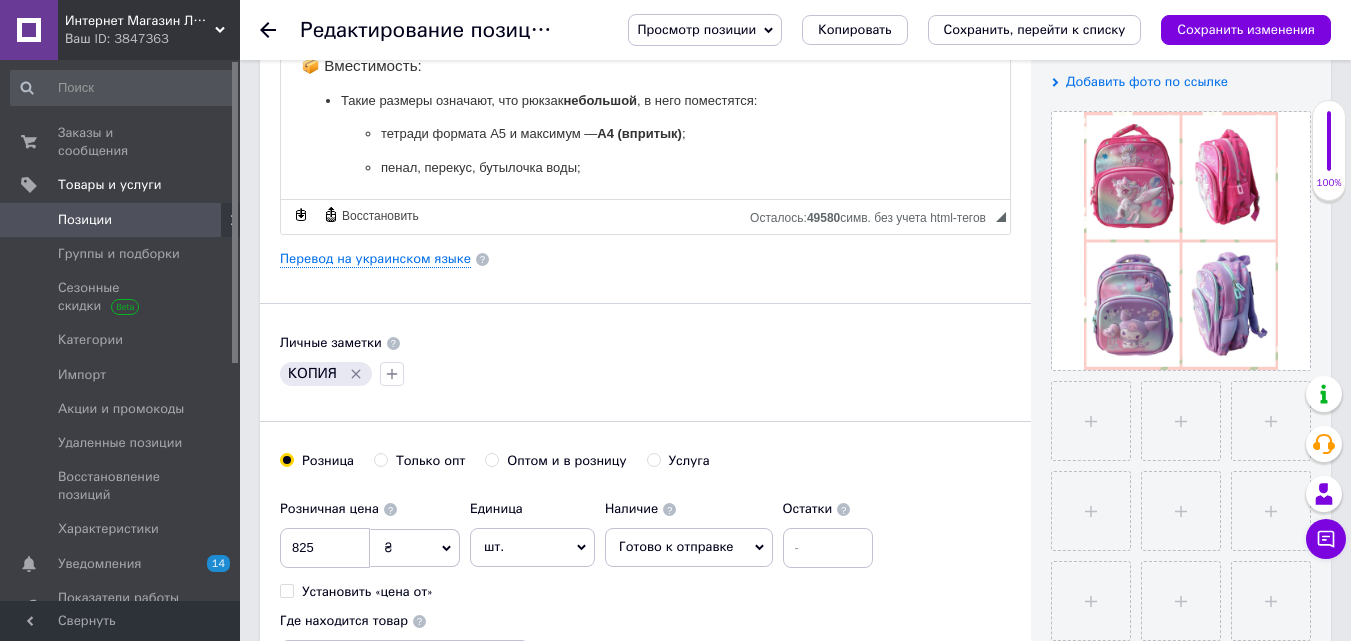 scroll, scrollTop: 400, scrollLeft: 0, axis: vertical 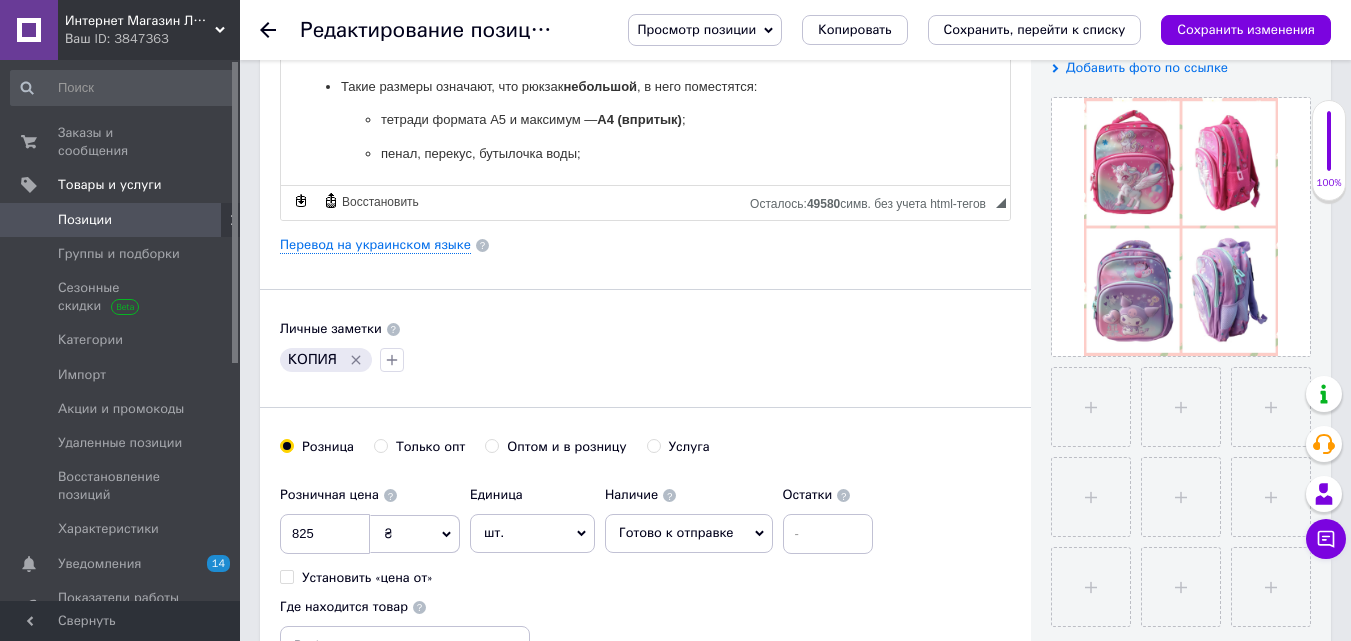 click 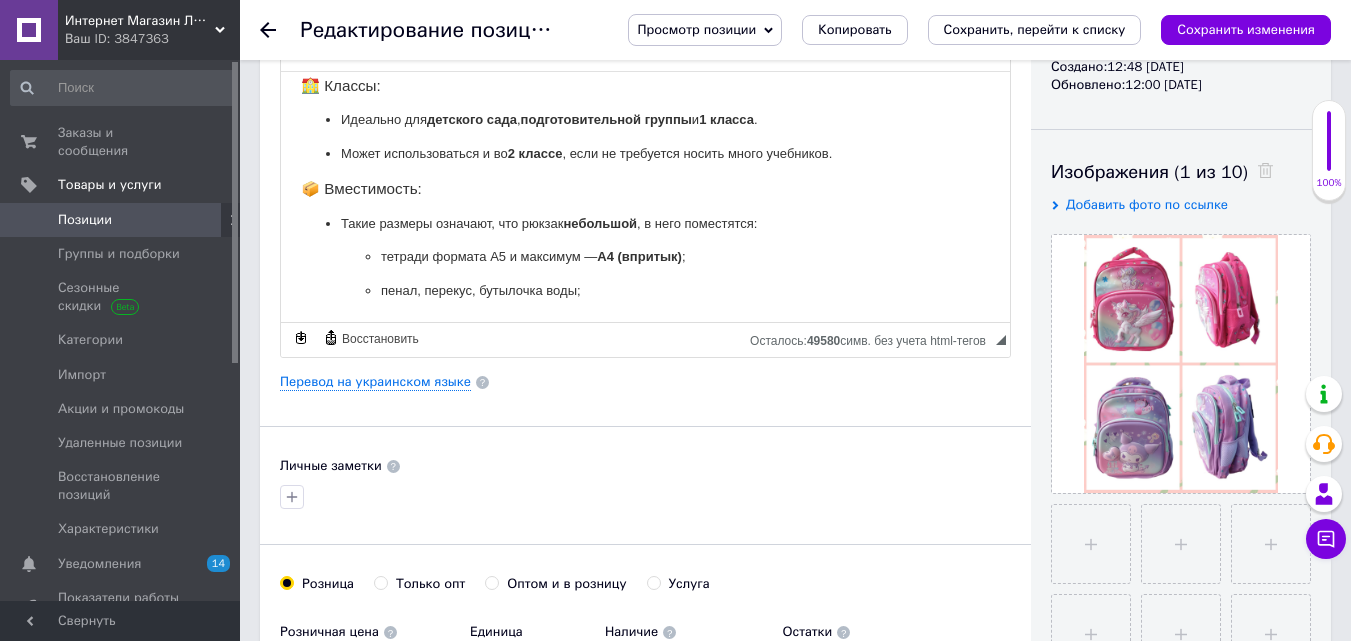 scroll, scrollTop: 100, scrollLeft: 0, axis: vertical 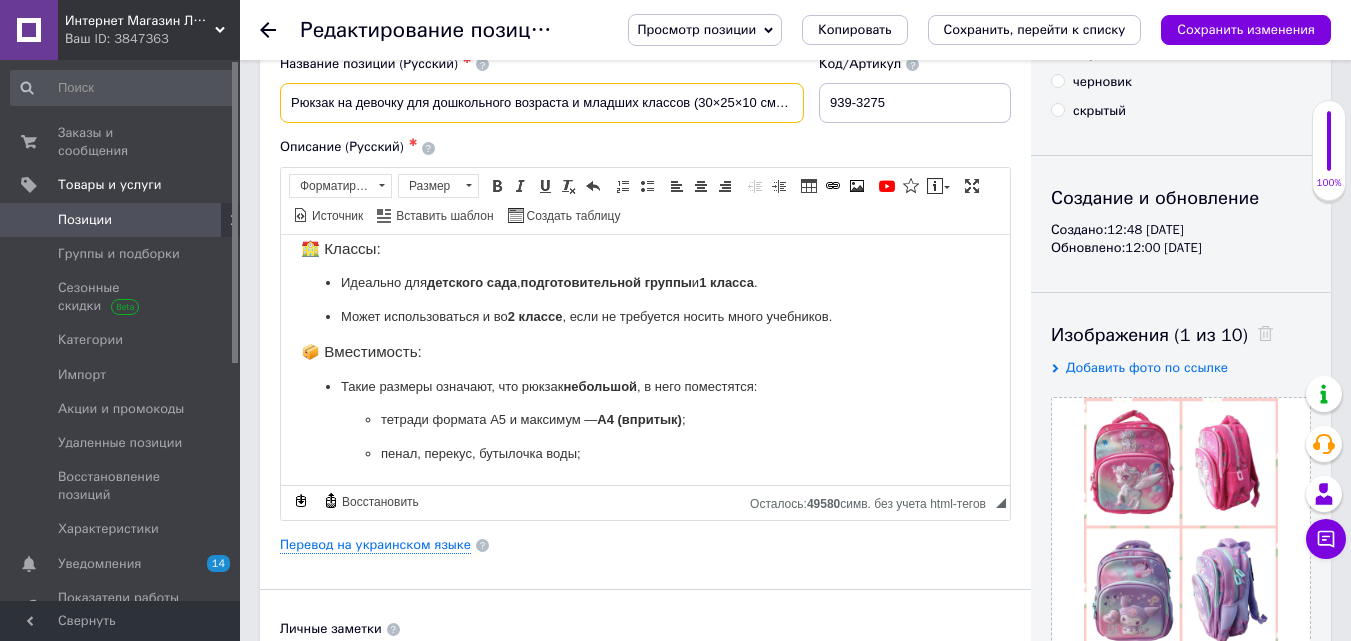 click on "Рюкзак на девочку для дошкольного возраста и младших классов (30×25×10 см) - 3275" at bounding box center [542, 103] 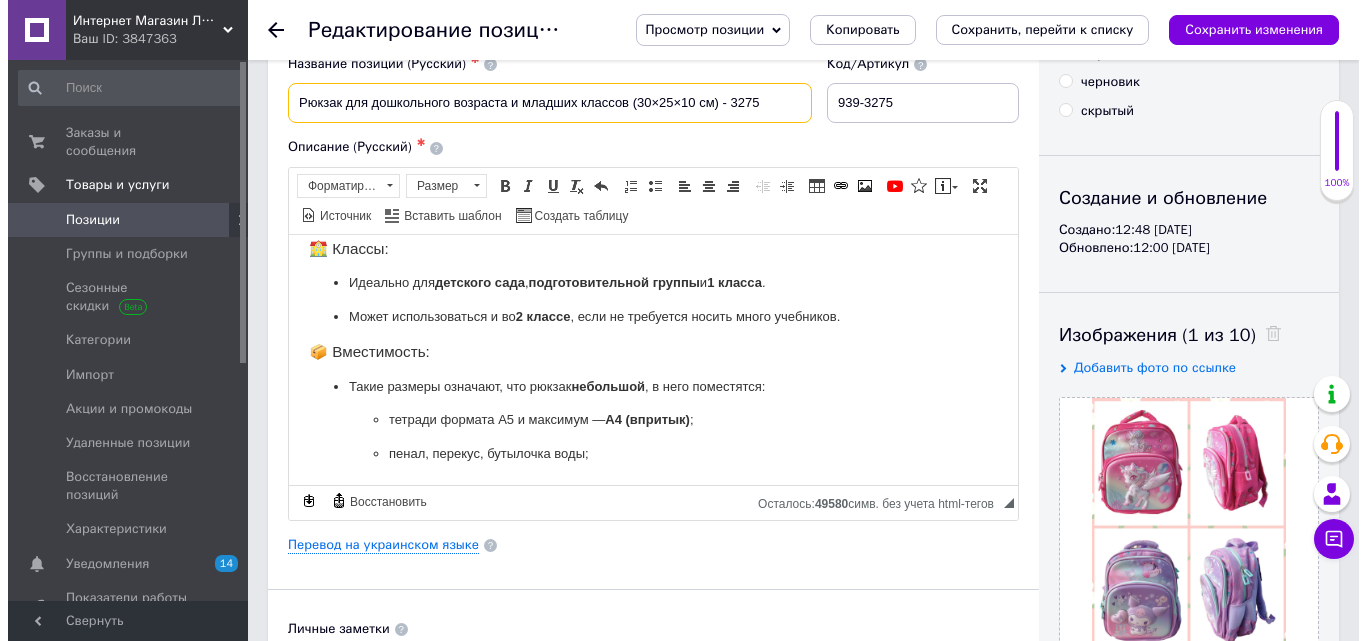 scroll, scrollTop: 200, scrollLeft: 0, axis: vertical 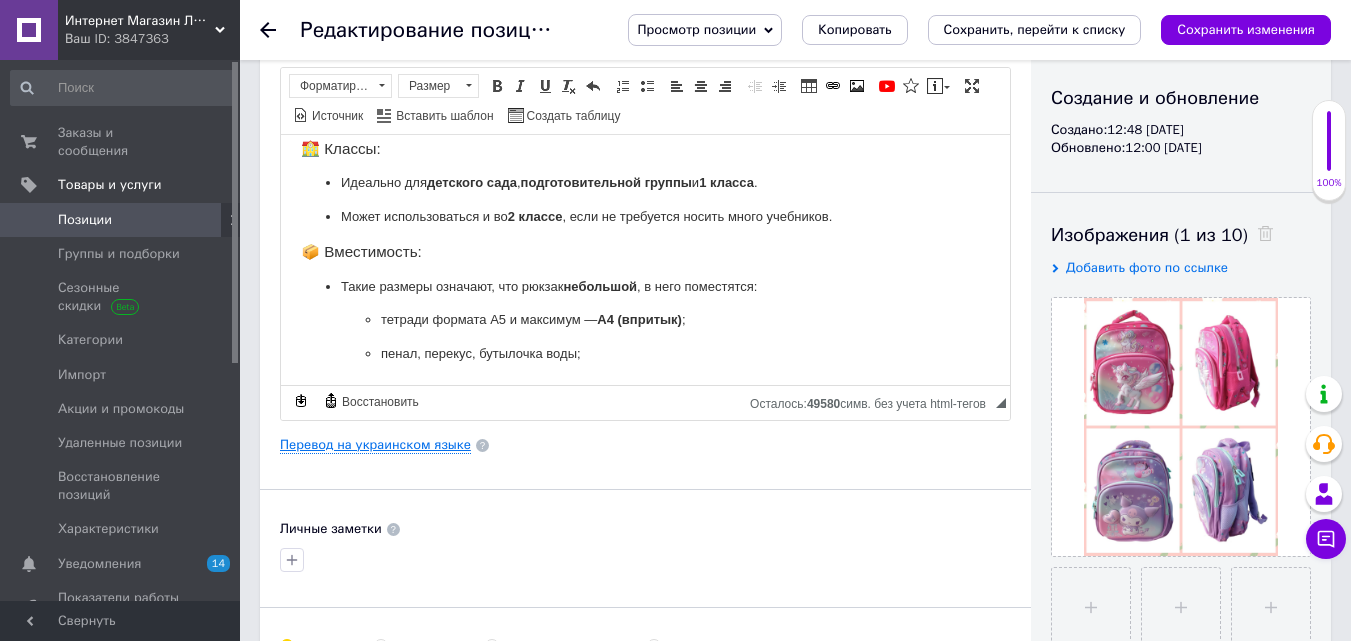 type on "Рюкзак для дошкольного возраста и младших классов (30×25×10 см) - 3275" 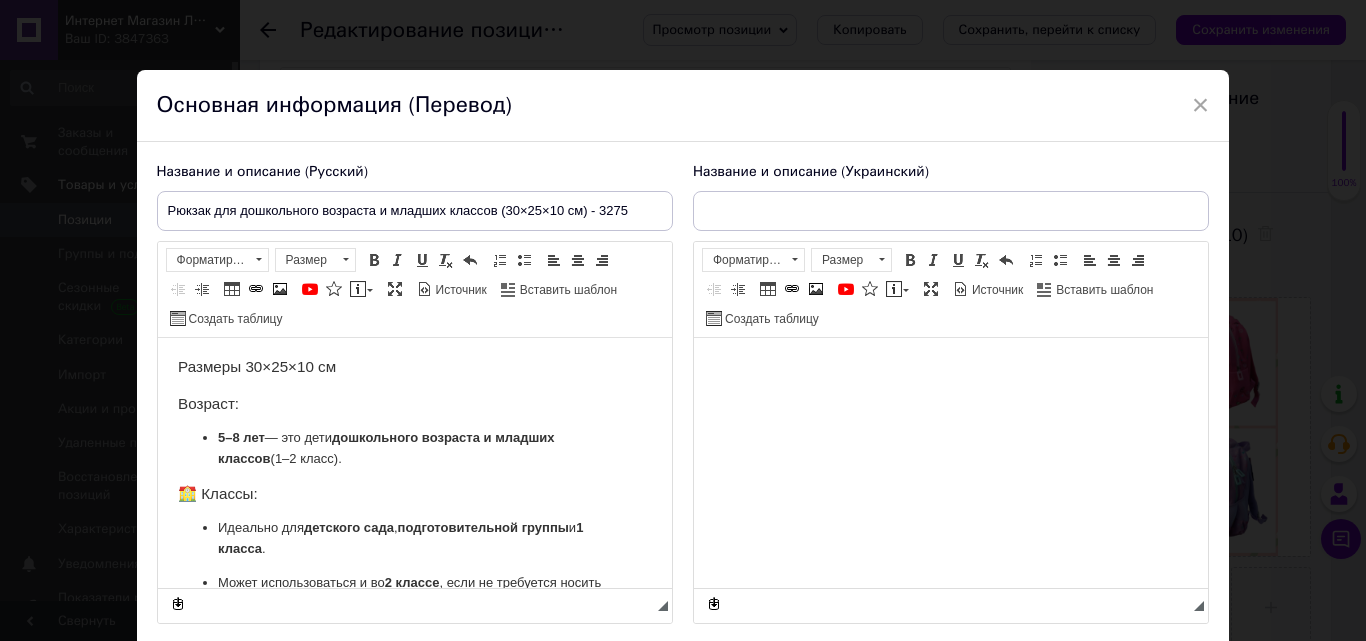 scroll, scrollTop: 0, scrollLeft: 0, axis: both 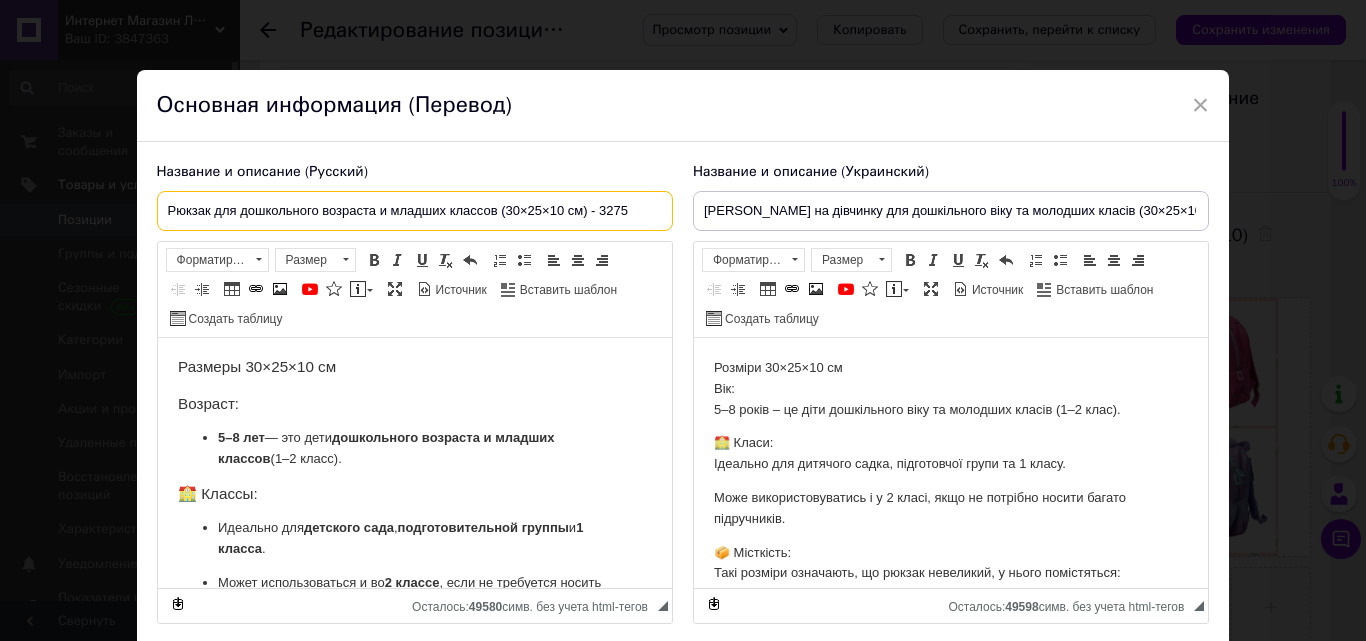 drag, startPoint x: 652, startPoint y: 208, endPoint x: 96, endPoint y: 207, distance: 556.0009 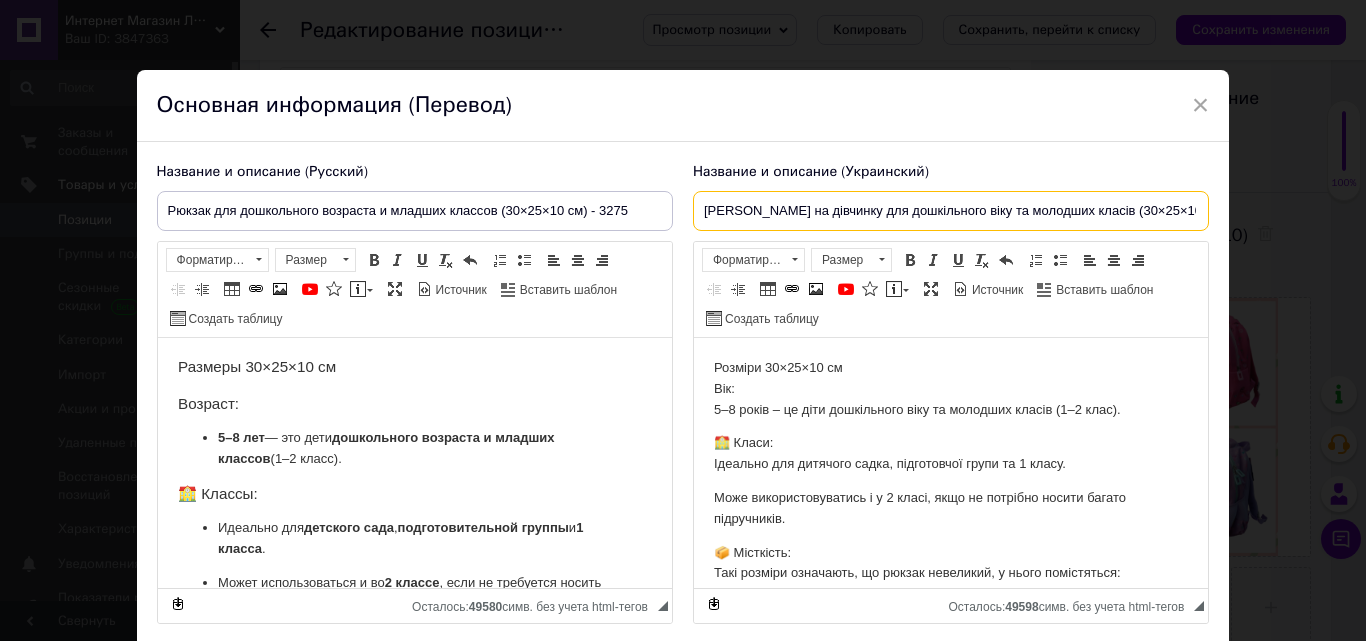 click on "[PERSON_NAME] на дівчинку для дошкільного віку та молодших класів (30×25×10 см) - 3275" at bounding box center [951, 211] 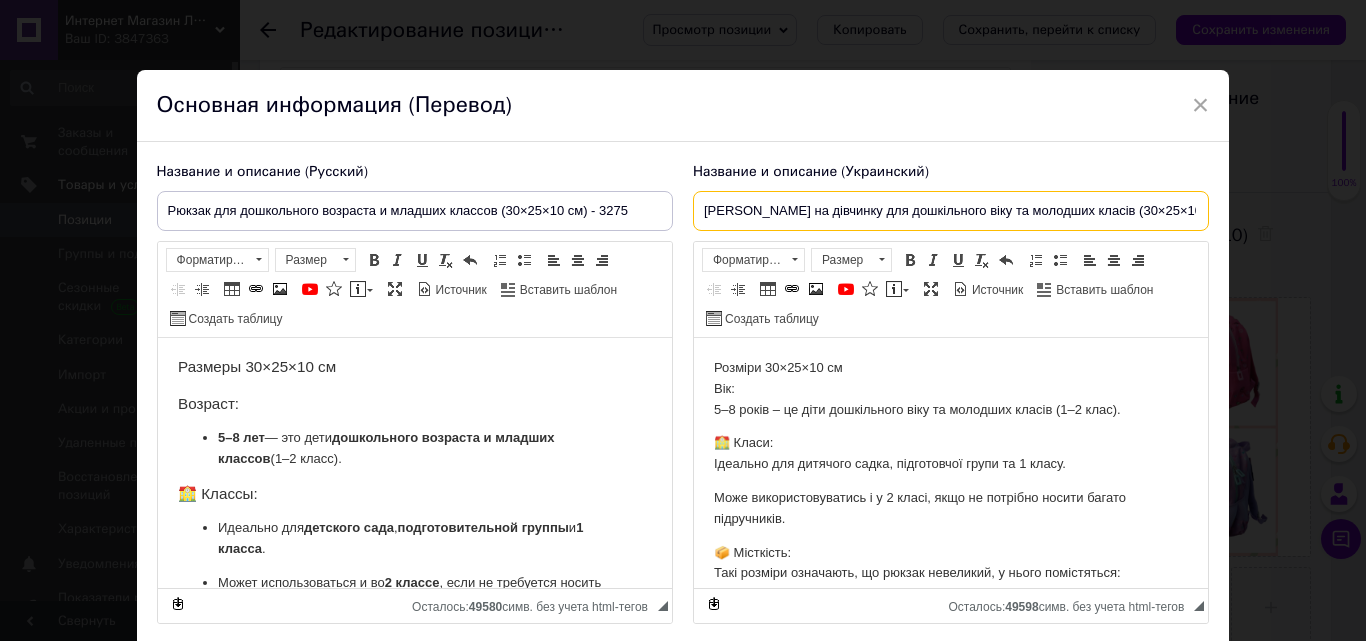 paste 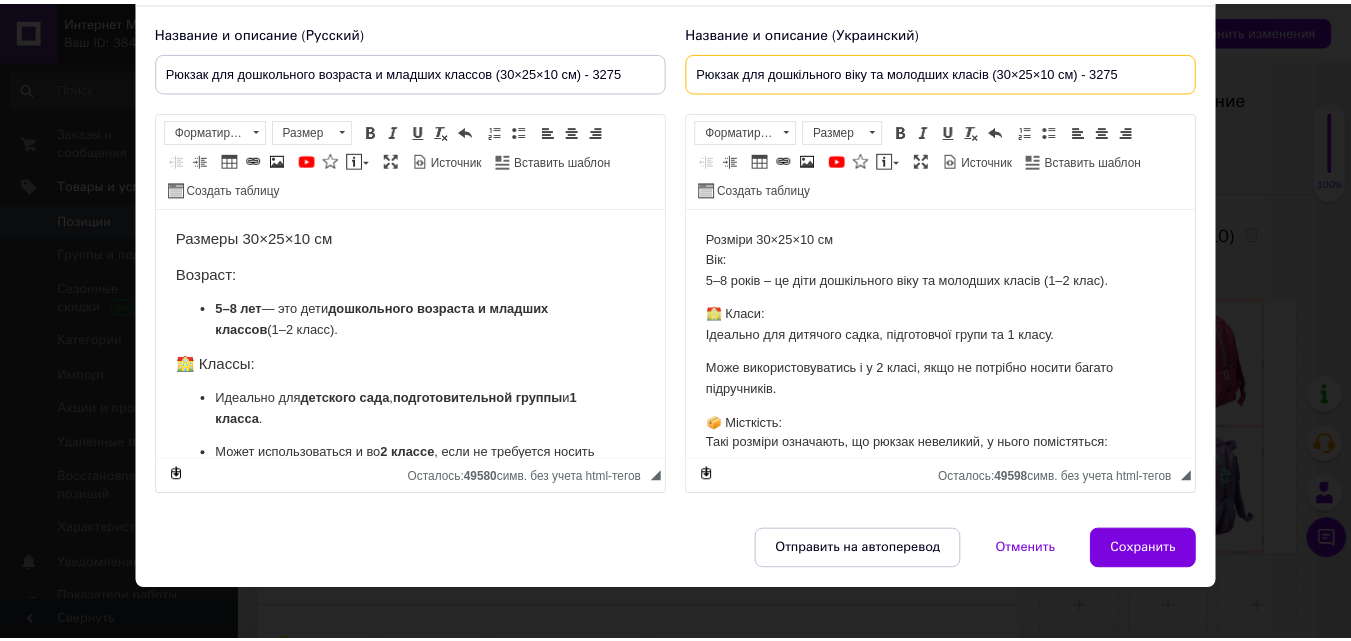 scroll, scrollTop: 158, scrollLeft: 0, axis: vertical 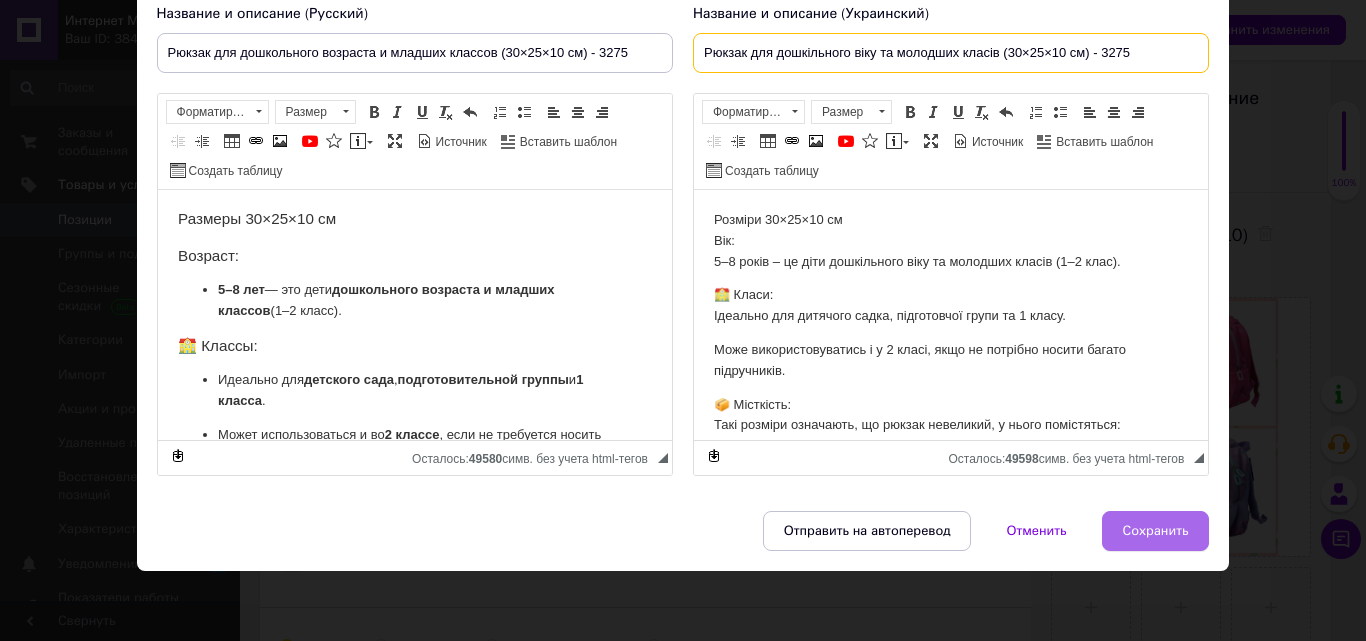 type on "Рюкзак для дошкільного віку та молодших класів (30×25×10 см) - 3275" 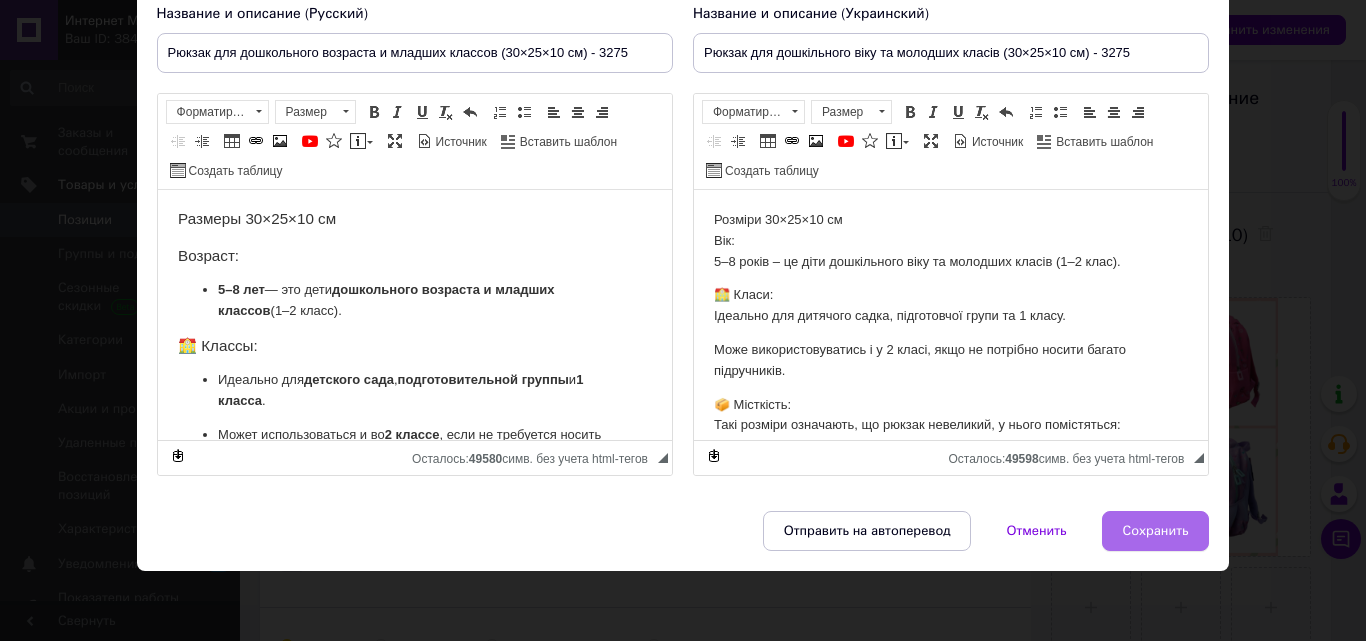 click on "Сохранить" at bounding box center [1156, 531] 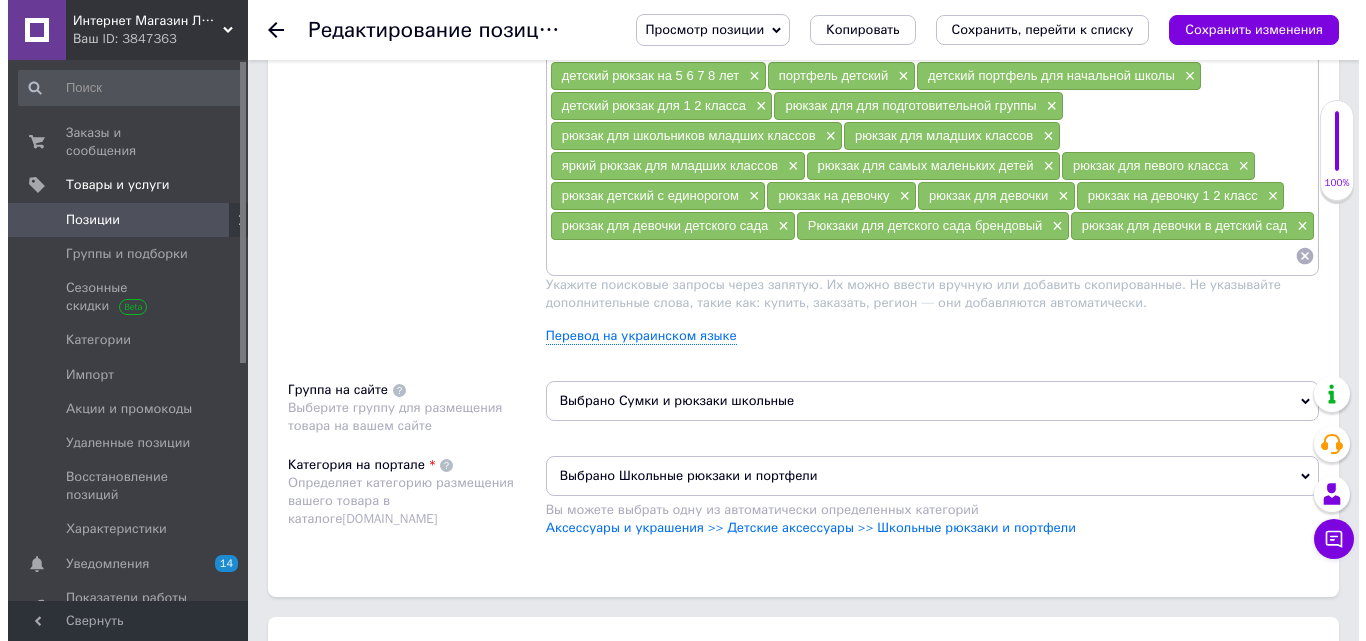 scroll, scrollTop: 1400, scrollLeft: 0, axis: vertical 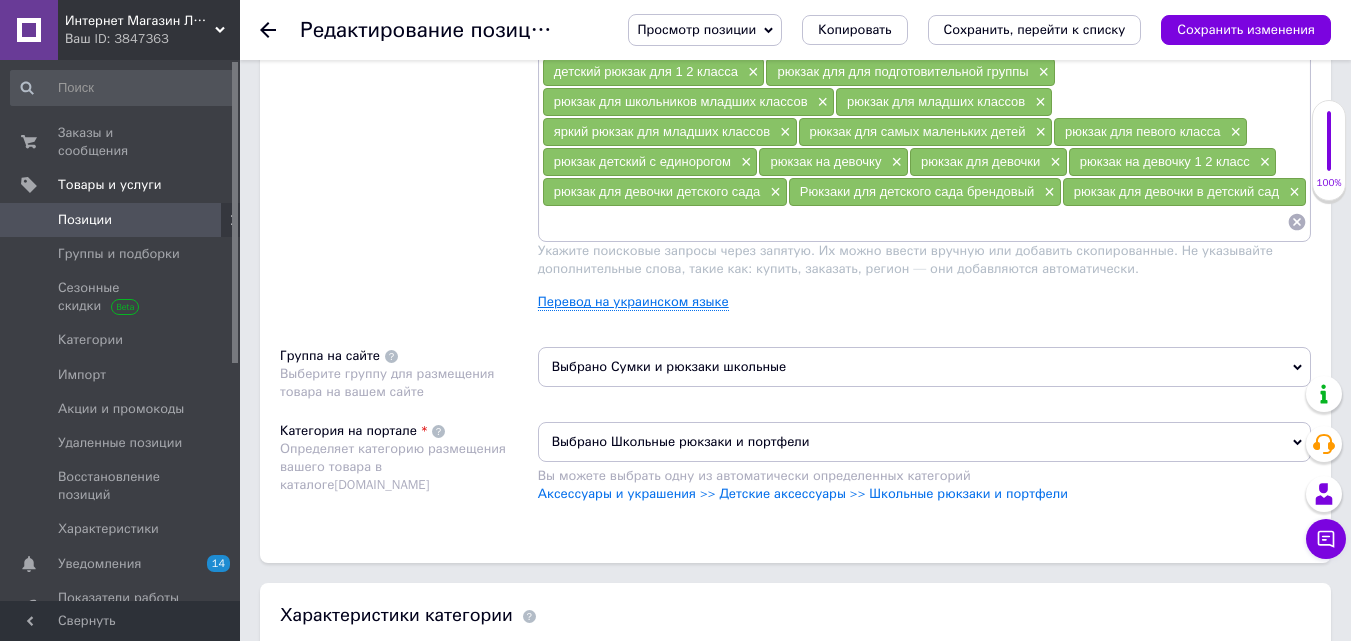 click on "Перевод на украинском языке" at bounding box center (633, 302) 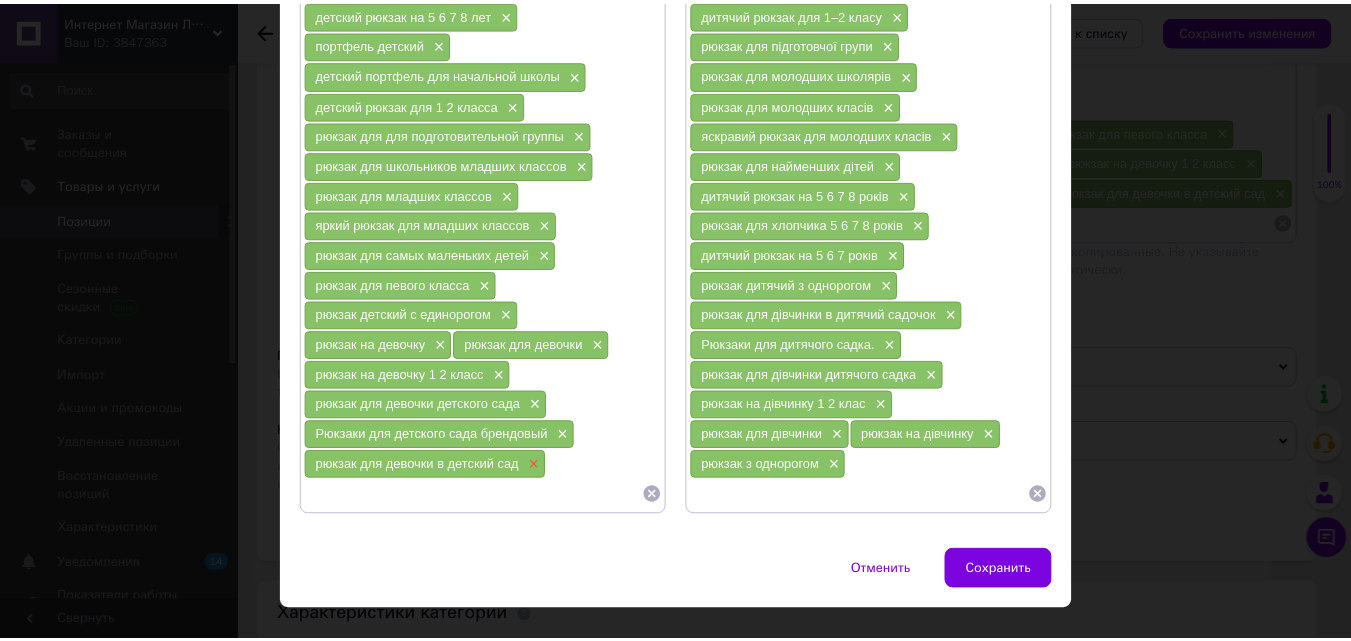 scroll, scrollTop: 689, scrollLeft: 0, axis: vertical 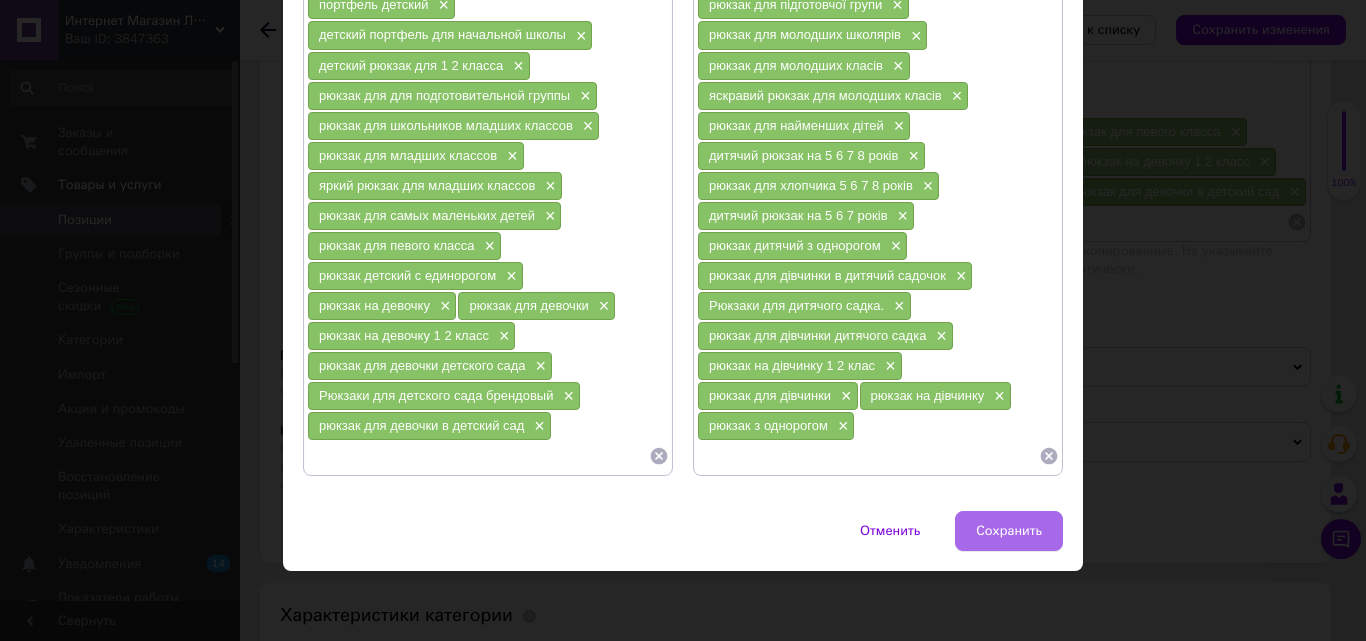 click on "Сохранить" at bounding box center (1009, 531) 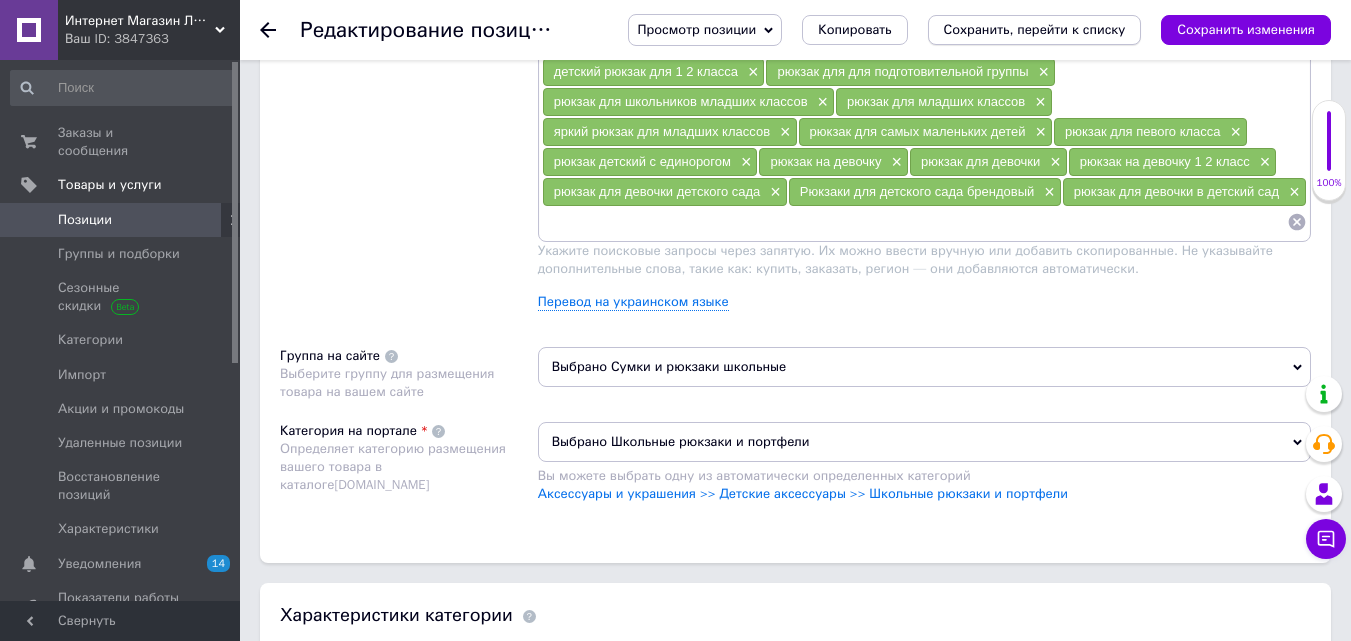 click on "Сохранить, перейти к списку" at bounding box center [1035, 30] 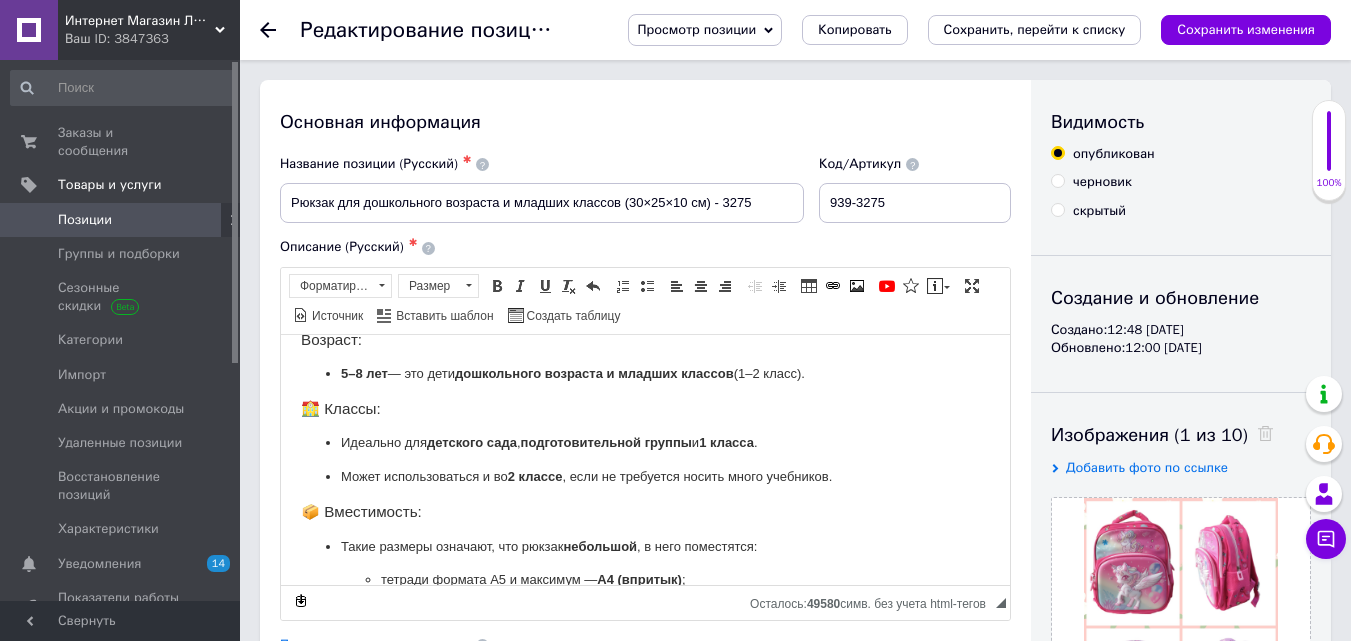scroll, scrollTop: 100, scrollLeft: 0, axis: vertical 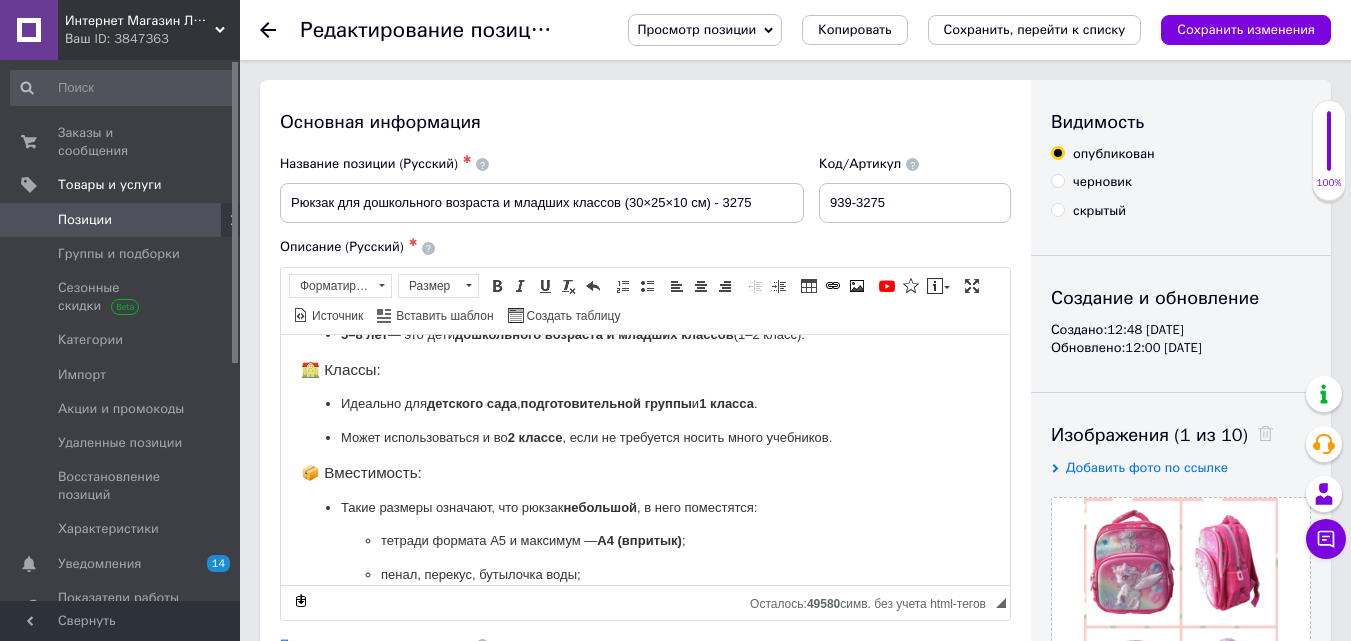 click on "Позиции" at bounding box center [121, 220] 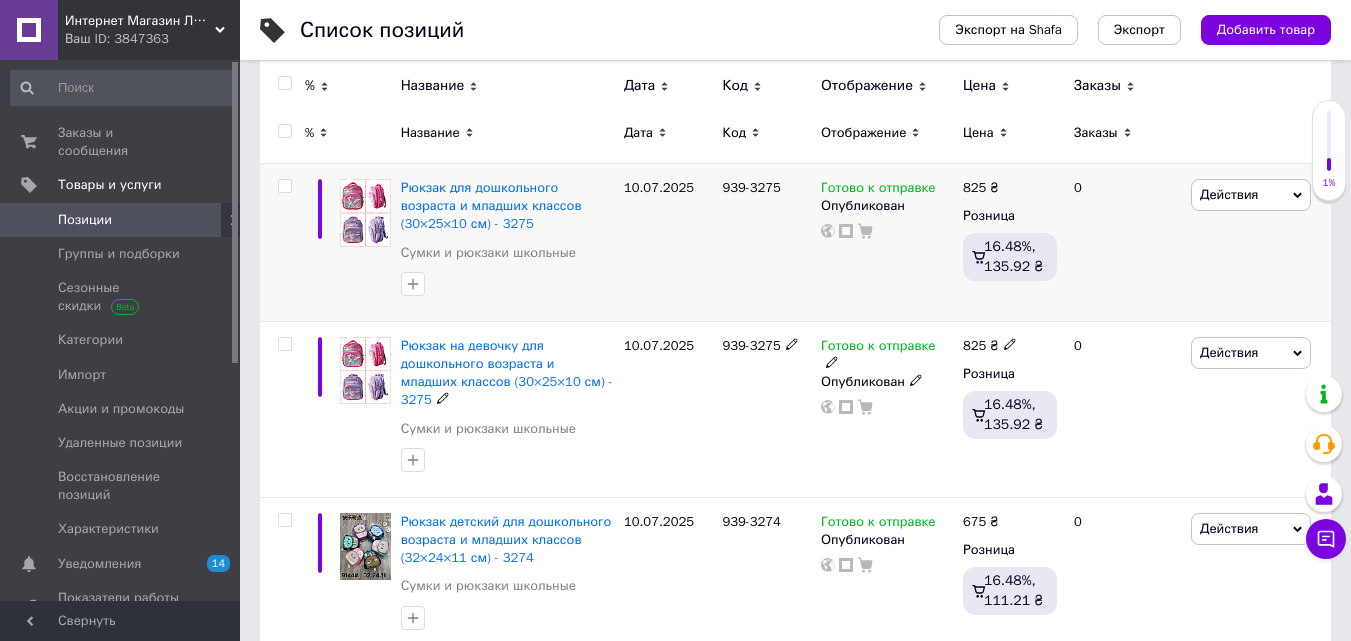 scroll, scrollTop: 200, scrollLeft: 0, axis: vertical 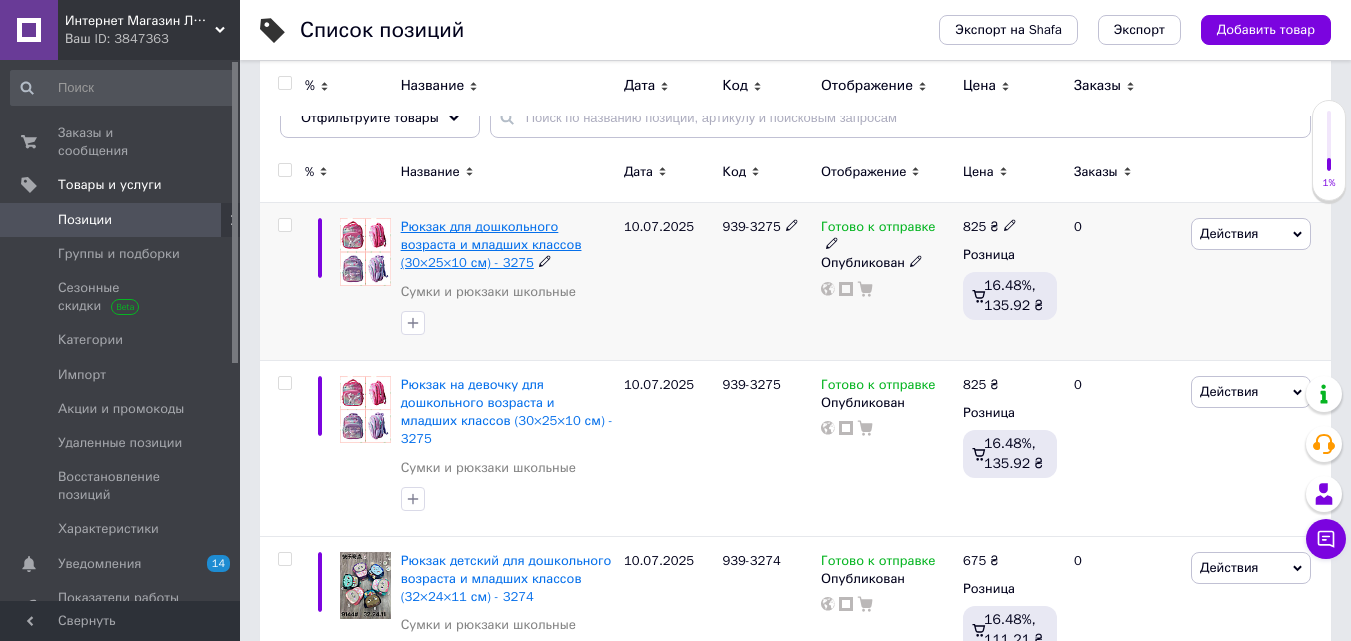 click on "Рюкзак для дошкольного возраста и младших классов (30×25×10 см) - 3275" at bounding box center [491, 244] 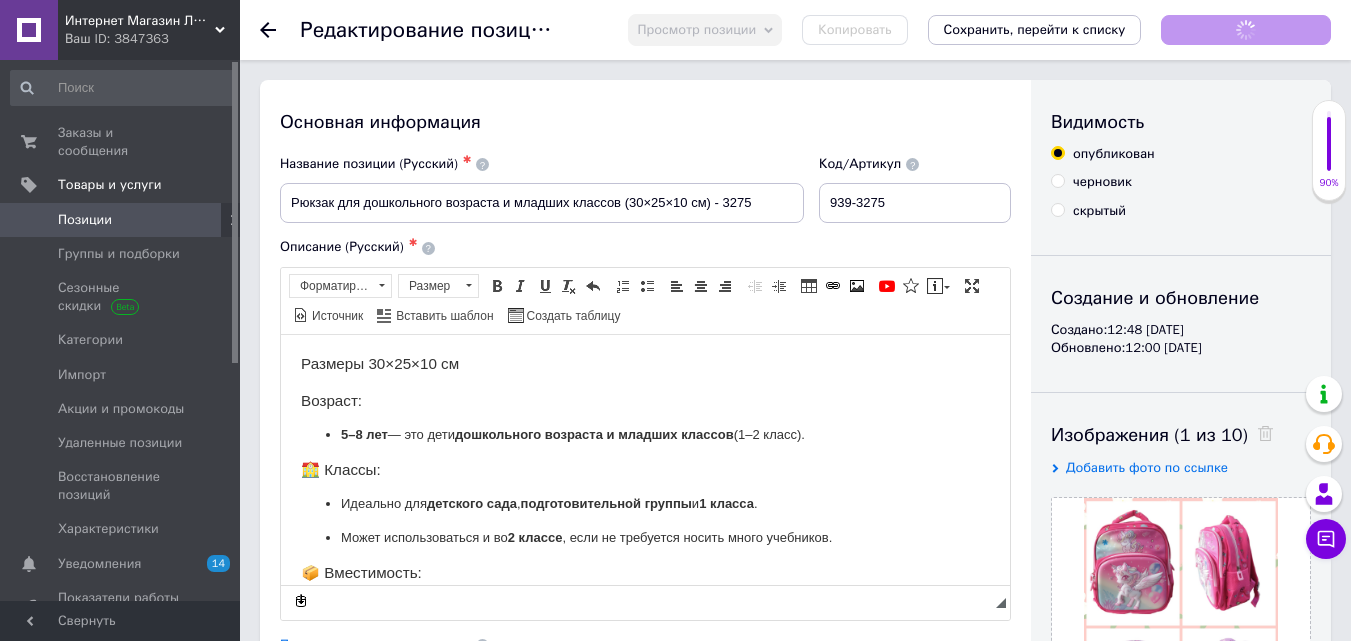scroll, scrollTop: 0, scrollLeft: 0, axis: both 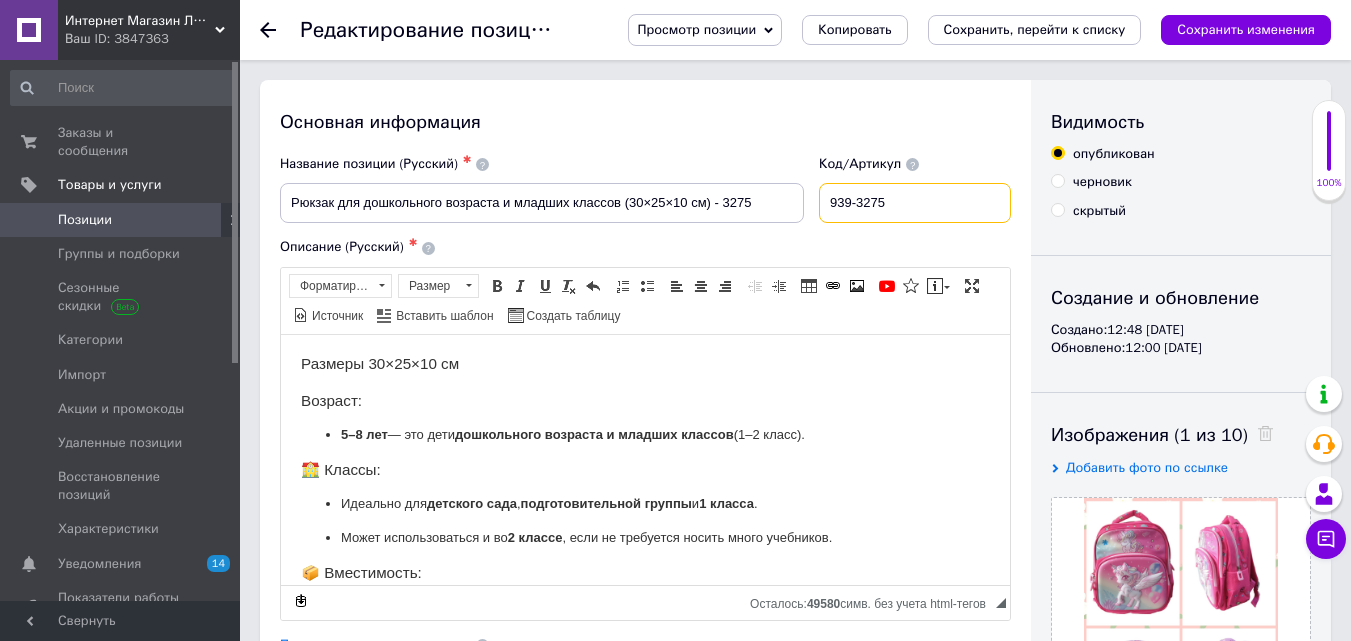click on "939-3275" at bounding box center [915, 203] 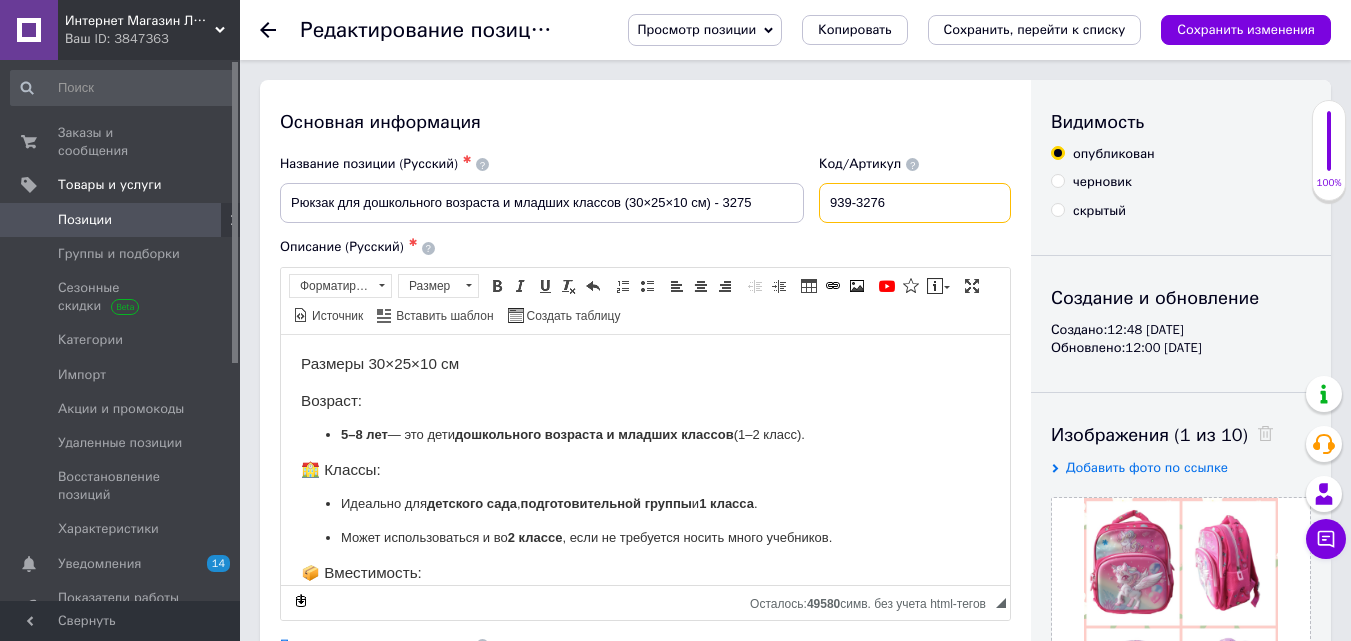 type on "939-3276" 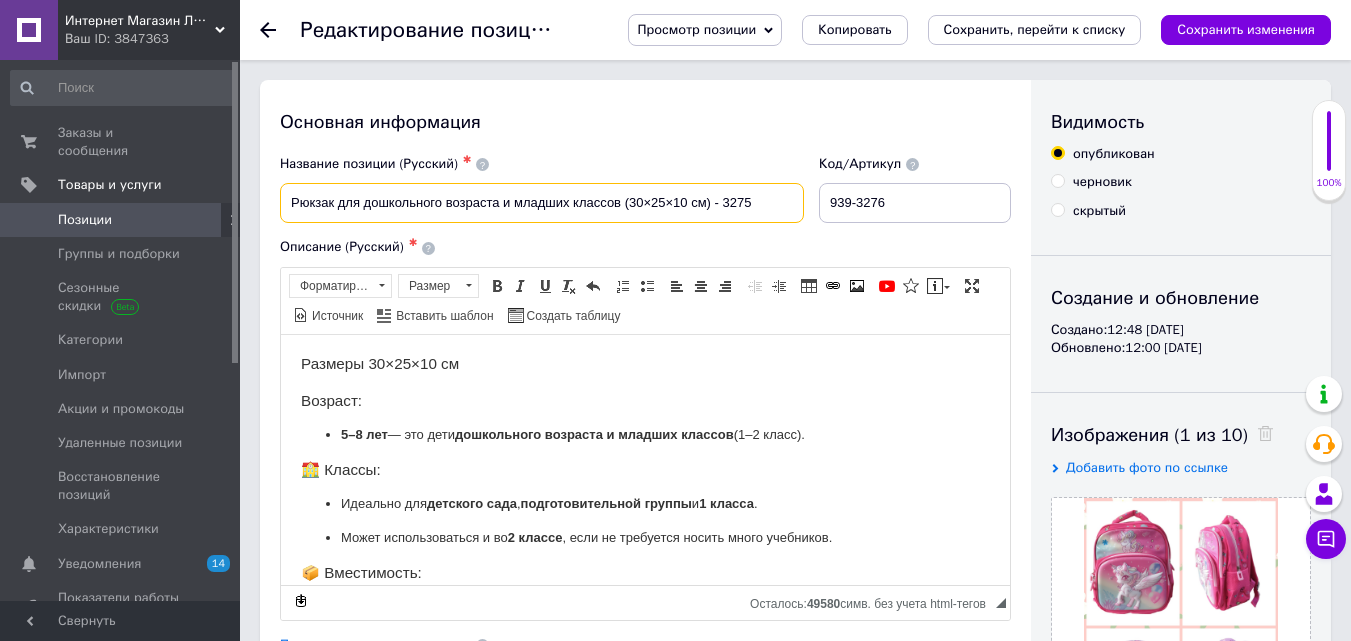 click on "Рюкзак для дошкольного возраста и младших классов (30×25×10 см) - 3275" at bounding box center (542, 203) 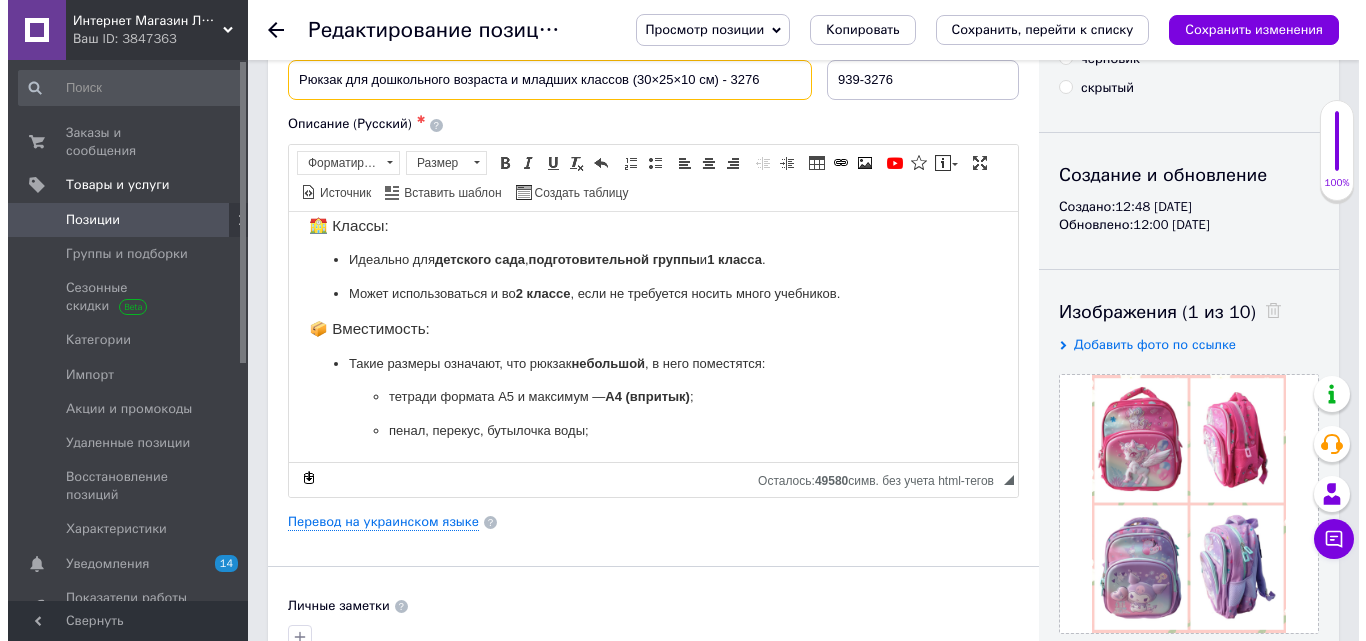 scroll, scrollTop: 300, scrollLeft: 0, axis: vertical 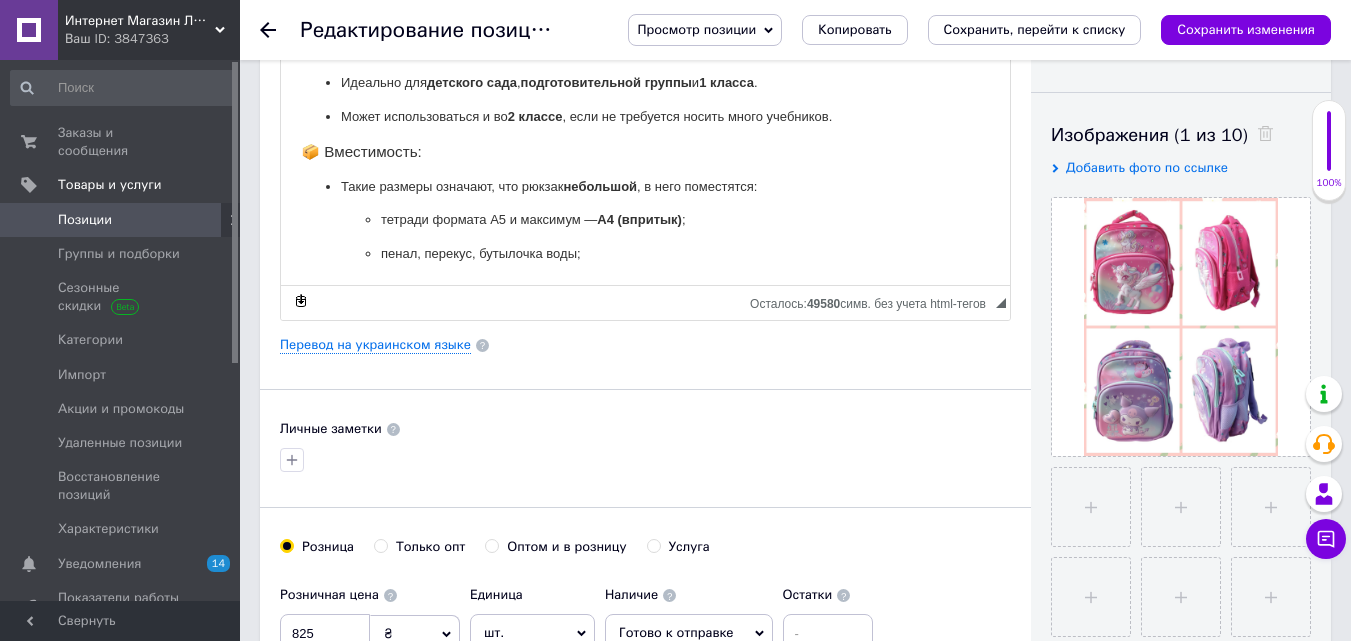 type on "Рюкзак для дошкольного возраста и младших классов (30×25×10 см) - 3276" 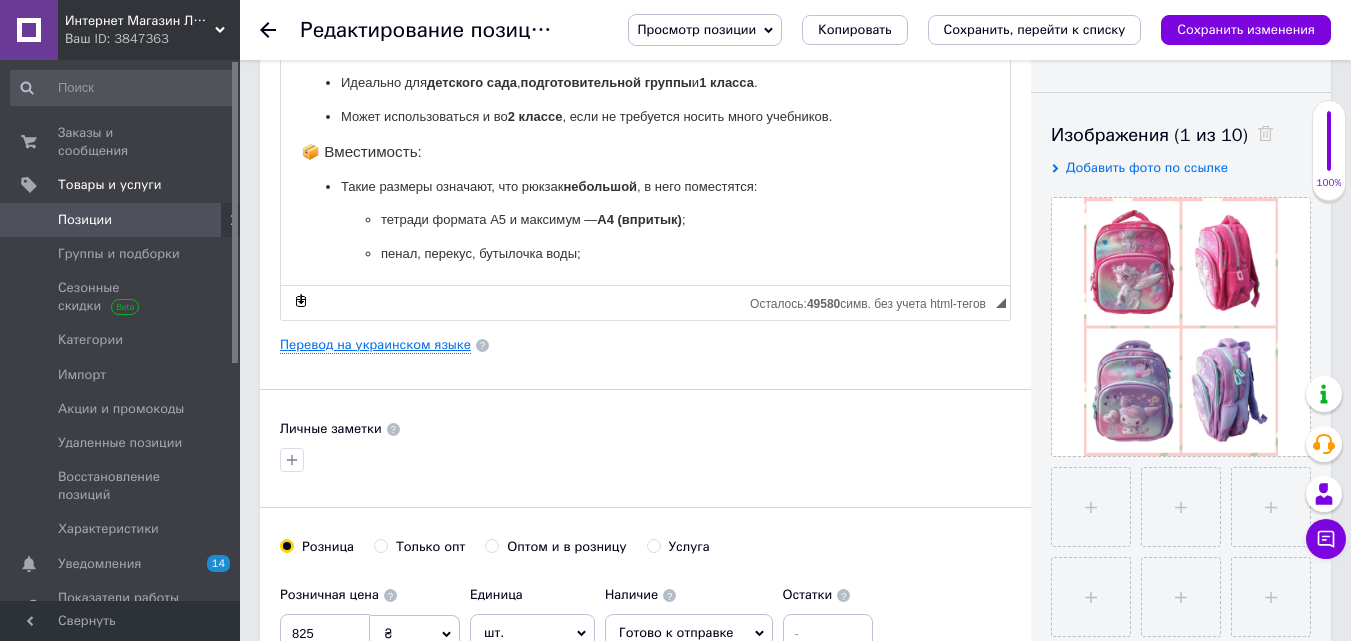 click on "Перевод на украинском языке" at bounding box center [375, 345] 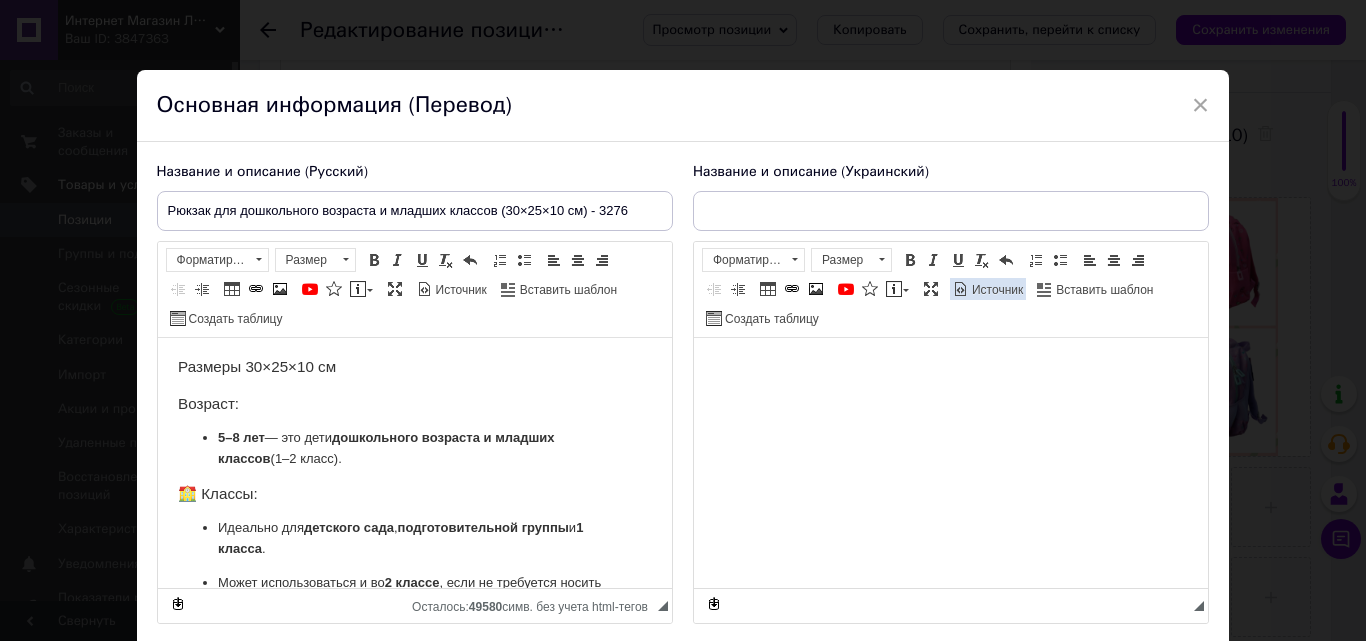 scroll, scrollTop: 0, scrollLeft: 0, axis: both 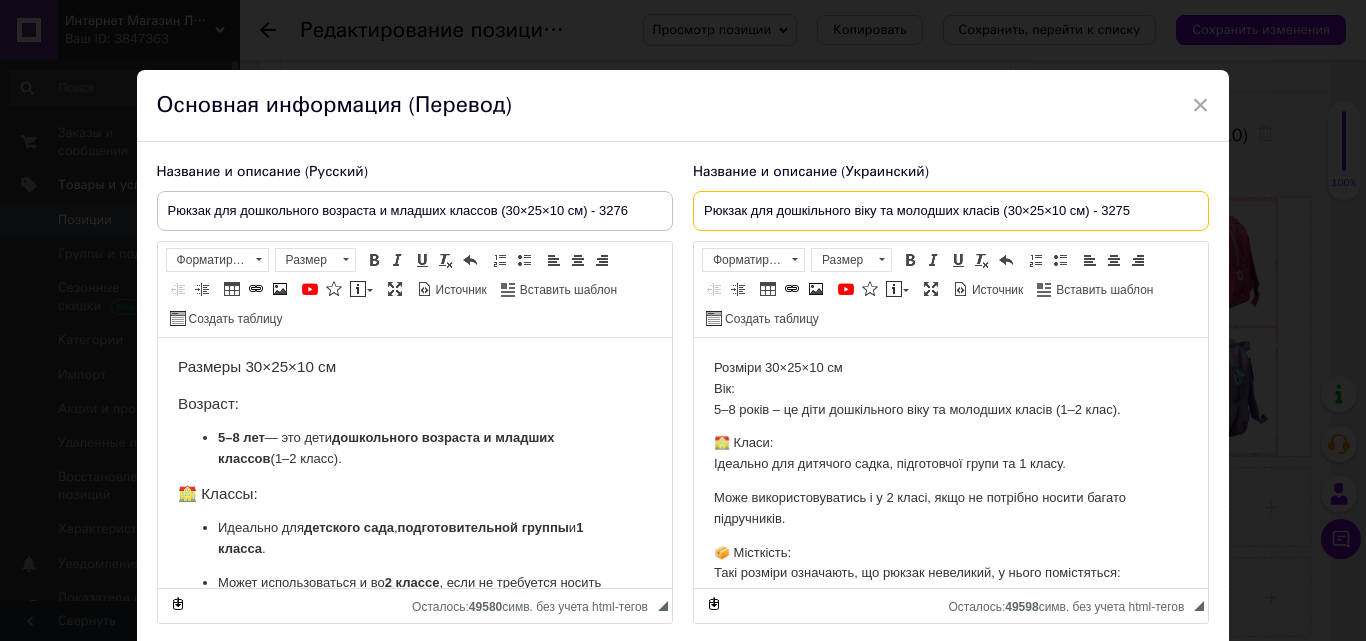 click on "Рюкзак для дошкільного віку та молодших класів (30×25×10 см) - 3275" at bounding box center [951, 211] 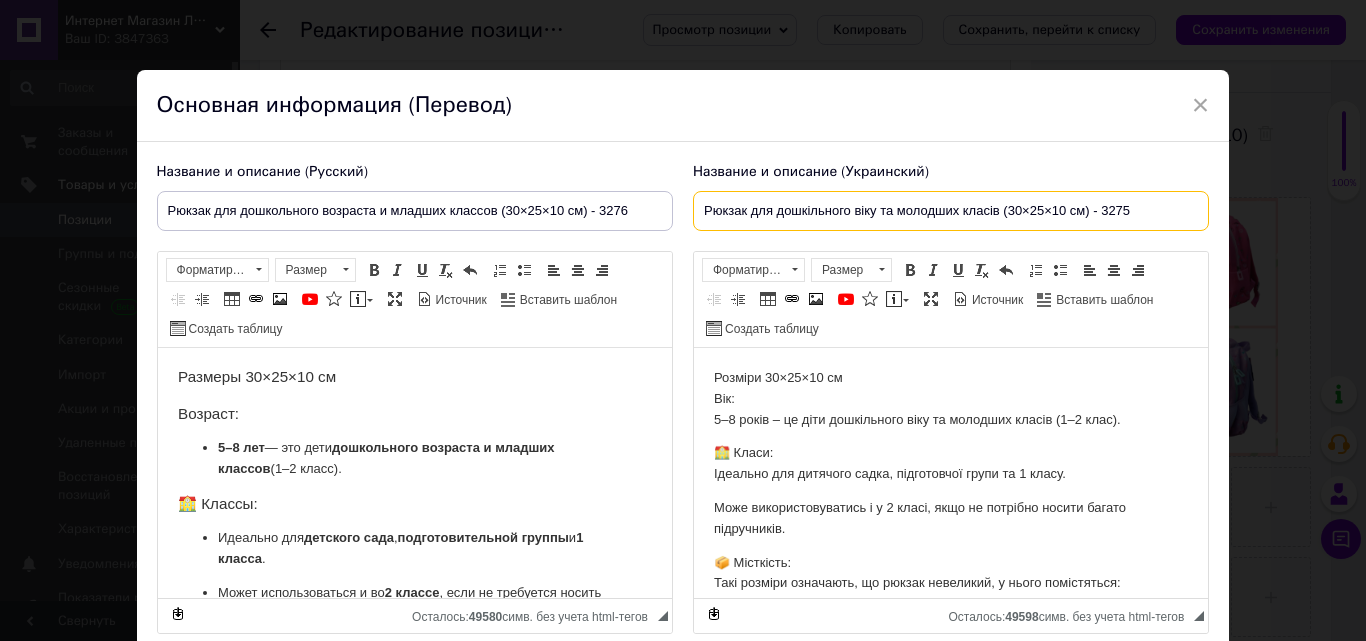 click on "Рюкзак для дошкільного віку та молодших класів (30×25×10 см) - 3275" at bounding box center [951, 211] 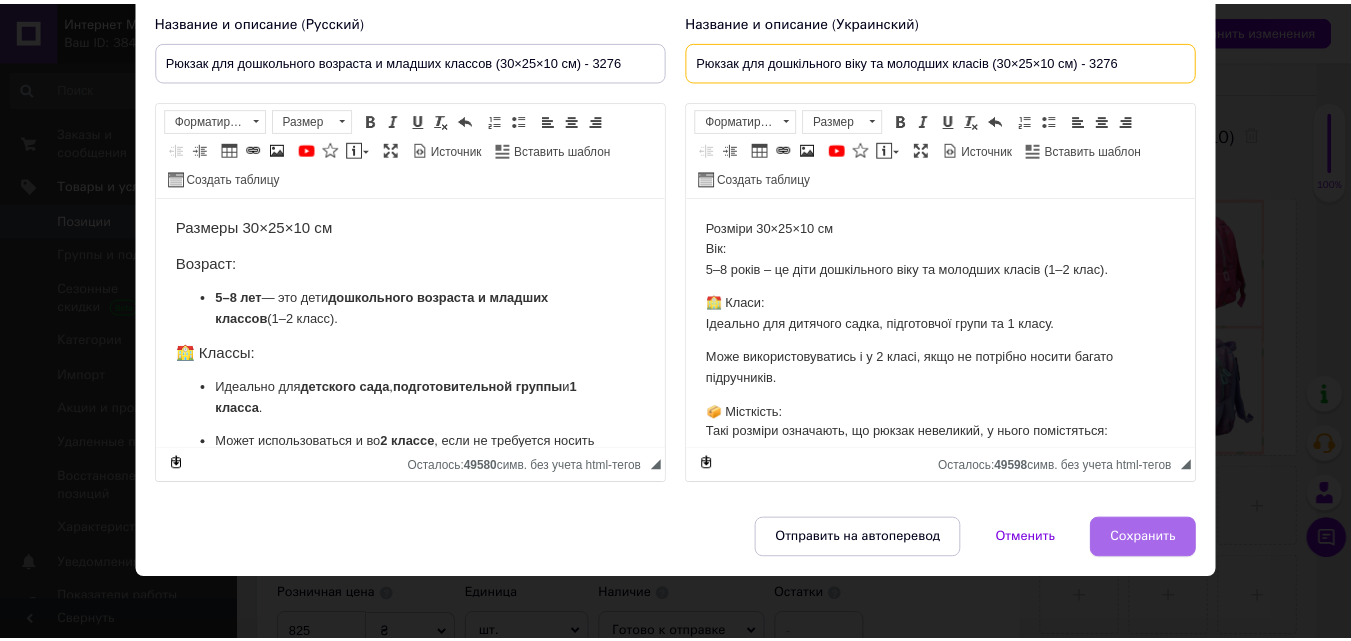 scroll, scrollTop: 158, scrollLeft: 0, axis: vertical 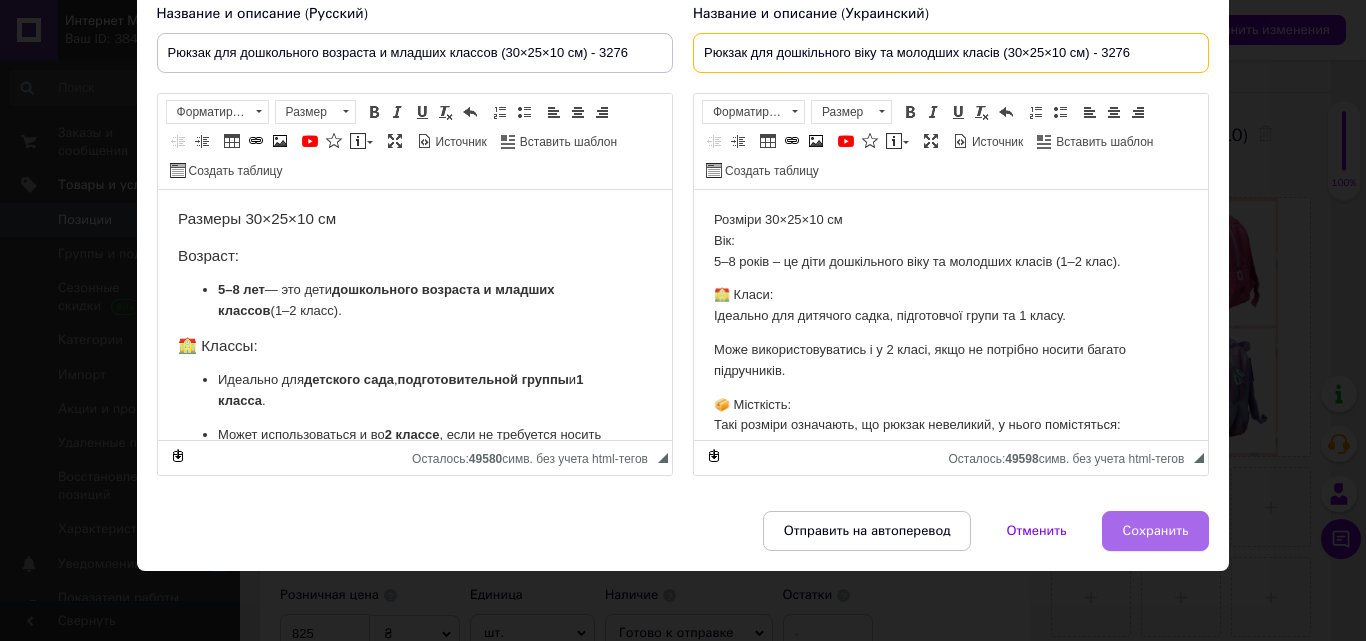 type on "Рюкзак для дошкільного віку та молодших класів (30×25×10 см) - 3276" 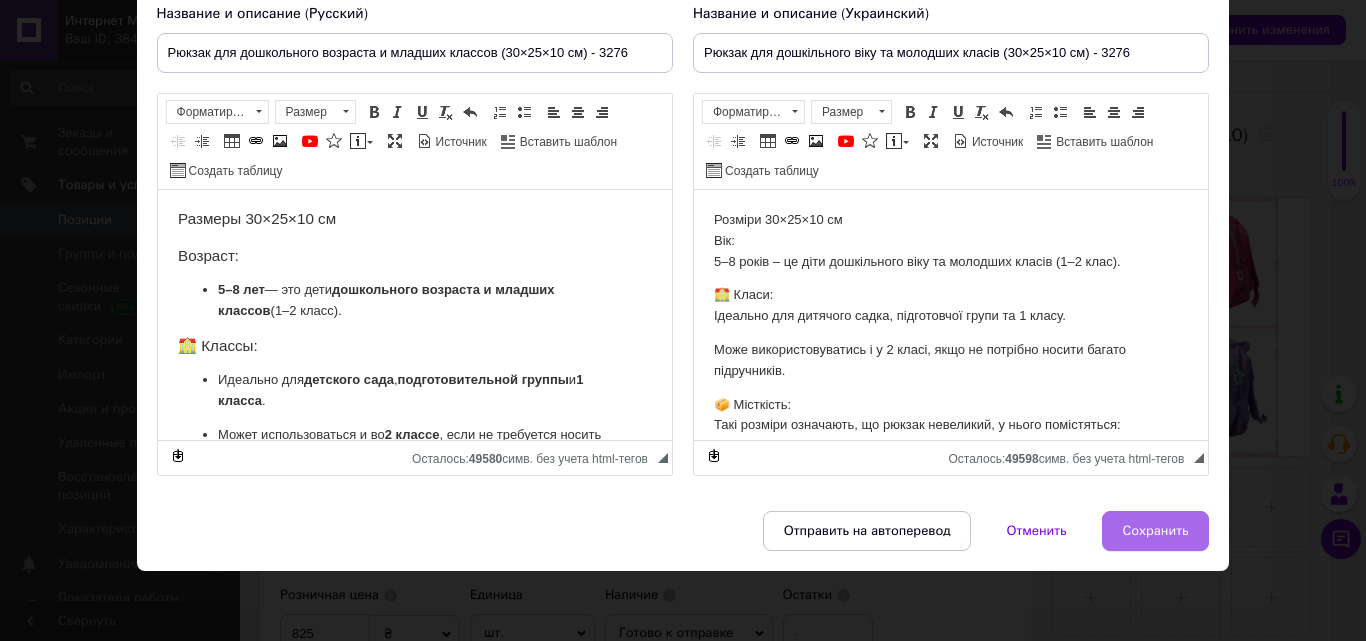 click on "Сохранить" at bounding box center (1156, 531) 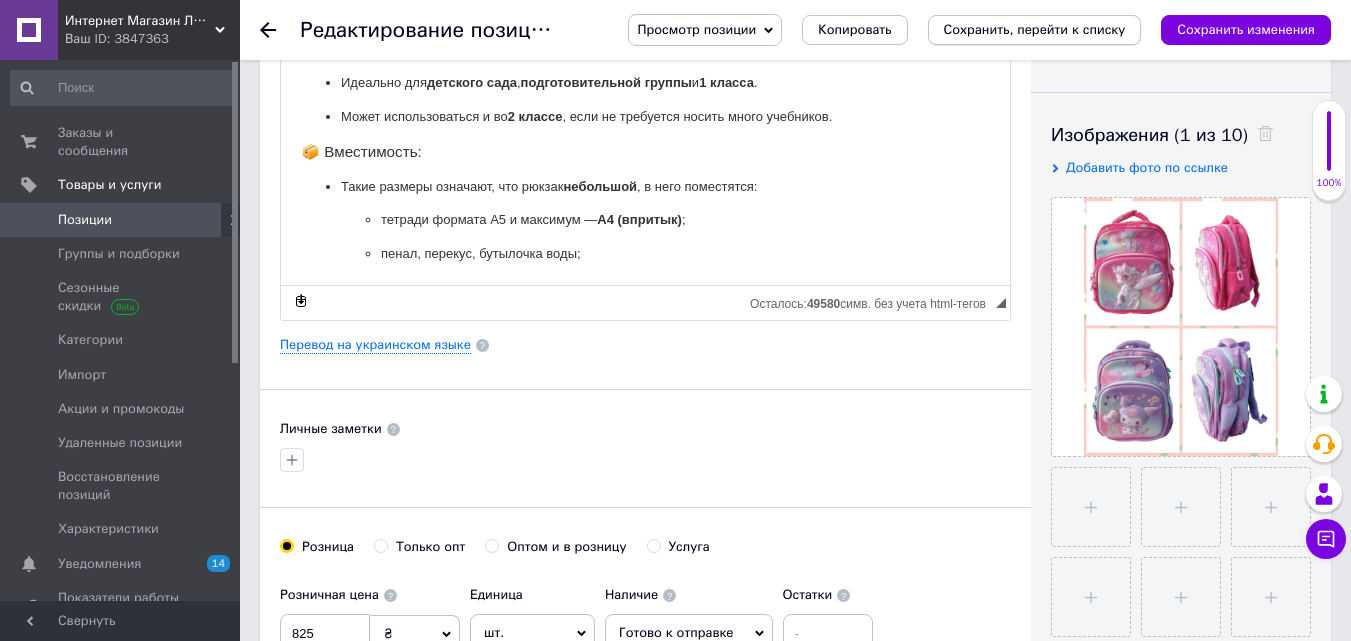 click on "Сохранить, перейти к списку" at bounding box center [1035, 29] 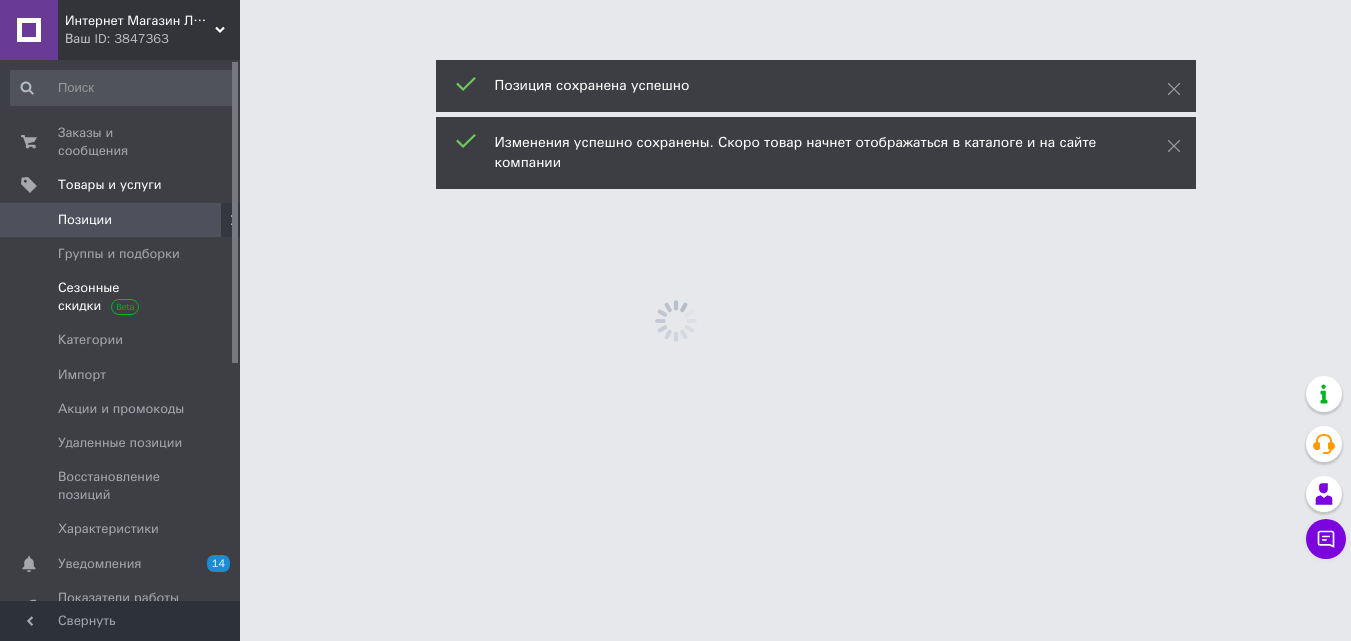 scroll, scrollTop: 0, scrollLeft: 0, axis: both 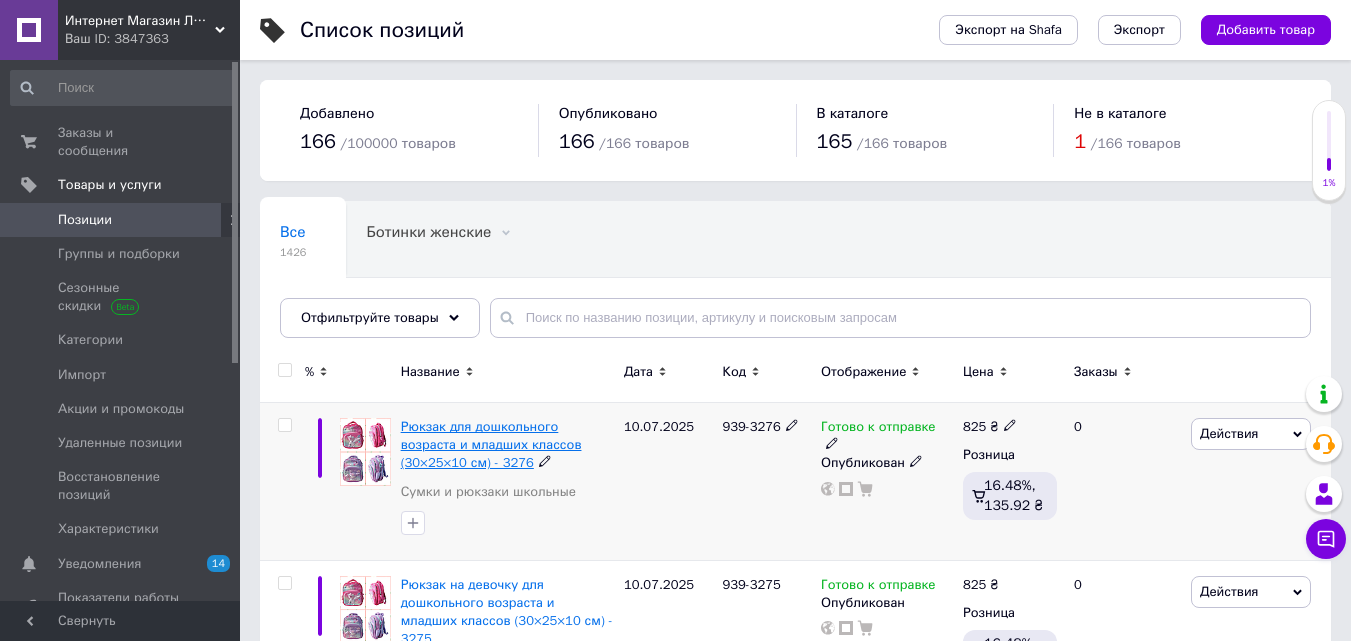 click on "Рюкзак для дошкольного возраста и младших классов (30×25×10 см) - 3276" at bounding box center (491, 444) 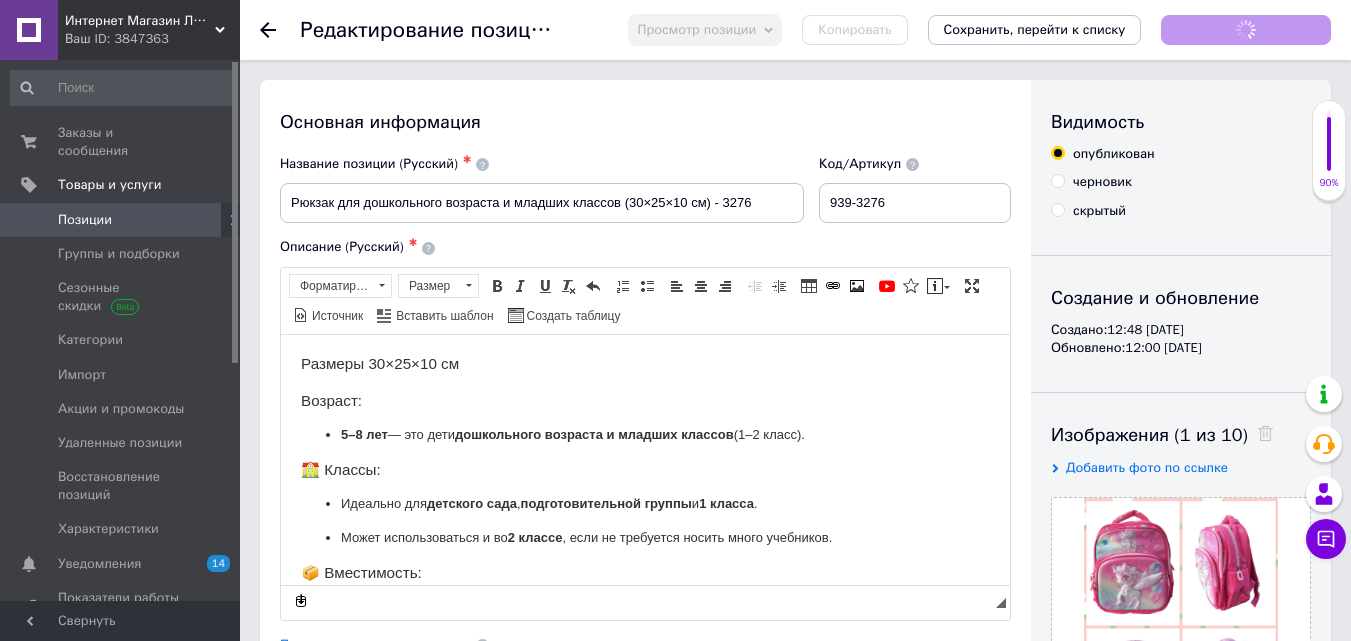 scroll, scrollTop: 0, scrollLeft: 0, axis: both 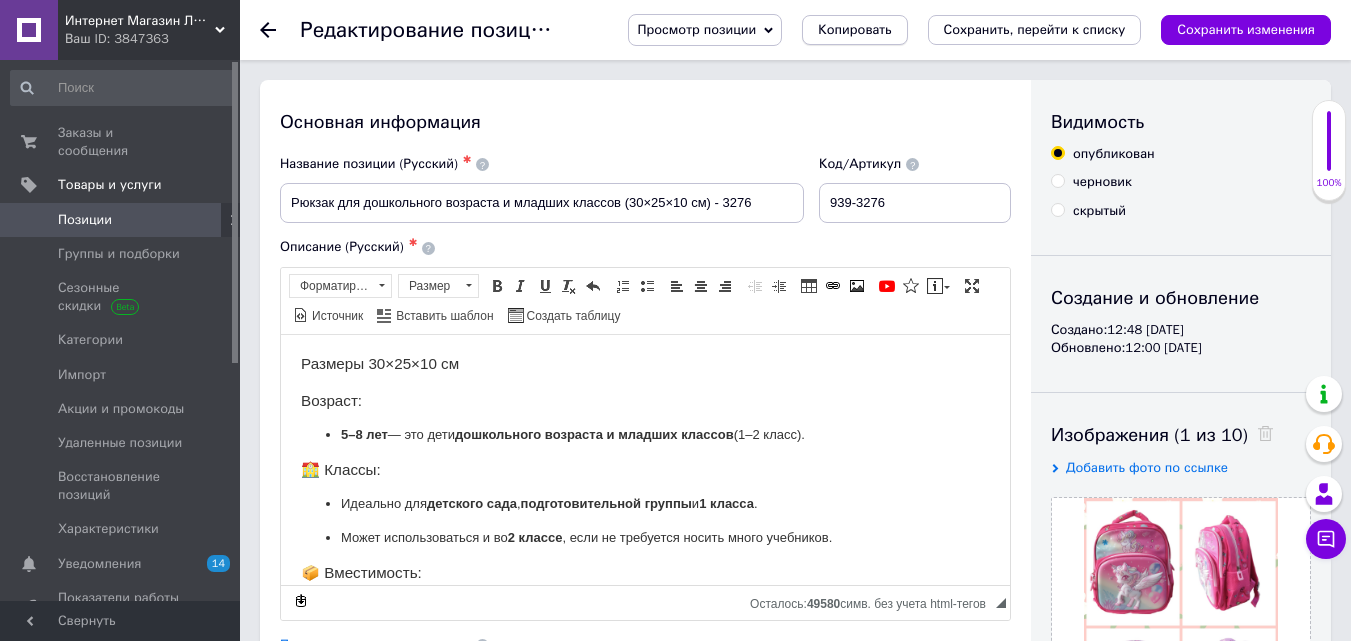click on "Копировать" at bounding box center [854, 30] 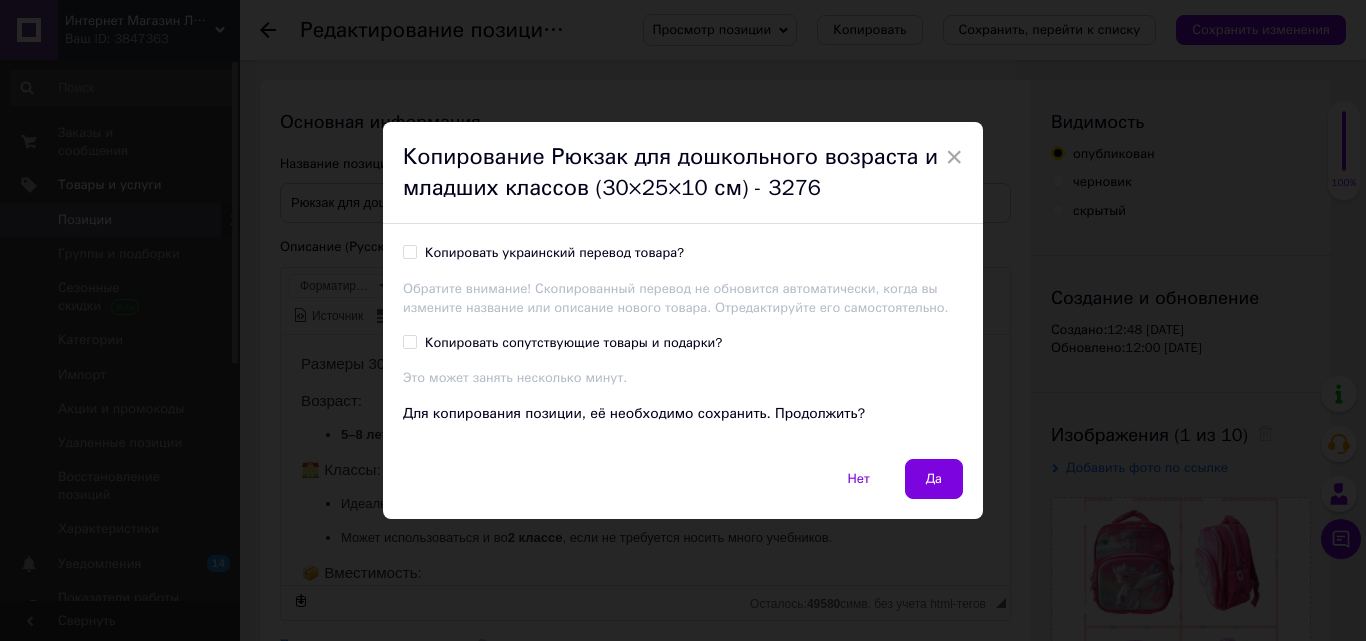 click on "Копировать украинский перевод товара? Обратите внимание! Скопированный перевод не обновится автоматически,
когда вы измените название или описание нового товара.
Отредактируйте его самостоятельно. Копировать сопутствующие товары и подарки? Это может занять несколько минут. Для копирования позиции, её необходимо сохранить. Продолжить?" at bounding box center (683, 341) 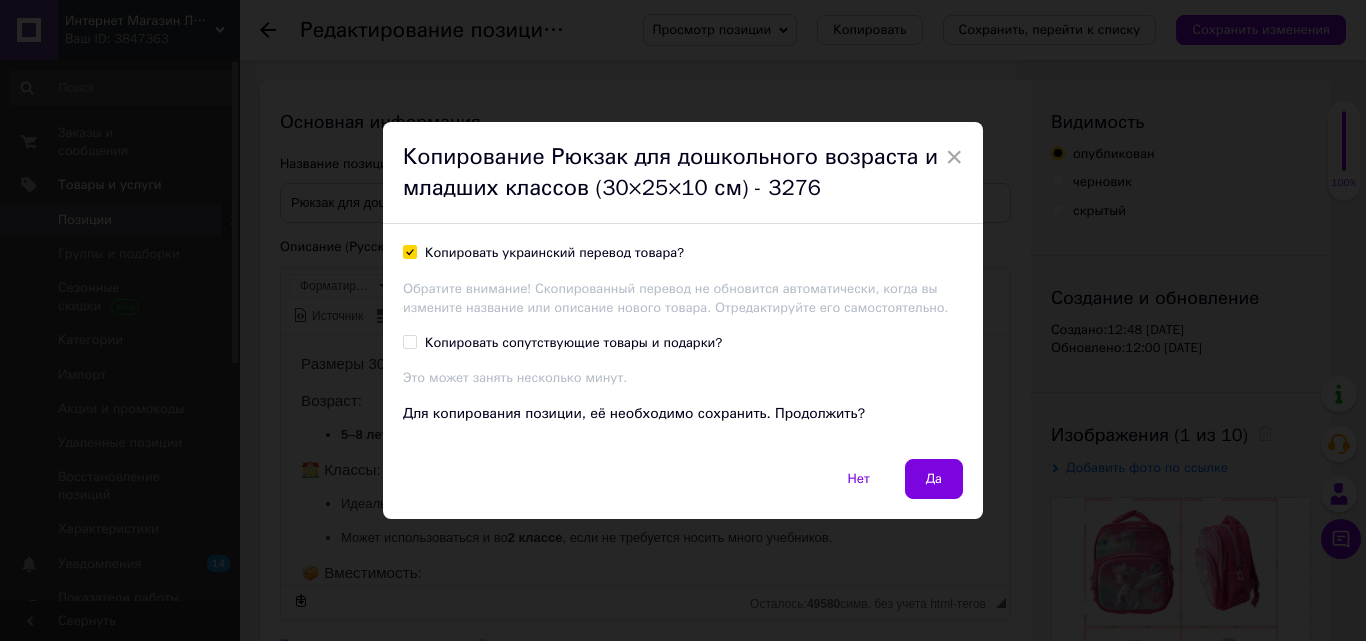 checkbox on "true" 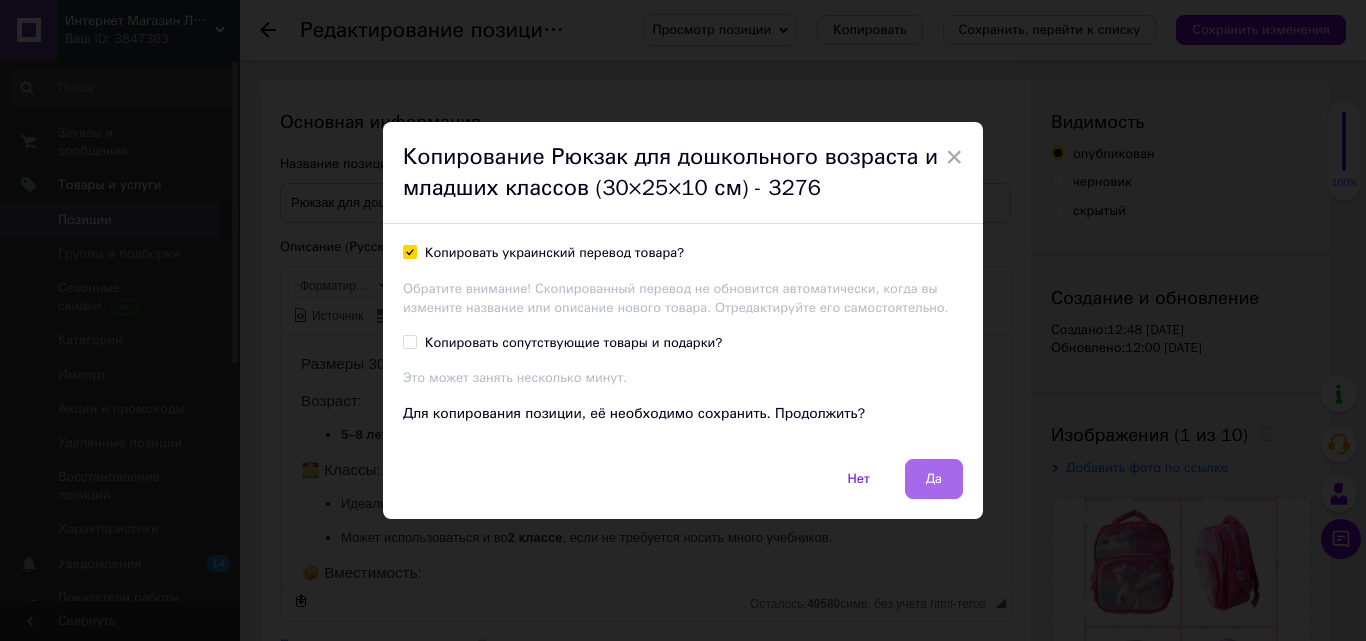click on "Да" at bounding box center [934, 479] 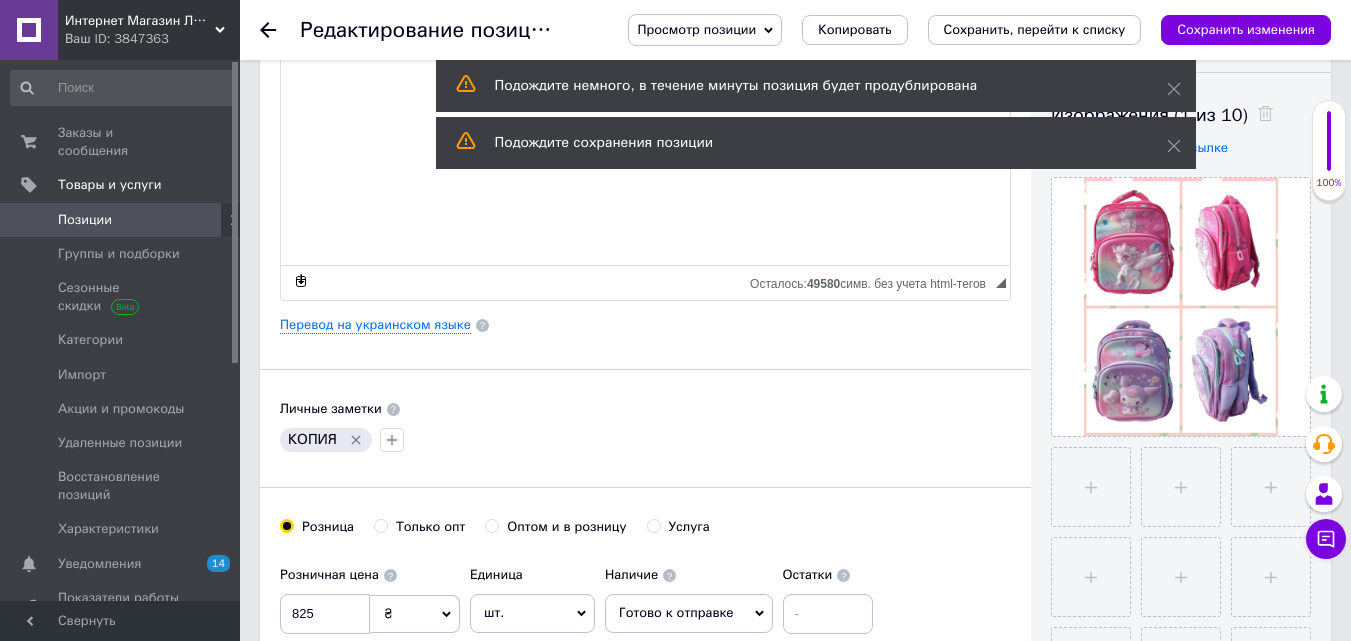 scroll, scrollTop: 0, scrollLeft: 0, axis: both 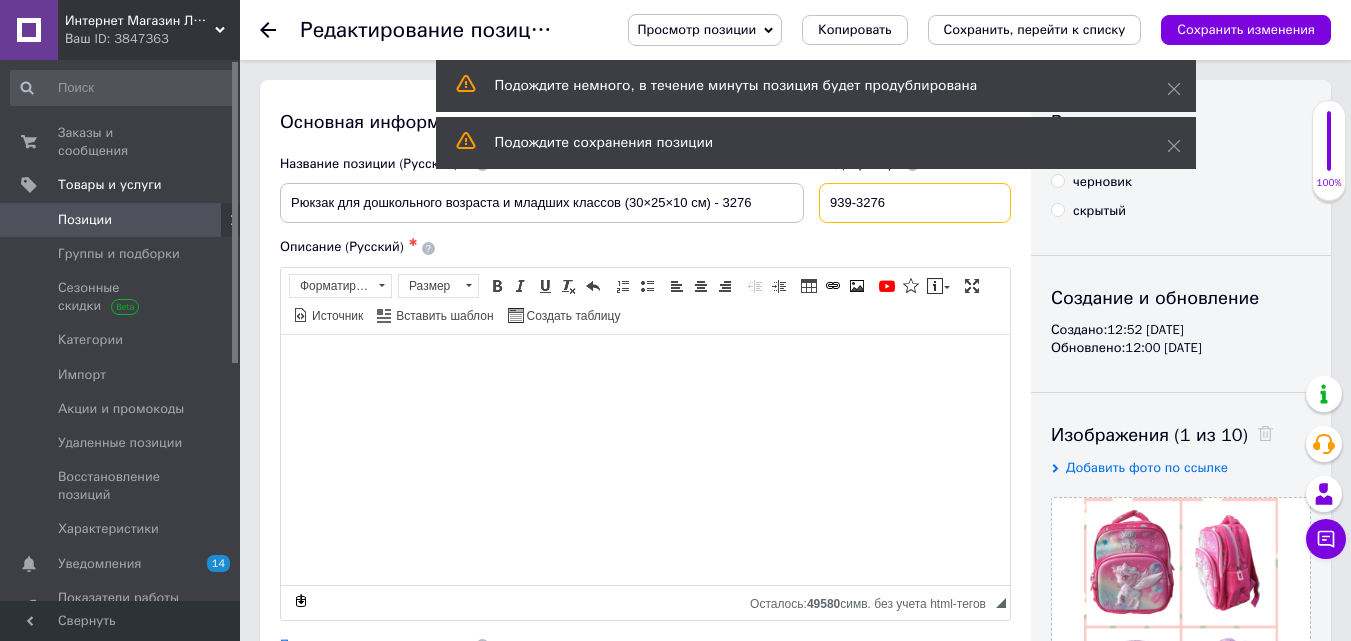click on "939-3276" at bounding box center (915, 203) 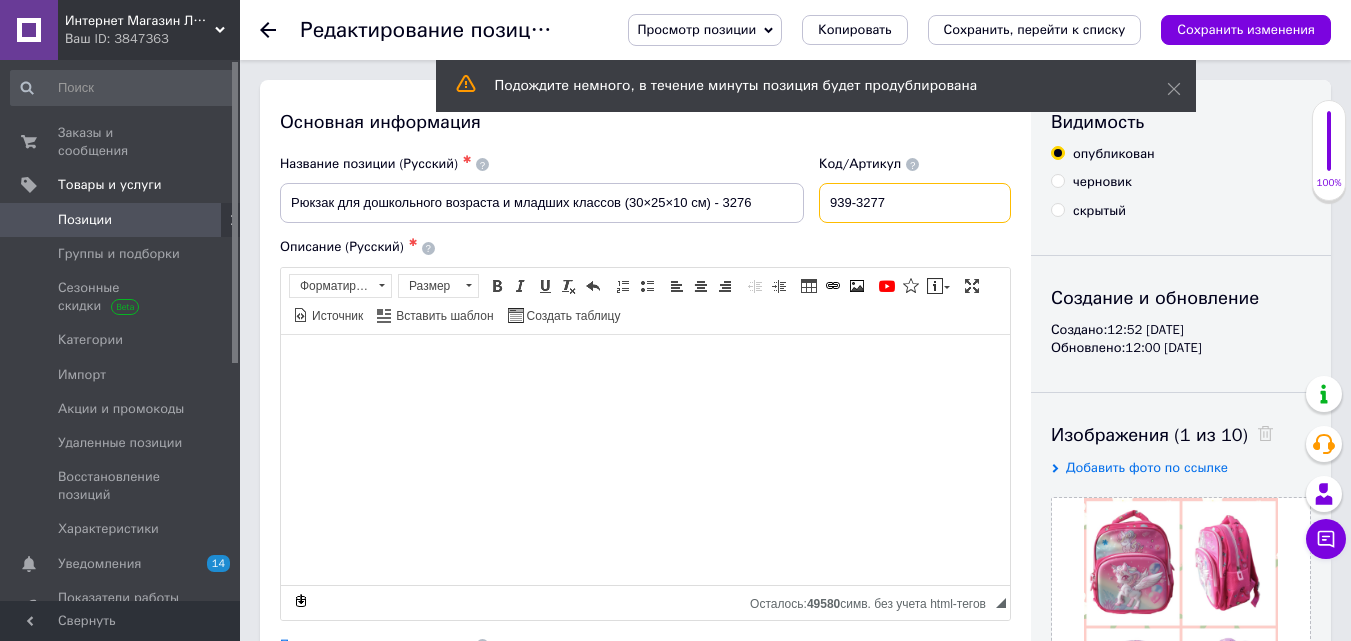 type on "939-3277" 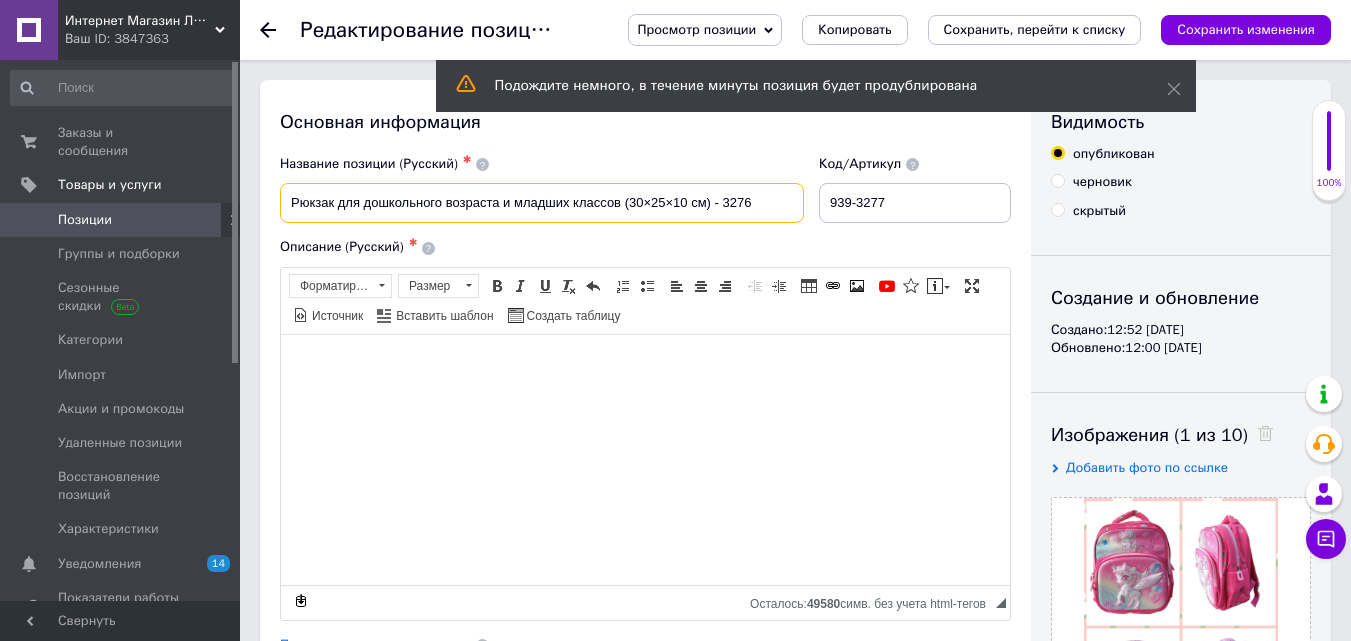 click on "Рюкзак для дошкольного возраста и младших классов (30×25×10 см) - 3276" at bounding box center [542, 203] 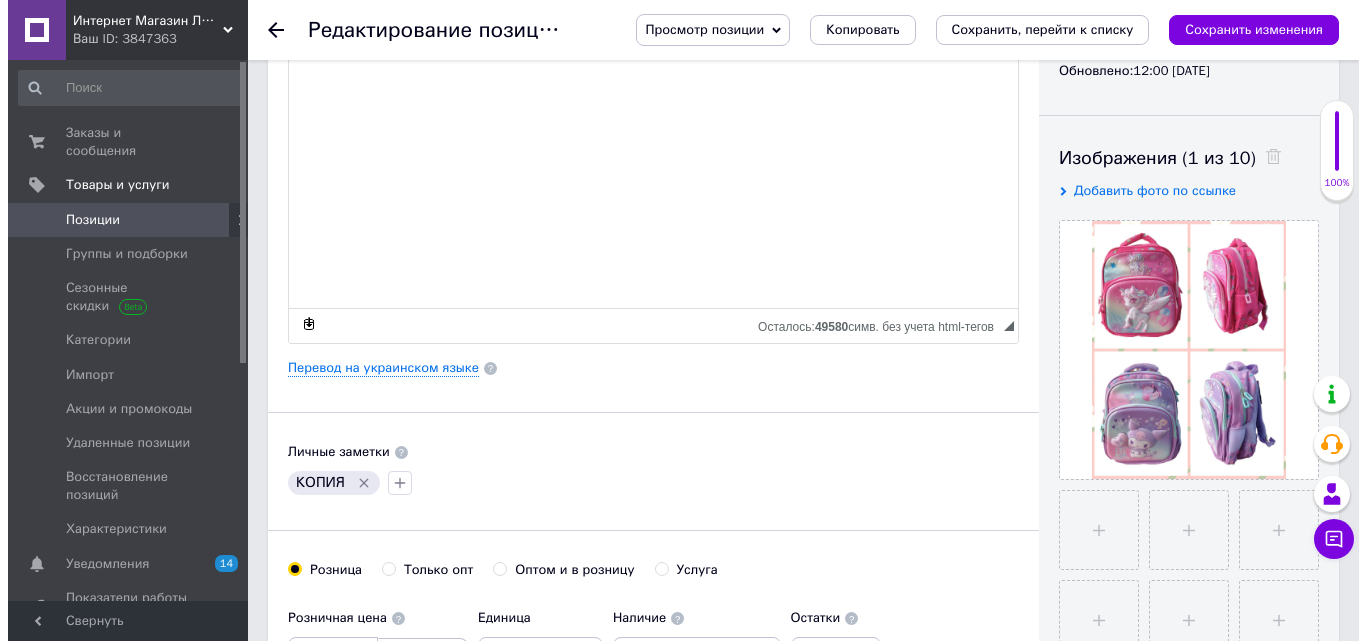 scroll, scrollTop: 300, scrollLeft: 0, axis: vertical 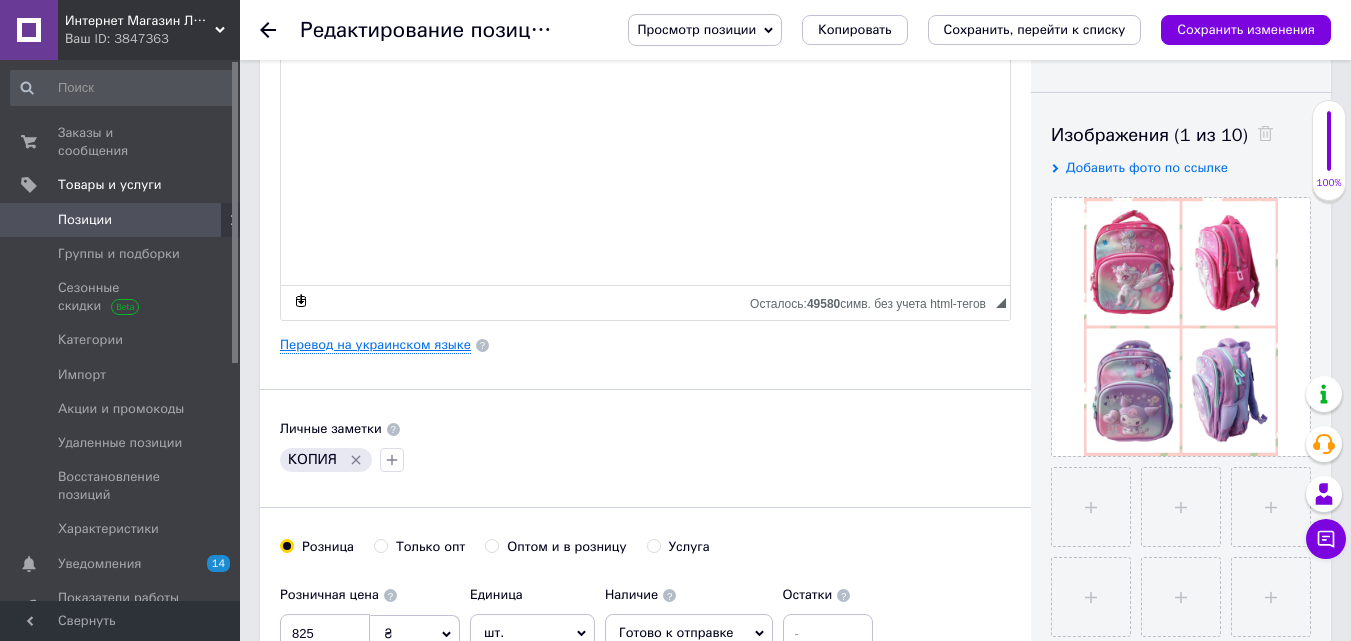 type on "Рюкзак для дошкольного возраста и младших классов (30×25×10 см) - 3277" 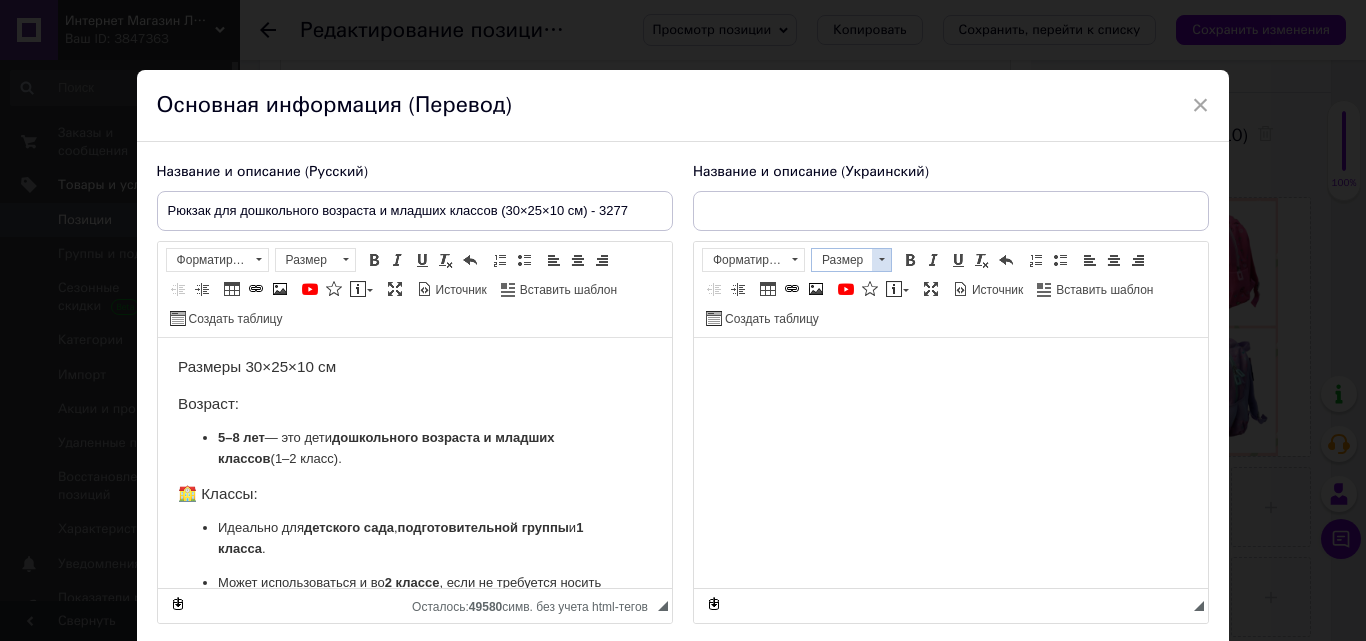 scroll, scrollTop: 0, scrollLeft: 0, axis: both 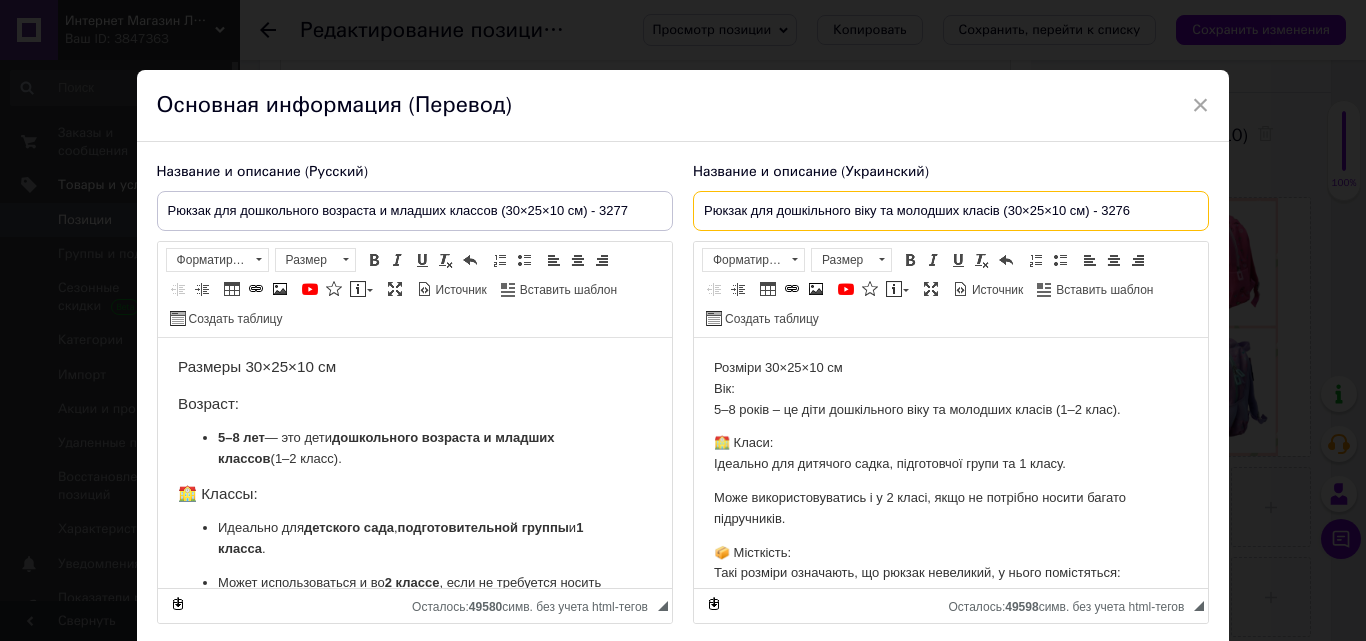 click on "Рюкзак для дошкільного віку та молодших класів (30×25×10 см) - 3276" at bounding box center [951, 211] 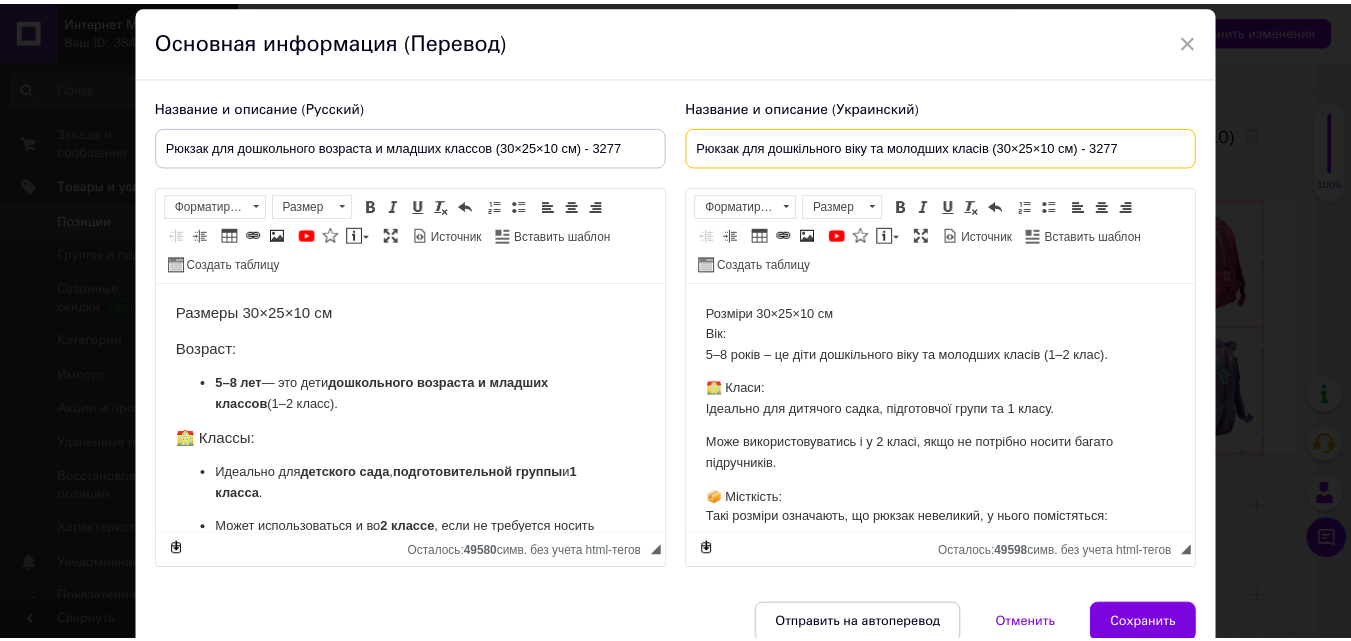 scroll, scrollTop: 158, scrollLeft: 0, axis: vertical 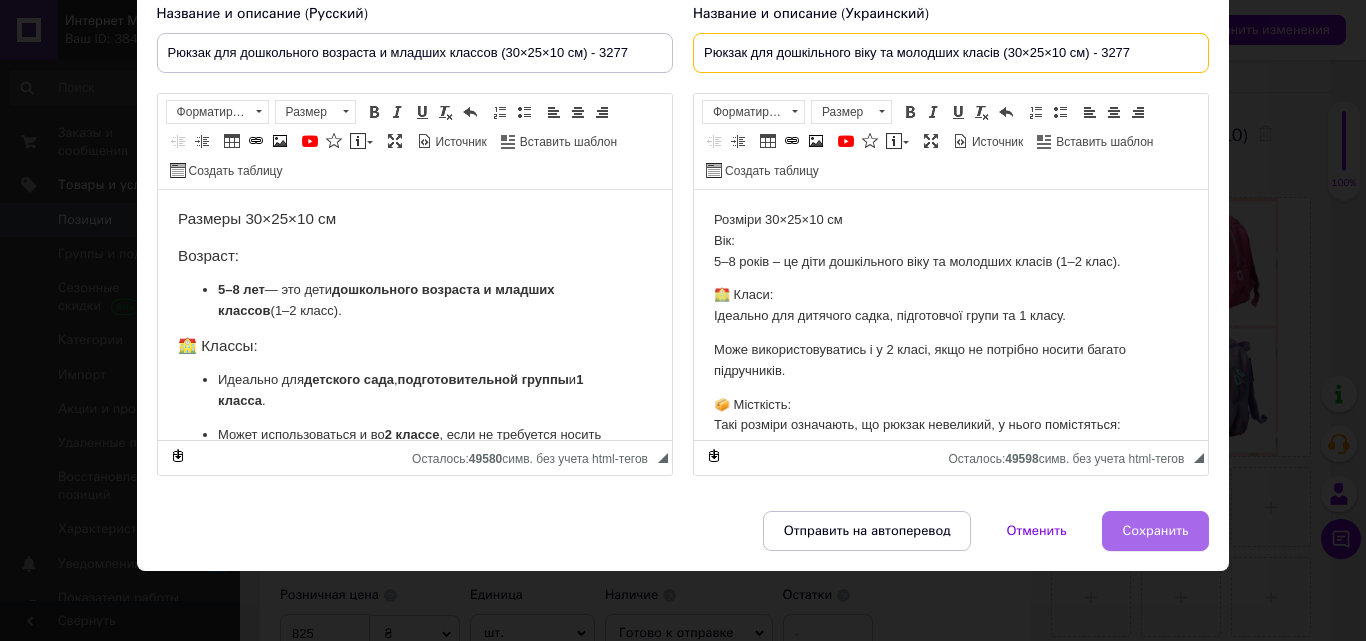 type on "Рюкзак для дошкільного віку та молодших класів (30×25×10 см) - 3277" 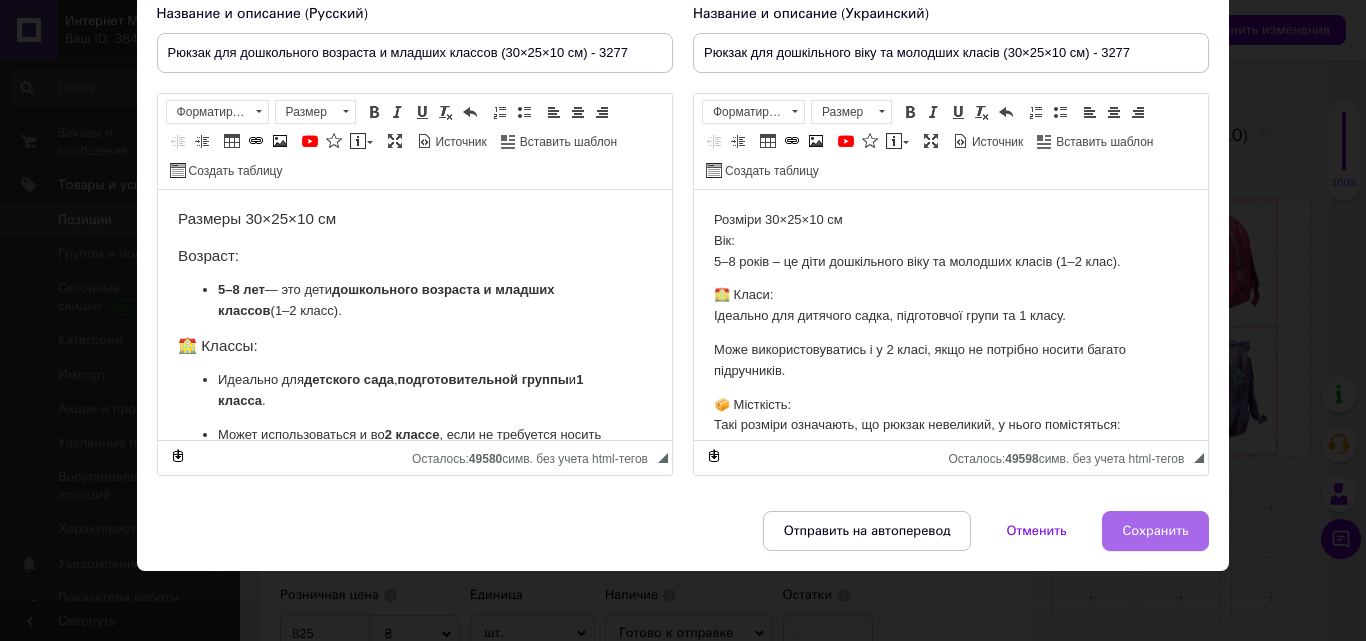 click on "Сохранить" at bounding box center (1156, 531) 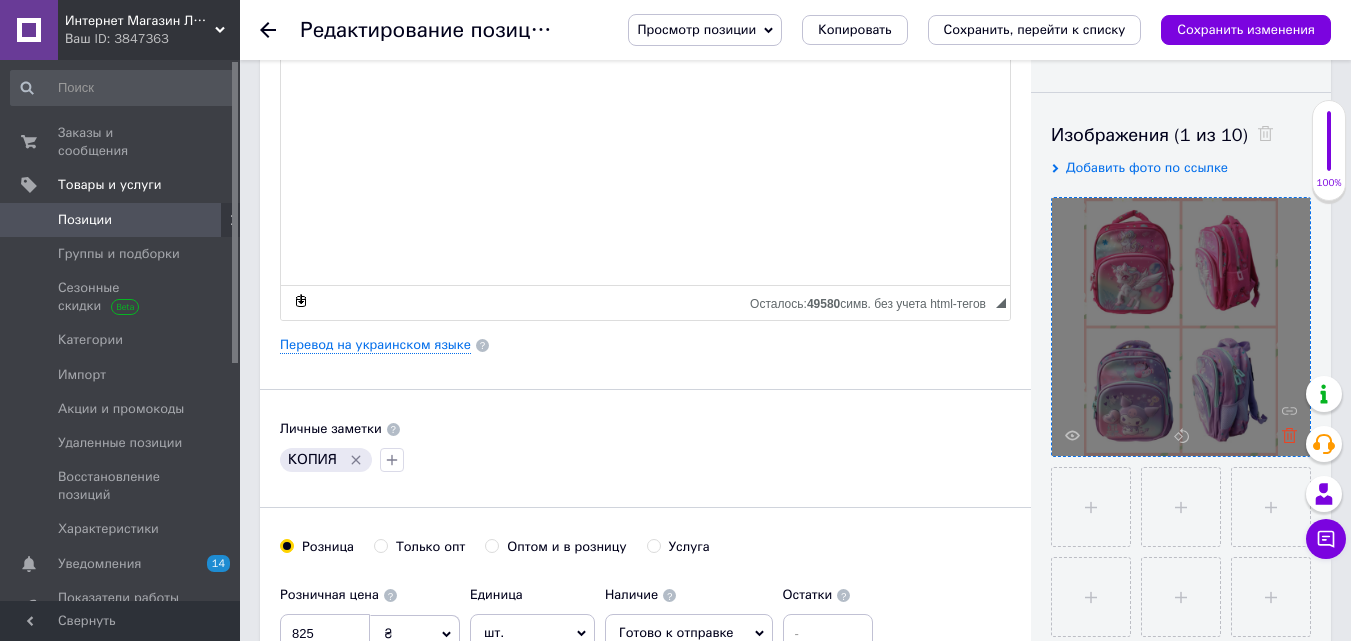 click 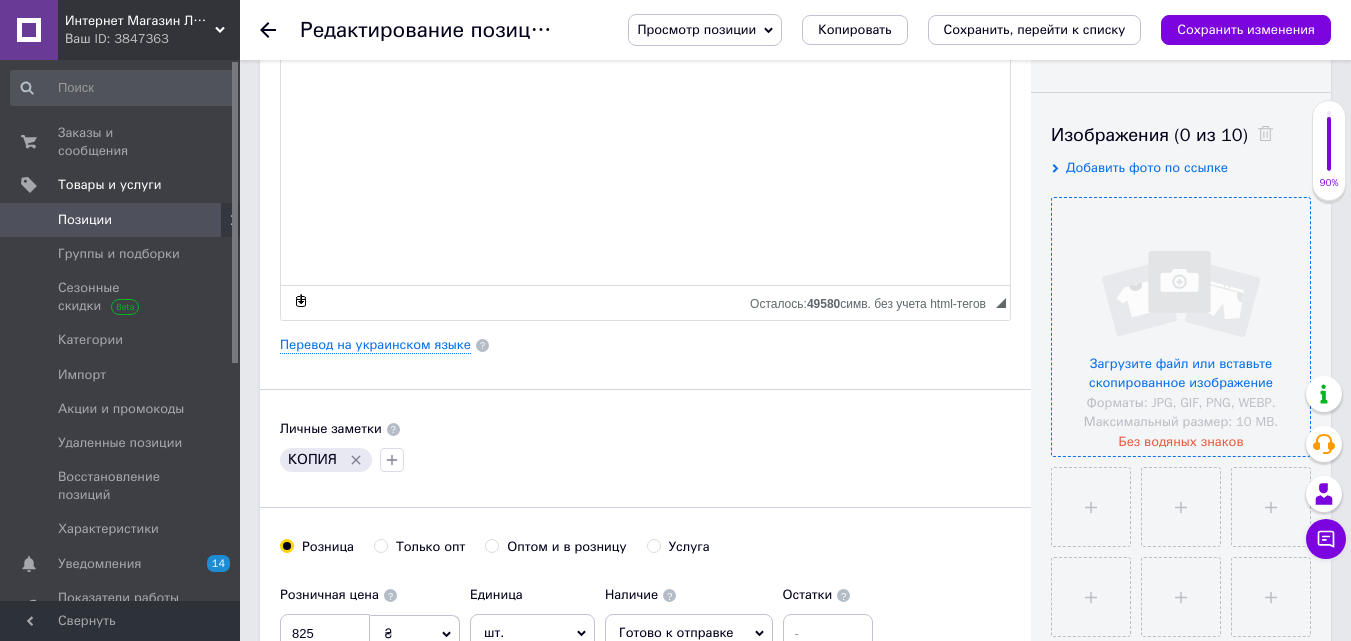 click 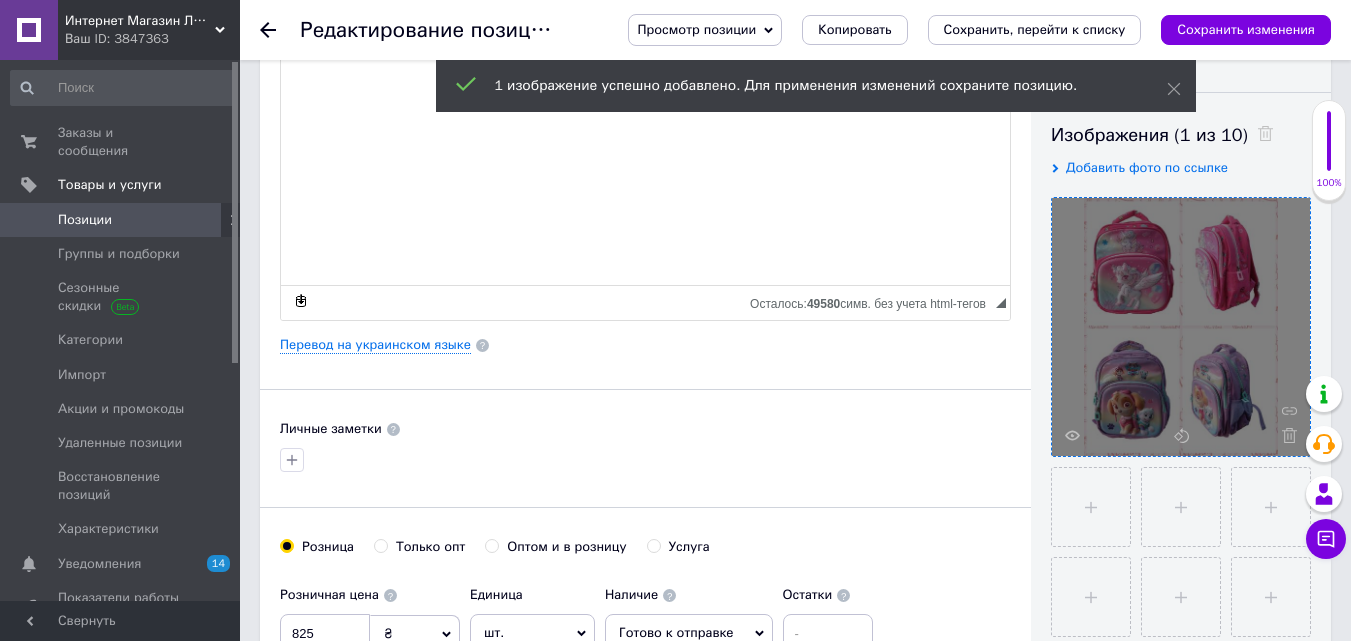 scroll, scrollTop: 100, scrollLeft: 0, axis: vertical 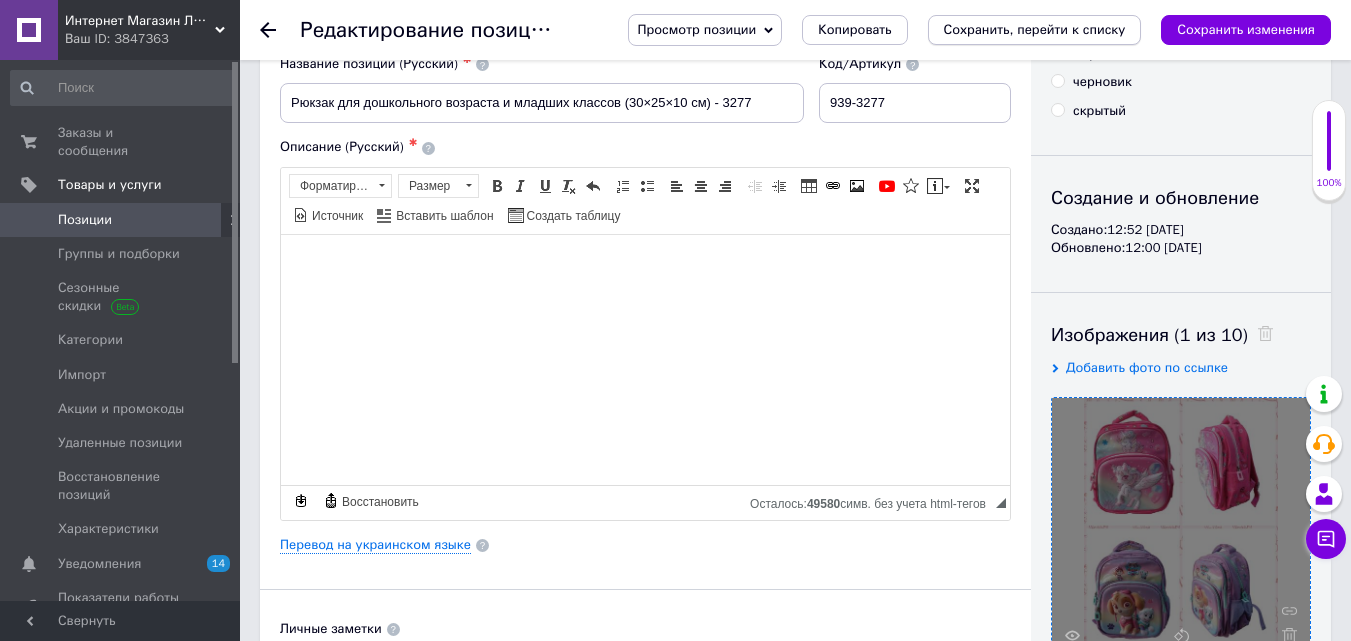 click on "Сохранить, перейти к списку" at bounding box center [1035, 29] 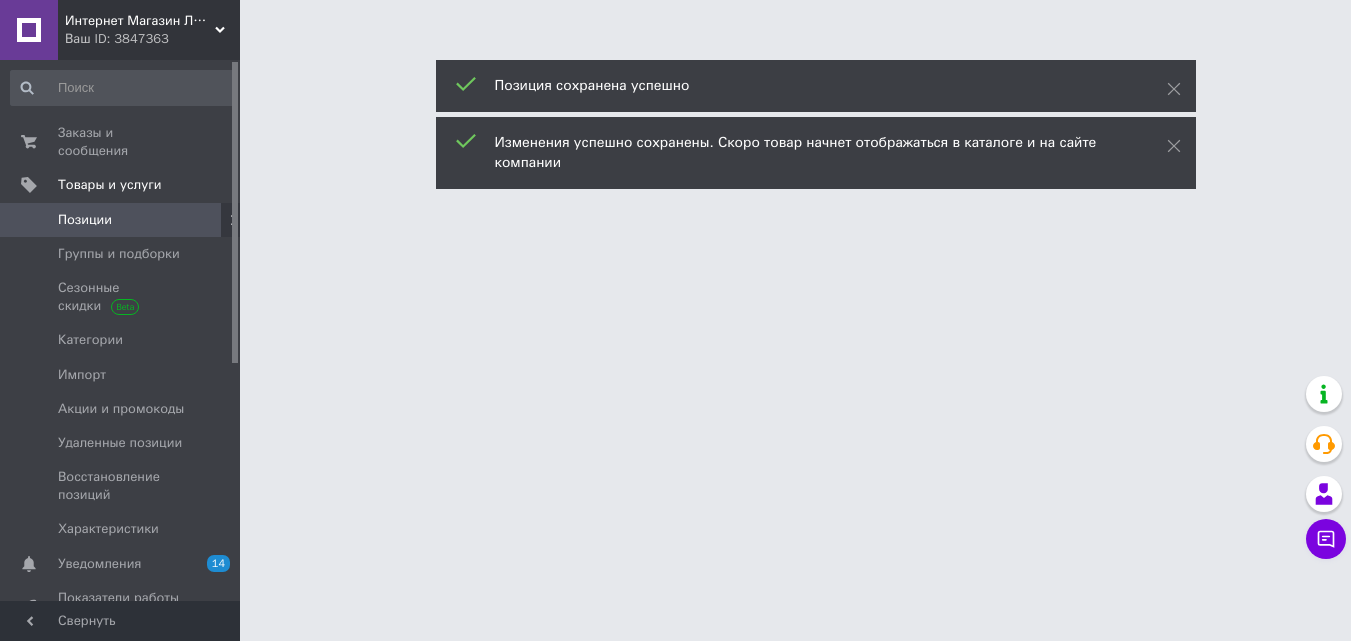 scroll, scrollTop: 0, scrollLeft: 0, axis: both 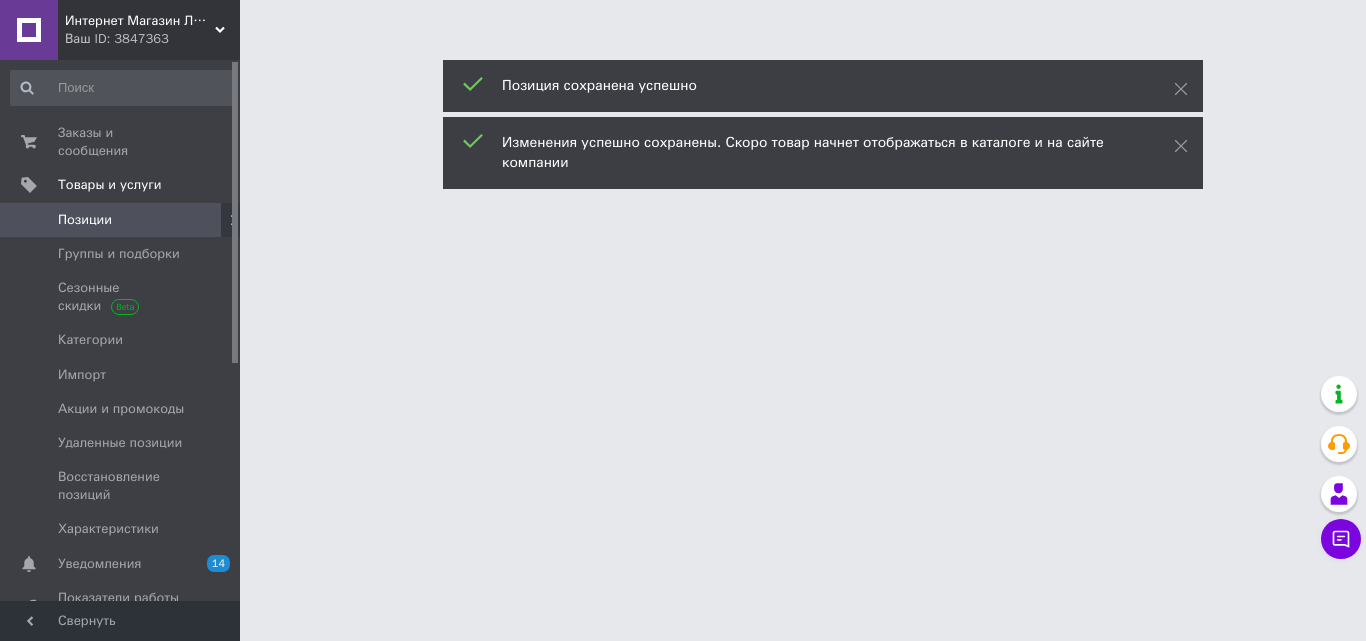 click on "Позиции" at bounding box center [121, 220] 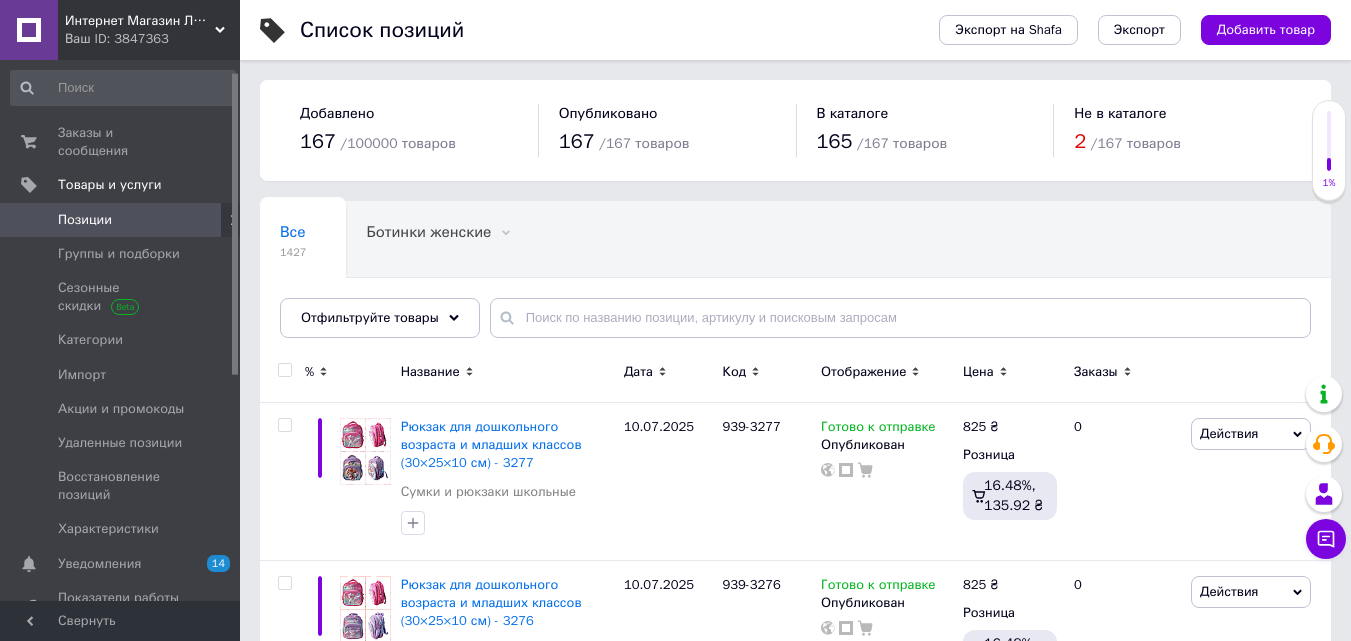 scroll, scrollTop: 100, scrollLeft: 0, axis: vertical 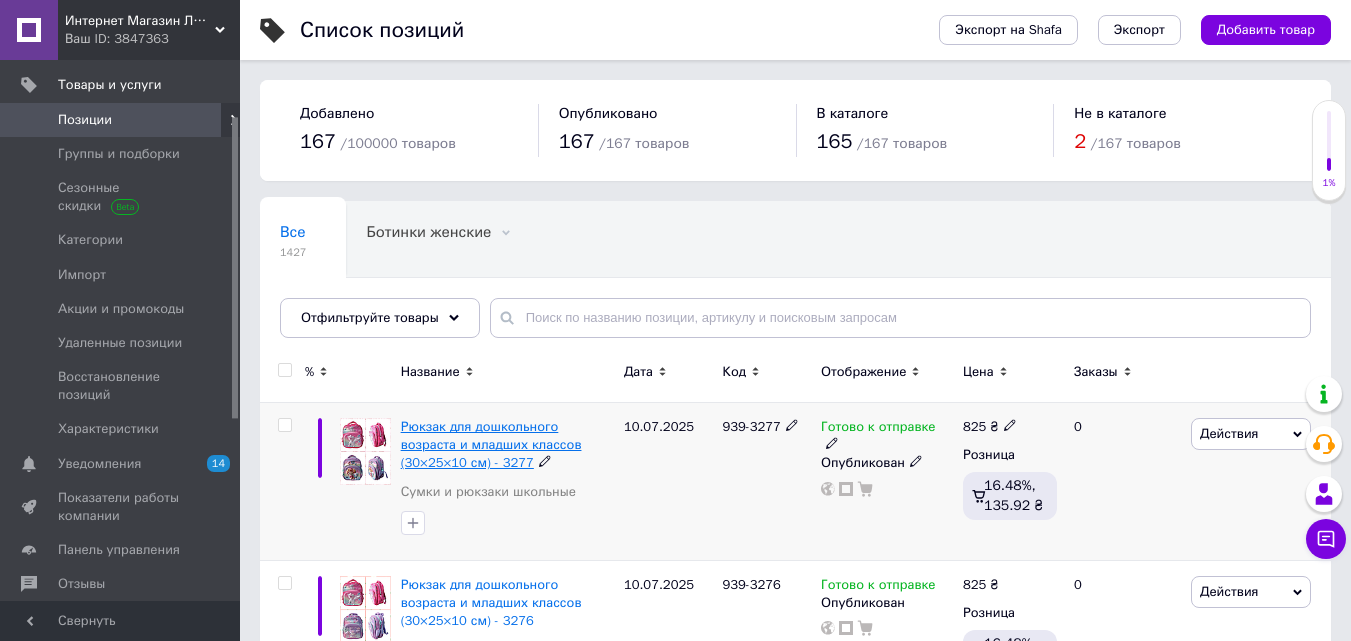 click on "Рюкзак для дошкольного возраста и младших классов (30×25×10 см) - 3277" at bounding box center (491, 444) 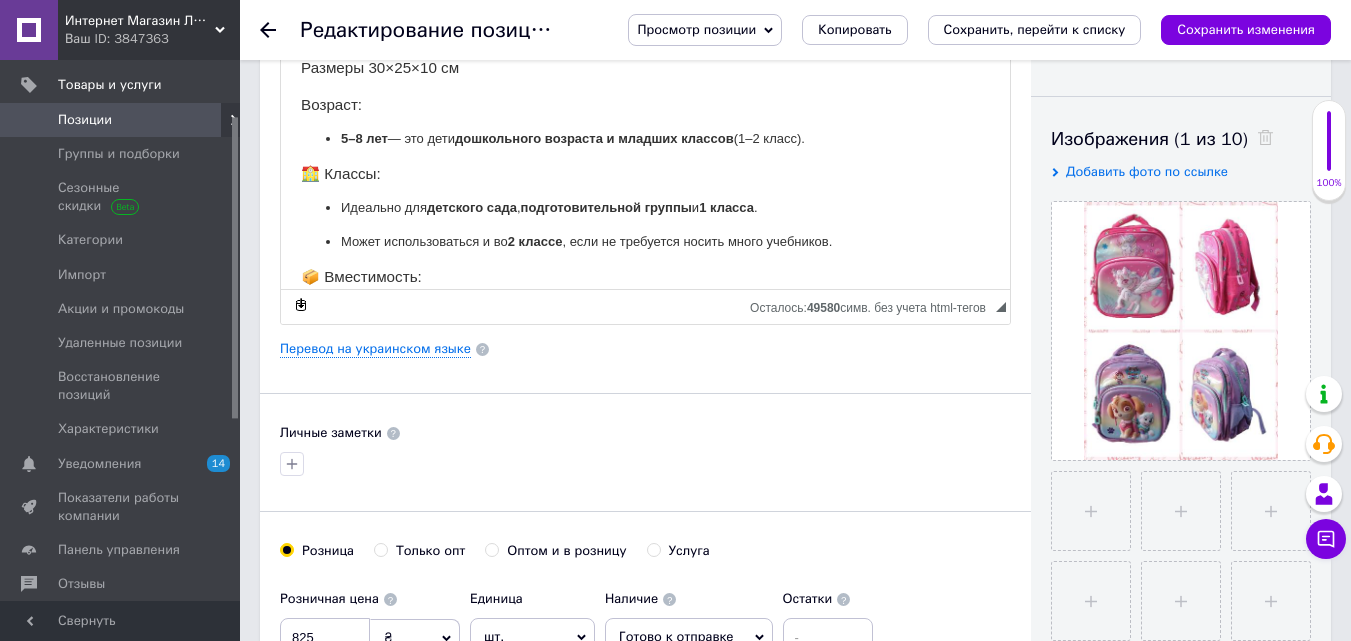 scroll, scrollTop: 300, scrollLeft: 0, axis: vertical 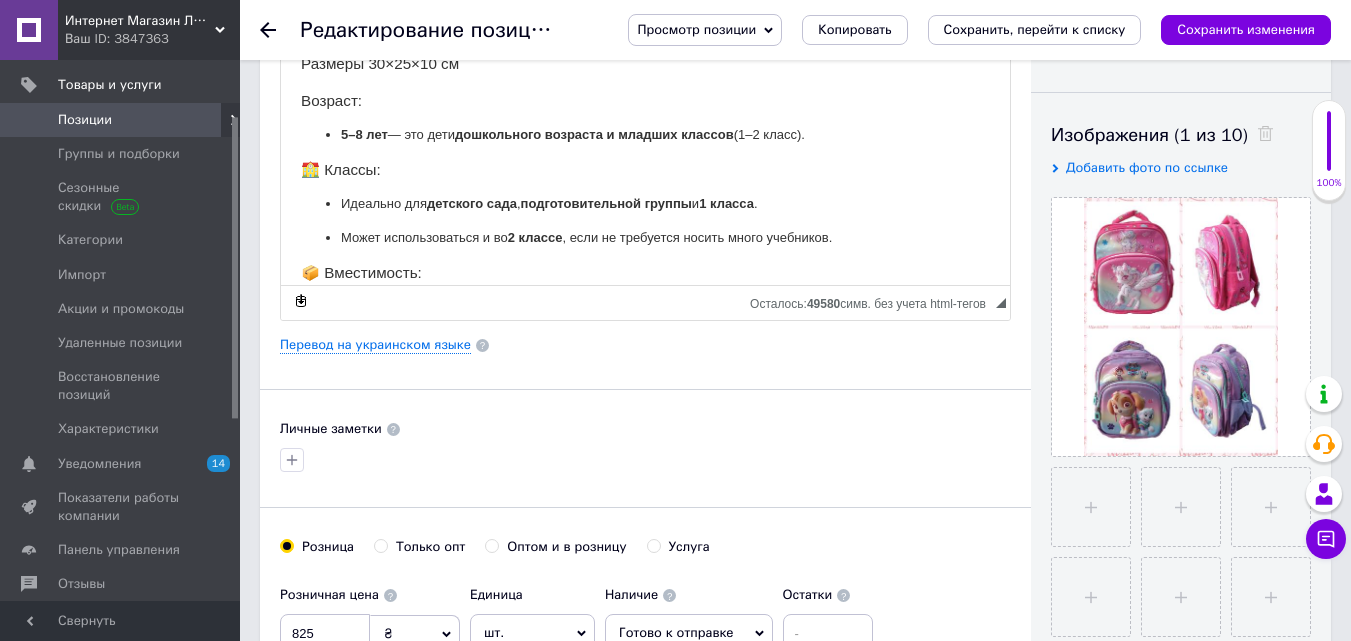 click 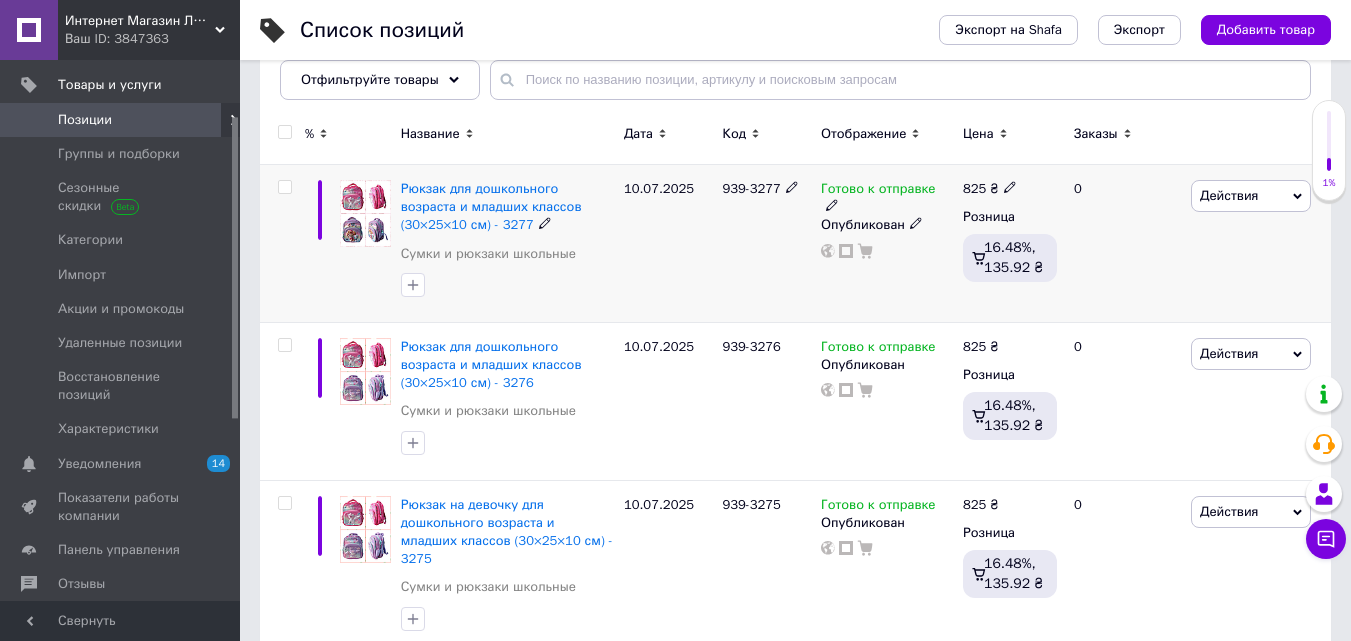 scroll, scrollTop: 300, scrollLeft: 0, axis: vertical 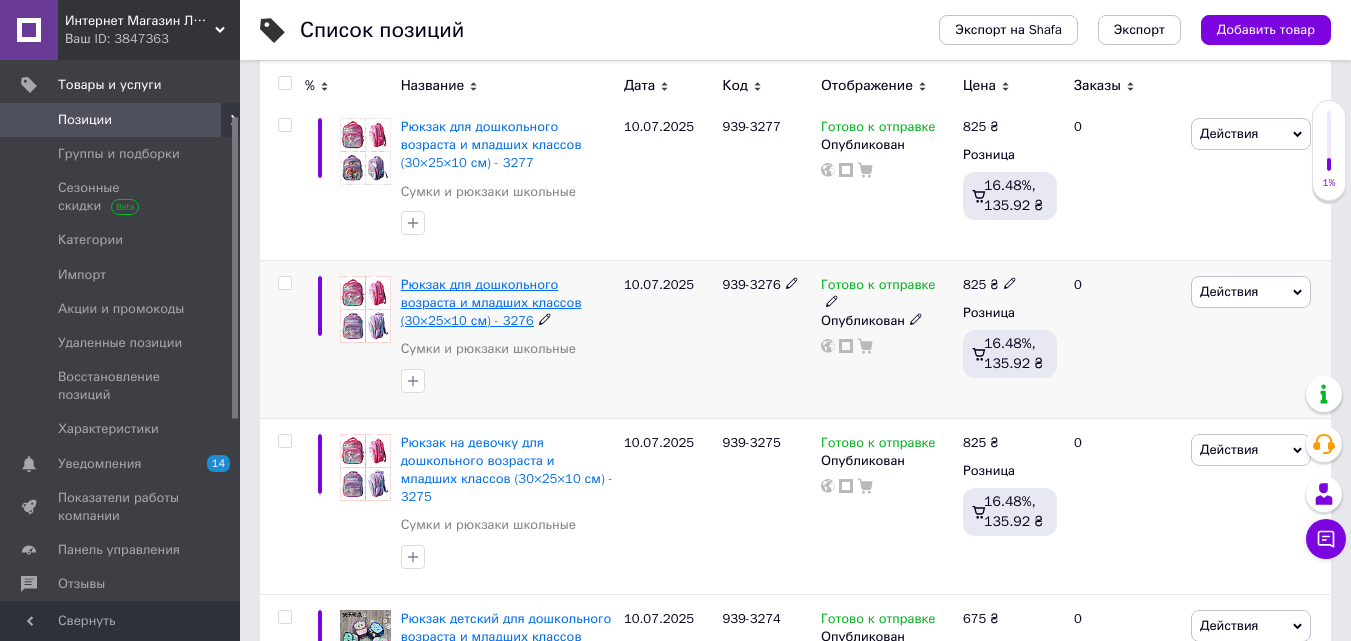 click on "Рюкзак для дошкольного возраста и младших классов (30×25×10 см) - 3276" at bounding box center [491, 302] 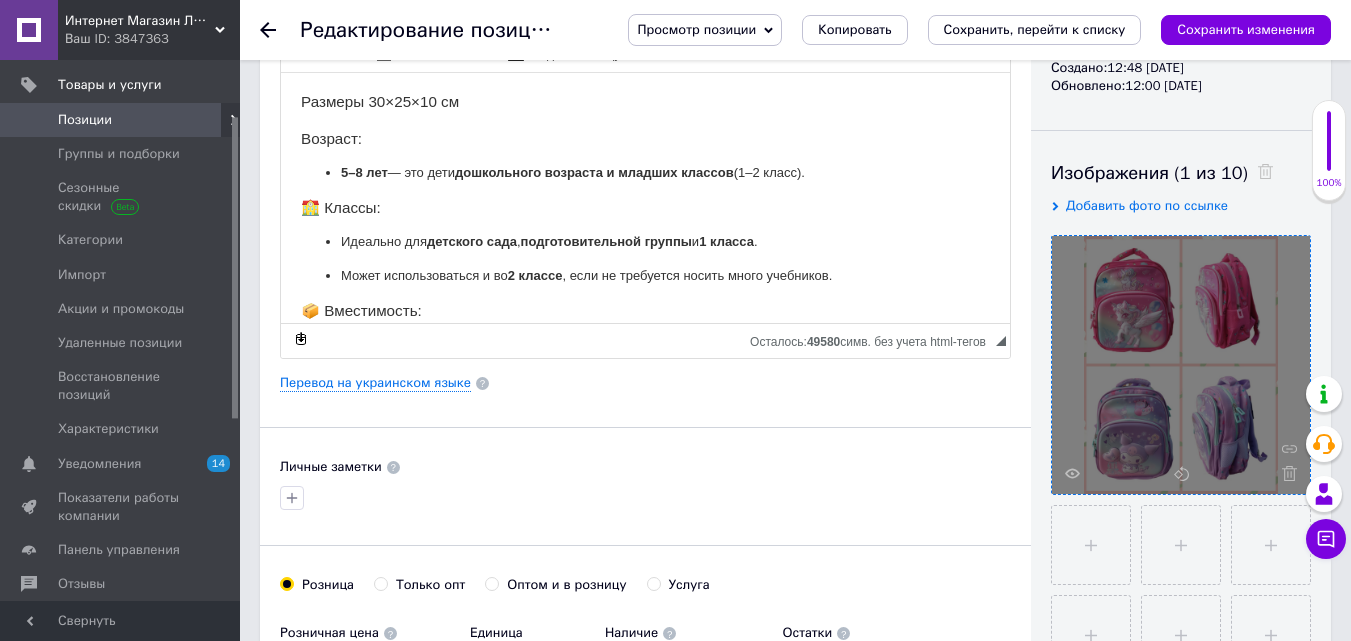 scroll, scrollTop: 300, scrollLeft: 0, axis: vertical 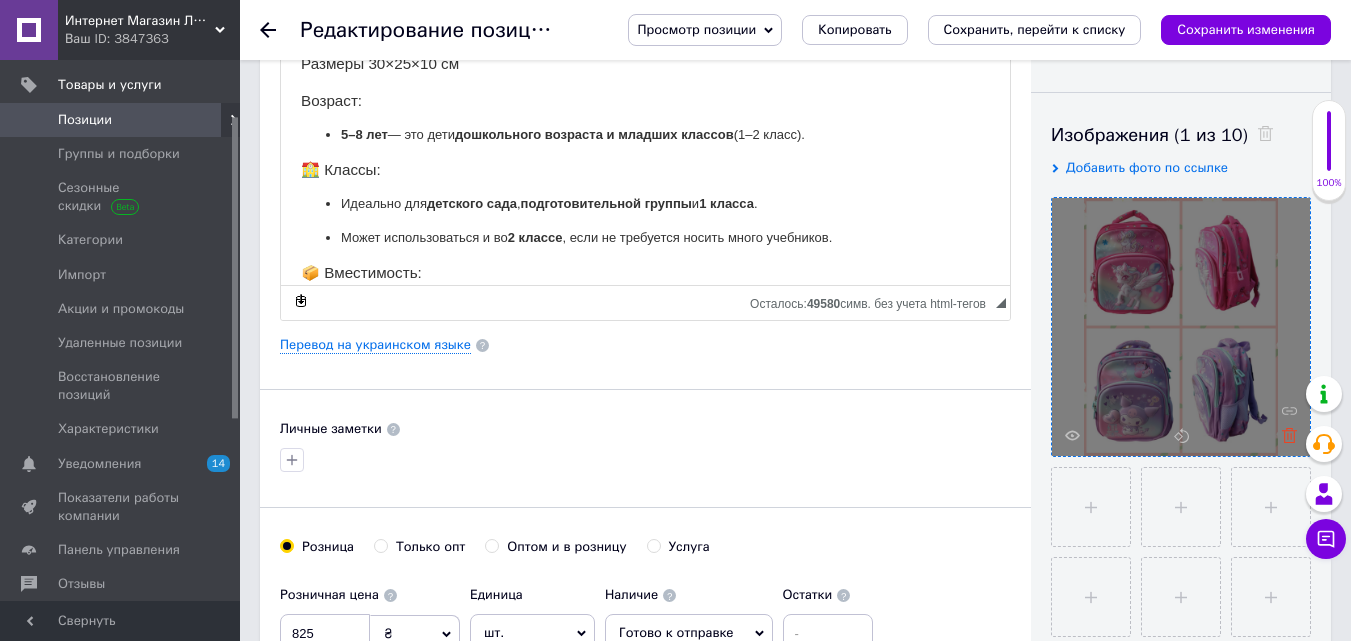 click 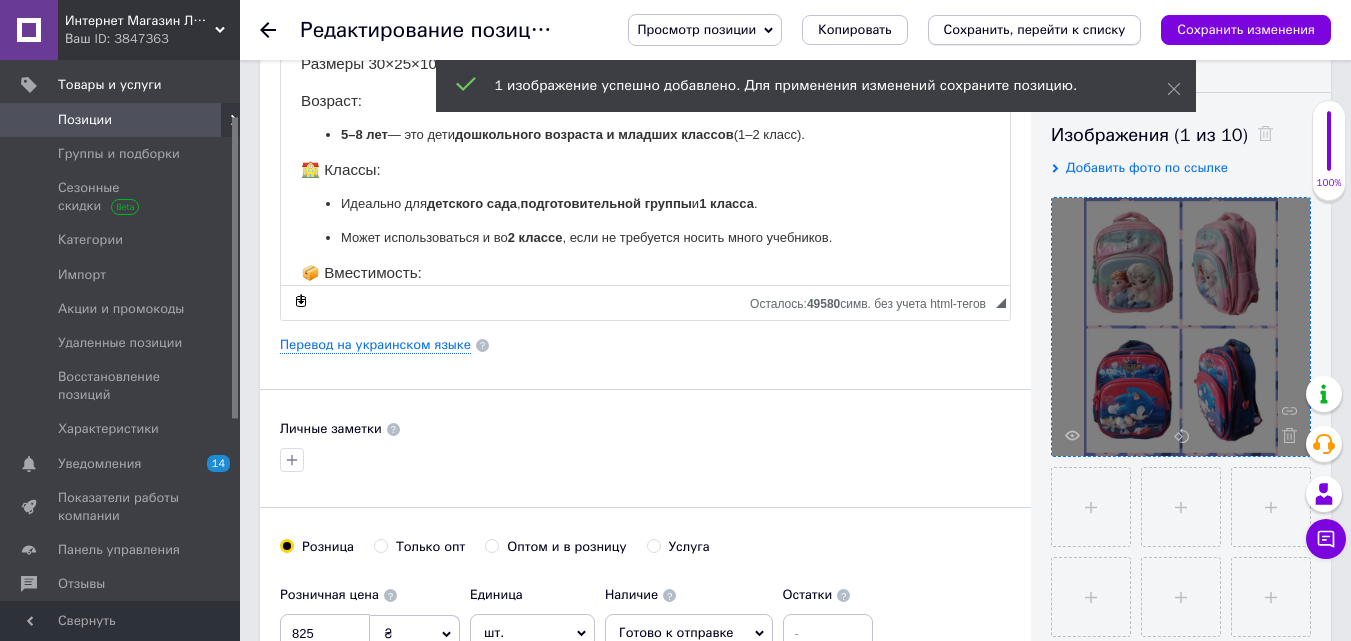 click on "Сохранить, перейти к списку" at bounding box center (1035, 29) 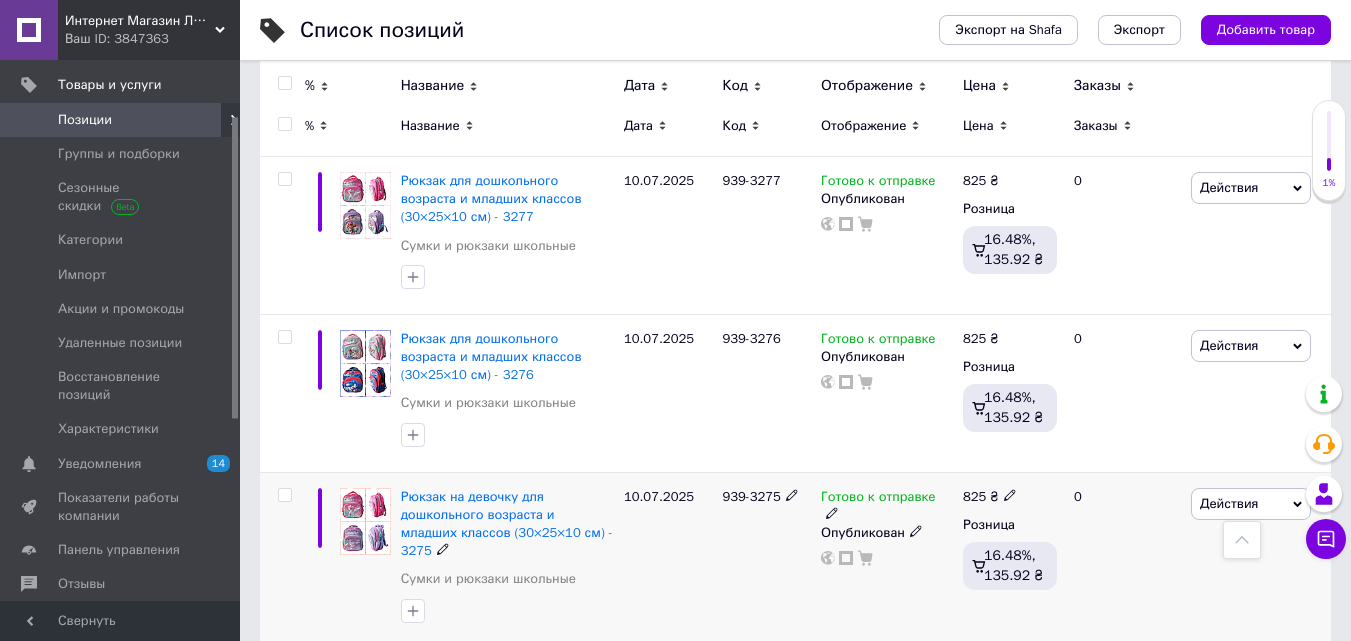 scroll, scrollTop: 200, scrollLeft: 0, axis: vertical 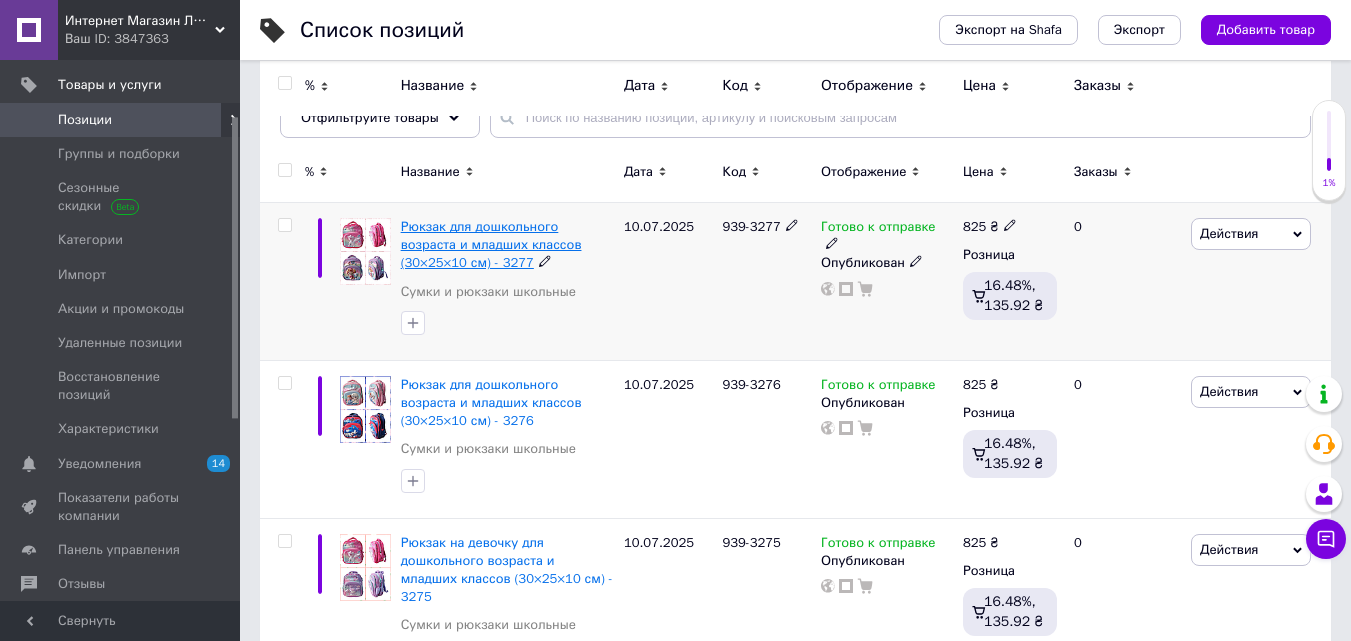 click on "Рюкзак для дошкольного возраста и младших классов (30×25×10 см) - 3277" at bounding box center (491, 244) 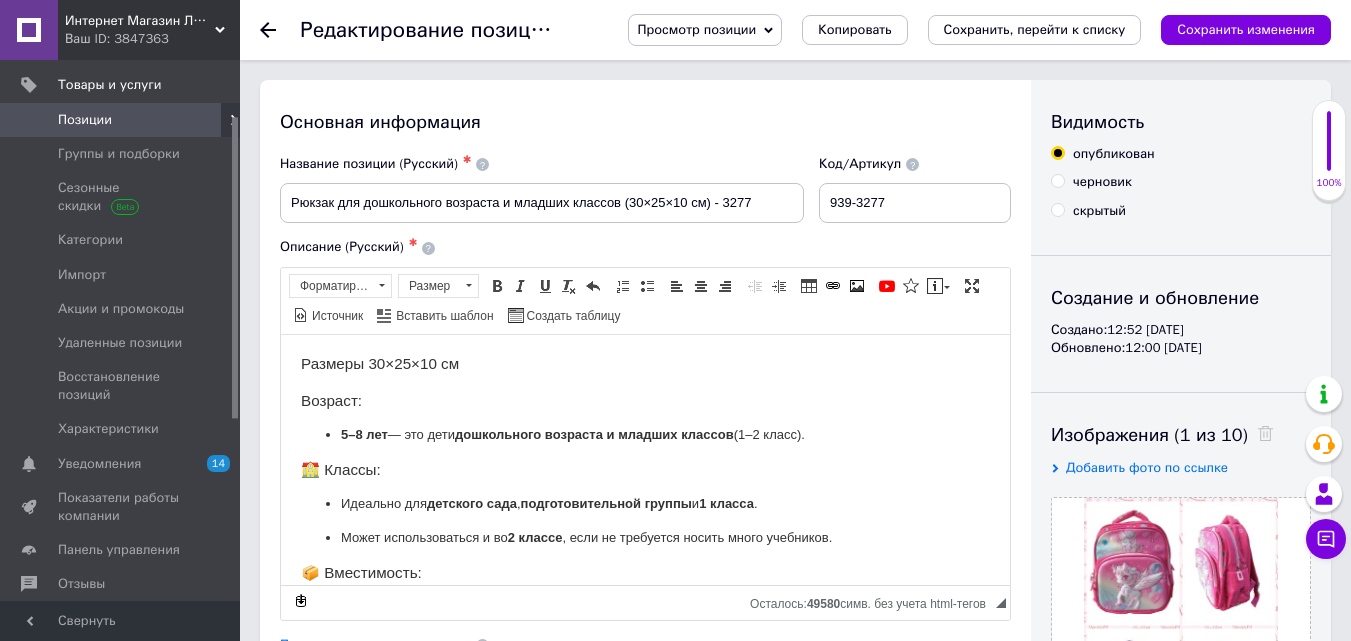 scroll, scrollTop: 0, scrollLeft: 0, axis: both 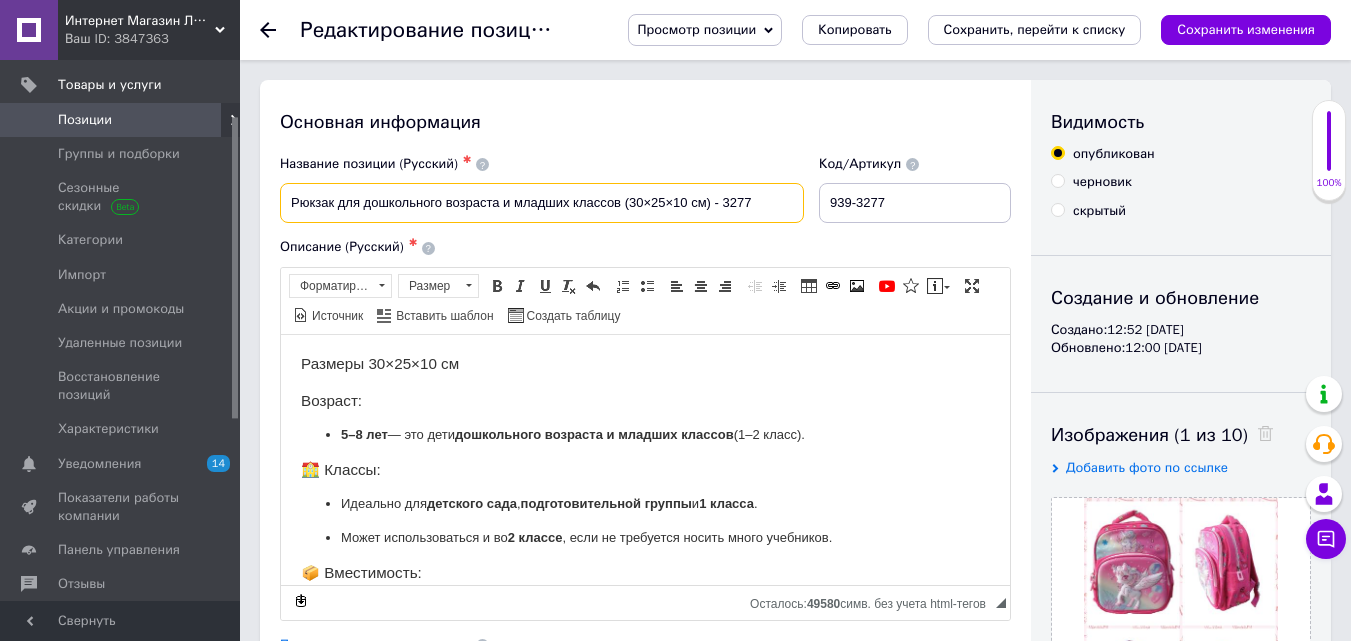 click on "Рюкзак для дошкольного возраста и младших классов (30×25×10 см) - 3277" at bounding box center [542, 203] 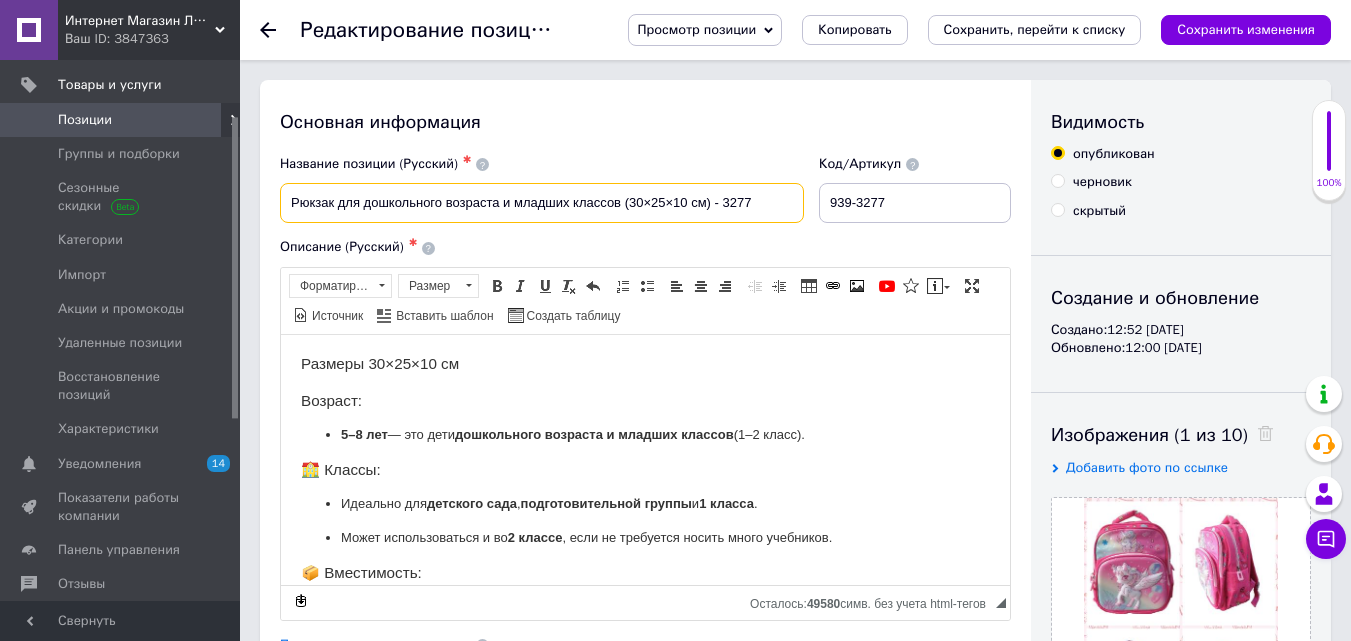 click on "Рюкзак для дошкольного возраста и младших классов (30×25×10 см) - 3277" at bounding box center [542, 203] 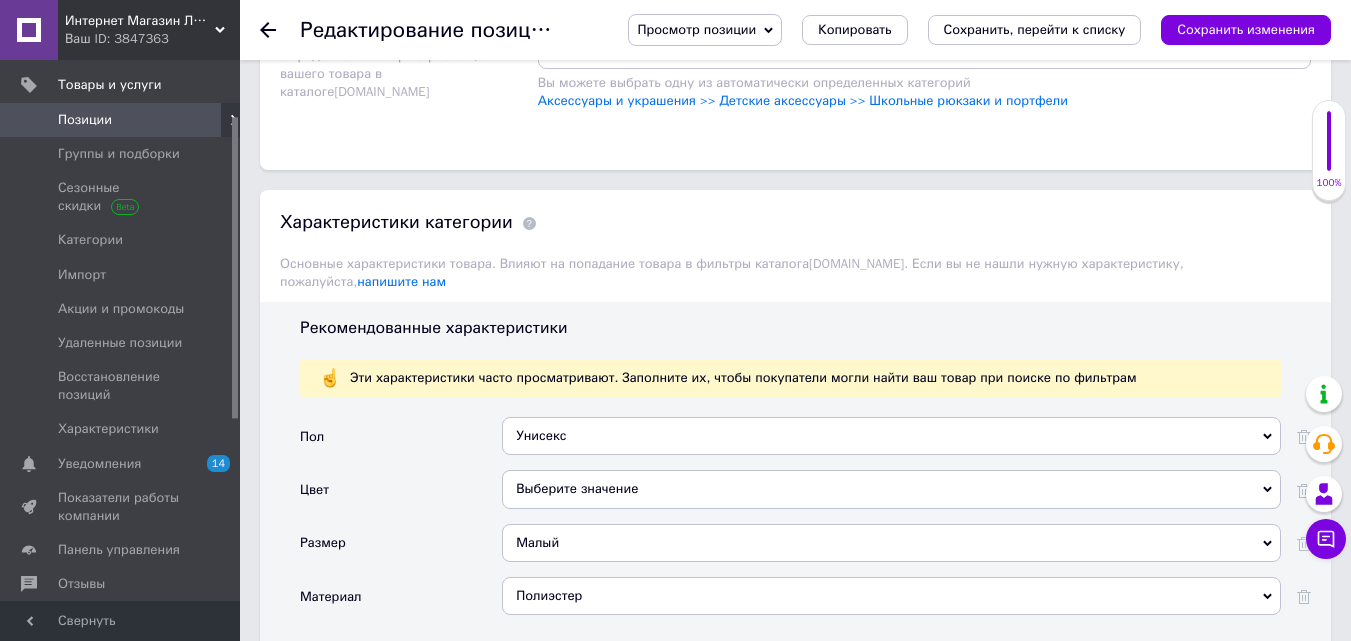 scroll, scrollTop: 1800, scrollLeft: 0, axis: vertical 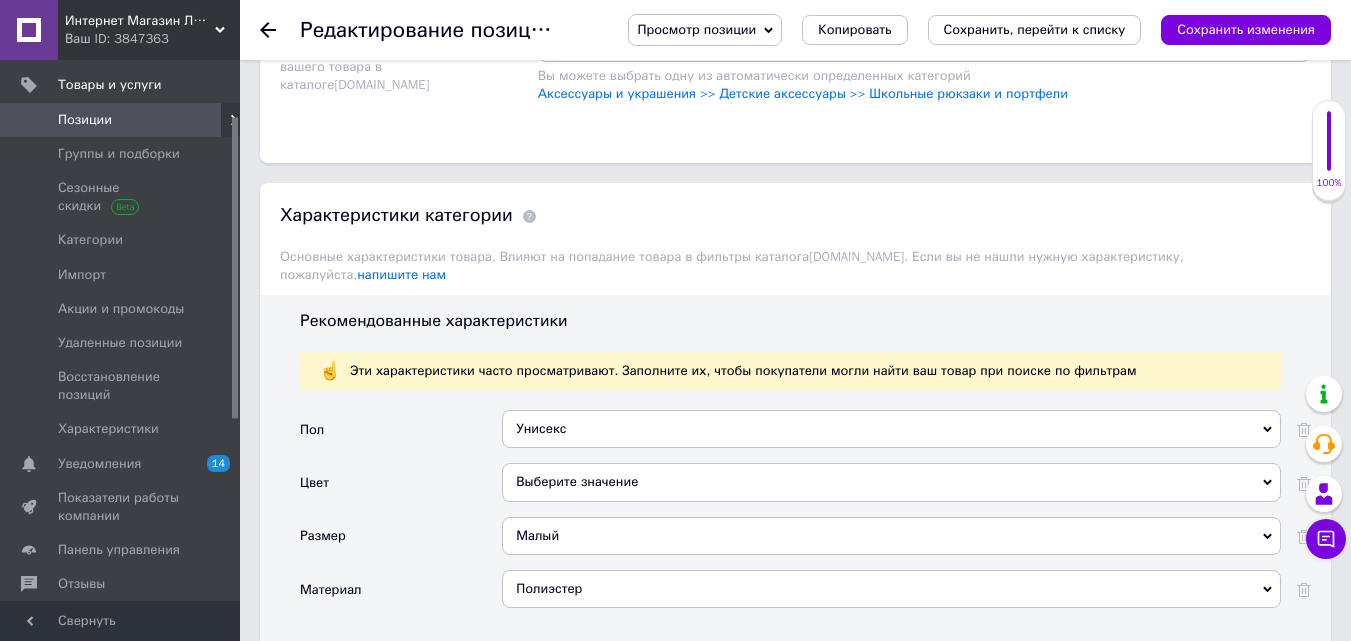 type on "Рюкзак на девочку  для дошкольного возраста и младших классов (30×25×10 см) - 3277" 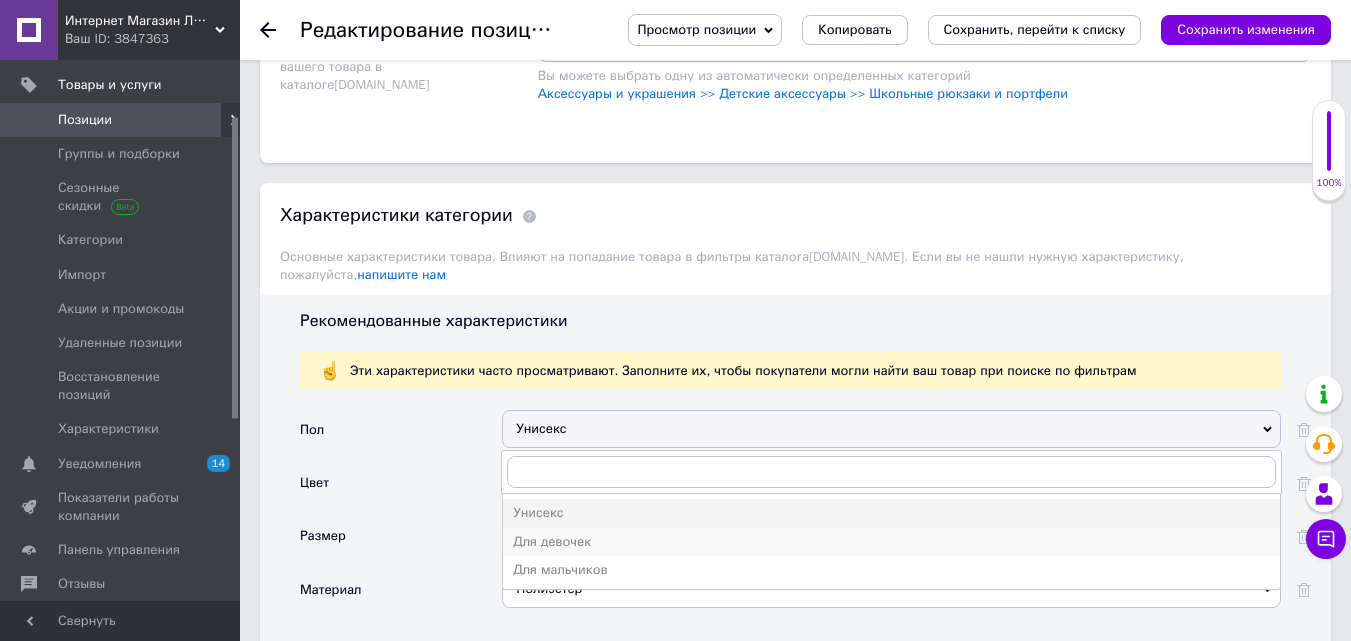 click on "Для девочек" at bounding box center [891, 542] 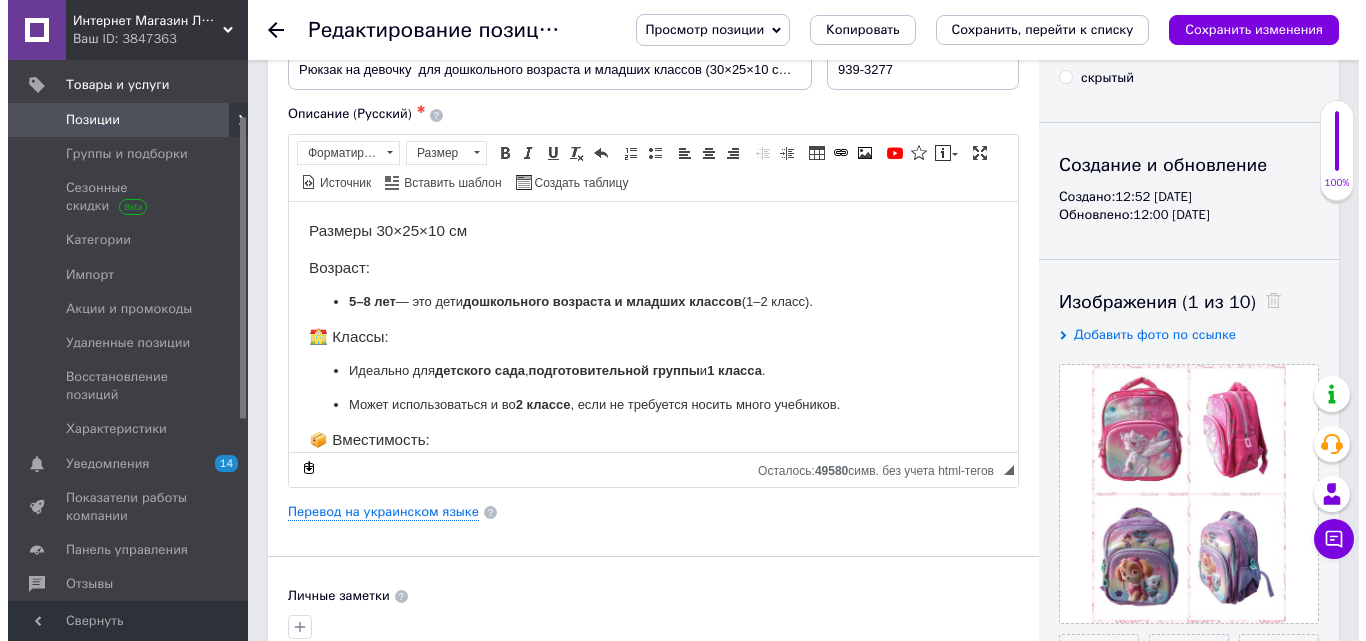 scroll, scrollTop: 100, scrollLeft: 0, axis: vertical 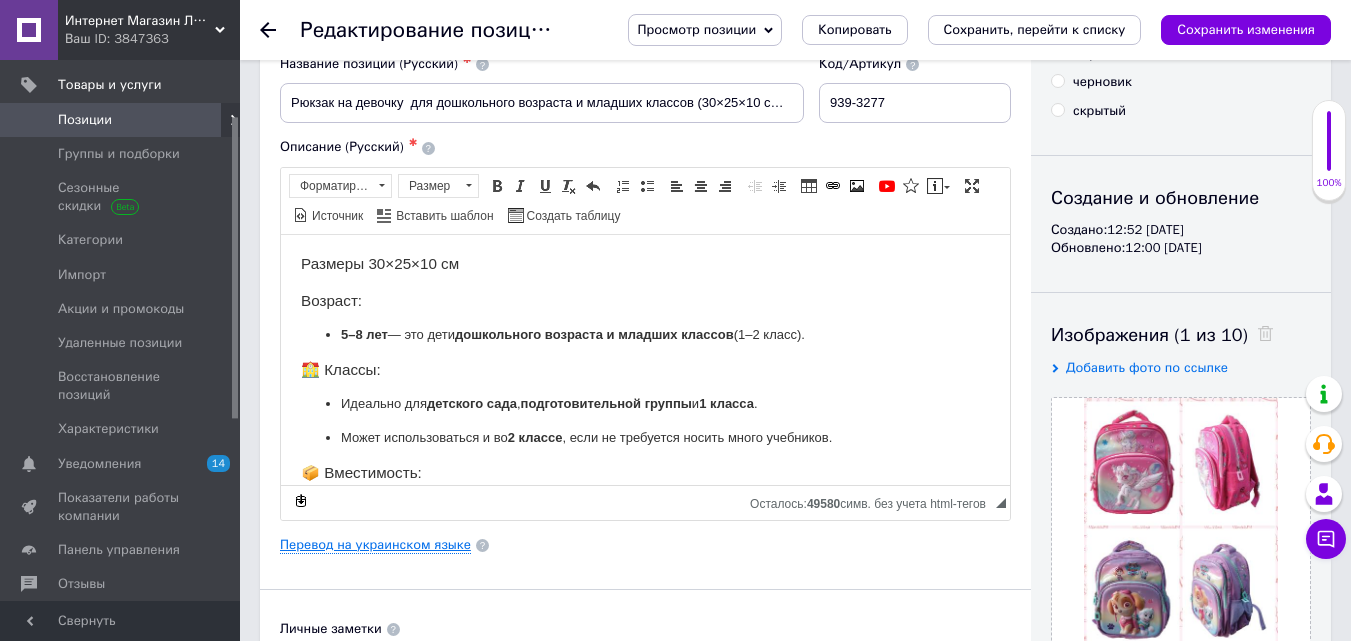 click on "Перевод на украинском языке" at bounding box center (375, 545) 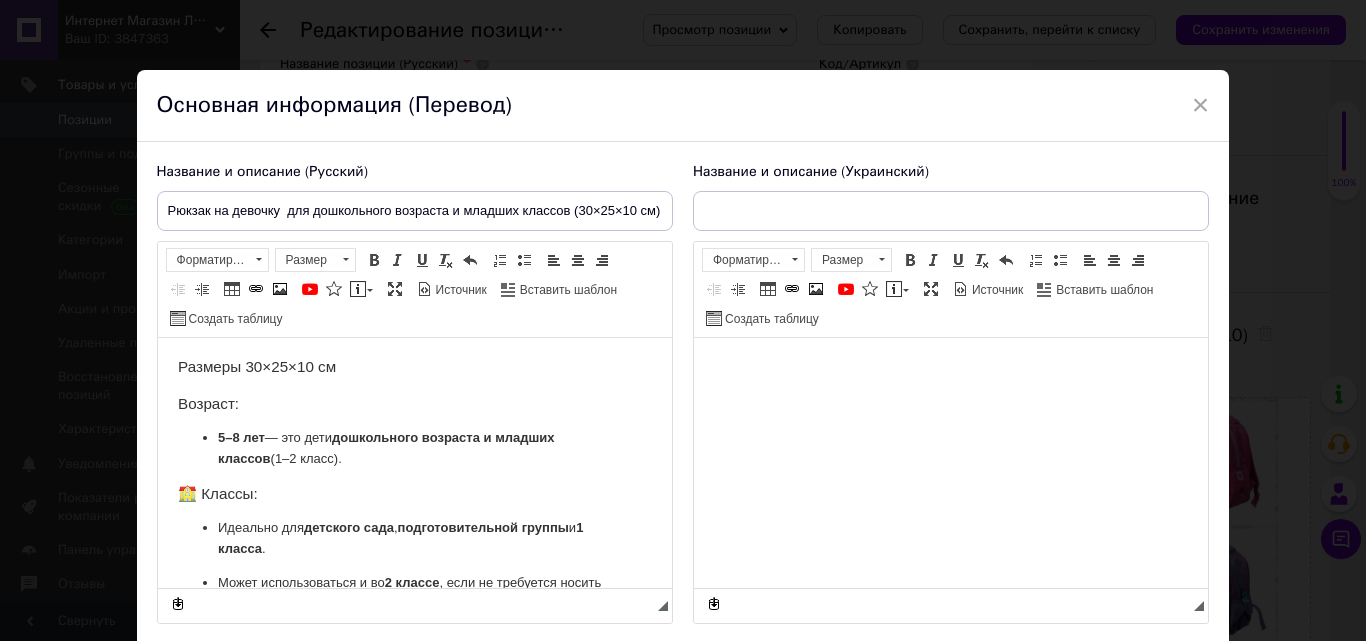 type on "Рюкзак для дошкільного віку та молодших класів (30×25×10 см) - 3277" 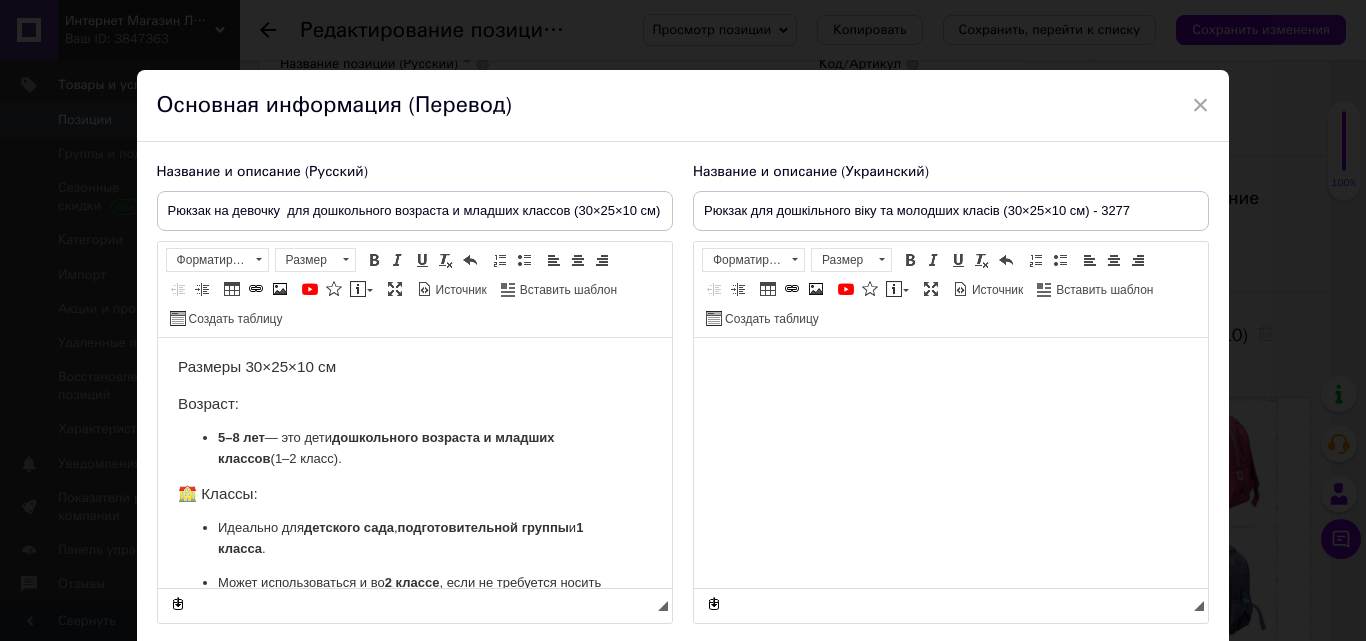 scroll, scrollTop: 0, scrollLeft: 0, axis: both 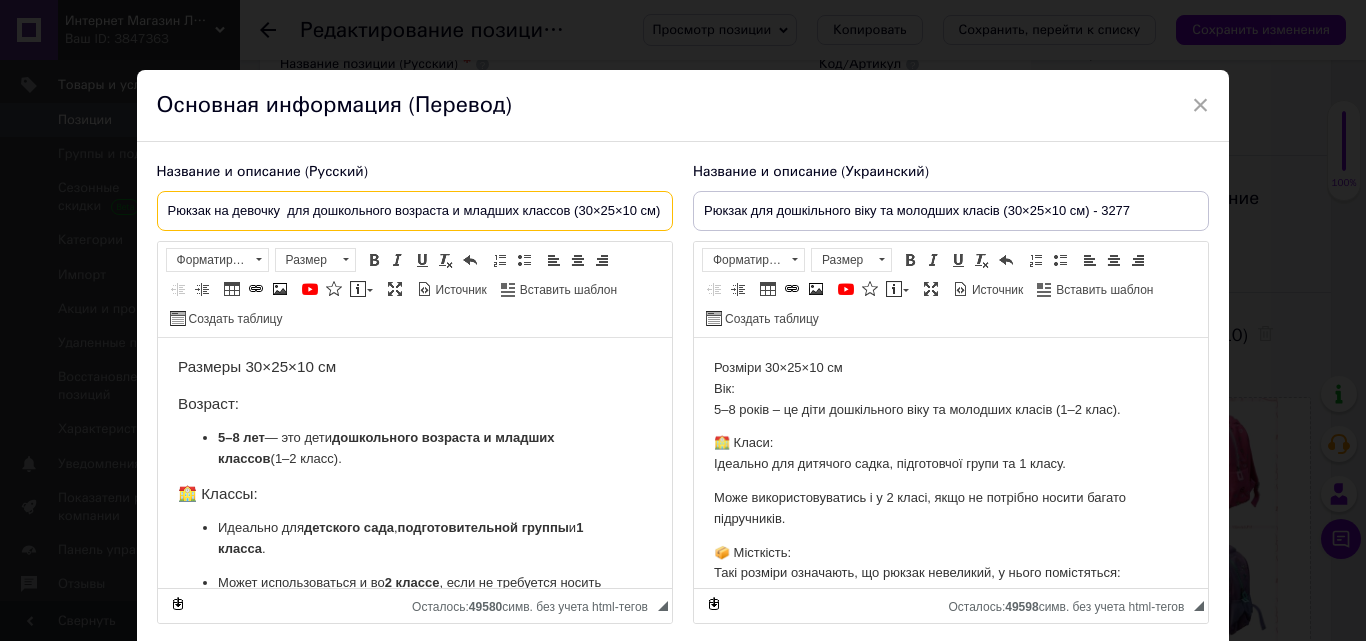 click on "Рюкзак на девочку  для дошкольного возраста и младших классов (30×25×10 см) - 3277" at bounding box center [415, 211] 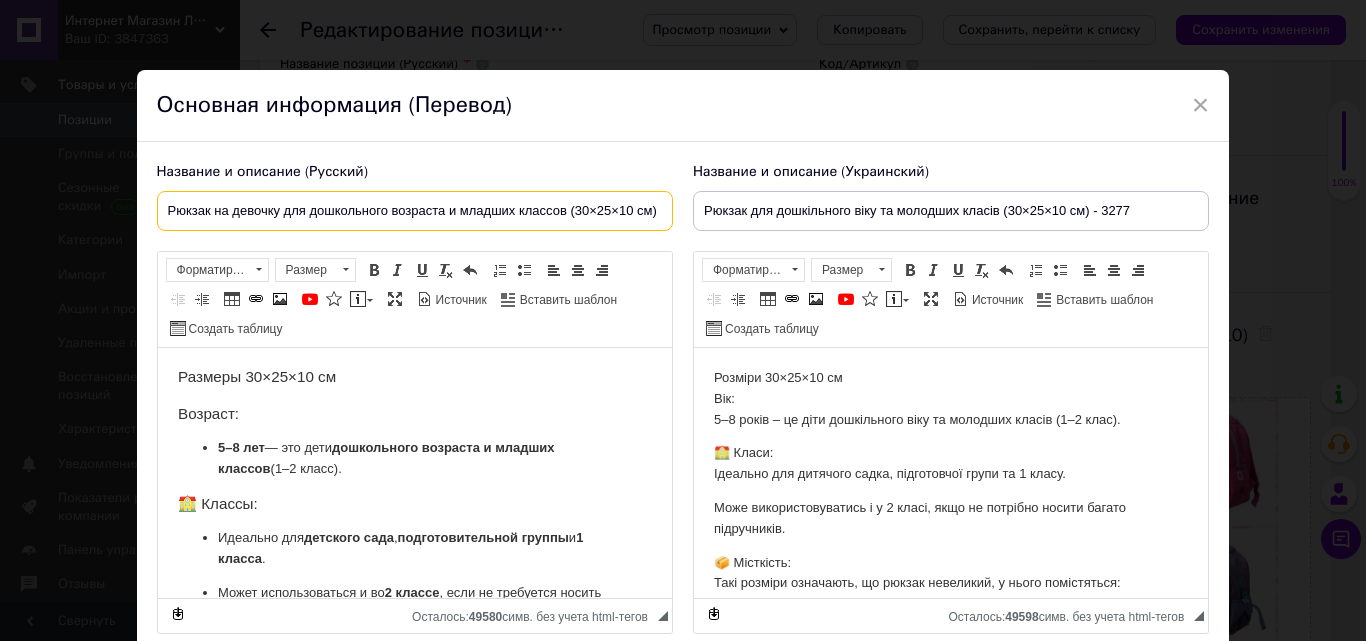 drag, startPoint x: 284, startPoint y: 211, endPoint x: 216, endPoint y: 205, distance: 68.26419 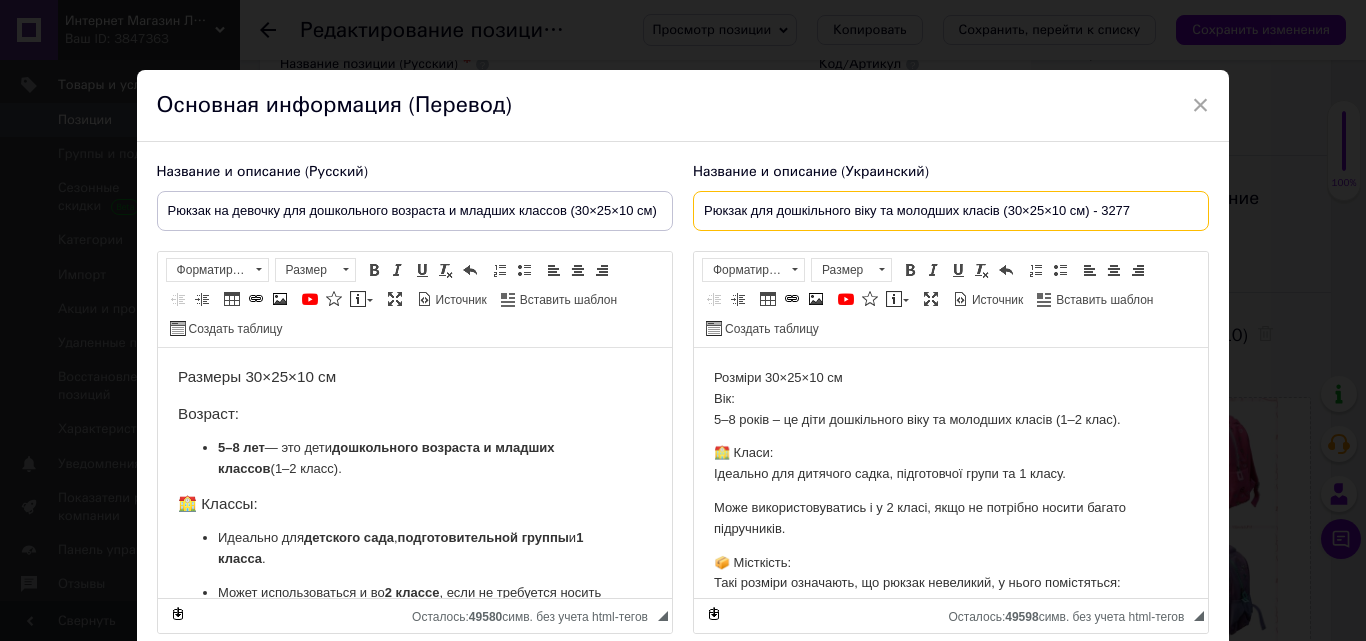 click on "Рюкзак для дошкільного віку та молодших класів (30×25×10 см) - 3277" at bounding box center [951, 211] 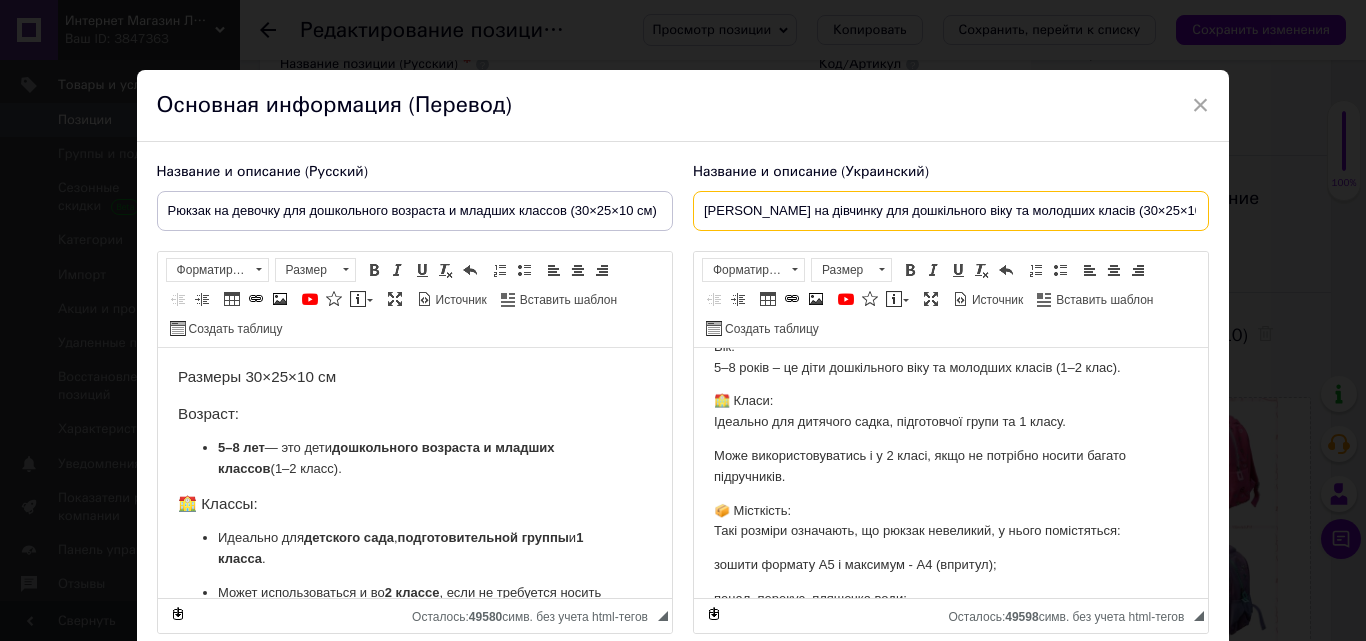 scroll, scrollTop: 84, scrollLeft: 0, axis: vertical 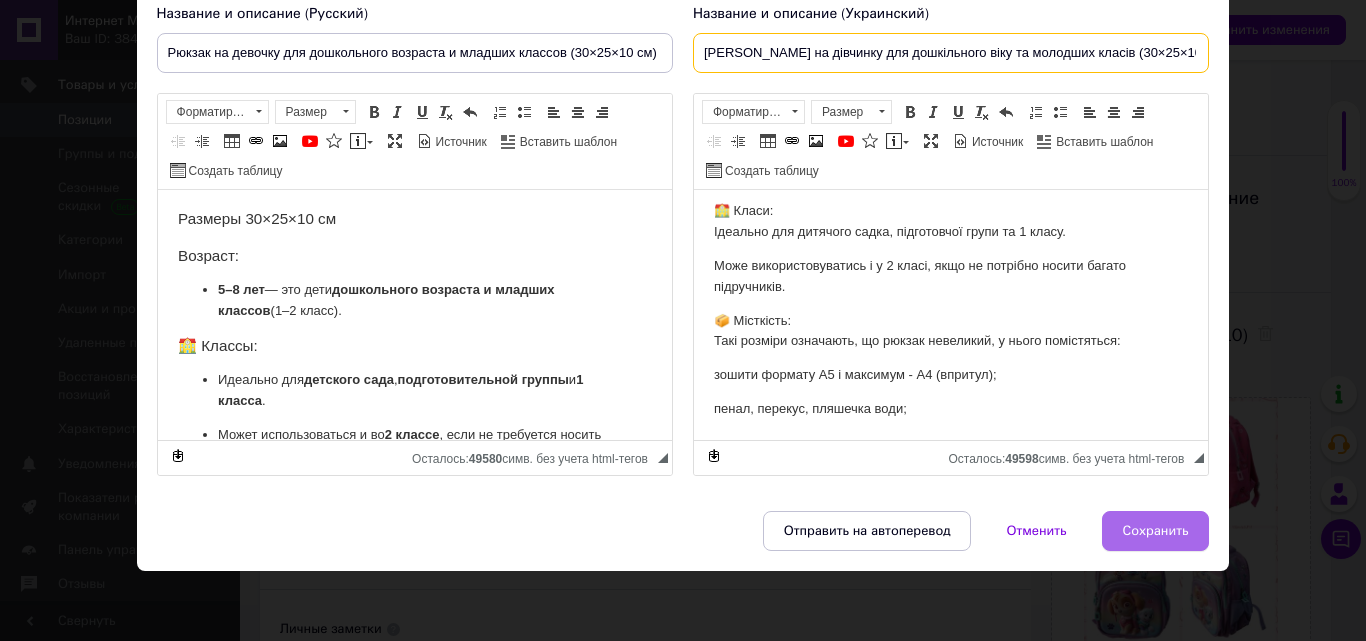type on "[PERSON_NAME] на дівчинку для дошкільного віку та молодших класів (30×25×10 см) - 3277" 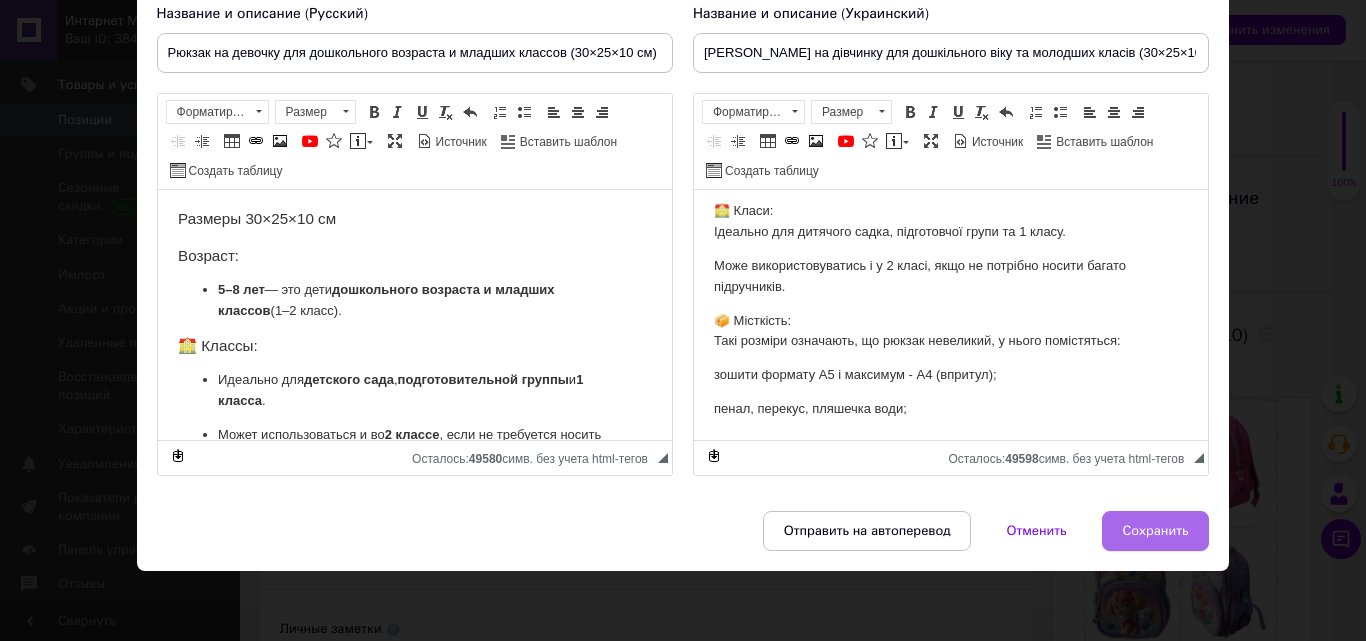 click on "Сохранить" at bounding box center (1156, 531) 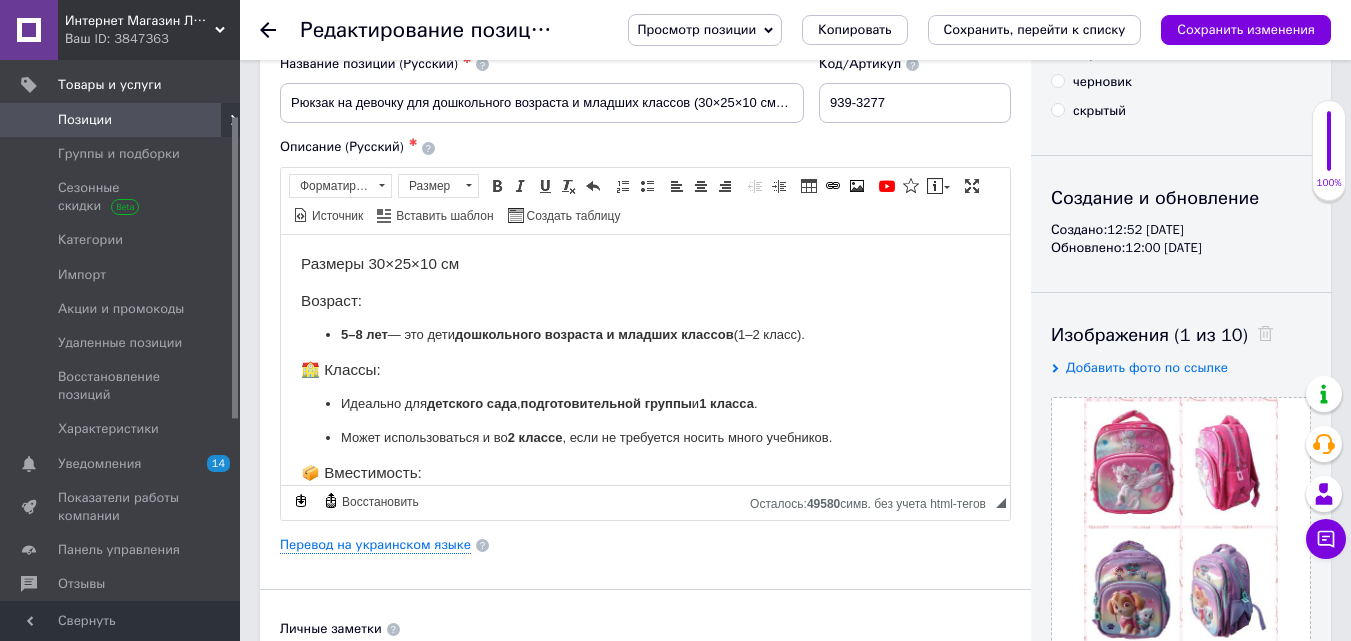 click on "Просмотр позиции Сохранить и посмотреть на сайте Сохранить и посмотреть на портале Копировать Сохранить, перейти к списку Сохранить изменения" at bounding box center (959, 30) 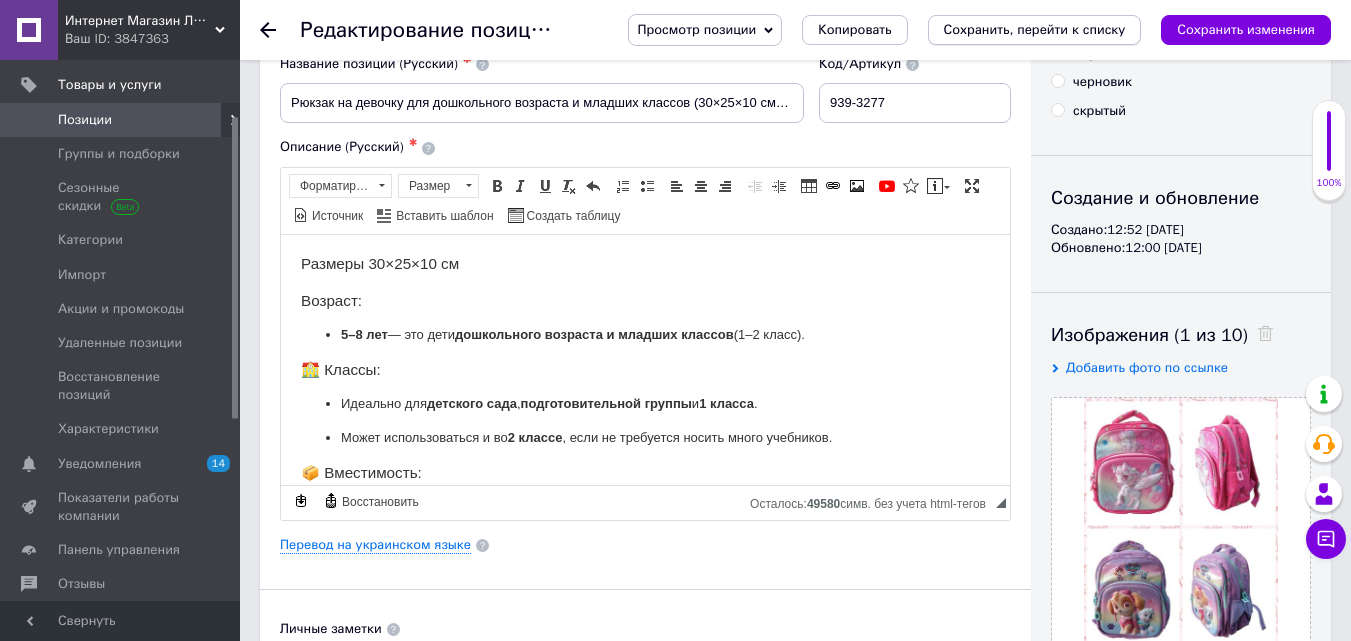 click on "Сохранить, перейти к списку" at bounding box center [1035, 29] 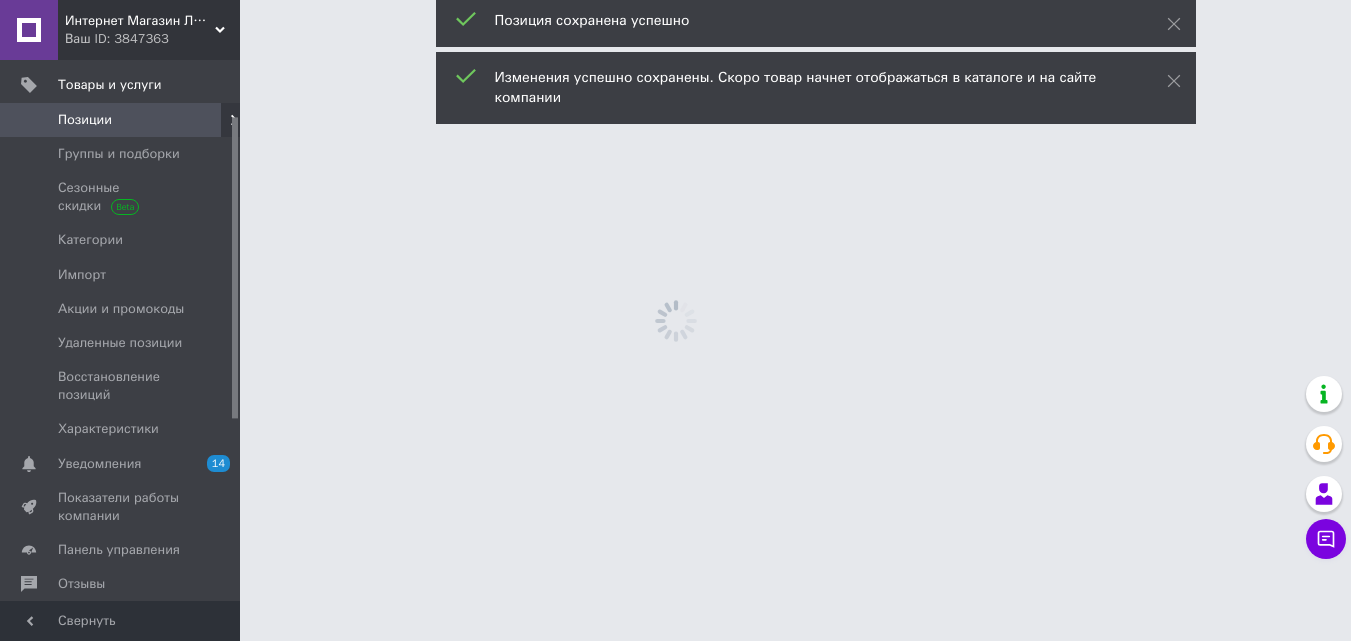 scroll, scrollTop: 0, scrollLeft: 0, axis: both 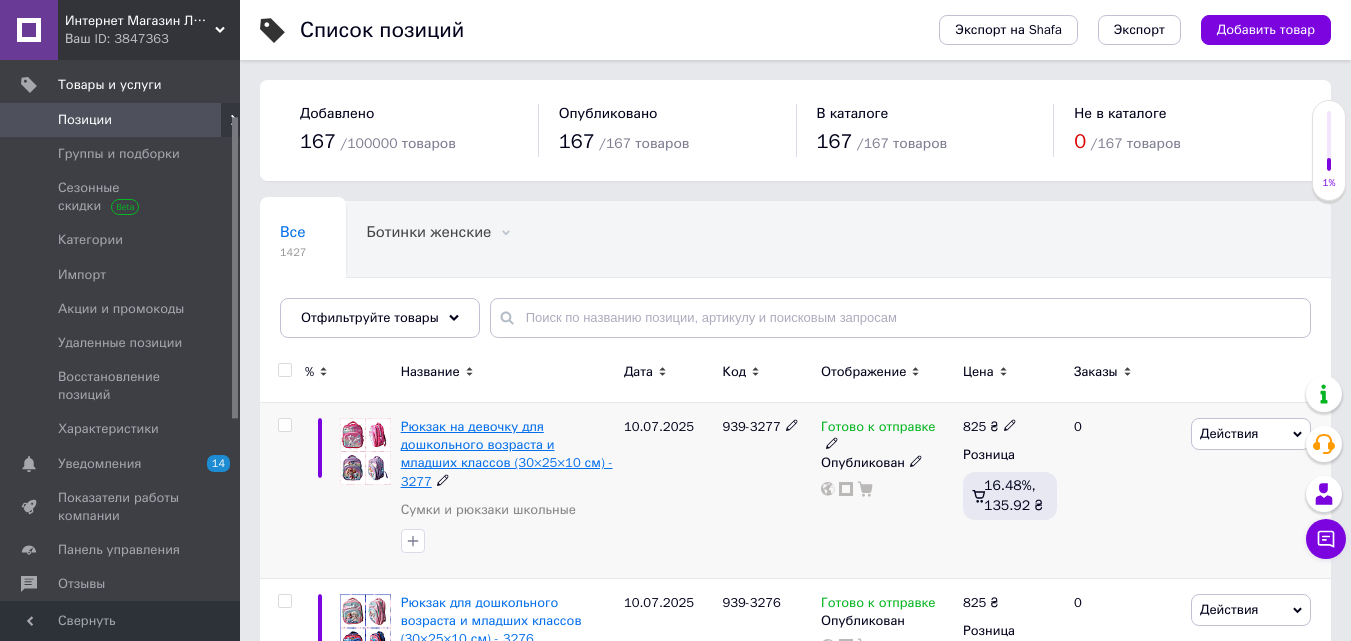 click on "Рюкзак на девочку для дошкольного возраста и младших классов (30×25×10 см) - 3277" at bounding box center (507, 454) 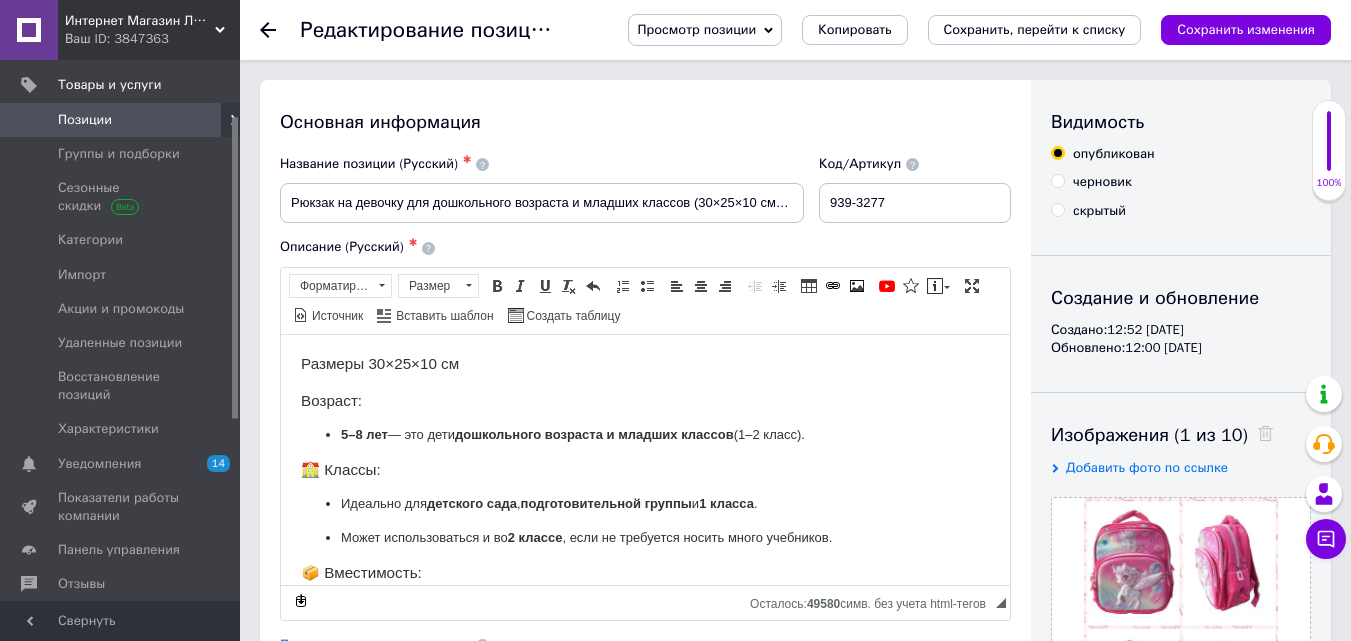 scroll, scrollTop: 0, scrollLeft: 0, axis: both 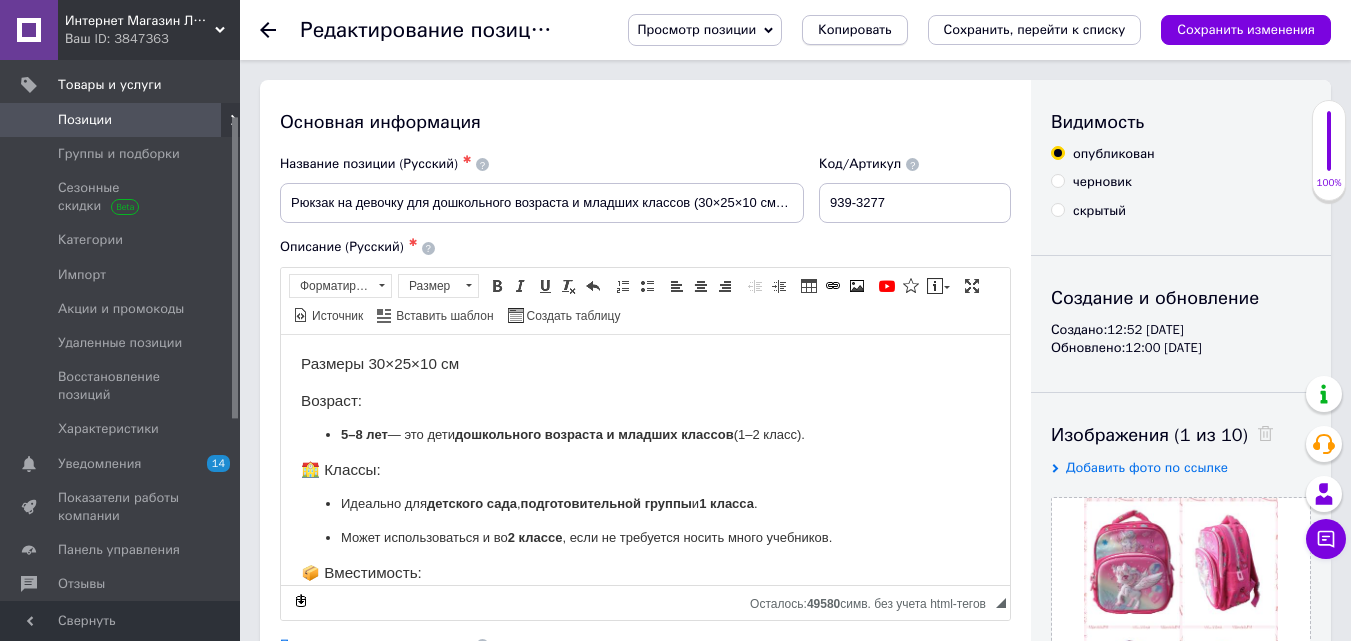 click on "Копировать" at bounding box center (854, 30) 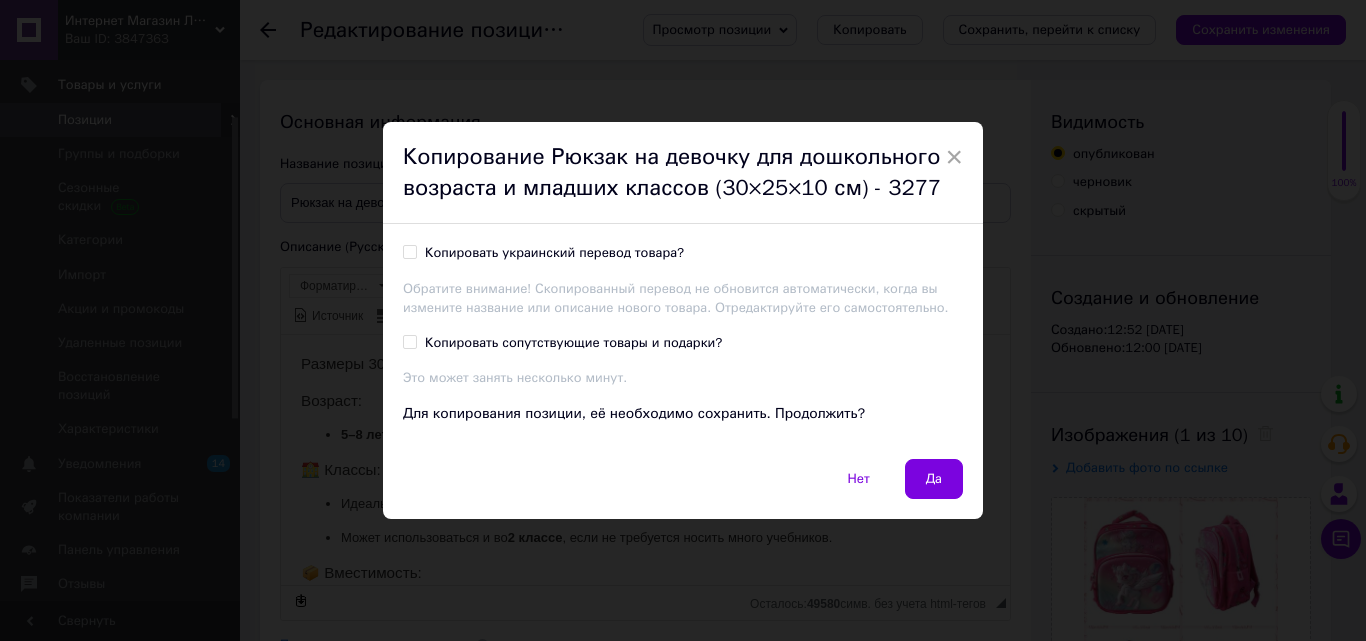 click on "Копировать украинский перевод товара?" at bounding box center [409, 251] 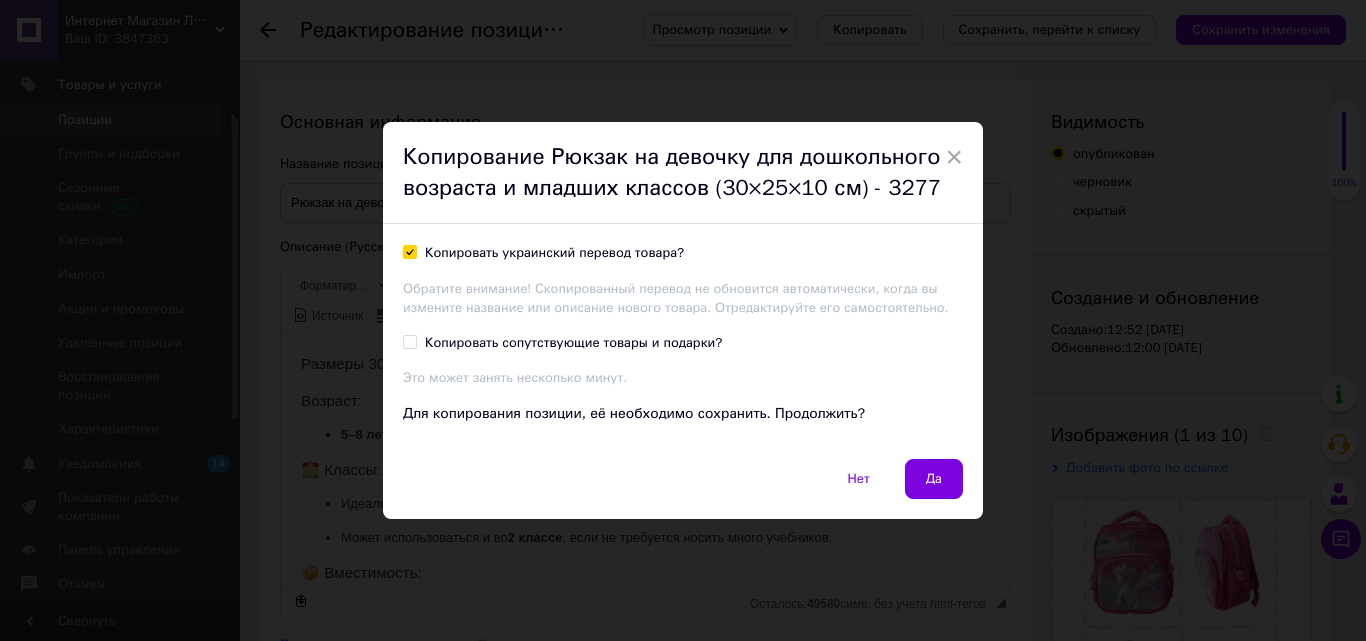 checkbox on "true" 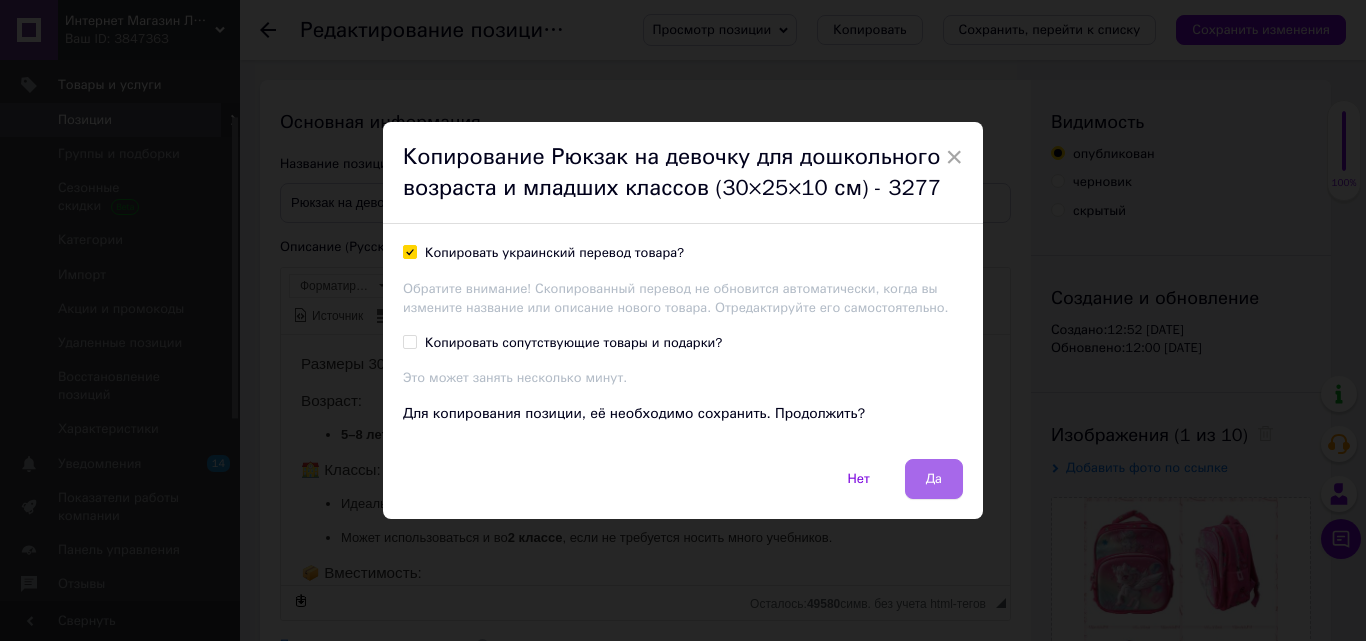 click on "Да" at bounding box center [934, 479] 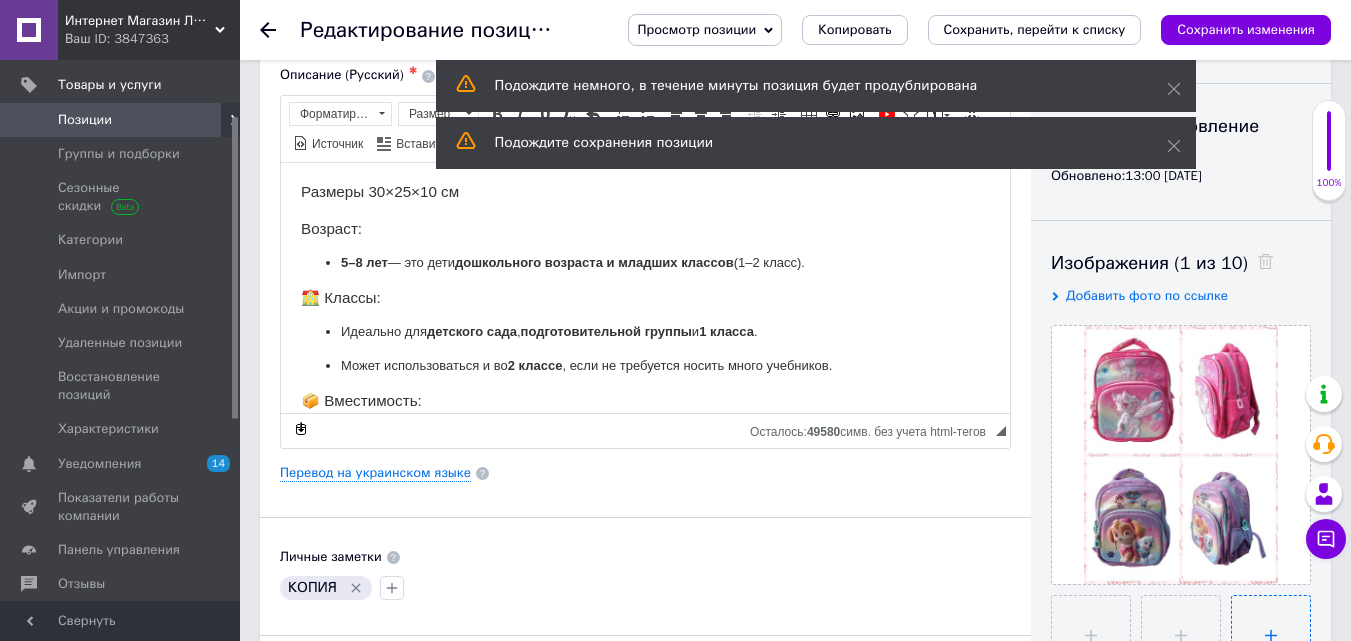 scroll, scrollTop: 200, scrollLeft: 0, axis: vertical 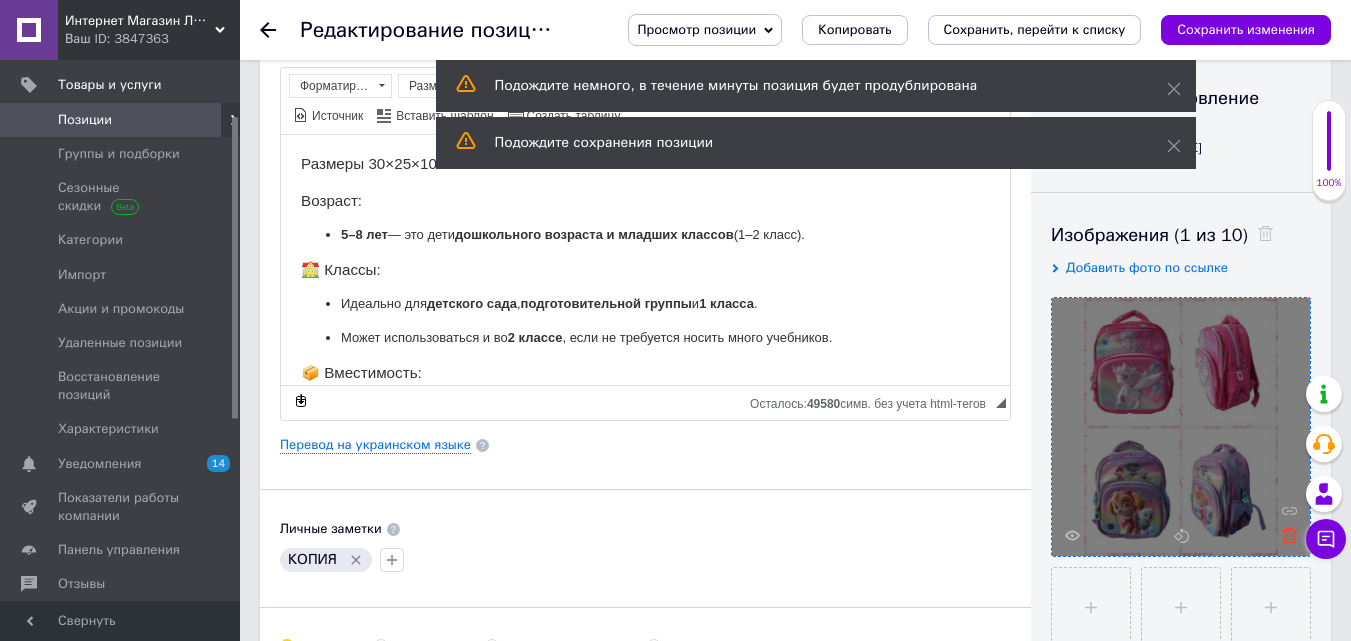click 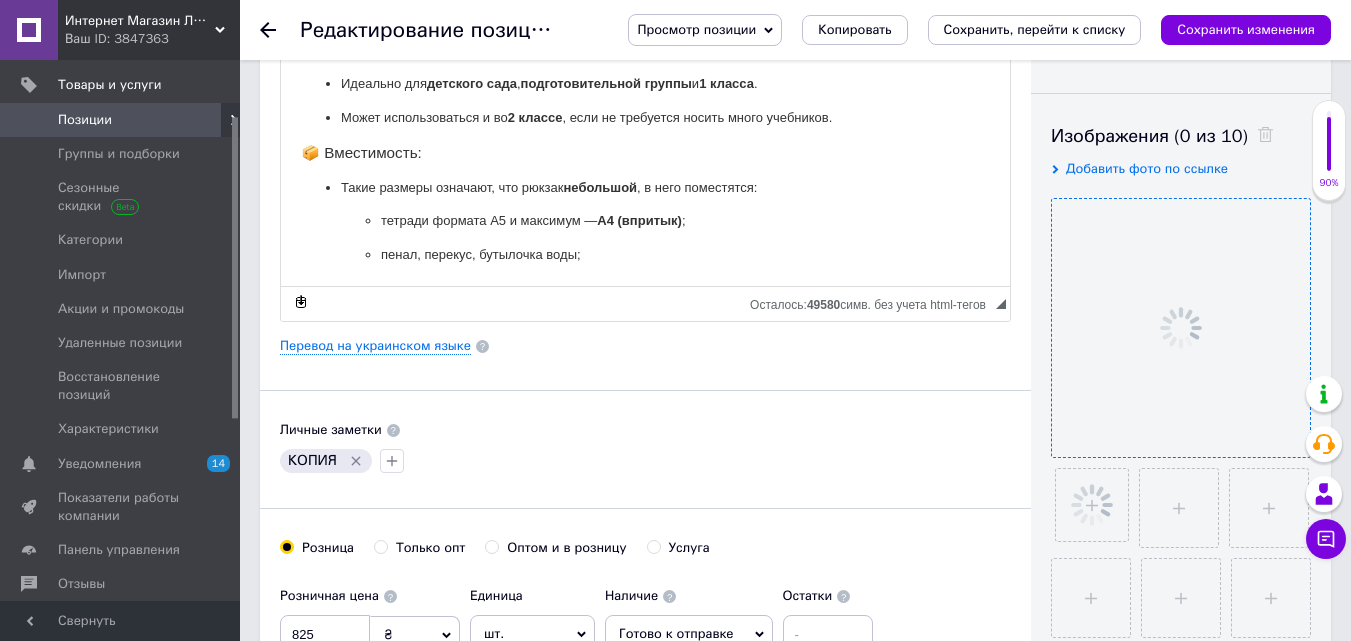 scroll, scrollTop: 300, scrollLeft: 0, axis: vertical 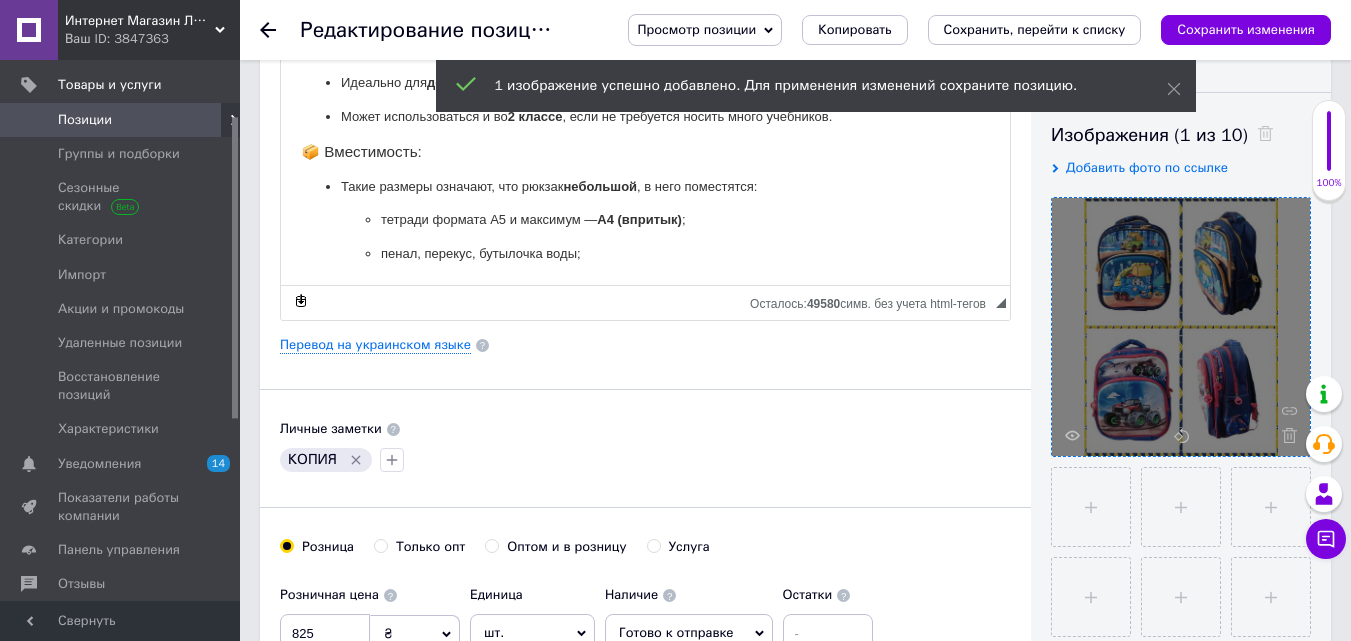 click 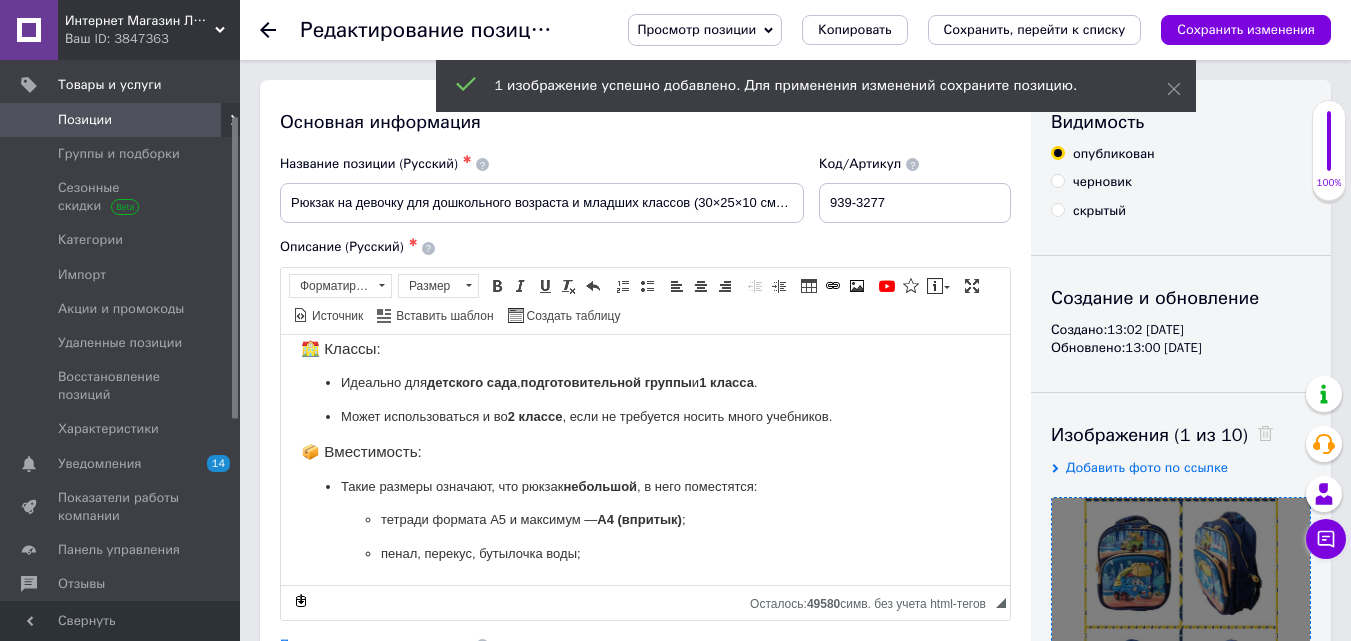 scroll, scrollTop: 0, scrollLeft: 0, axis: both 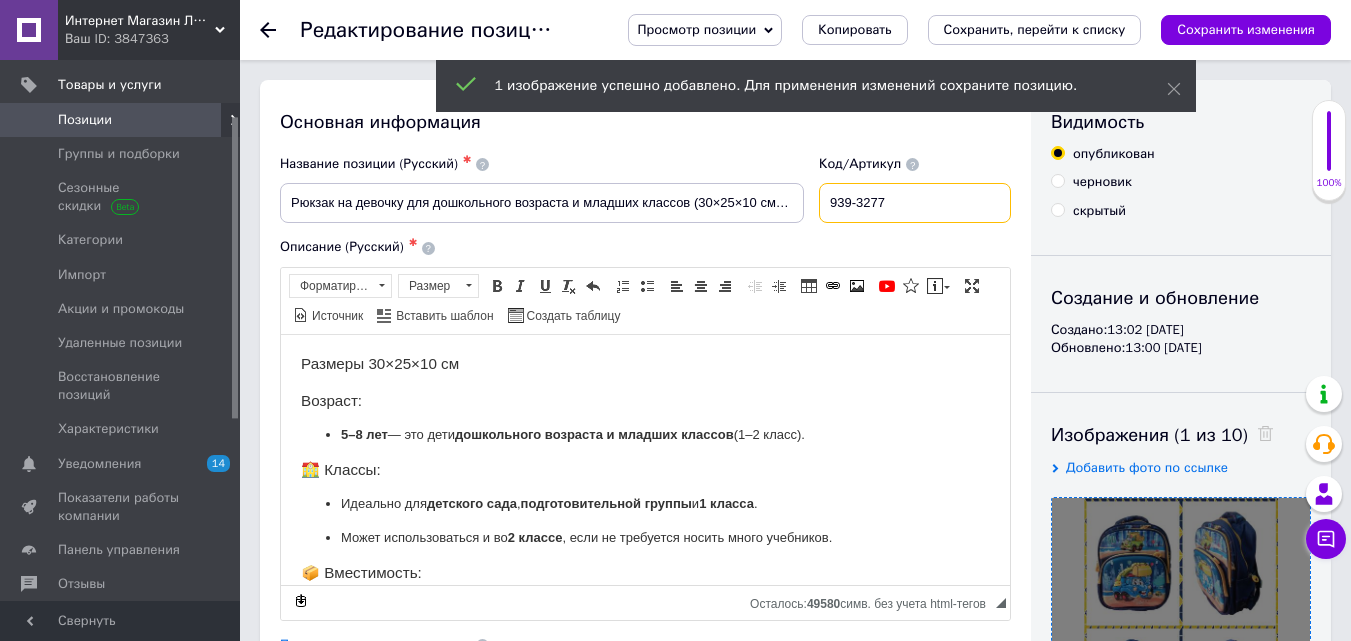 click on "939-3277" at bounding box center (915, 203) 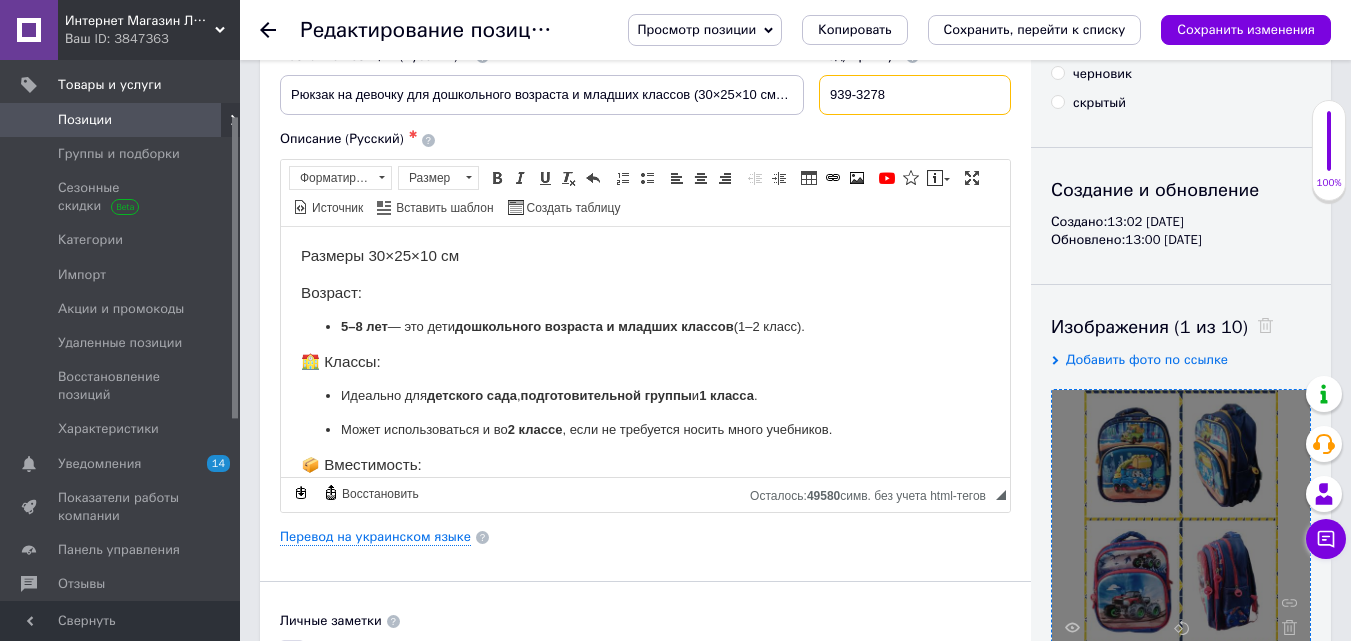 scroll, scrollTop: 0, scrollLeft: 0, axis: both 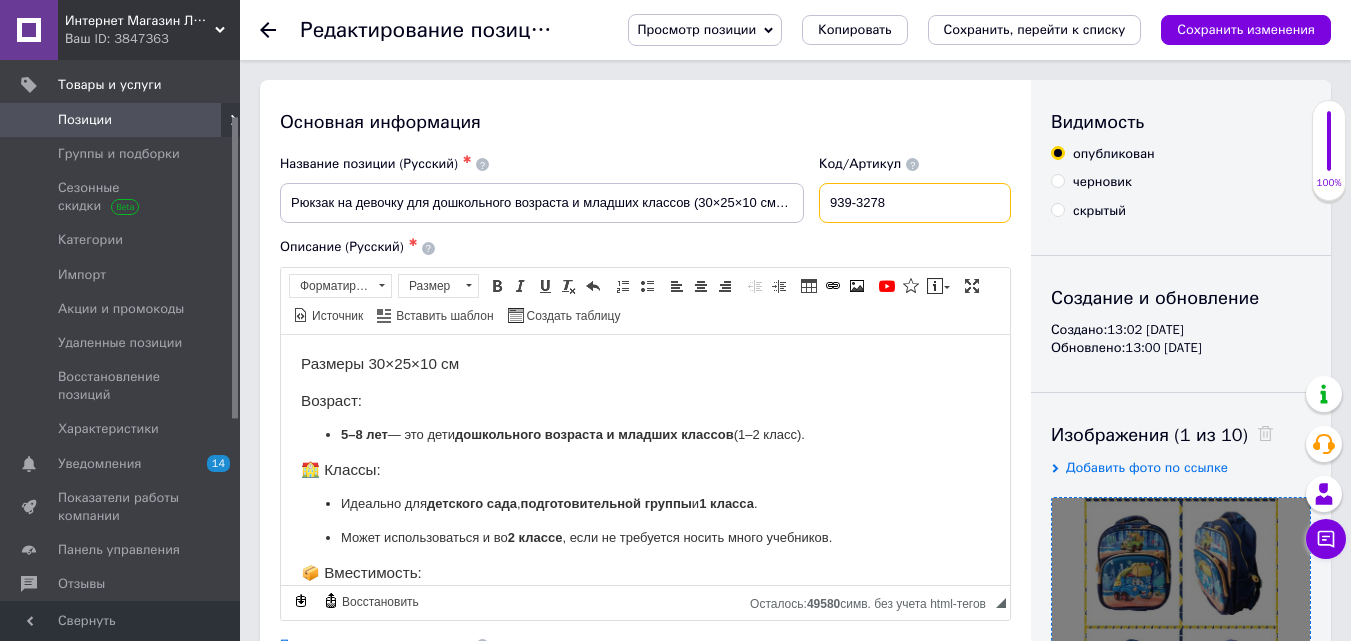 type on "939-3278" 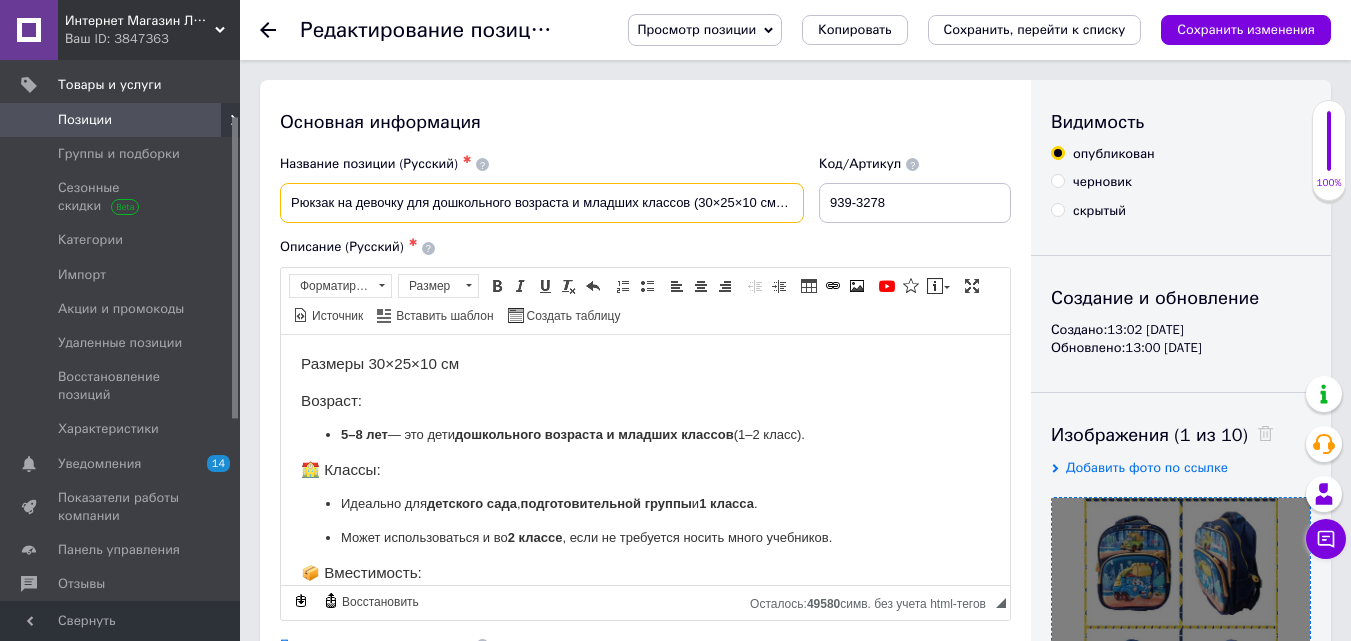 click on "Рюкзак на девочку для дошкольного возраста и младших классов (30×25×10 см) - 3277" at bounding box center [542, 203] 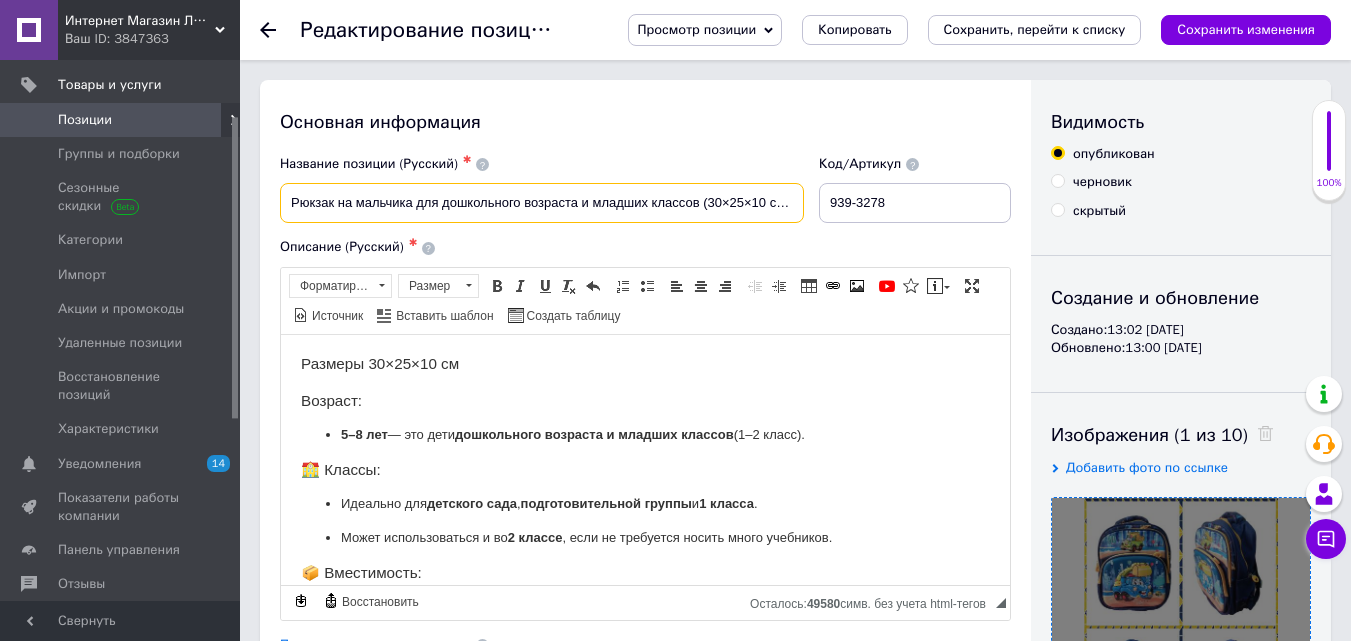 scroll, scrollTop: 0, scrollLeft: 39, axis: horizontal 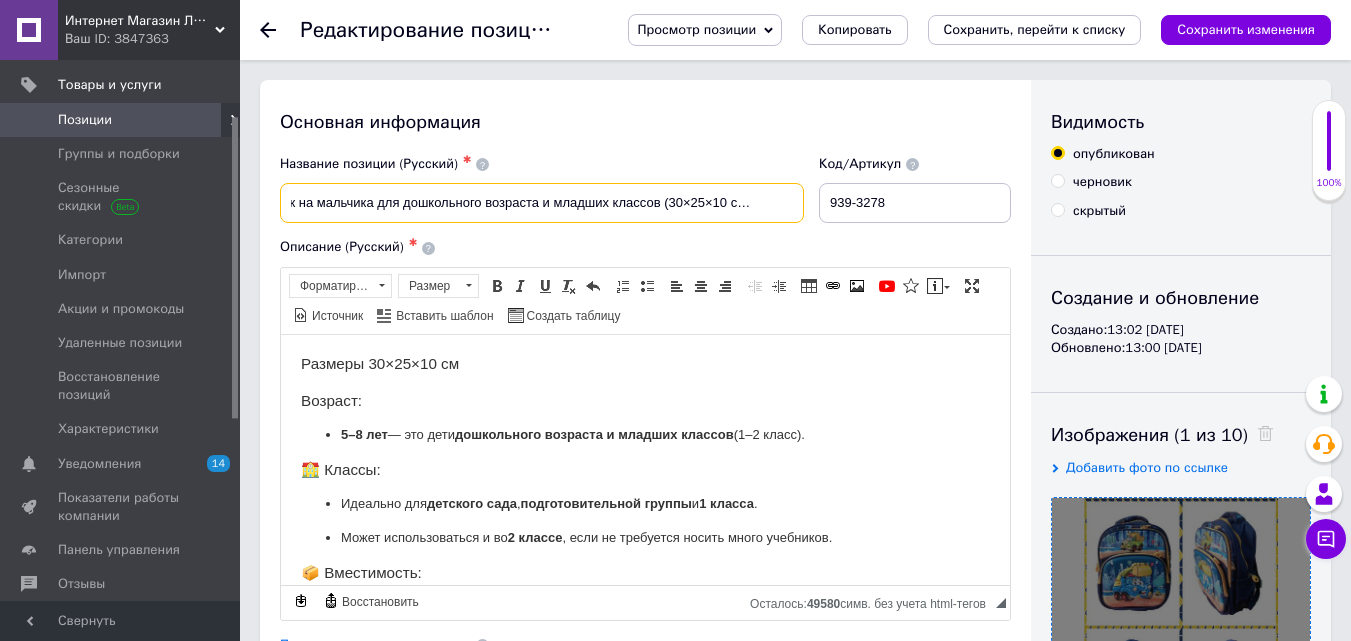 drag, startPoint x: 380, startPoint y: 199, endPoint x: 839, endPoint y: 222, distance: 459.5759 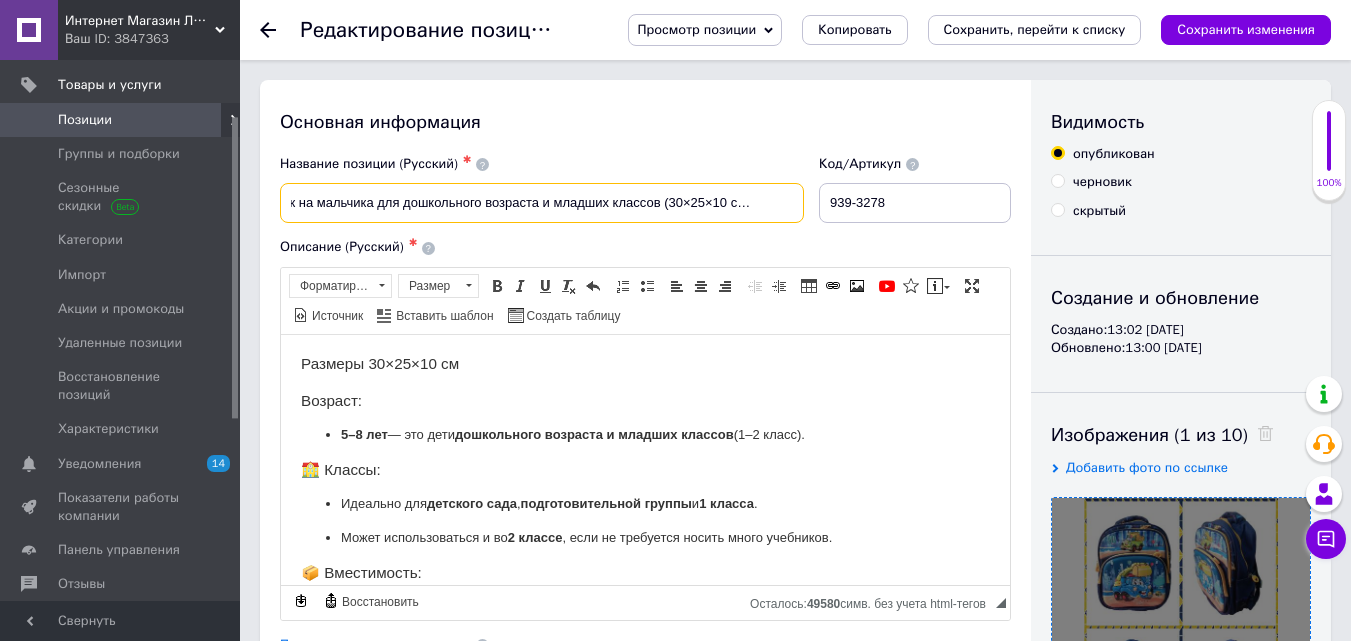 click on "Рюкзак на мальчика для дошкольного возраста и младших классов (30×25×10 см) - 3277" at bounding box center (542, 203) 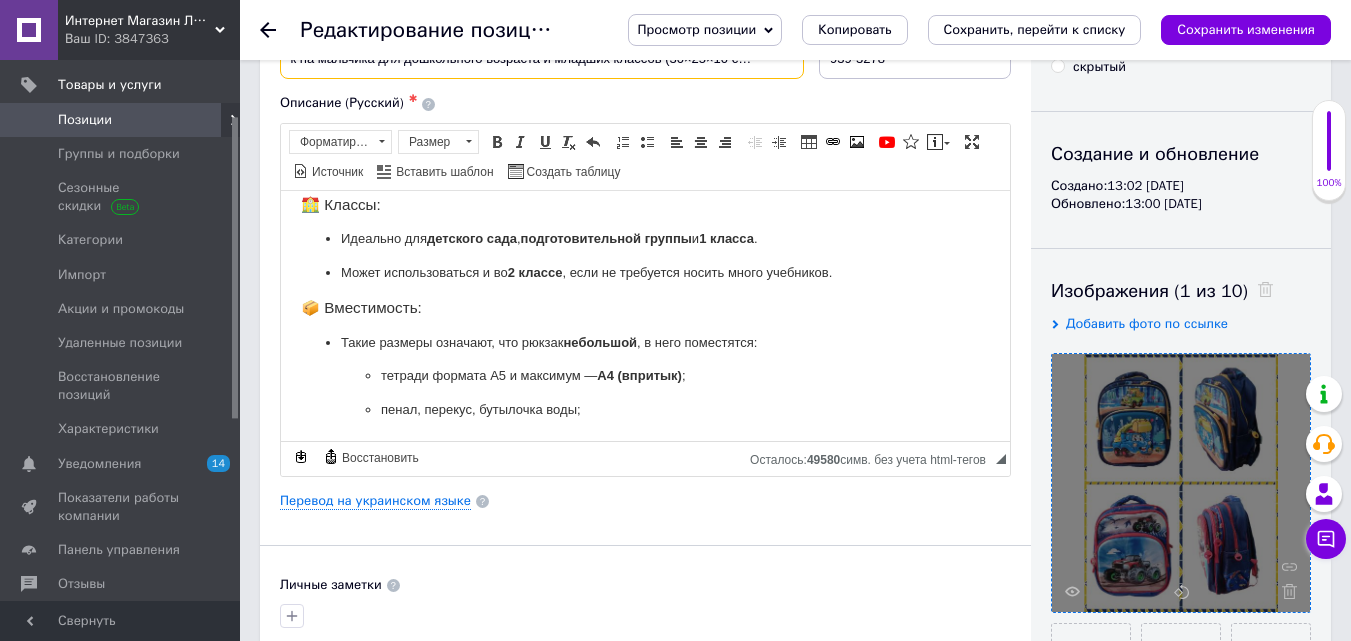 scroll, scrollTop: 200, scrollLeft: 0, axis: vertical 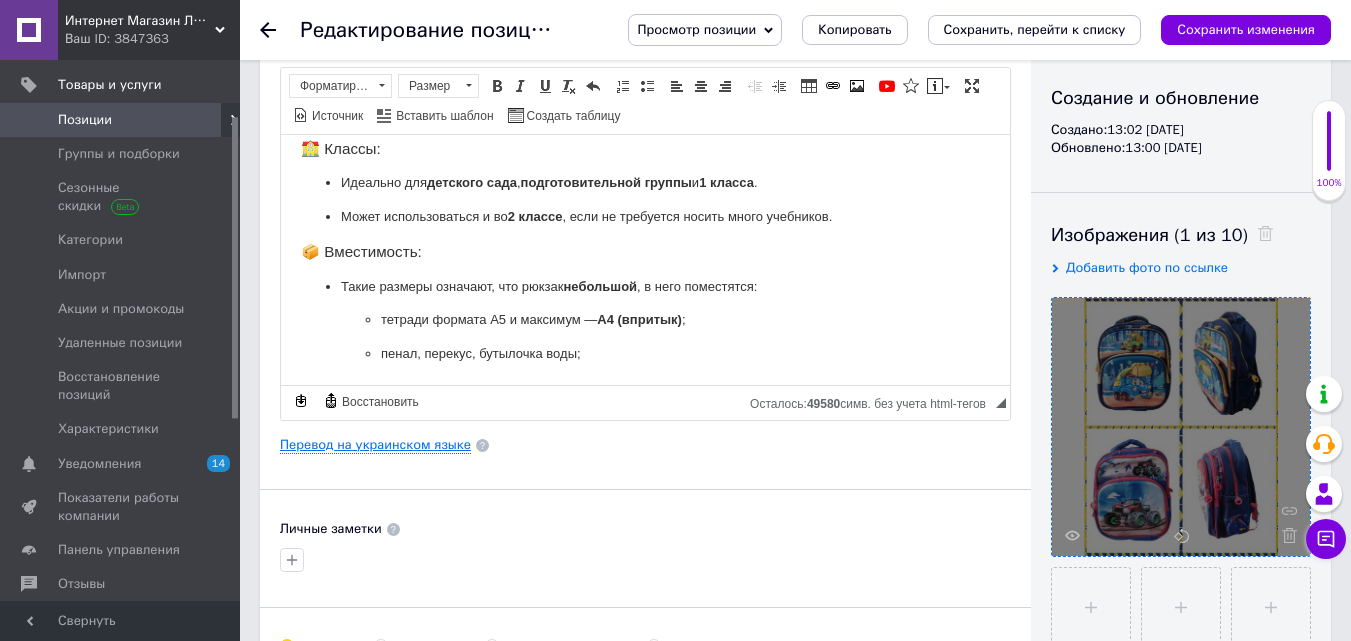 type on "Рюкзак на мальчика для дошкольного возраста и младших классов (30×25×10 см) - 3278" 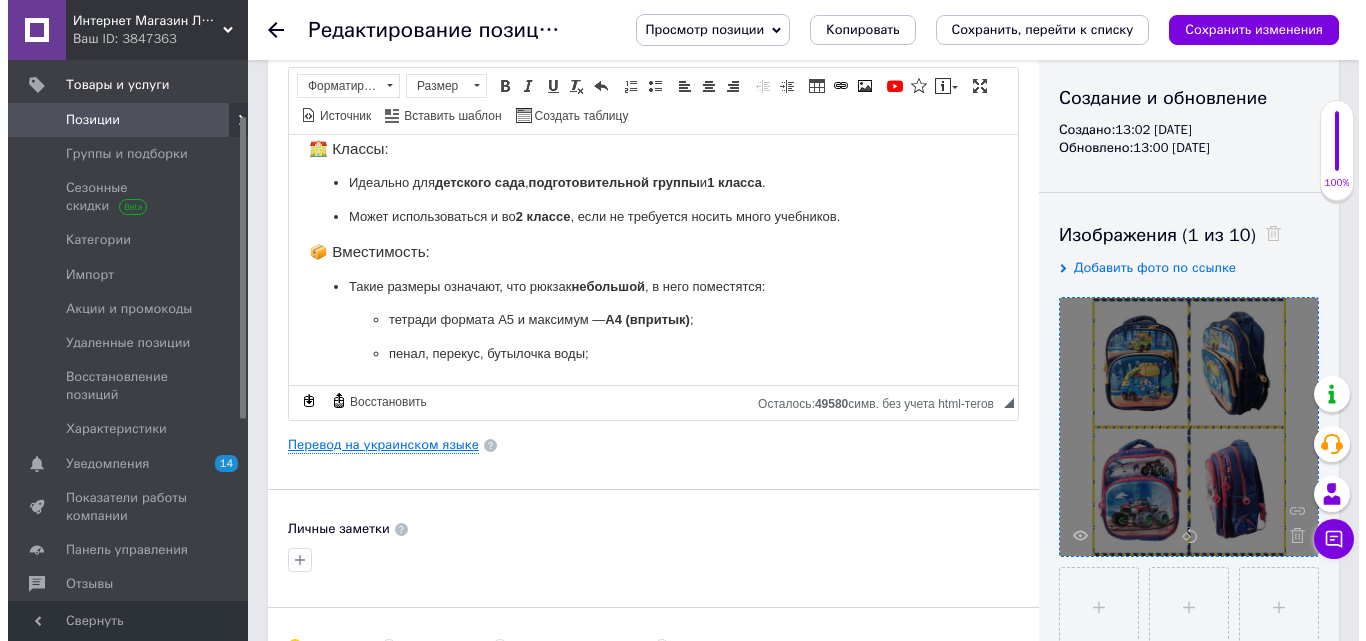 scroll, scrollTop: 0, scrollLeft: 0, axis: both 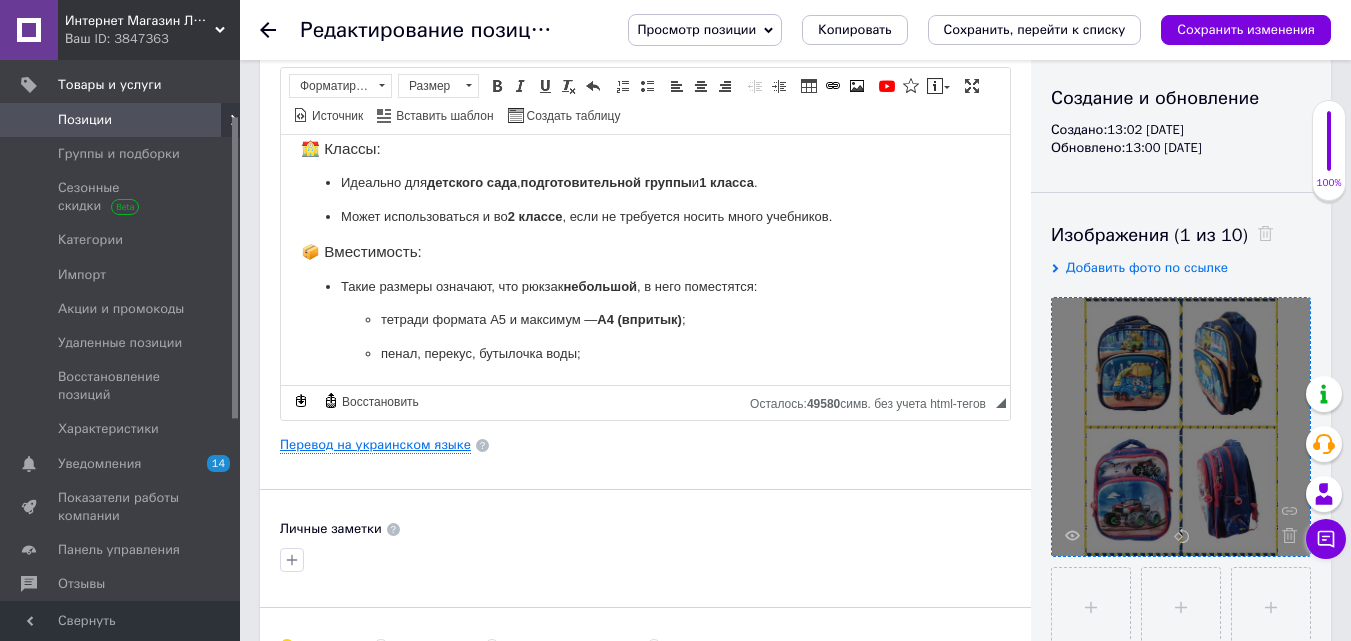 click on "Перевод на украинском языке" at bounding box center [375, 445] 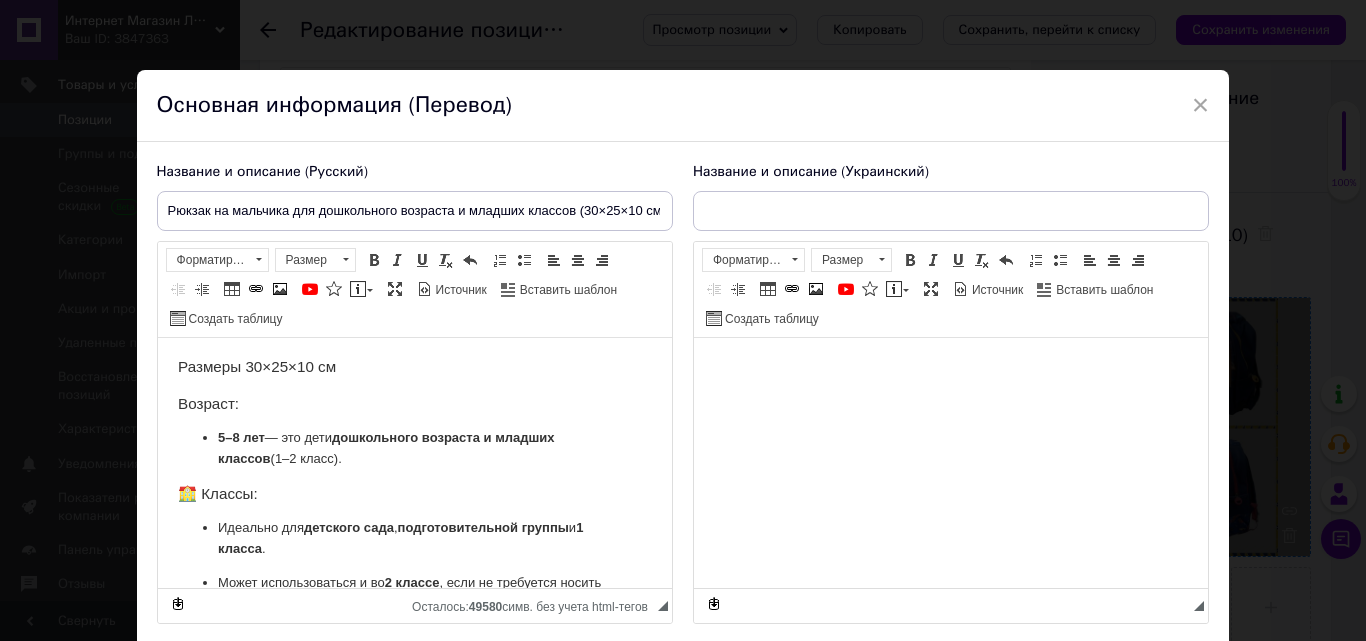 scroll, scrollTop: 0, scrollLeft: 0, axis: both 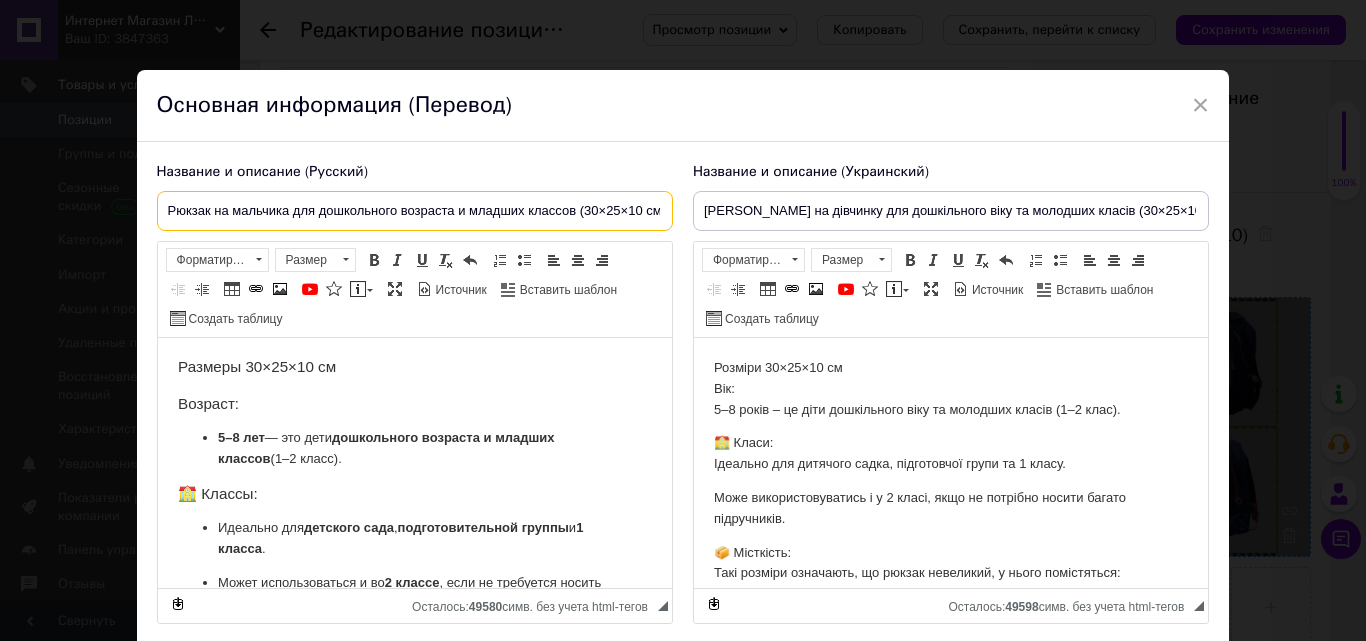 click on "Рюкзак на мальчика для дошкольного возраста и младших классов (30×25×10 см) - 3278" at bounding box center [415, 211] 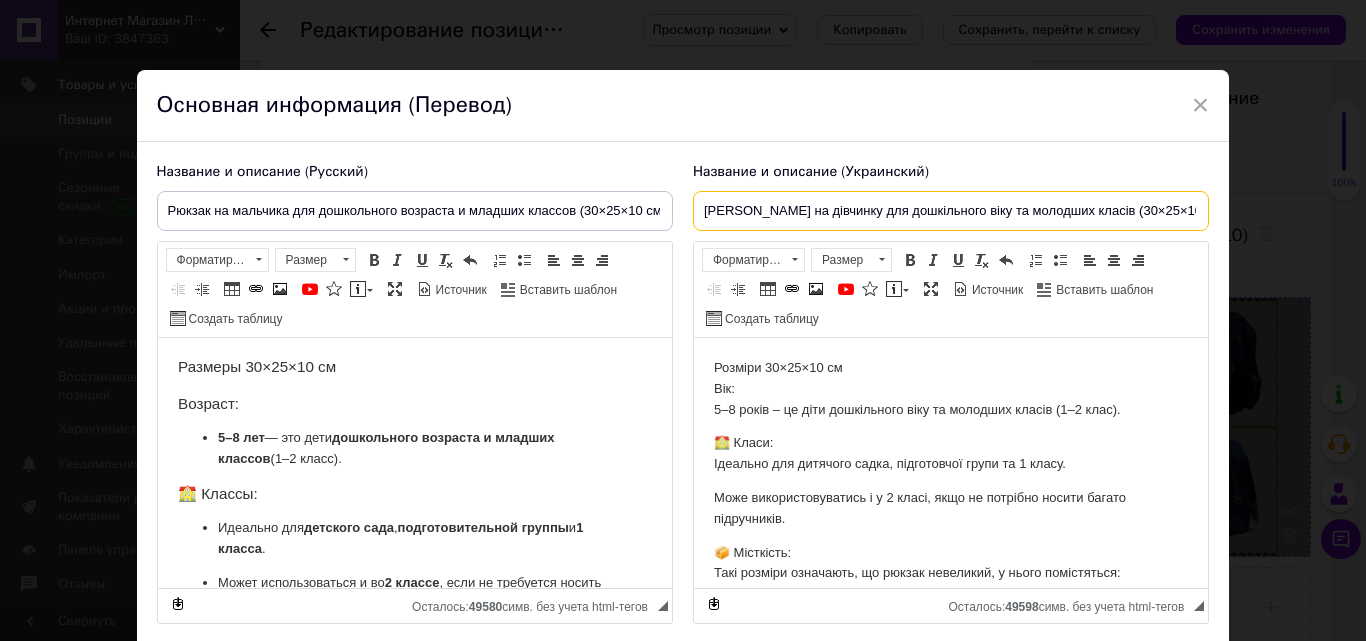 click on "[PERSON_NAME] на дівчинку для дошкільного віку та молодших класів (30×25×10 см) - 3277" at bounding box center (951, 211) 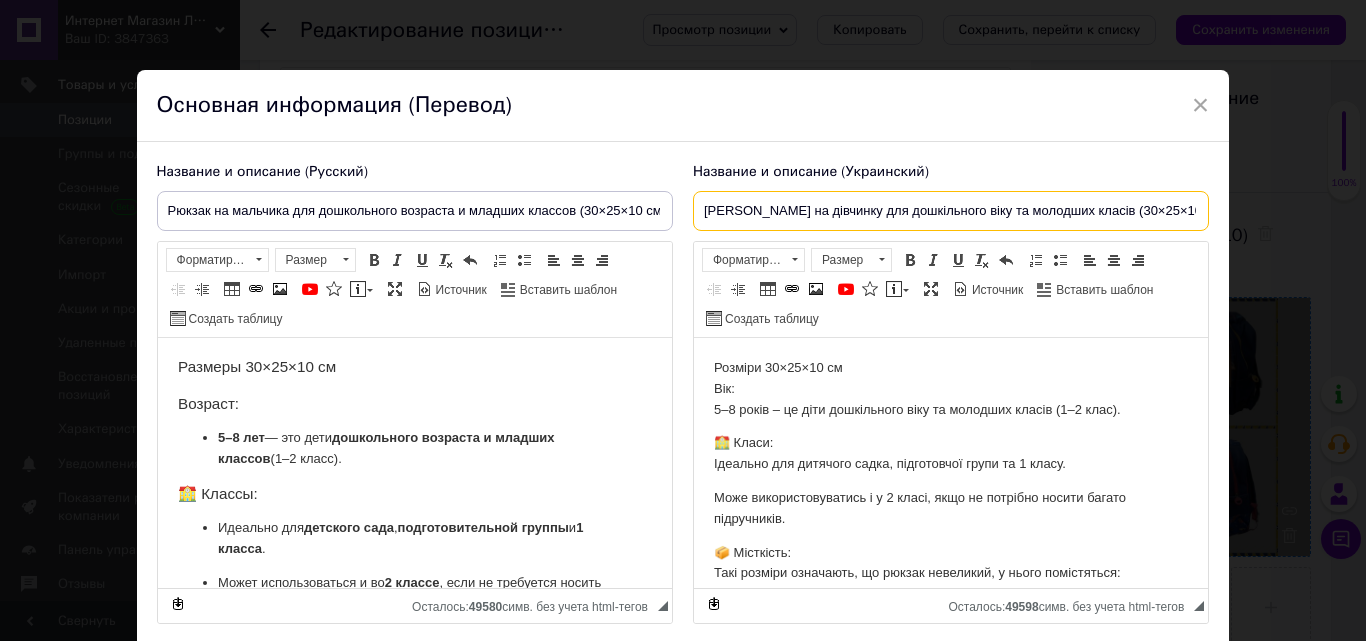 paste on "хлопчика для дошкільного віку та молодших класів (30×25×10 см) - 3278" 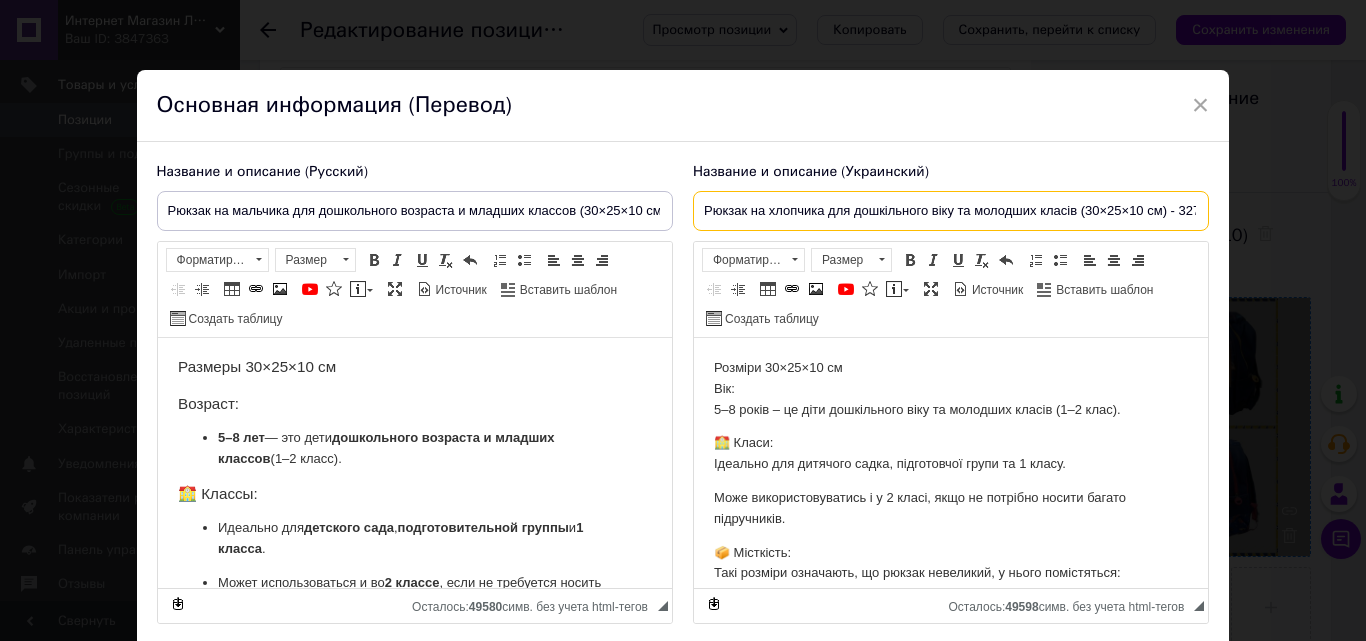scroll, scrollTop: 0, scrollLeft: 13, axis: horizontal 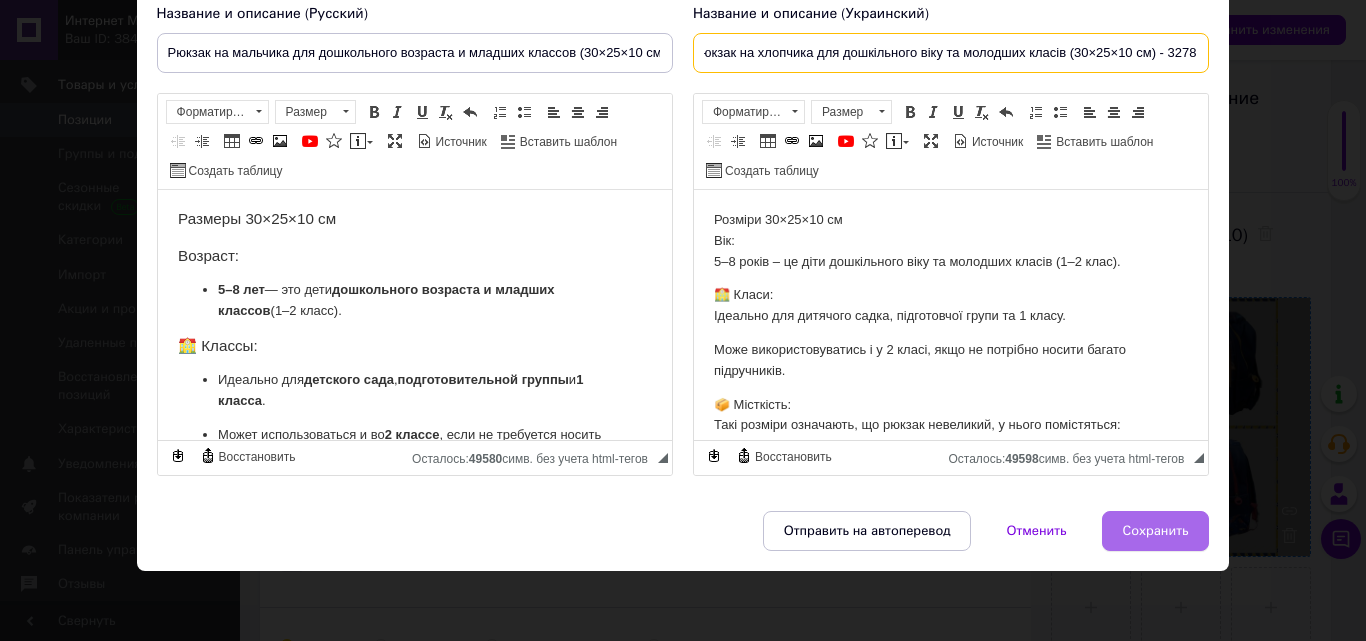 type on "Рюкзак на хлопчика для дошкільного віку та молодших класів (30×25×10 см) - 3278" 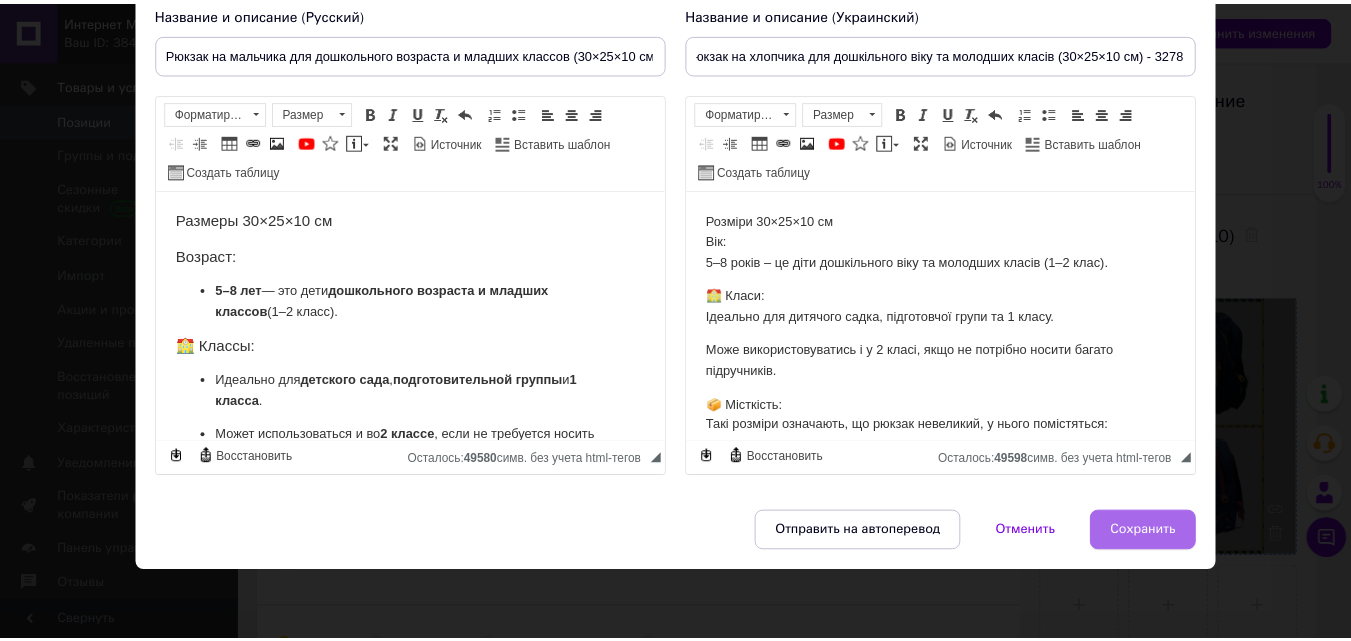 scroll, scrollTop: 0, scrollLeft: 0, axis: both 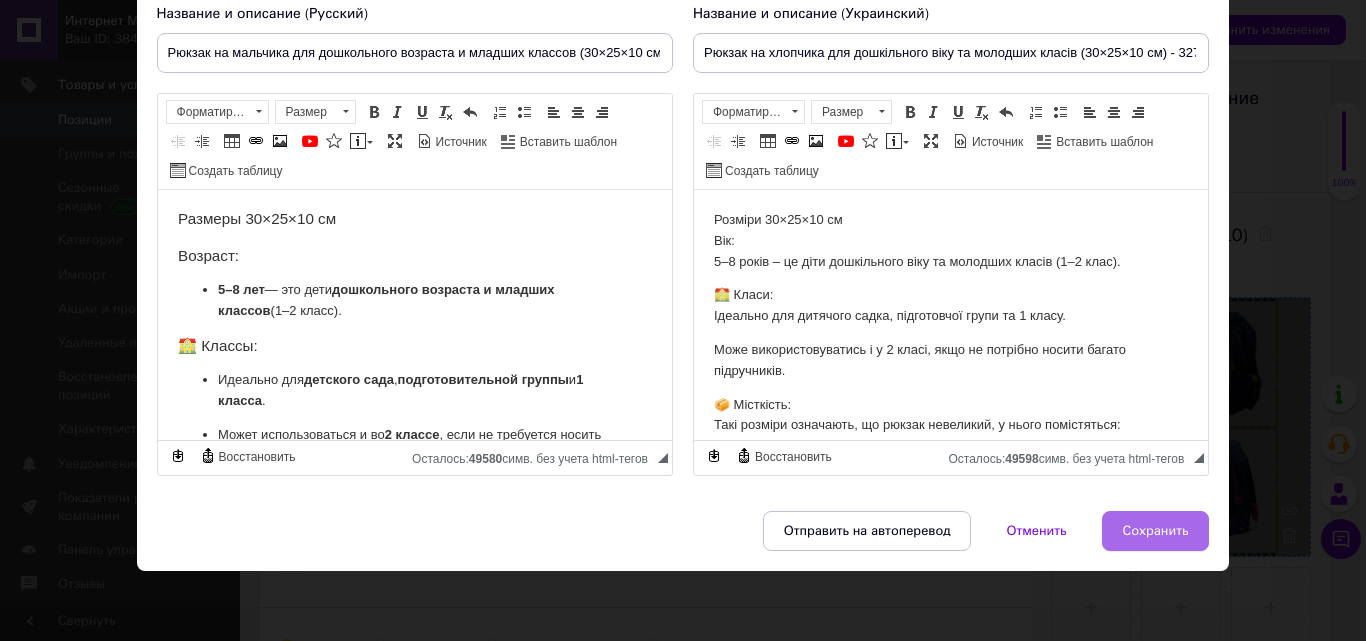 click on "Сохранить" at bounding box center [1156, 531] 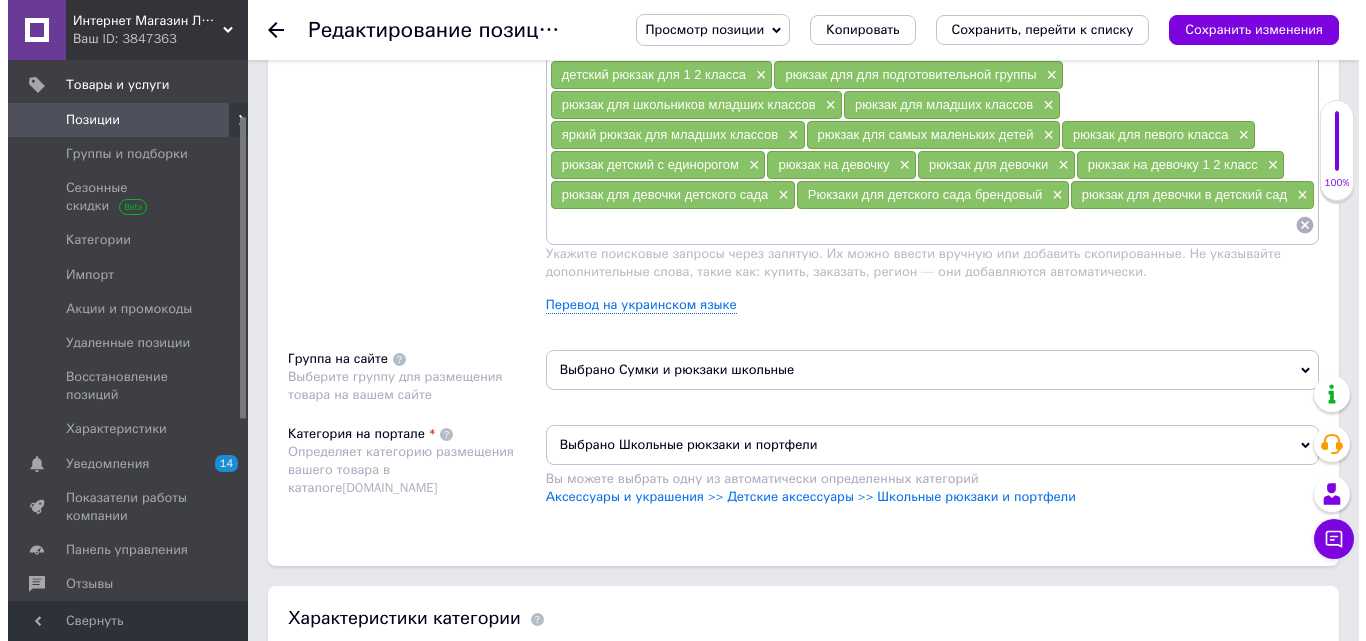 scroll, scrollTop: 1400, scrollLeft: 0, axis: vertical 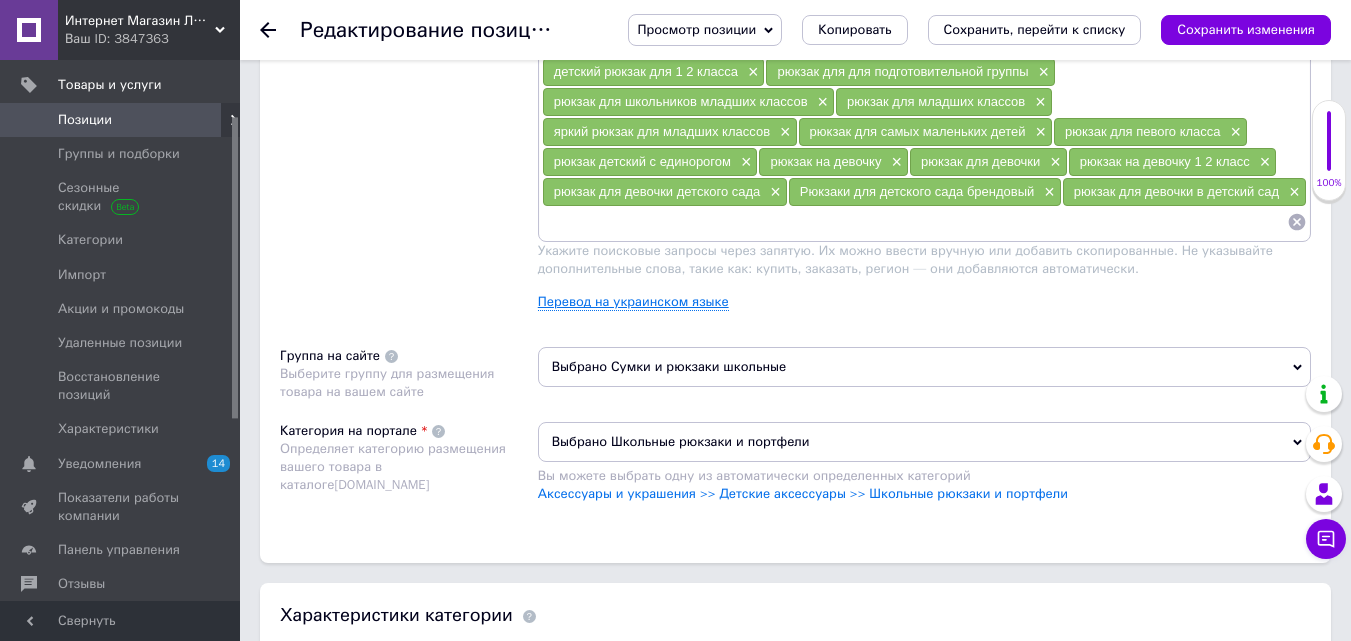click on "Перевод на украинском языке" at bounding box center (633, 302) 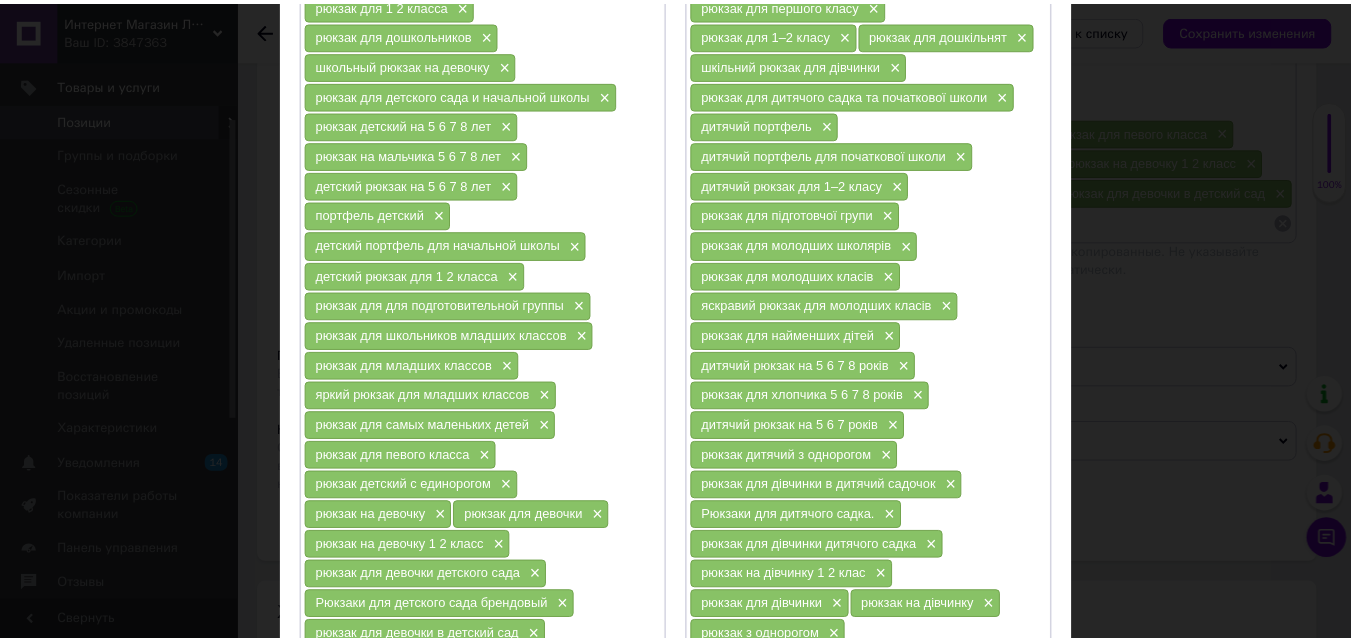 scroll, scrollTop: 689, scrollLeft: 0, axis: vertical 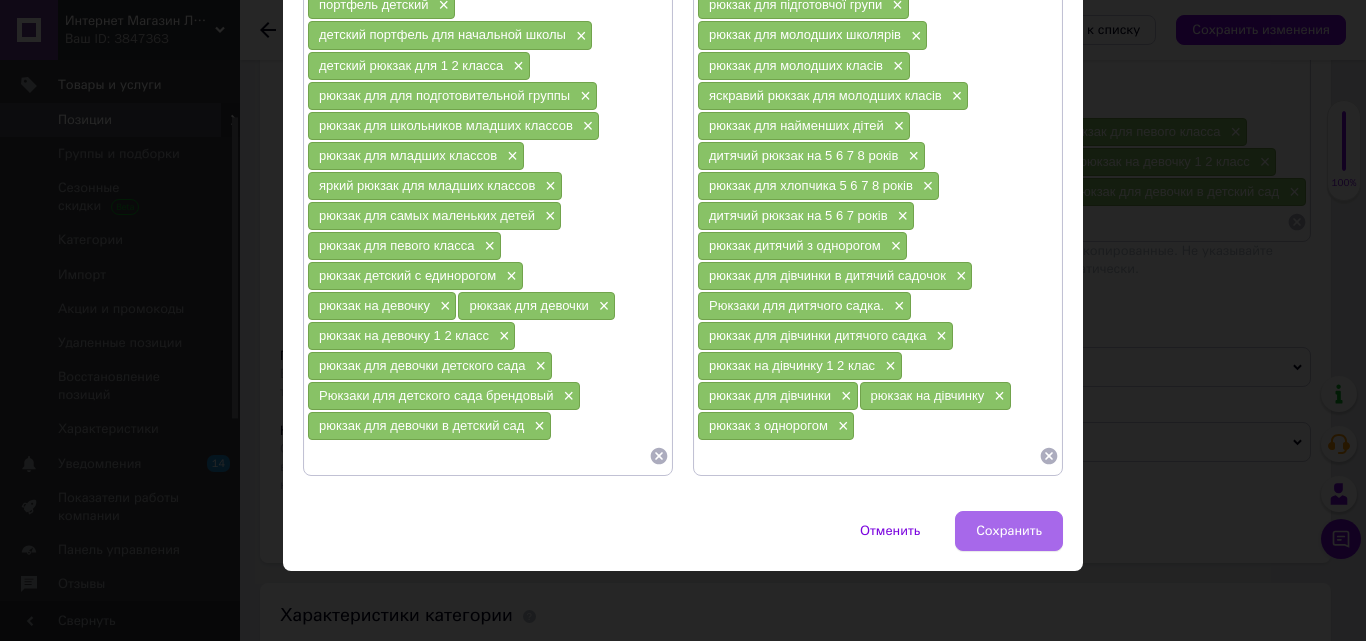 click on "Сохранить" at bounding box center [1009, 531] 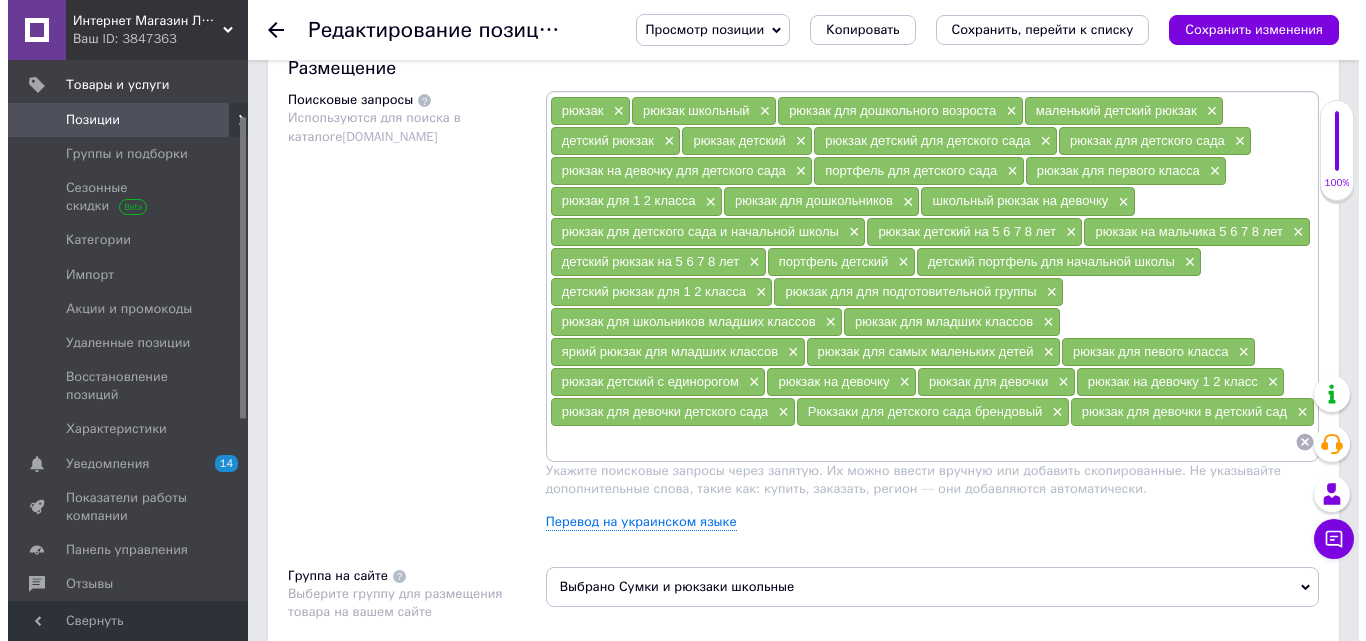scroll, scrollTop: 1300, scrollLeft: 0, axis: vertical 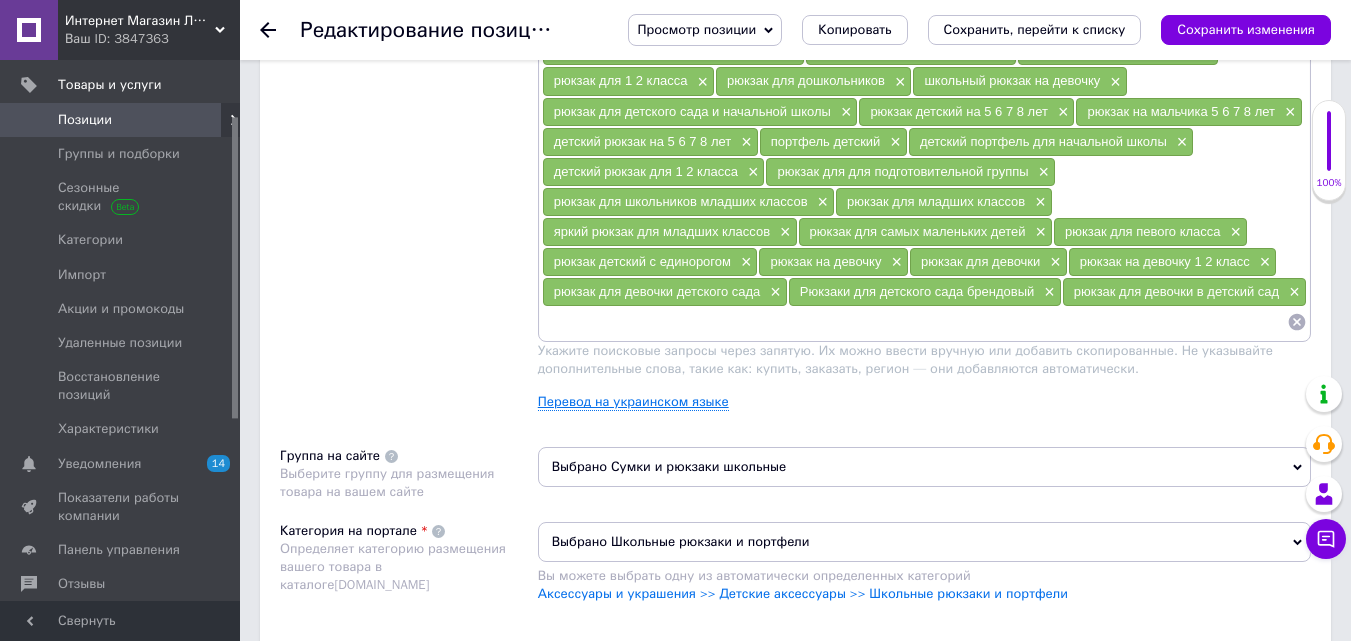 click on "Перевод на украинском языке" at bounding box center (633, 402) 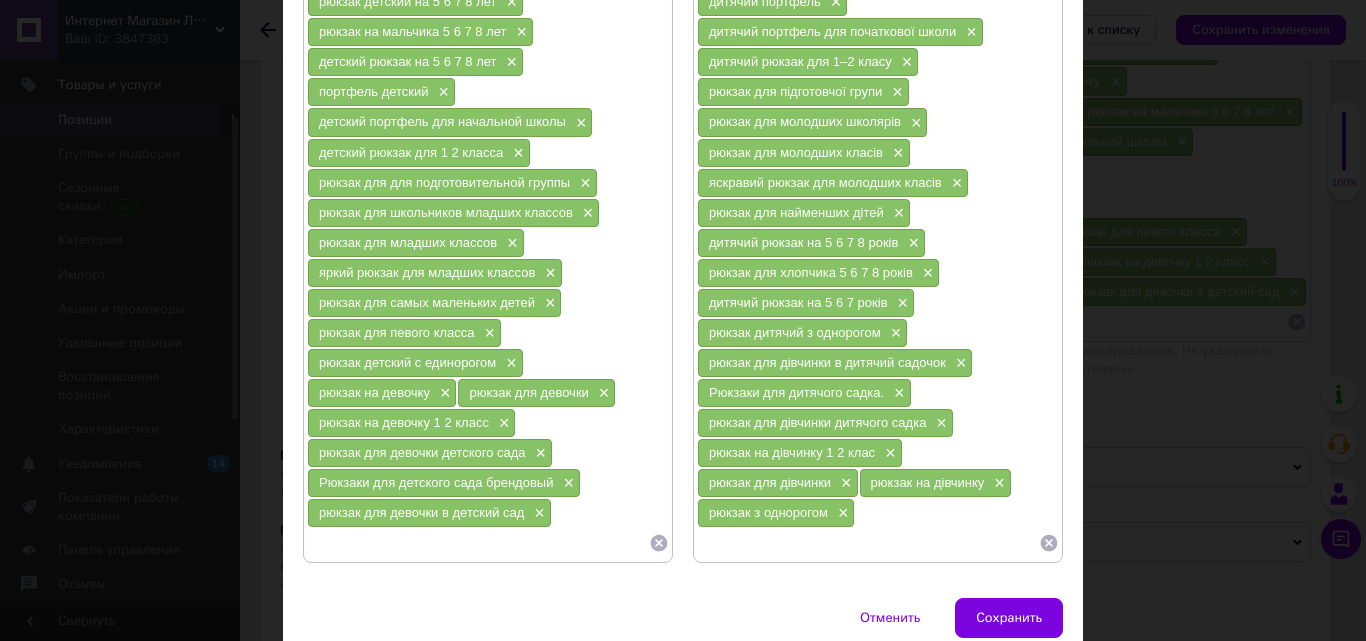 scroll, scrollTop: 689, scrollLeft: 0, axis: vertical 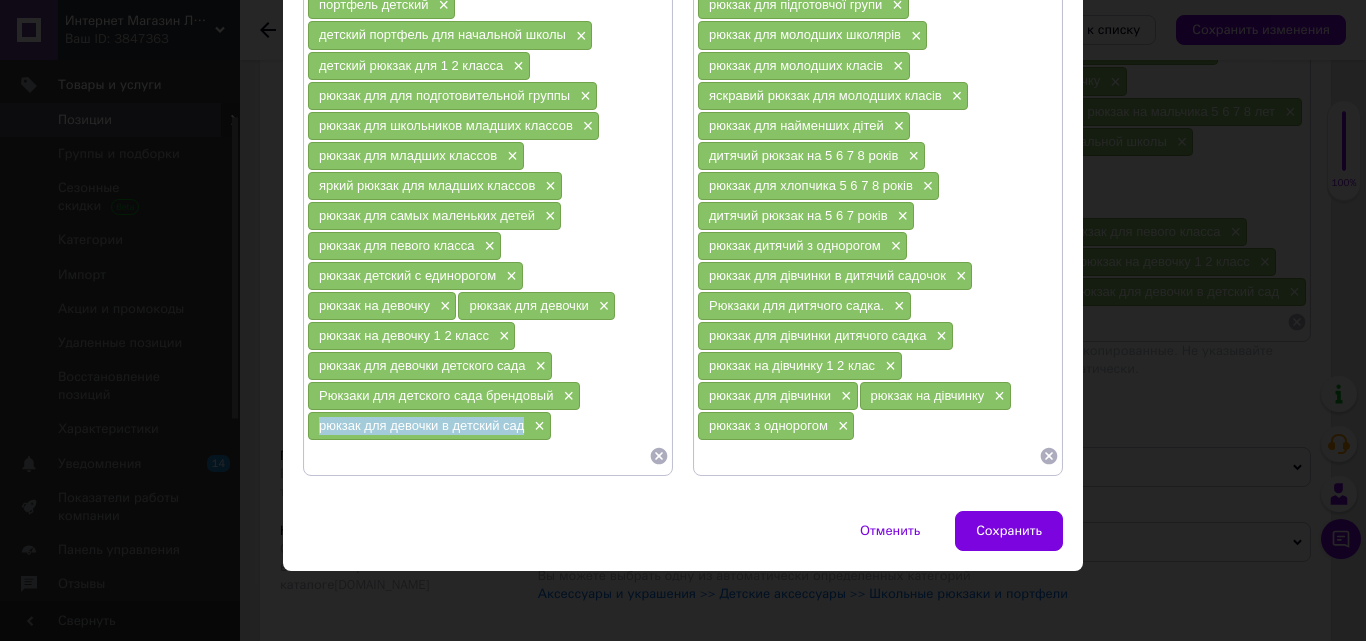 drag, startPoint x: 311, startPoint y: 432, endPoint x: 522, endPoint y: 427, distance: 211.05923 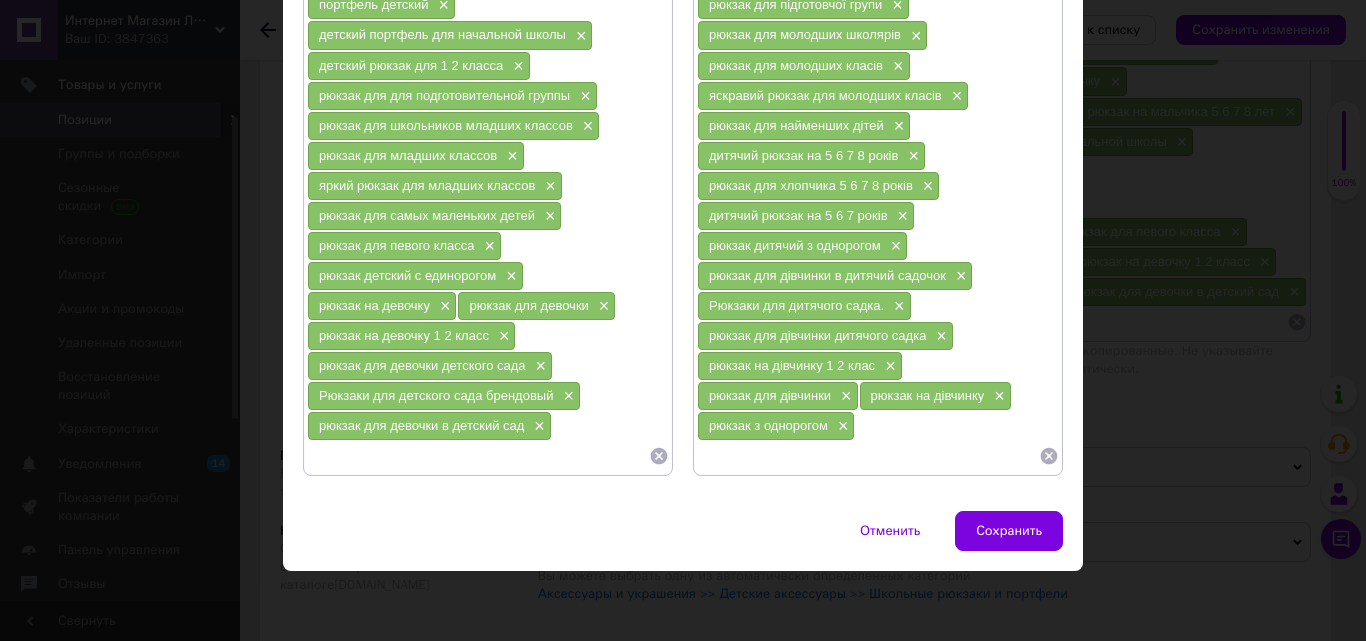 click at bounding box center [478, 456] 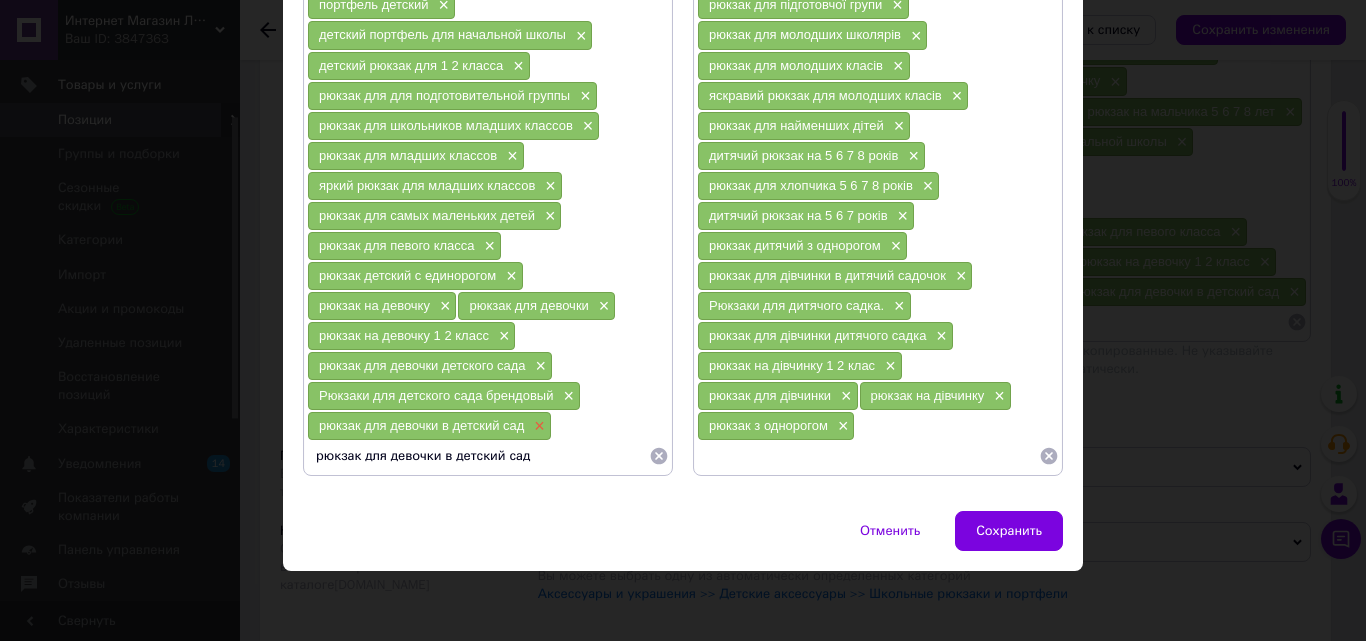 click on "×" at bounding box center (537, 426) 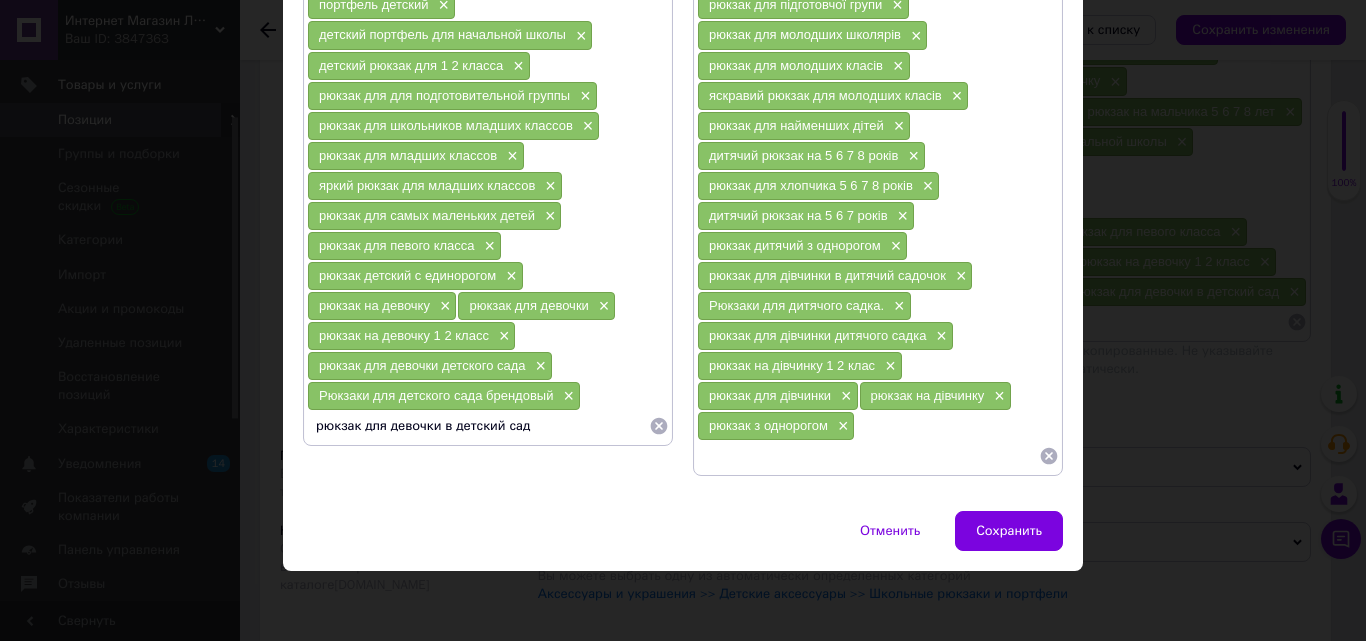 click on "рюкзак для девочки в детский сад" at bounding box center (478, 426) 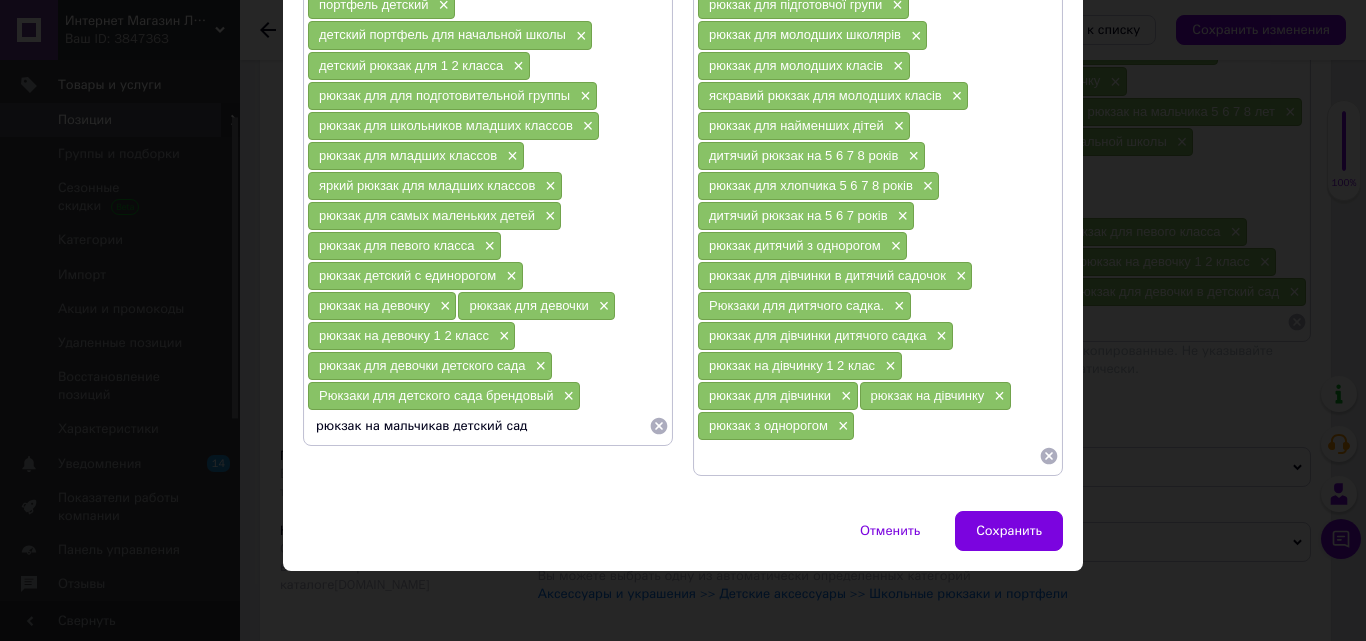 type on "рюкзак на мальчика в детский сад" 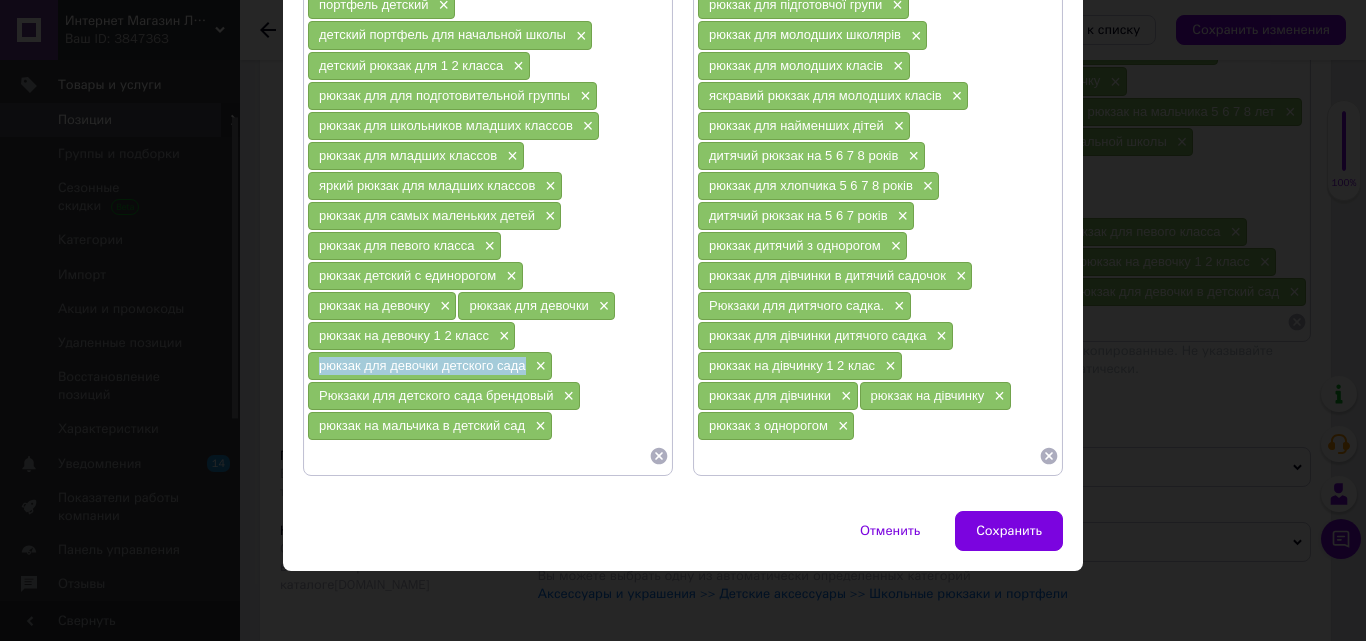 drag, startPoint x: 312, startPoint y: 369, endPoint x: 519, endPoint y: 368, distance: 207.00241 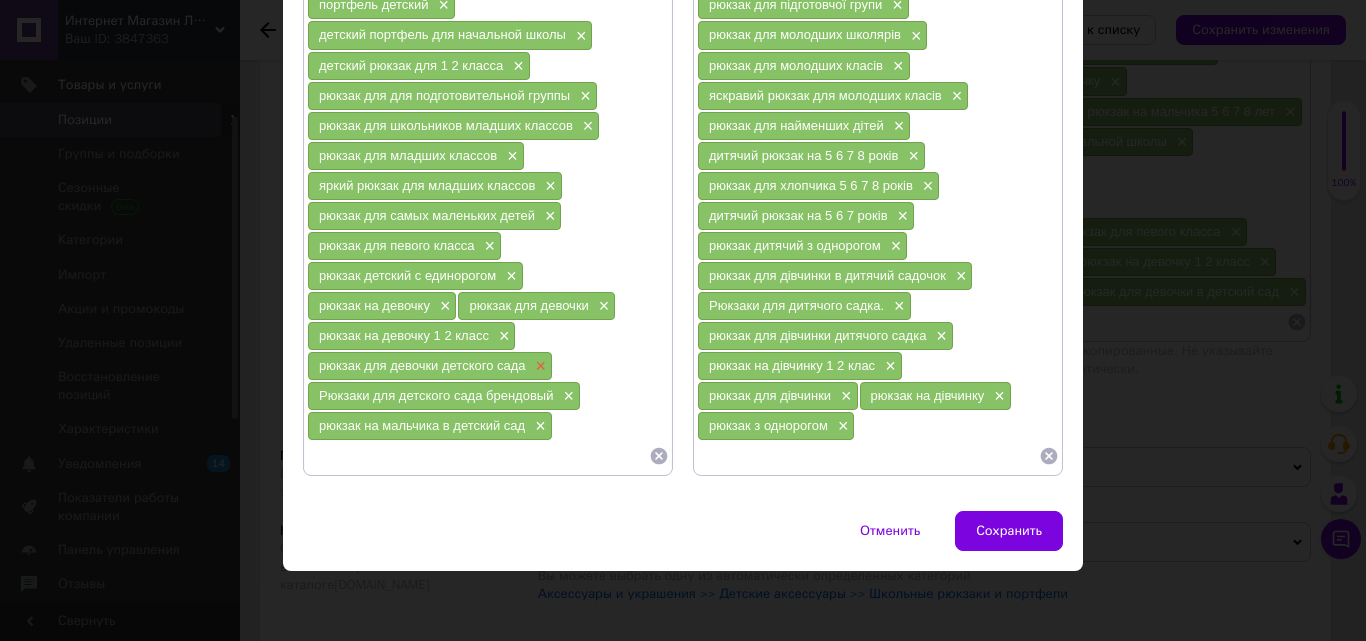 click on "×" at bounding box center [539, 366] 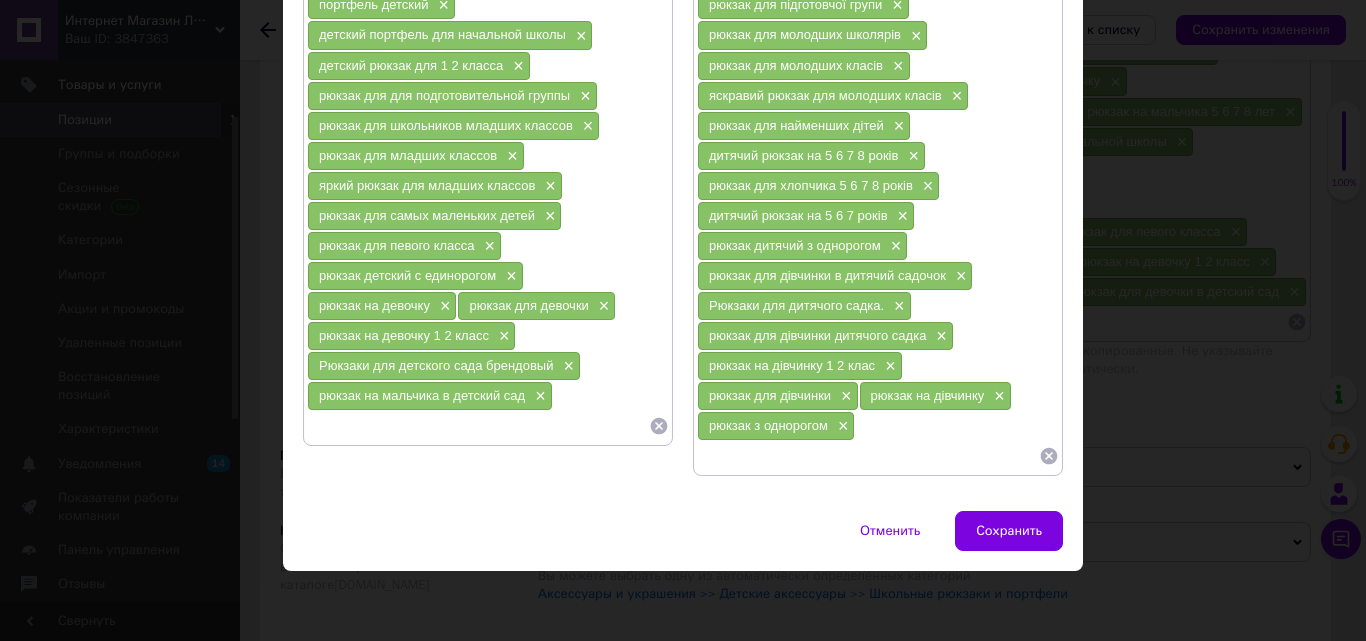 click at bounding box center (478, 426) 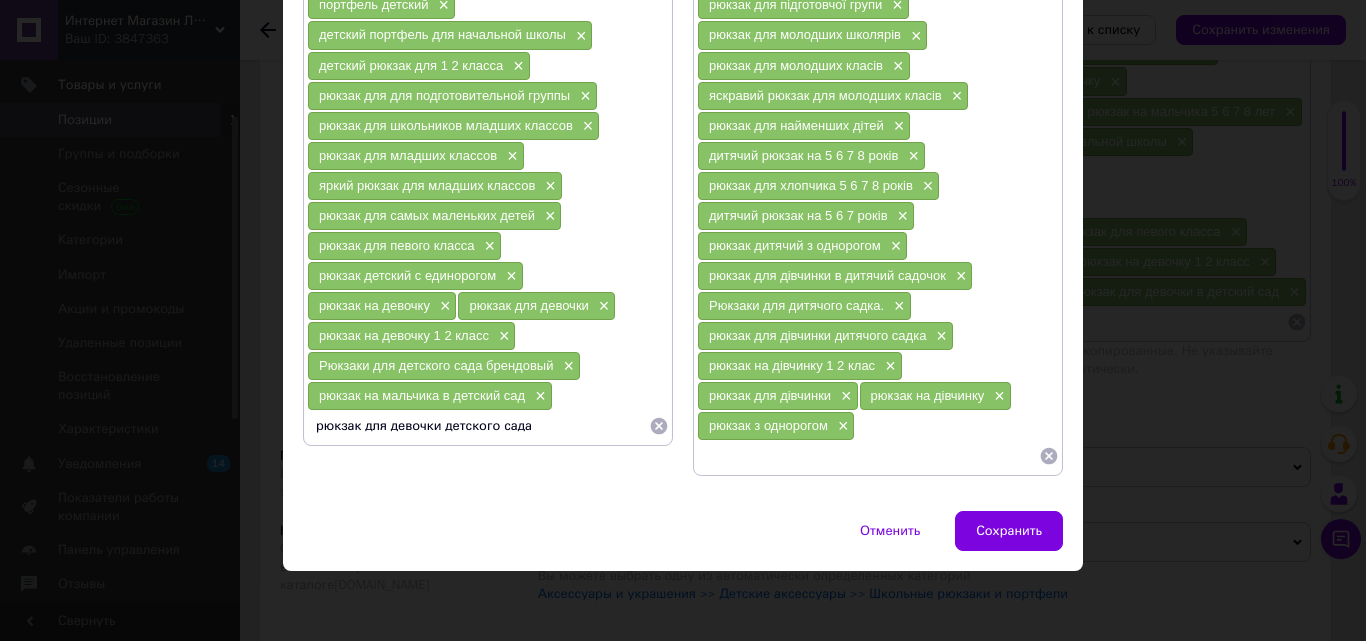 click on "рюкзак для девочки детского сада" at bounding box center (478, 426) 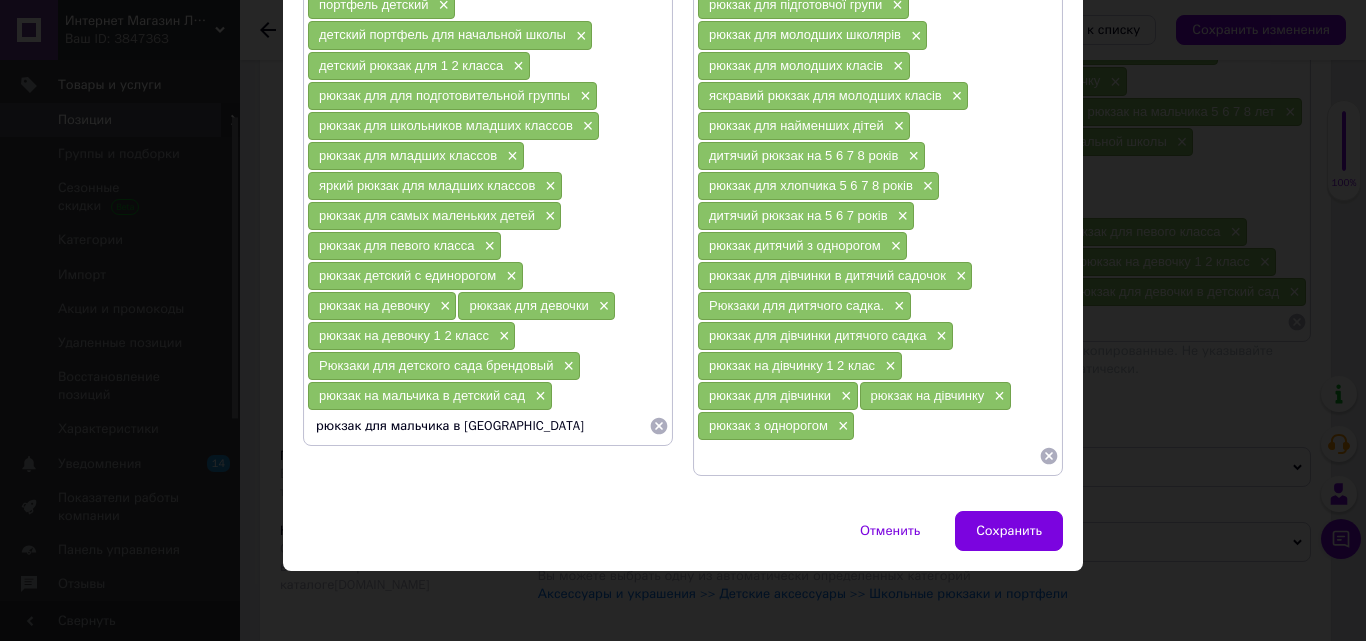 type on "рюкзак для мальчика в детской сад" 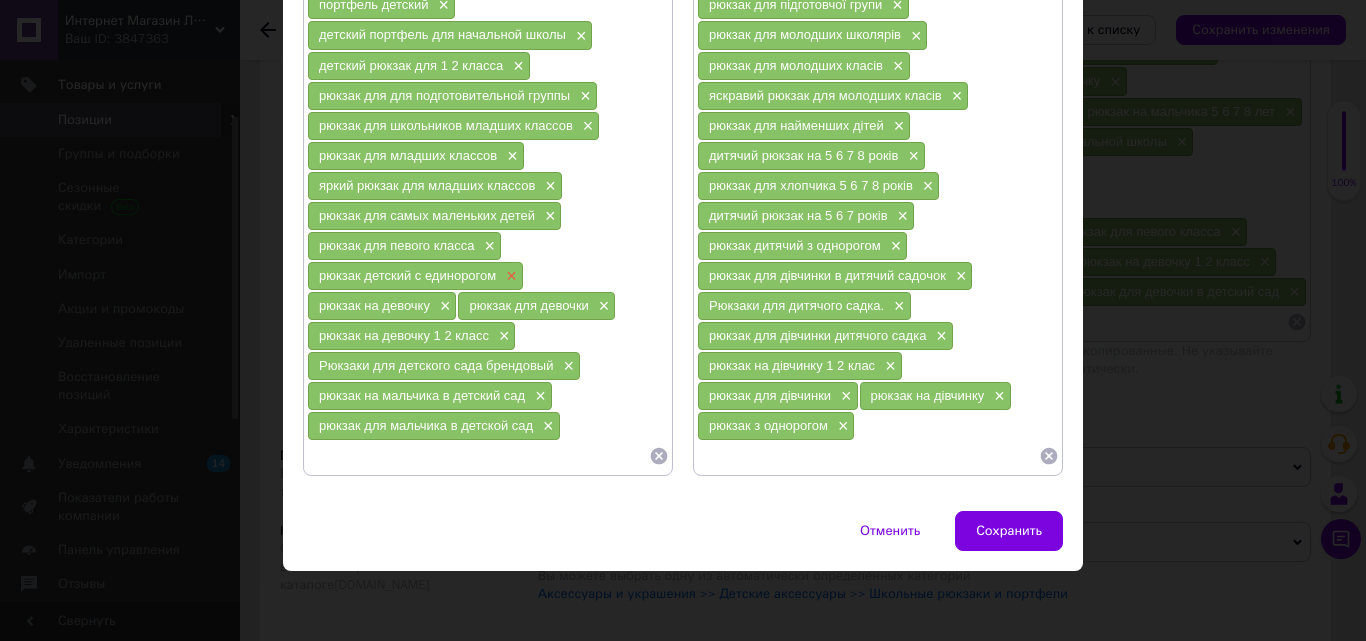 click on "×" at bounding box center (509, 276) 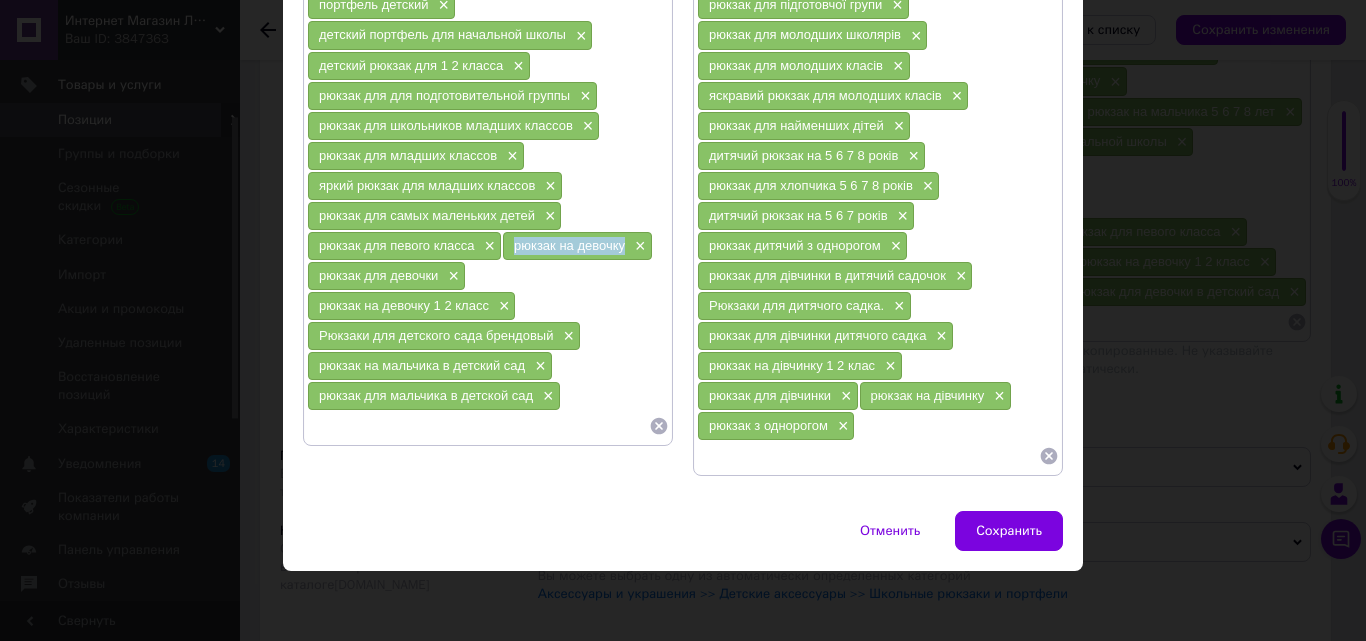 drag, startPoint x: 508, startPoint y: 248, endPoint x: 623, endPoint y: 247, distance: 115.00435 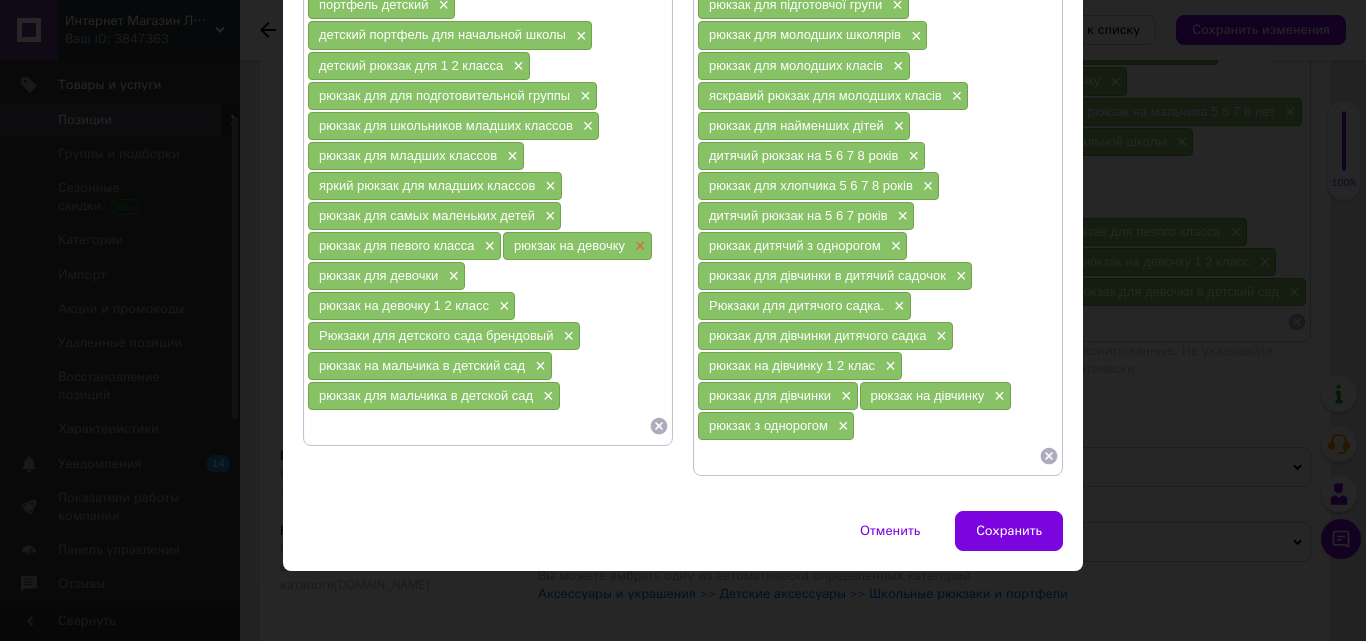 click on "×" at bounding box center (638, 246) 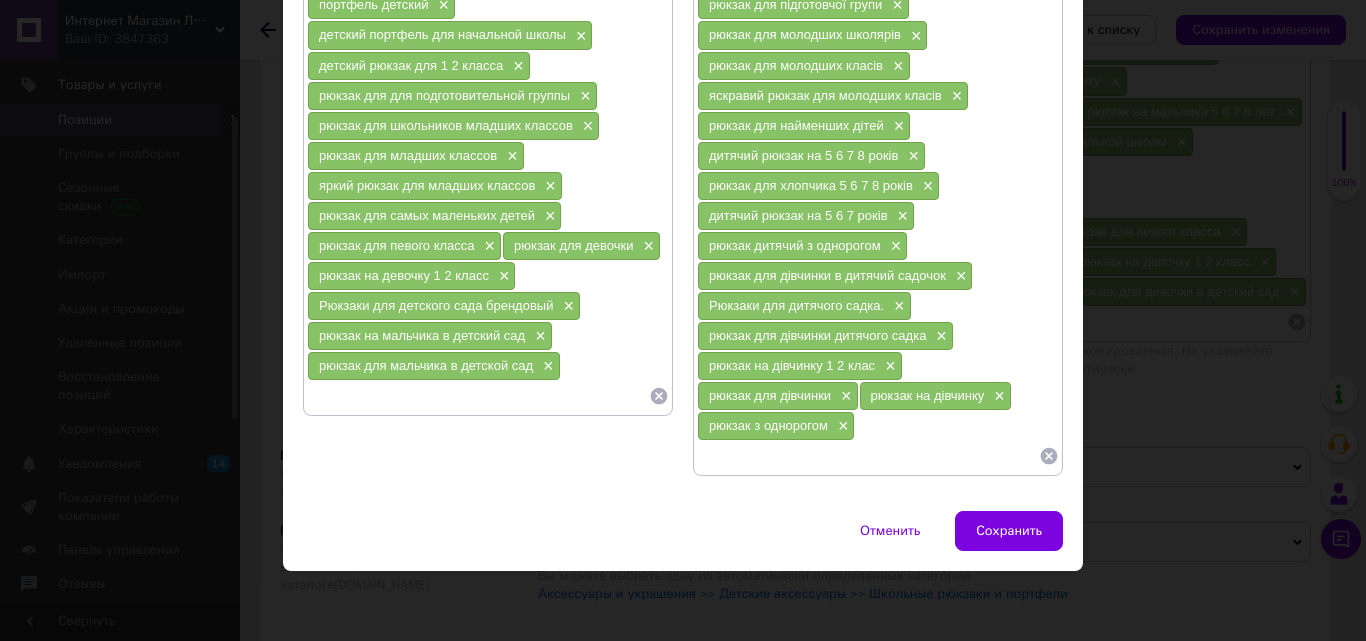 paste on "рюкзак на девочку" 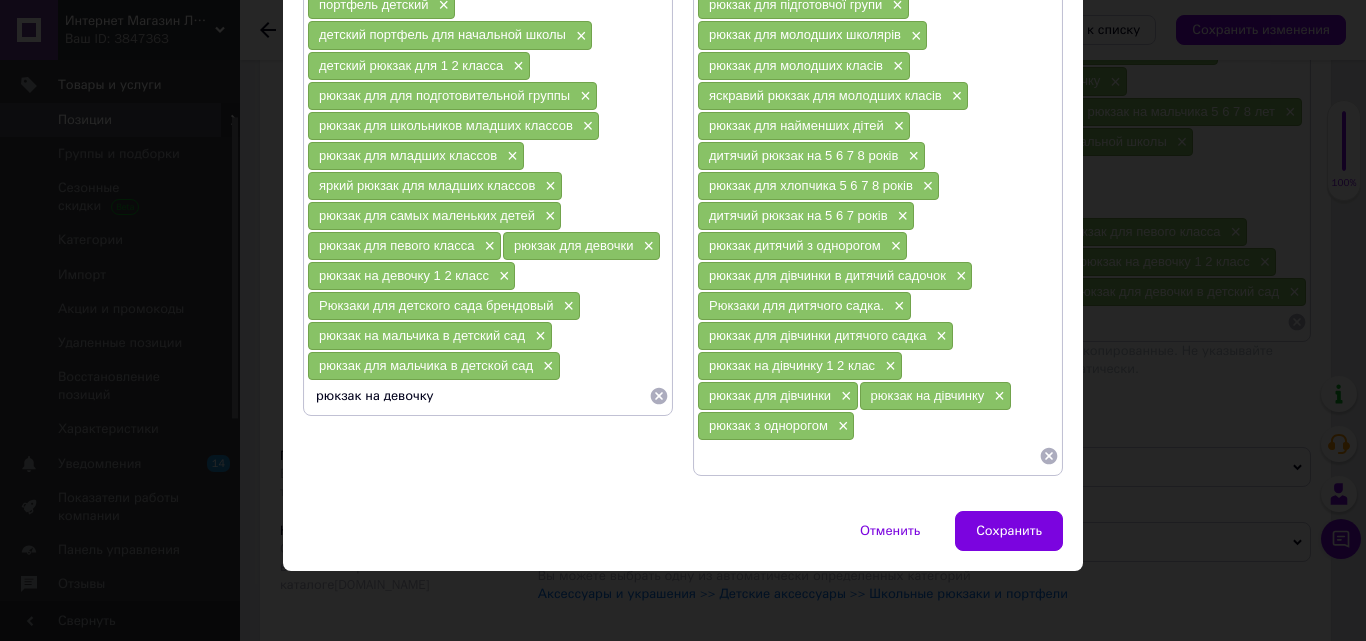 click on "рюкзак на девочку" at bounding box center (478, 396) 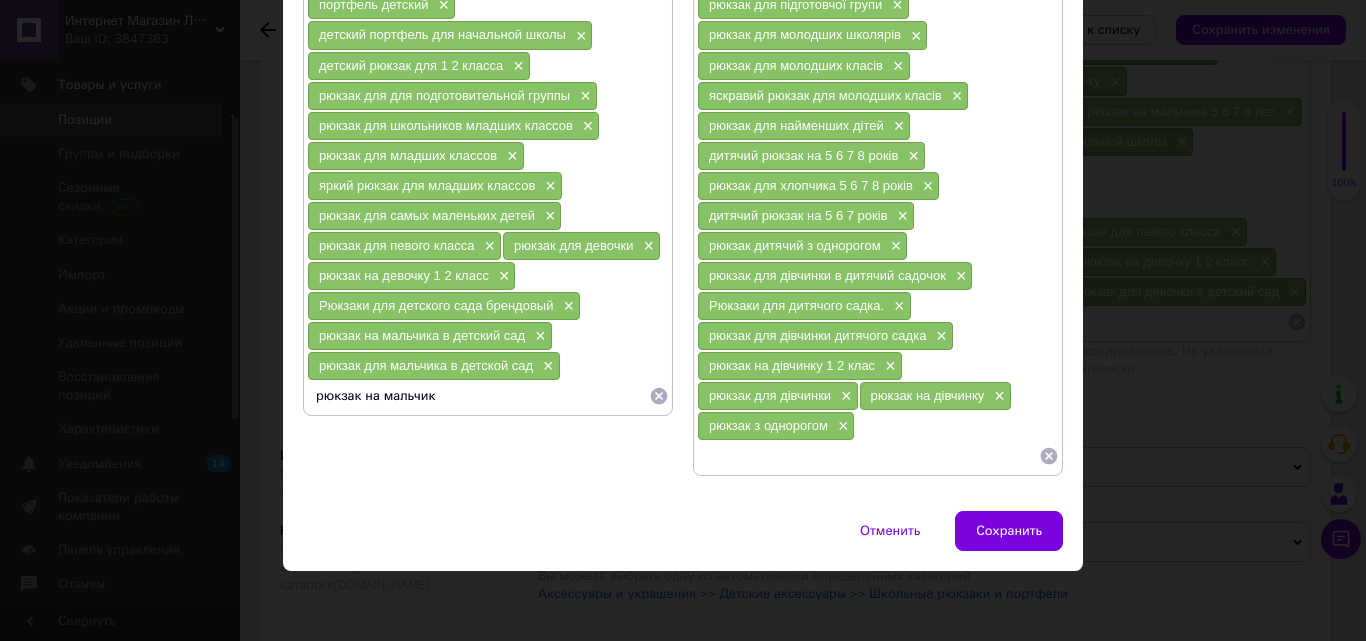 type on "рюкзак на мальчика" 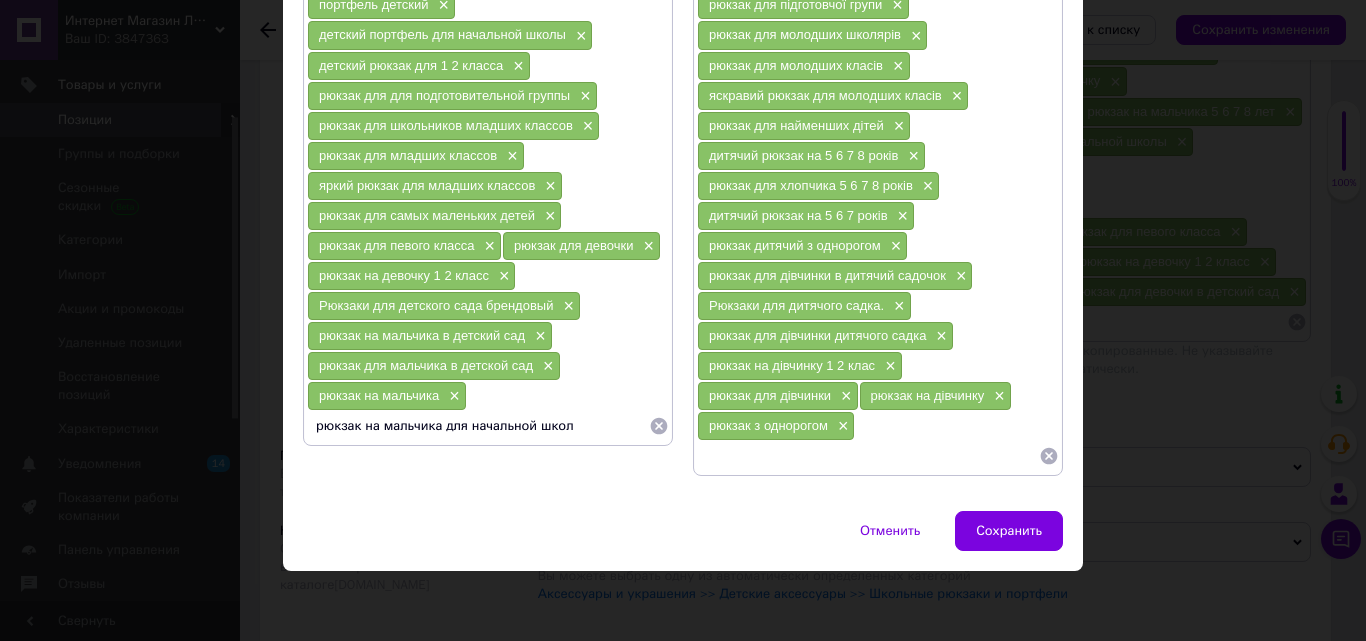 type on "рюкзак на мальчика для начальной школы" 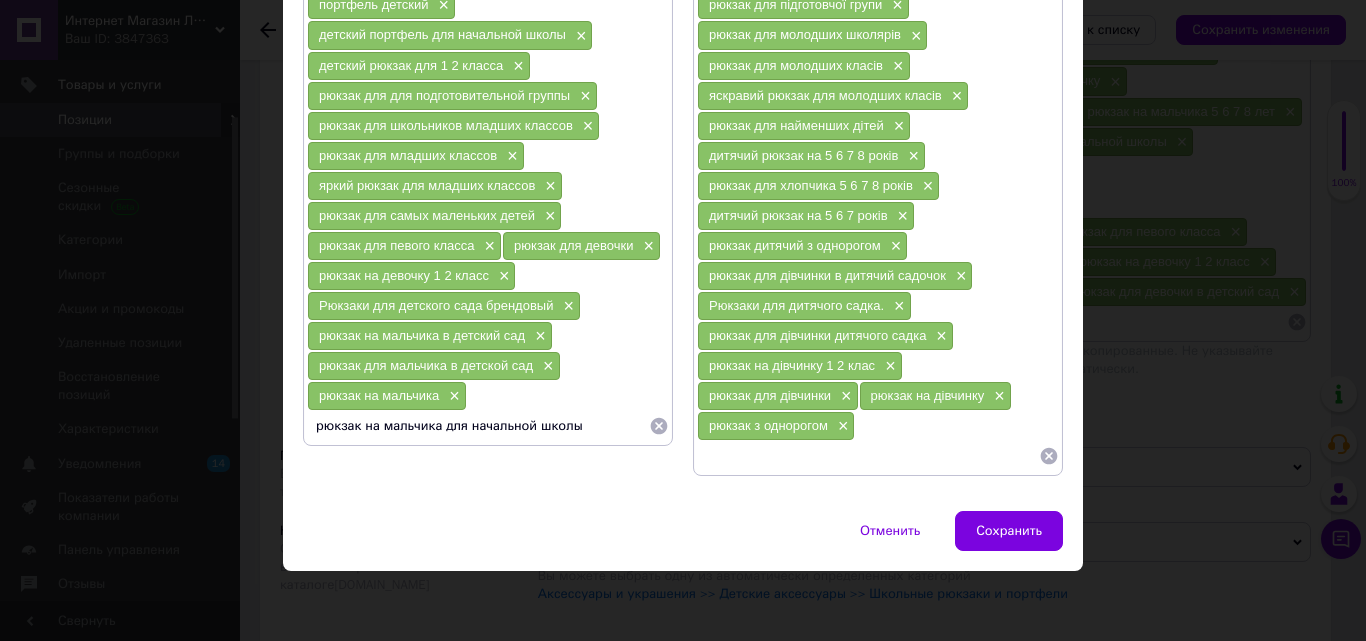 type 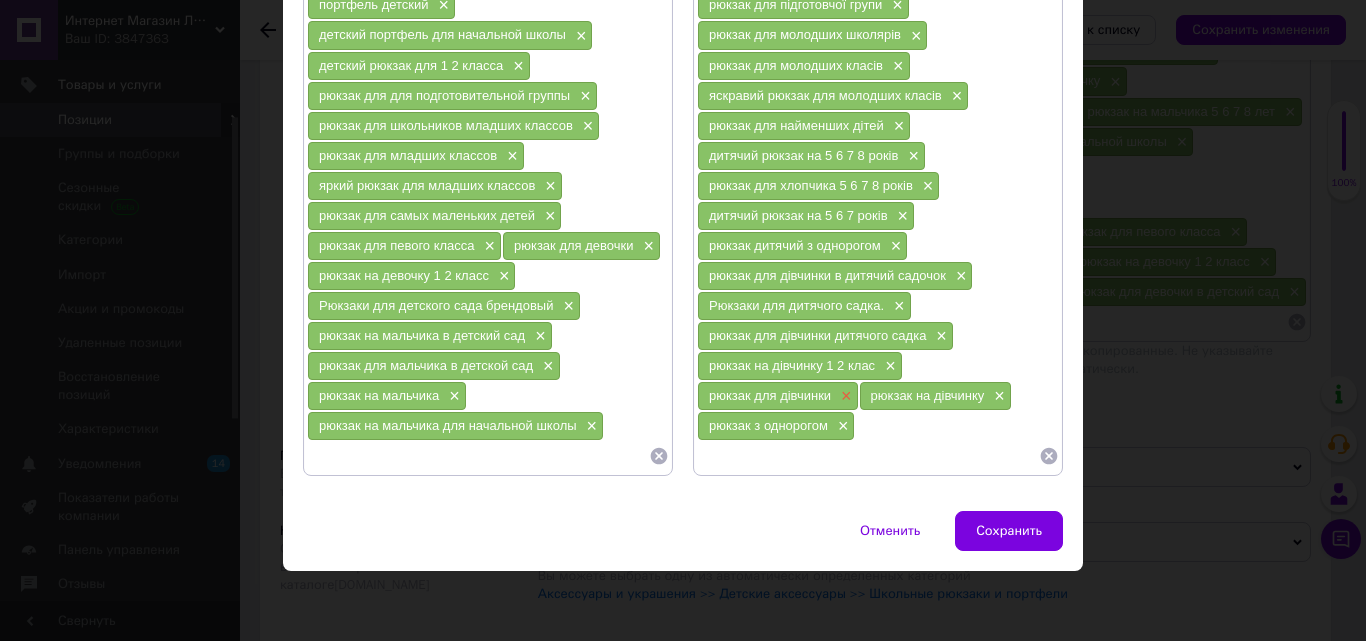 click on "×" at bounding box center (844, 396) 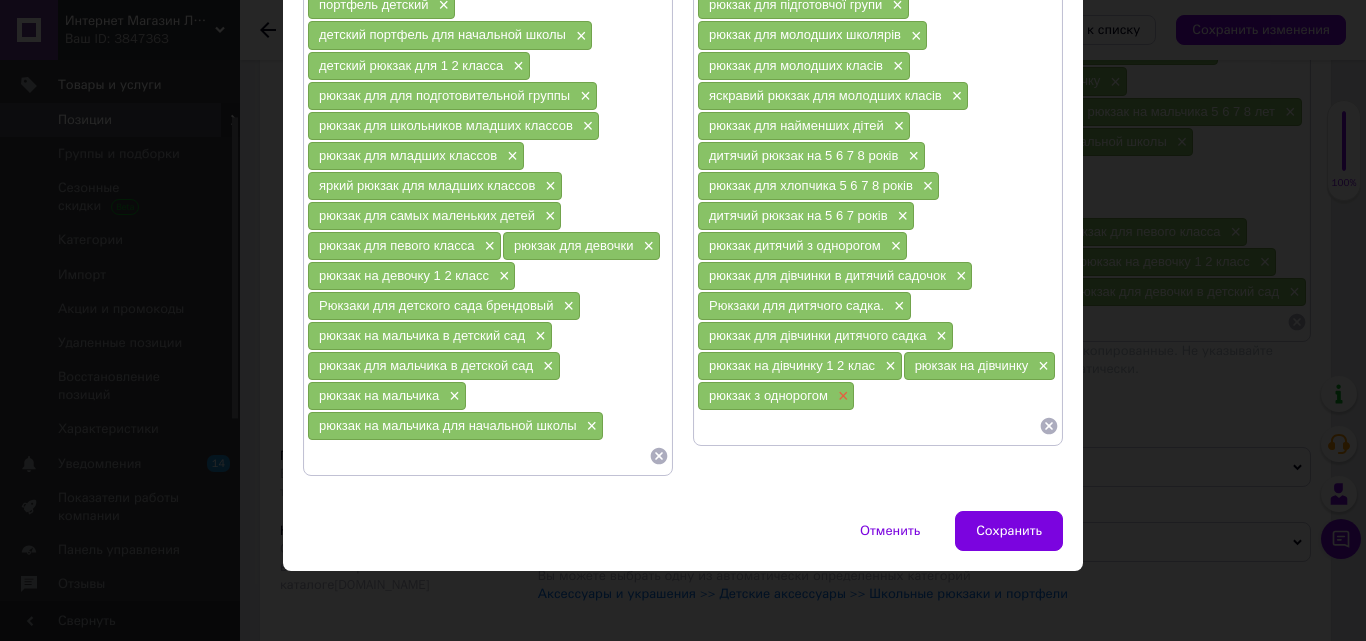 click on "×" at bounding box center (841, 396) 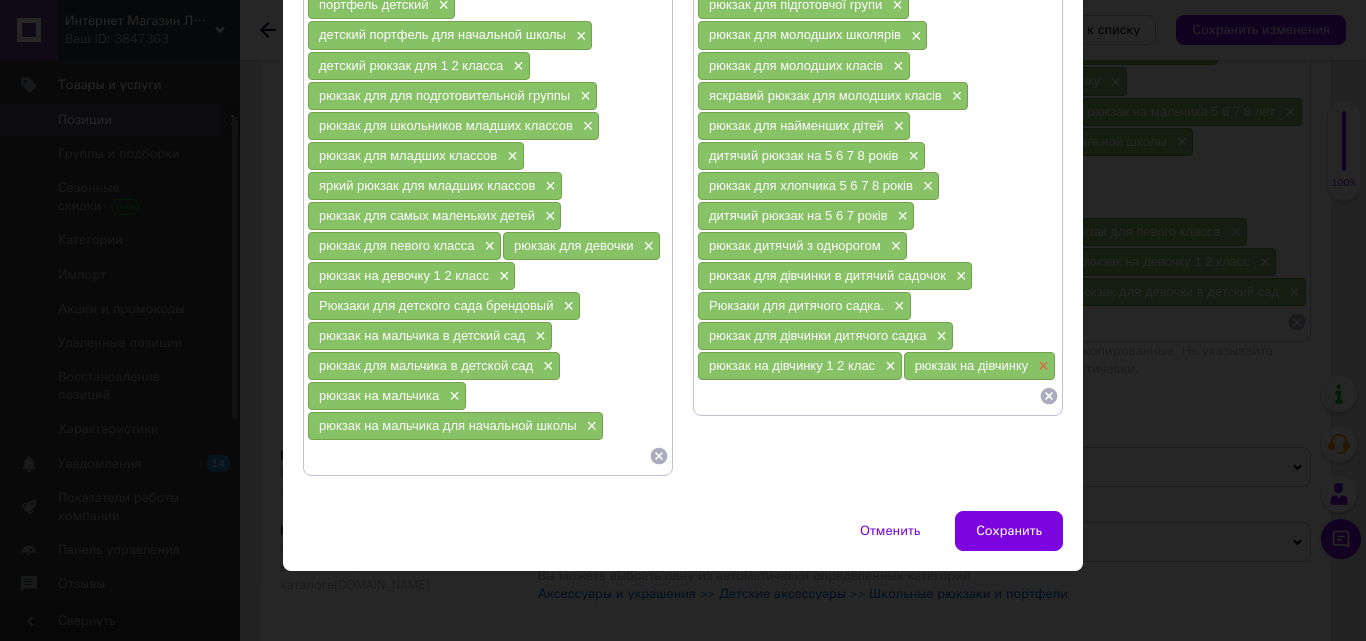 click on "×" at bounding box center (1041, 366) 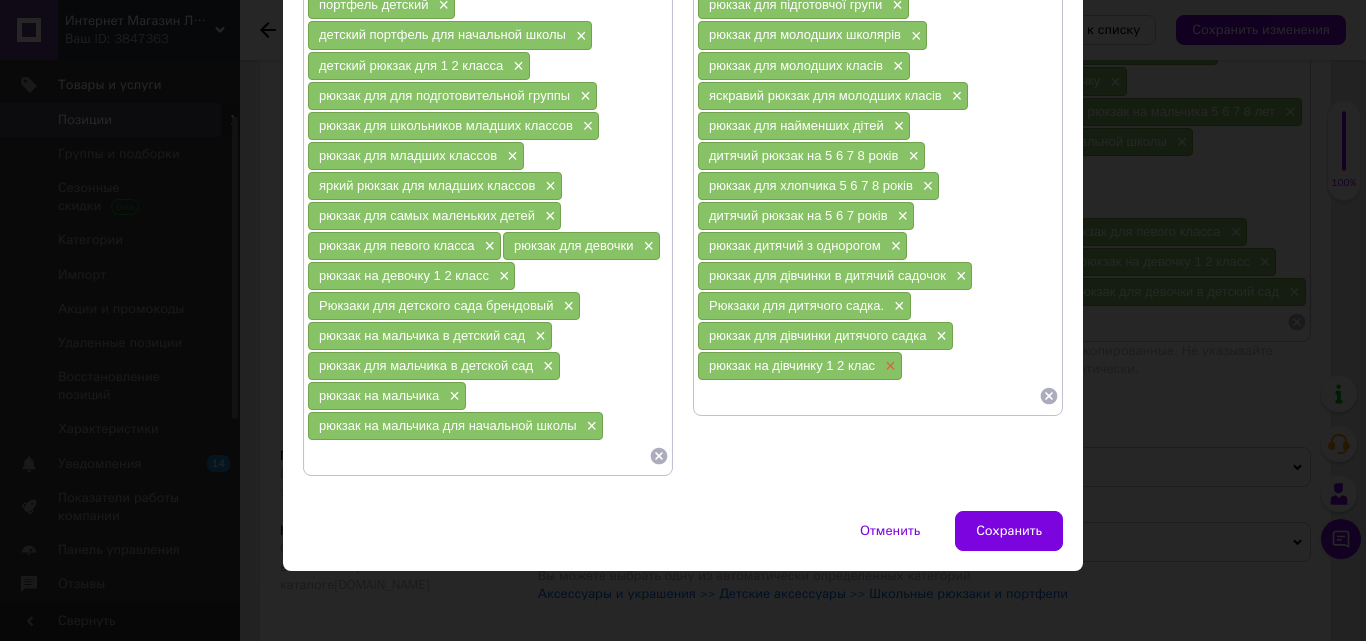 click on "×" at bounding box center [888, 366] 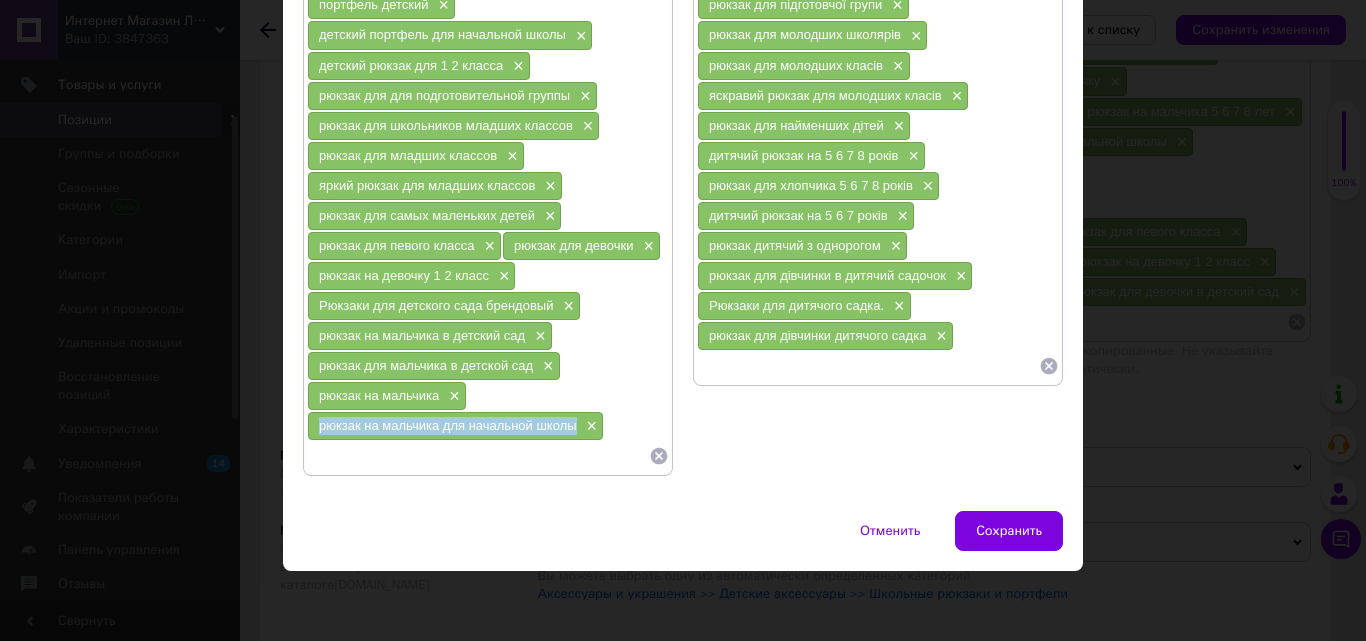 drag, startPoint x: 320, startPoint y: 427, endPoint x: 572, endPoint y: 436, distance: 252.16066 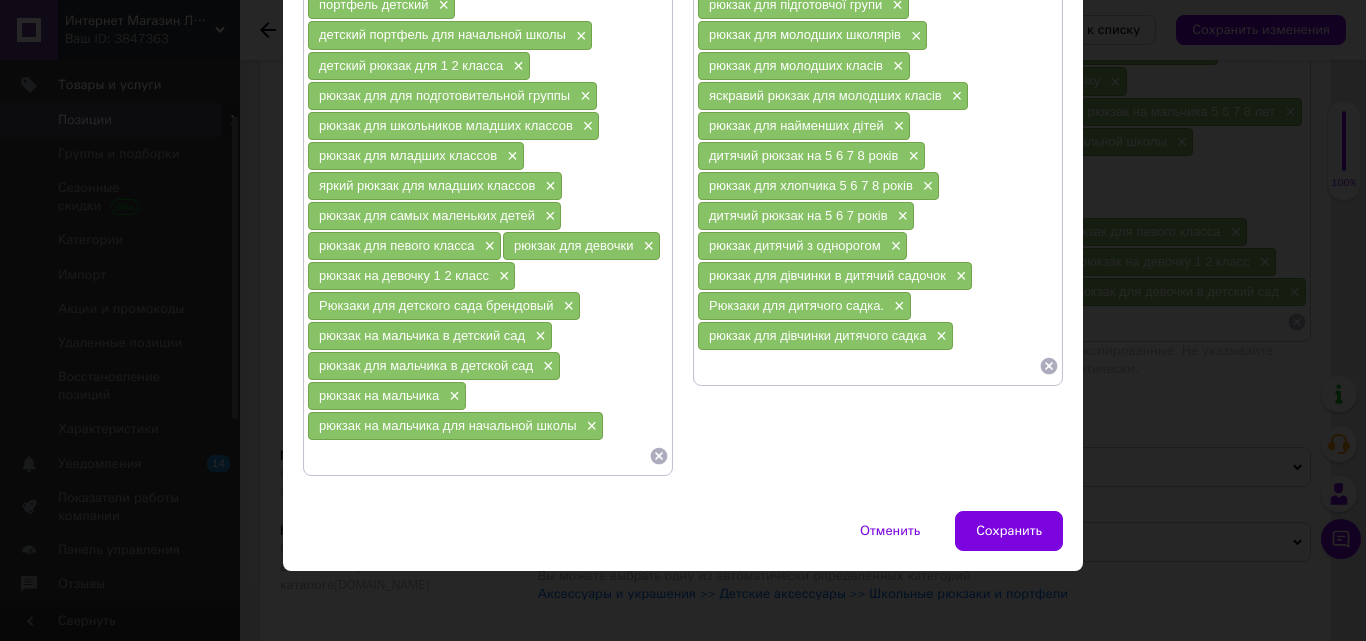 click at bounding box center [868, 366] 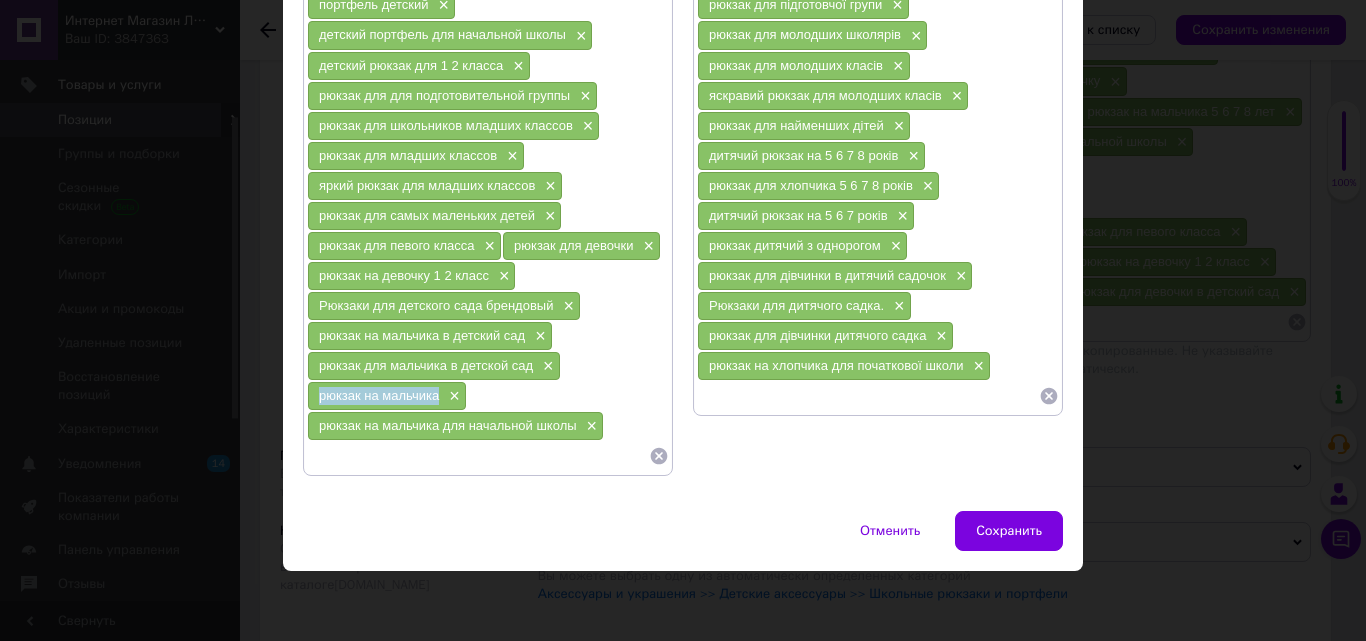 drag, startPoint x: 307, startPoint y: 397, endPoint x: 434, endPoint y: 403, distance: 127.141655 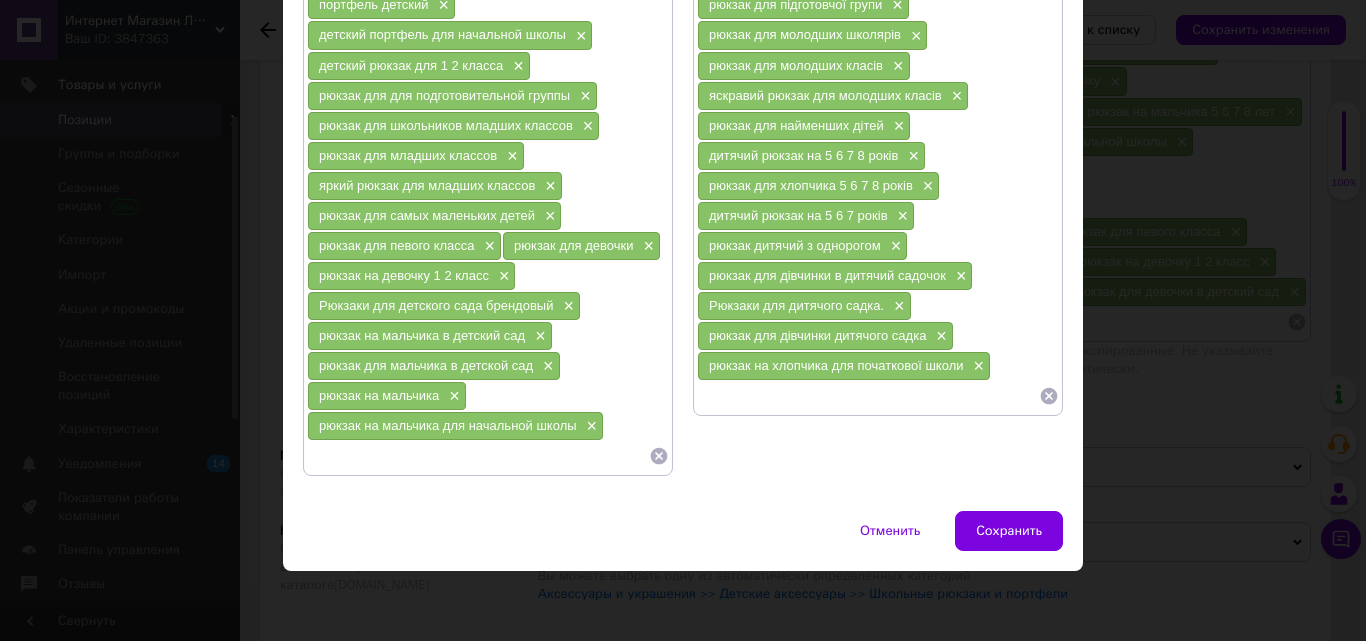 click at bounding box center [868, 396] 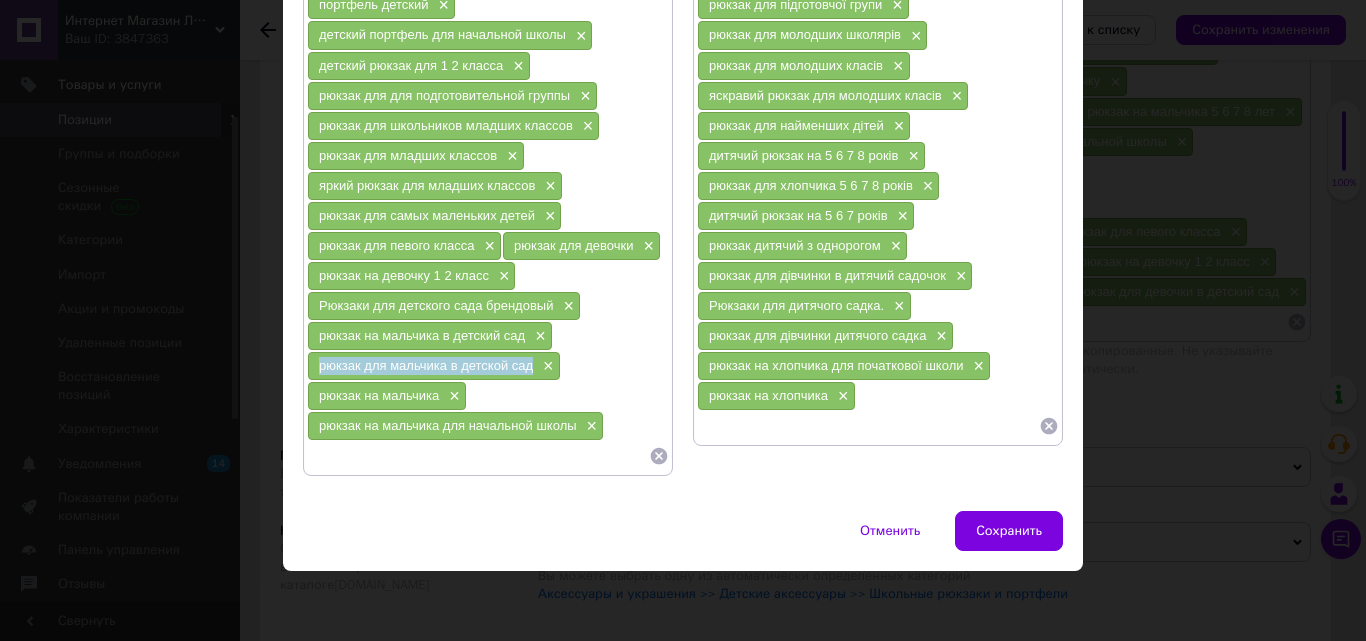 drag, startPoint x: 316, startPoint y: 367, endPoint x: 530, endPoint y: 368, distance: 214.00233 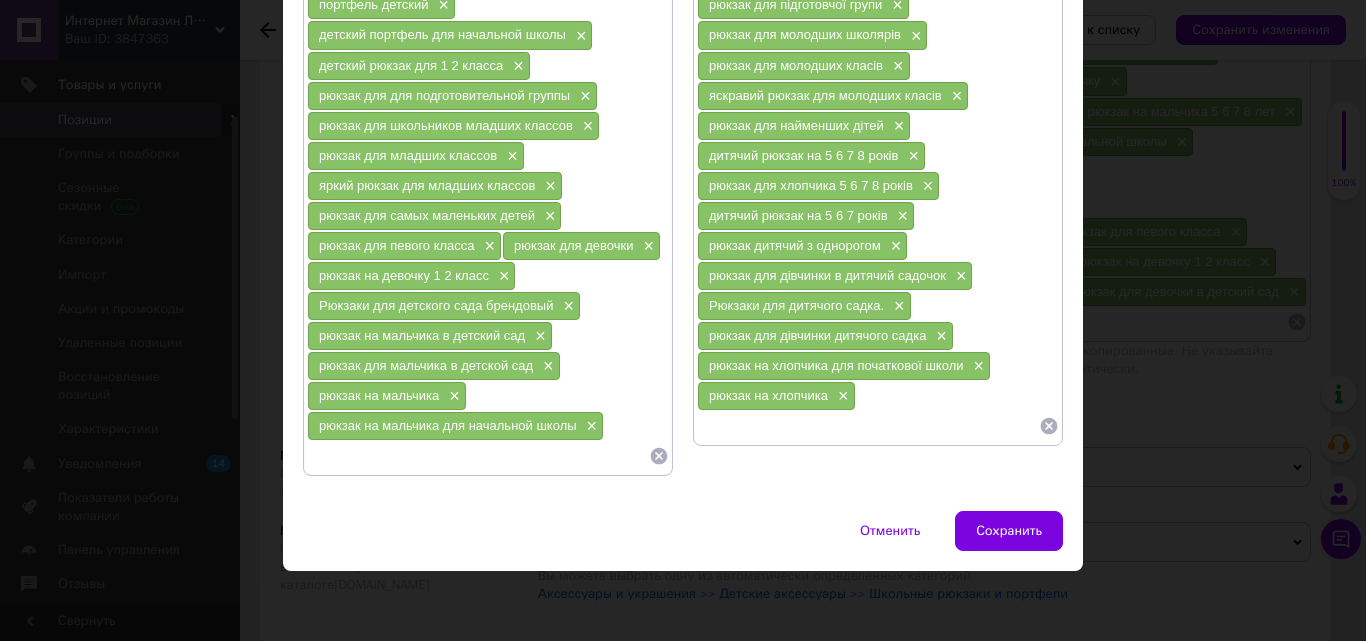 paste on "рюкзак для хлопчика в дитячому садку" 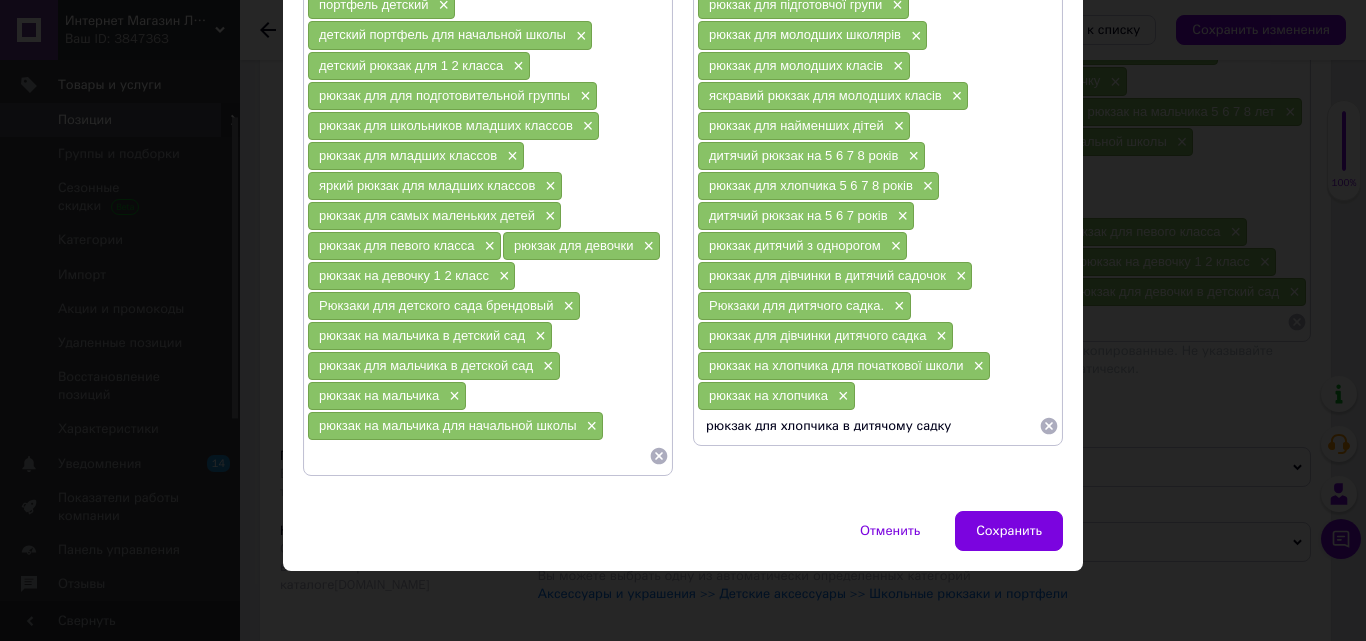 click on "рюкзак для хлопчика в дитячому садку" at bounding box center [868, 426] 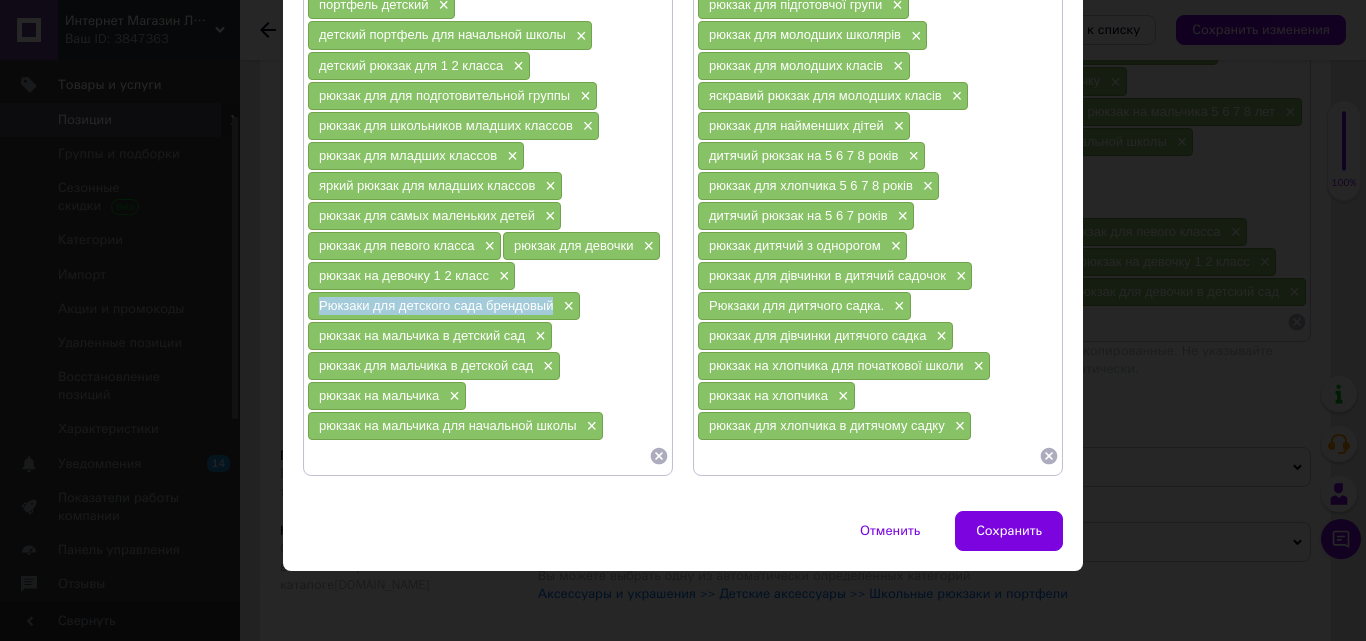 drag, startPoint x: 312, startPoint y: 308, endPoint x: 551, endPoint y: 314, distance: 239.0753 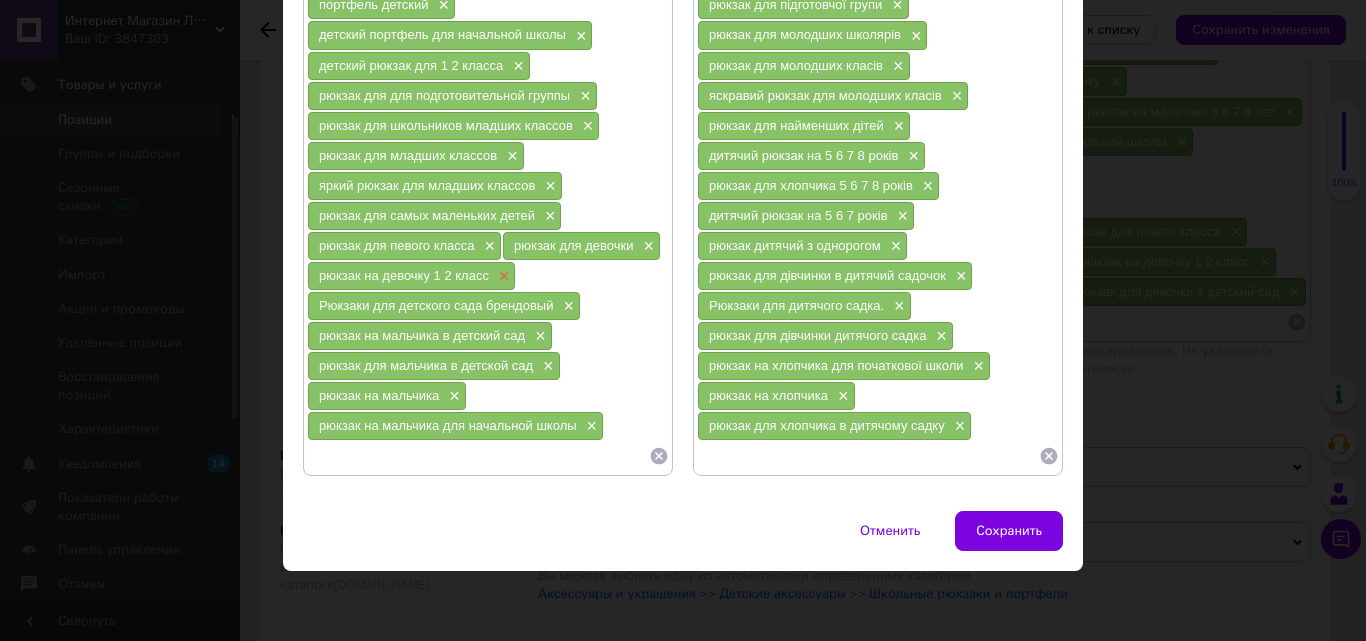 click on "×" at bounding box center [502, 276] 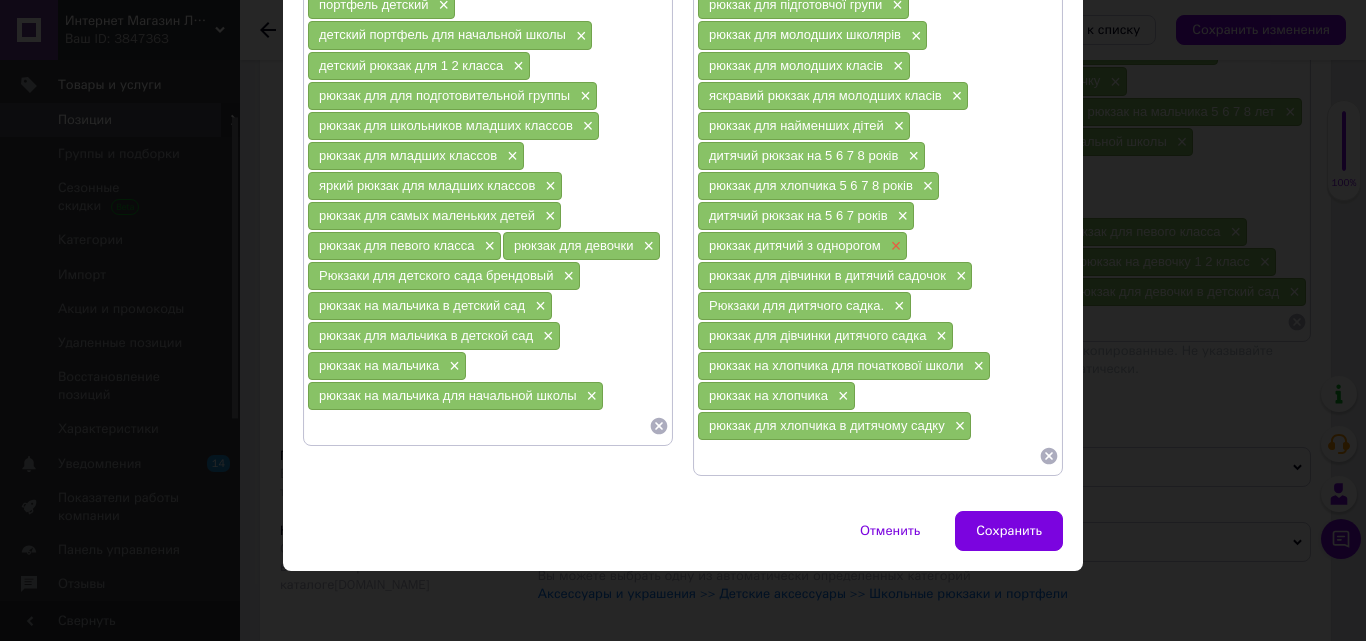 click on "×" at bounding box center (894, 246) 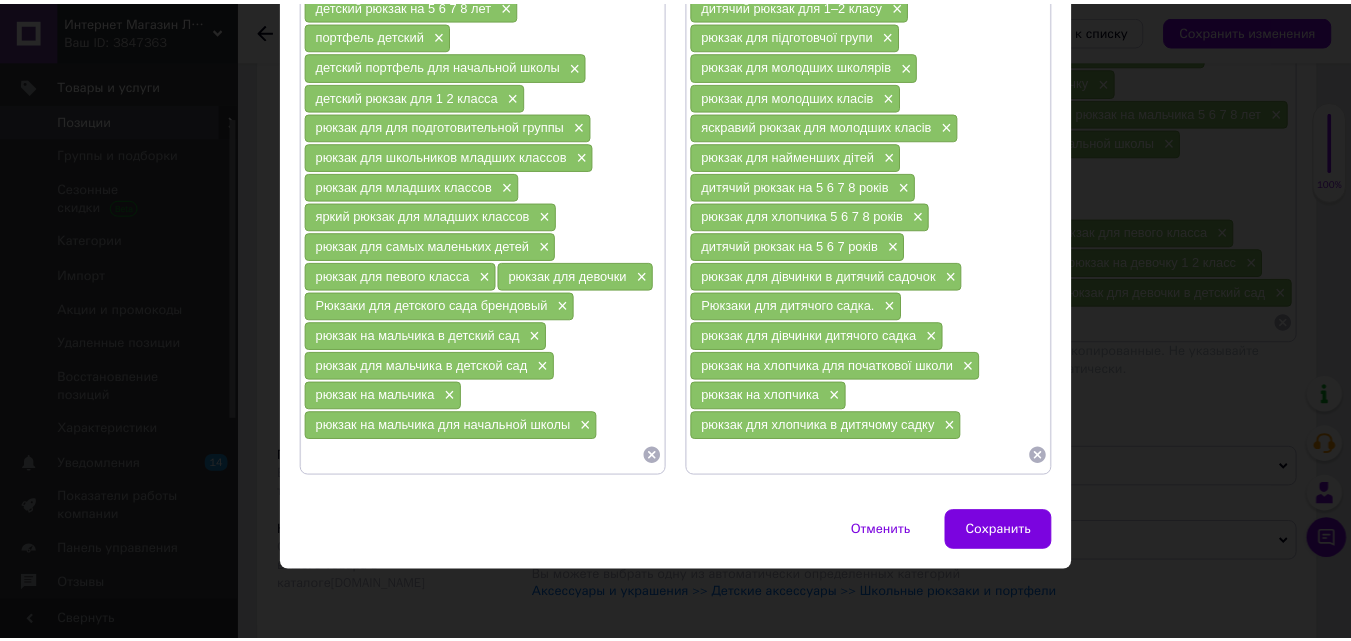 scroll, scrollTop: 659, scrollLeft: 0, axis: vertical 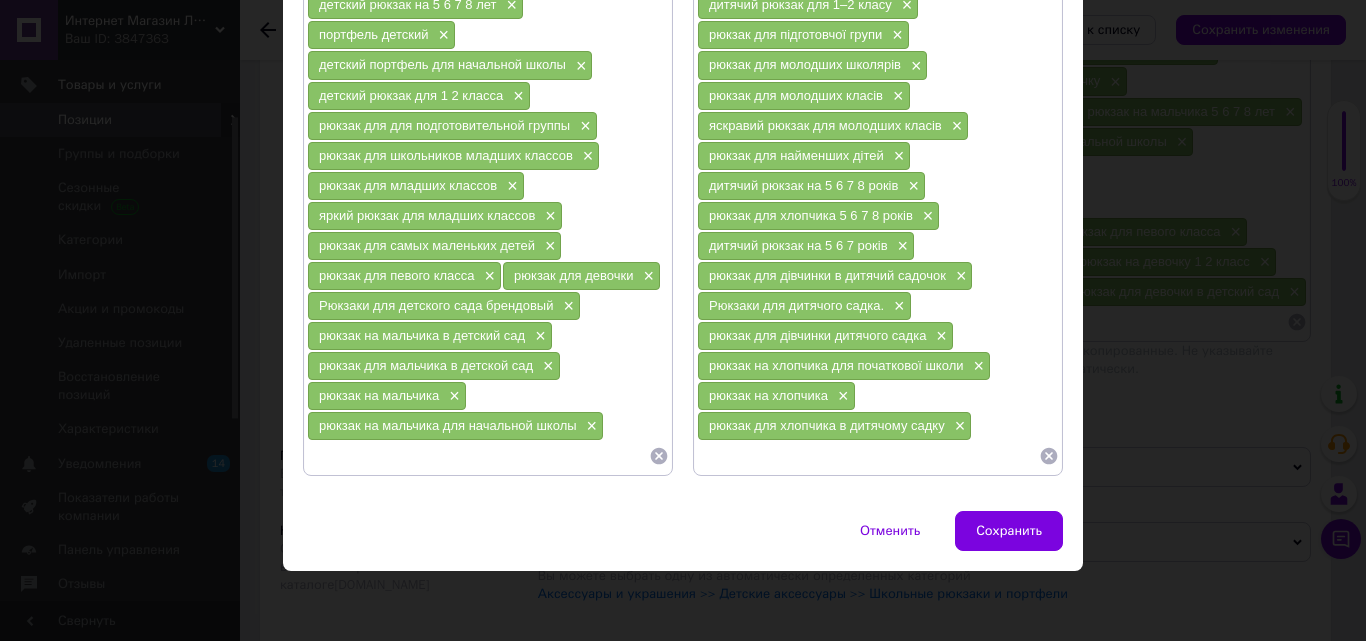 click at bounding box center [478, 456] 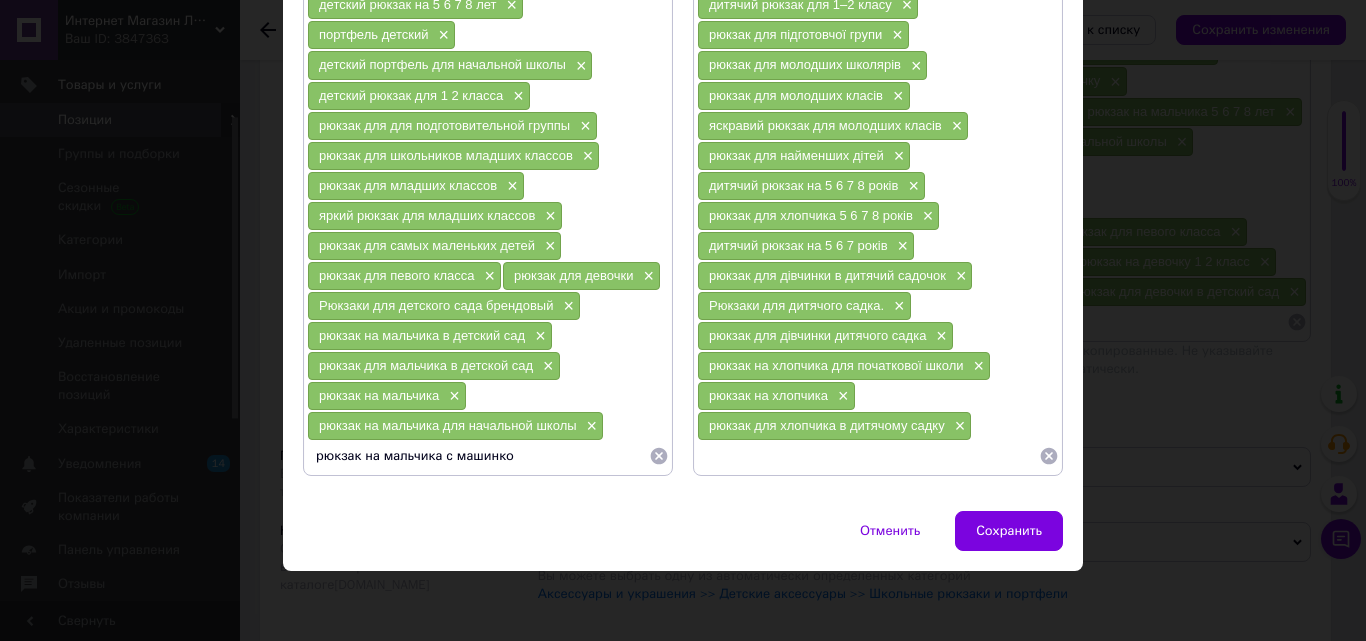 type on "рюкзак на мальчика с машинкой" 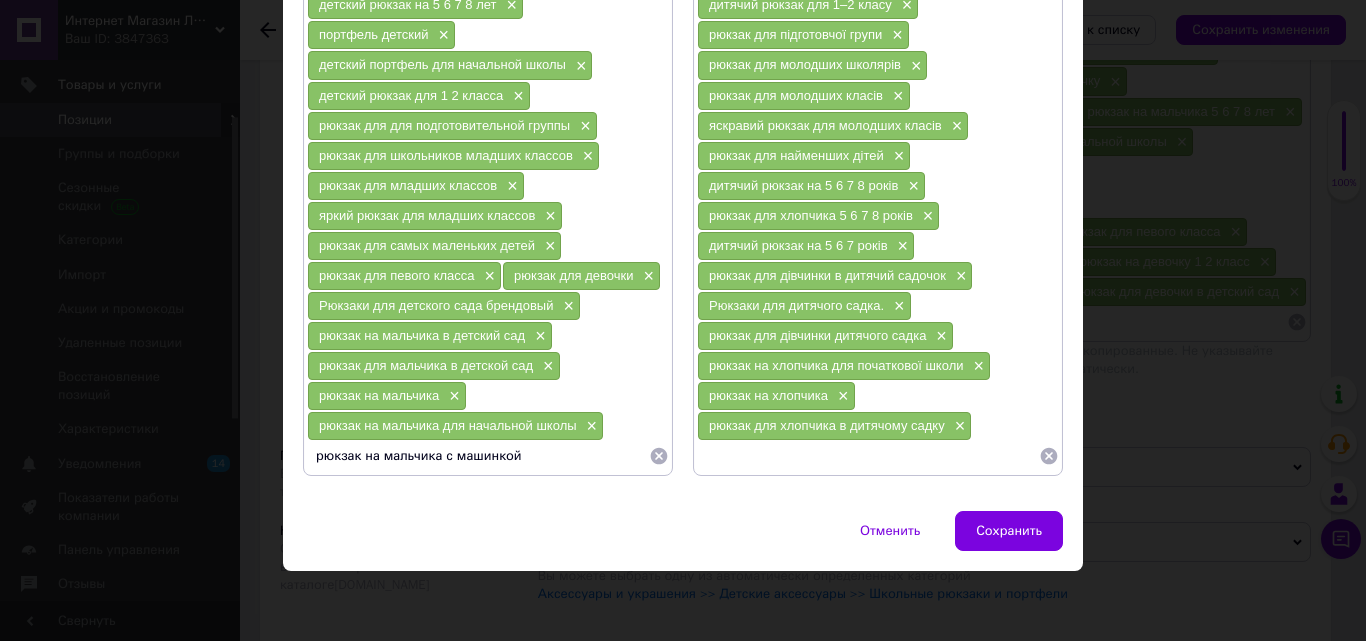 type 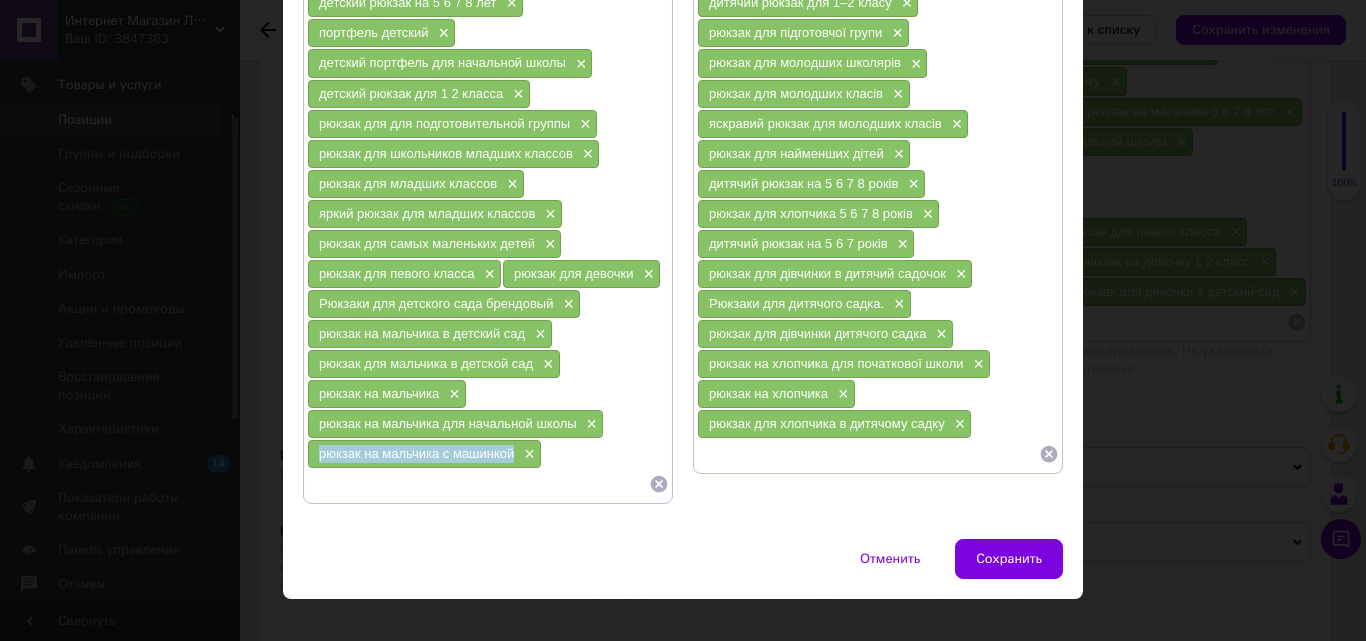 drag, startPoint x: 308, startPoint y: 460, endPoint x: 508, endPoint y: 454, distance: 200.08998 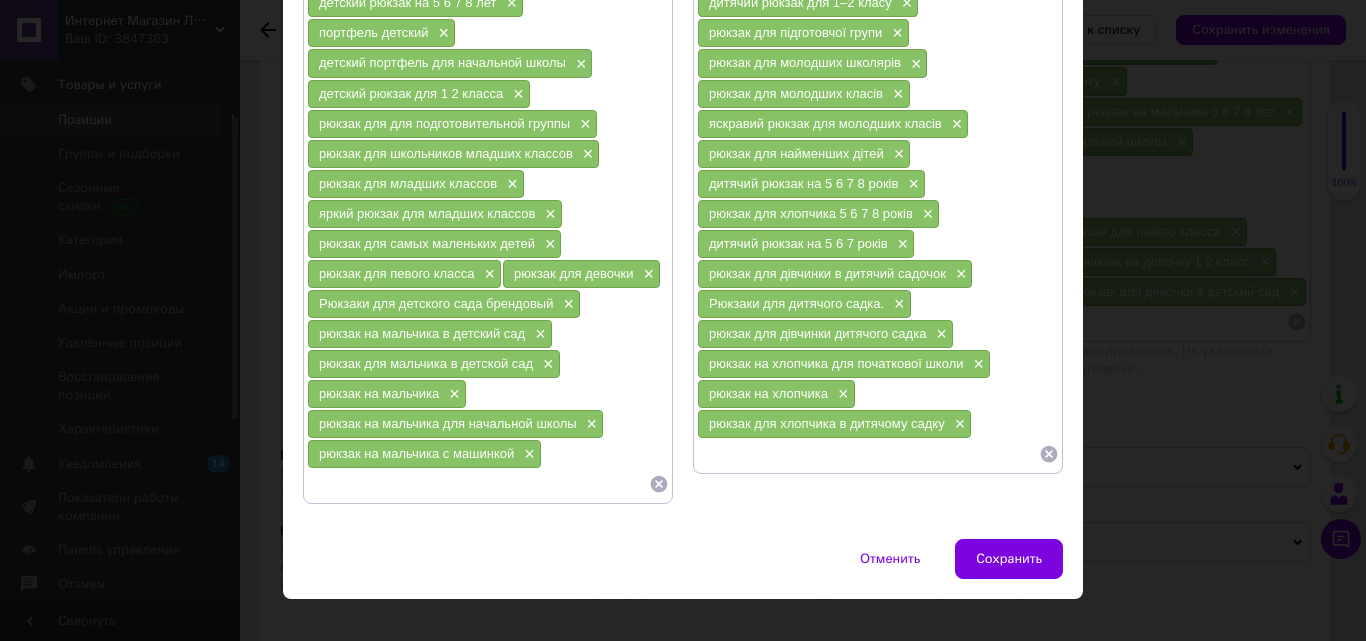 click at bounding box center (868, 454) 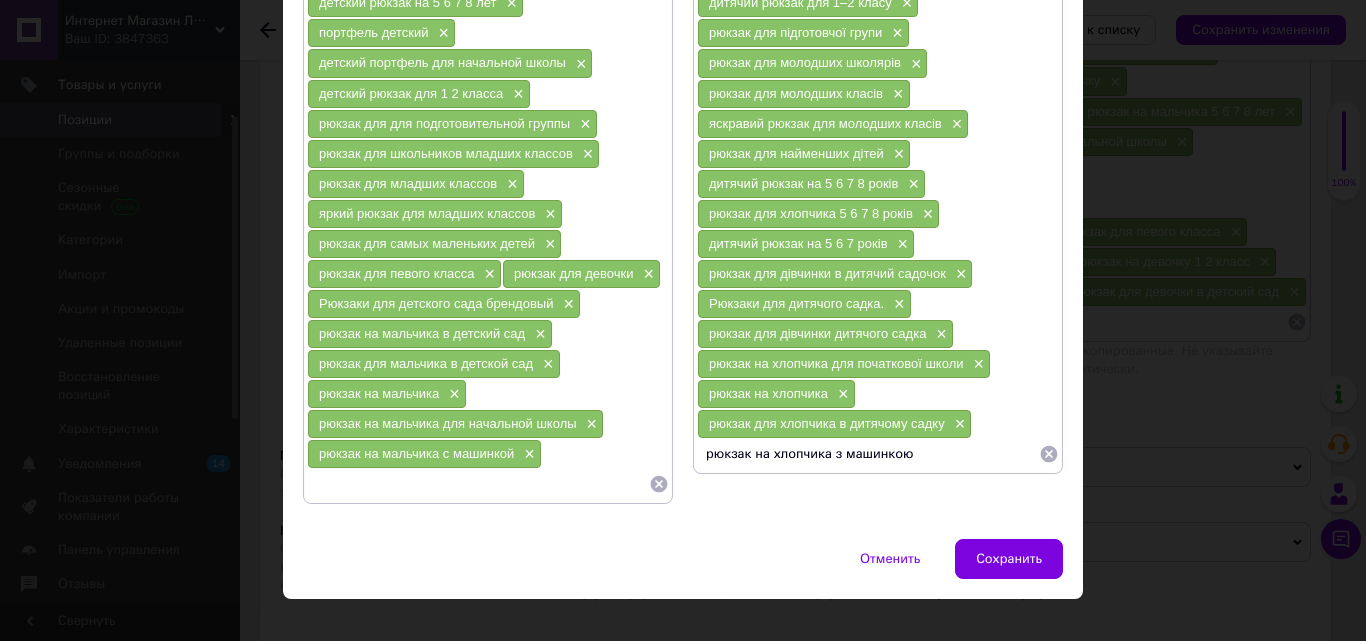 type 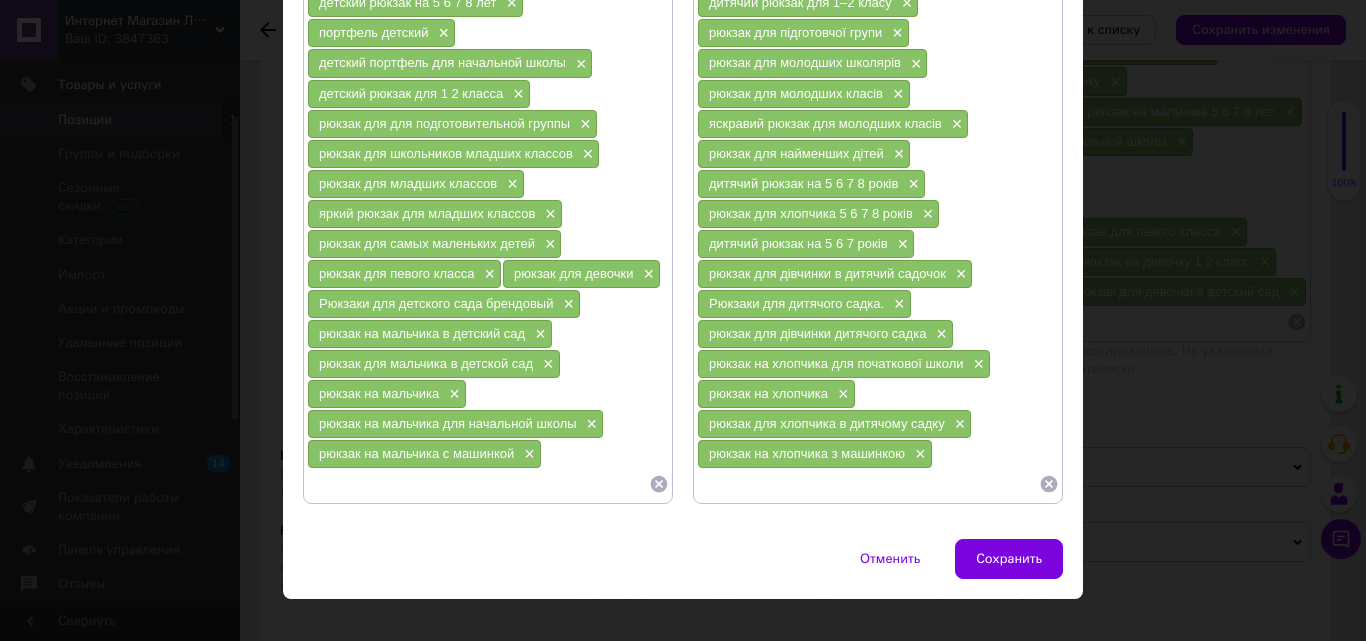 click on "Сохранить" at bounding box center [1009, 559] 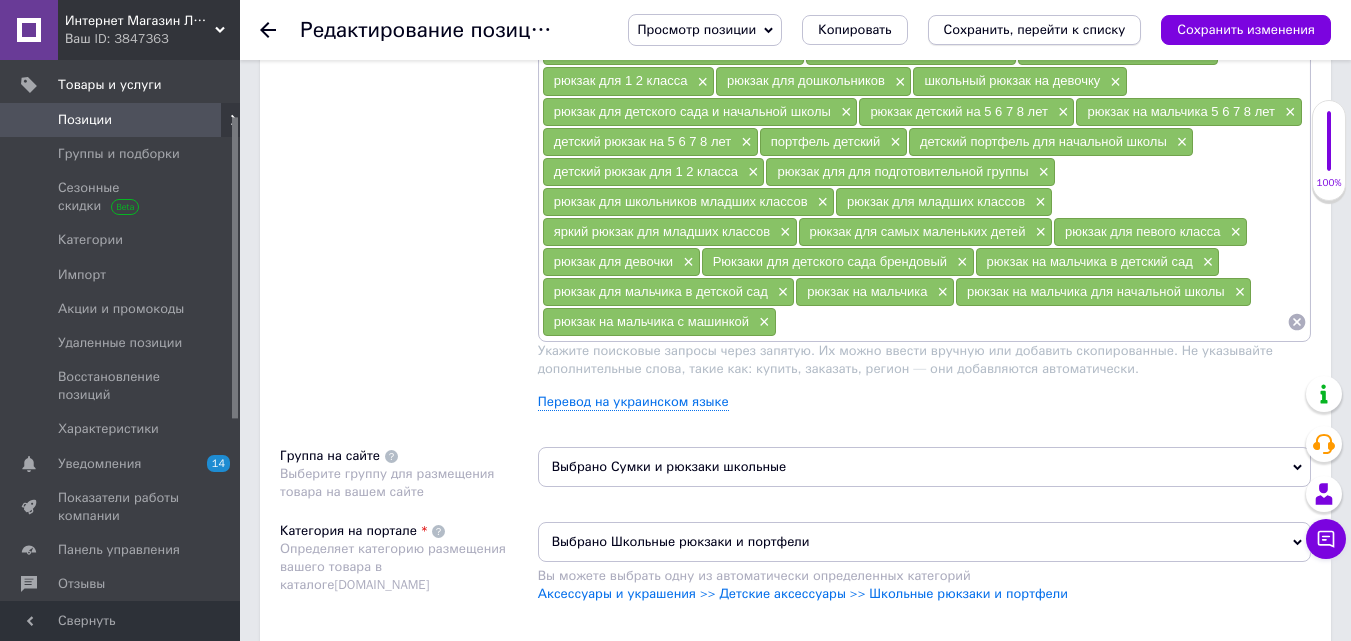 click on "Сохранить, перейти к списку" at bounding box center (1035, 29) 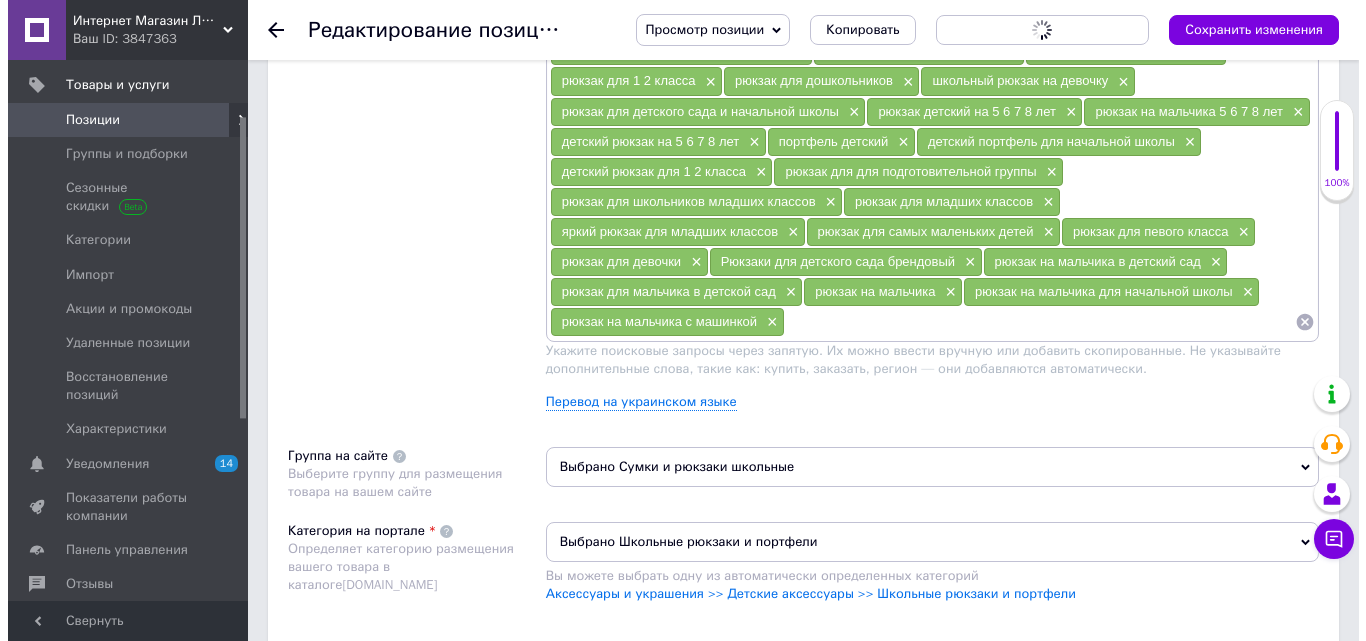 scroll, scrollTop: 0, scrollLeft: 0, axis: both 